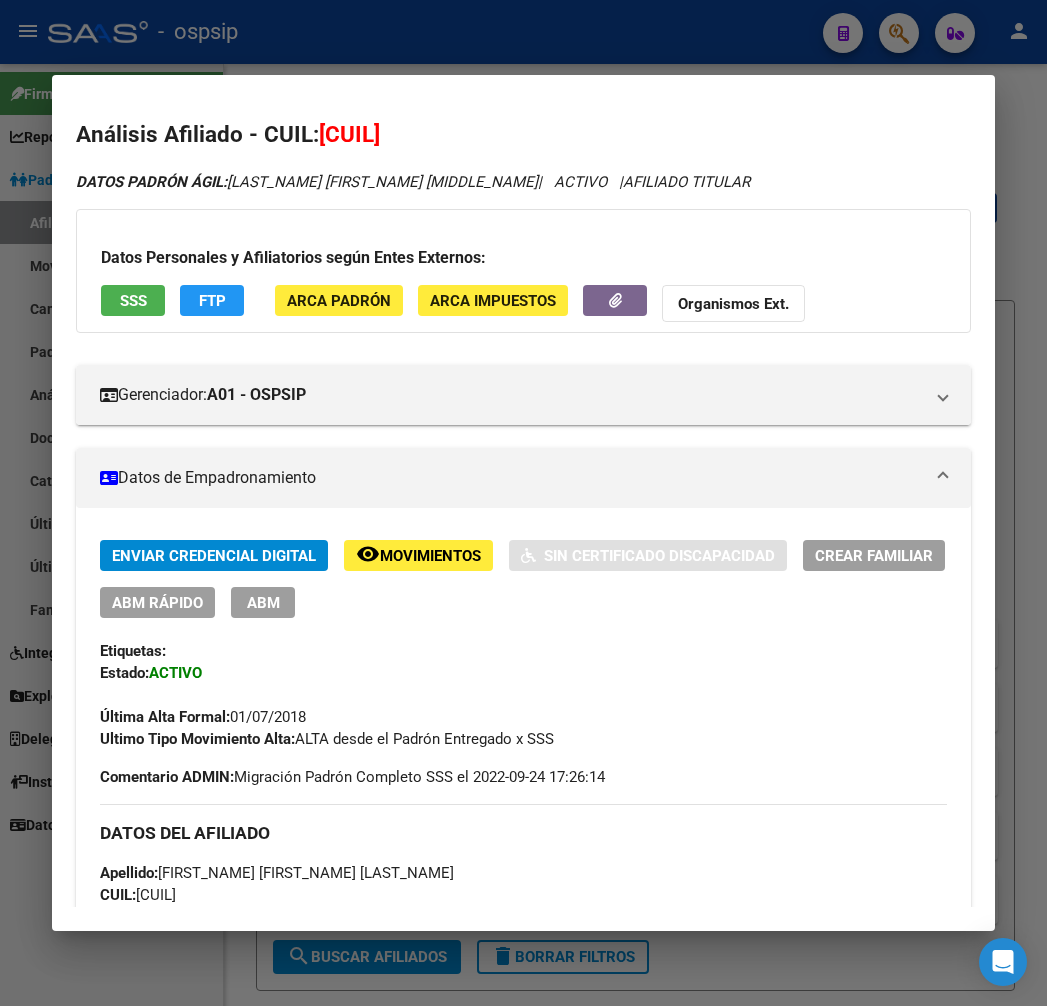 scroll, scrollTop: 0, scrollLeft: 0, axis: both 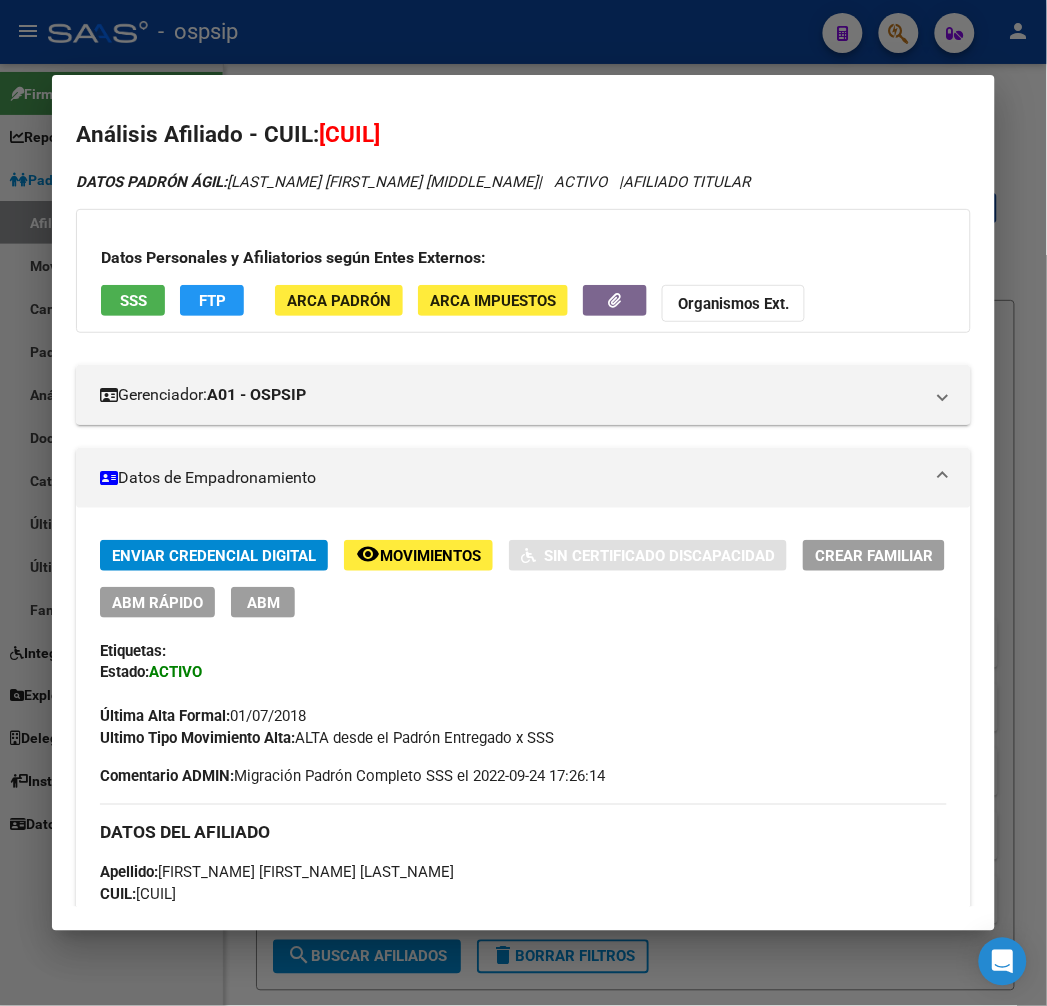click at bounding box center [523, 503] 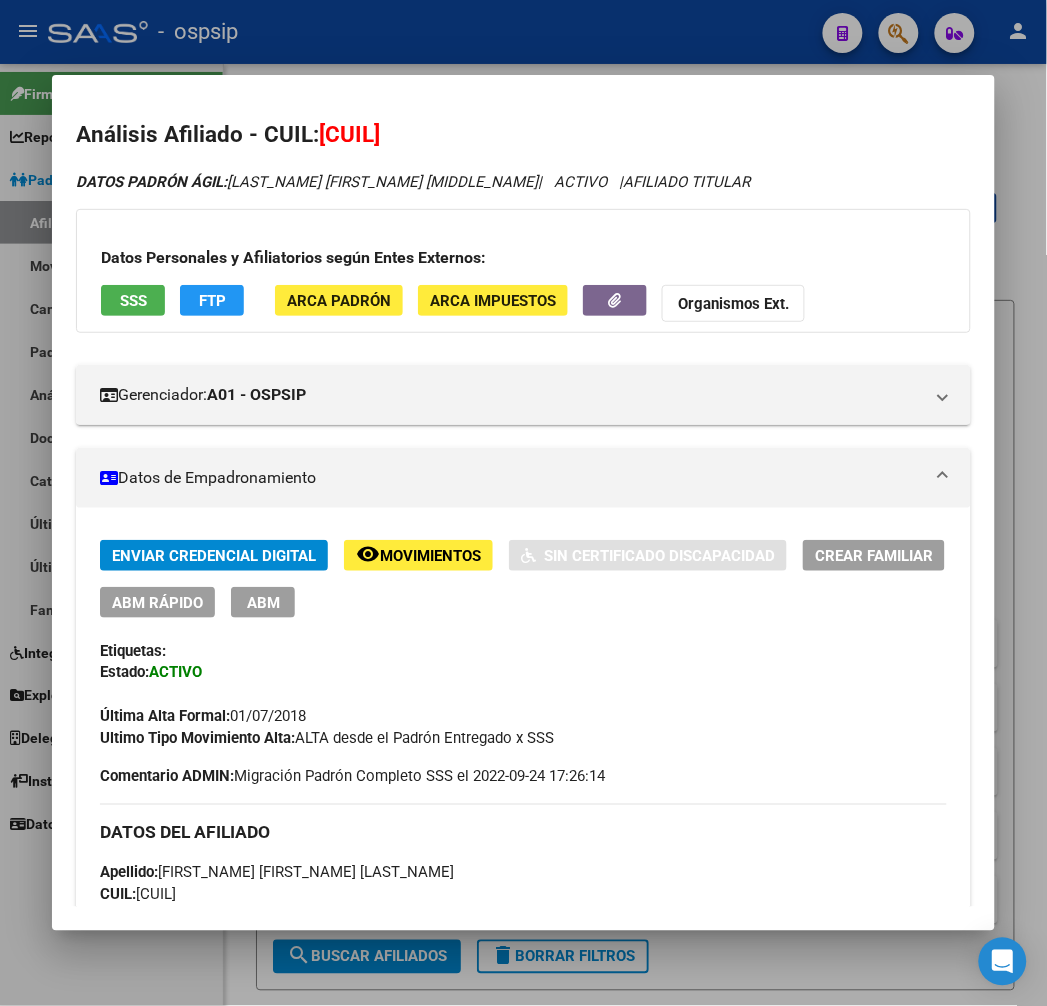 click at bounding box center [523, 503] 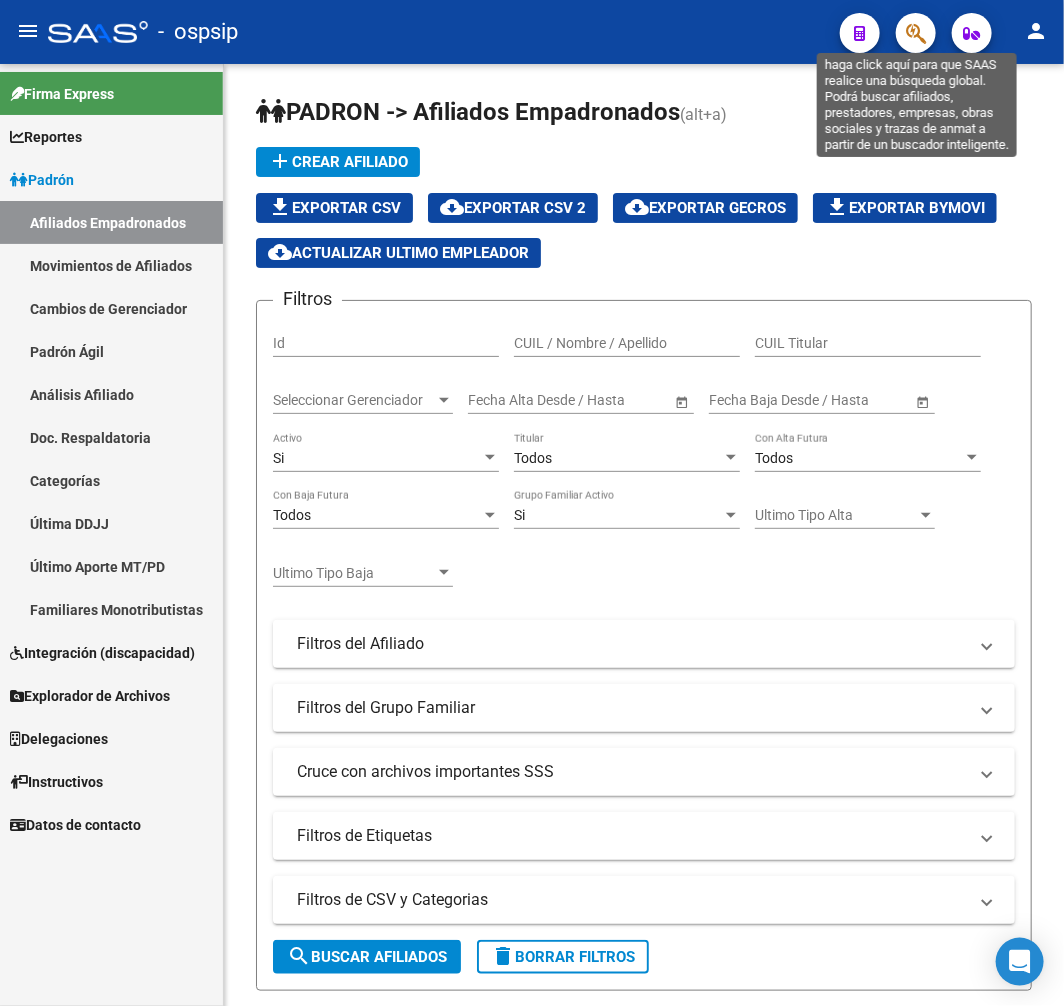 click 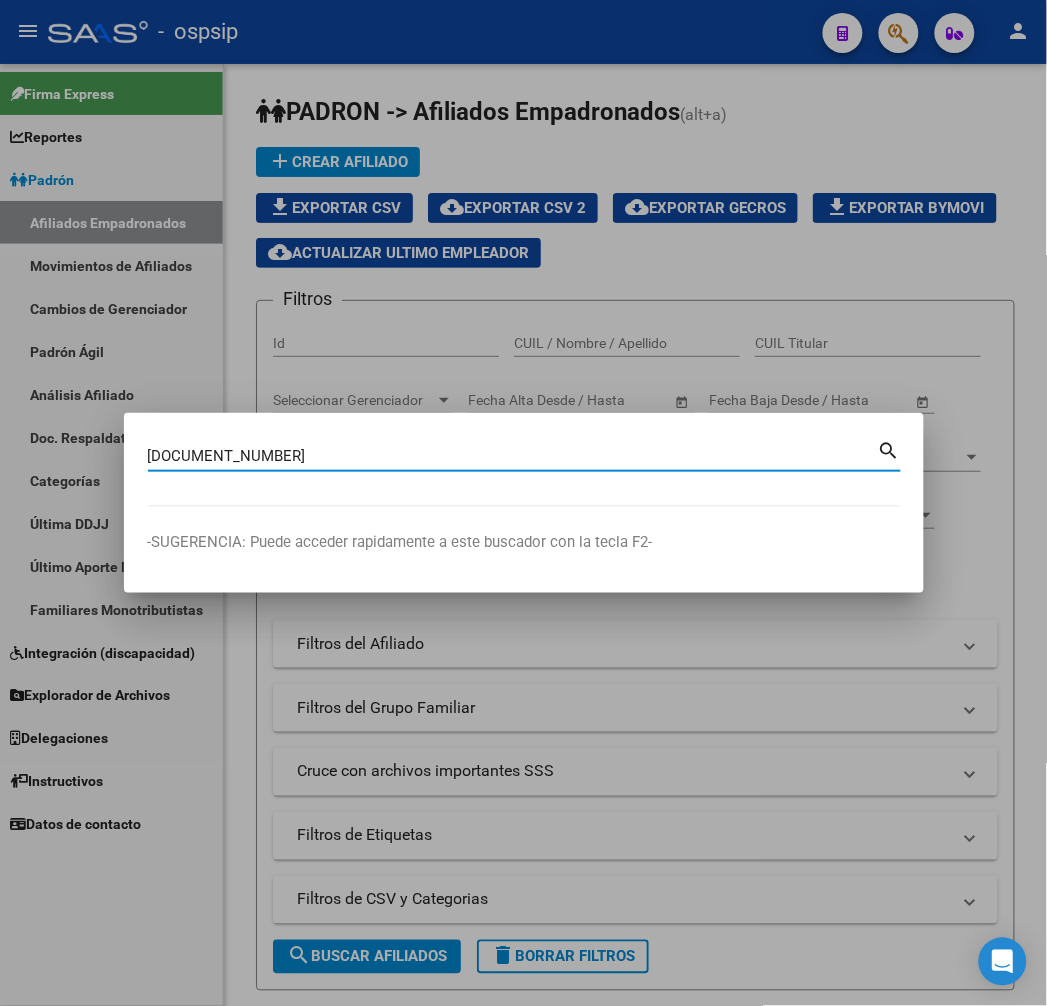 type on "[DOCUMENT_NUMBER]" 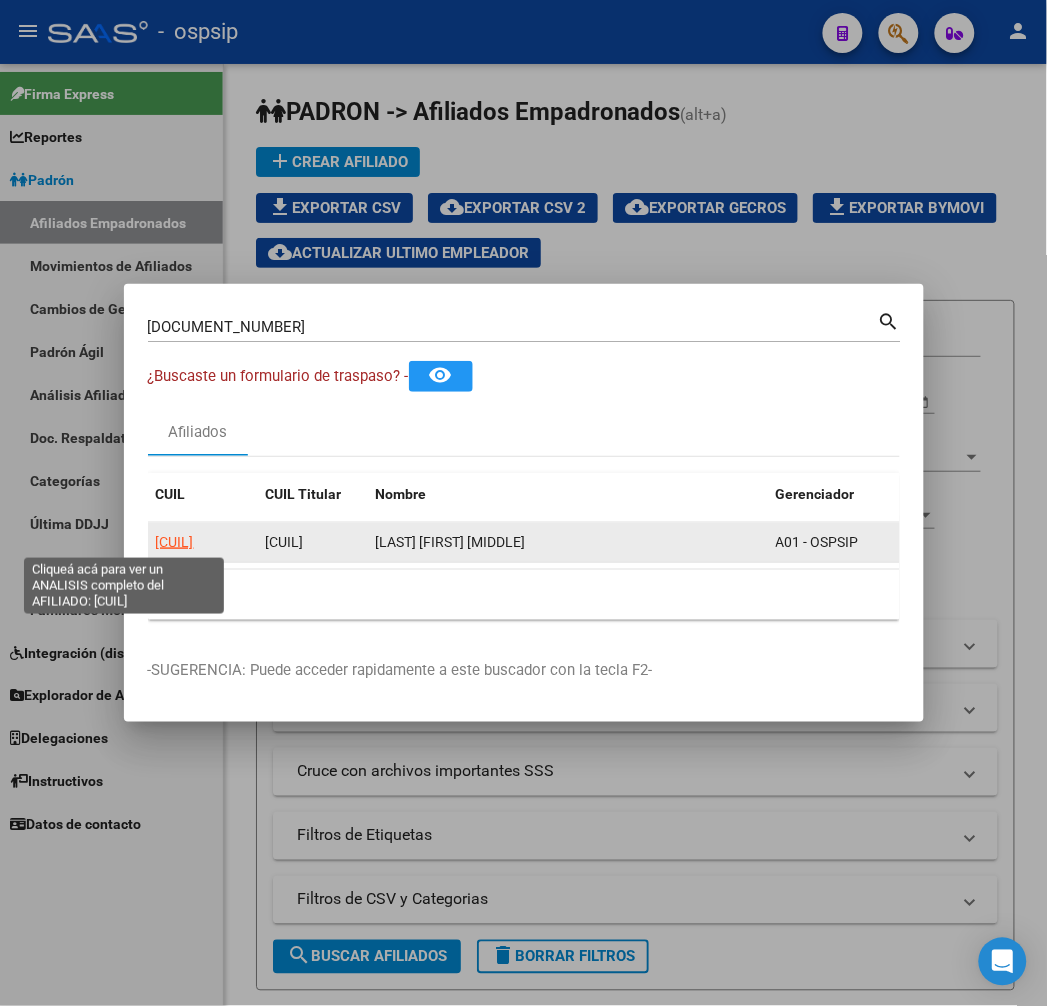 click on "[CUIL]" 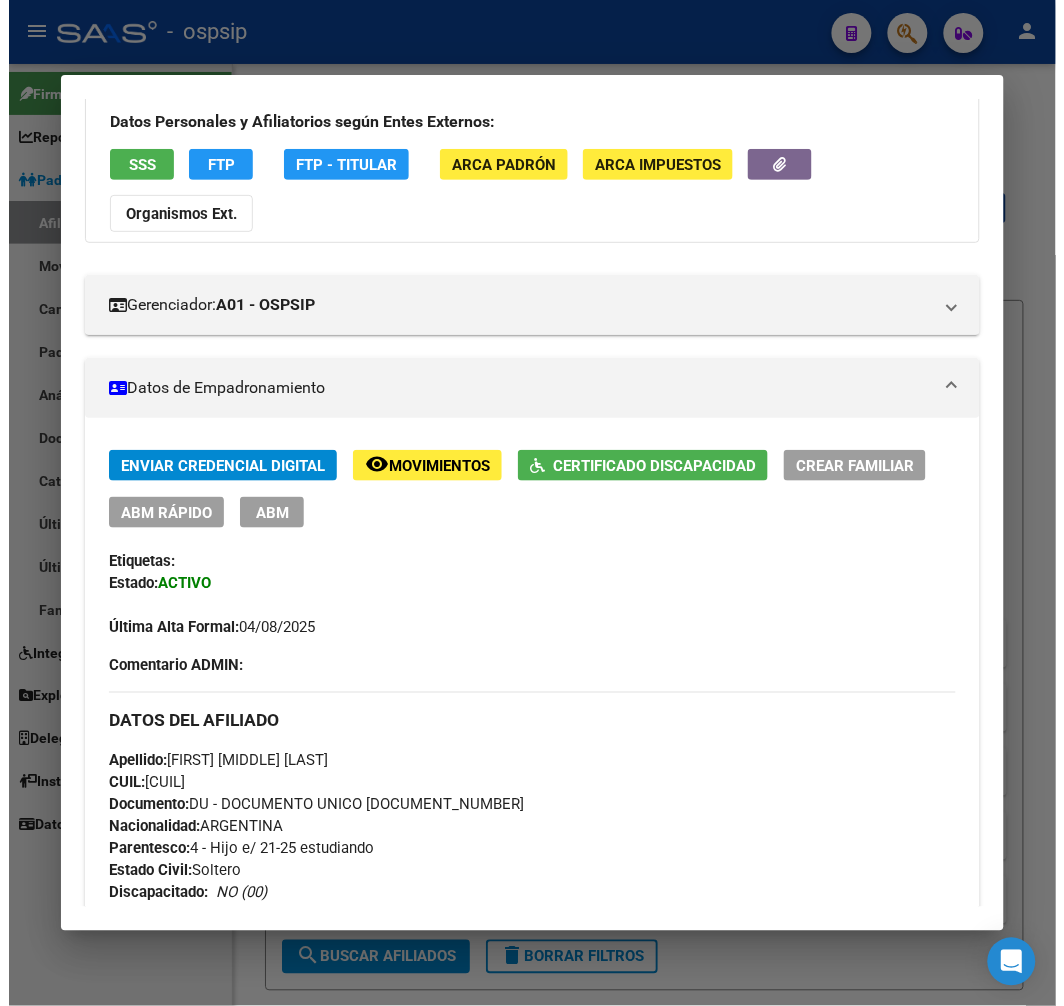 scroll, scrollTop: 333, scrollLeft: 0, axis: vertical 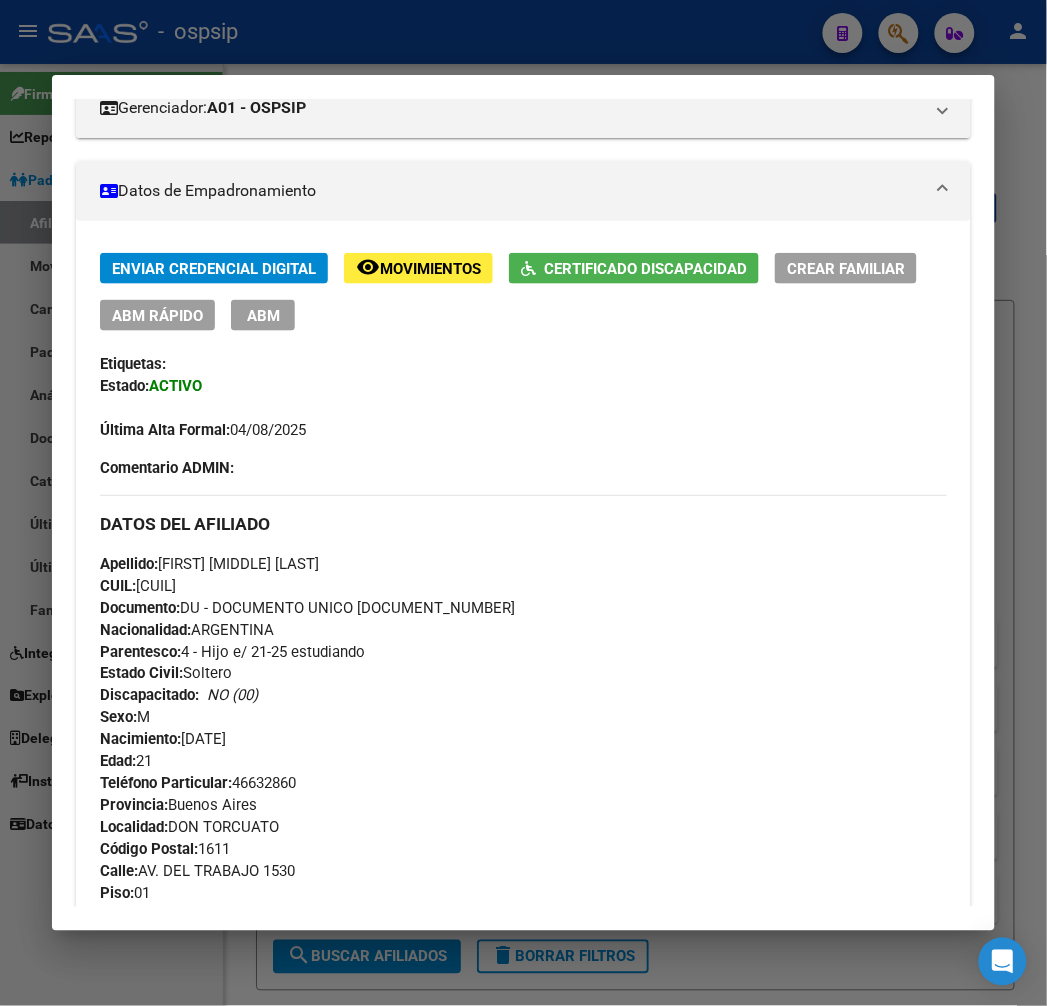 click on "ABM" at bounding box center [263, 316] 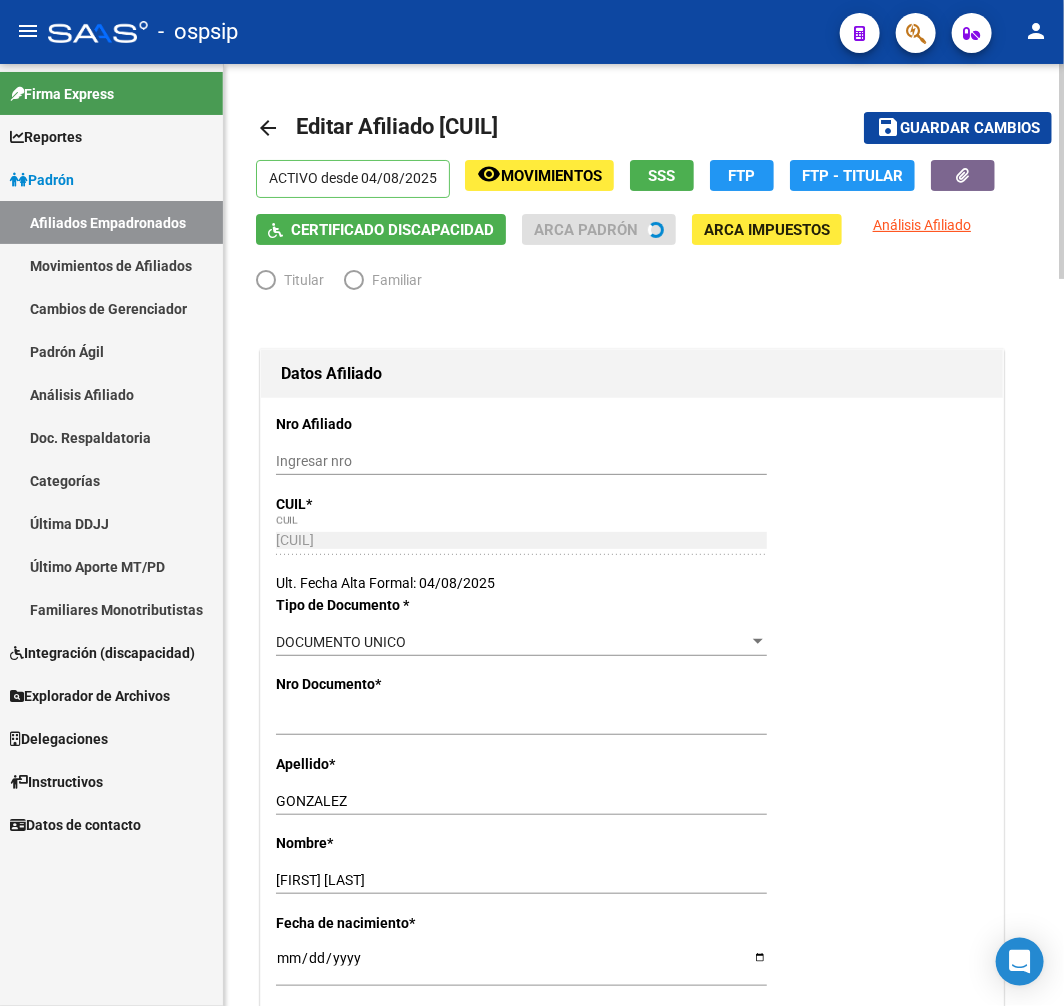 radio on "true" 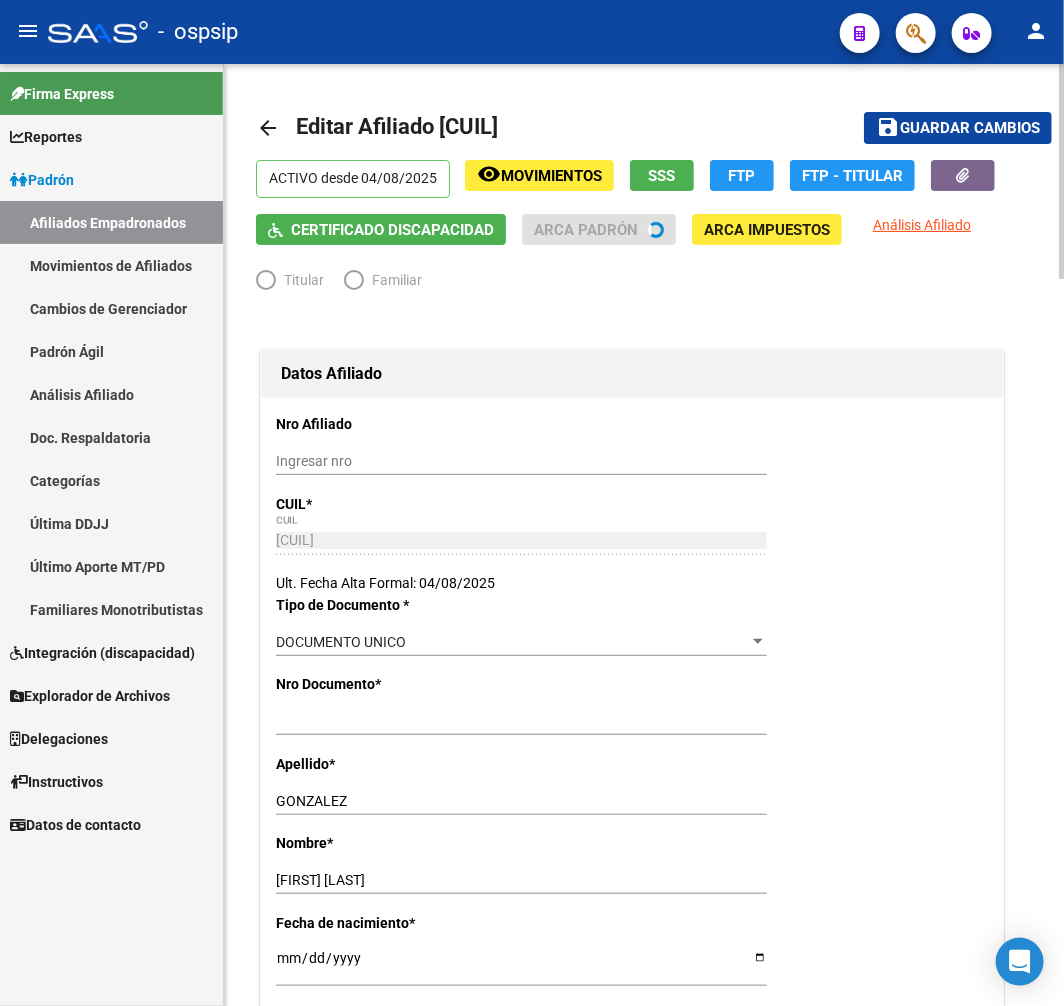 type on "[NUMBER]" 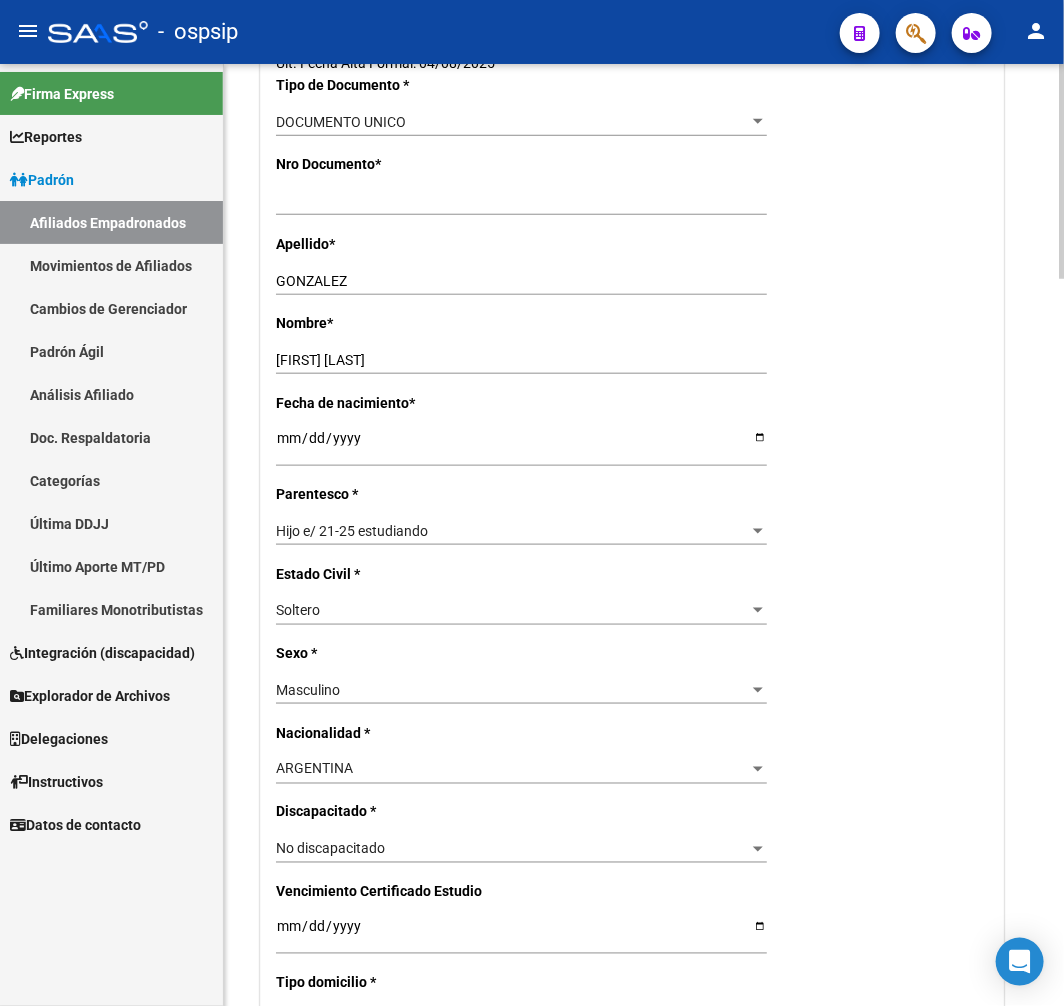 scroll, scrollTop: 666, scrollLeft: 0, axis: vertical 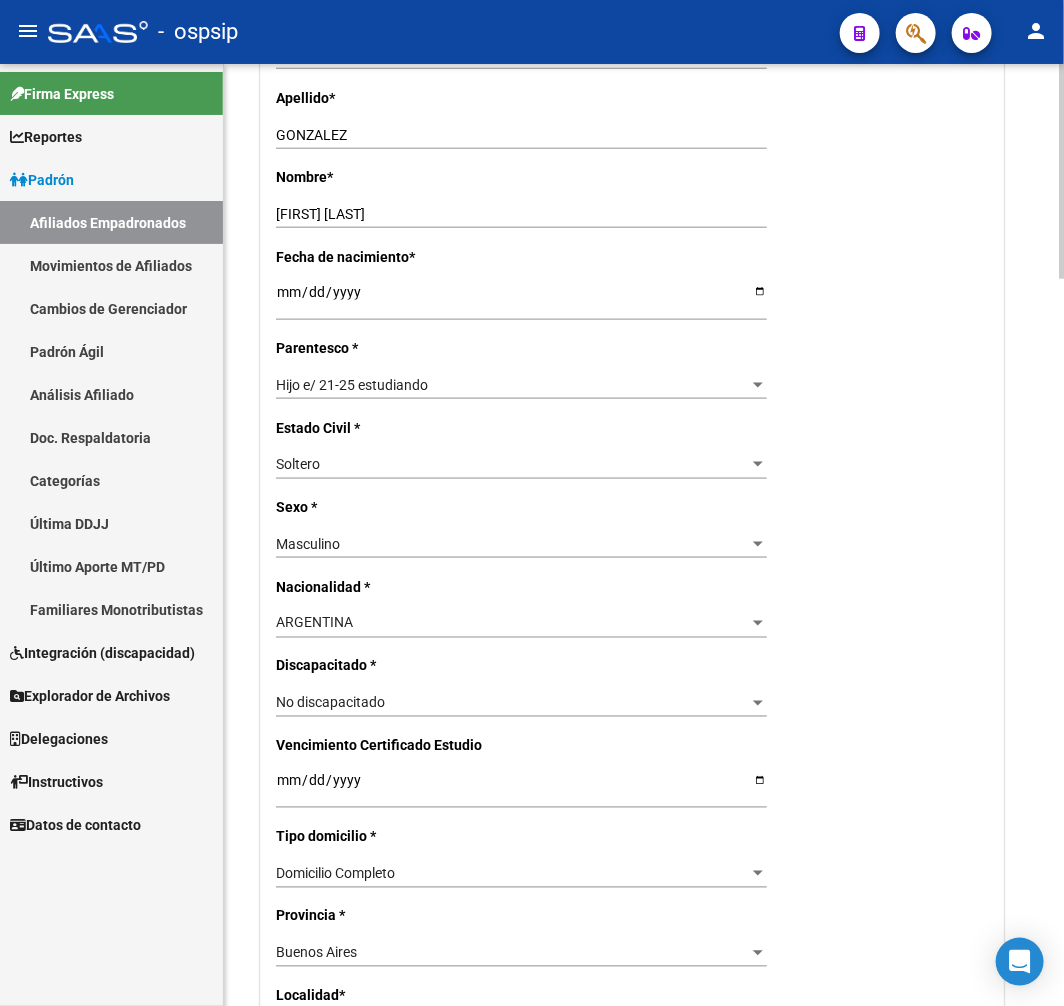 click on "No discapacitado" at bounding box center [512, 703] 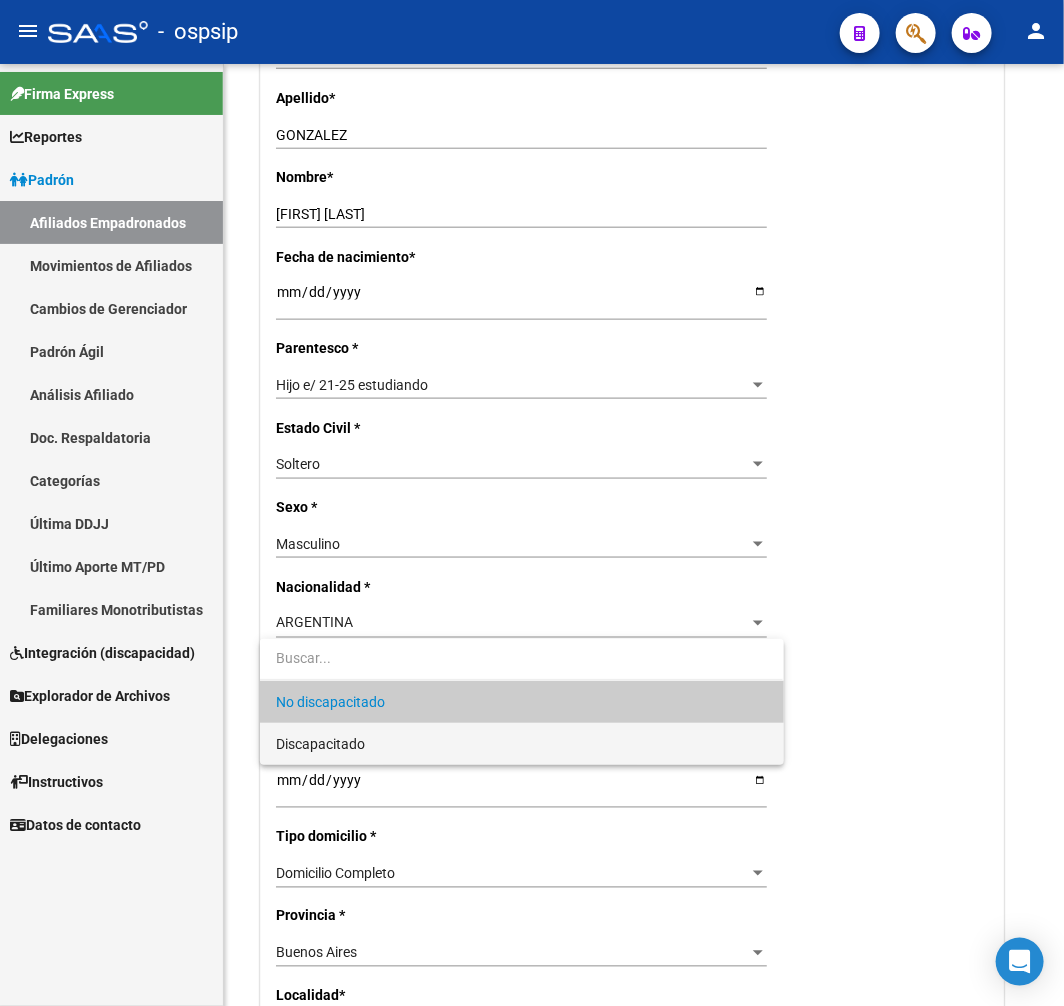 click on "Discapacitado" at bounding box center [521, 744] 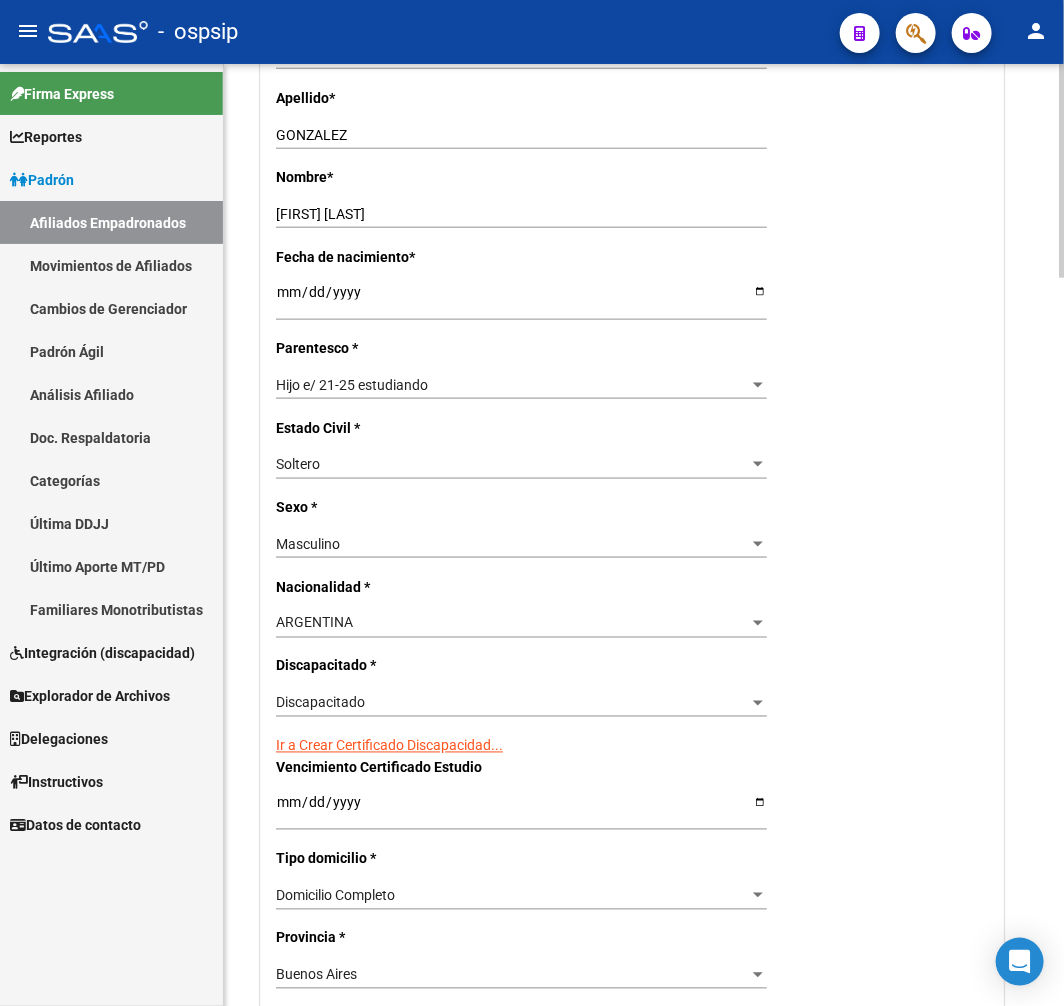 click on "Ir a Crear Certificado Discapacidad..." 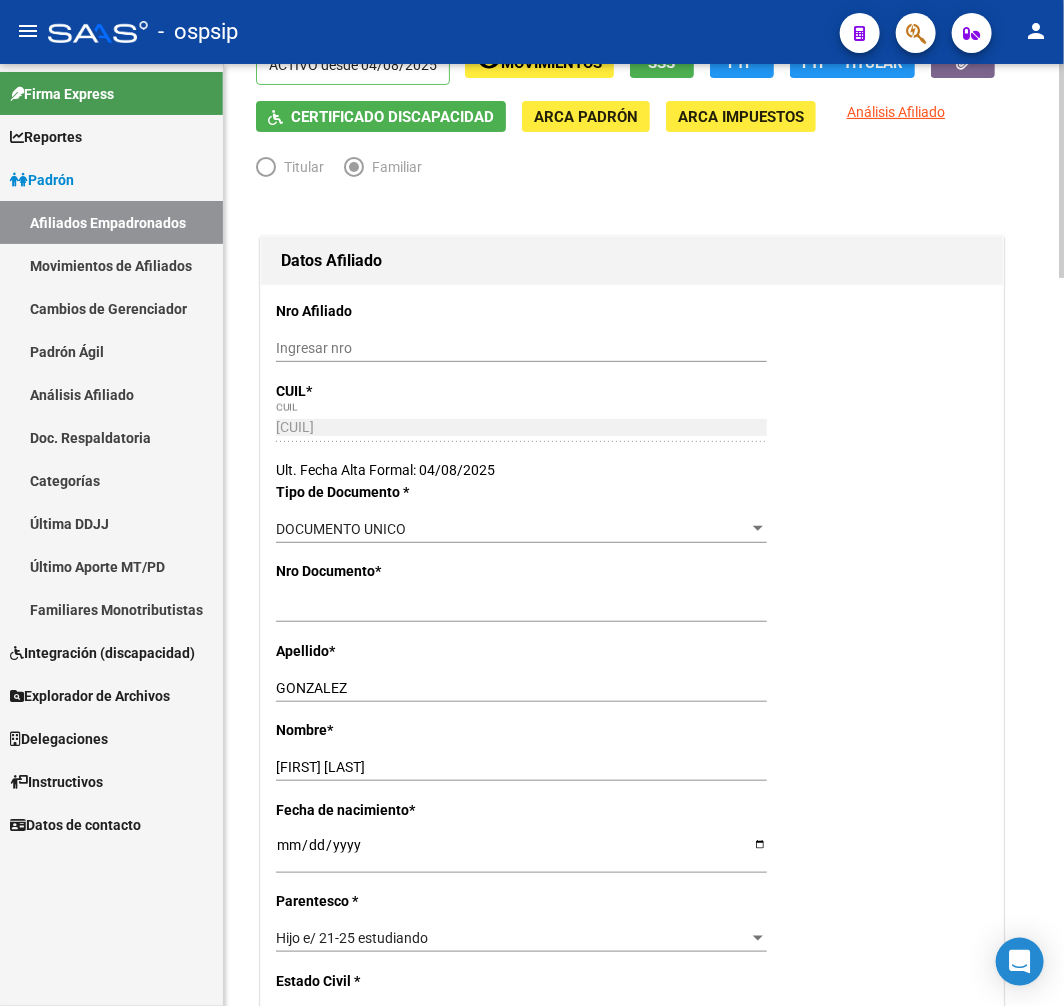 scroll, scrollTop: 0, scrollLeft: 0, axis: both 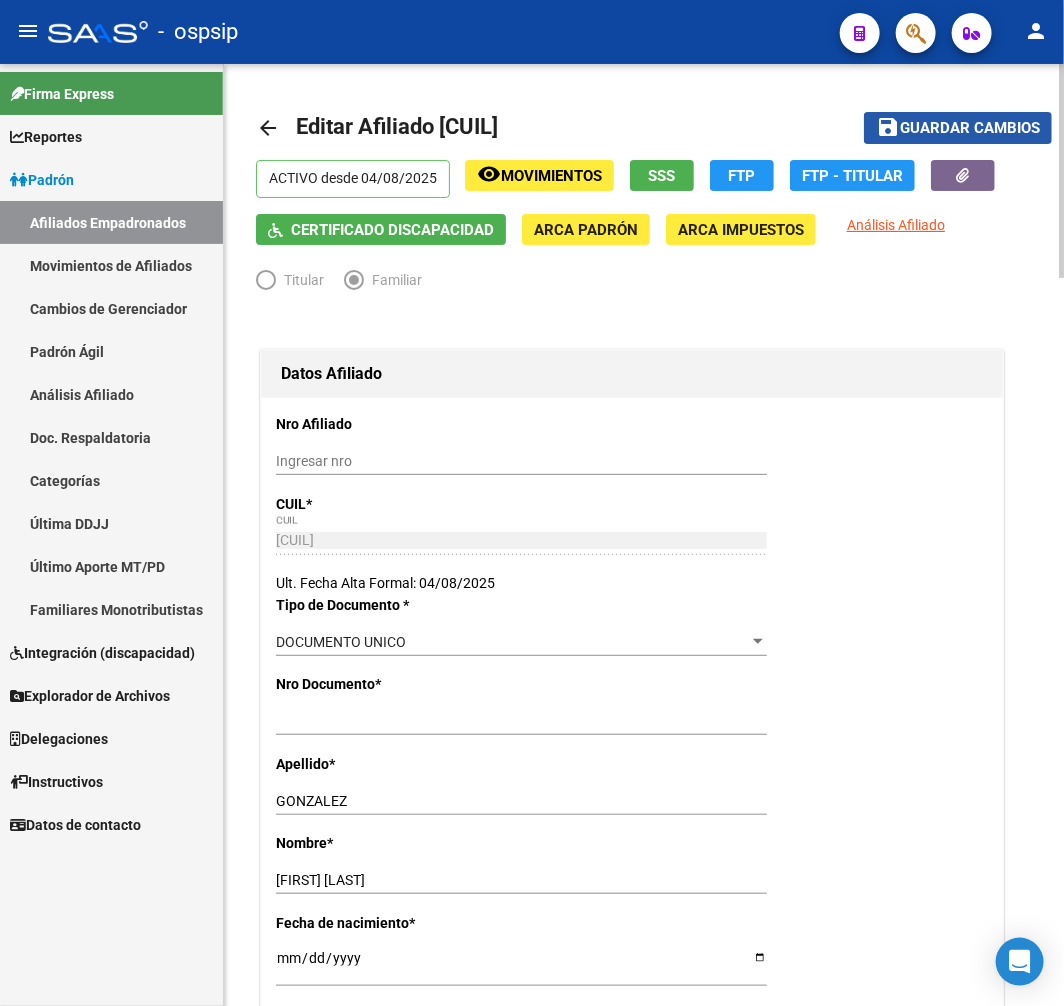 click on "Guardar cambios" 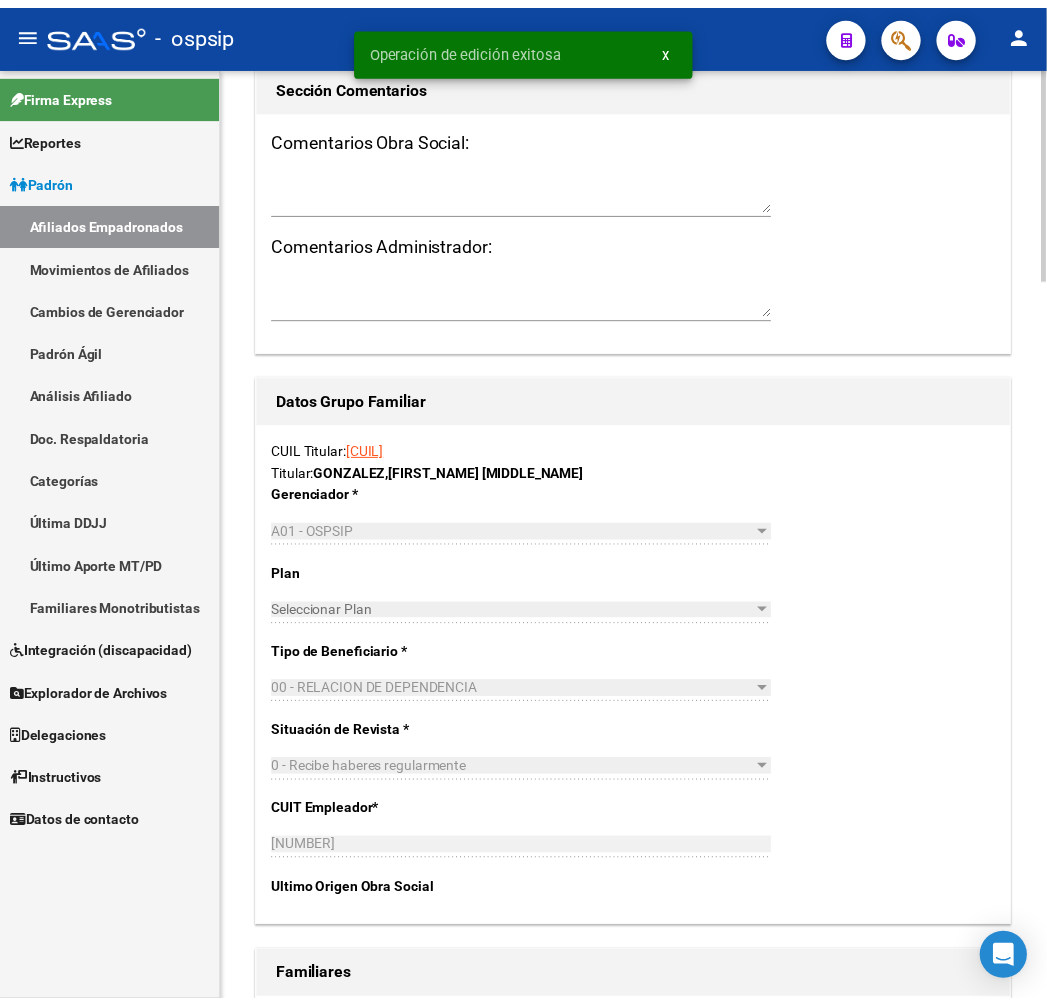 scroll, scrollTop: 3215, scrollLeft: 0, axis: vertical 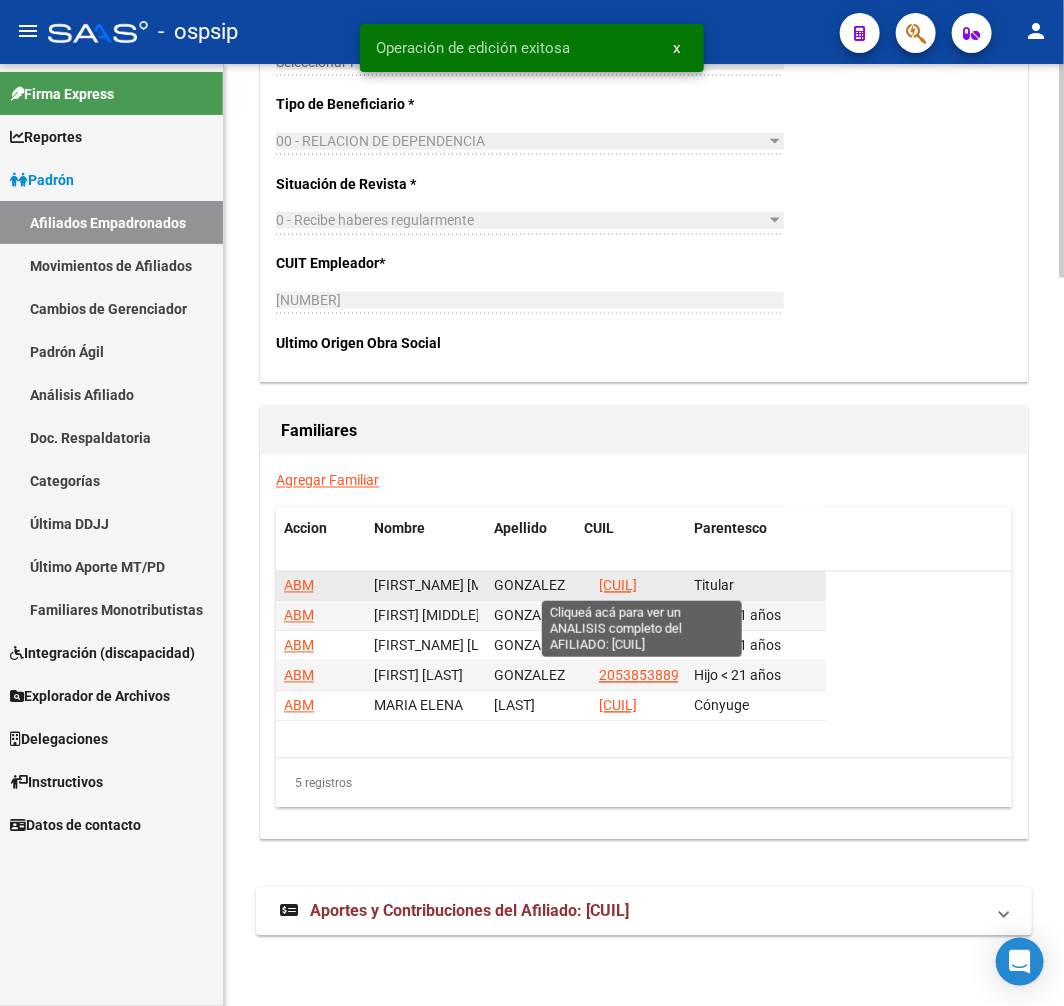 click on "[CUIL]" 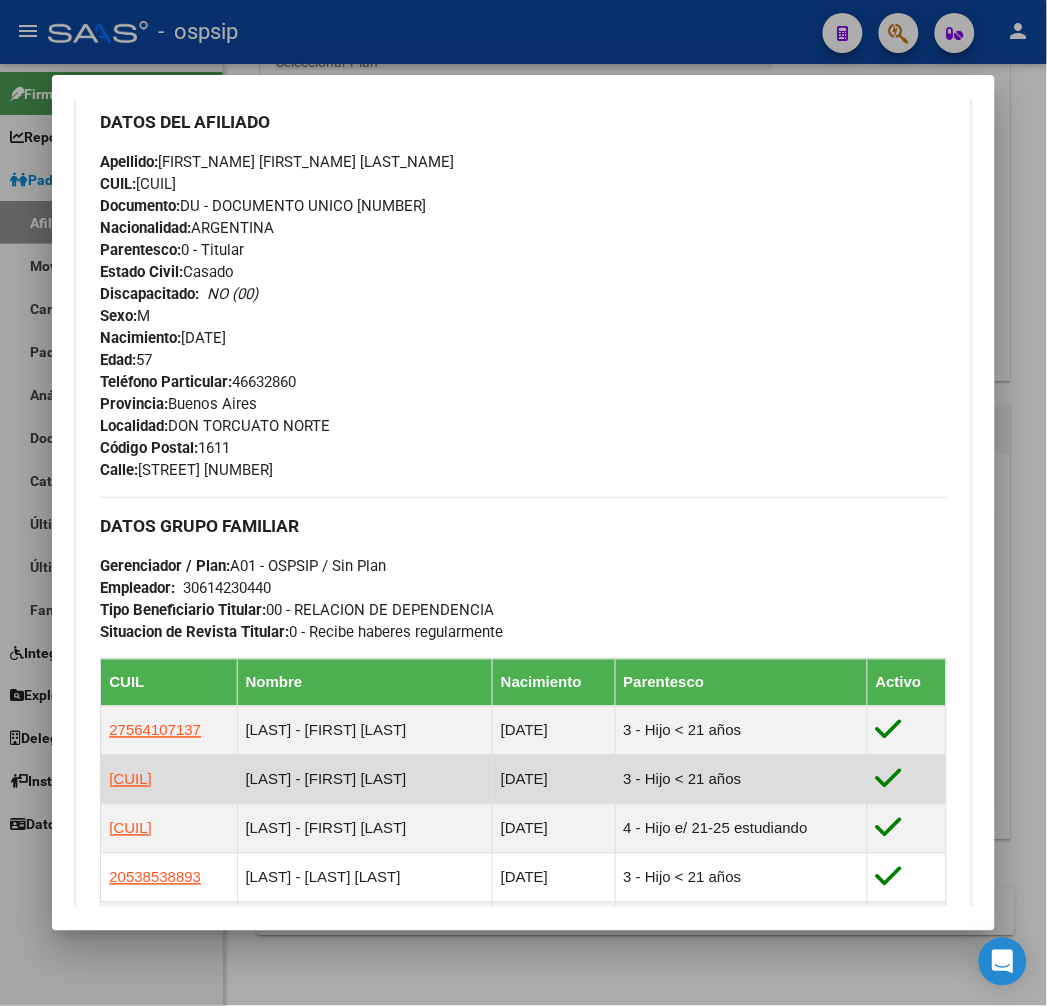 scroll, scrollTop: 777, scrollLeft: 0, axis: vertical 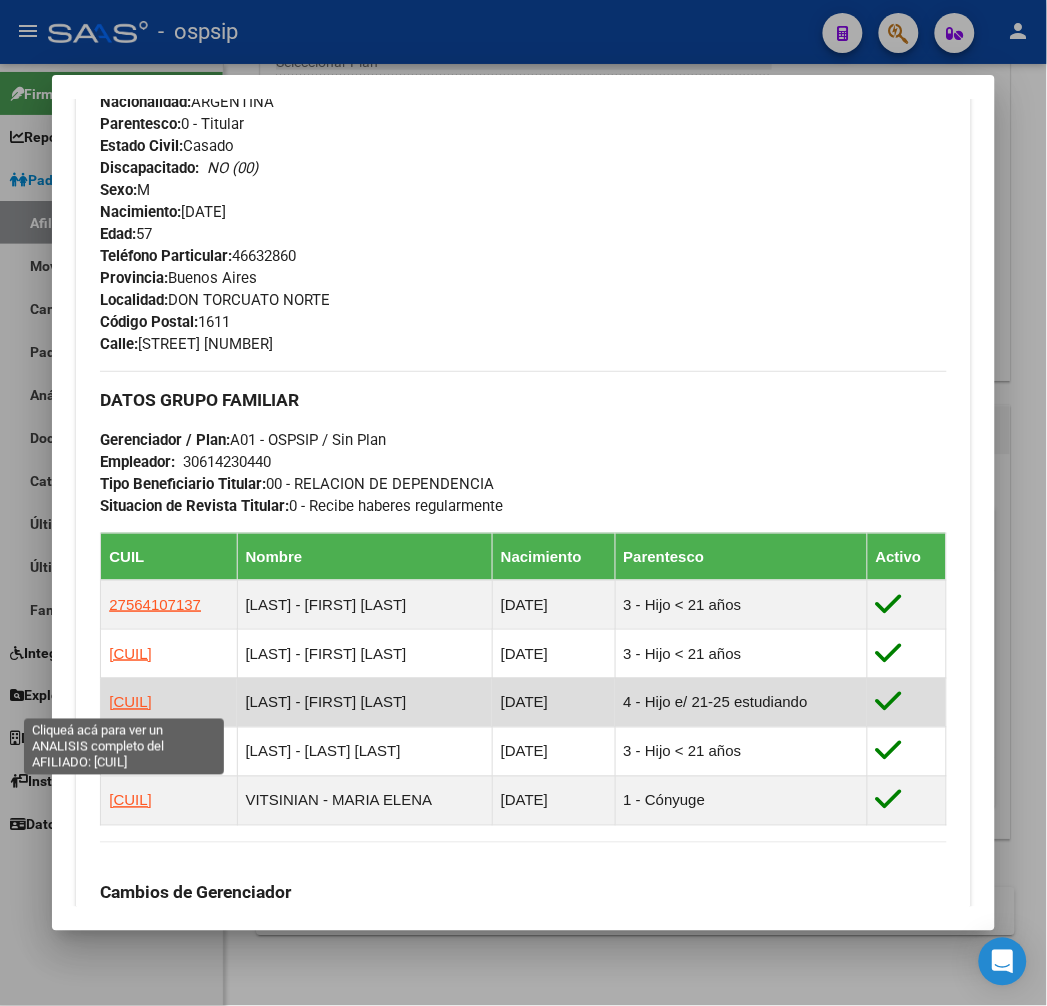 click on "[CUIL]" at bounding box center (130, 702) 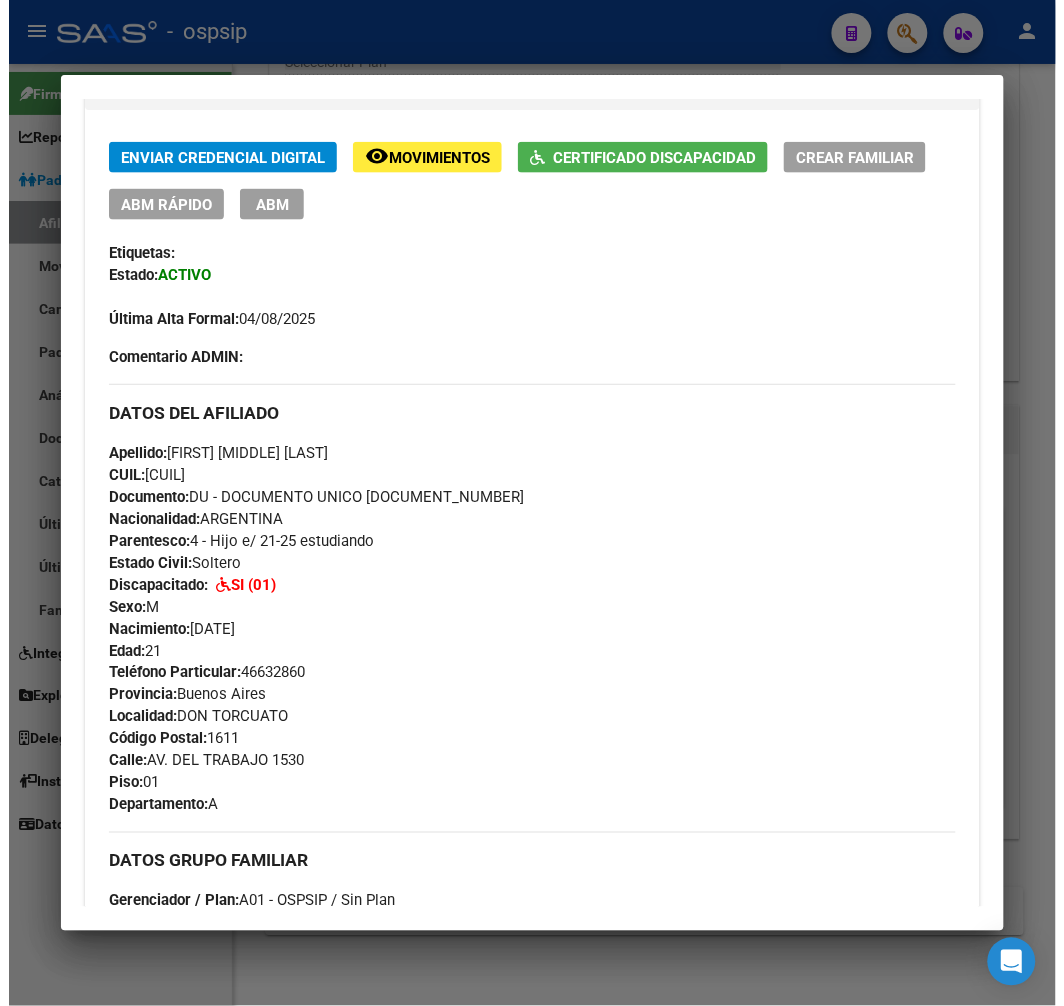 scroll, scrollTop: 0, scrollLeft: 0, axis: both 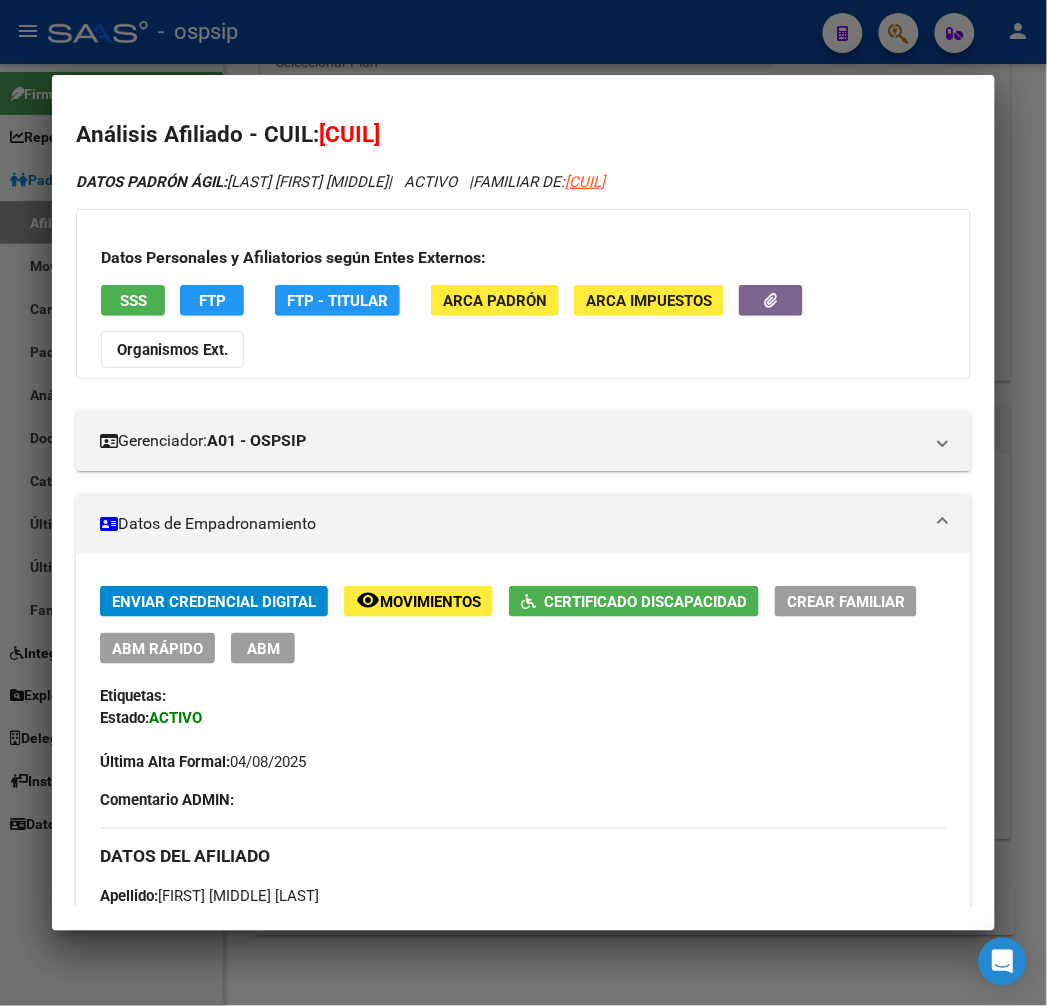 click at bounding box center (523, 503) 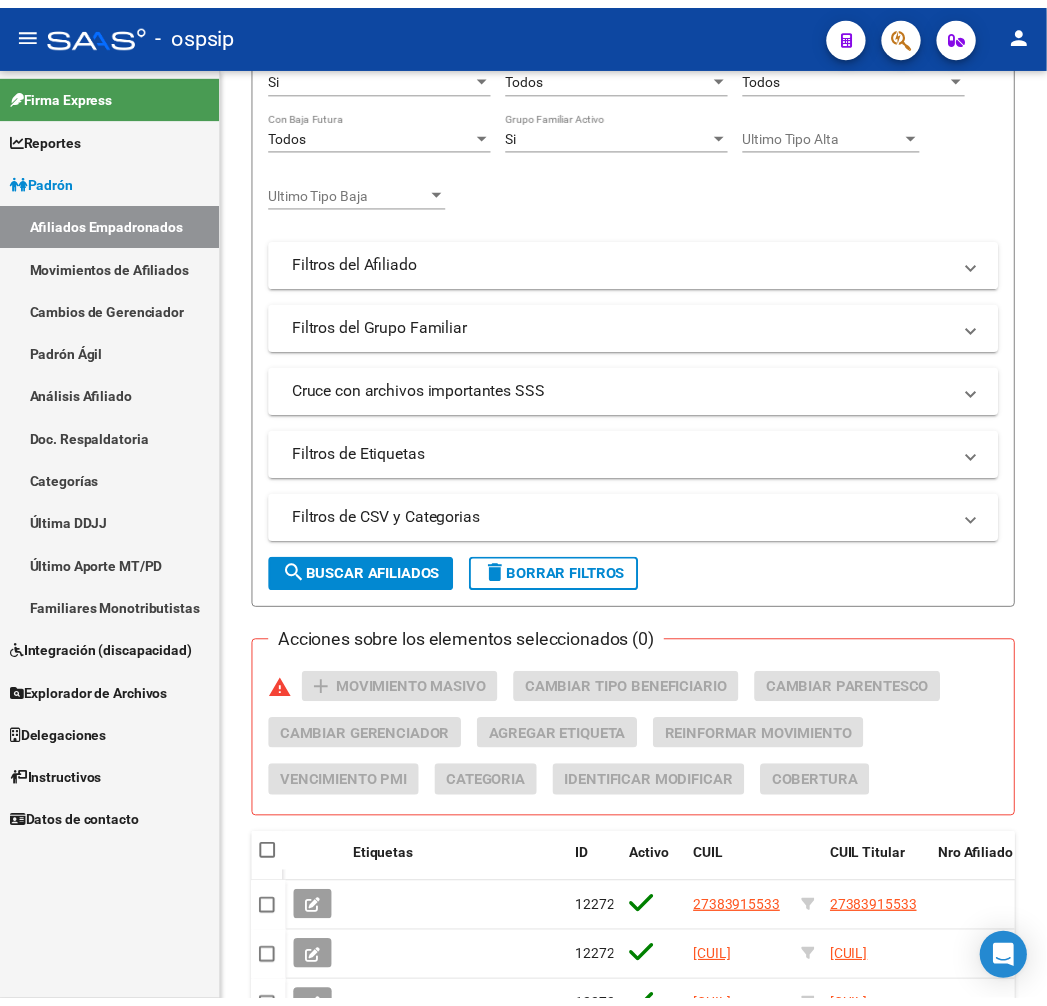 scroll, scrollTop: 893, scrollLeft: 0, axis: vertical 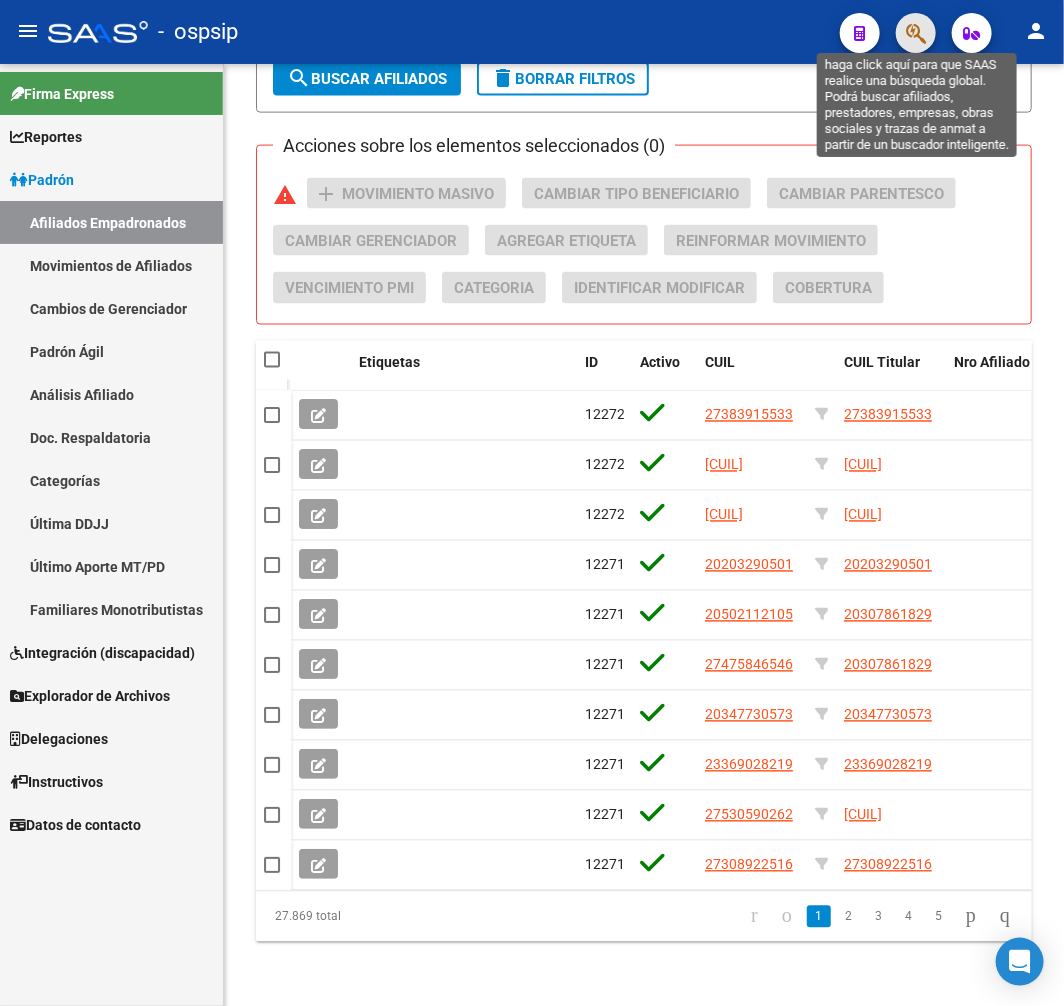 click 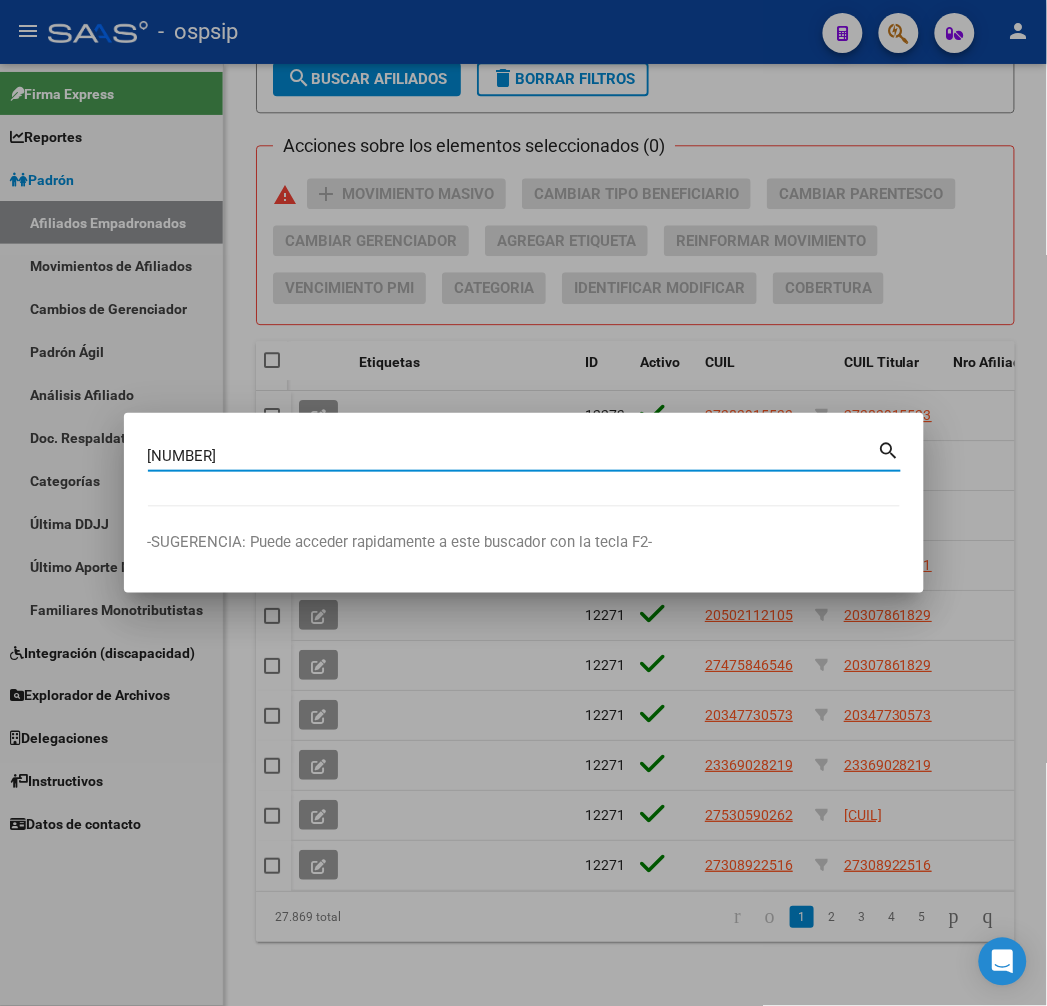 type on "[NUMBER]" 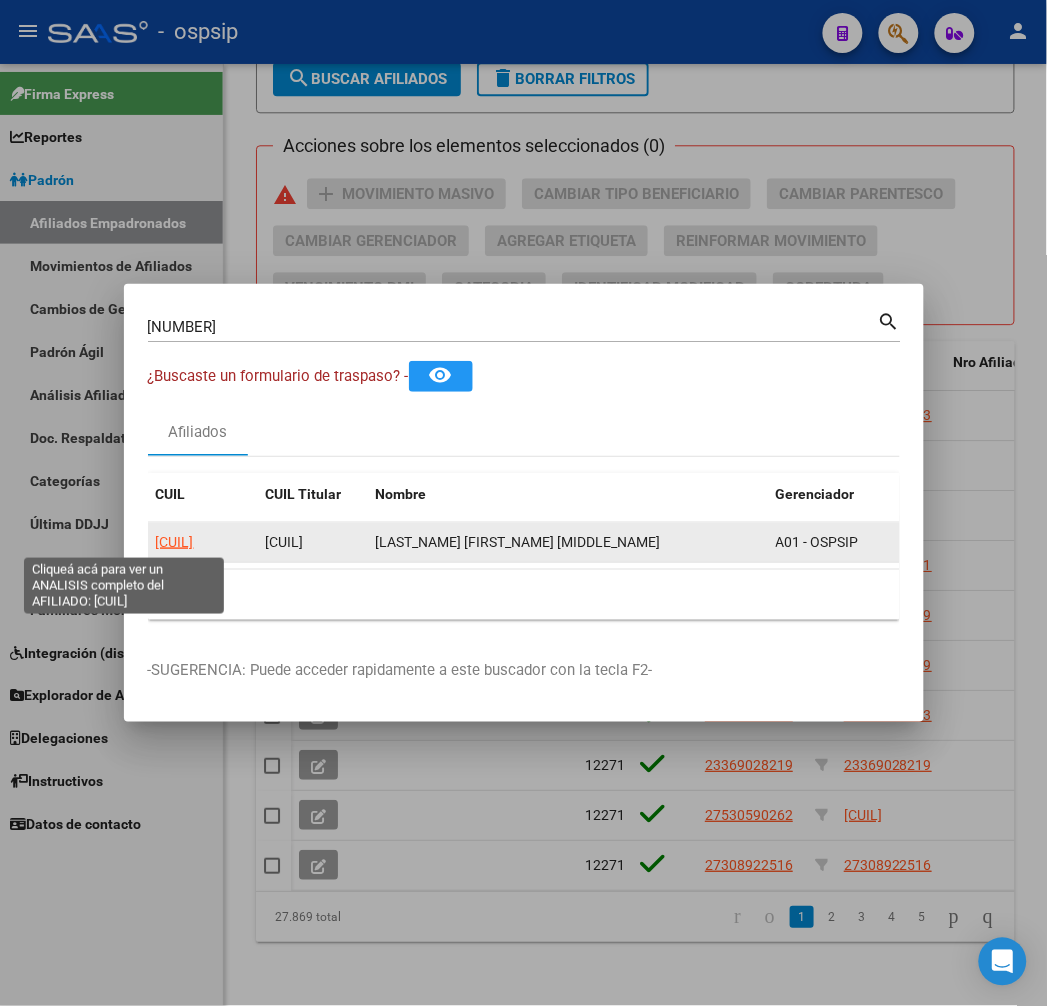 click on "[CUIL]" 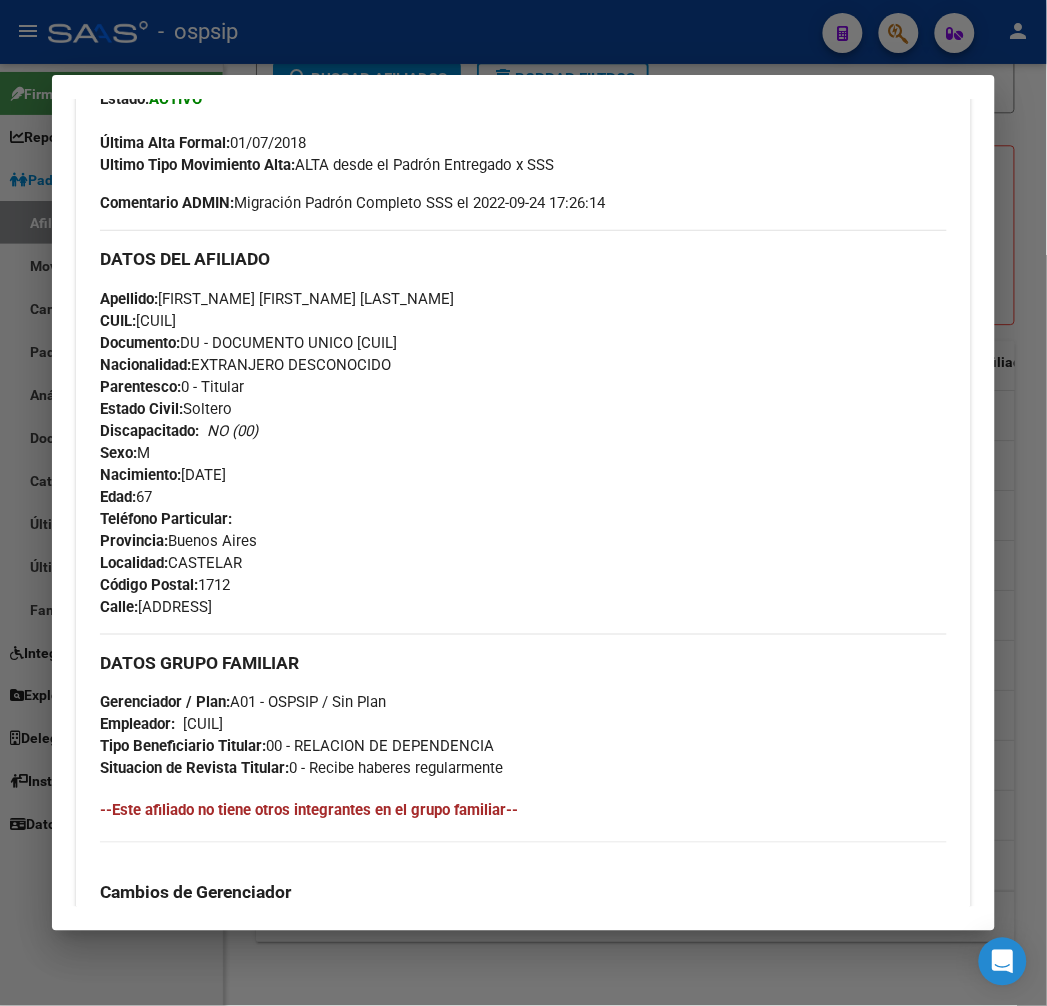 scroll, scrollTop: 555, scrollLeft: 0, axis: vertical 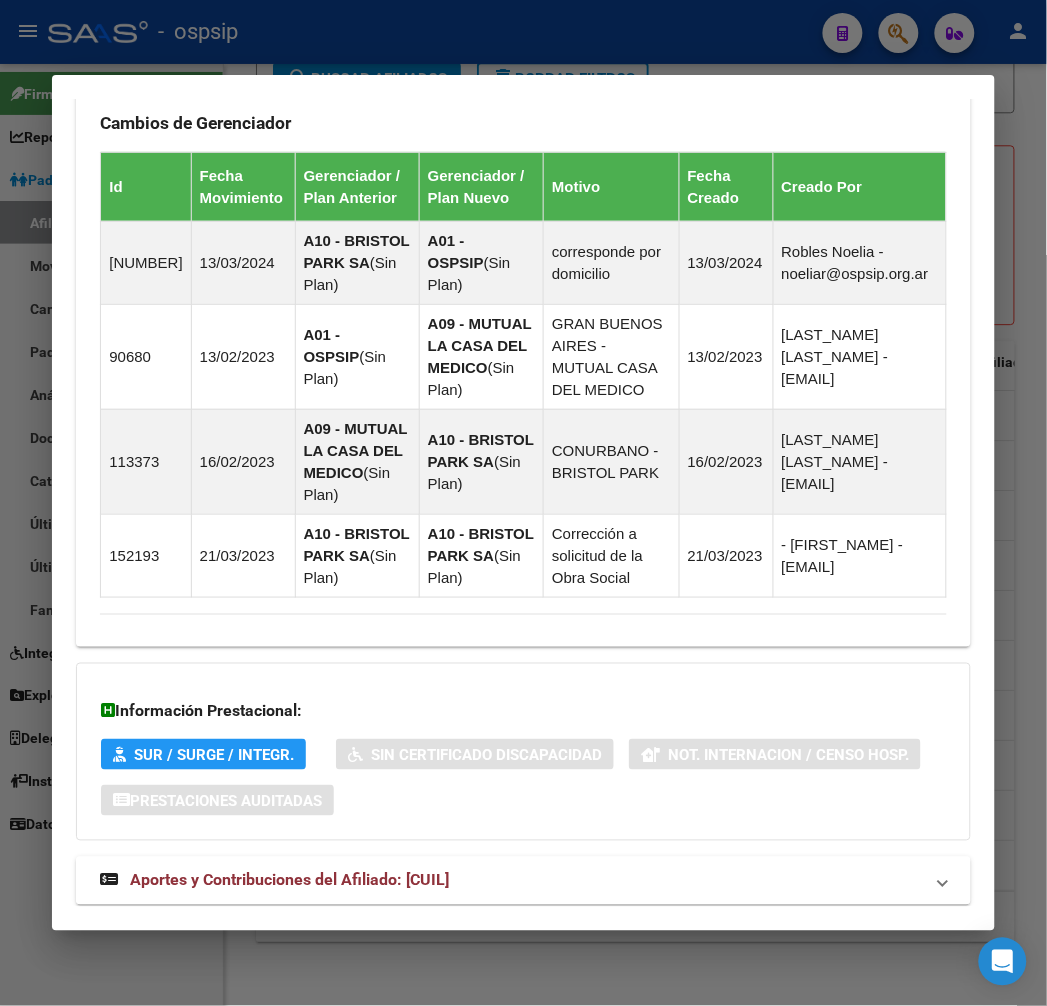 click on "Aportes y Contribuciones del Afiliado: [CUIL]" at bounding box center (511, 881) 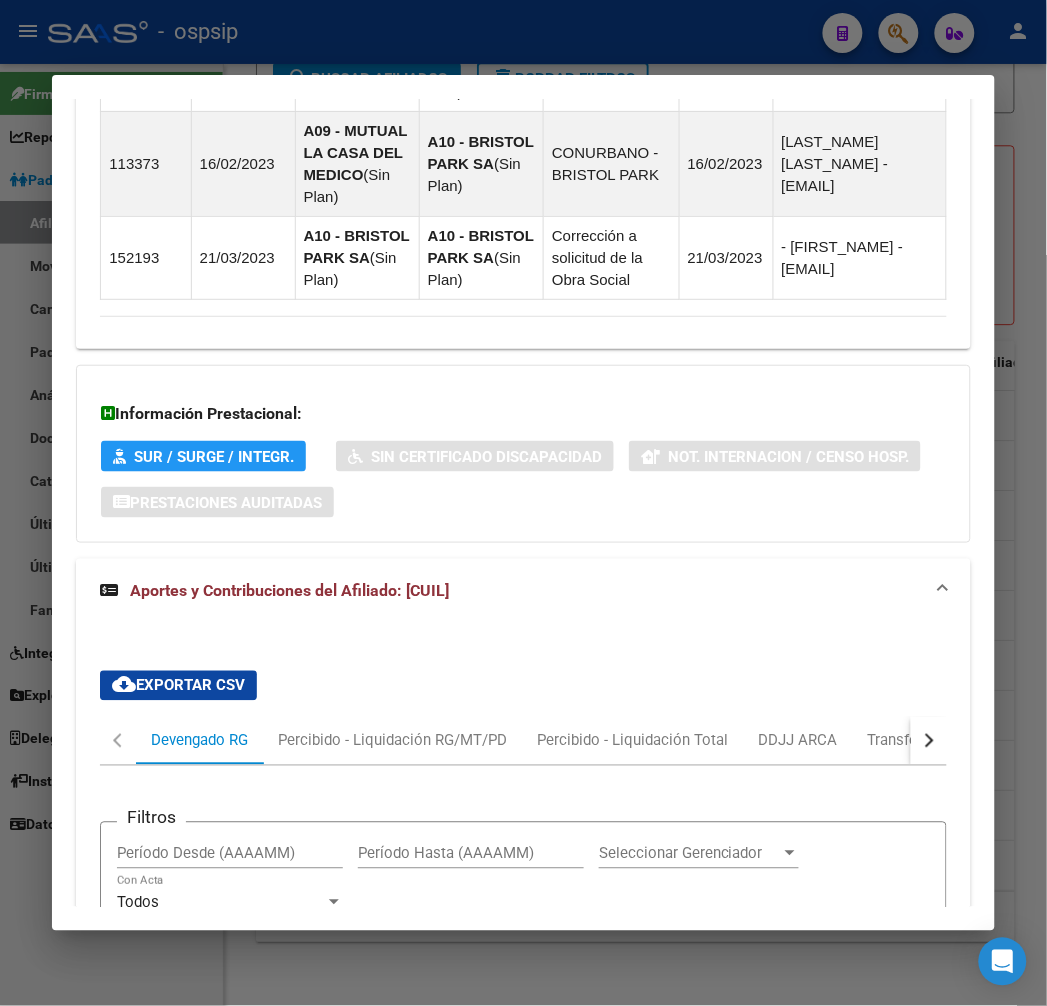 scroll, scrollTop: 1775, scrollLeft: 0, axis: vertical 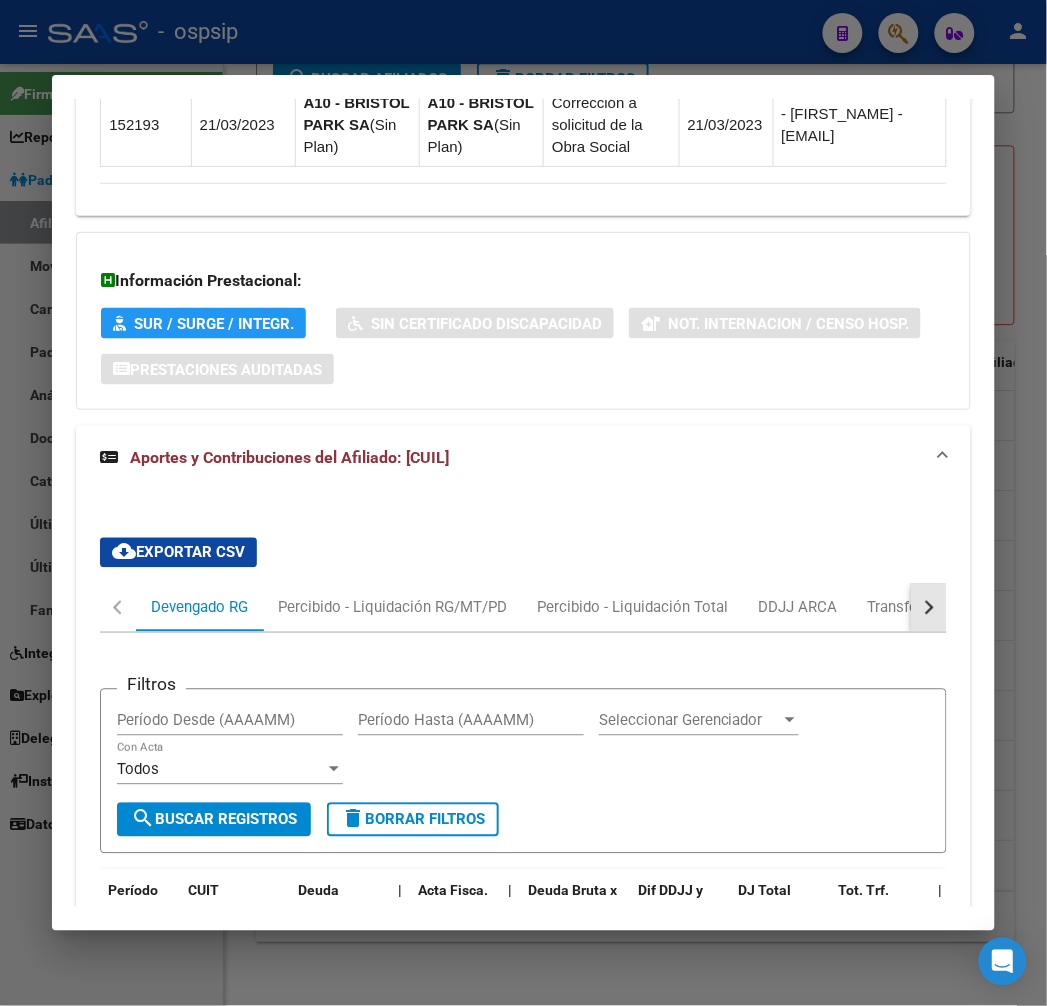 click at bounding box center [929, 608] 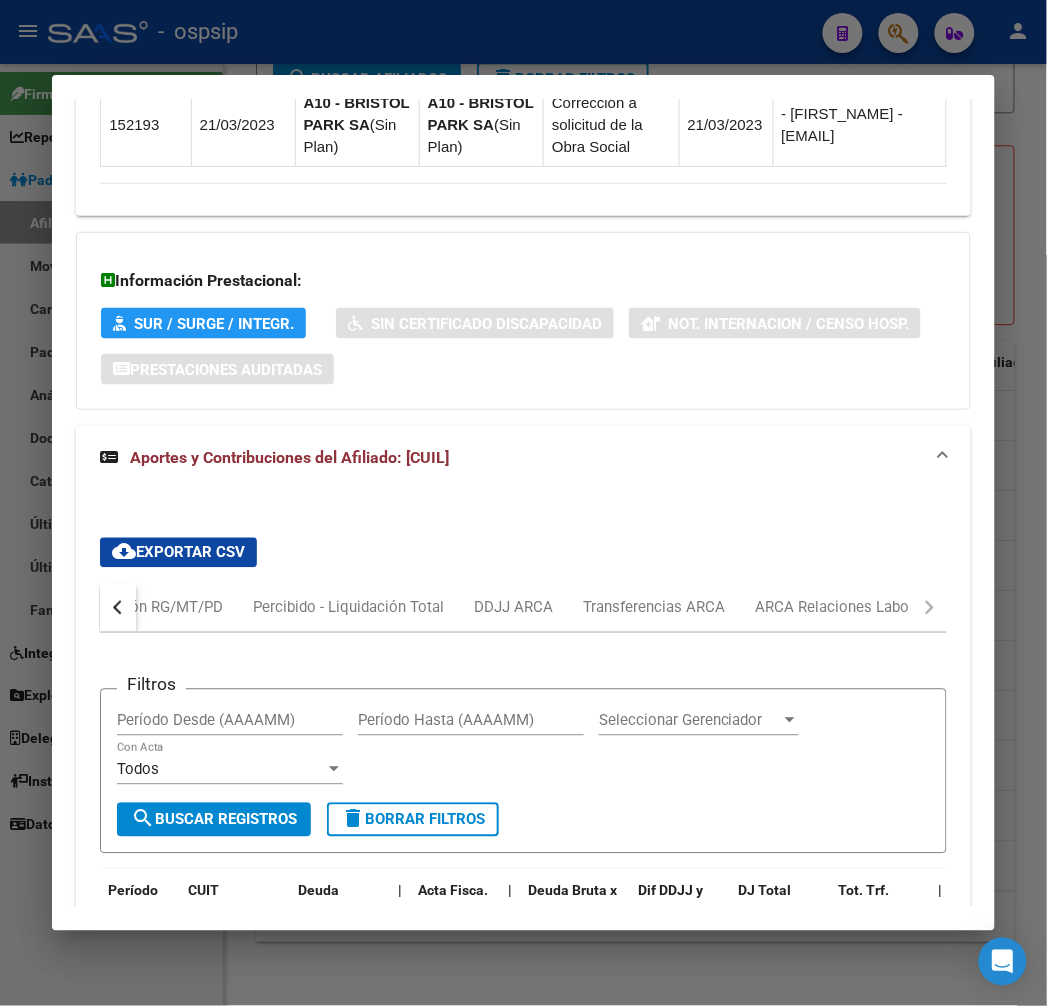 click on "Devengado RG Percibido - Liquidación RG/MT/PD Percibido - Liquidación Total DDJJ ARCA Transferencias ARCA ARCA Relaciones Laborales" at bounding box center (523, 608) 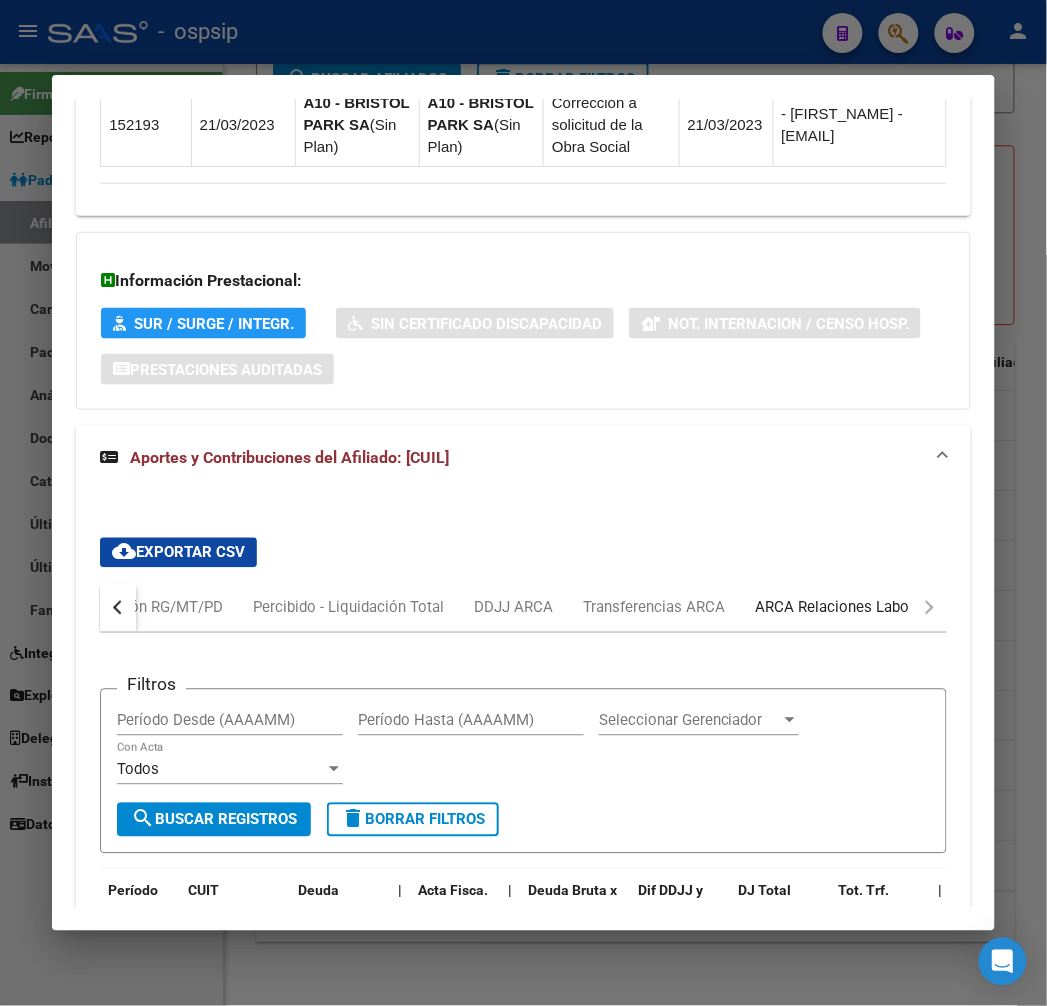 click on "ARCA Relaciones Laborales" at bounding box center (848, 608) 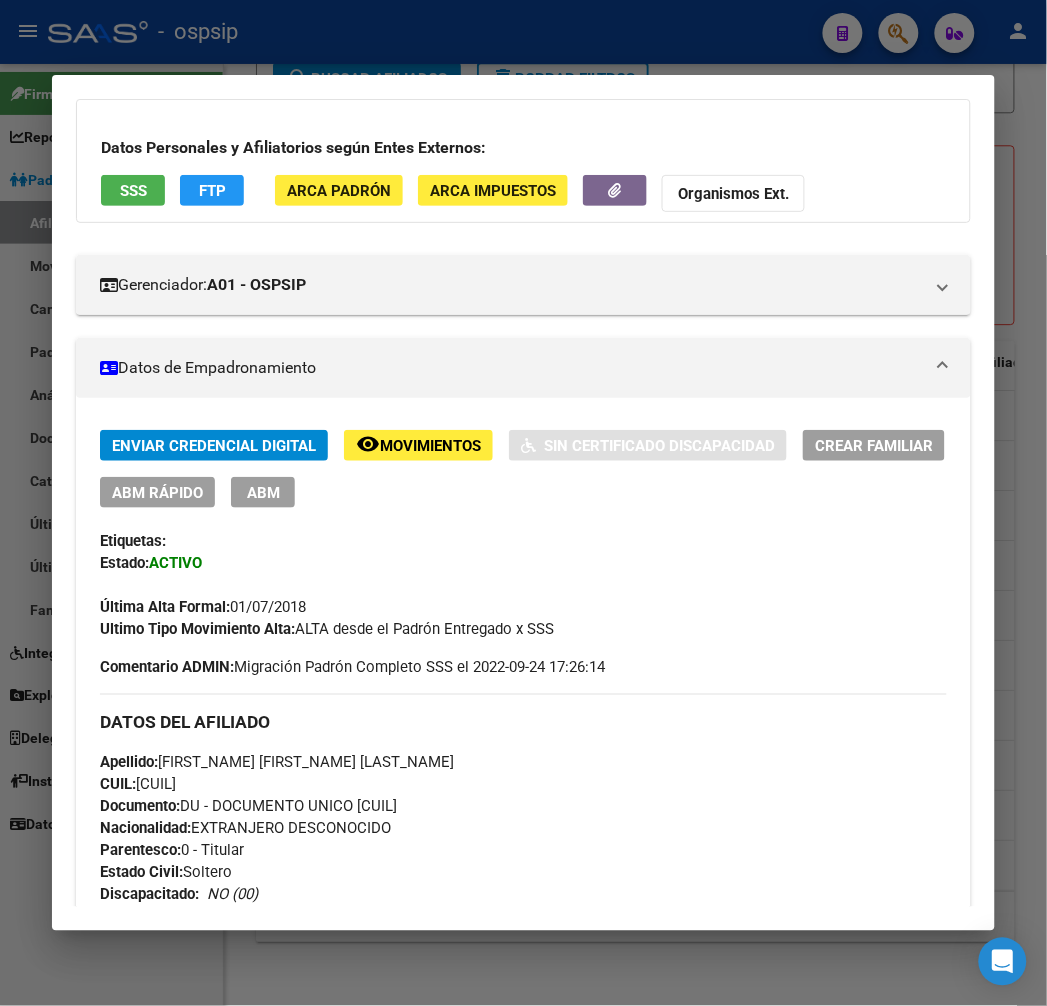 scroll, scrollTop: 108, scrollLeft: 0, axis: vertical 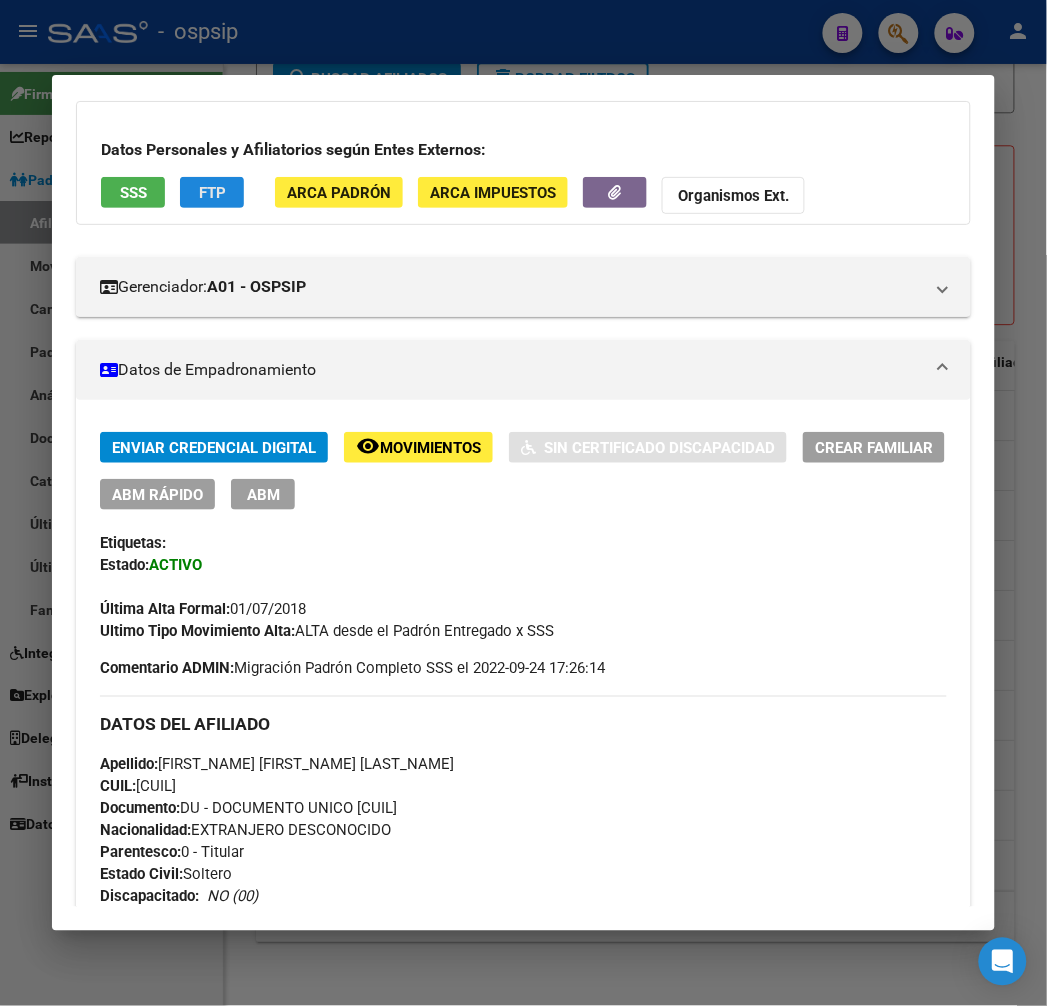 click on "FTP" 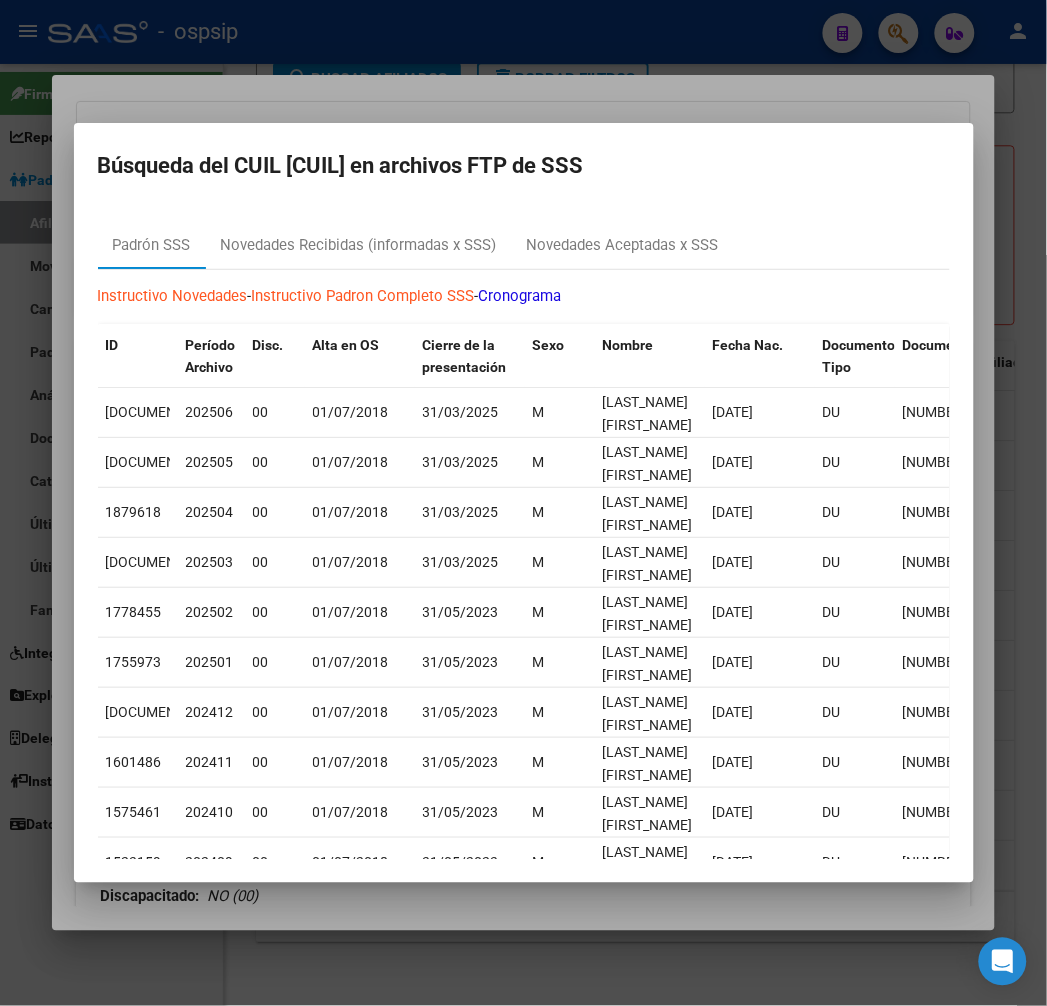click on "Búsqueda del CUIL [CUIL] en archivos FTP de SSS Padrón SSS Novedades Recibidas (informadas x SSS) Novedades Aceptadas x SSS Instructivo Novedades  -  Instructivo Padron Completo SSS  -  Cronograma ID Período Archivo Disc. Alta en OS Cierre de la presentación Sexo Nombre Fecha Nac. Documento Tipo Documento Parentesco DomicilioTipo Provincia Departamento Localidad CP Calle Nro Puerta Piso Teléfono Estado Civil Nacionalidad CUIT Empleador CUIL Titular Situacion Revista Tit. Tipo Beneficiario Tit. [NUMBER] [NUMBER]  00  [DATE] [DATE] M [LAST] [FIRST] [LAST]          [DATE]  DU   [CUIL]   0 - Titular  1 - Domicilio Completo  2 - Buenos Aires         [CITY]               [POSTAL_CODE]   [STREET]       [NUMBER]                                 1 - Soltero  0 - EXTRANJERO DESCONOCIDO [CUIL] [CUIL]  0 - Recibe haberes regularmente  00 - RELACION DE DEPENDENCIA [NUMBER] [NUMBER]  00  [DATE] [DATE] M [LAST] [FIRST] [LAST]          [DATE]  DU   [CUIL]   0 - Titular  2 - Buenos Aires" at bounding box center [524, 503] 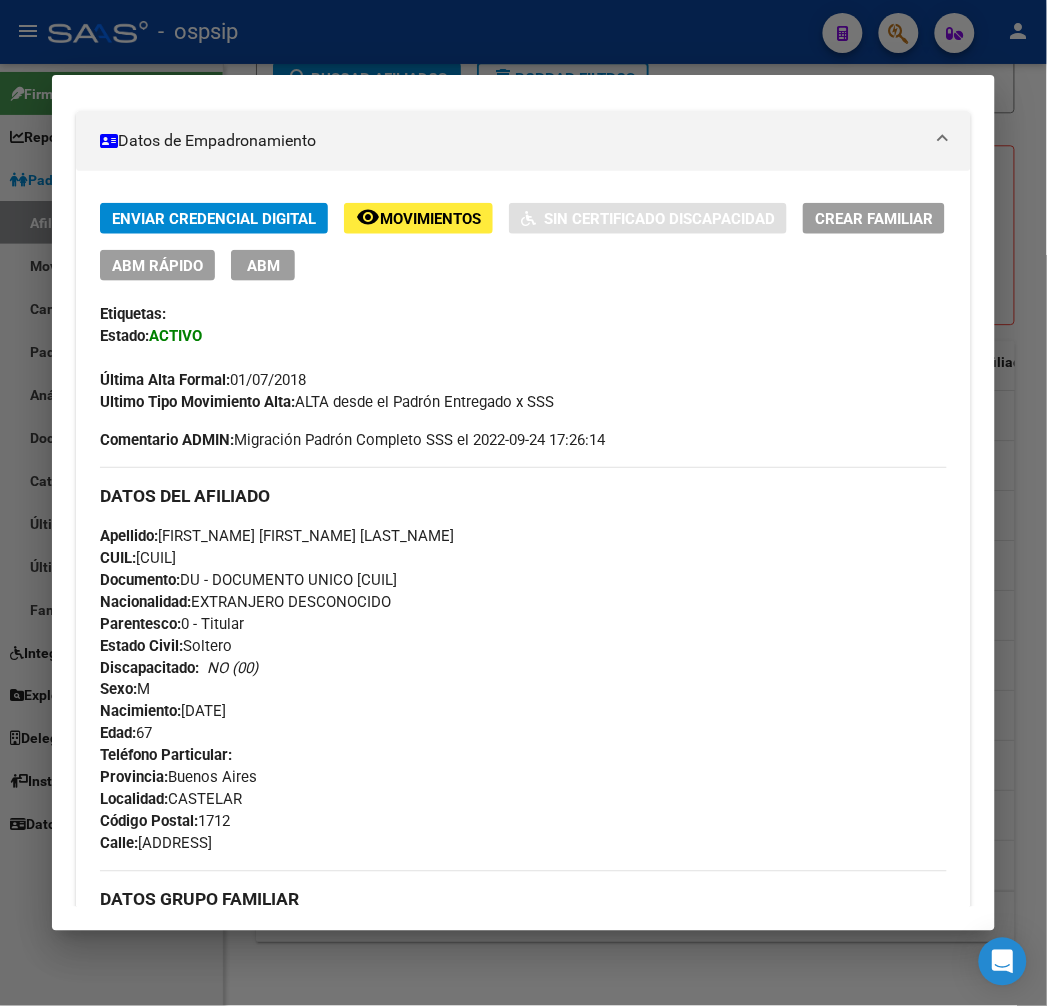 scroll, scrollTop: 300, scrollLeft: 0, axis: vertical 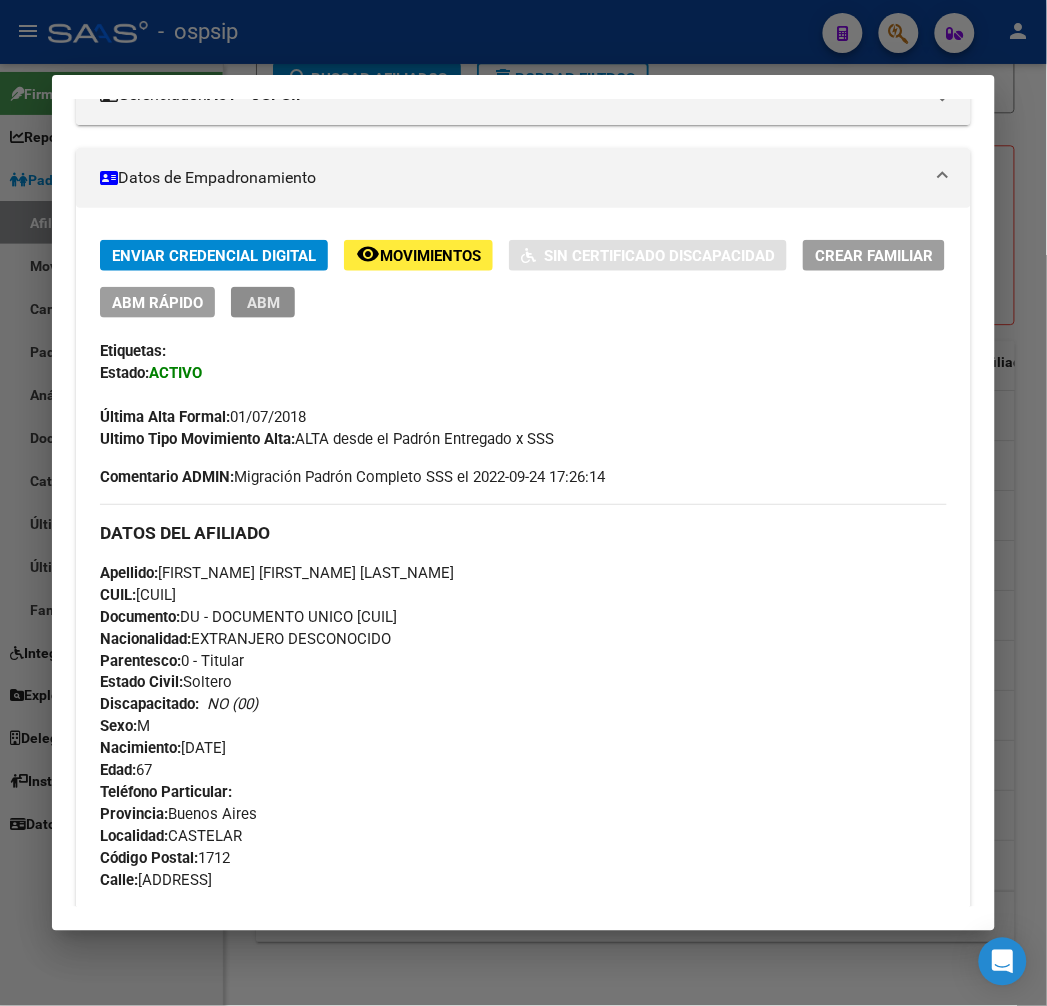 click on "ABM" at bounding box center (263, 303) 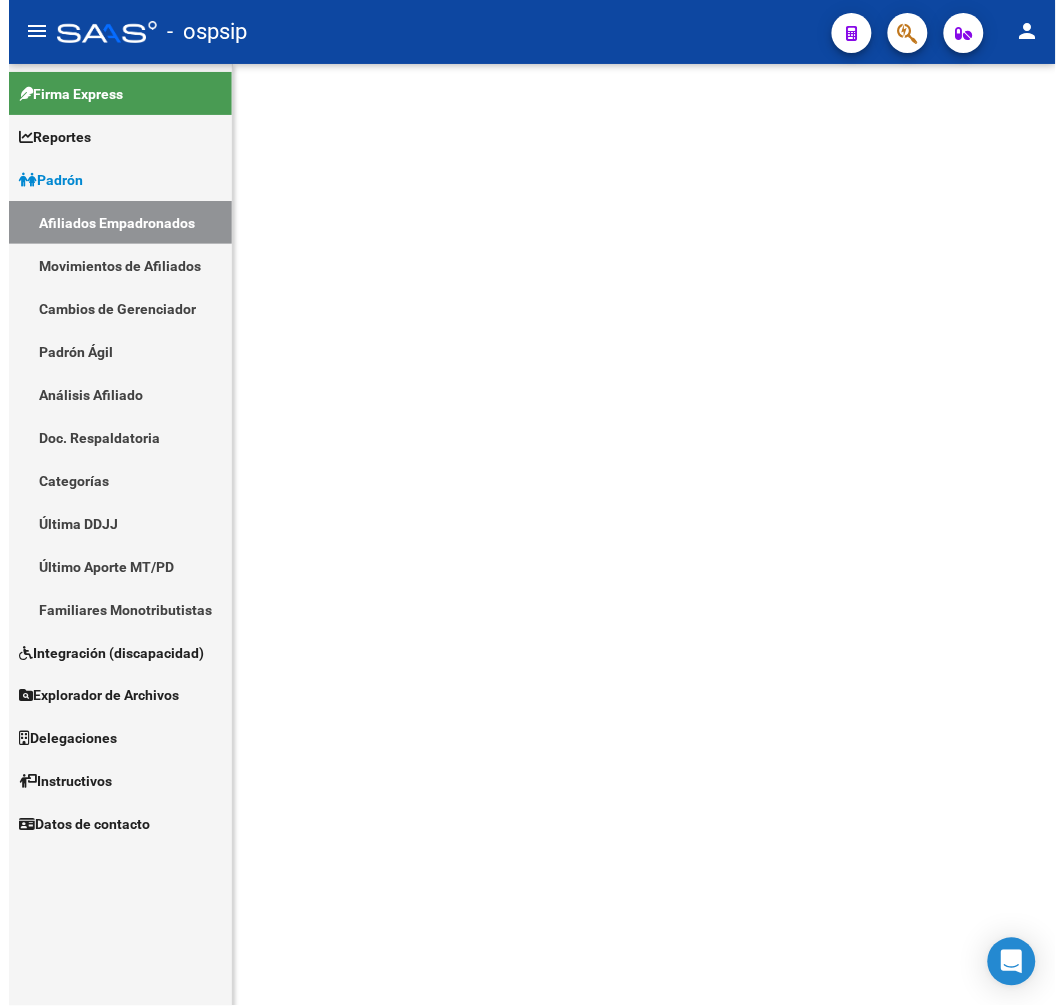 scroll, scrollTop: 0, scrollLeft: 0, axis: both 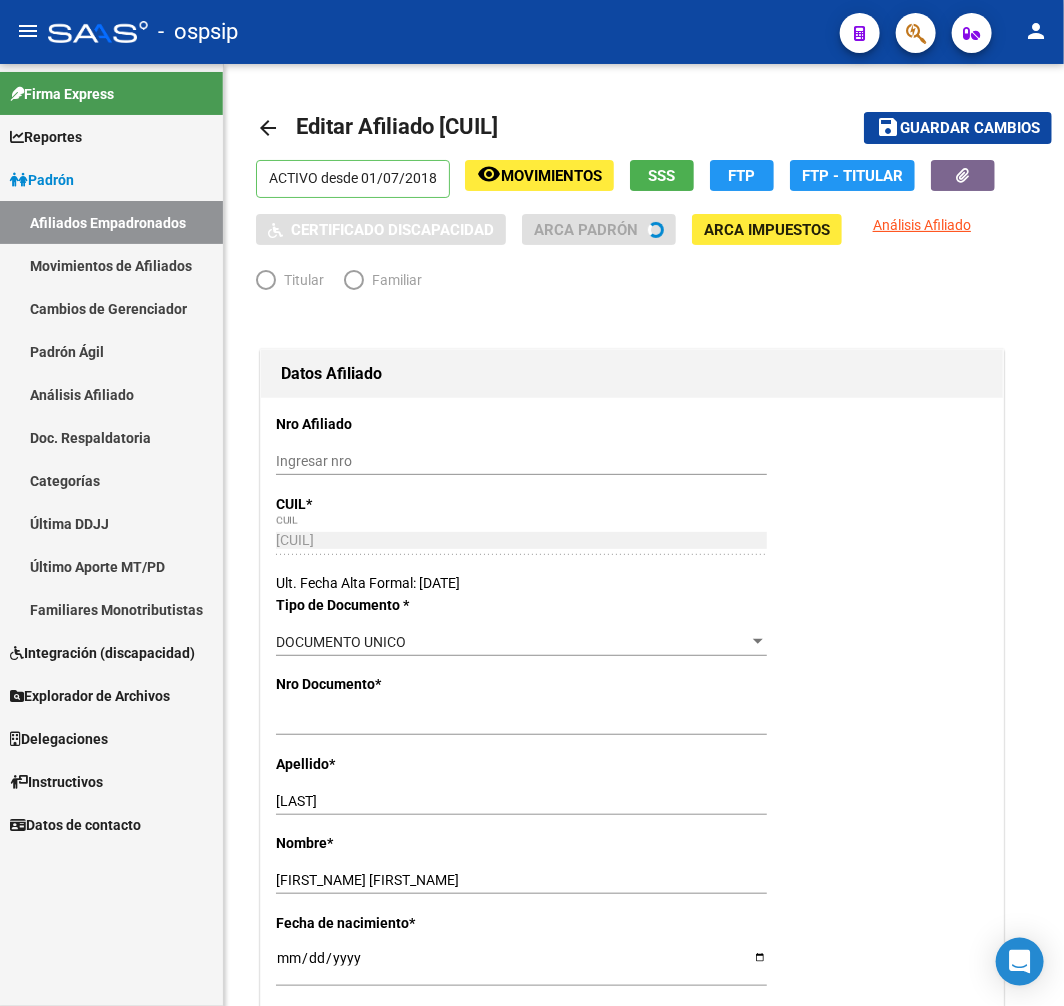 radio on "true" 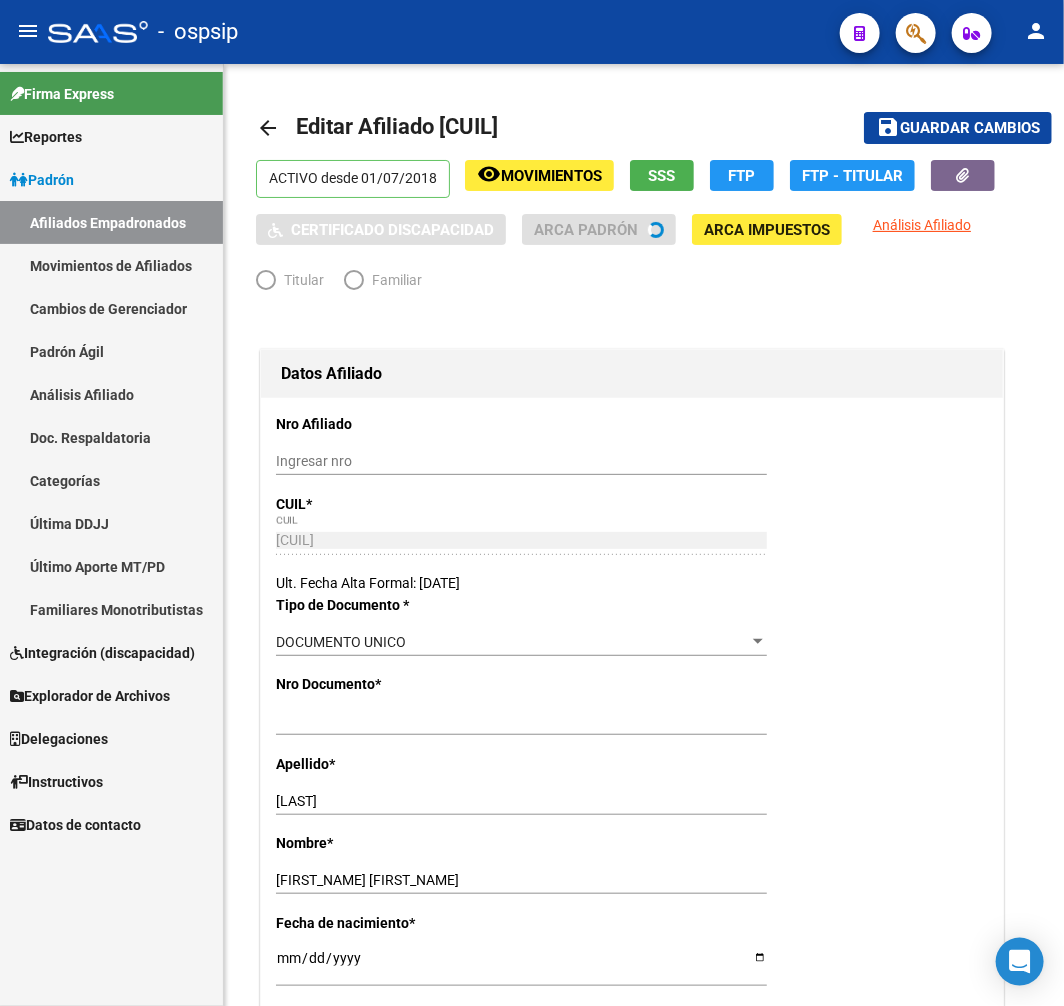 type on "30-71580546-0" 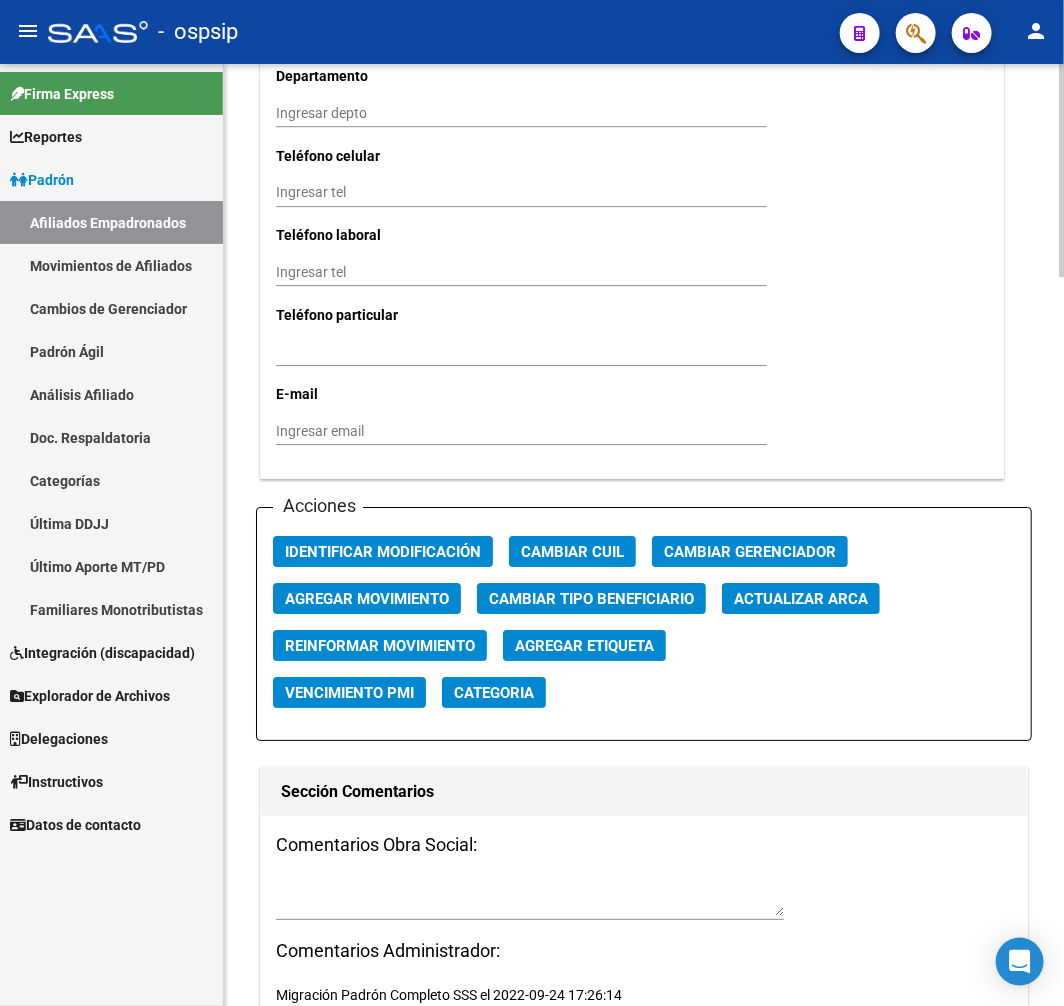 scroll, scrollTop: 2111, scrollLeft: 0, axis: vertical 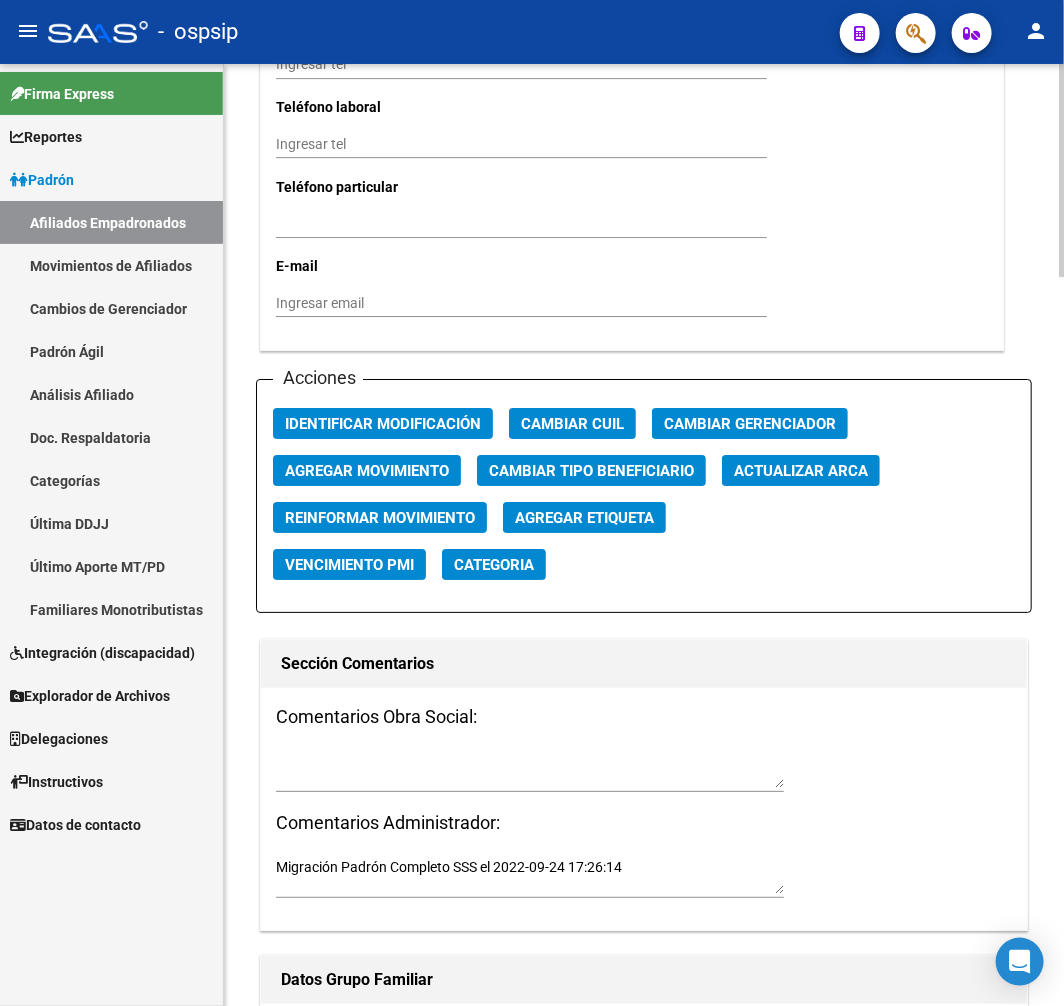 click on "Agregar Movimiento" 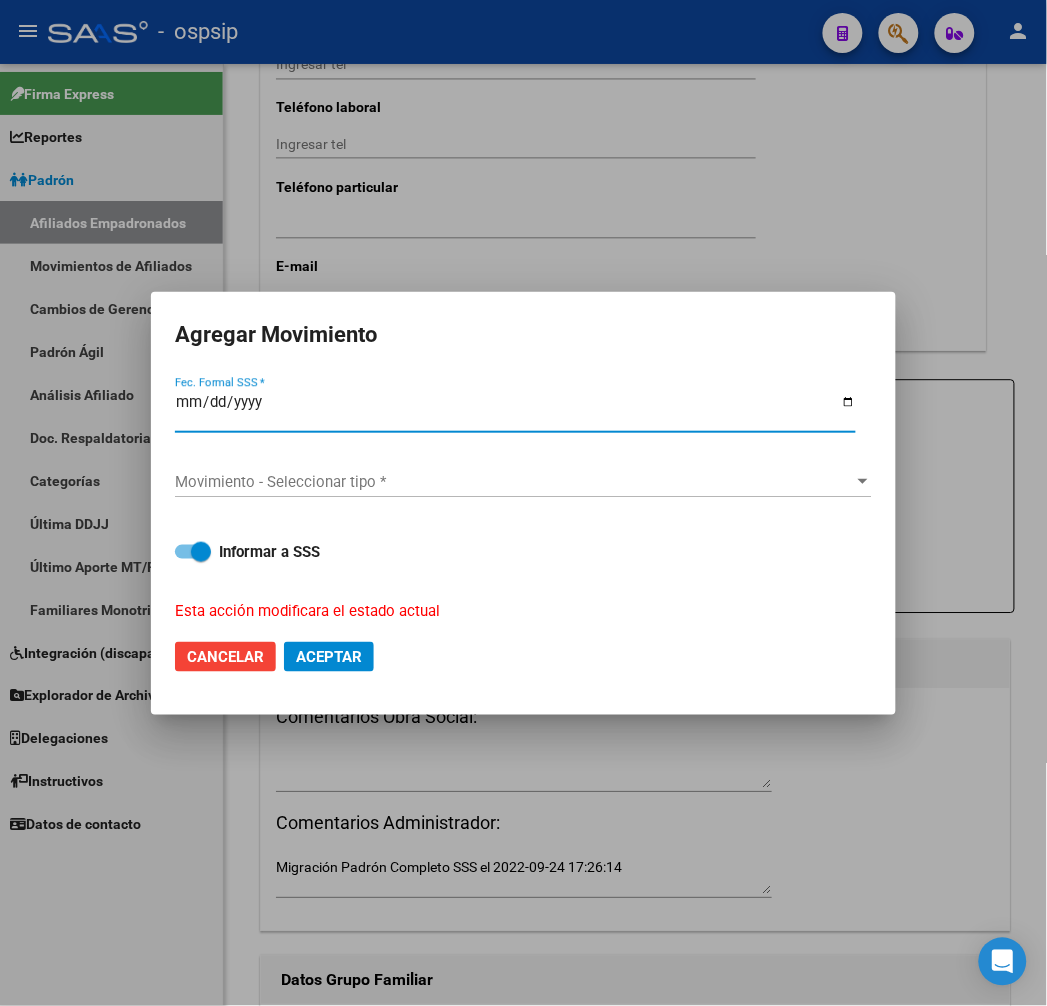 type on "2025-05-19" 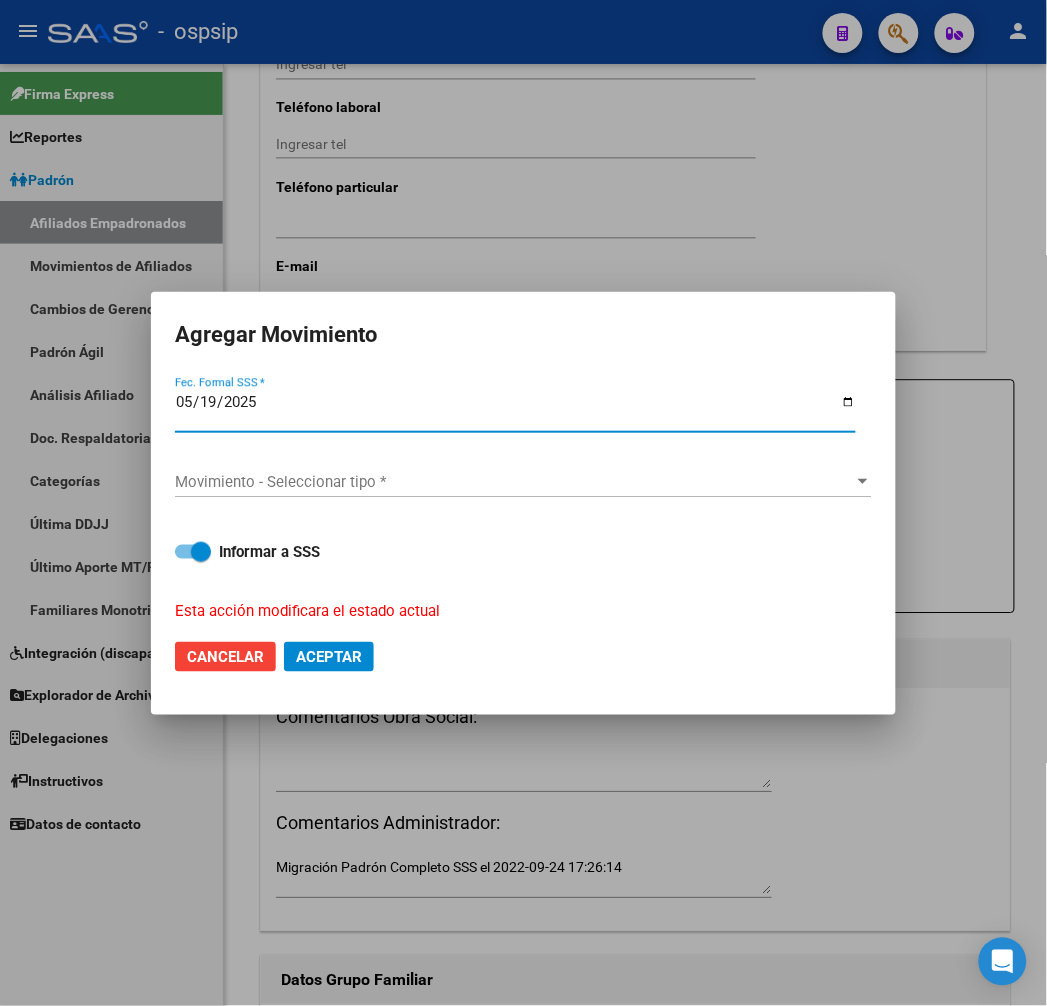 click on "Movimiento - Seleccionar tipo *" at bounding box center [514, 482] 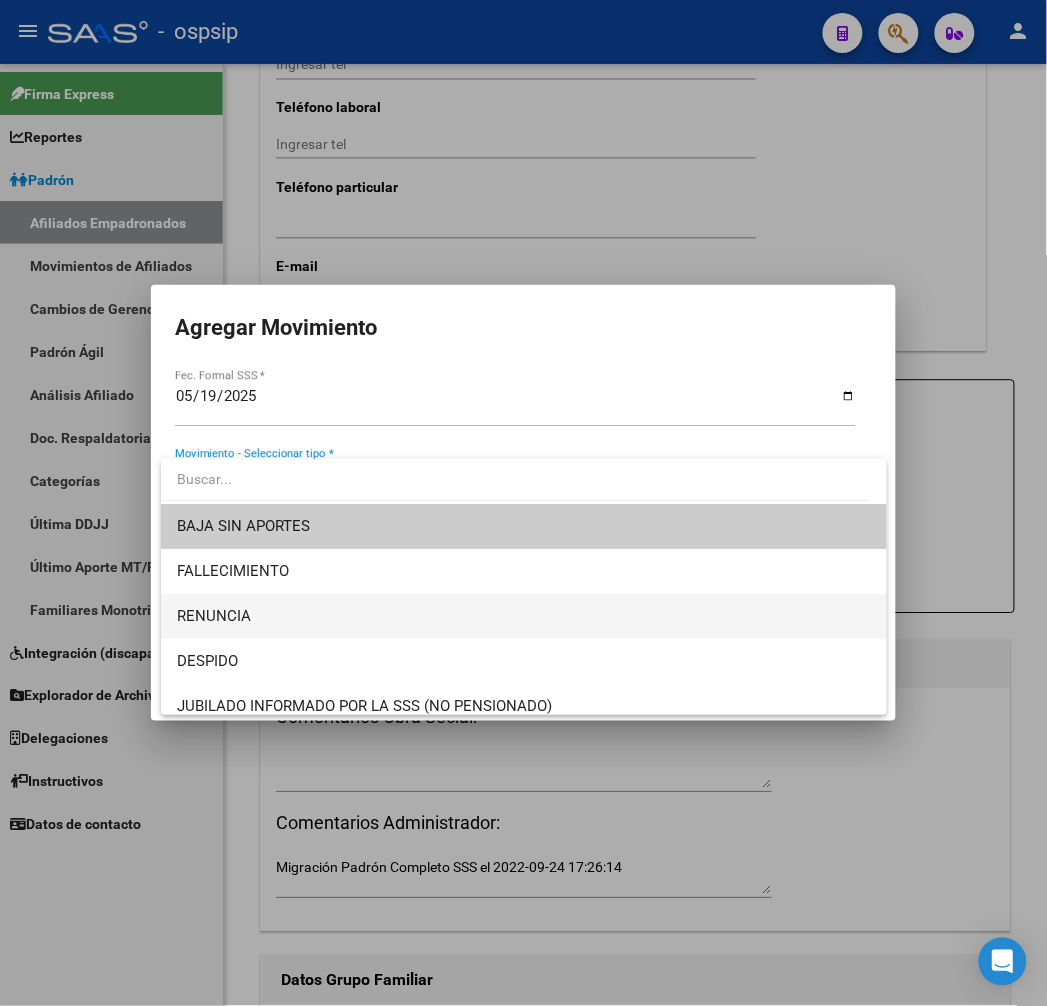 click on "RENUNCIA" at bounding box center (524, 616) 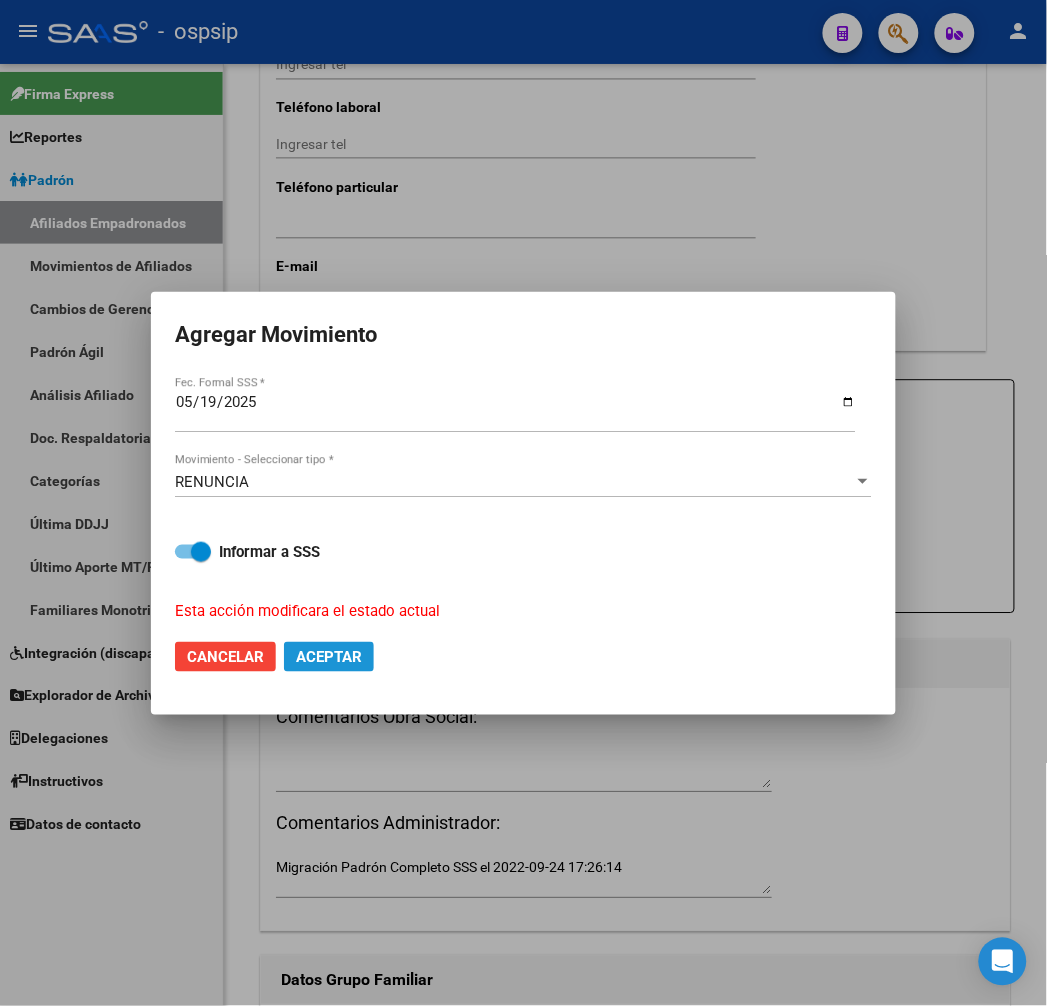 click on "Aceptar" 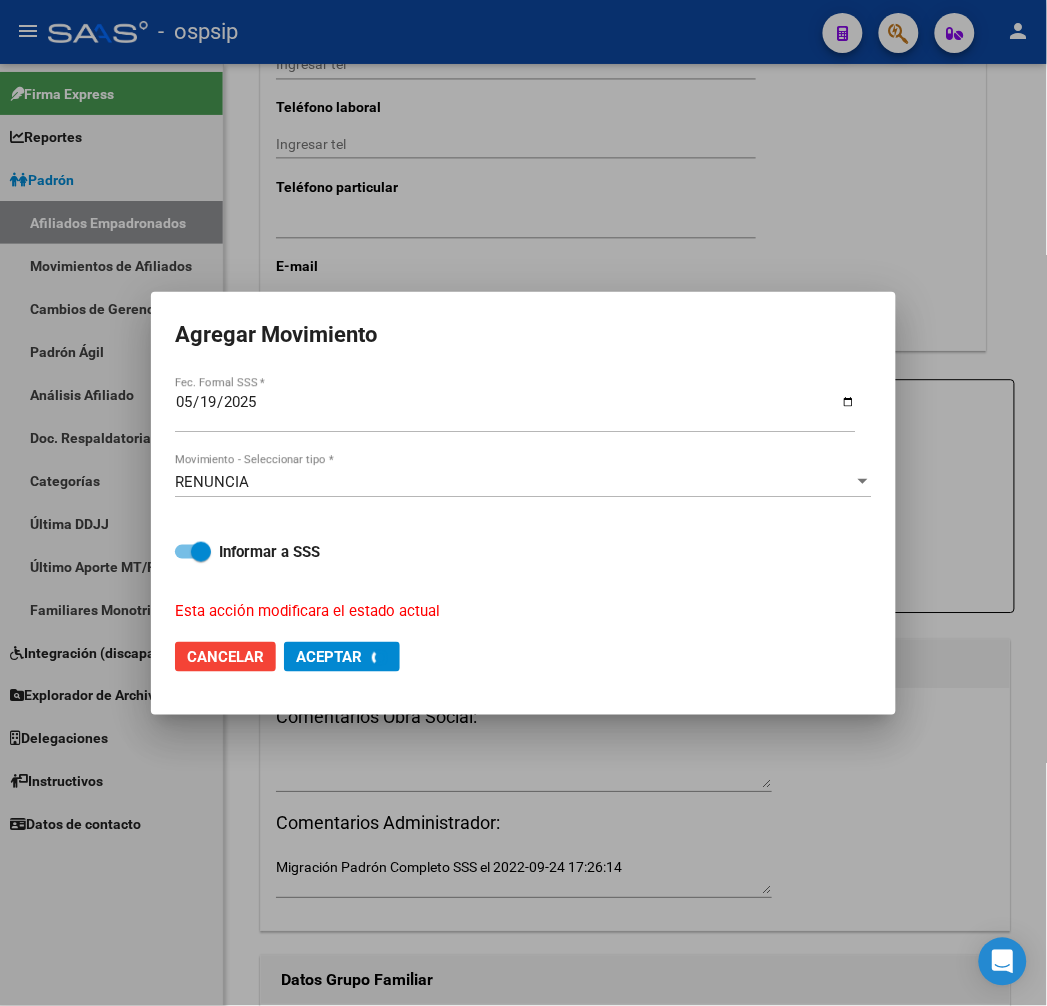 checkbox on "false" 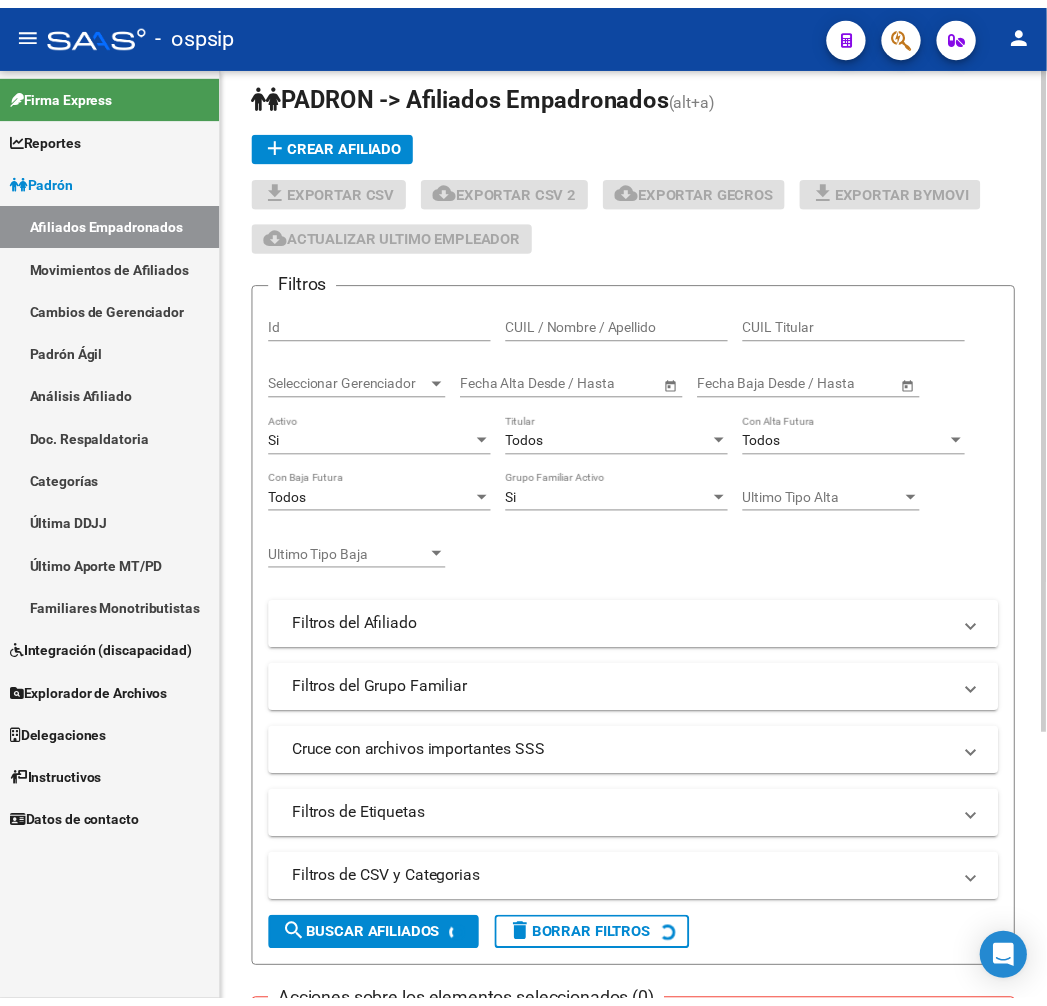 scroll, scrollTop: 0, scrollLeft: 0, axis: both 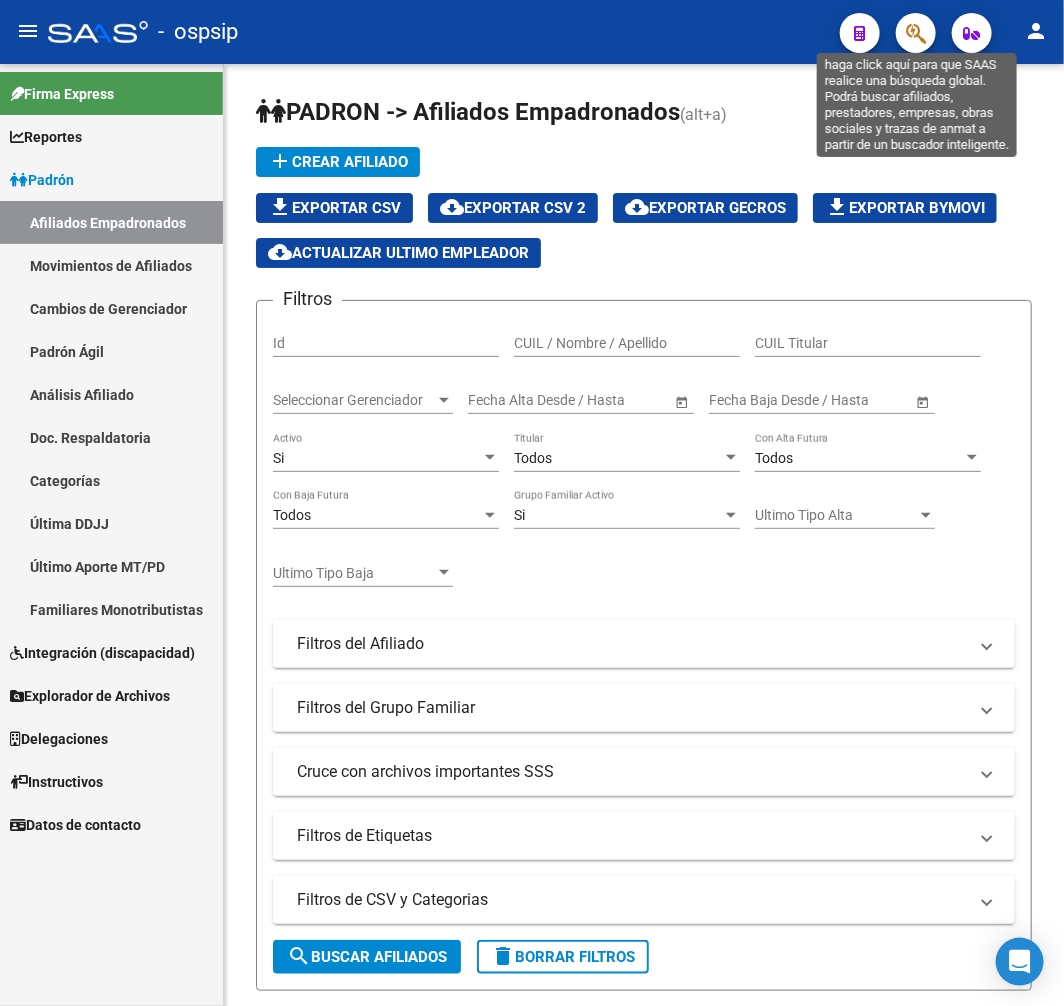 click 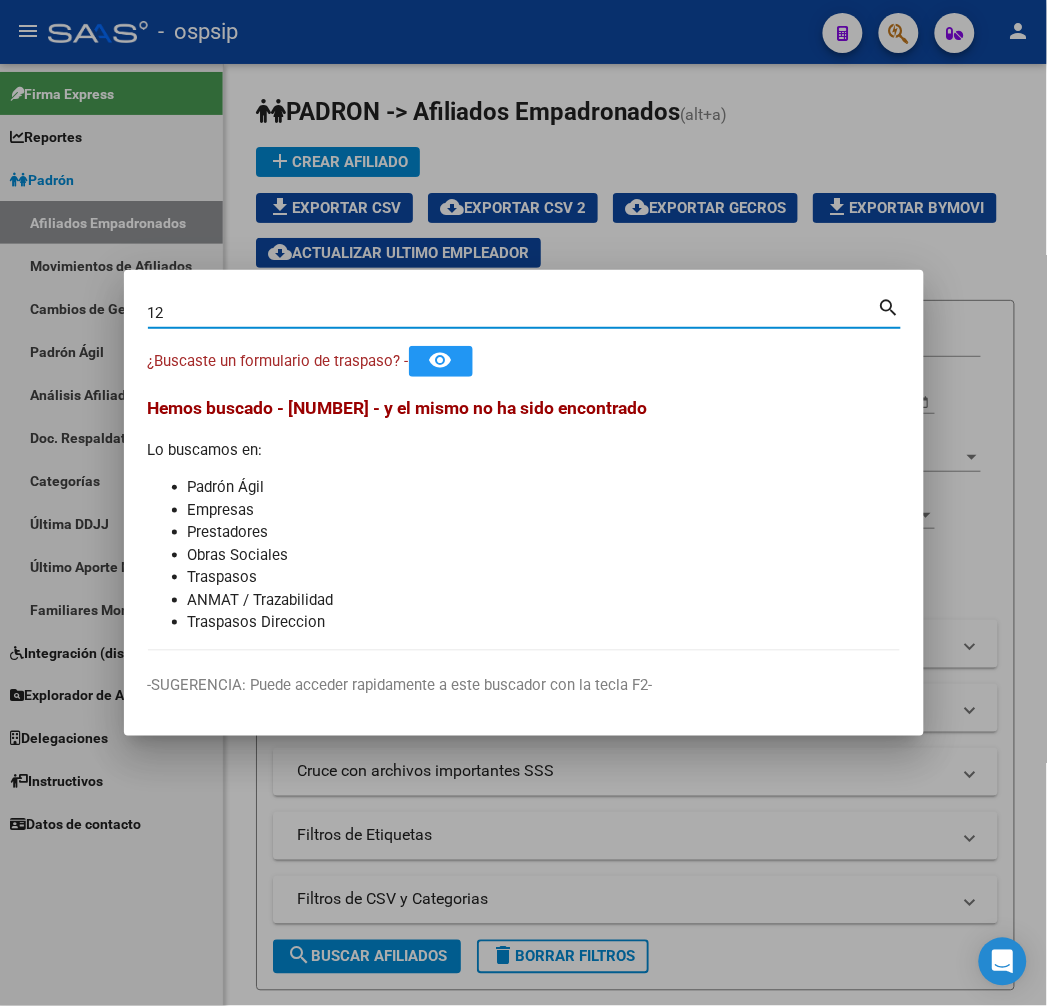 type on "1" 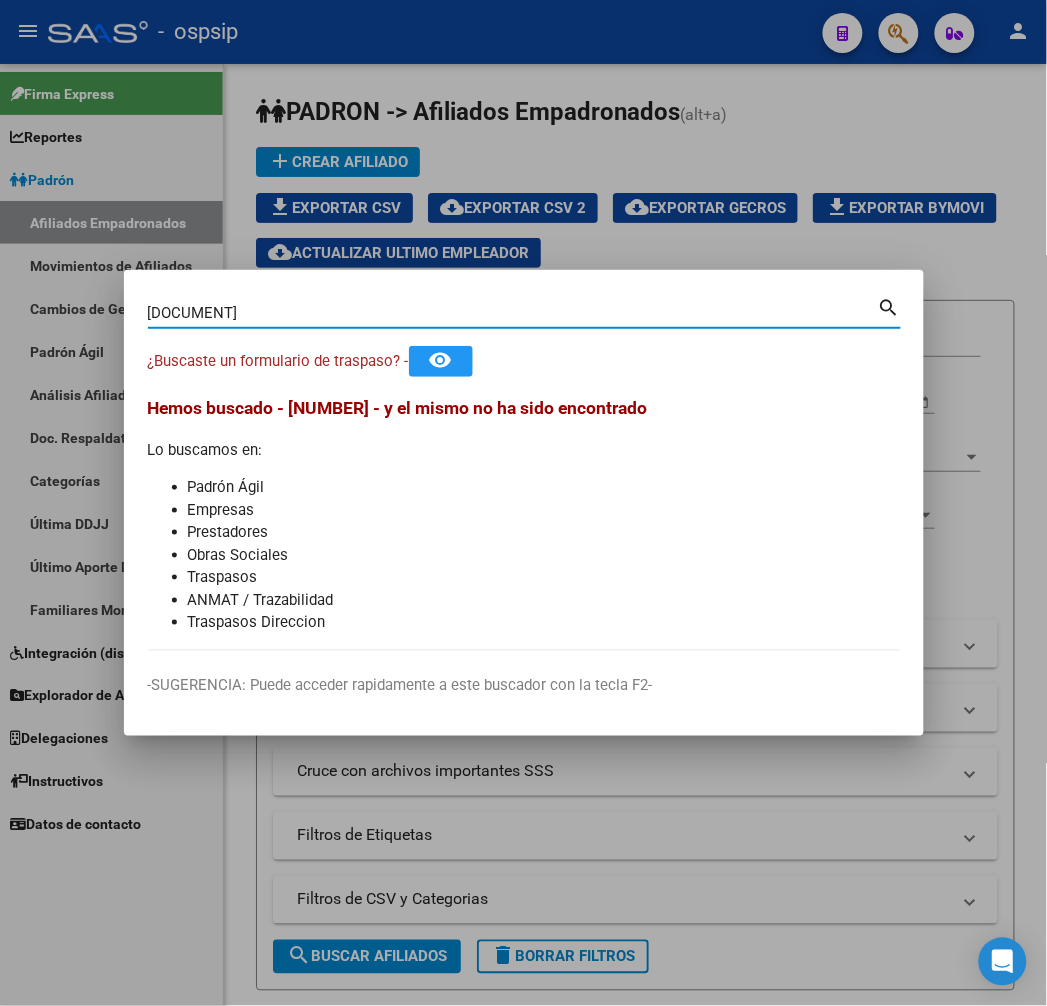 type on "[DOCUMENT]" 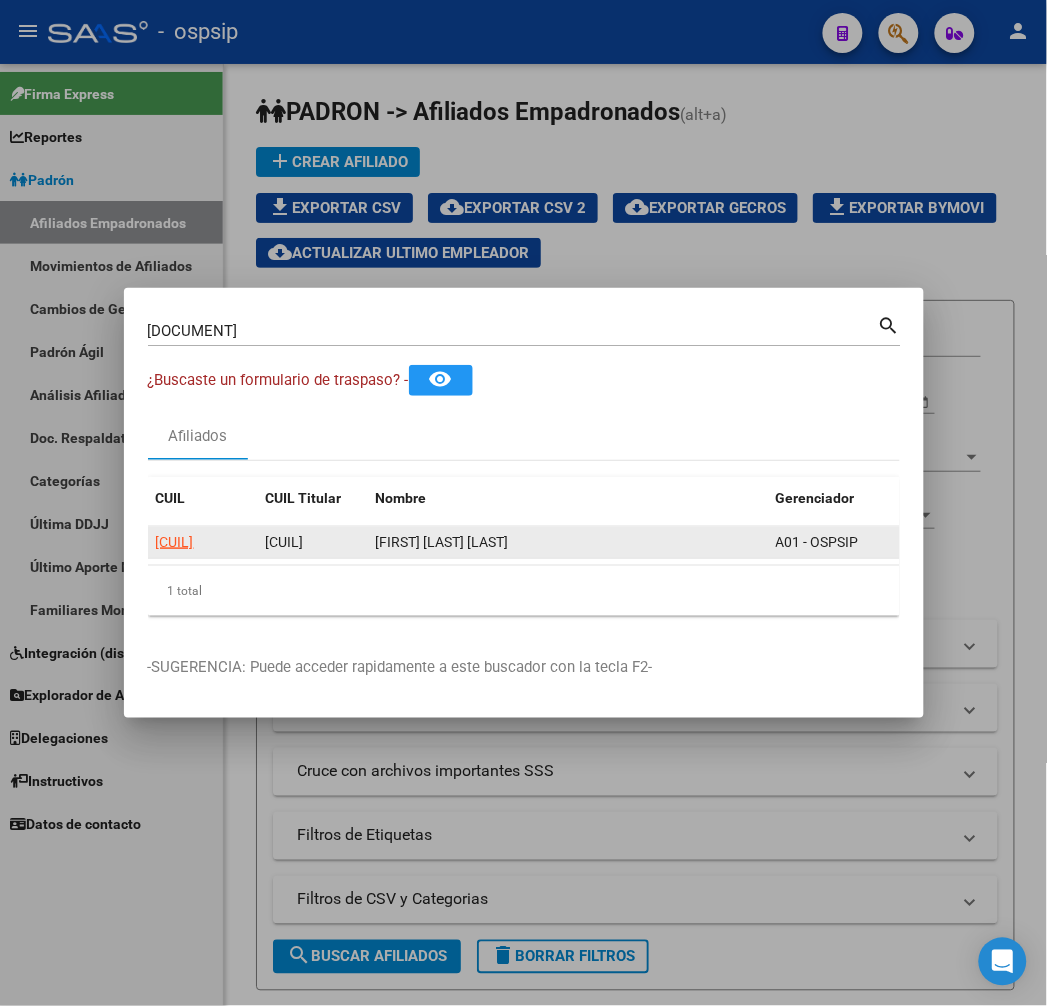 click on "[CUIL]" 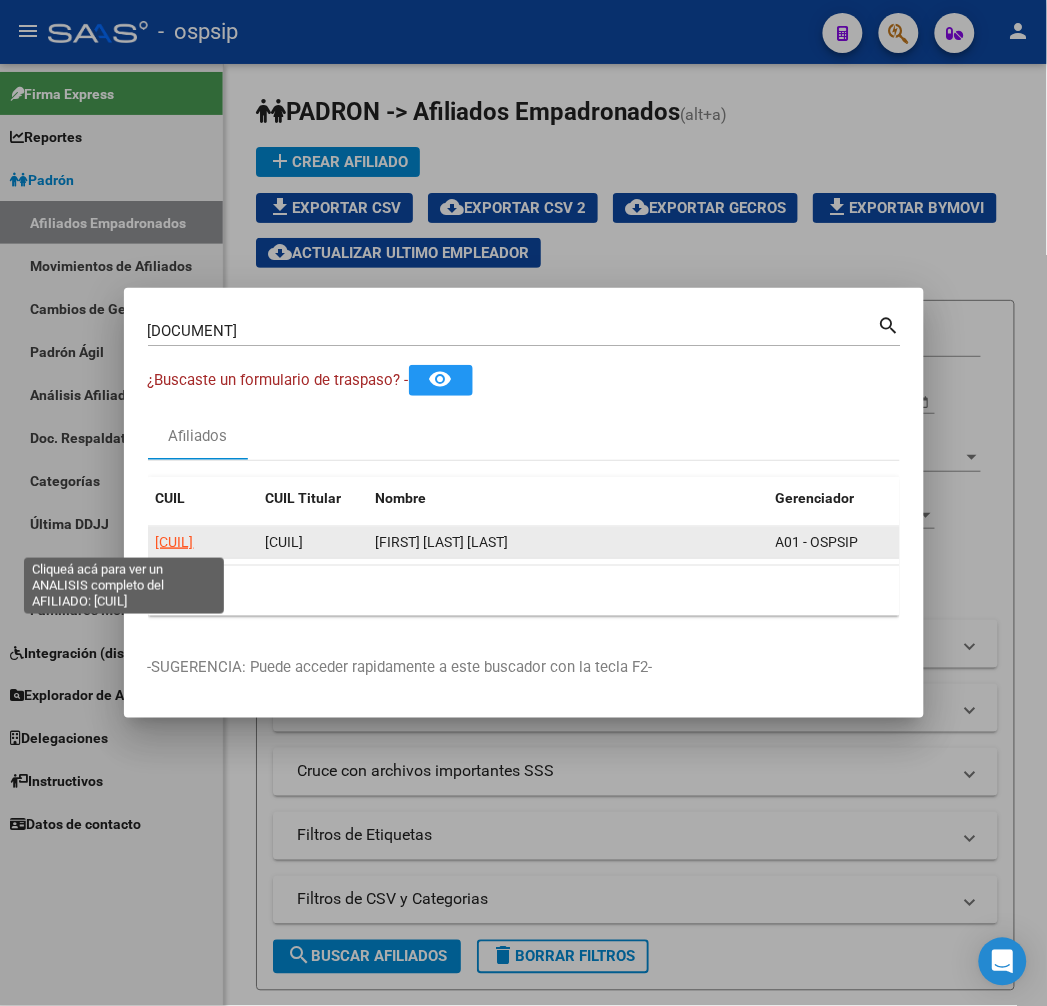 click on "[CUIL]" 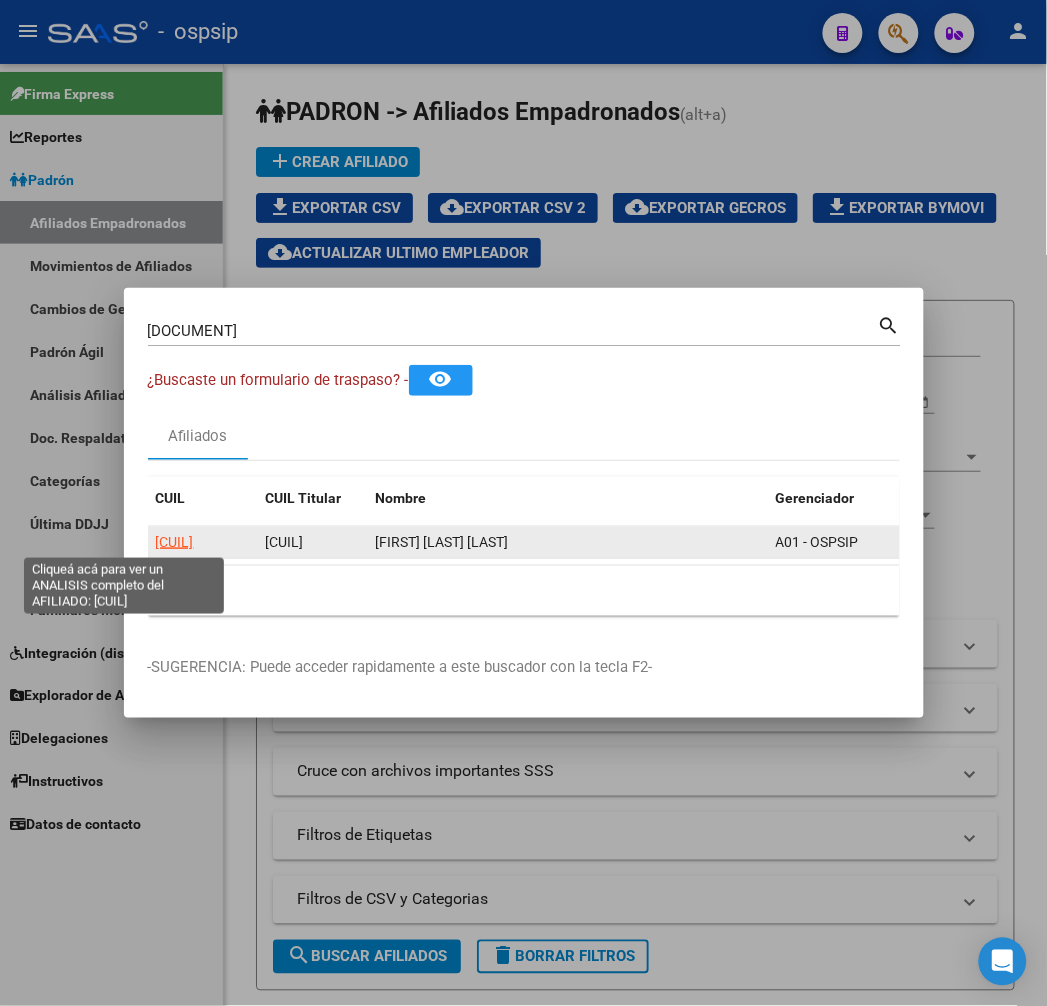 click on "[CUIL]" 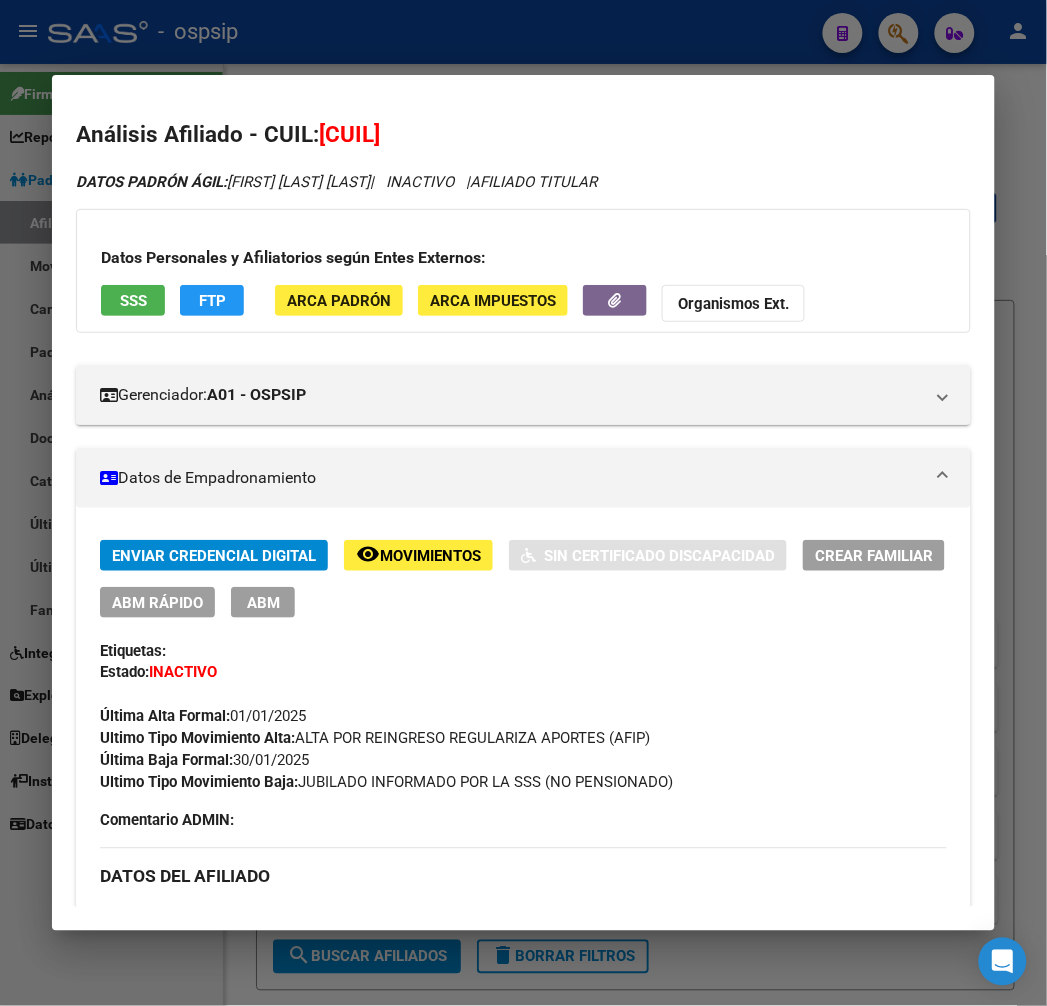 click at bounding box center (523, 503) 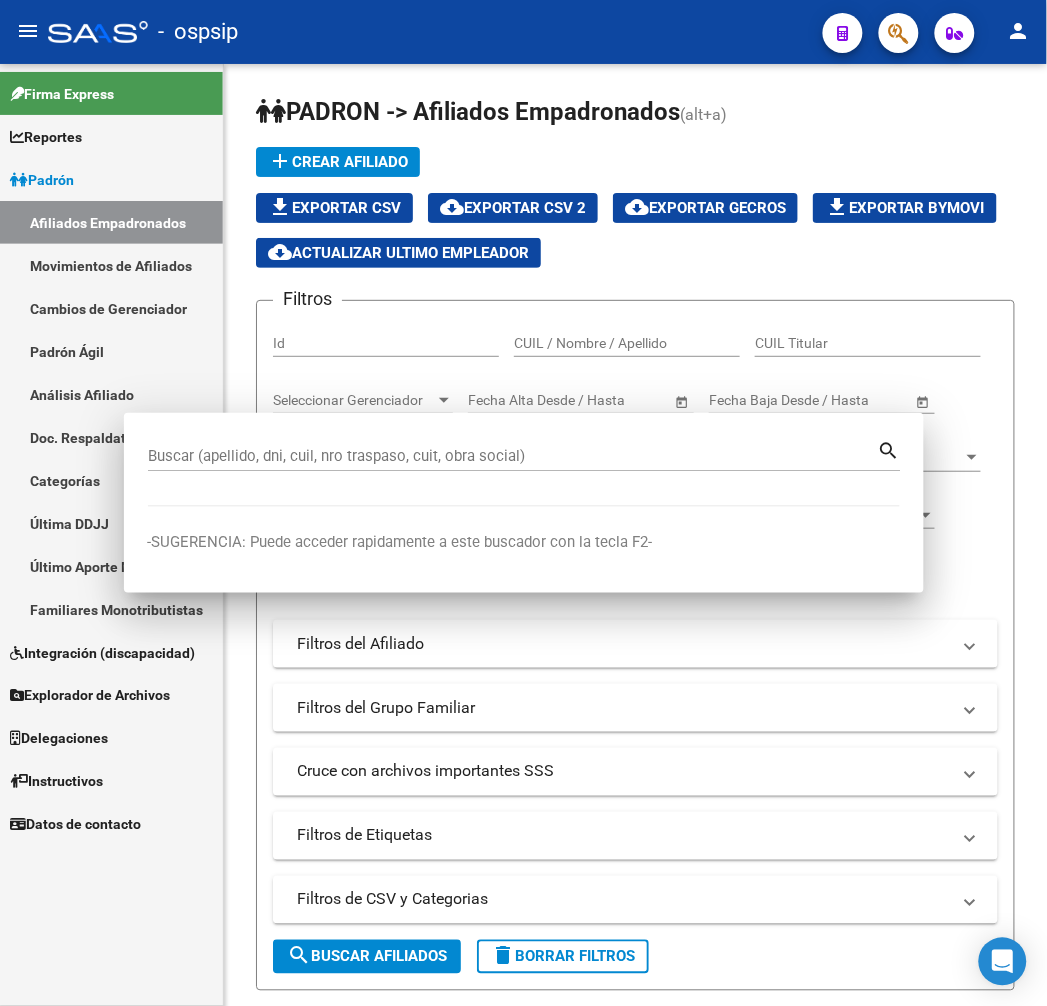 click on "-   ospsip" 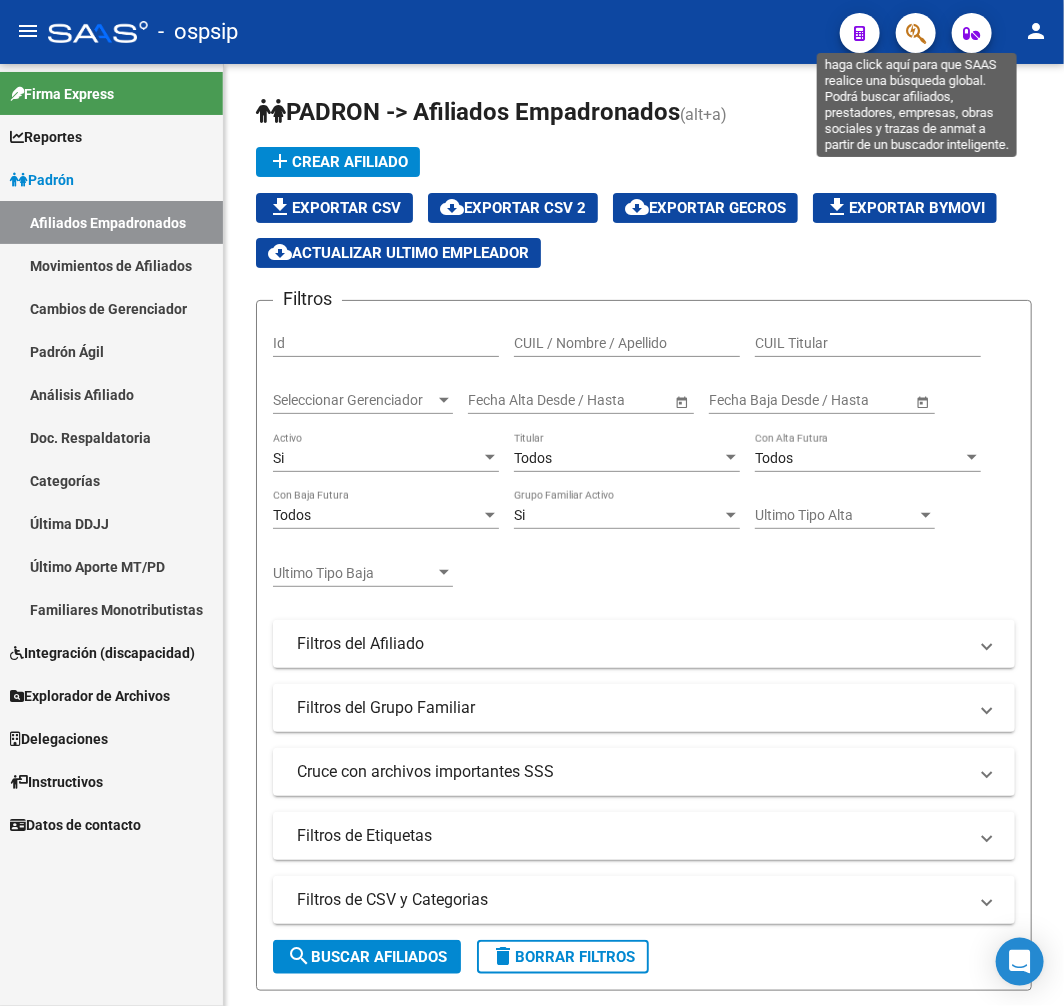click 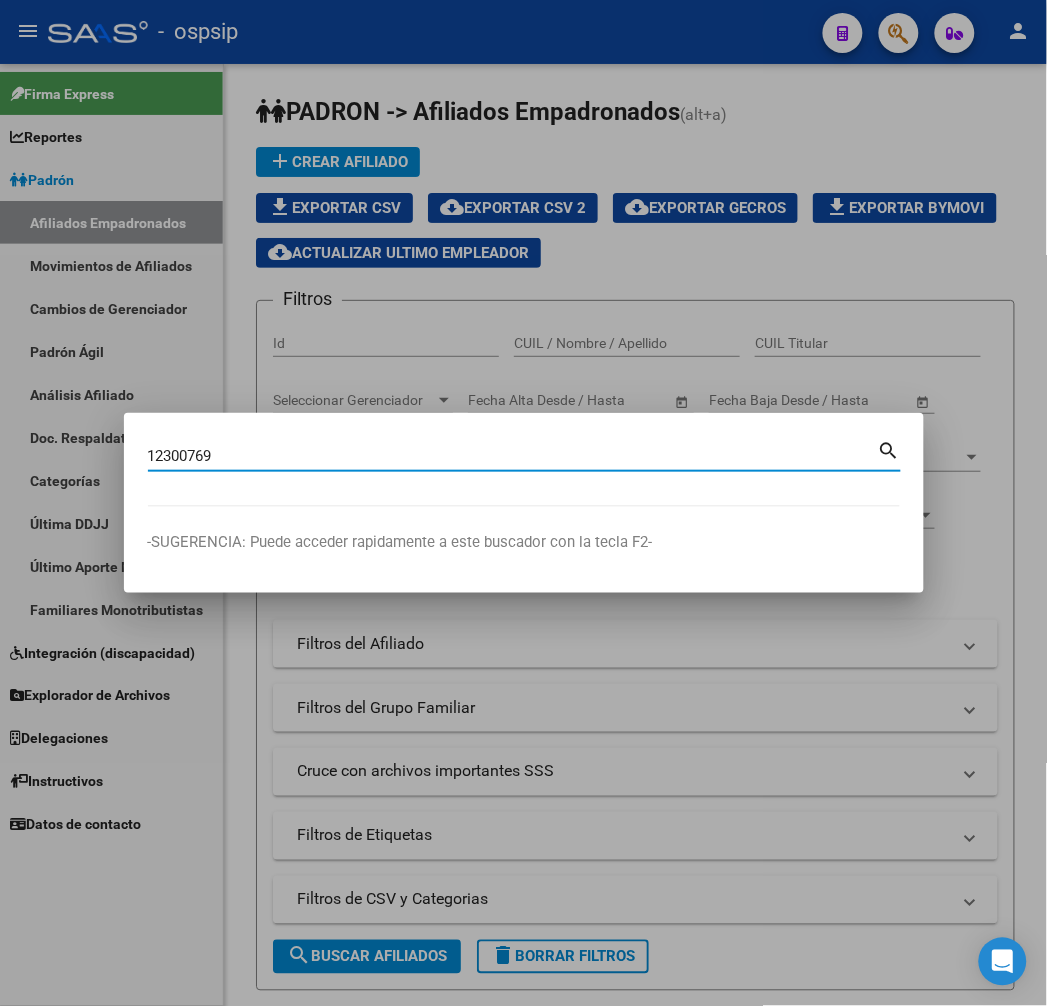 type on "12300769" 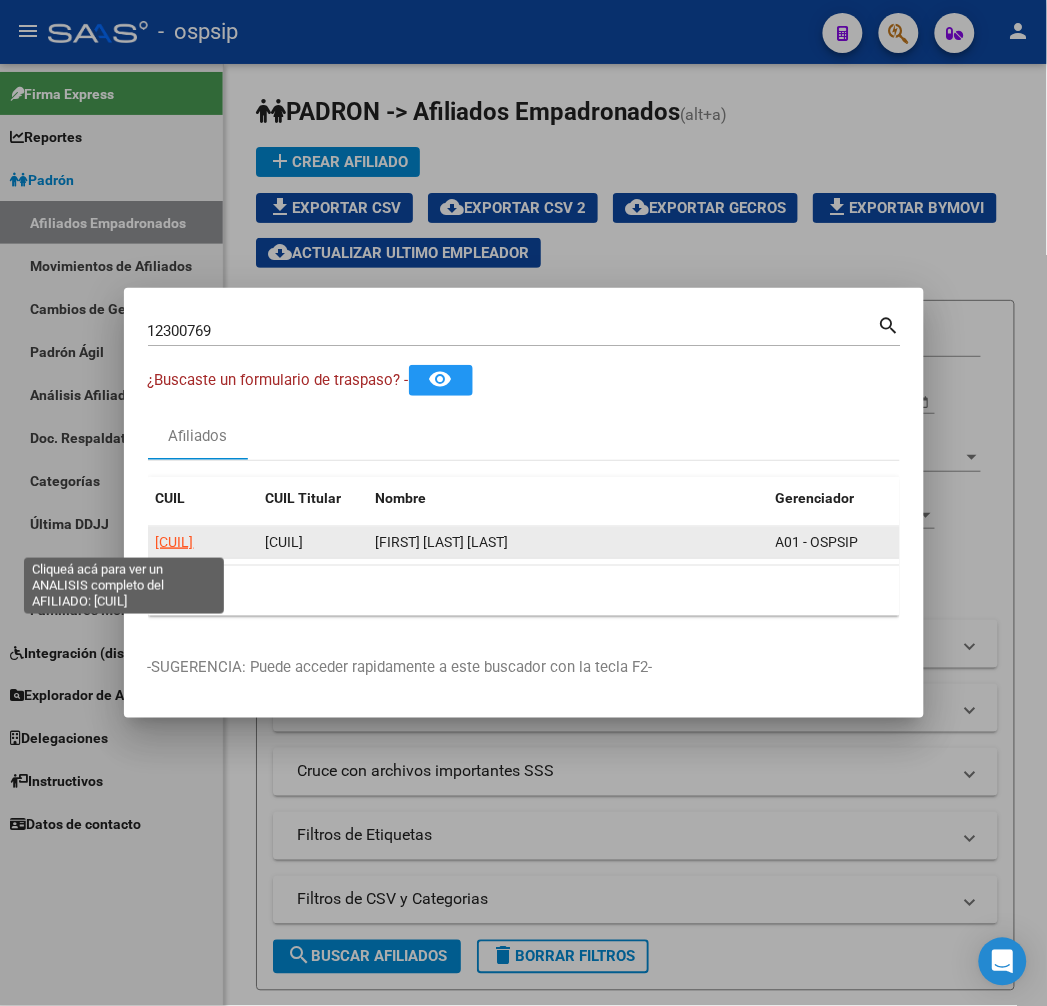click on "[CUIL]" 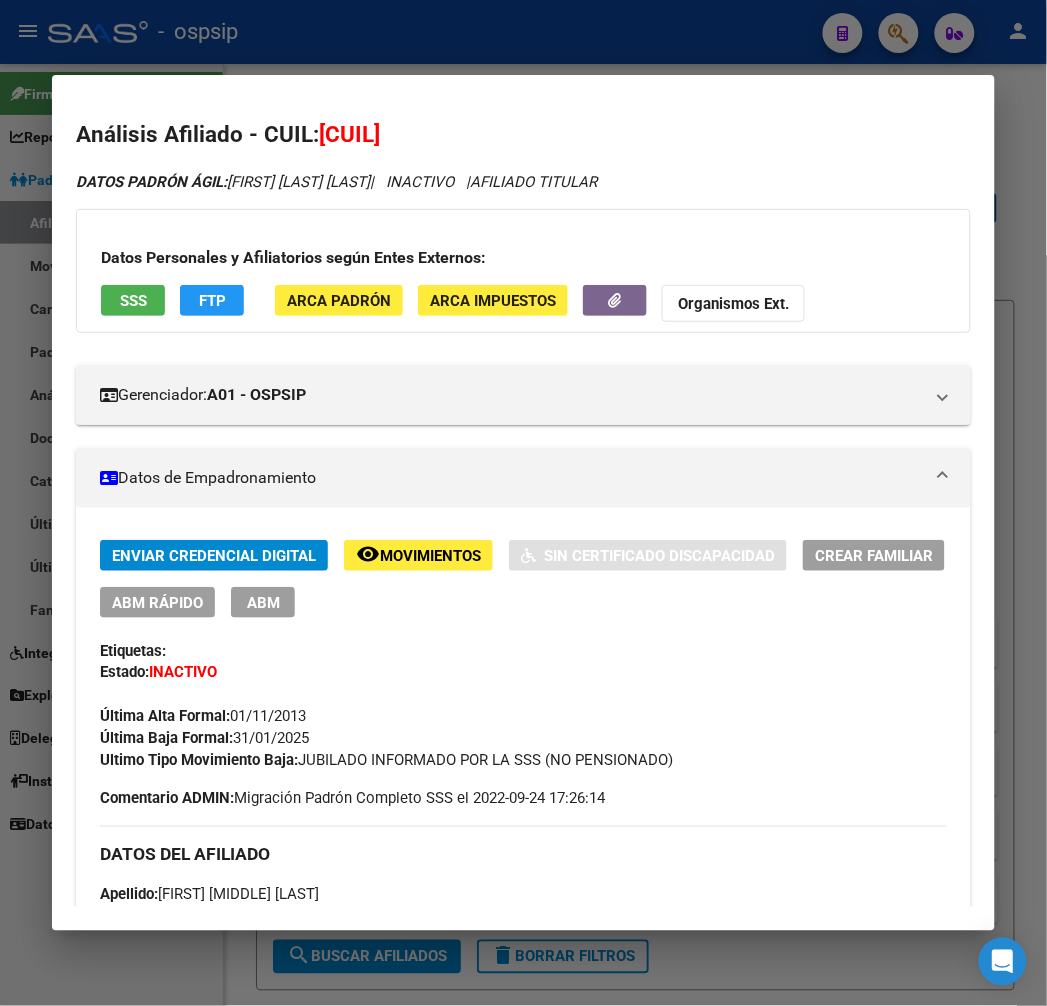 click at bounding box center (523, 503) 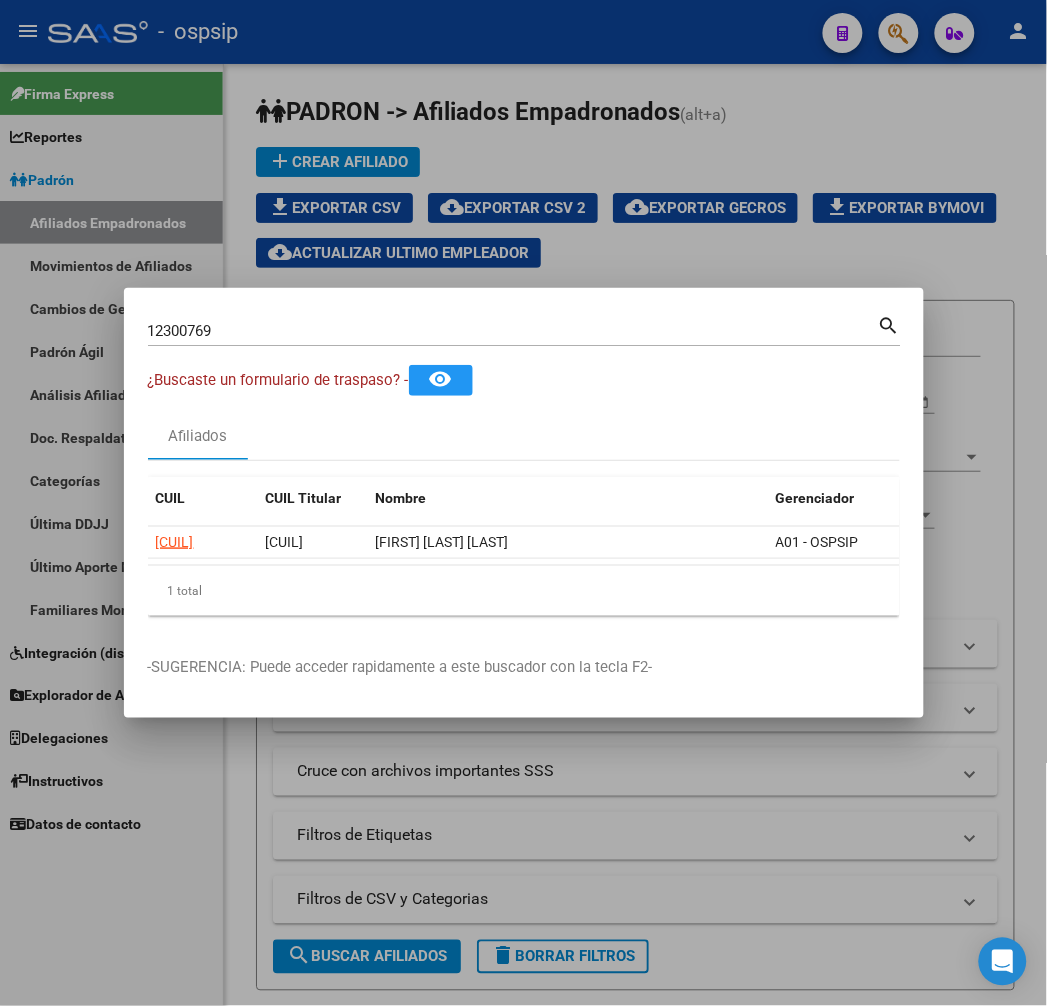 click at bounding box center (523, 503) 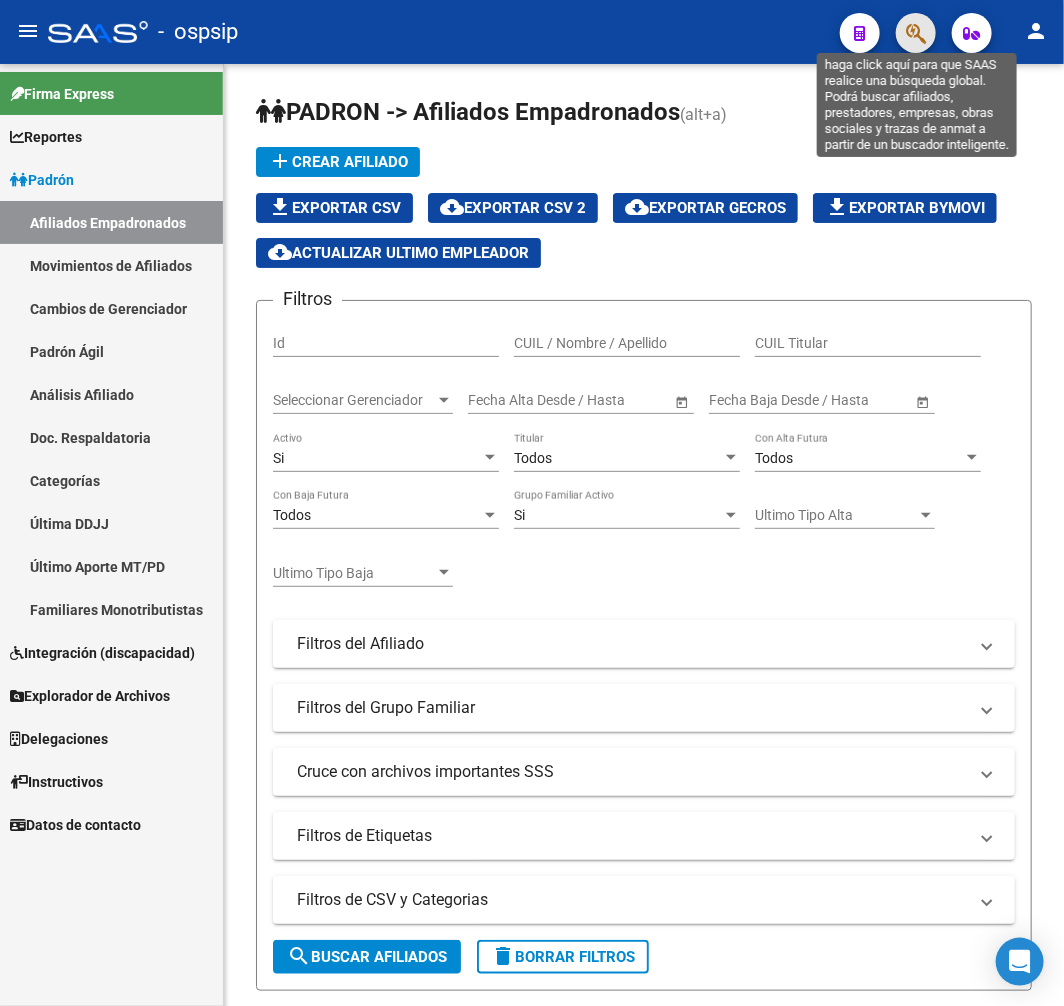 click 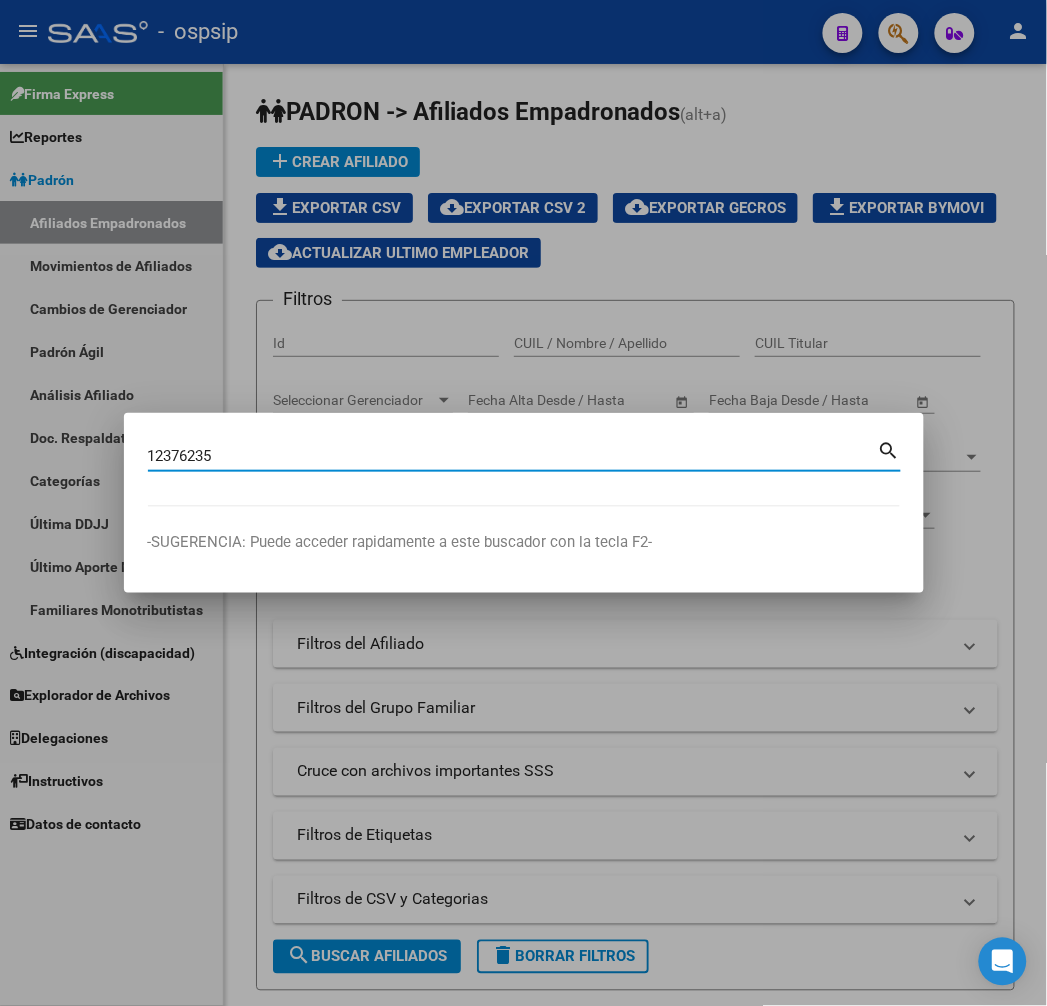 type on "12376235" 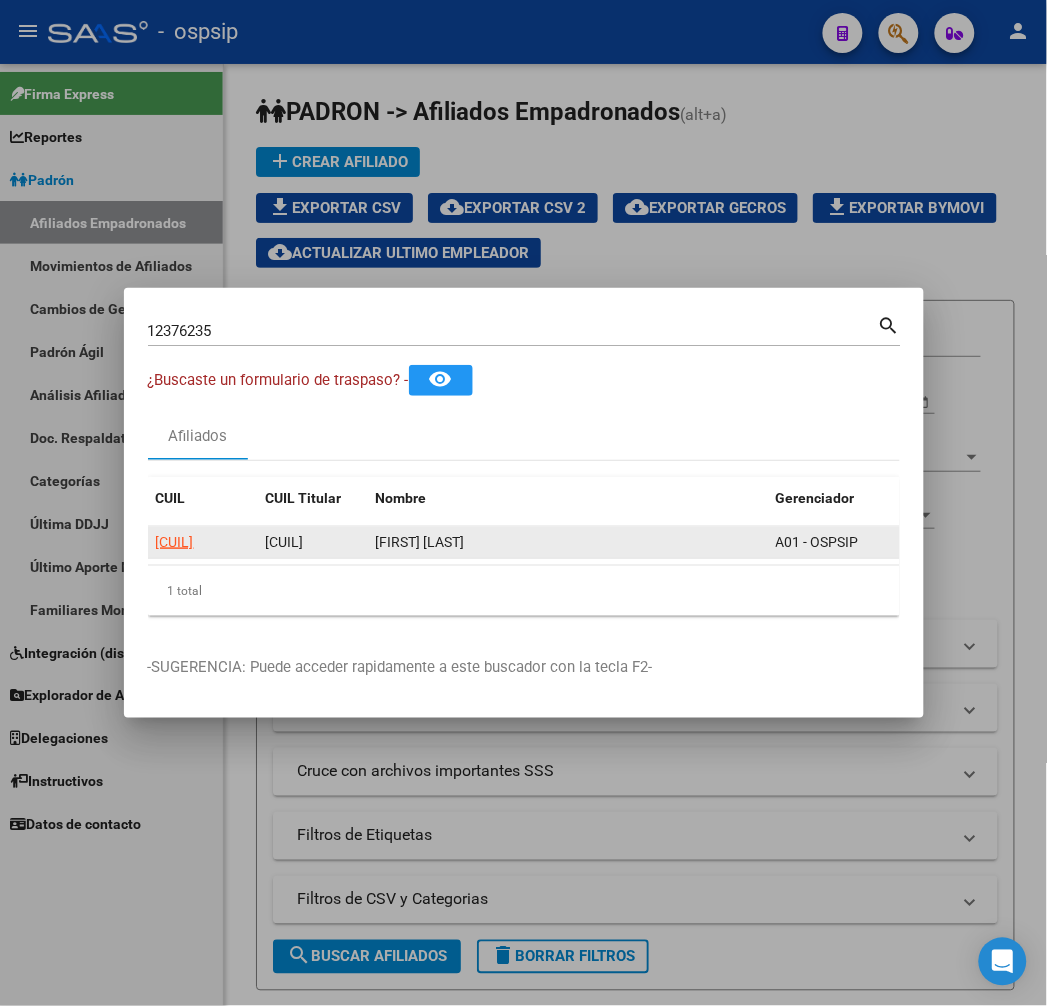 click on "[CUIL]" 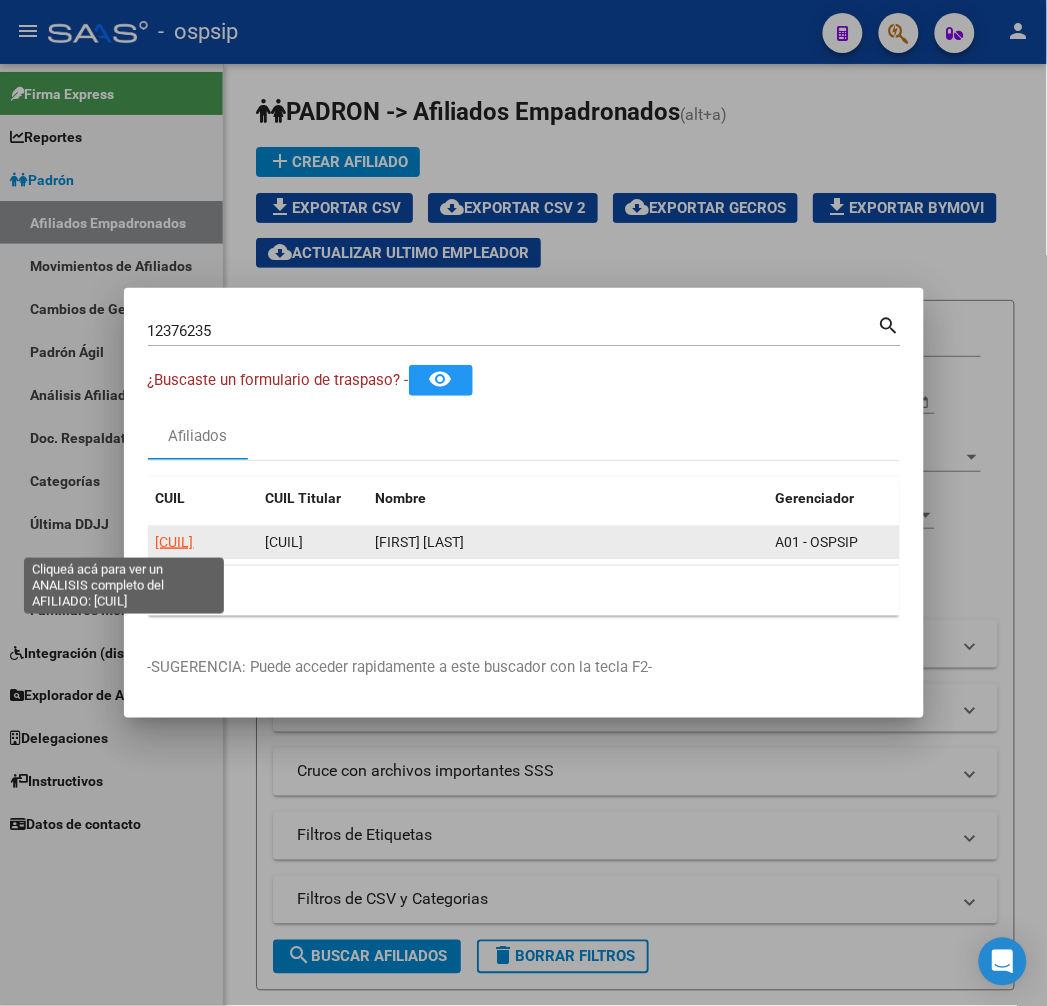 click on "[CUIL]" 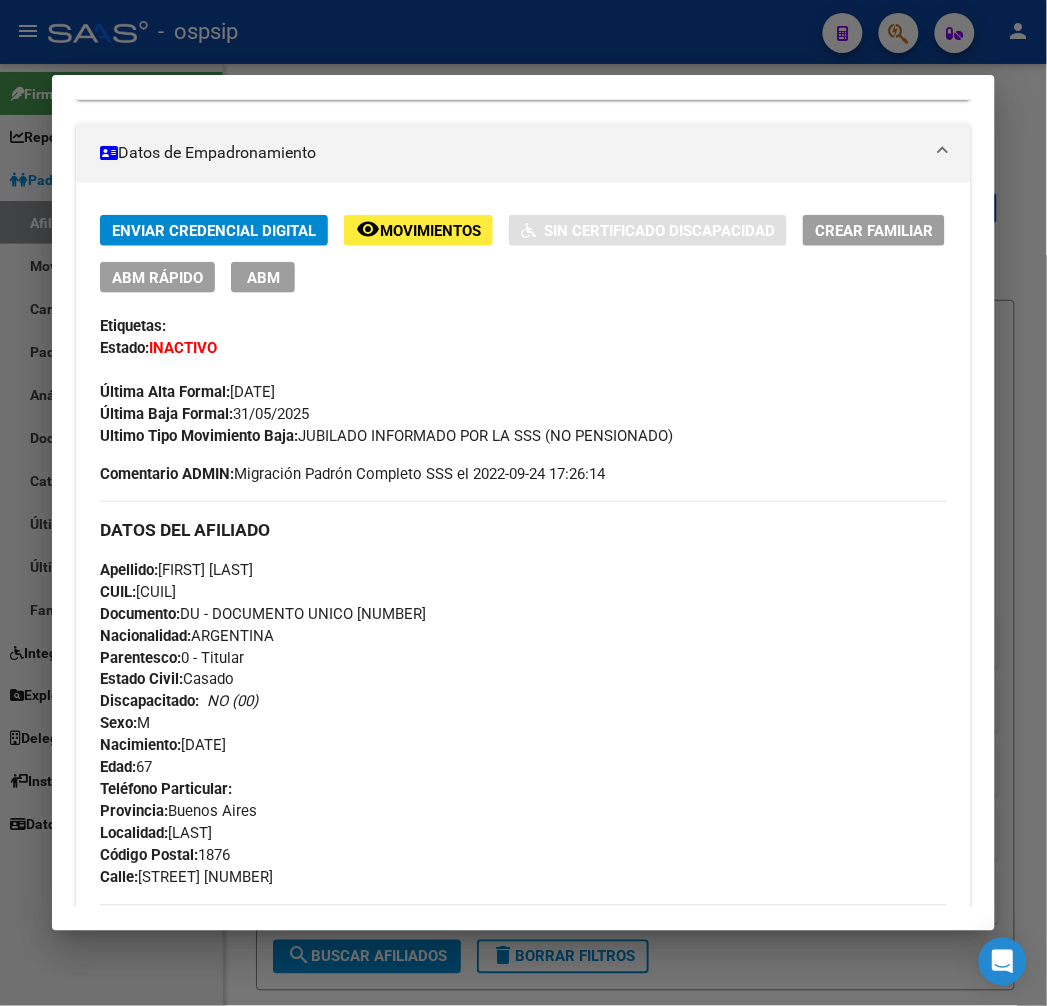 scroll, scrollTop: 333, scrollLeft: 0, axis: vertical 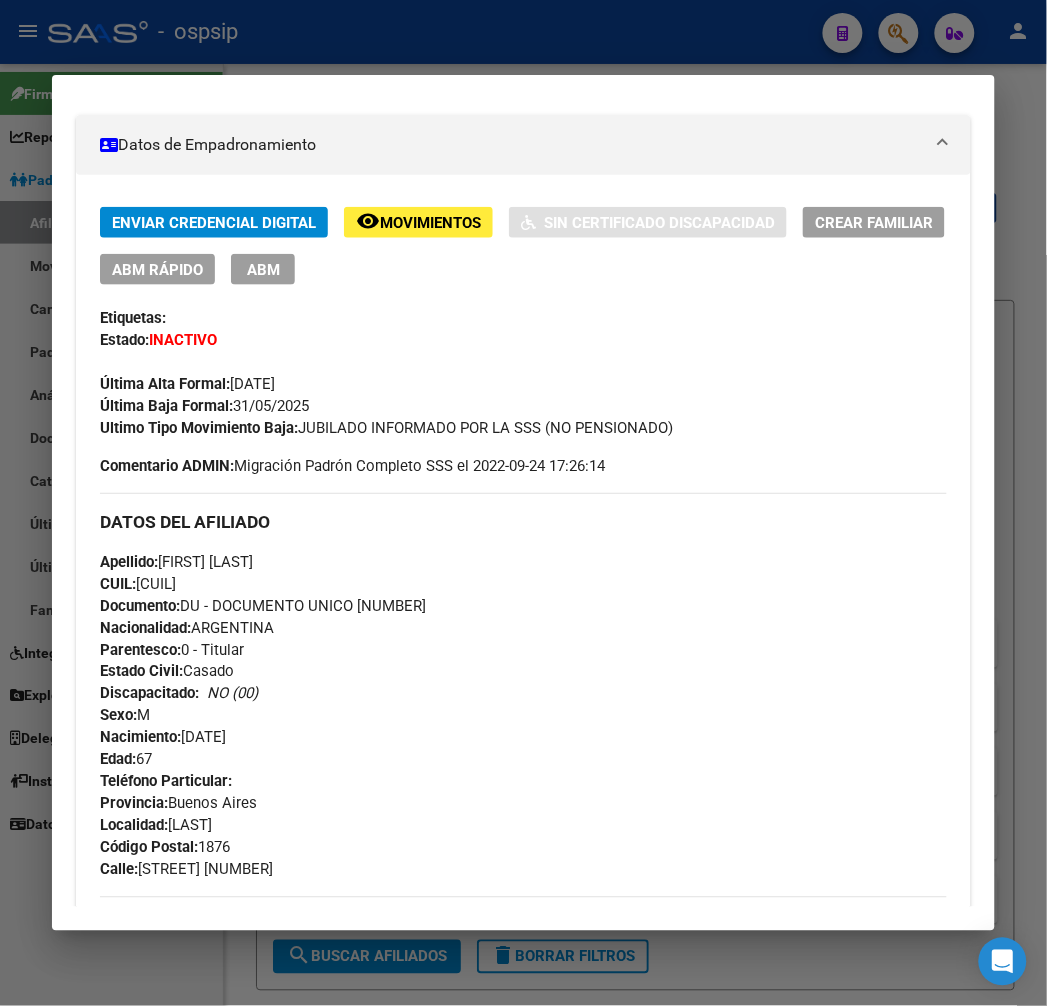 click on "Análisis Afiliado - CUIL: [CUIL] DATOS PADRÓN ÁGIL: [FIRST] [MIDDLE] | INACTIVO | AFILIADO TITULAR Datos Personales y Afiliatorios según Entes Externos: SSS FTP ARCA Padrón ARCA Impuestos Organismos Ext. Gerenciador: A01 - OSPSIP Atención telefónica: Atención emergencias: Otros Datos Útiles: Datos de Empadronamiento Enviar Credencial Digital remove_red_eye Movimientos Sin Certificado Discapacidad Crear Familiar ABM Rápido ABM Etiquetas: Estado: INACTIVO Última Alta Formal: [DATE] Última Baja Formal: [DATE] Ultimo Tipo Movimiento Baja: JUBILADO INFORMADO POR LA SSS (NO PENSIONADO) Comentario ADMIN: Migración Padrón Completo SSS el 2022-09-24 17:26:14 DATOS DEL AFILIADO Apellido: [FIRST] [MIDDLE] [LAST] CUIL: [CUIL] Documento: DU - DOCUMENTO UNICO [NUMBER] Nacionalidad: ARGENTINA Parentesco: 0 - Titular Estado Civil: Casado Discapacitado: NO (00) Sexo: M Nacimiento: [DATE] Edad: 67 Teléfono Particular: Provincia: BERNAL" at bounding box center (523, 502) 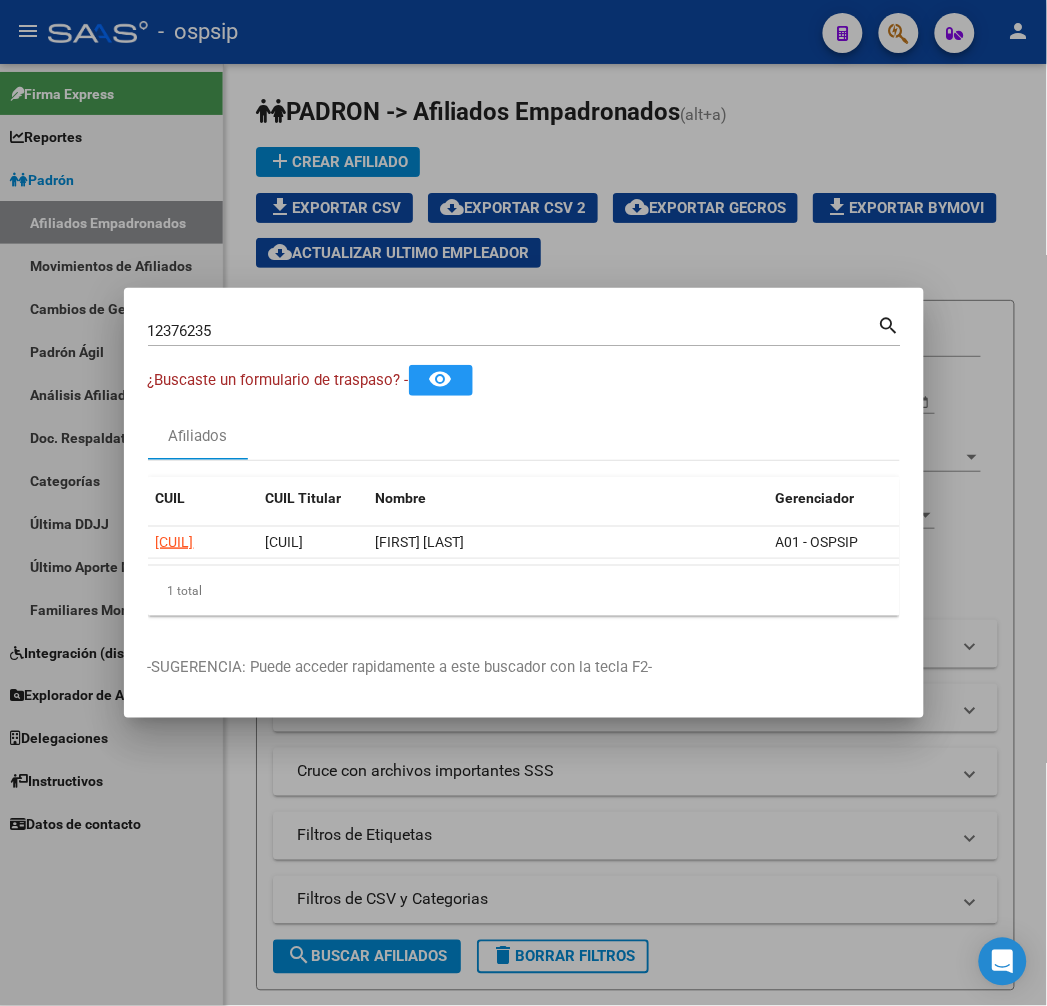 drag, startPoint x: 605, startPoint y: 30, endPoint x: 1023, endPoint y: 47, distance: 418.34555 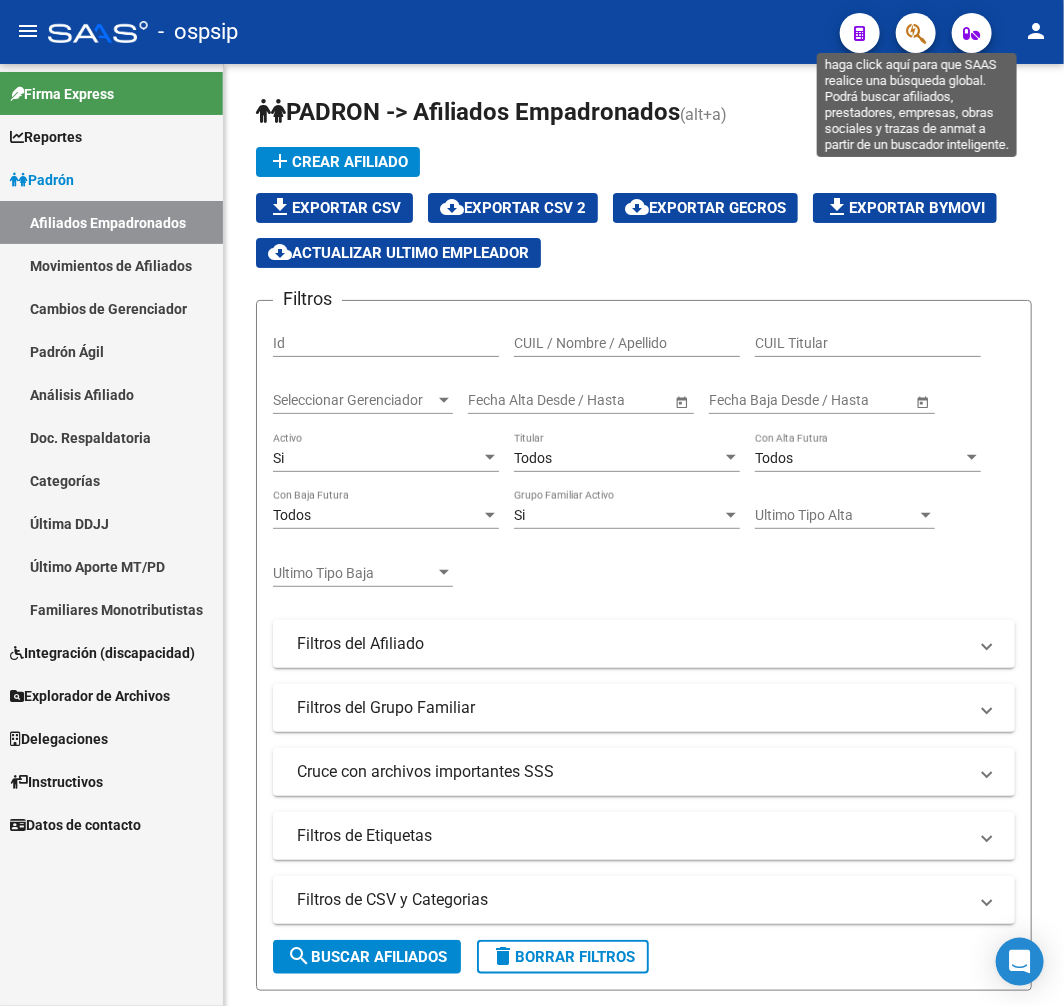 click 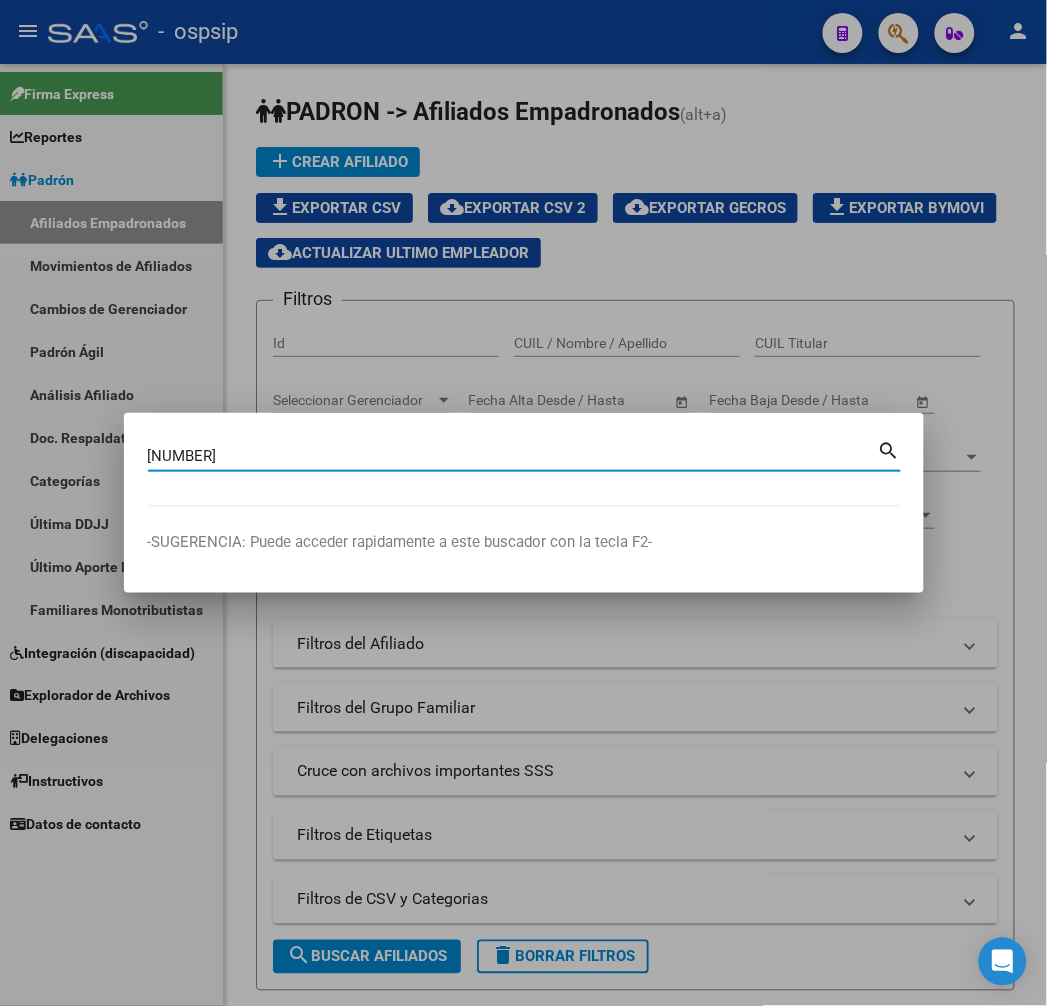 type on "[NUMBER]" 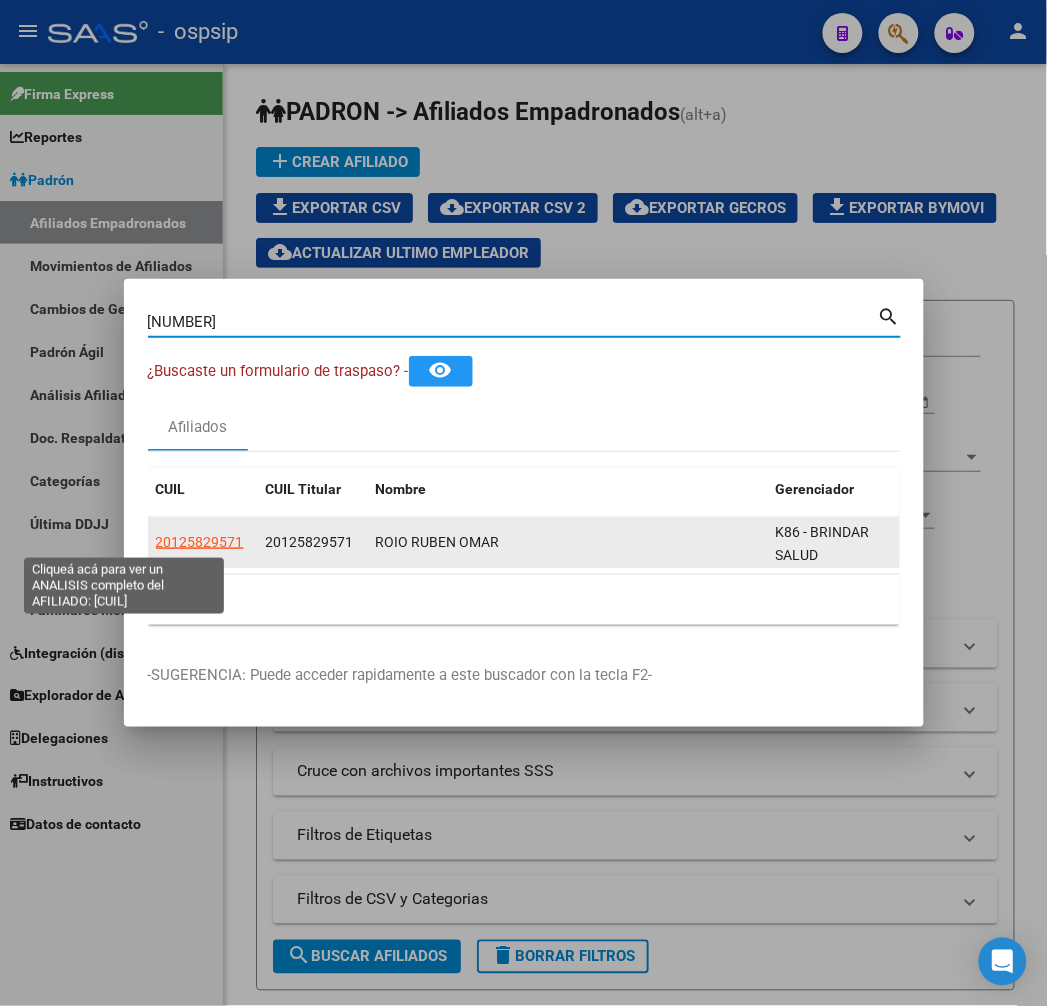 click on "20125829571" 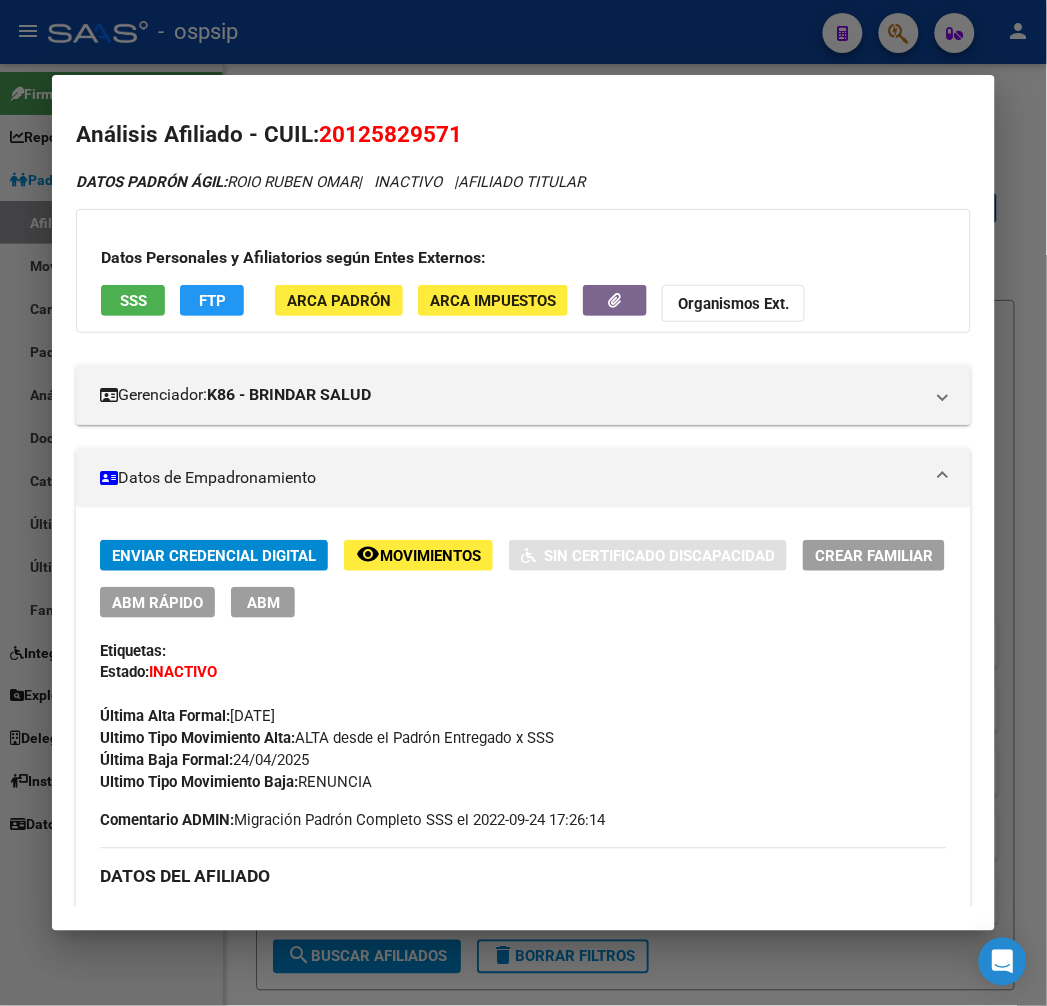 click at bounding box center [523, 503] 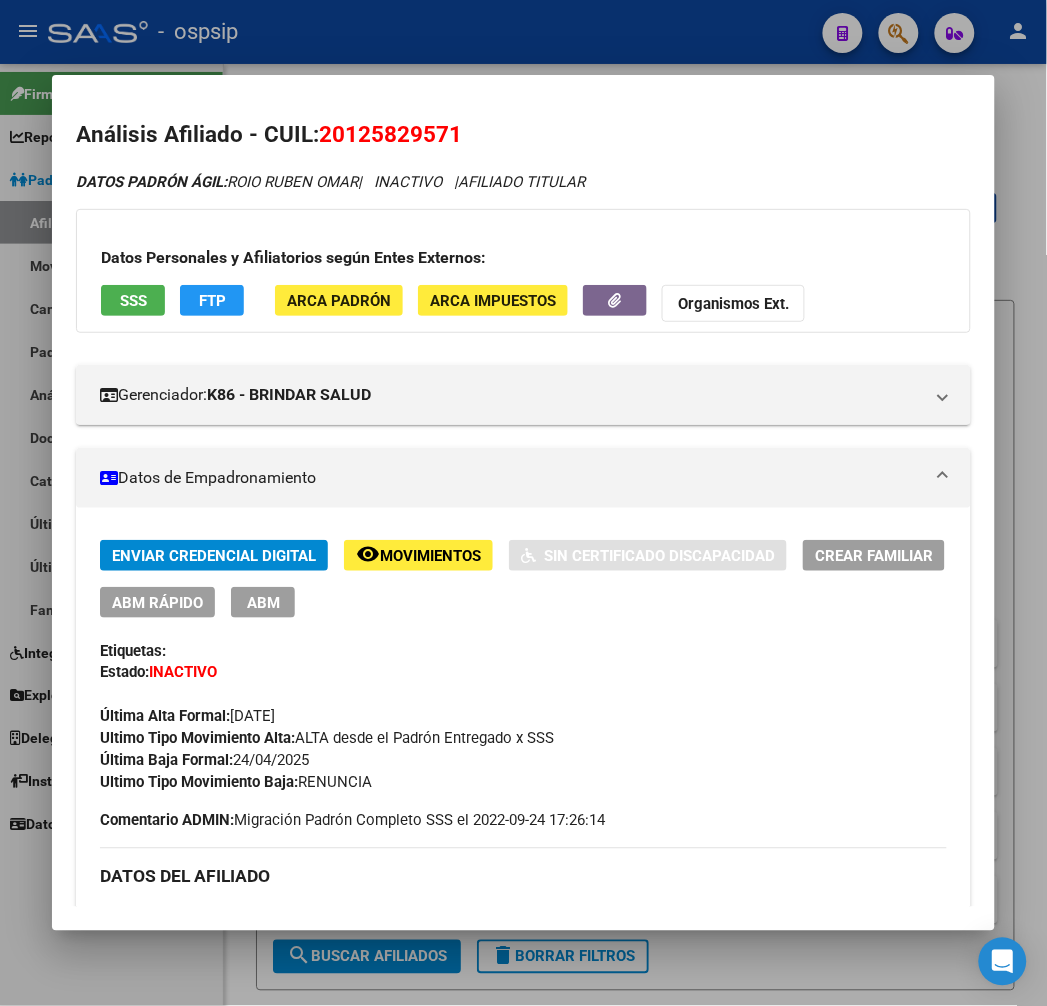 click at bounding box center (523, 503) 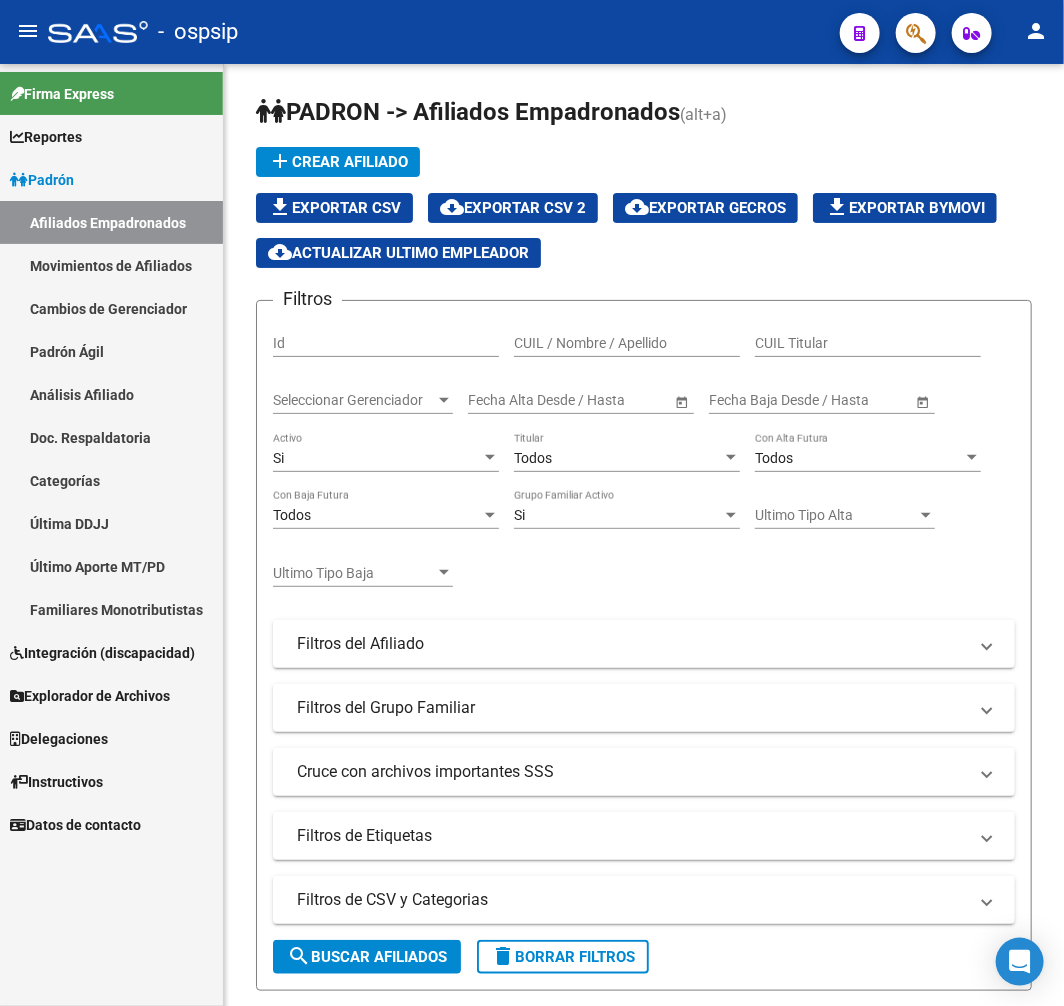 click 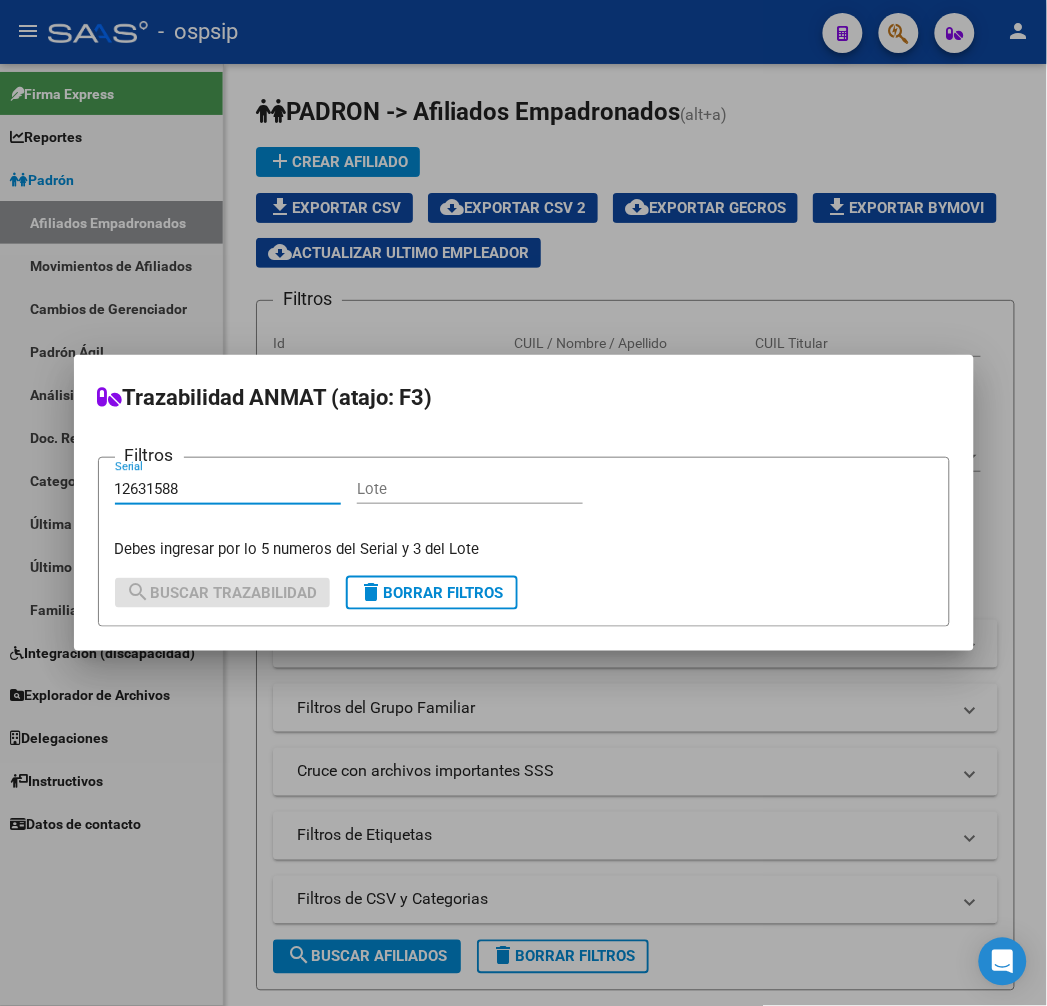 type on "12631588" 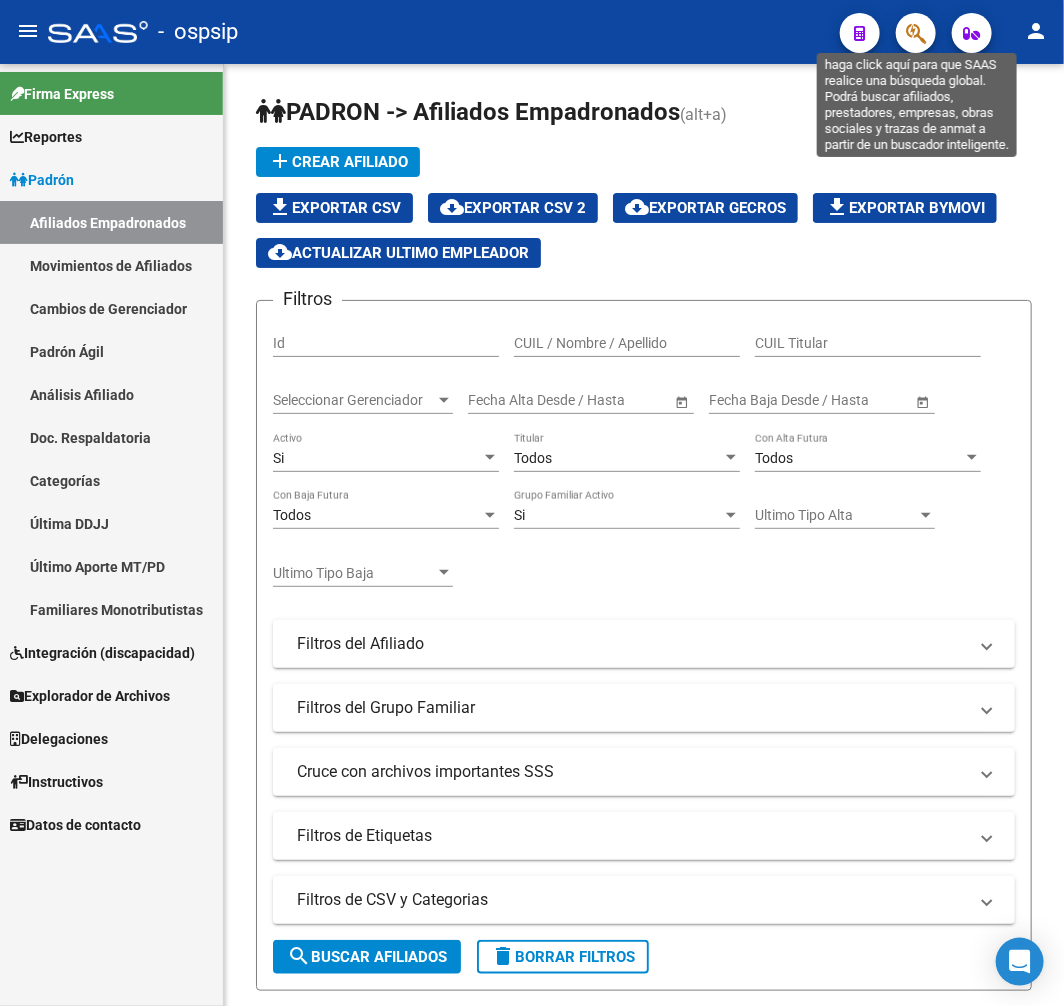 click 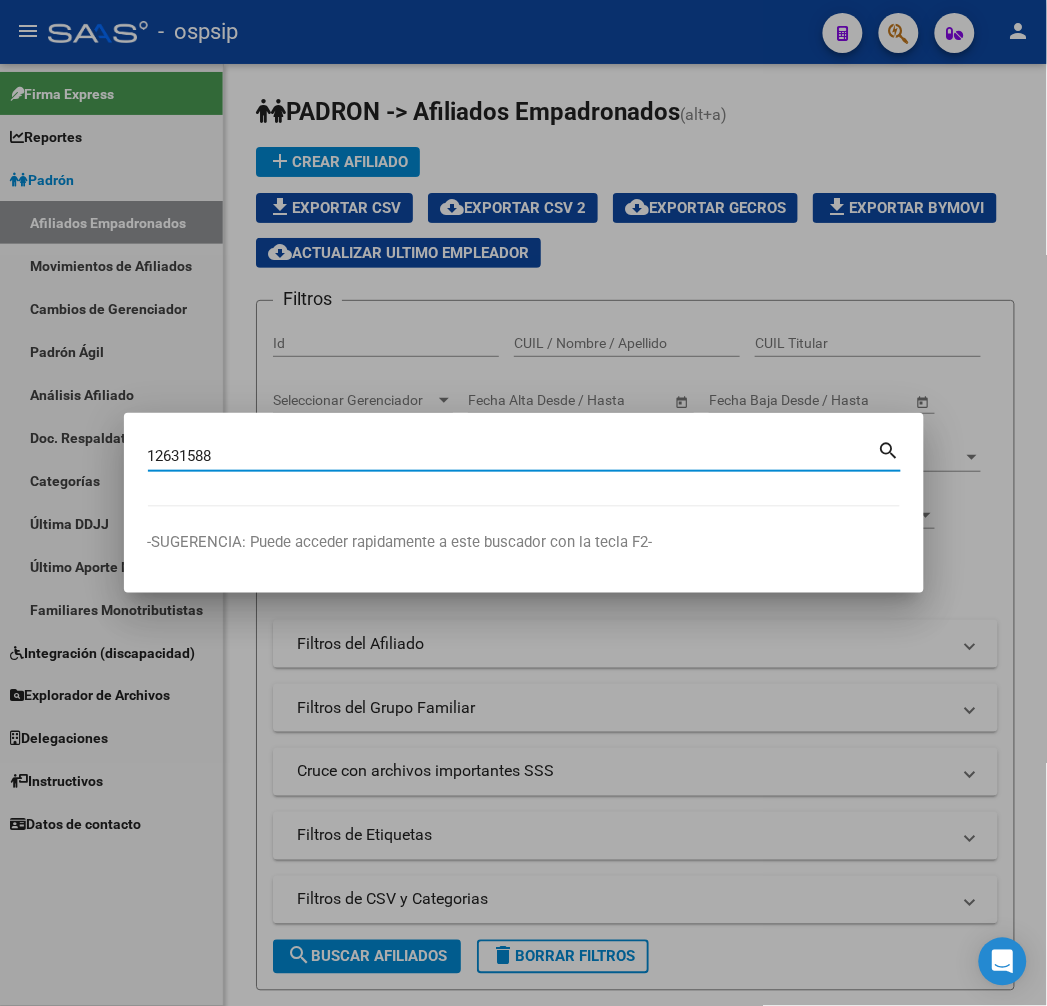 type on "12631588" 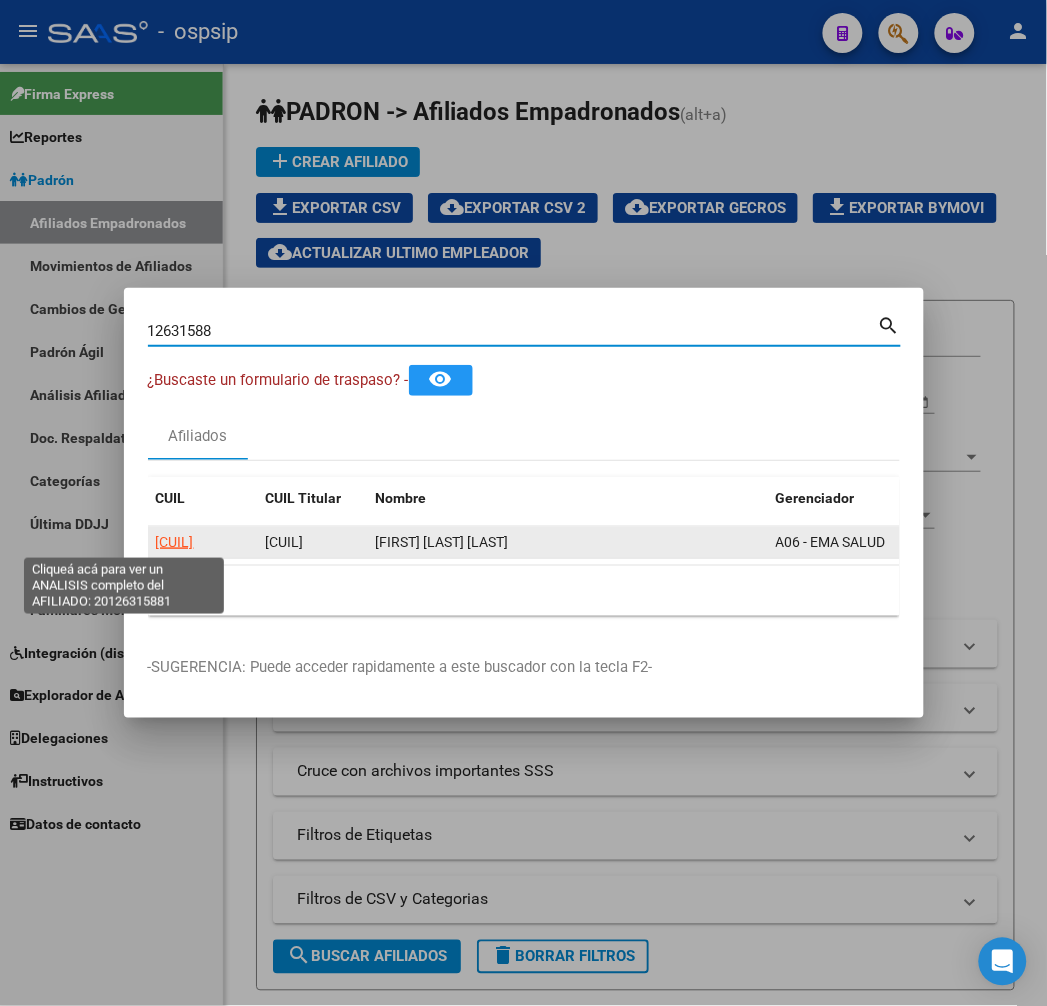 click on "[CUIL]" 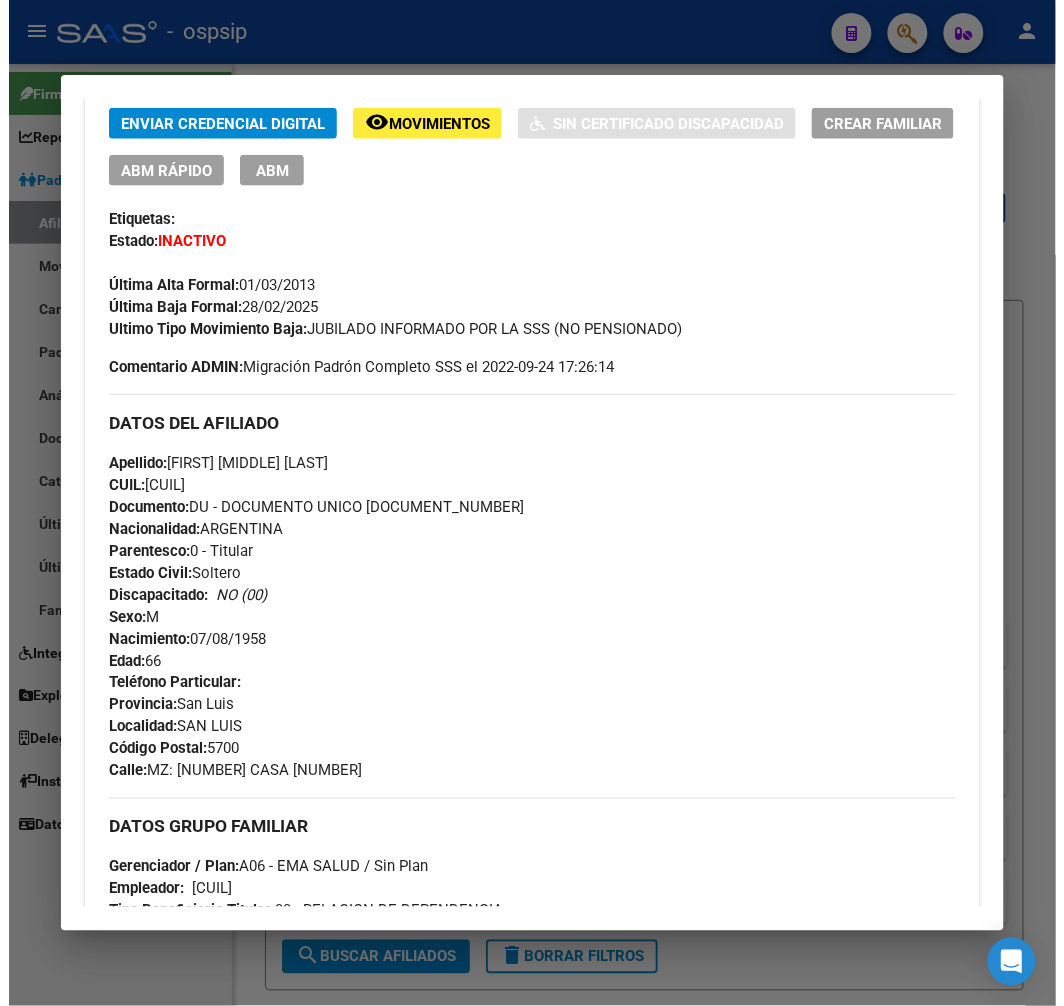 scroll, scrollTop: 444, scrollLeft: 0, axis: vertical 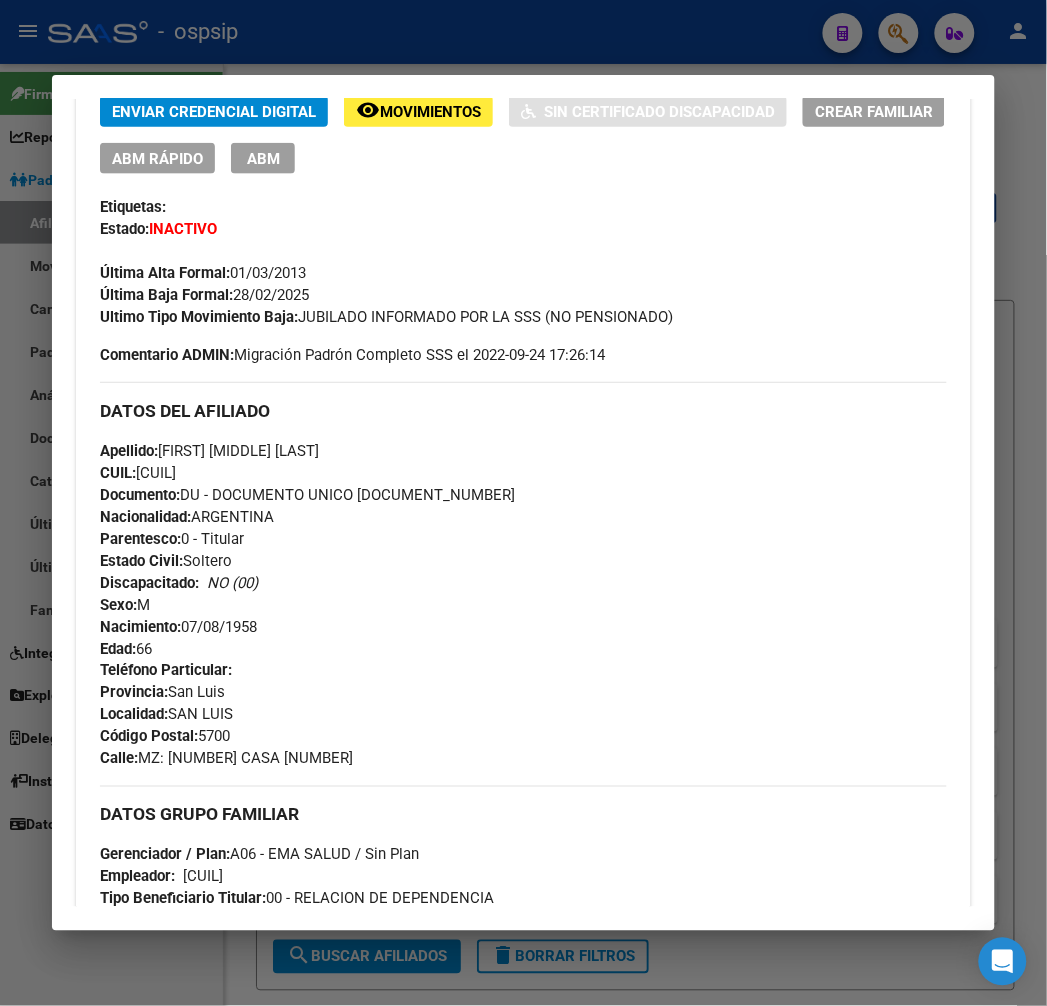 drag, startPoint x: 391, startPoint y: 490, endPoint x: 321, endPoint y: 492, distance: 70.028564 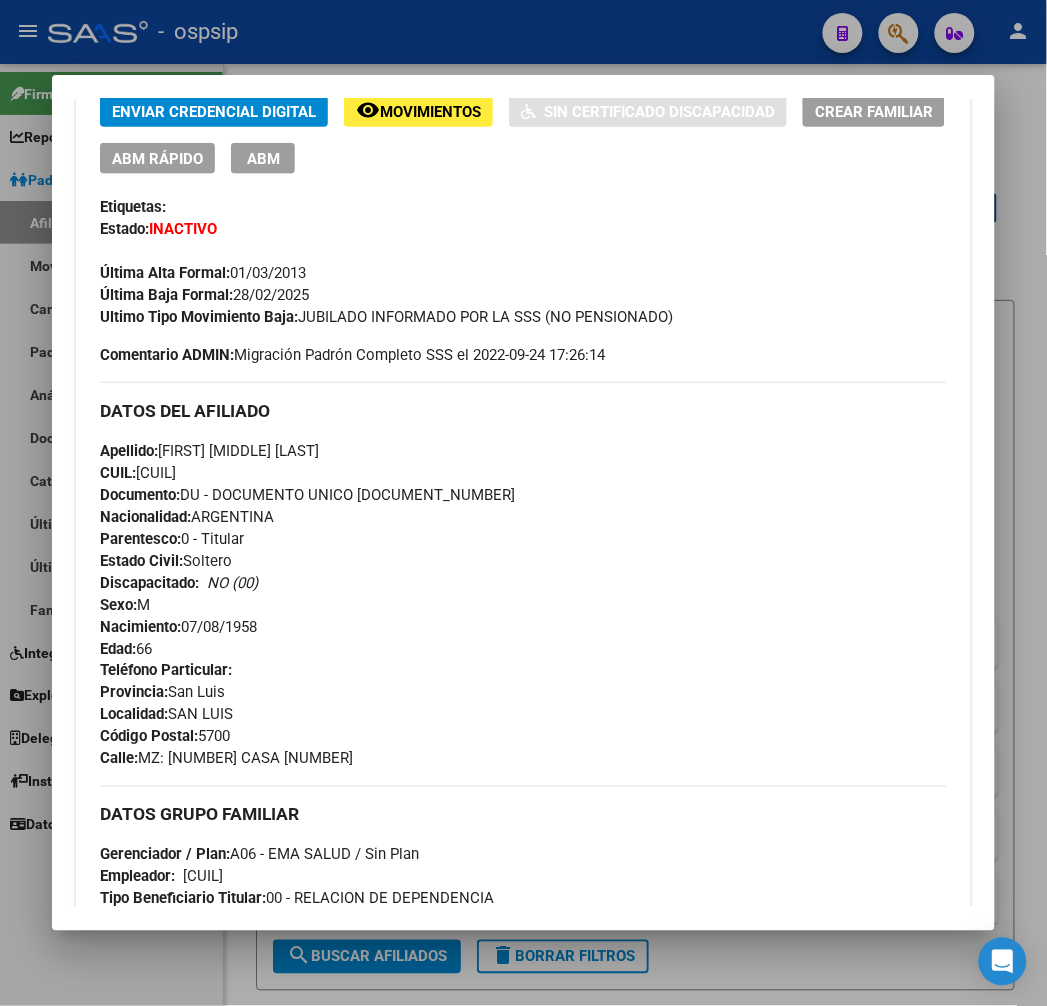 click at bounding box center [523, 503] 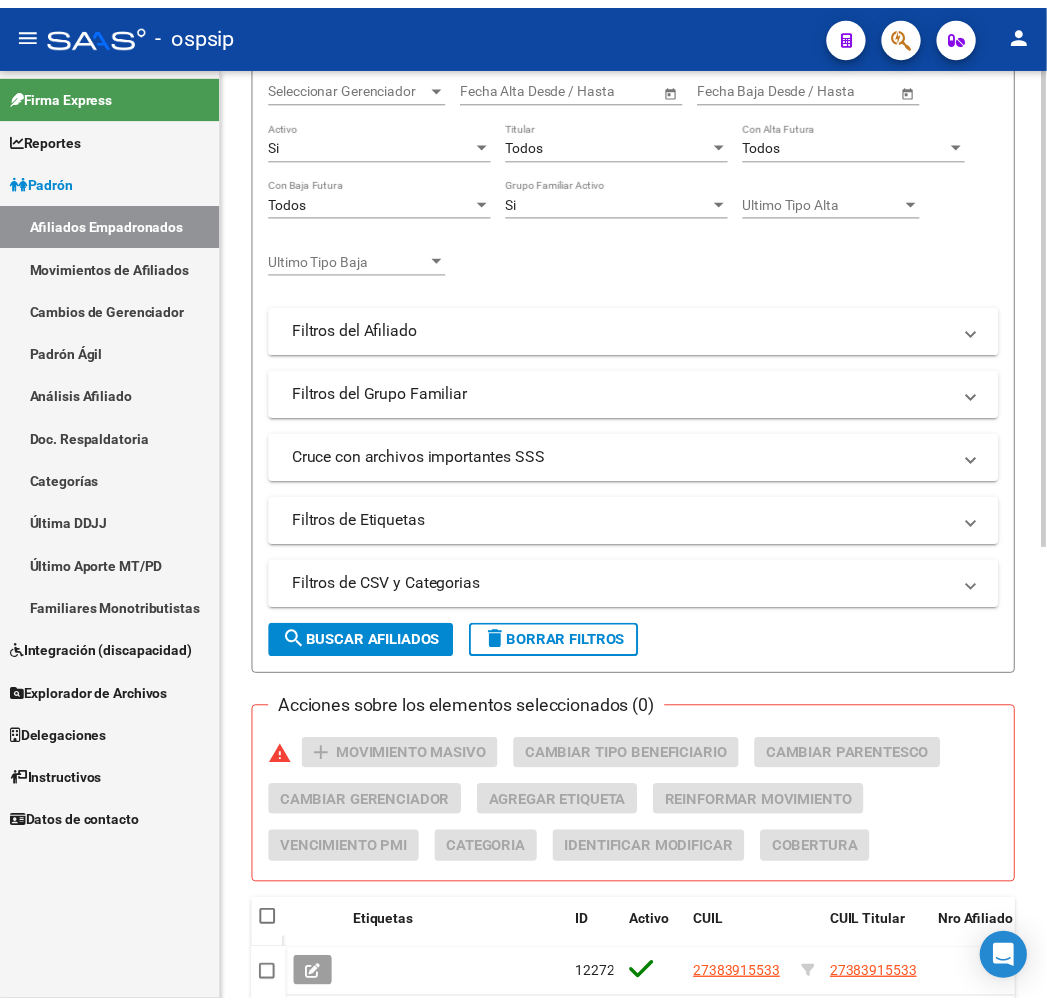 scroll, scrollTop: 0, scrollLeft: 0, axis: both 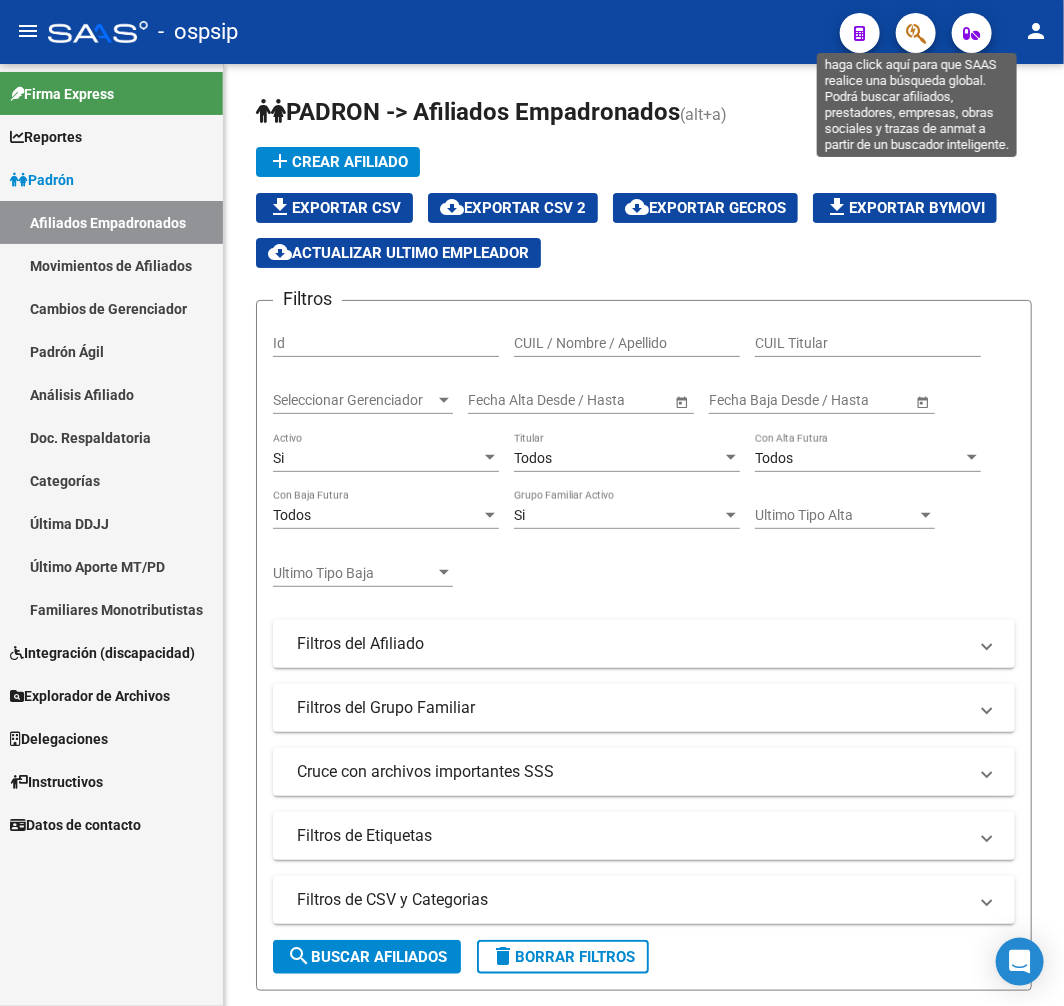 click 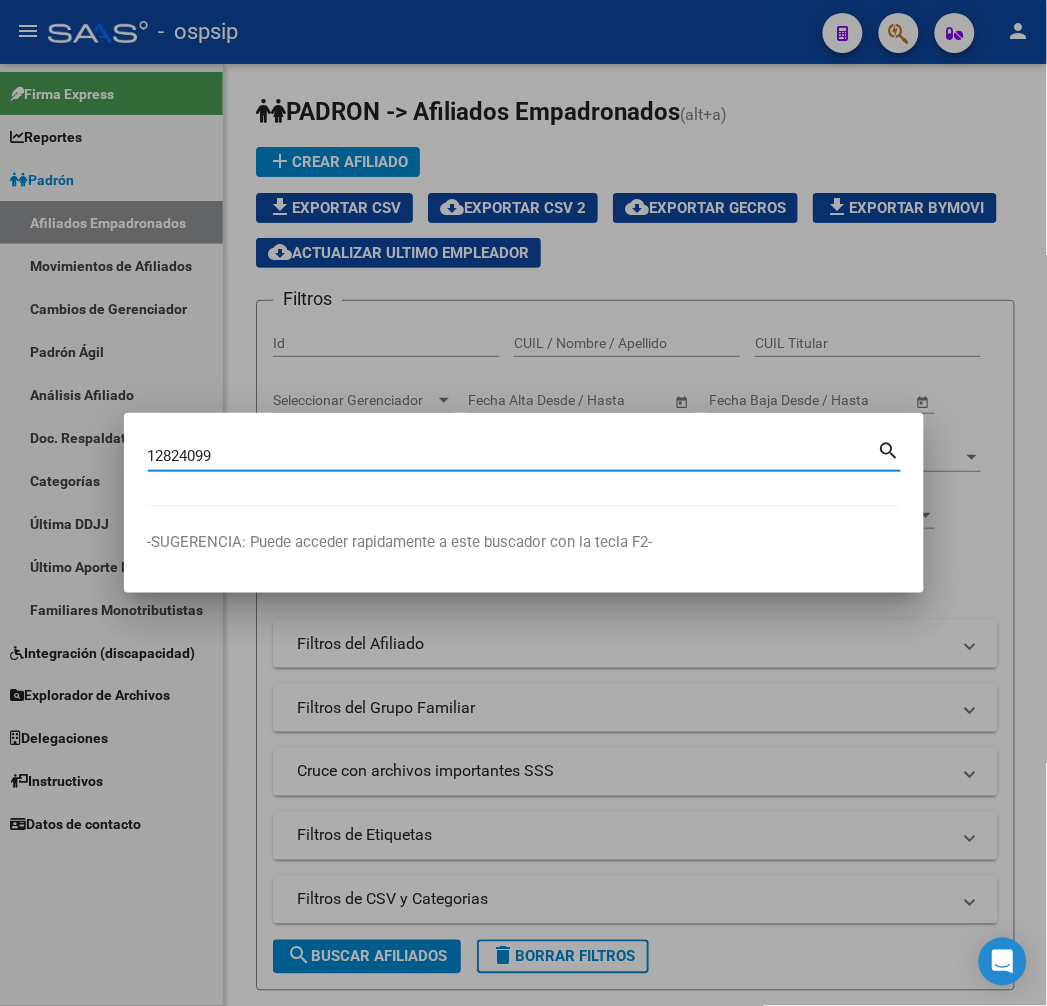 type on "12824099" 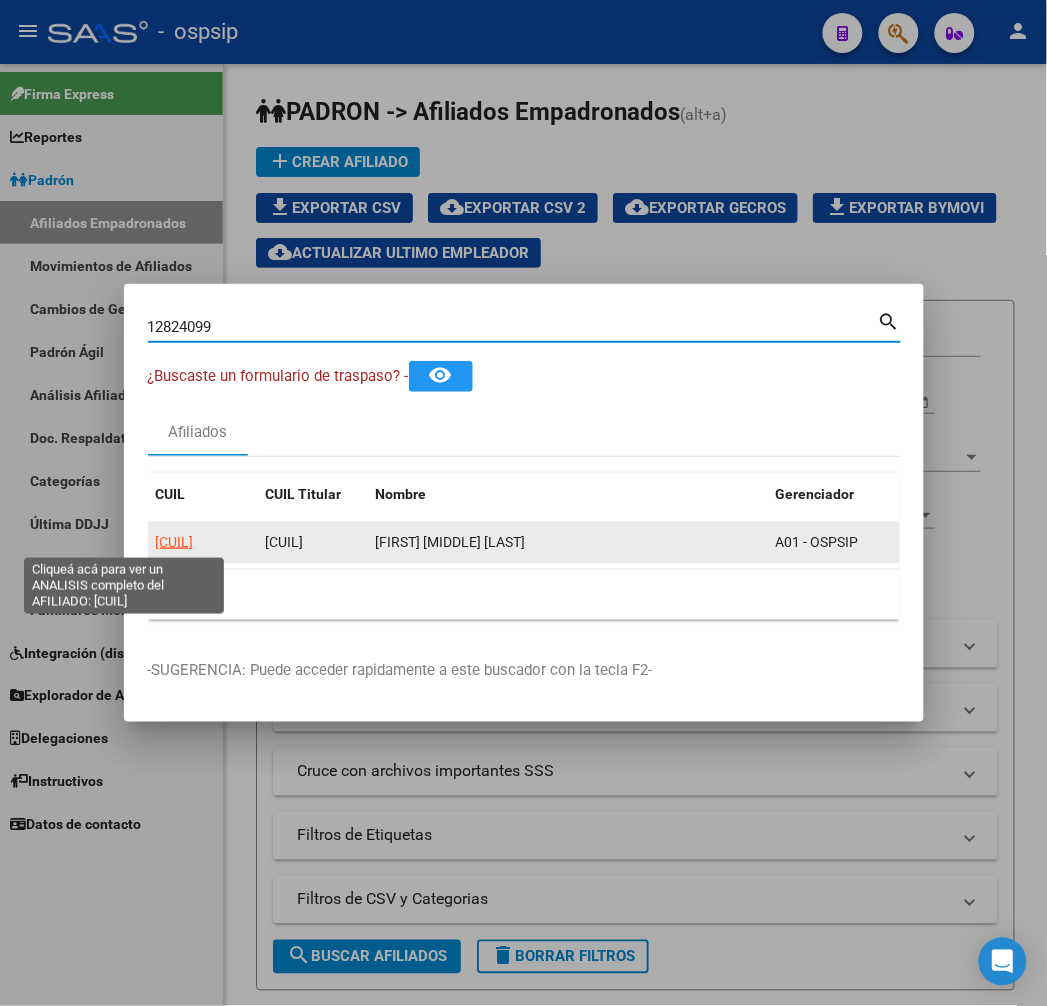 click on "[CUIL]" 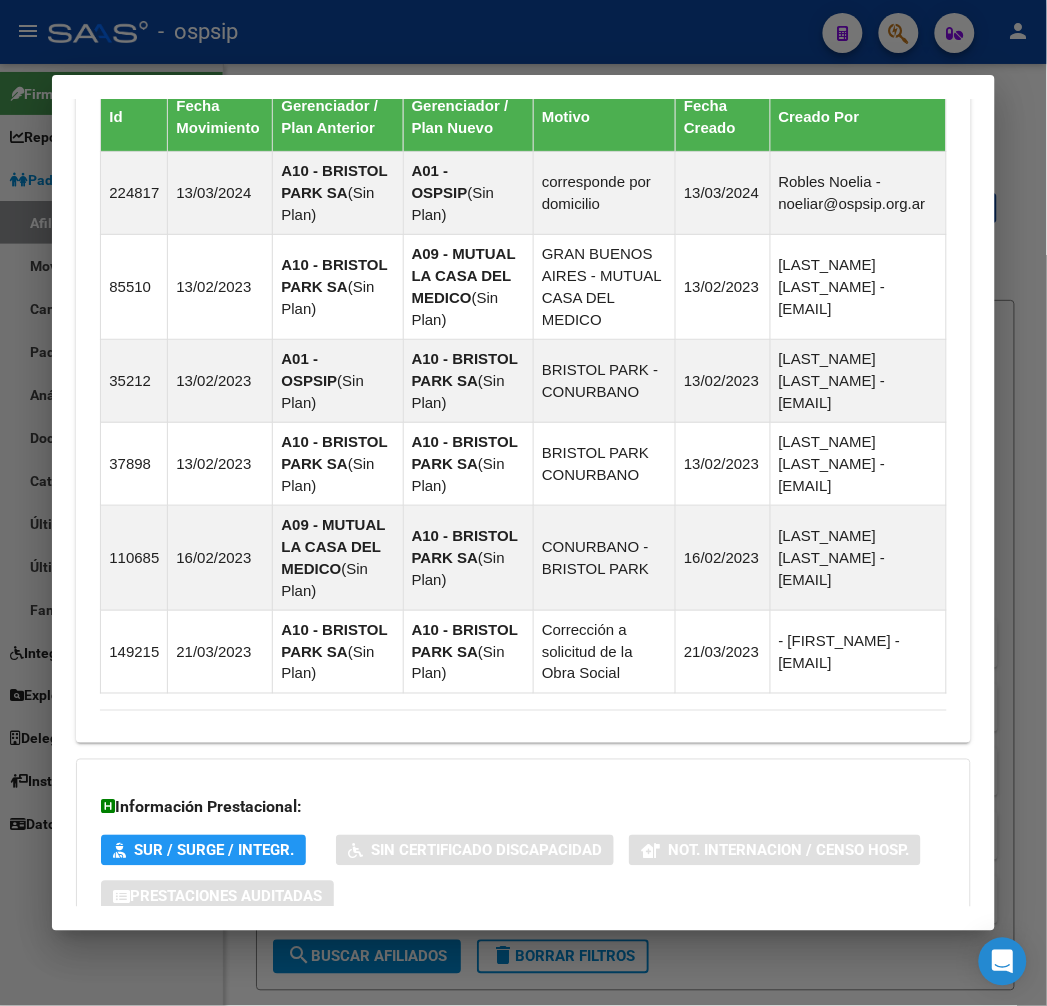 scroll, scrollTop: 1531, scrollLeft: 0, axis: vertical 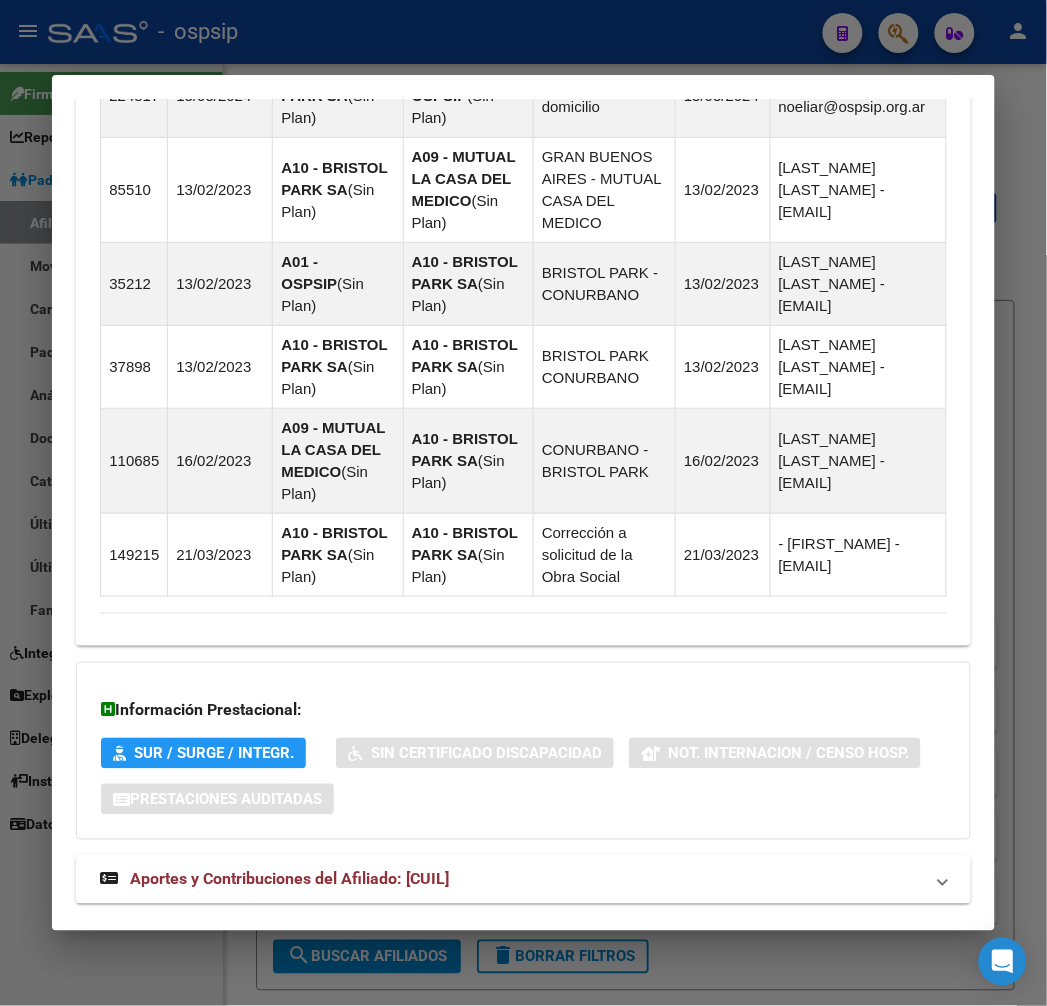 click on "Aportes y Contribuciones del Afiliado: [CUIL]" at bounding box center (523, 880) 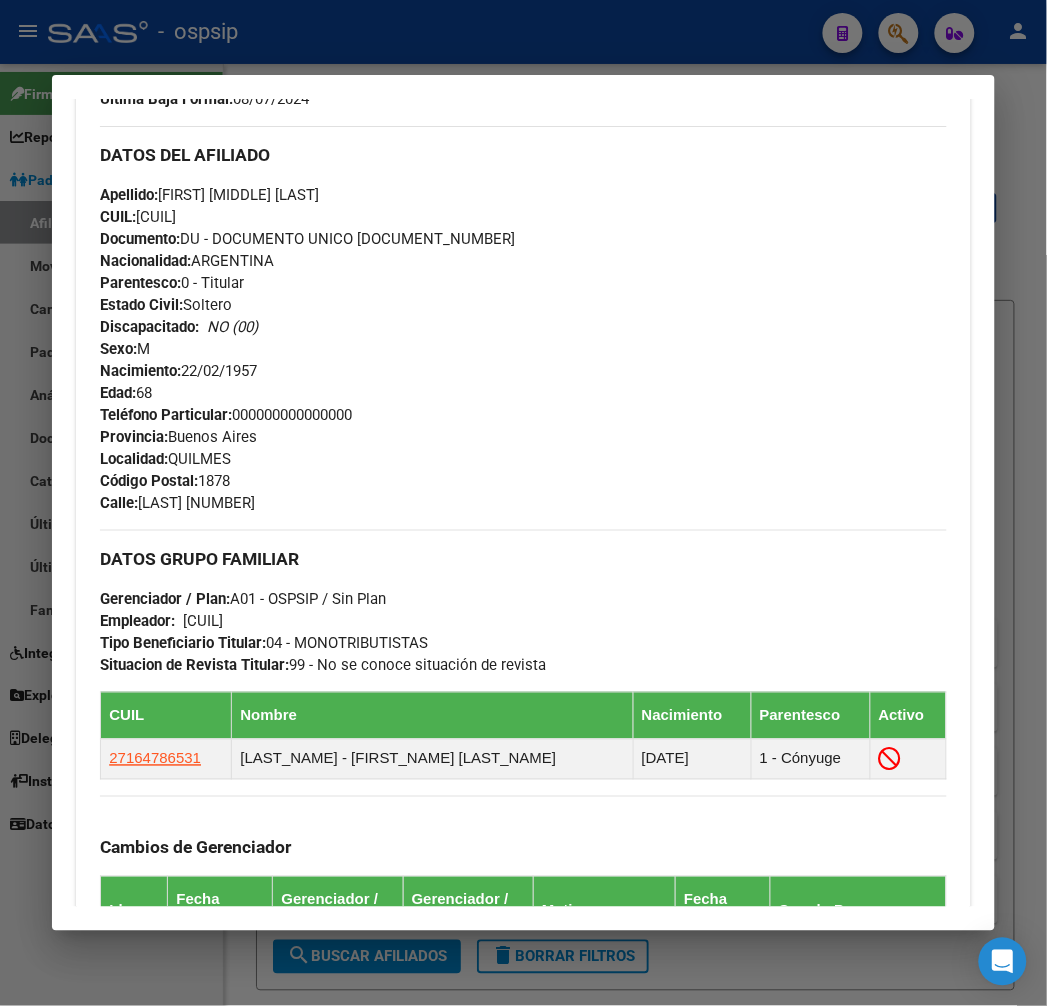 scroll, scrollTop: 595, scrollLeft: 0, axis: vertical 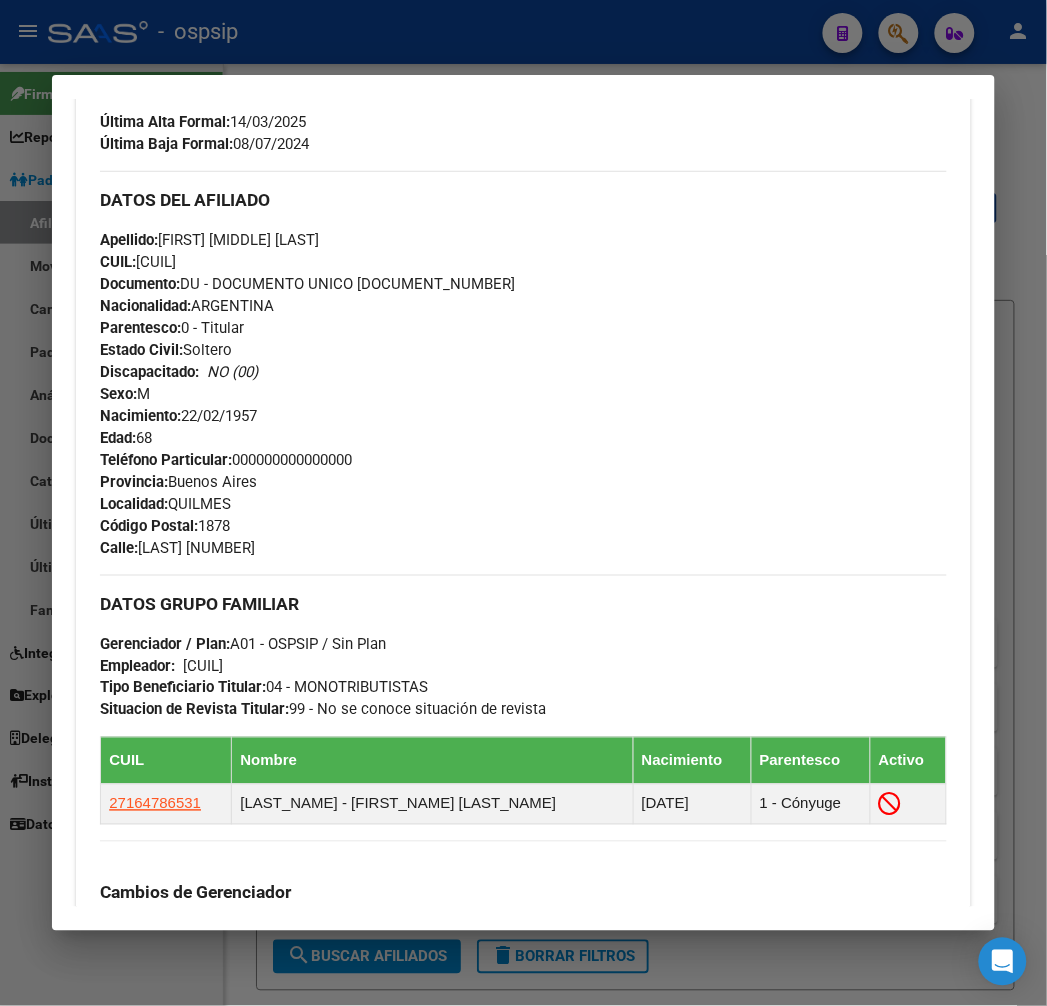 click at bounding box center [523, 503] 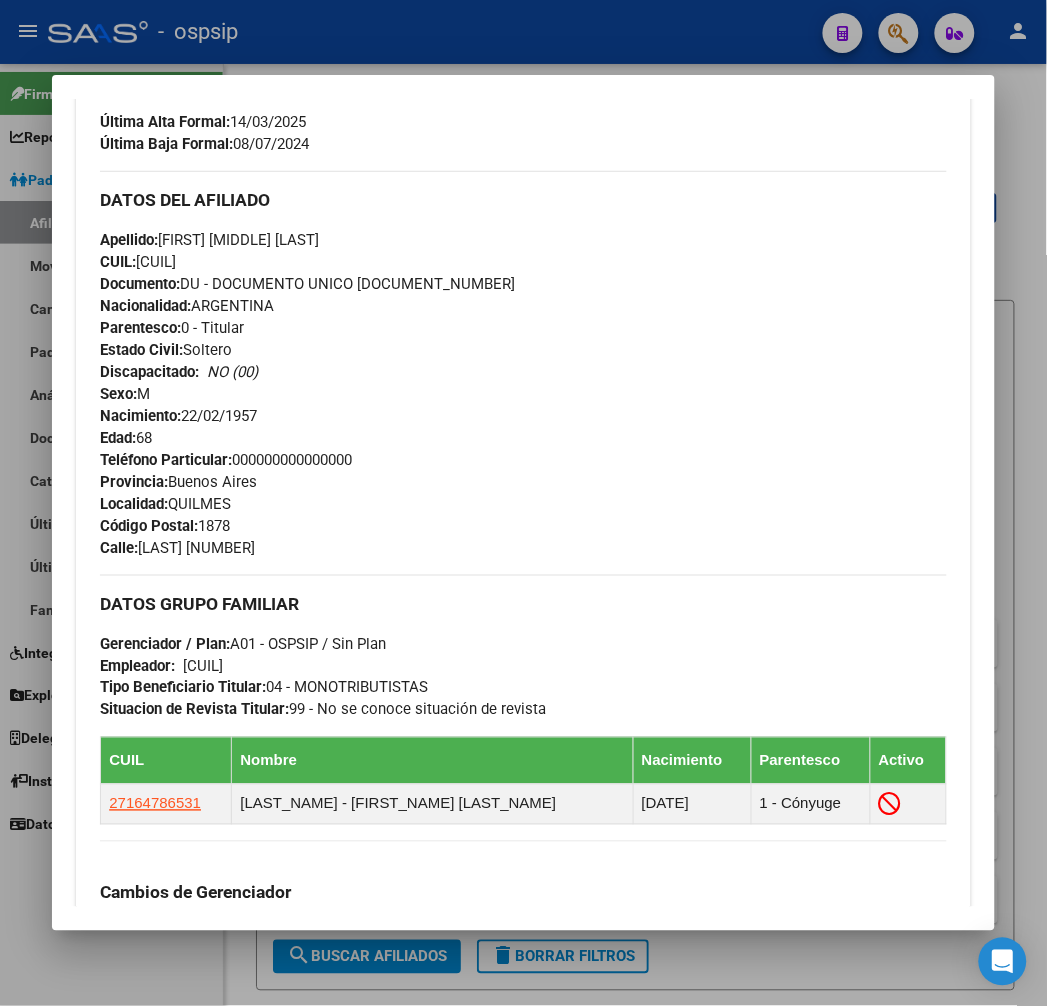 click at bounding box center (523, 503) 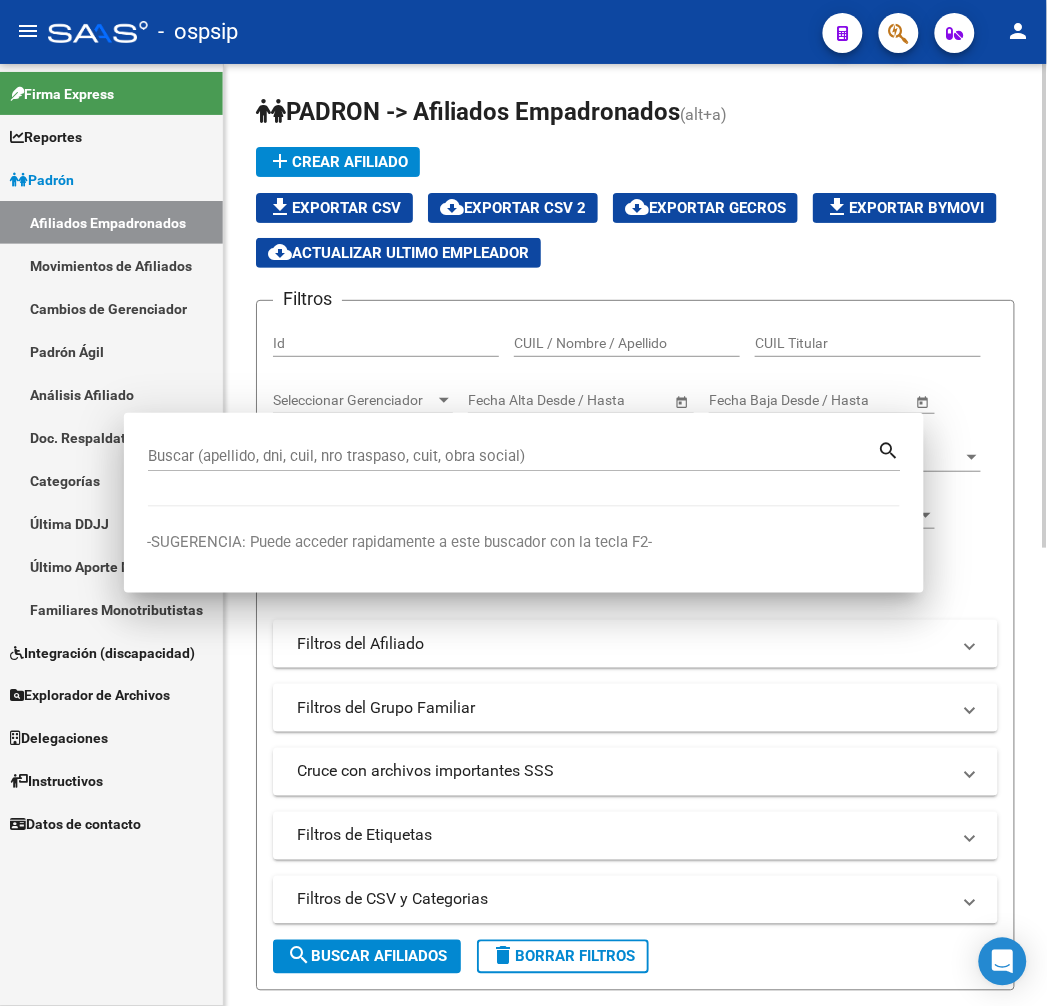 click on "PADRON -> Afiliados Empadronados  (alt+a) add  Crear Afiliado
file_download  Exportar CSV  cloud_download  Exportar CSV 2  cloud_download  Exportar GECROS  file_download  Exportar Bymovi  cloud_download  Actualizar ultimo Empleador  Filtros Id CUIL / Nombre / Apellido CUIL Titular Seleccionar Gerenciador Seleccionar Gerenciador Start date – End date Fecha Alta Desde / Hasta Start date – End date Fecha Baja Desde / Hasta Si Activo Todos Titular Todos Con Alta Futura Todos Con Baja Futura Si Grupo Familiar Activo Ultimo Tipo Alta Ultimo Tipo Alta Ultimo Tipo Baja Ultimo Tipo Baja  Filtros del Afiliado  Edades Edades Sexo Sexo Discapacitado Discapacitado Nacionalidad Nacionalidad Provincia Provincia Estado Civil Estado Civil Start date – End date Fecha Nacimiento Desde / Hasta Todos Tiene PMI Todos Certificado Estudio Codigo Postal Localidad  Filtros del Grupo Familiar  Tipo Beneficiario Titular Tipo Beneficiario Titular Situacion Revista Titular Situacion Revista Titular CUIT Empleador" 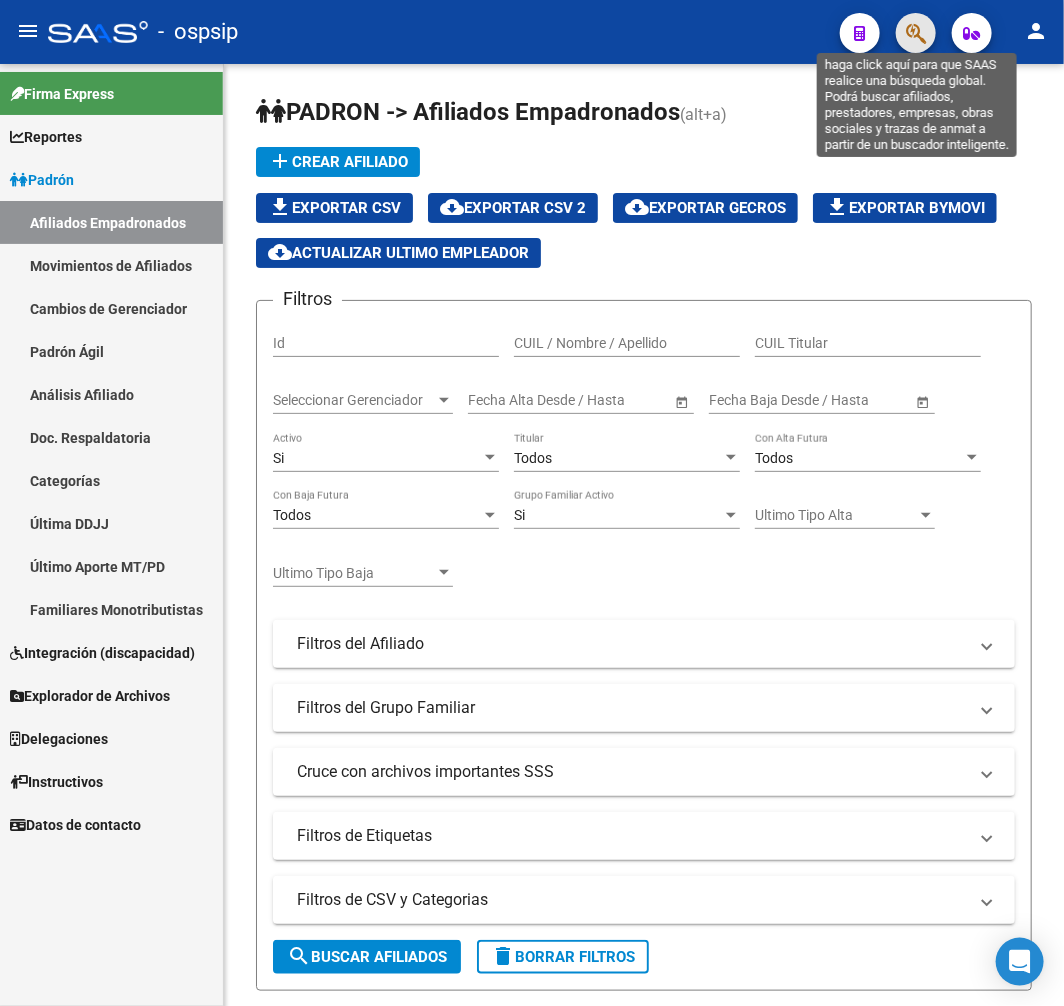 click 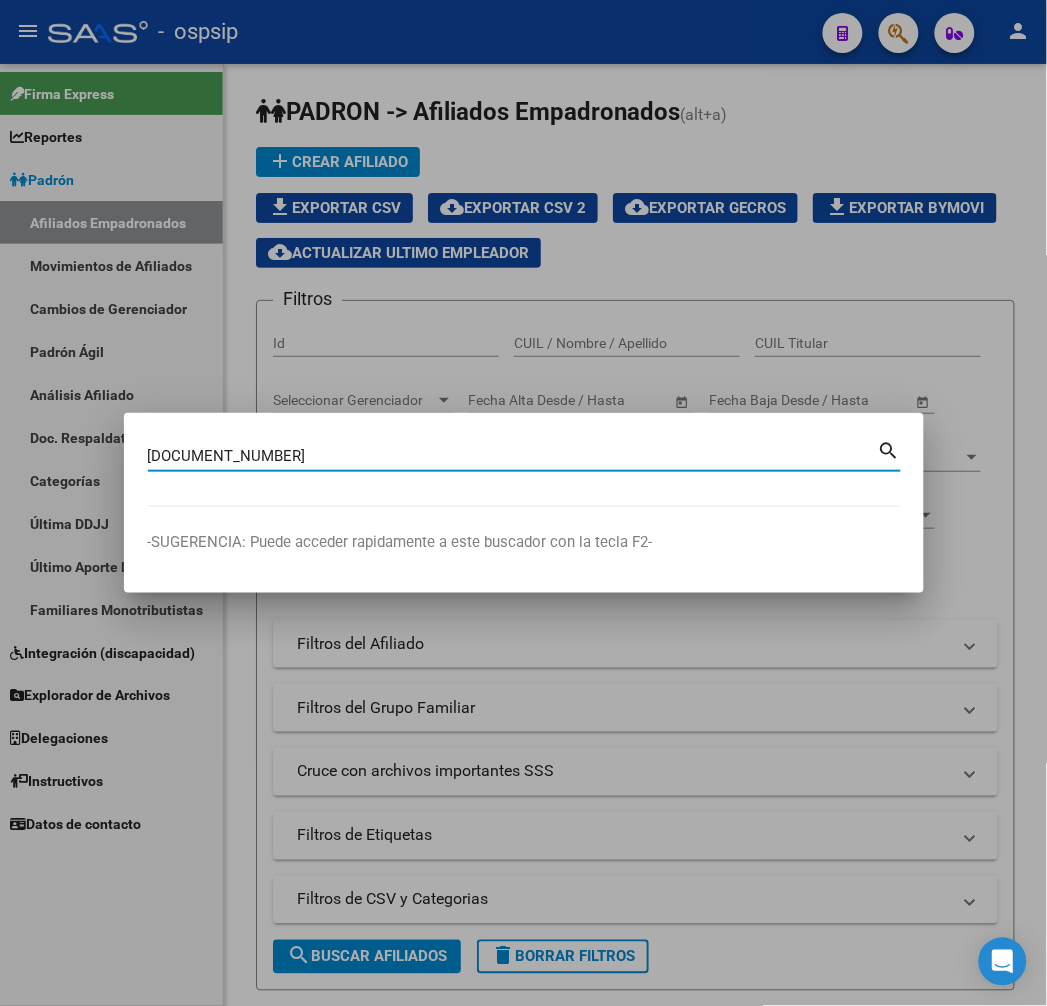 type on "[DOCUMENT_NUMBER]" 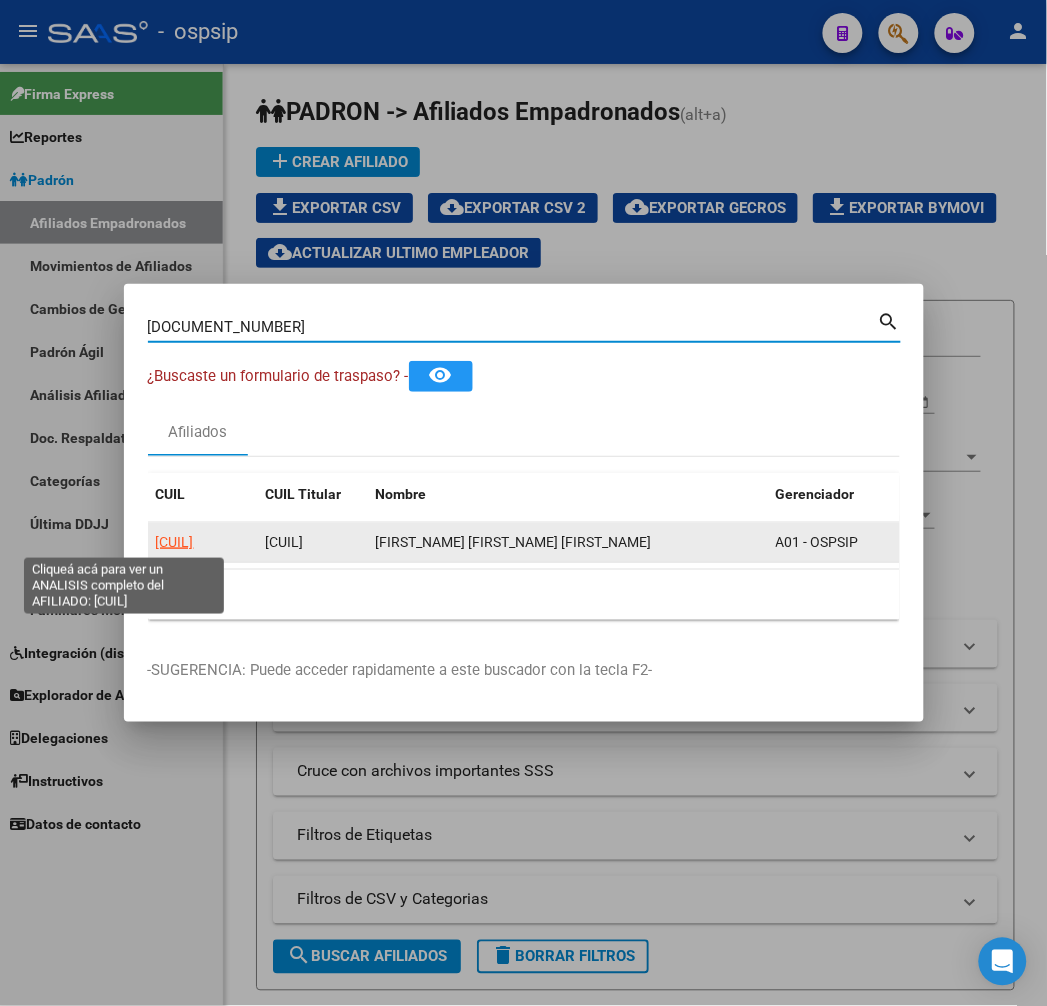 click on "[CUIL]" 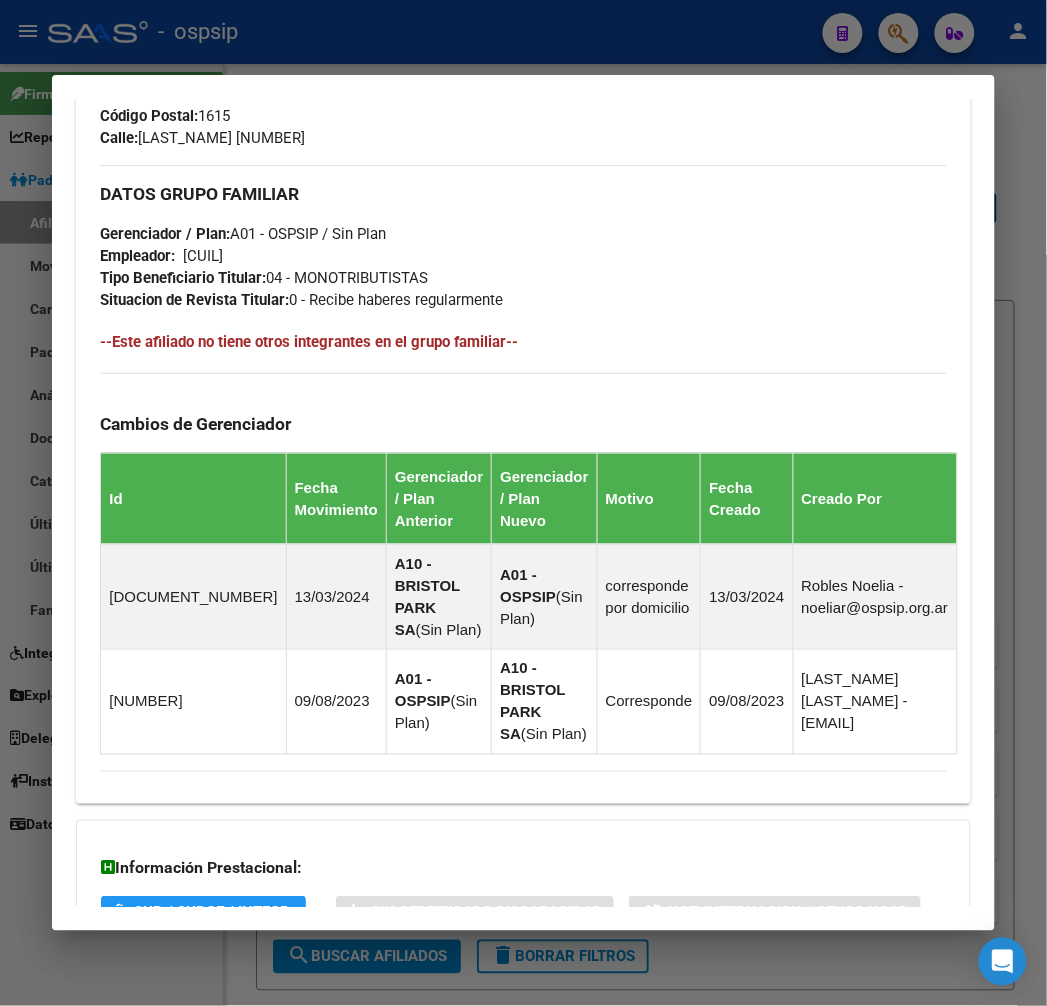 scroll, scrollTop: 1140, scrollLeft: 0, axis: vertical 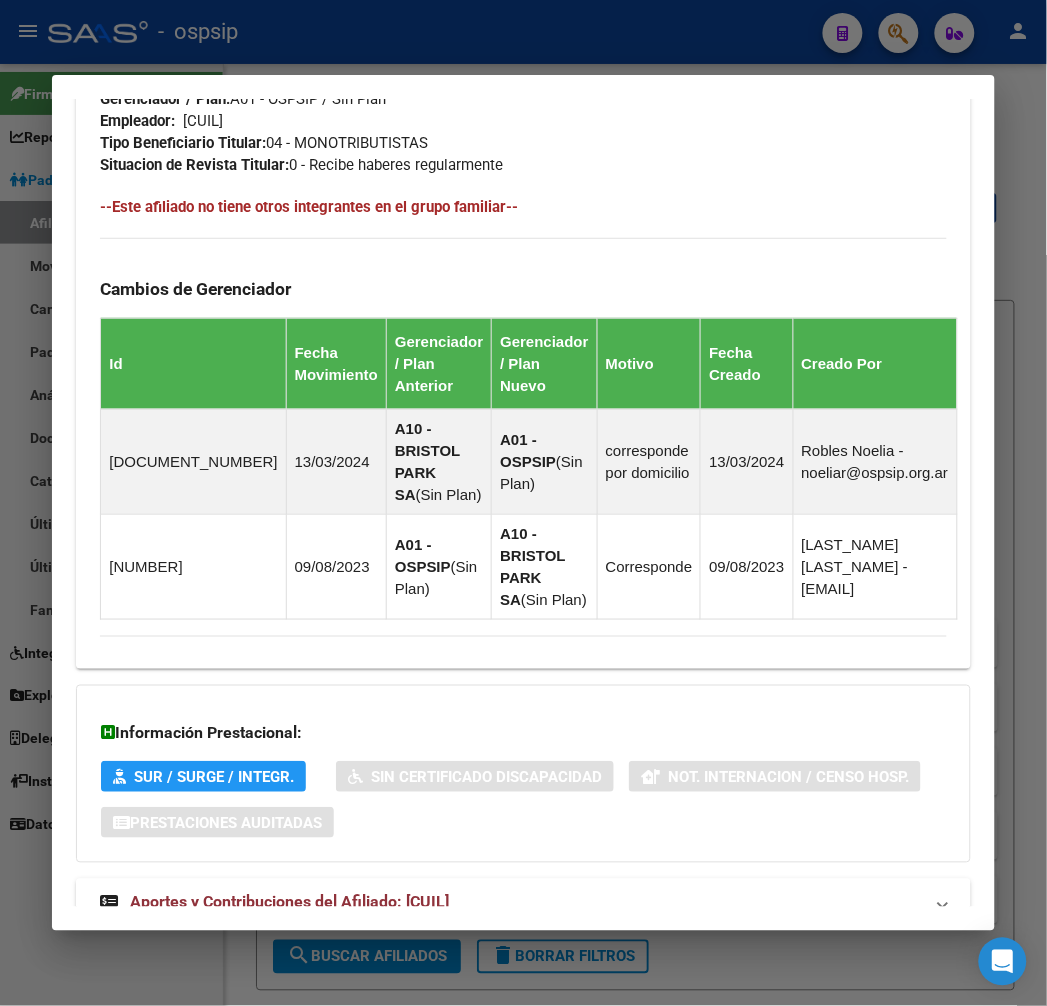 click on "Aportes y Contribuciones del Afiliado: [CUIL]" at bounding box center [511, 903] 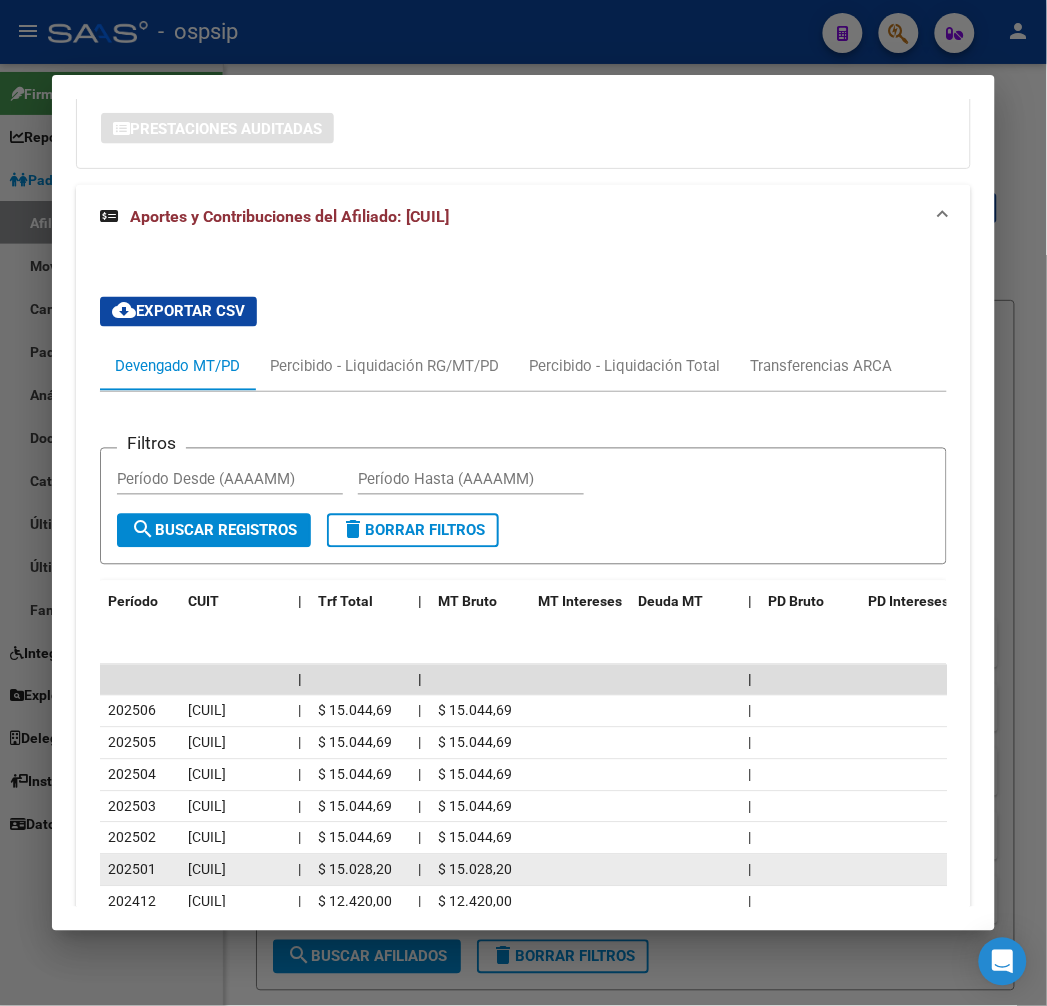 scroll, scrollTop: 1820, scrollLeft: 0, axis: vertical 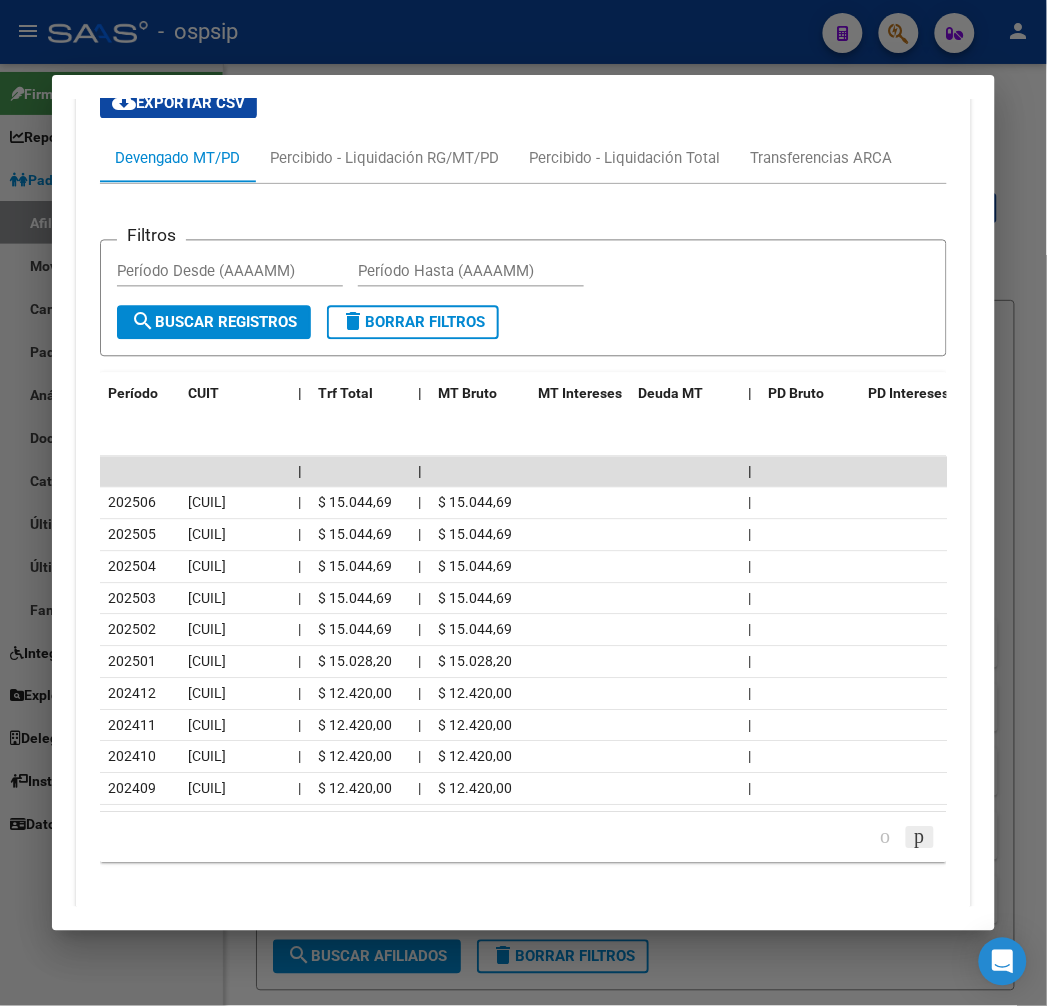 click 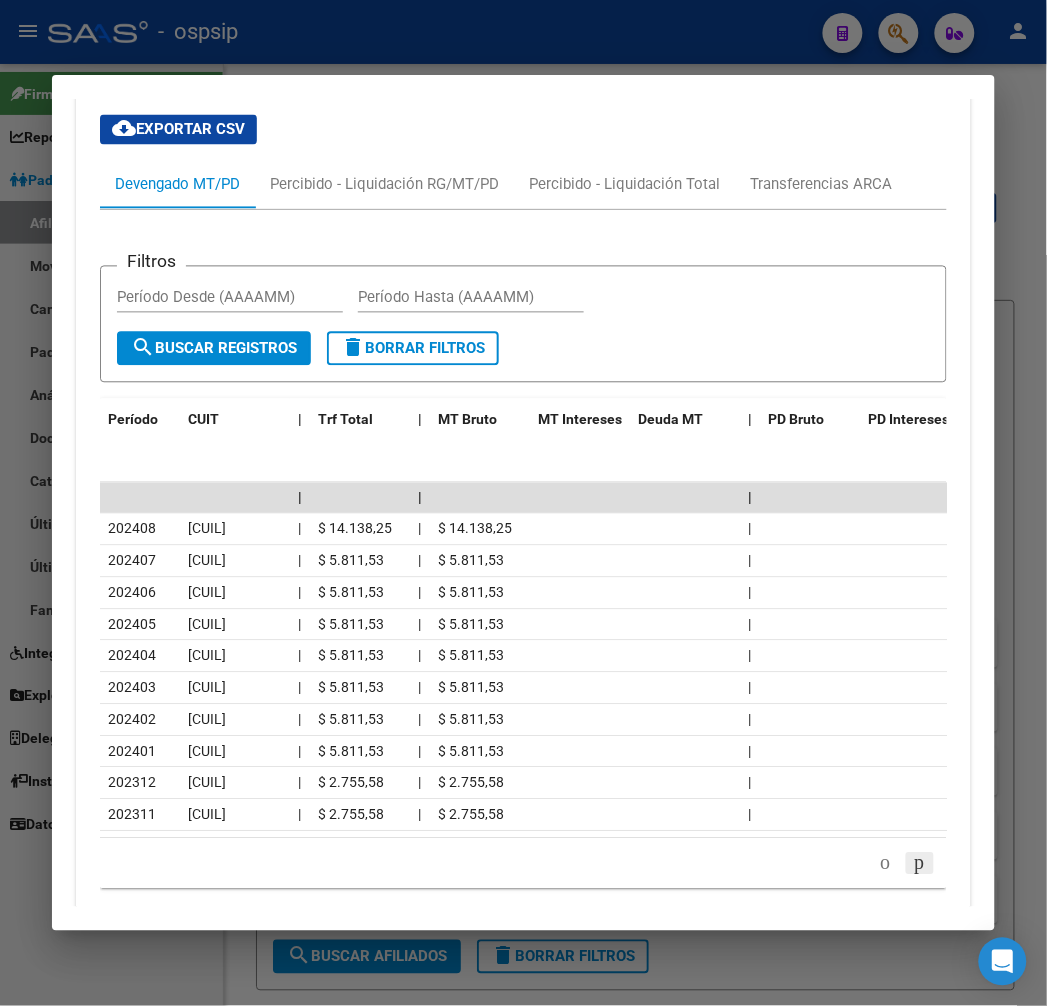 scroll, scrollTop: 2042, scrollLeft: 0, axis: vertical 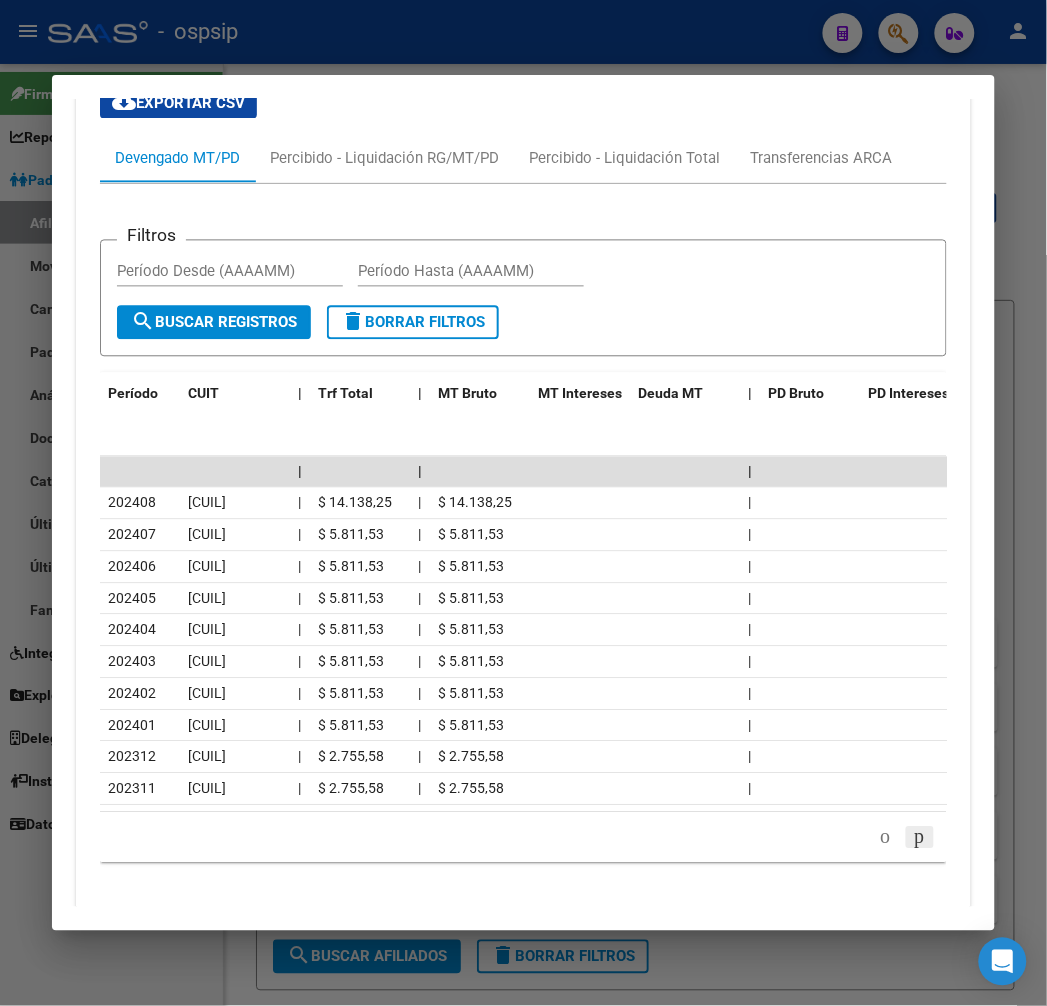 click 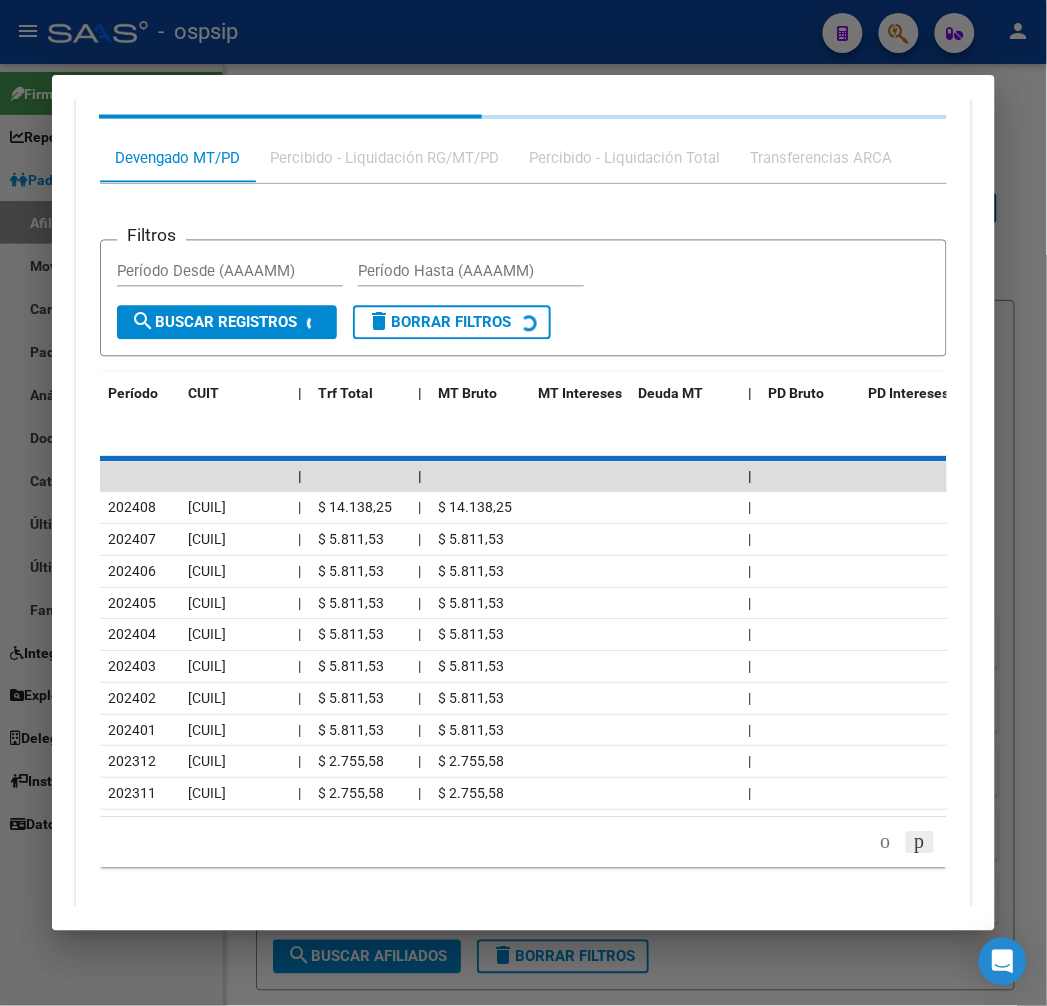 scroll, scrollTop: 2042, scrollLeft: 0, axis: vertical 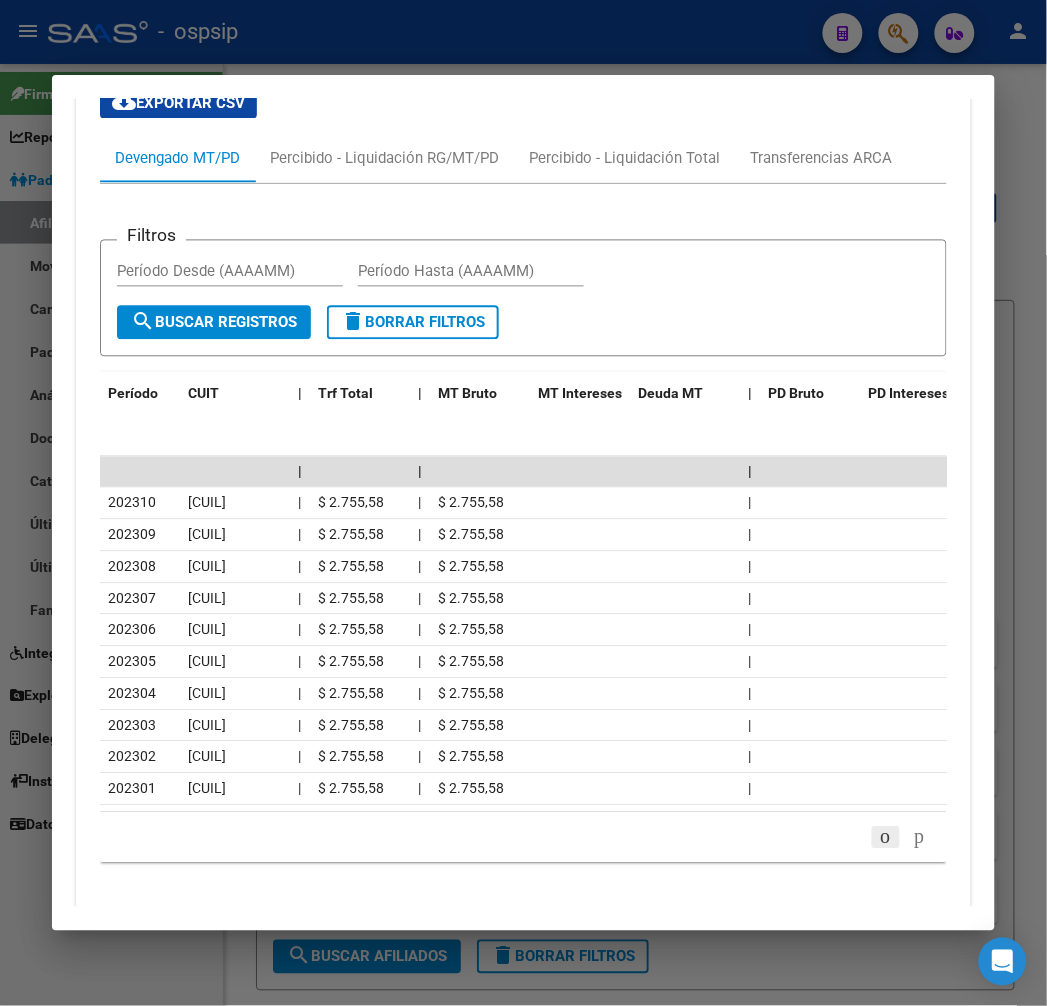 click 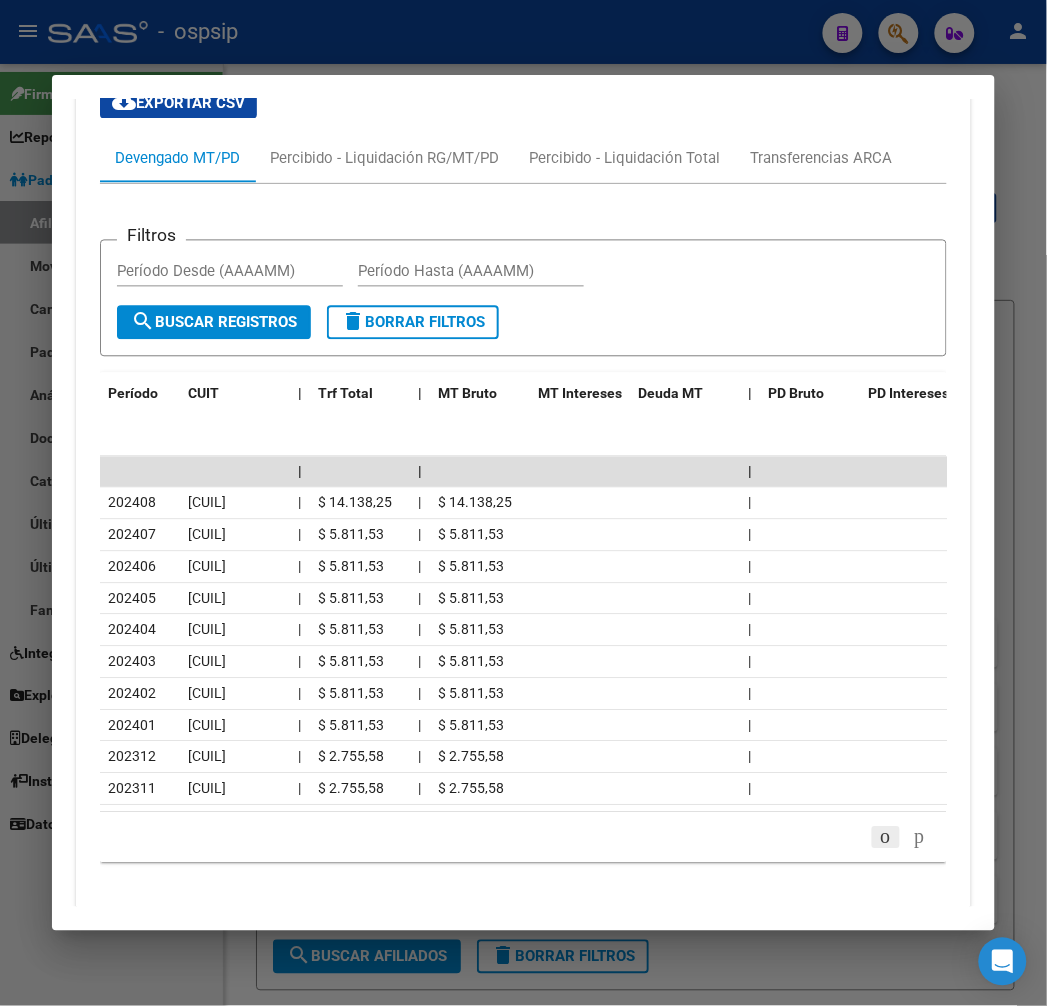 click 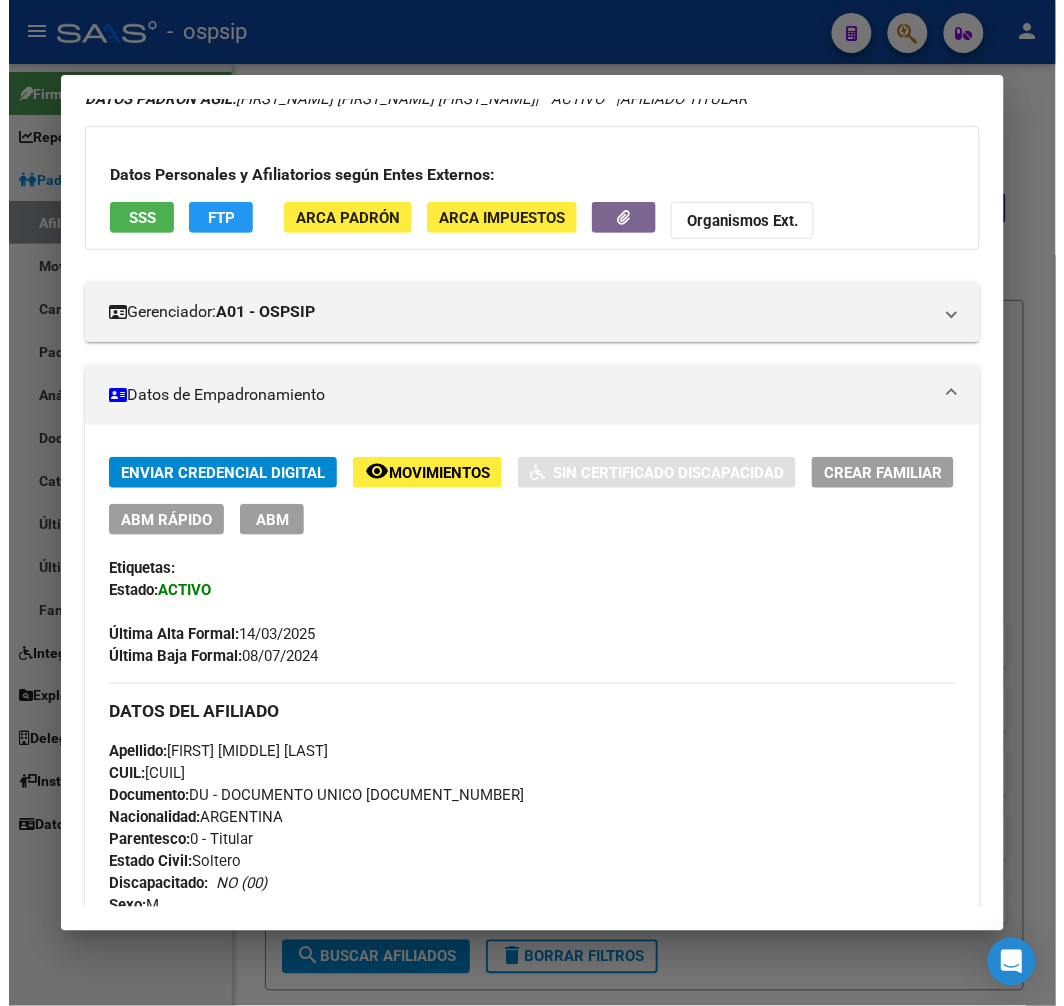 scroll, scrollTop: 0, scrollLeft: 0, axis: both 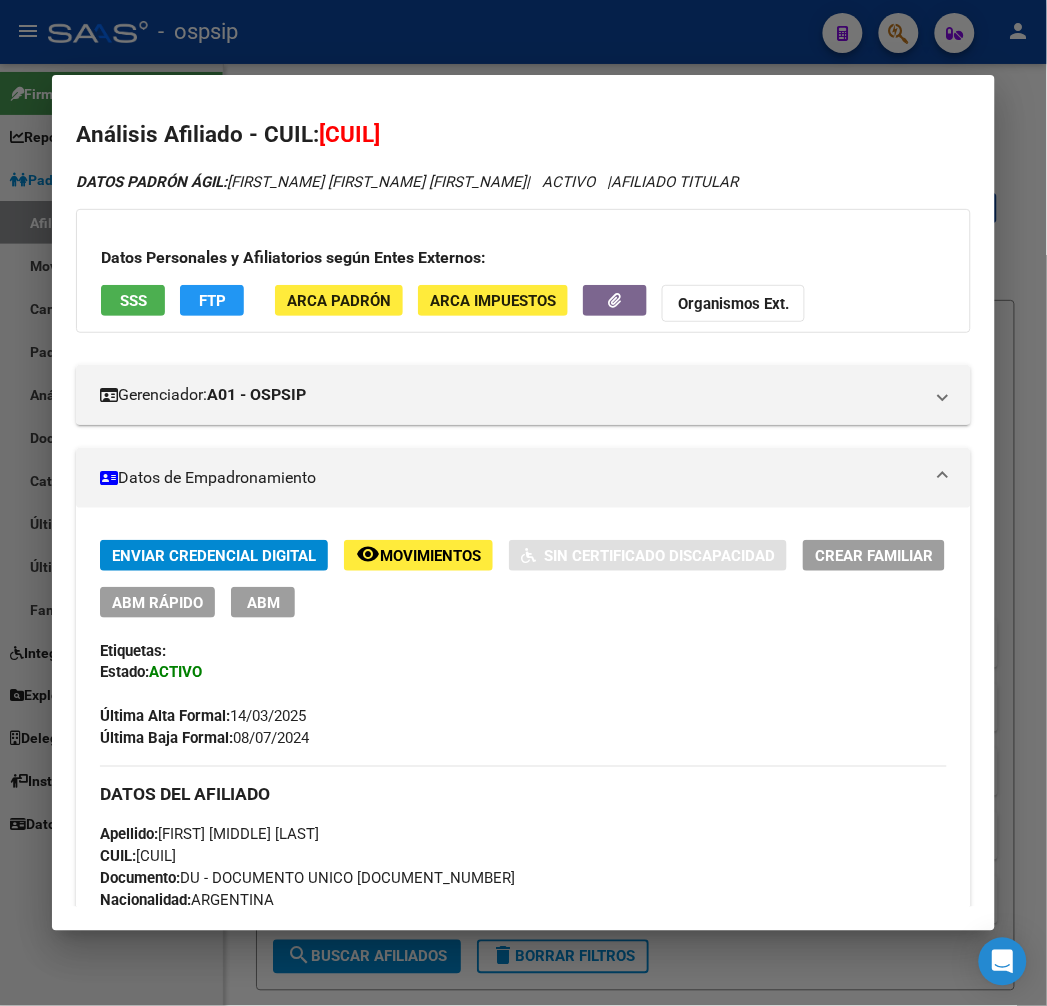 click on "ABM" at bounding box center (263, 602) 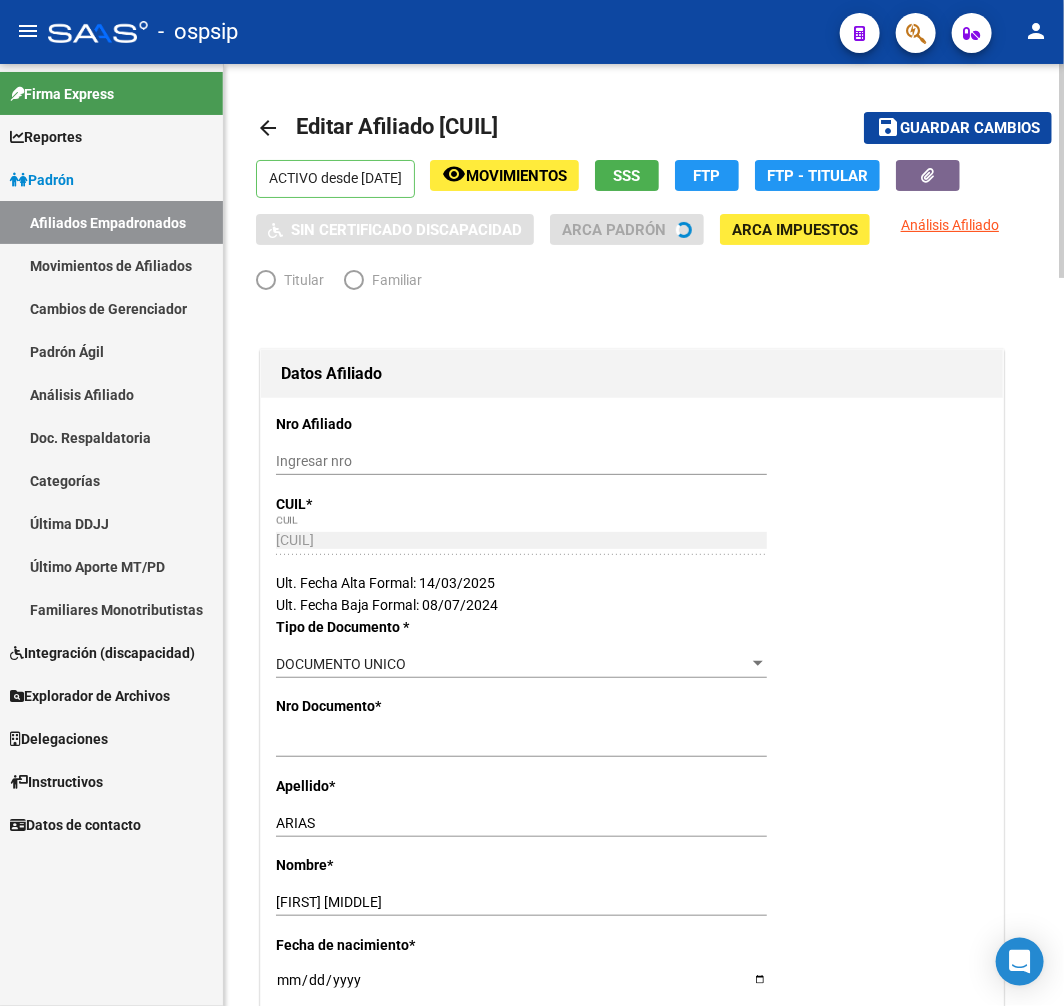 radio on "true" 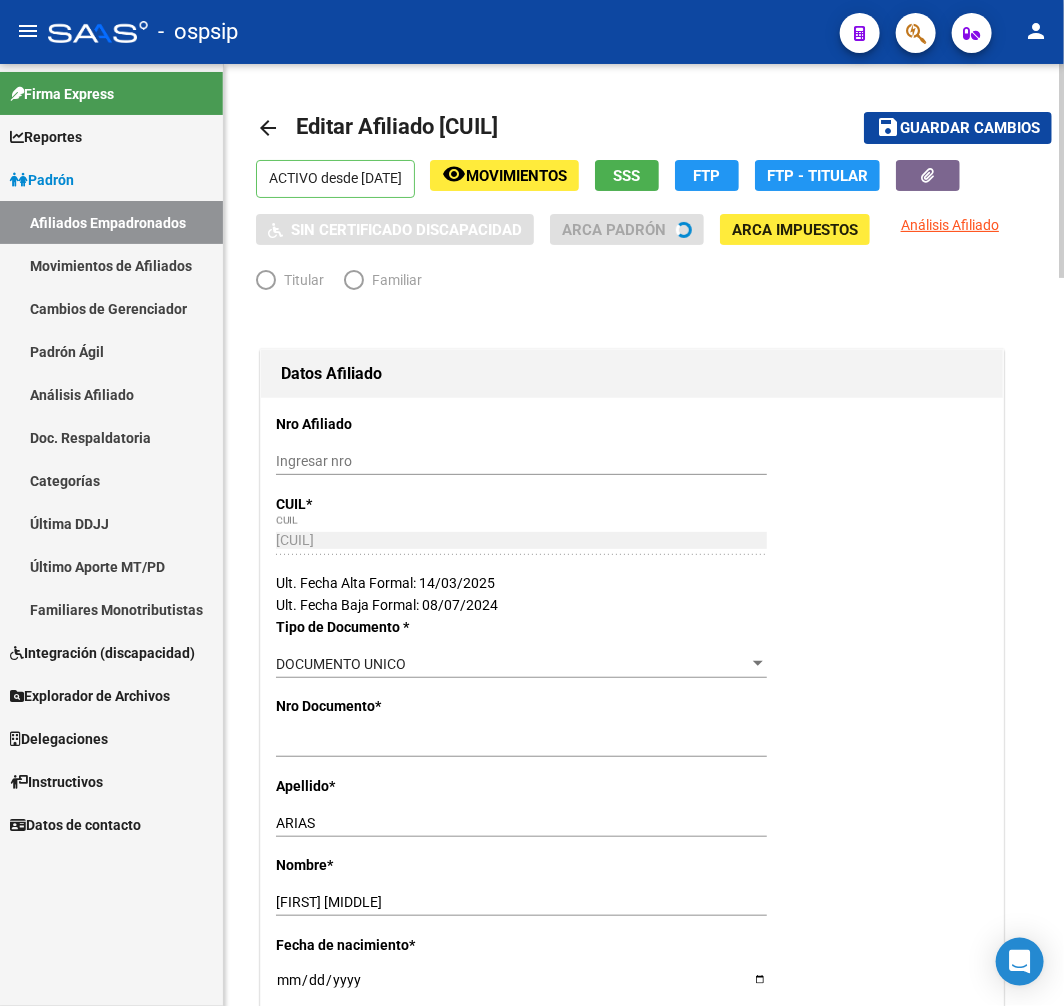 type on "[CUIL]" 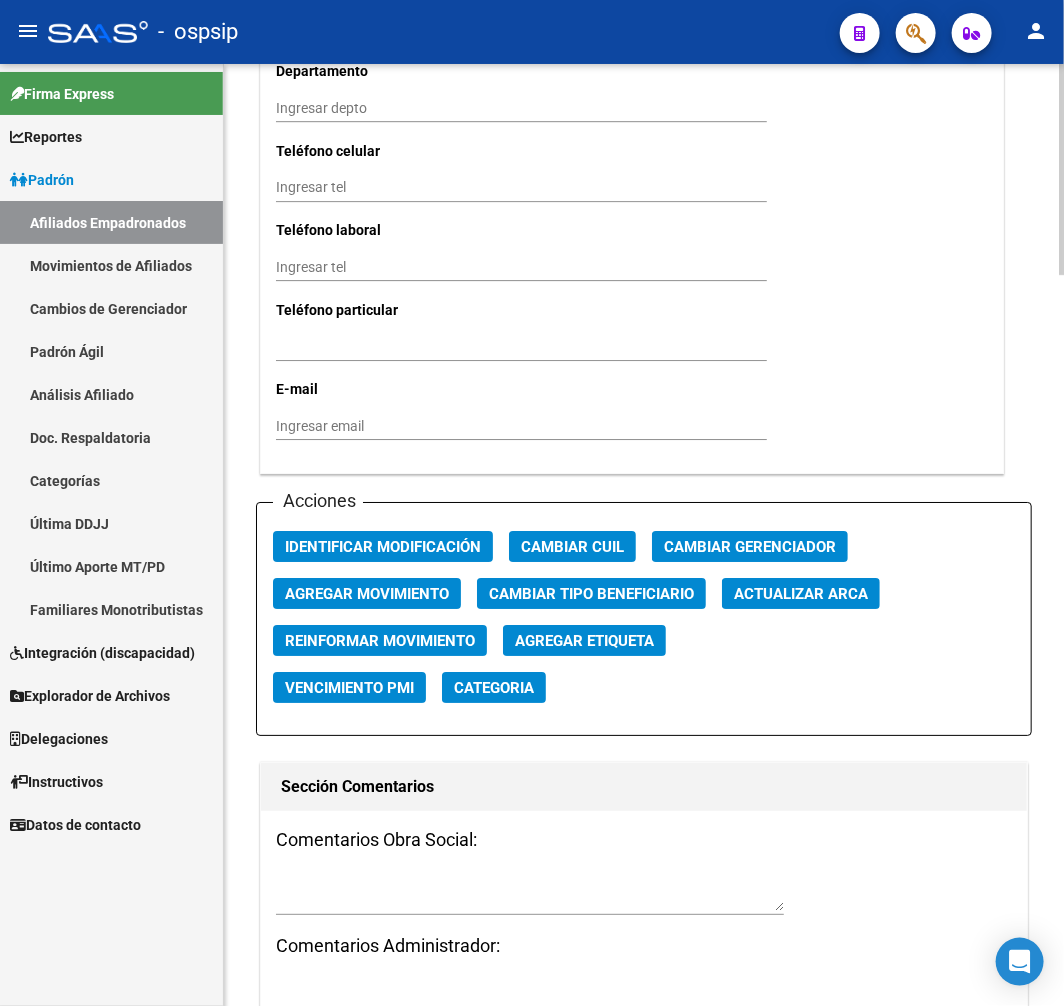 scroll, scrollTop: 2000, scrollLeft: 0, axis: vertical 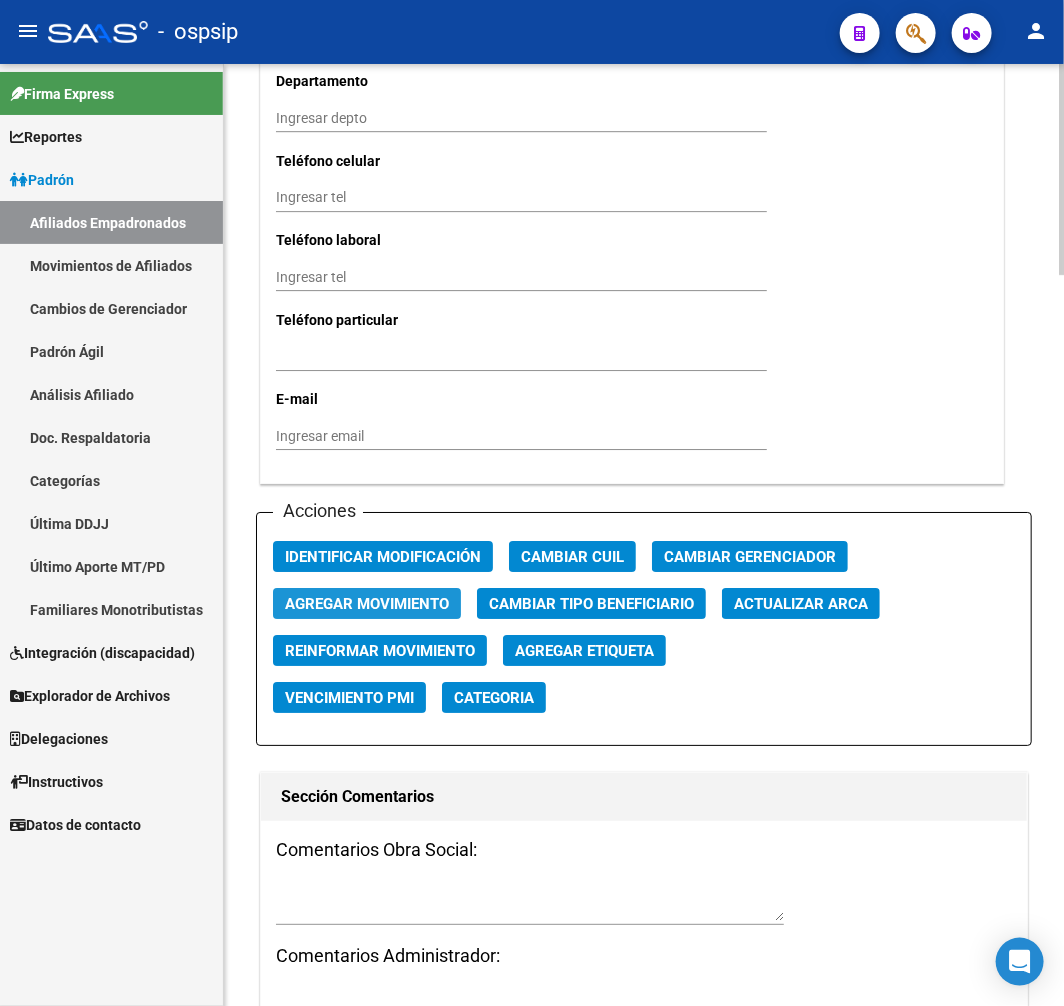 click on "Agregar Movimiento" 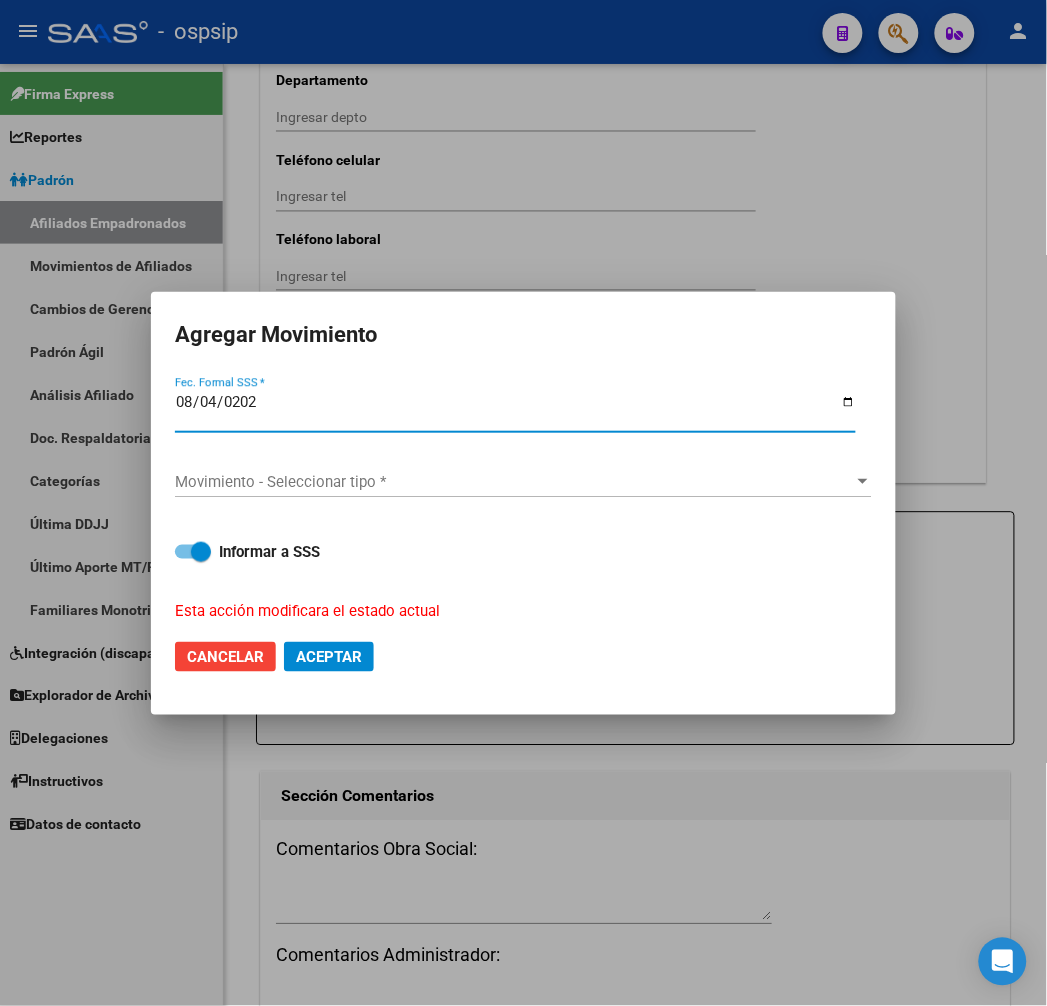 type on "2025-08-04" 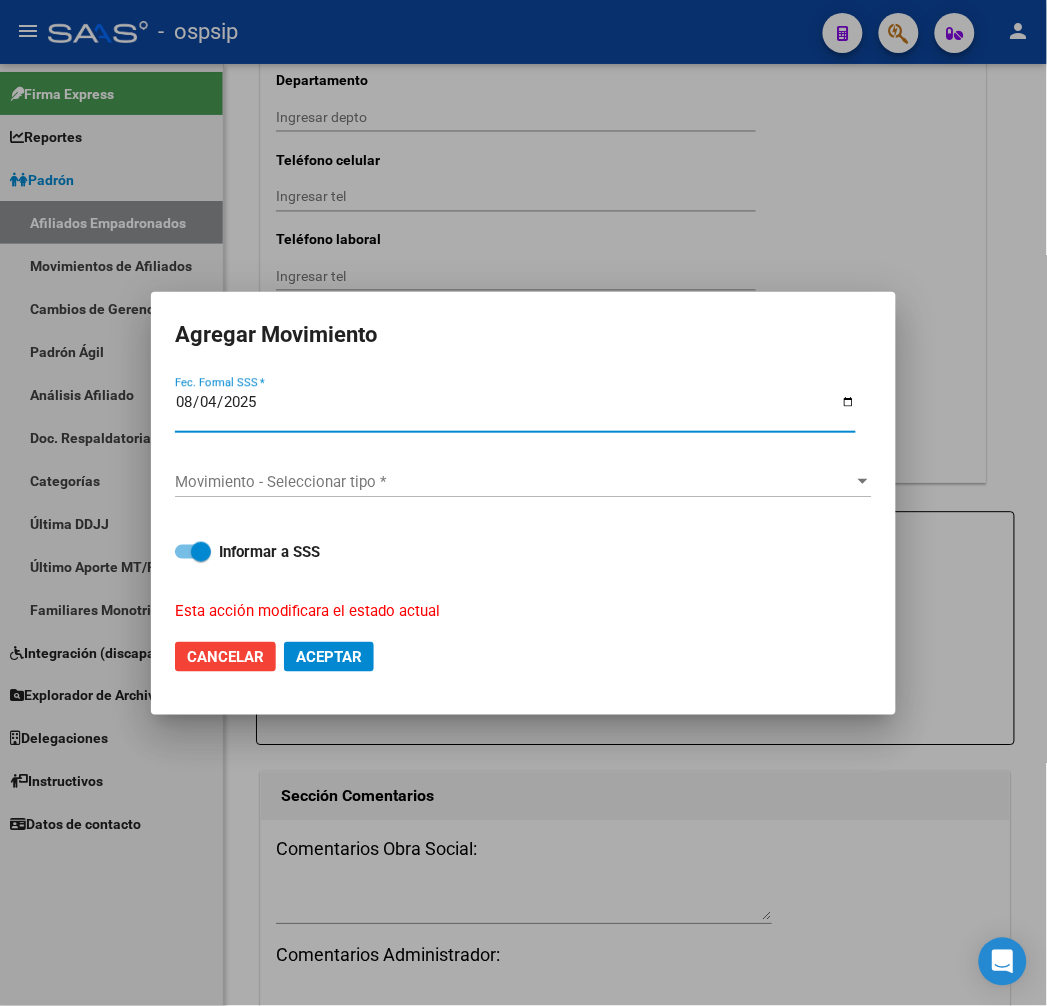 click on "Movimiento - Seleccionar tipo *" at bounding box center [514, 482] 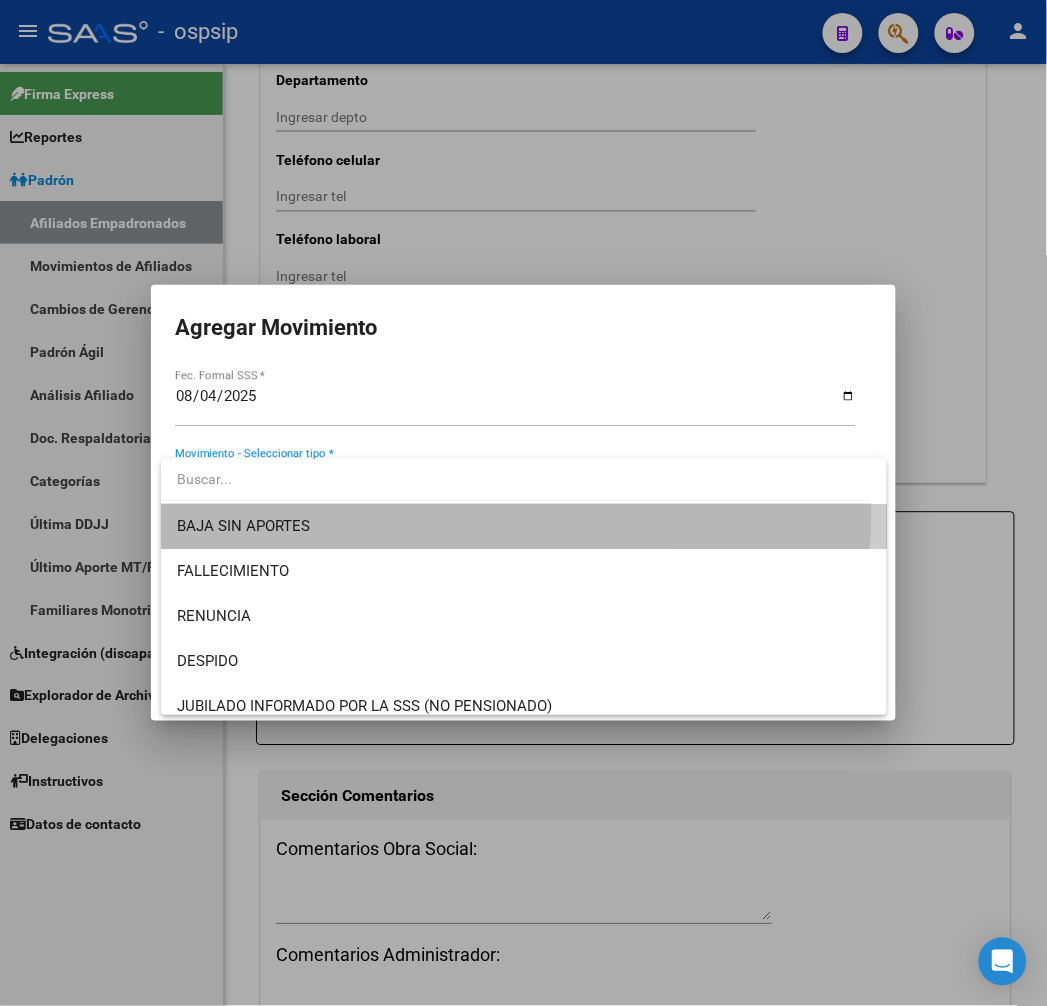click on "BAJA SIN APORTES" at bounding box center [524, 526] 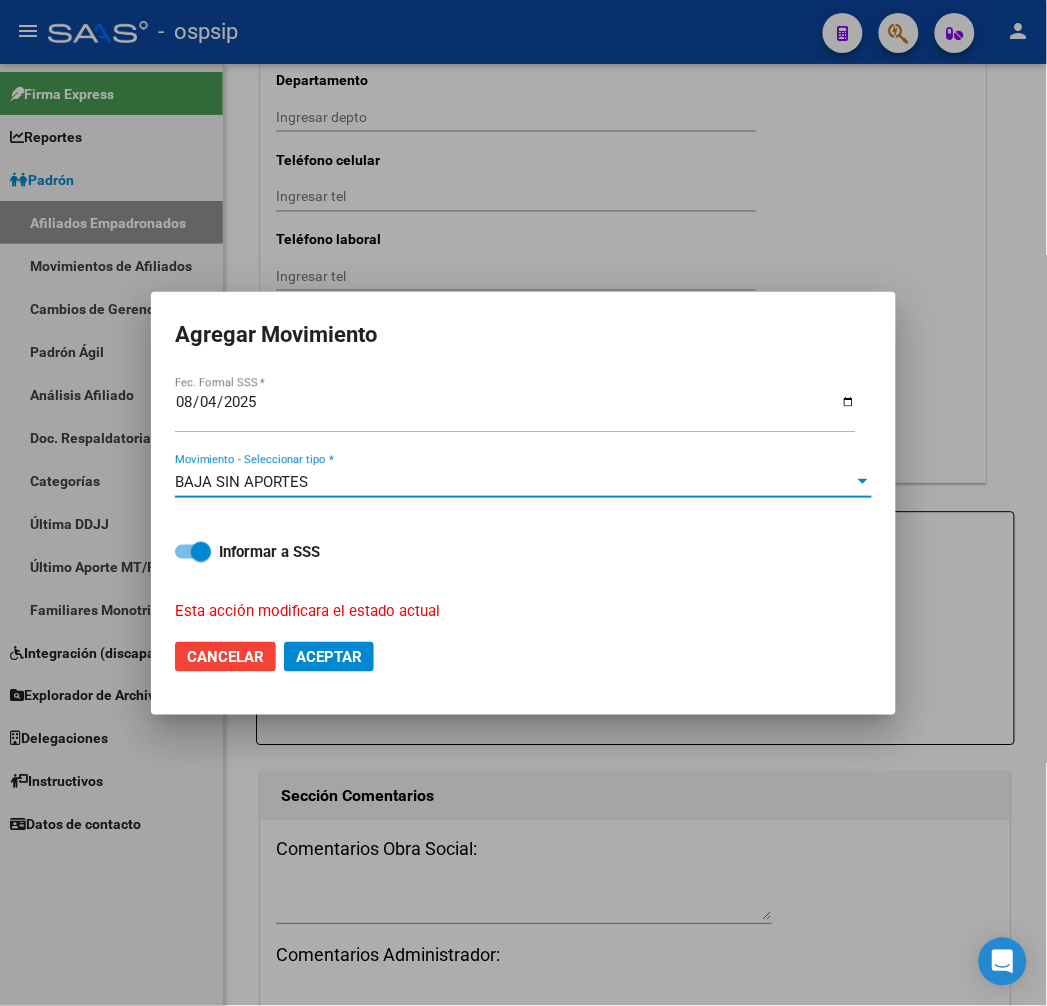 click on "Aceptar" 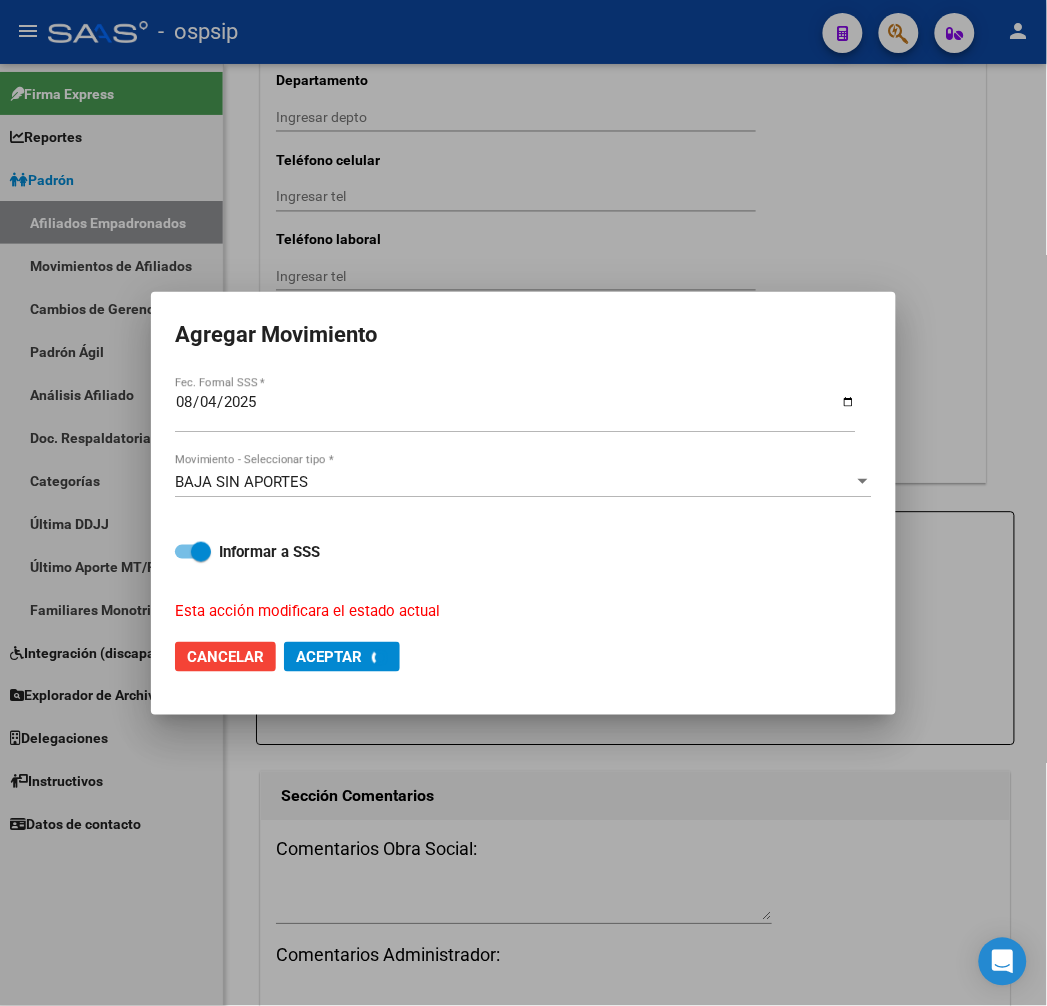 checkbox on "false" 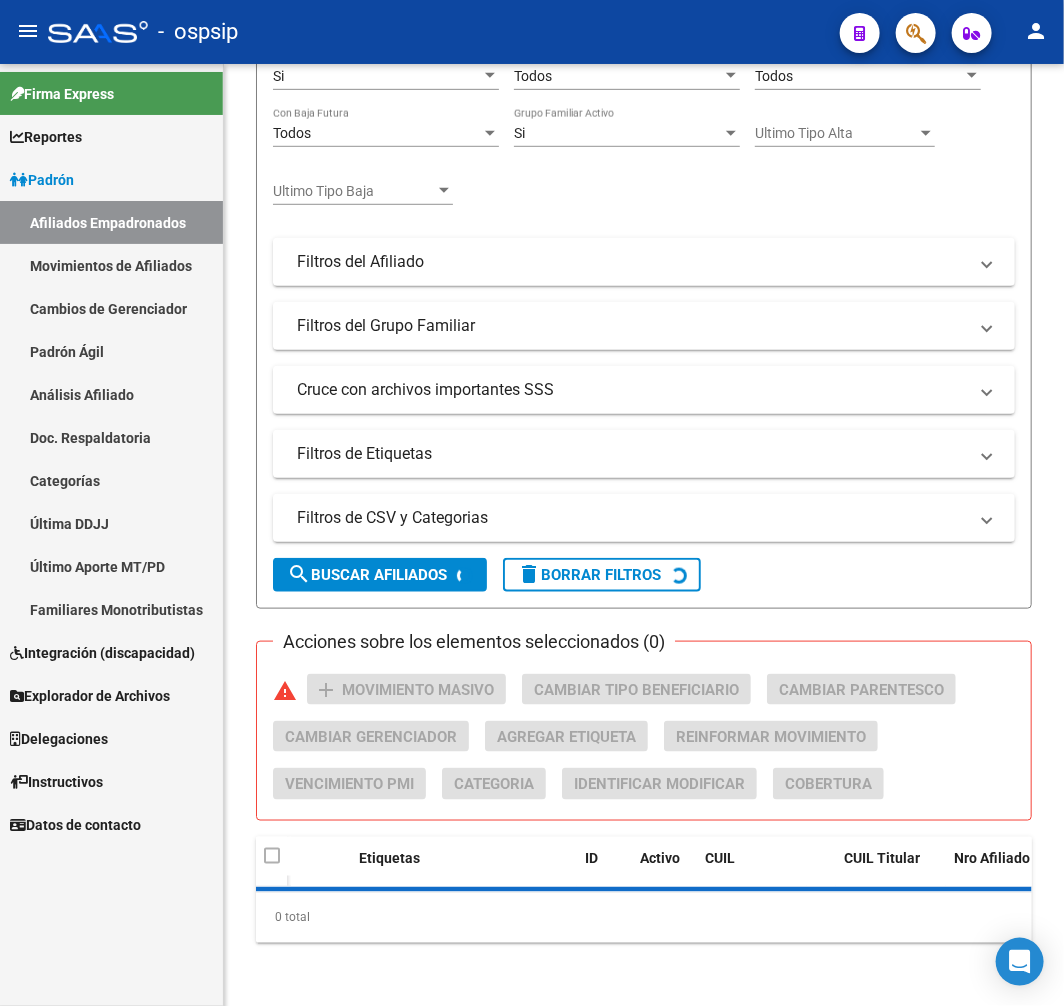 scroll, scrollTop: 2000, scrollLeft: 0, axis: vertical 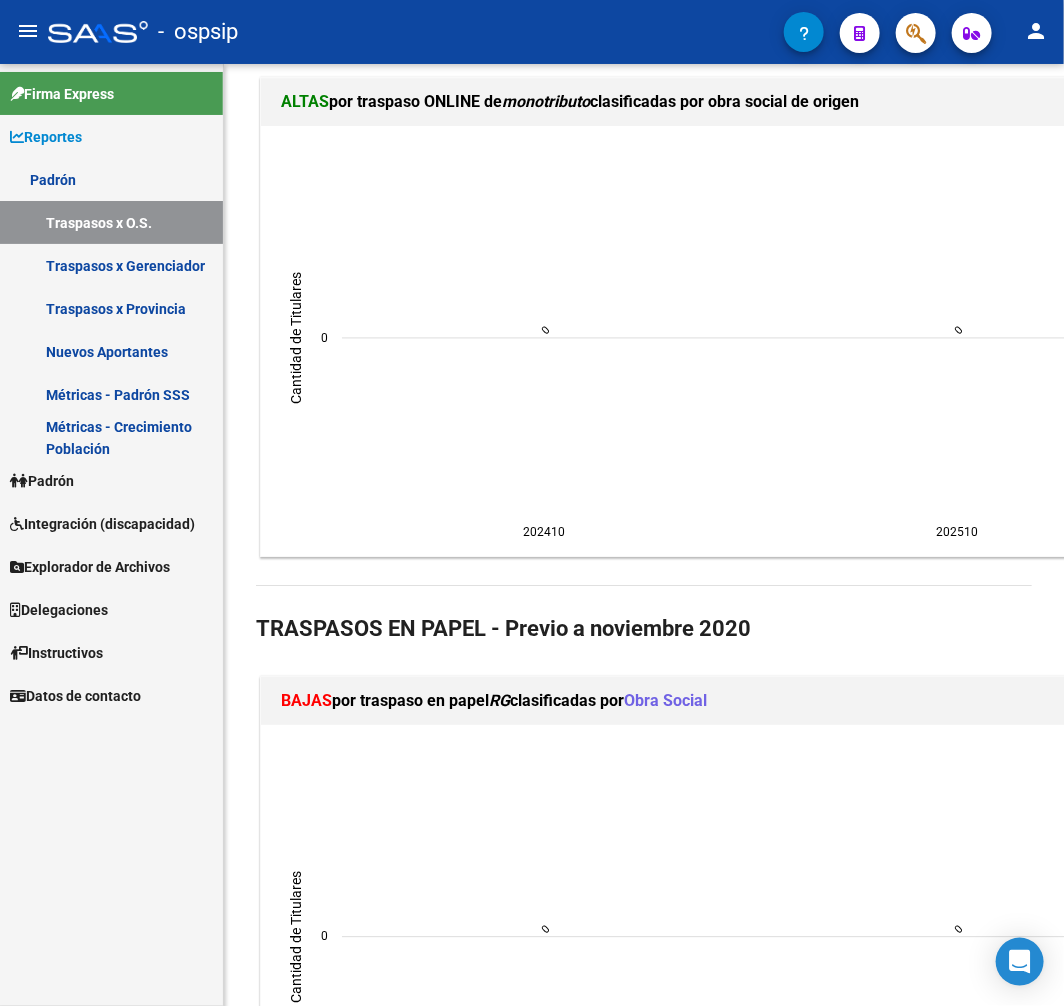 click on "Padrón" at bounding box center [111, 480] 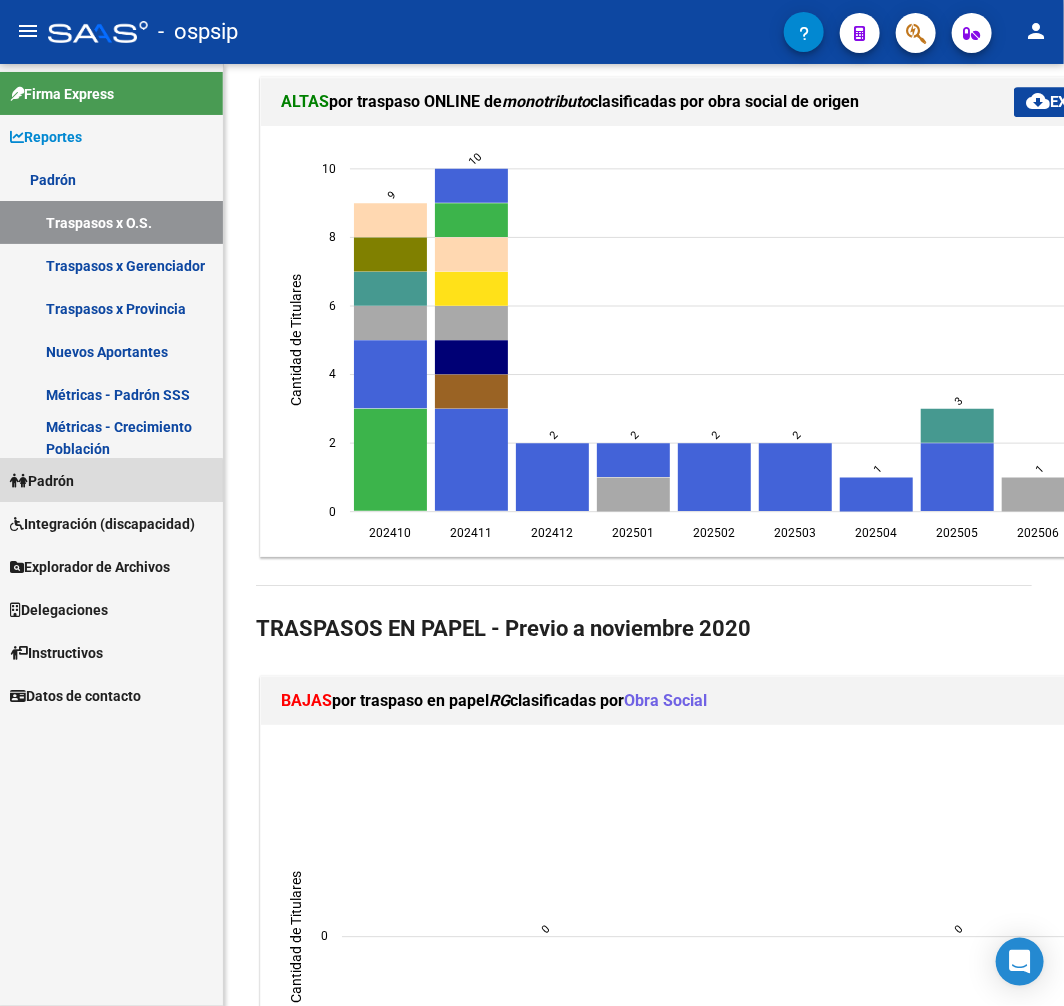 click on "Padrón" at bounding box center [42, 481] 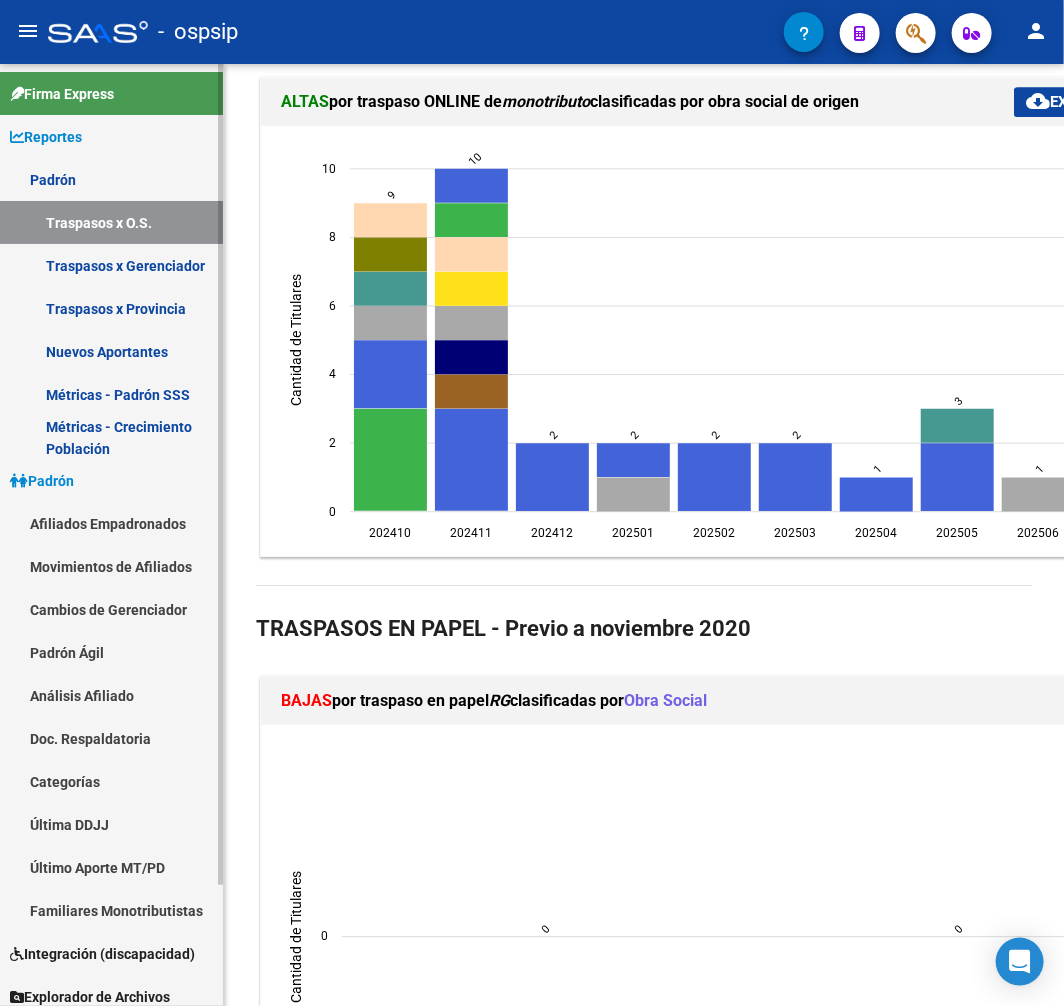 click on "Afiliados Empadronados" at bounding box center (111, 523) 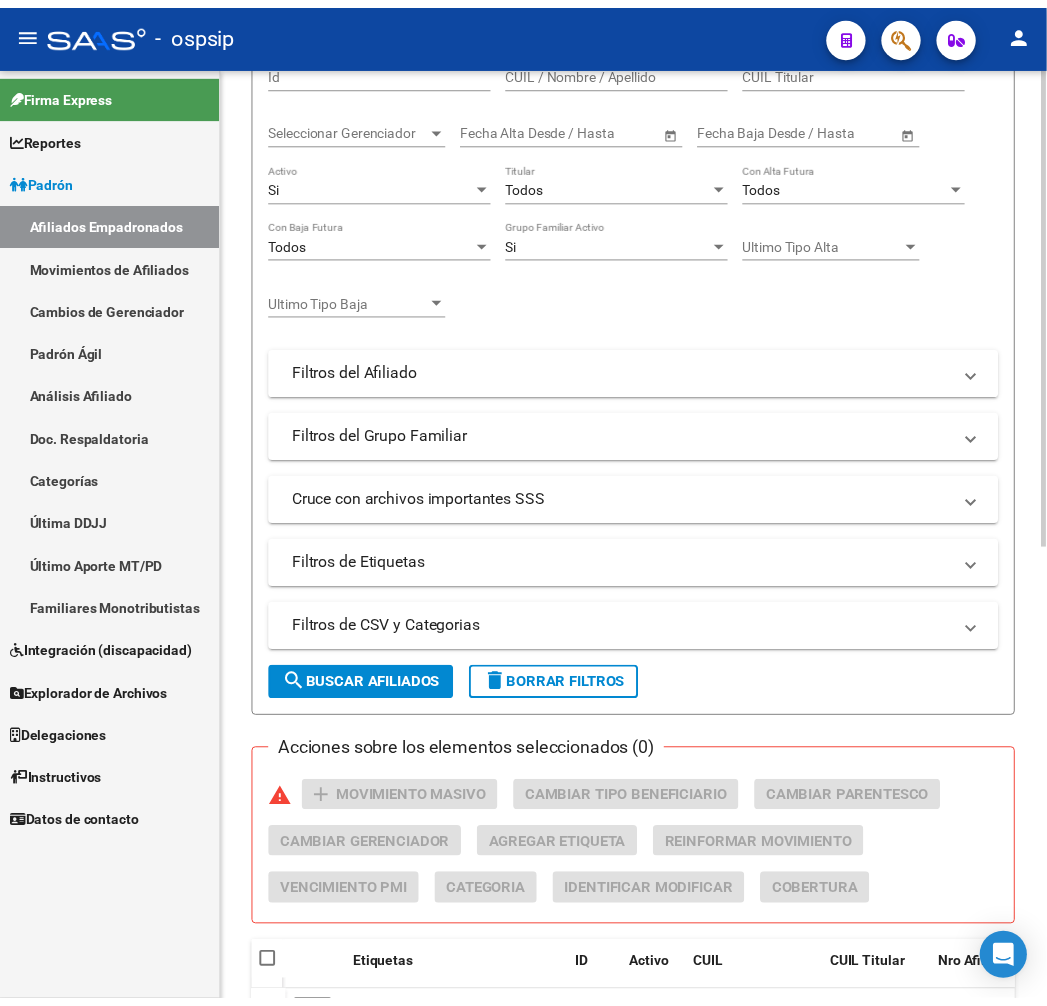 scroll, scrollTop: 115, scrollLeft: 0, axis: vertical 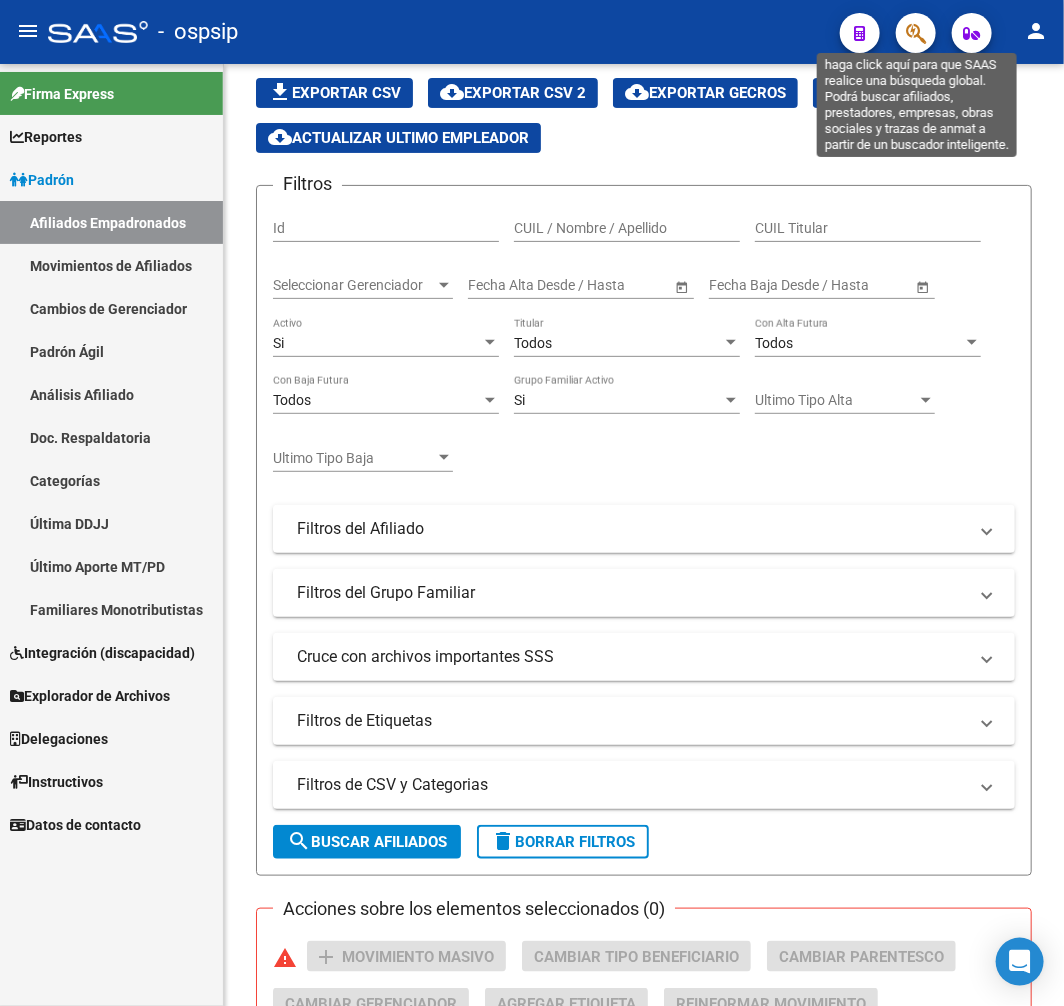 click 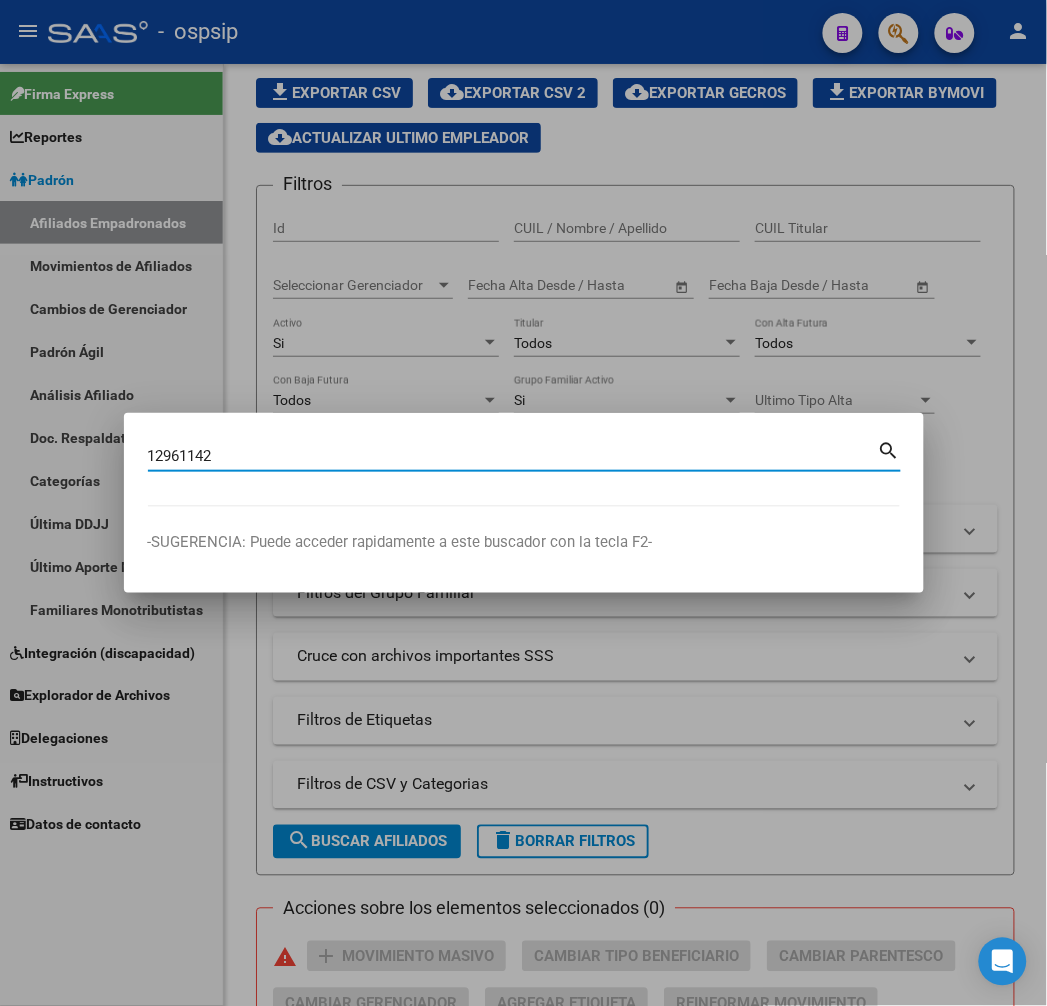 type on "12961142" 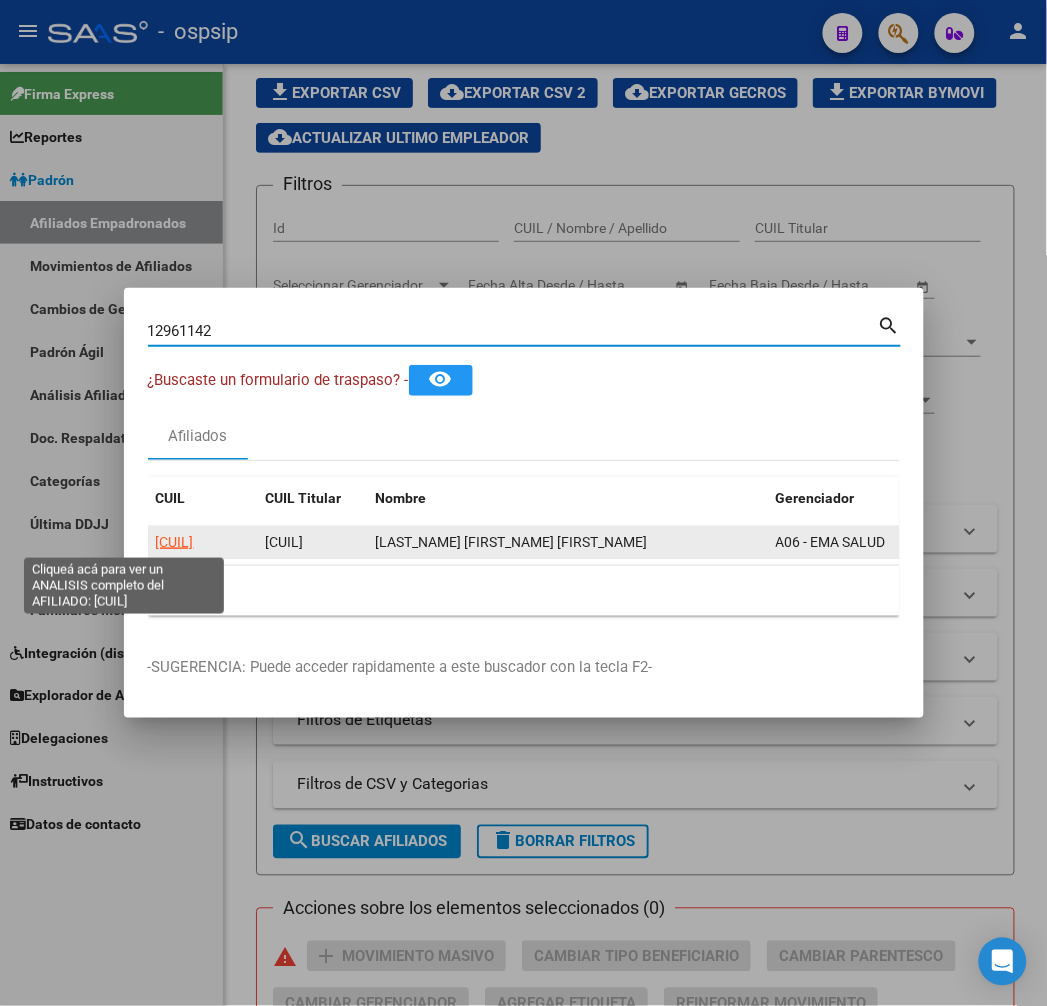 click on "[CUIL]" 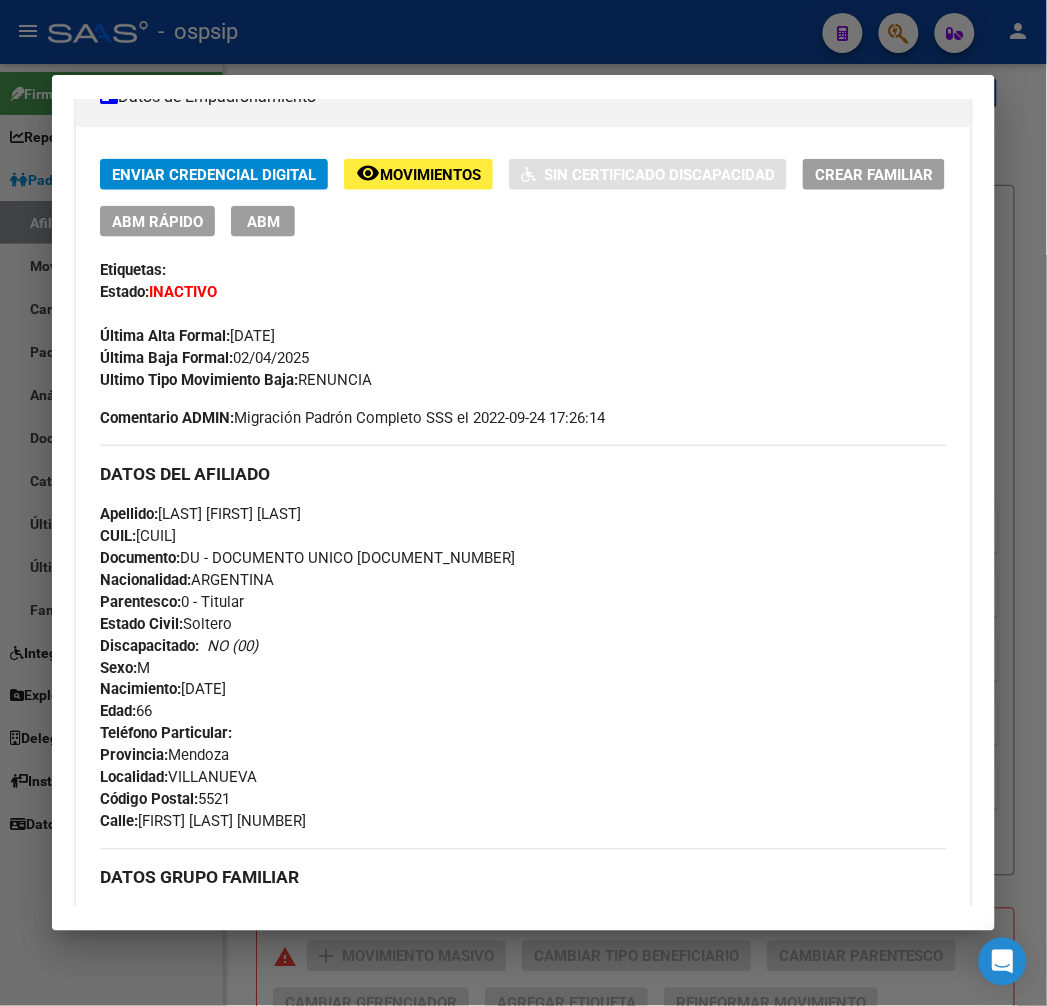 scroll, scrollTop: 444, scrollLeft: 0, axis: vertical 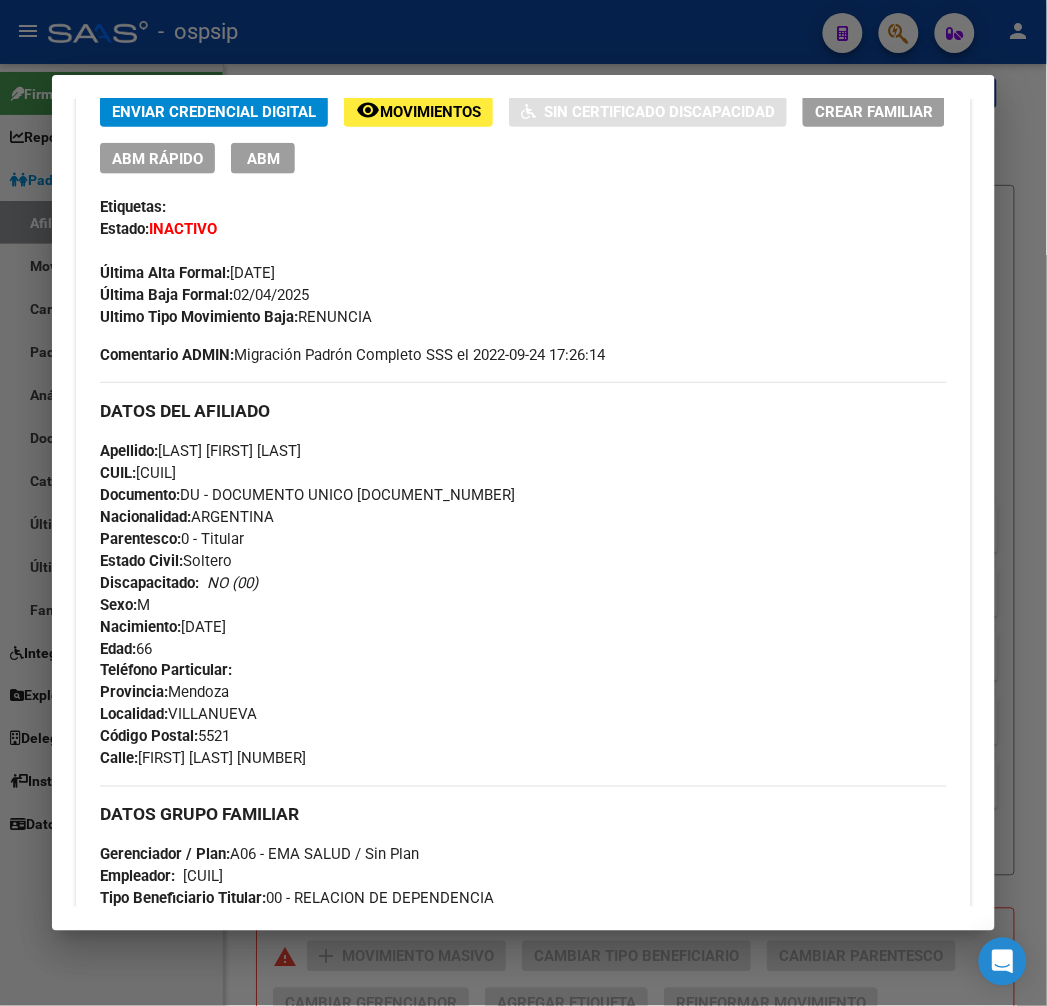 click at bounding box center [523, 503] 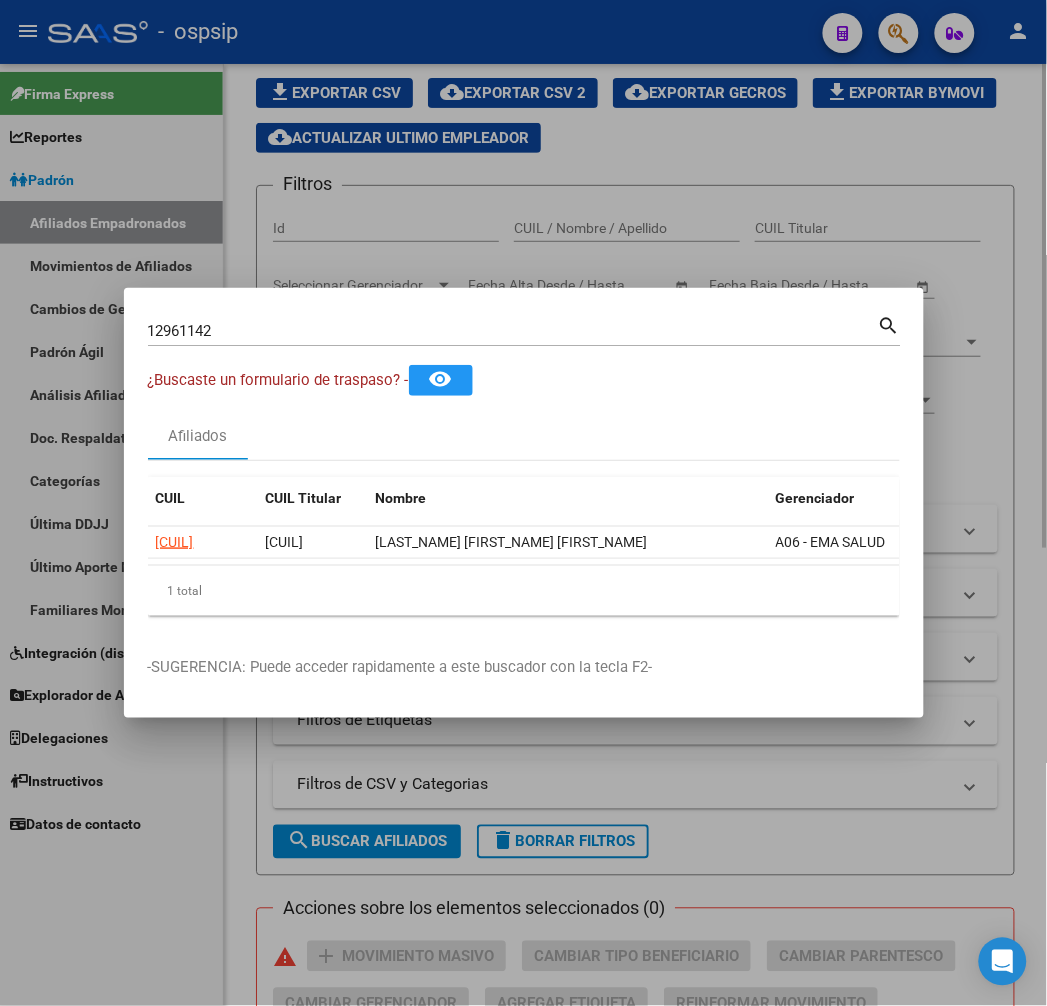 drag, startPoint x: 426, startPoint y: 38, endPoint x: 472, endPoint y: 82, distance: 63.655323 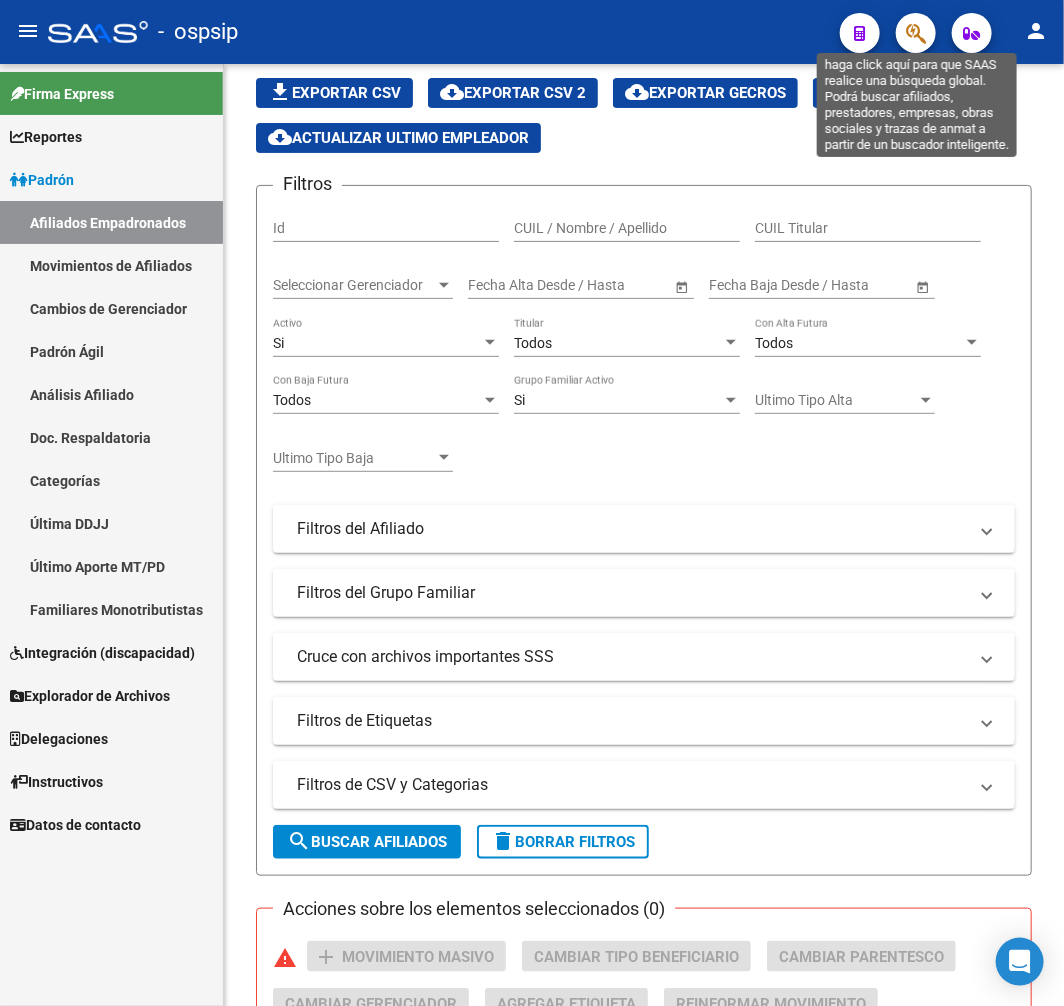 click 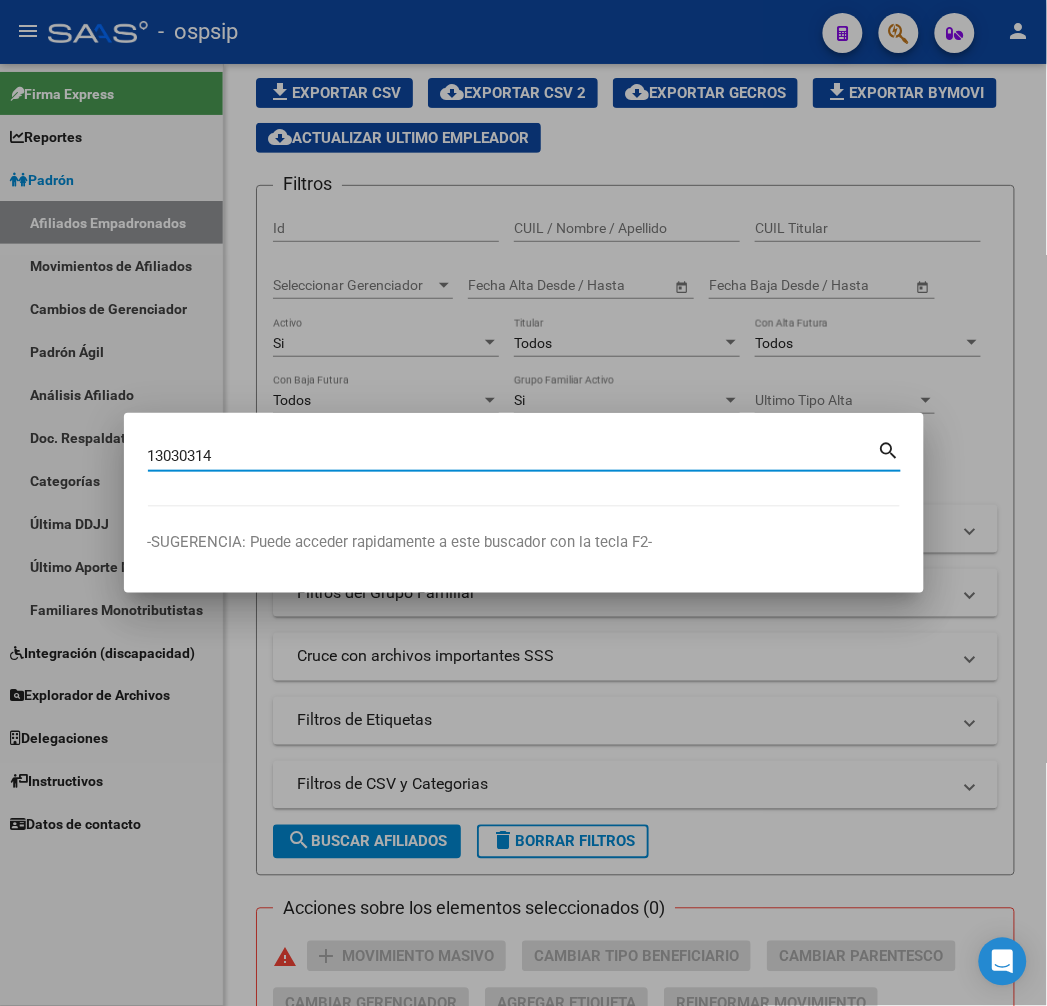 type on "13030314" 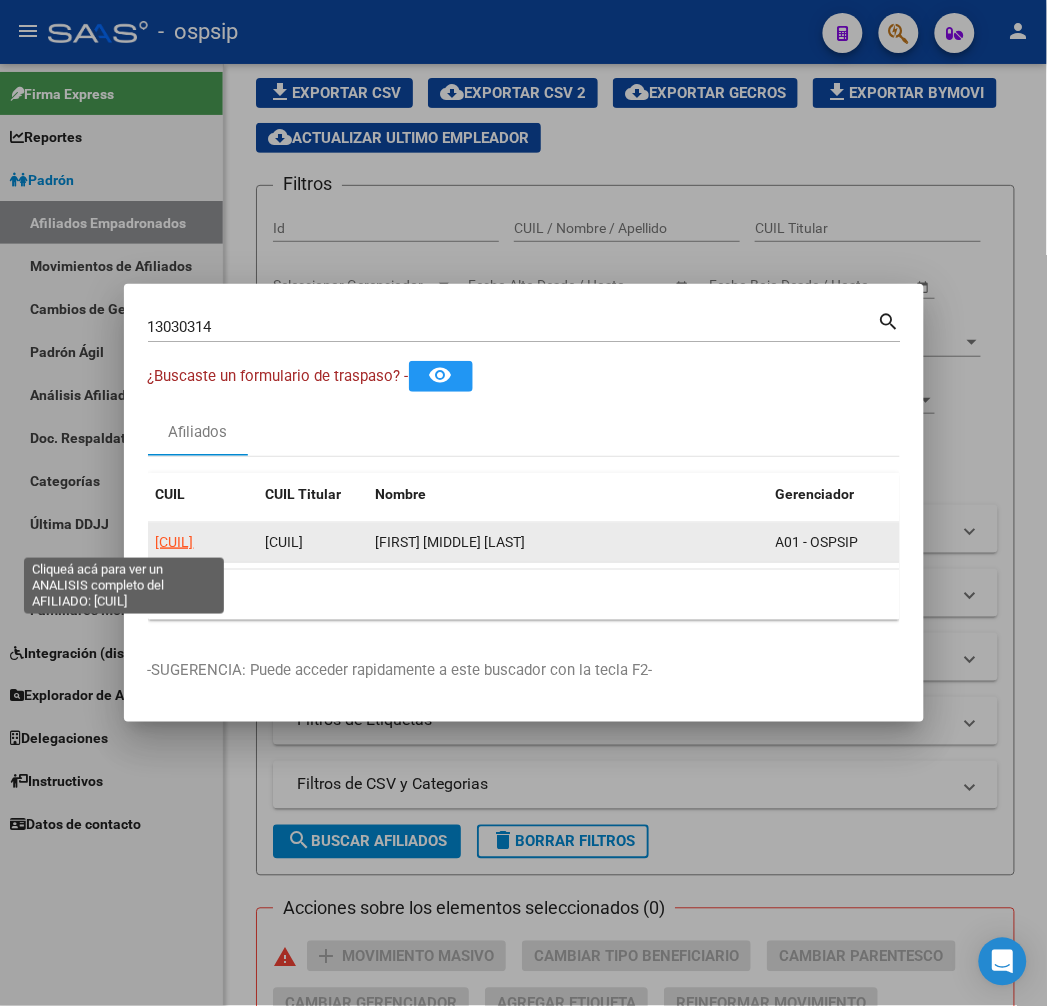 click on "[CUIL]" 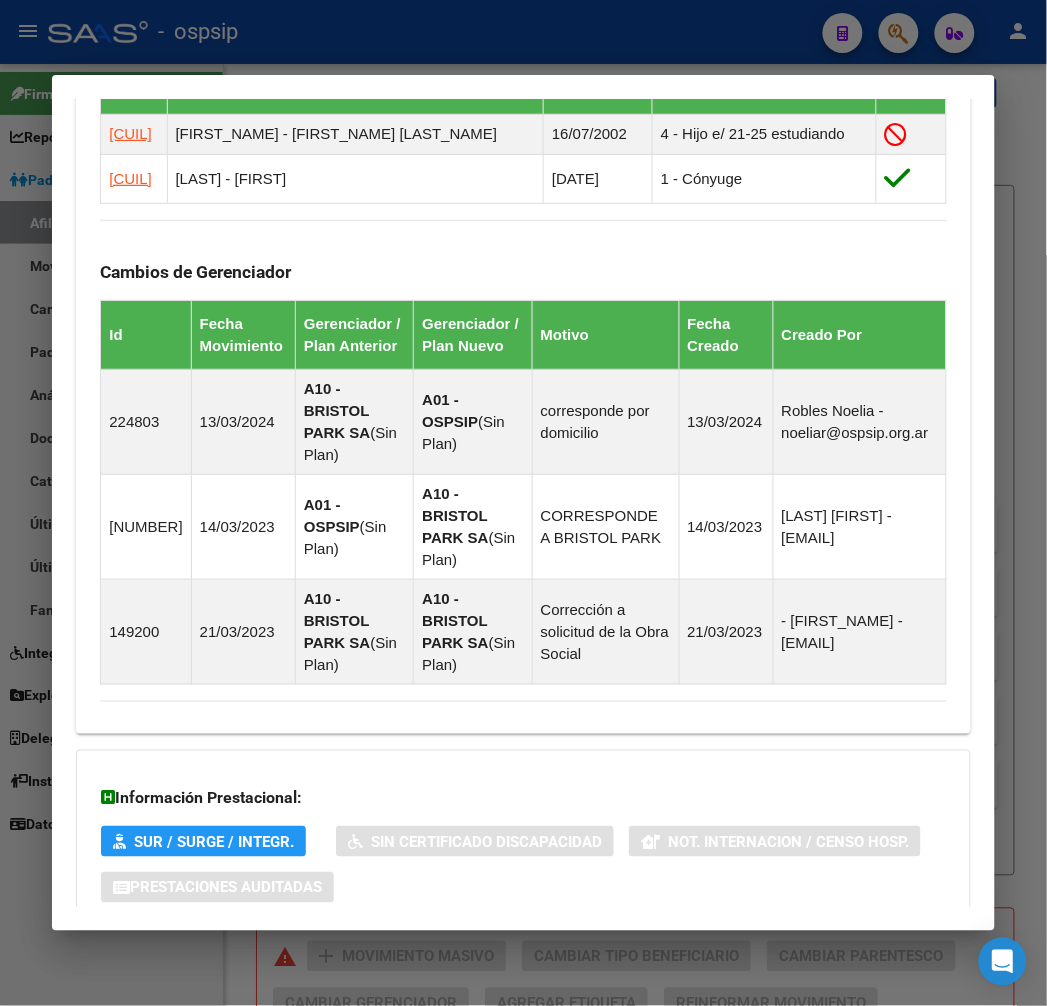 scroll, scrollTop: 1353, scrollLeft: 0, axis: vertical 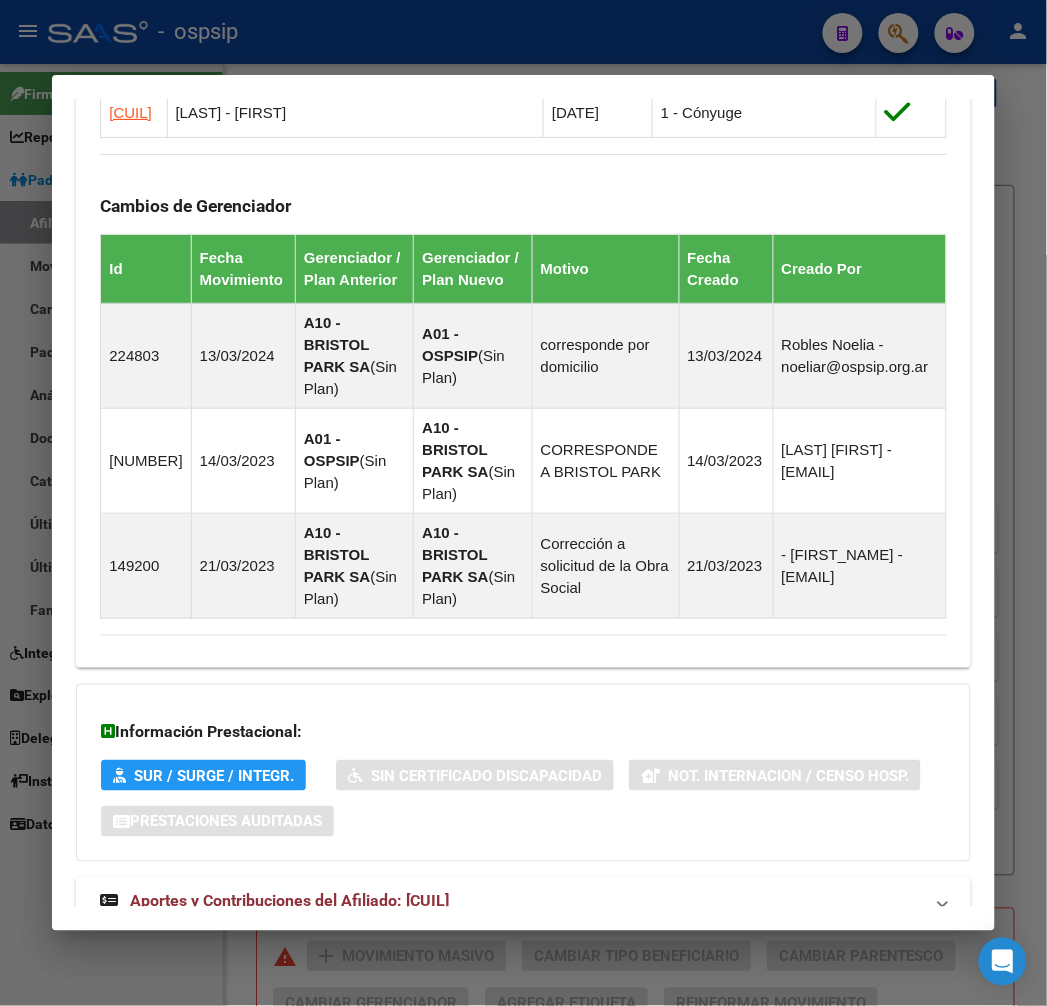 drag, startPoint x: 666, startPoint y: 845, endPoint x: 667, endPoint y: 831, distance: 14.035668 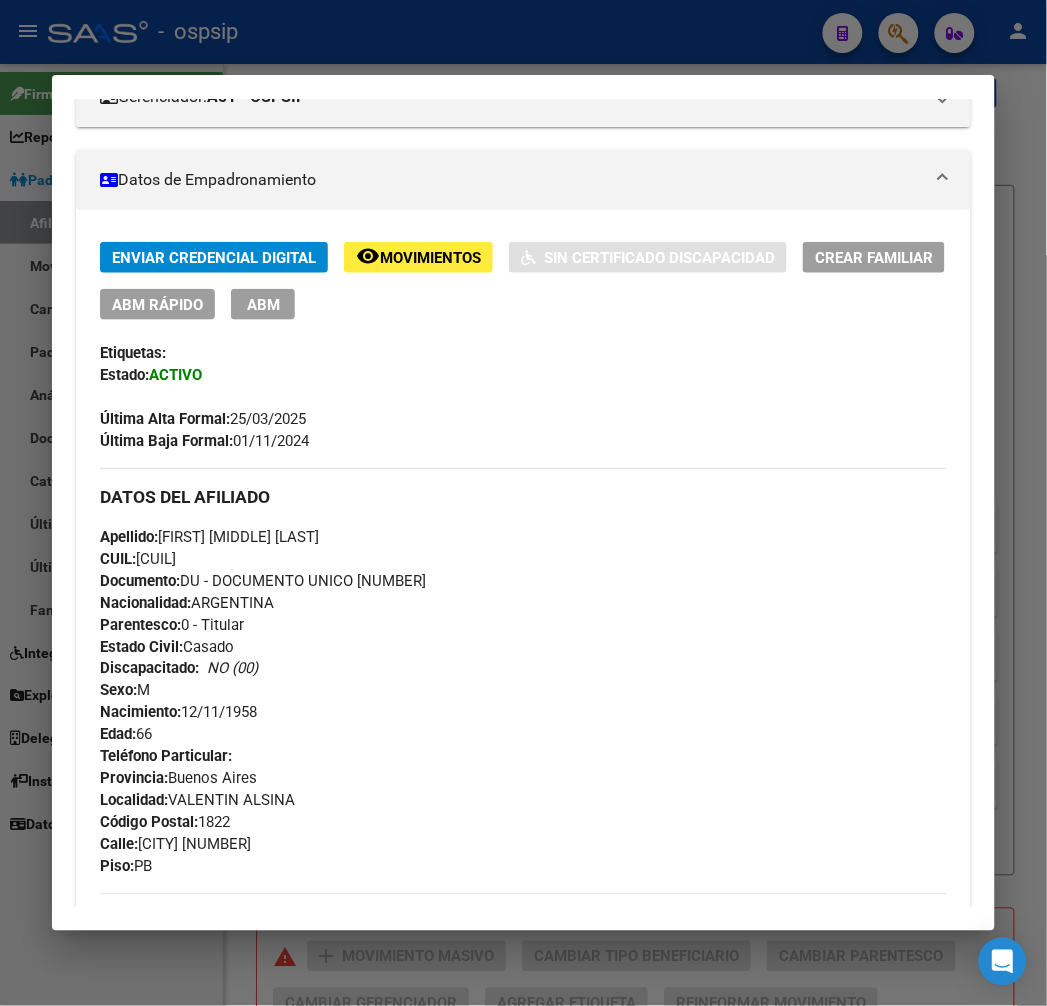 scroll, scrollTop: 0, scrollLeft: 0, axis: both 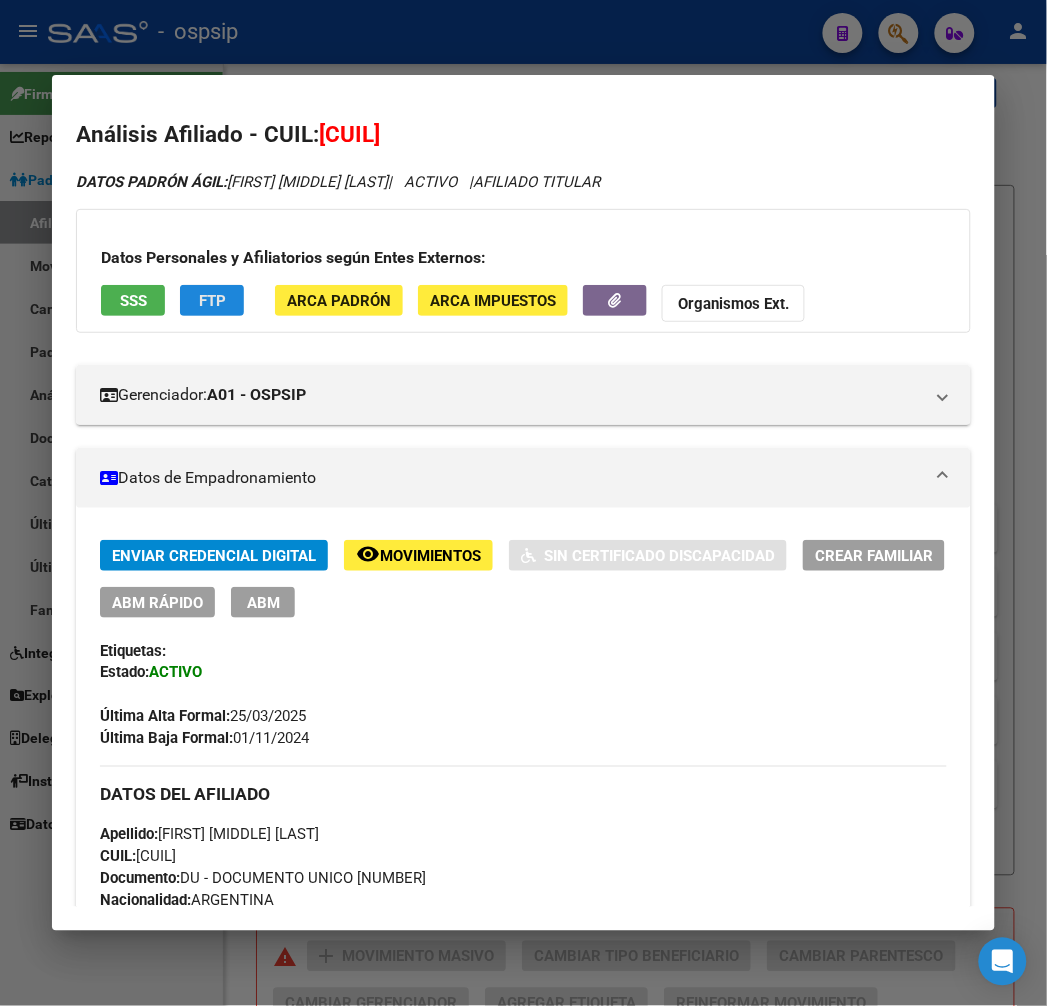 click on "FTP" 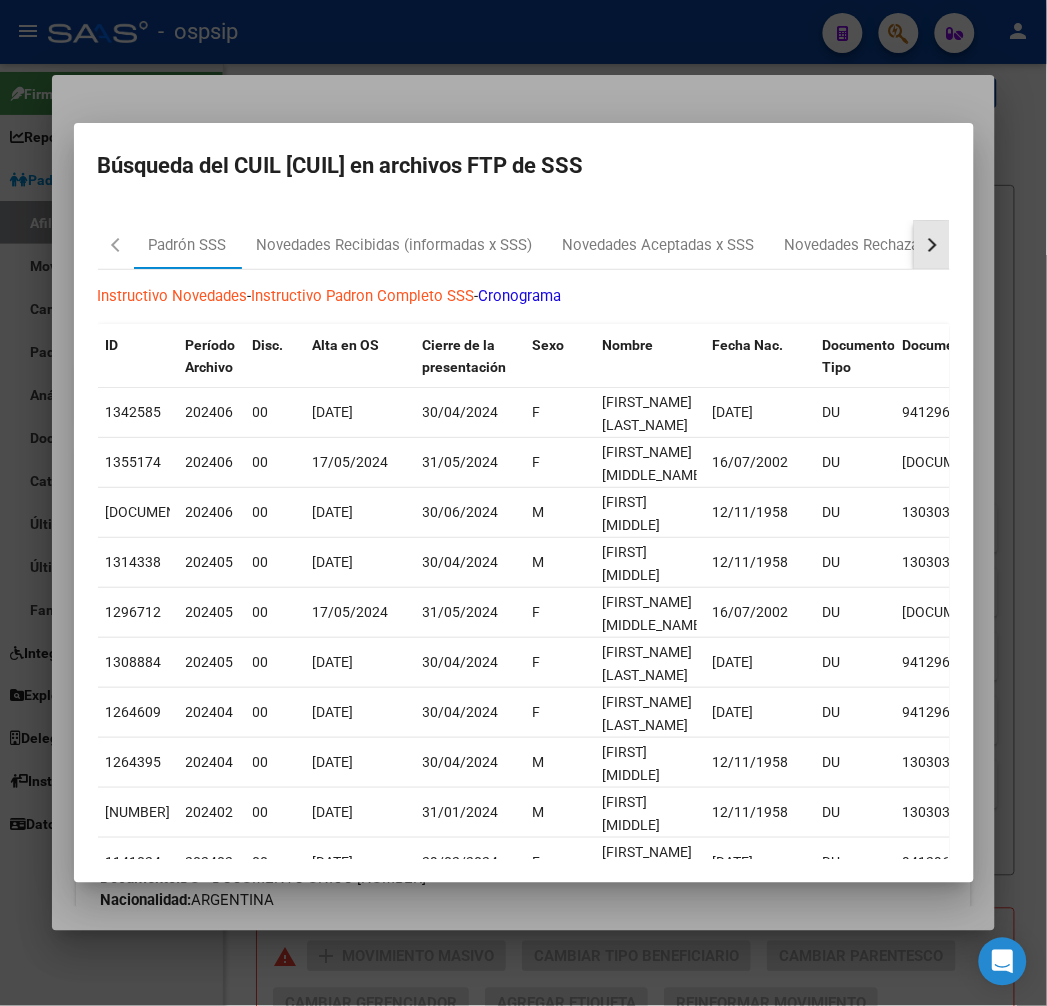 click at bounding box center (932, 245) 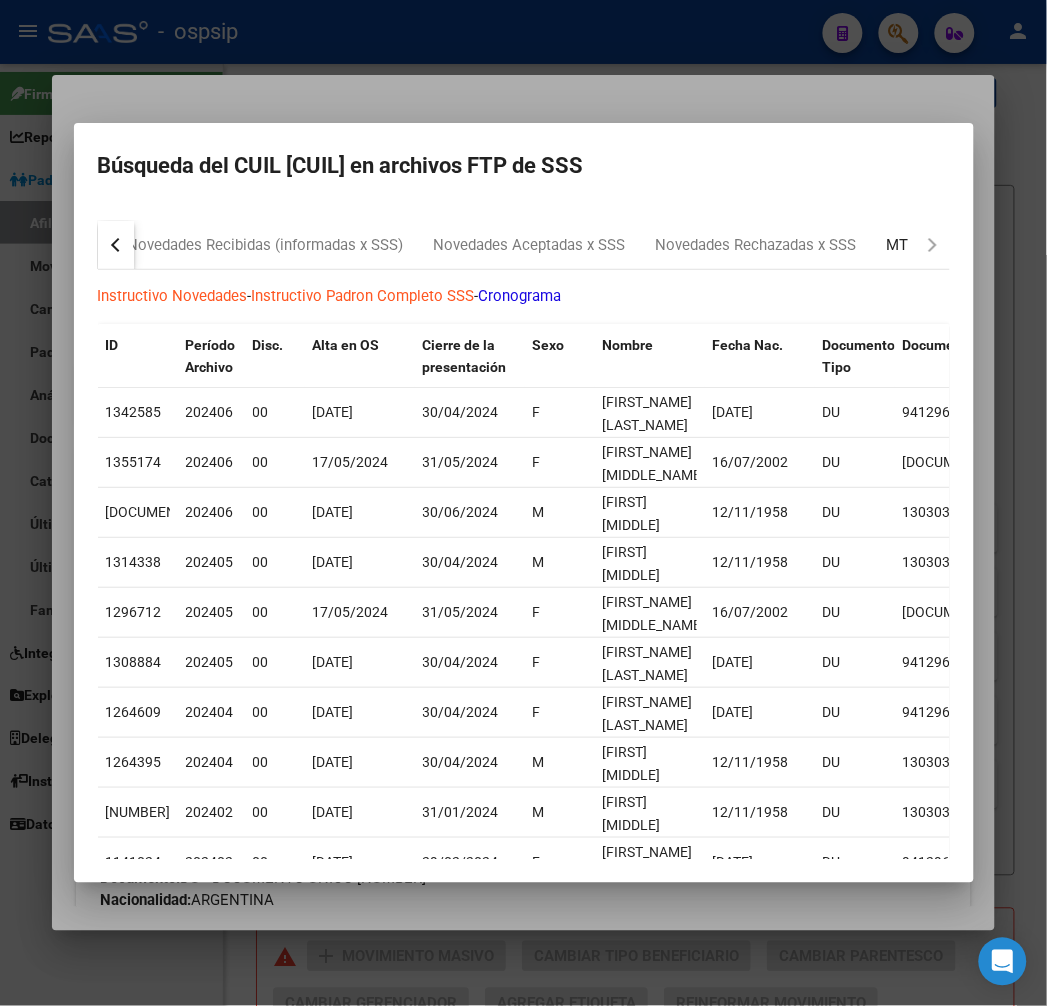 click on "MT Familiares" at bounding box center (935, 245) 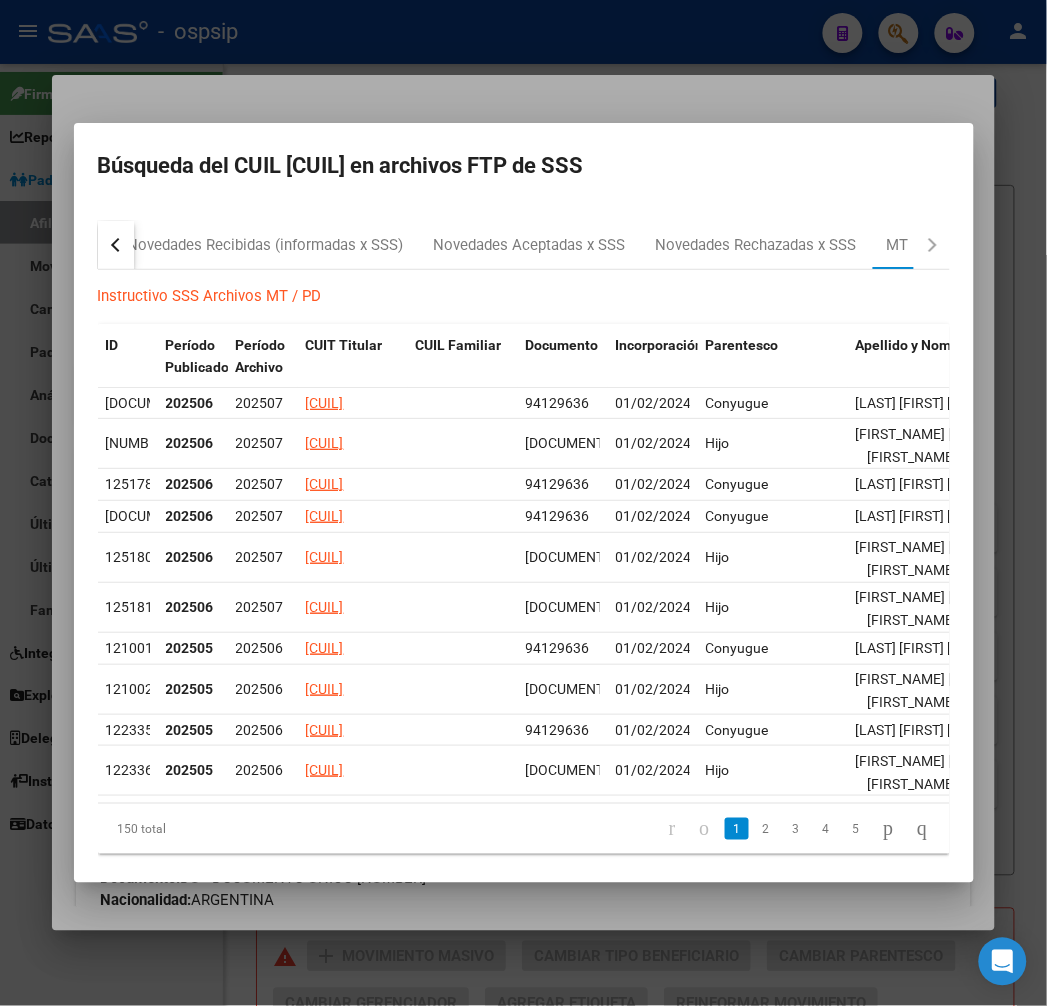 click at bounding box center (523, 503) 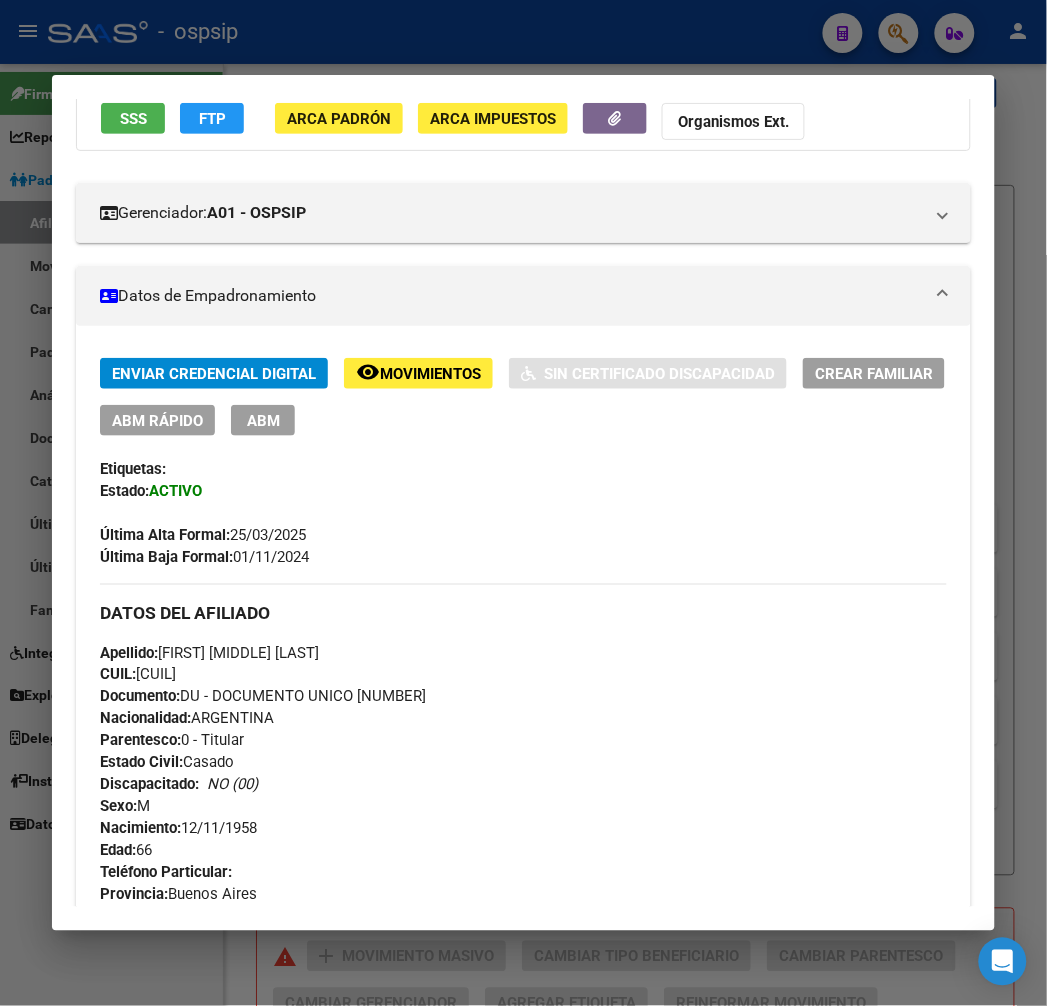 scroll, scrollTop: 144, scrollLeft: 0, axis: vertical 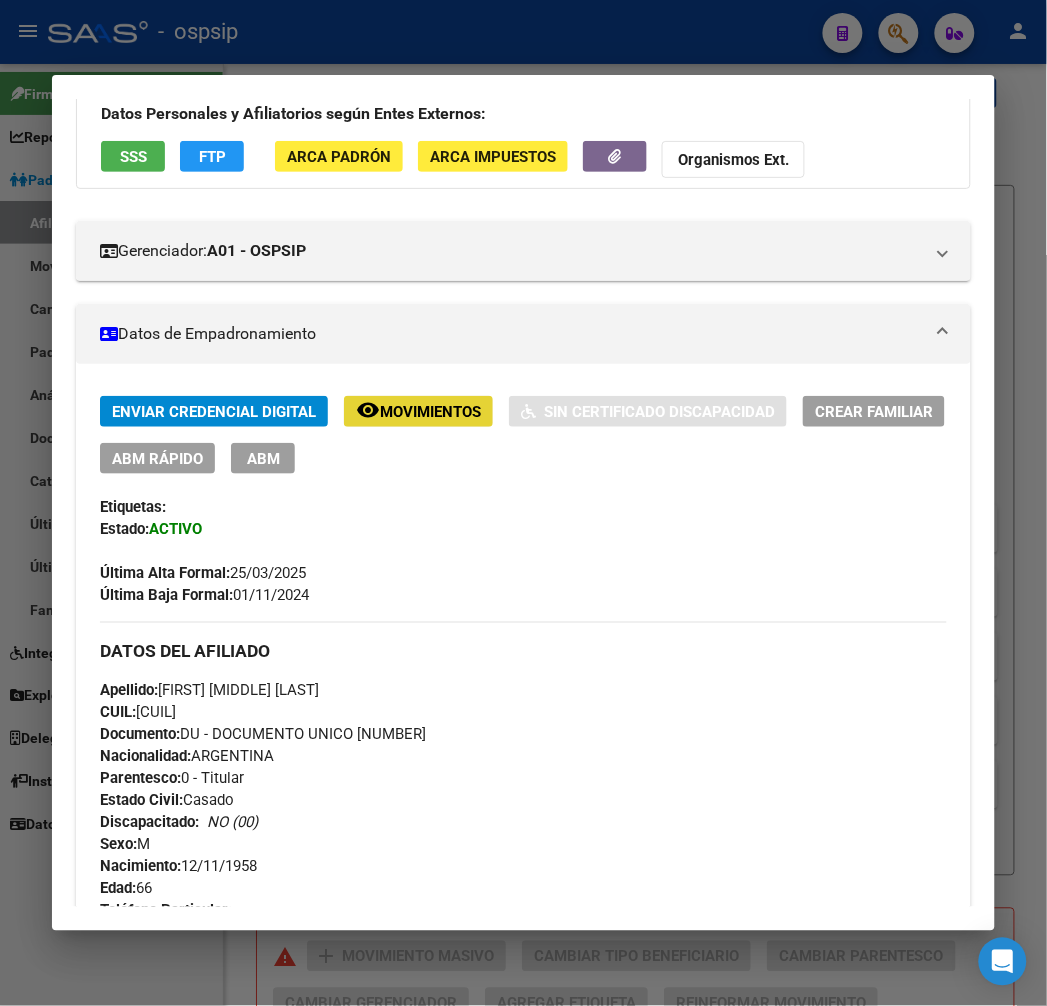 click on "Movimientos" 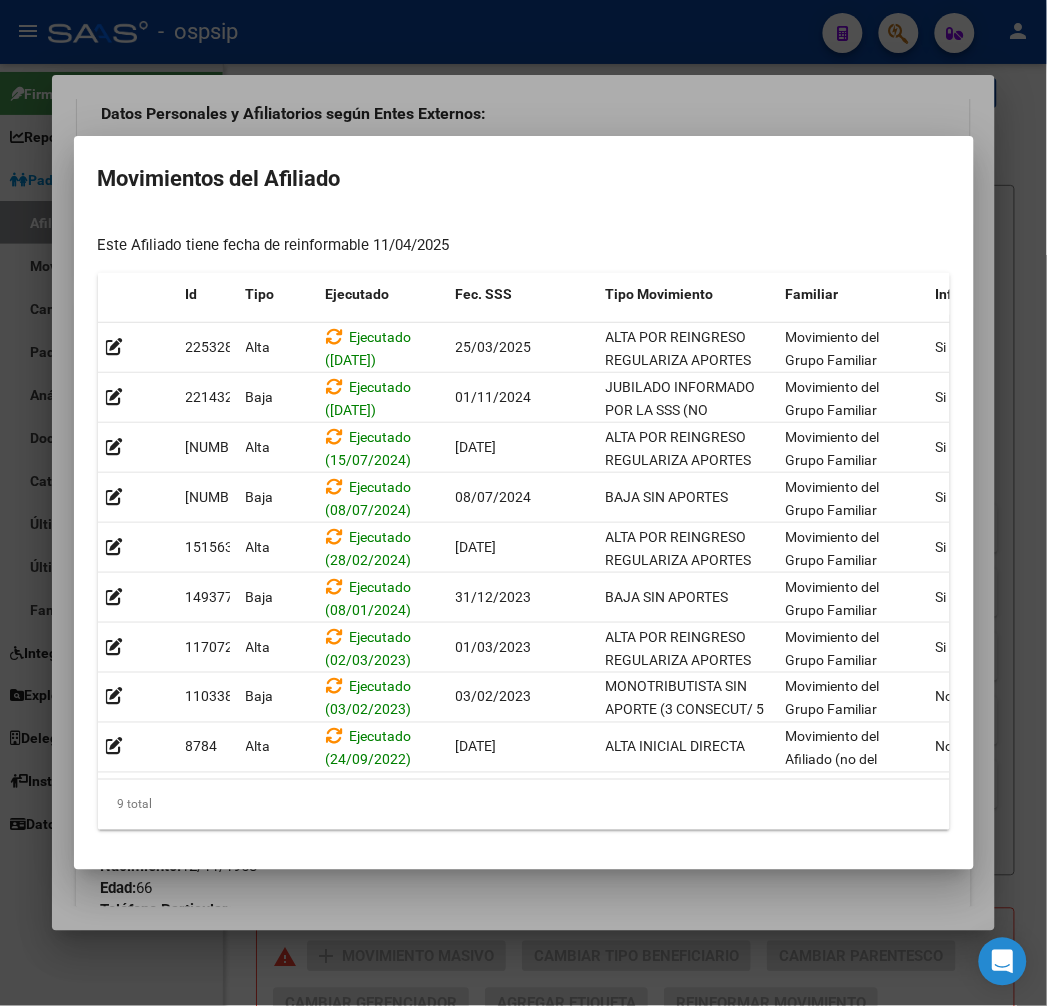 click at bounding box center (523, 503) 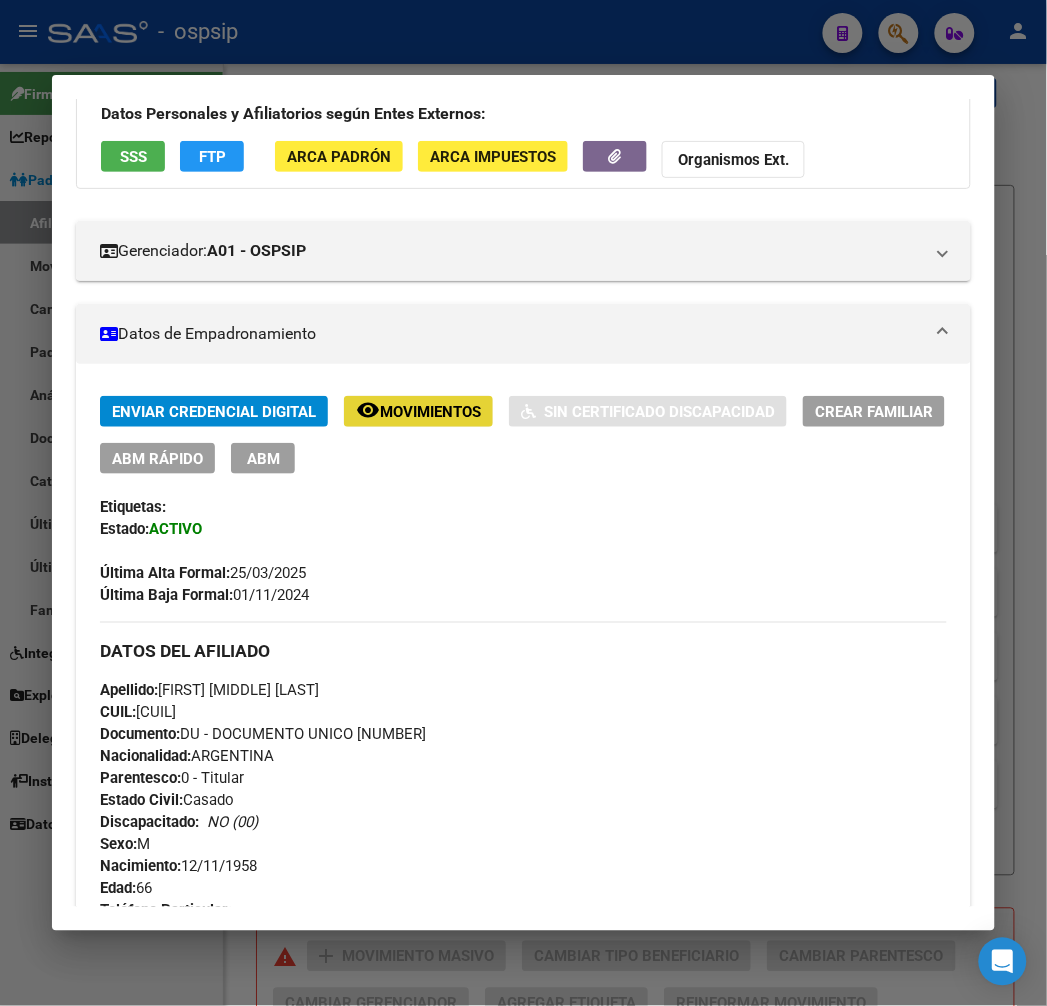 click on "remove_red_eye Movimientos" 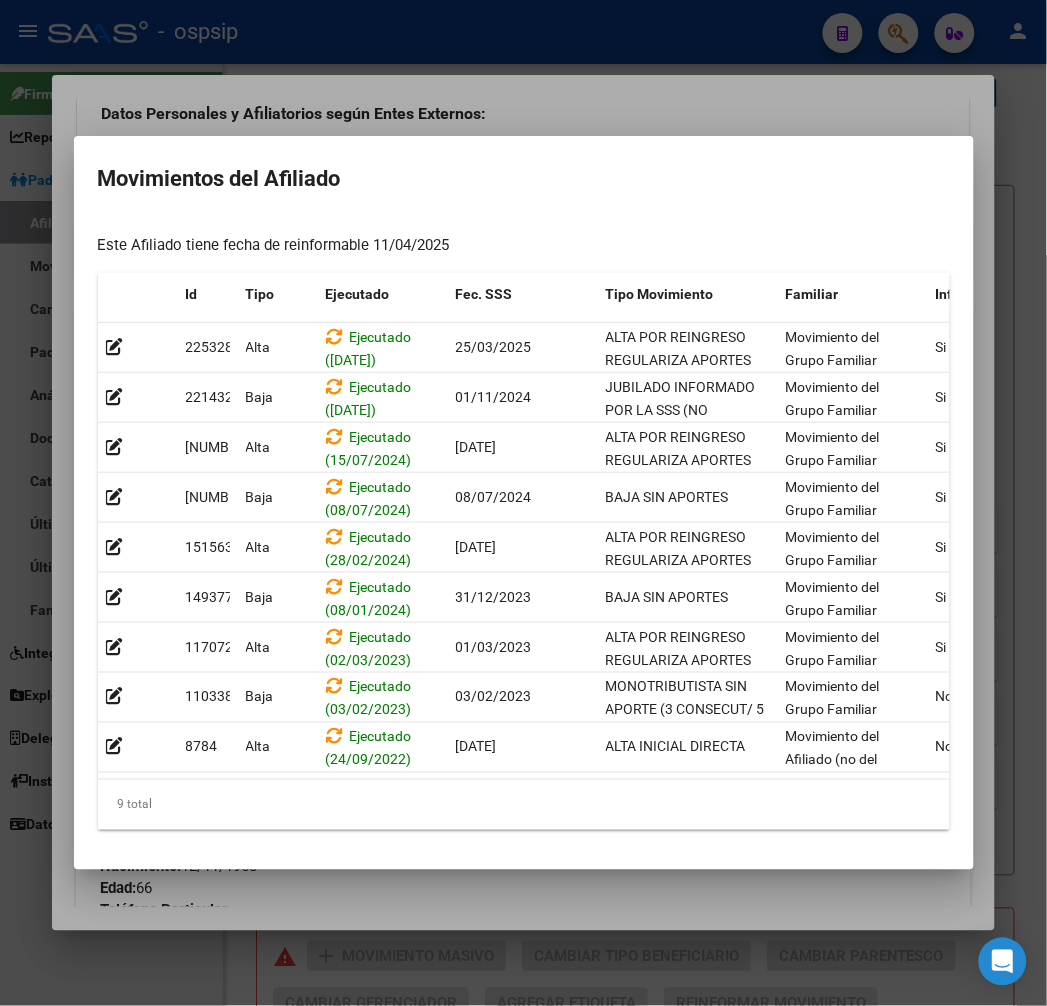 click on "Movimientos del Afiliado Este Afiliado tiene fecha de reinformable [DATE]  Id Tipo Ejecutado Fec. SSS Tipo Movimiento Familiar Informable SSS Cargado Usuario [NUMBER] Alta    Ejecutado ([DATE]) [DATE] ALTA POR REINGRESO REGULARIZA APORTES (AFIP) Movimiento del Grupo Familiar Si [DATE] 11:22 [FIRST] [LAST] [NUMBER] Baja    Ejecutado ([DATE]) [DATE] JUBILADO INFORMADO POR LA SSS (NO PENSIONADO) Movimiento del Grupo Familiar Si [DATE] 15:05 [FIRST] [LAST] [NUMBER] Alta    Ejecutado ([DATE]) [DATE] ALTA POR REINGRESO REGULARIZA APORTES (AFIP) Movimiento del Grupo Familiar Si [DATE] 13:51 [FIRST] [LAST] [NUMBER] Baja    Ejecutado ([DATE]) [DATE] BAJA SIN APORTES Movimiento del Grupo Familiar Si [DATE] 14:48 [FIRST] [LAST] [NUMBER] Alta    Ejecutado ([DATE]) [DATE] ALTA POR REINGRESO REGULARIZA APORTES (AFIP) Movimiento del Grupo Familiar Si [DATE] 15:07 [FIRST] [LAST] [NUMBER] Baja    Ejecutado ([DATE]) [DATE] BAJA SIN APORTES Si Alta" at bounding box center [524, 503] 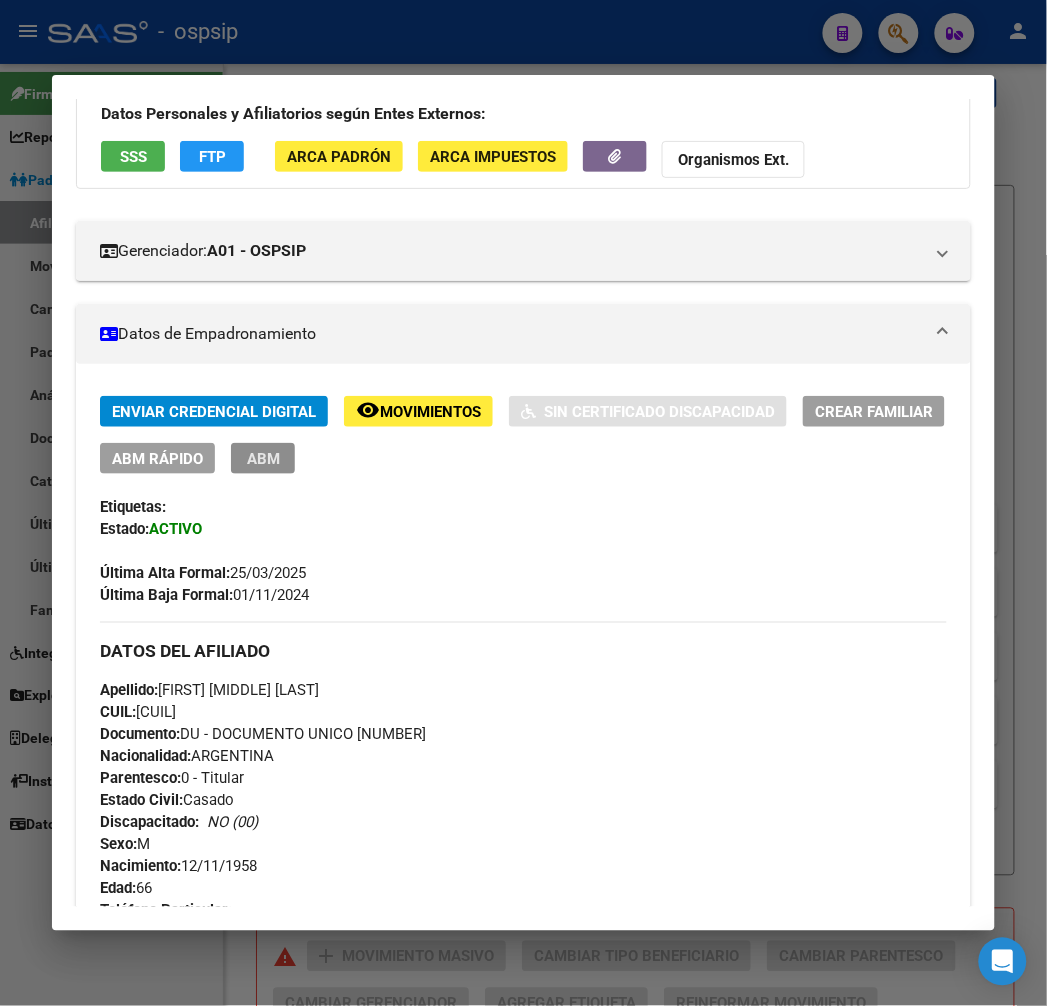 click on "ABM" at bounding box center [263, 459] 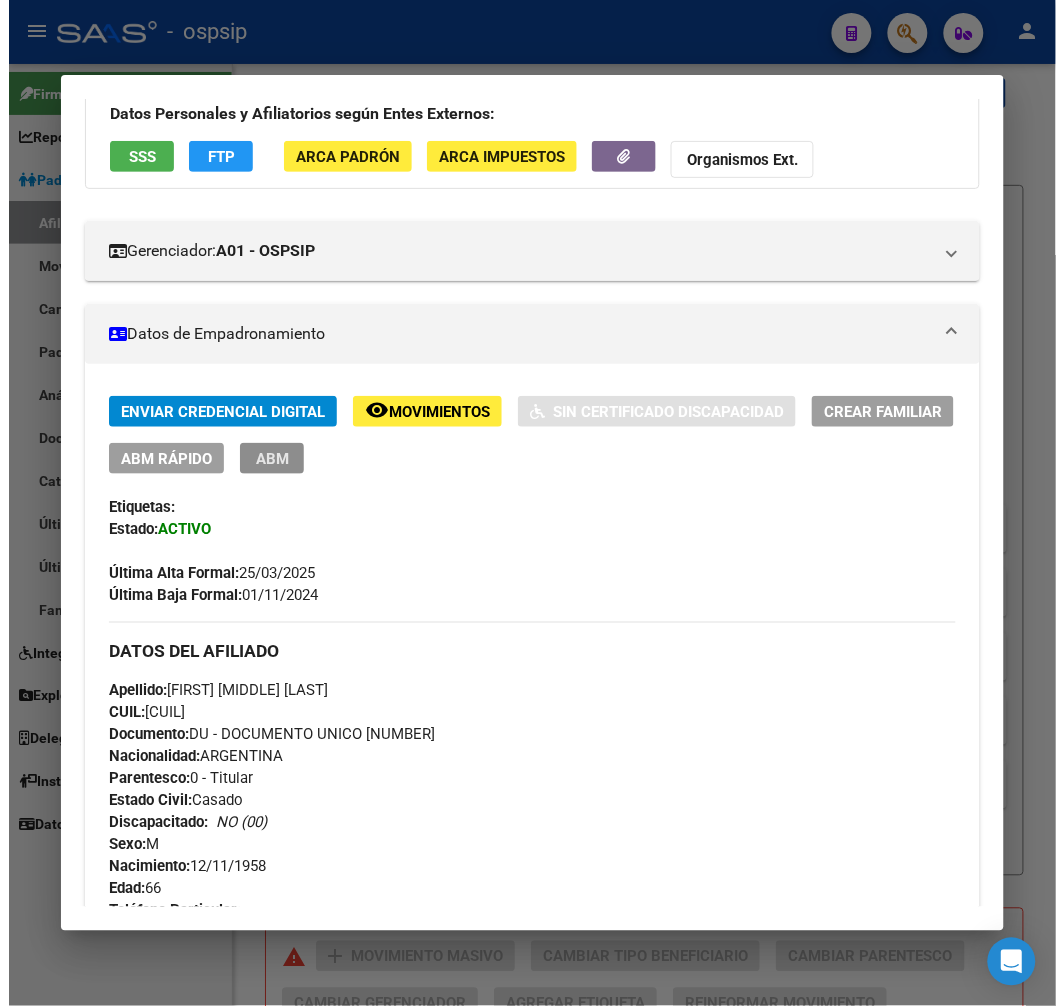 scroll, scrollTop: 0, scrollLeft: 0, axis: both 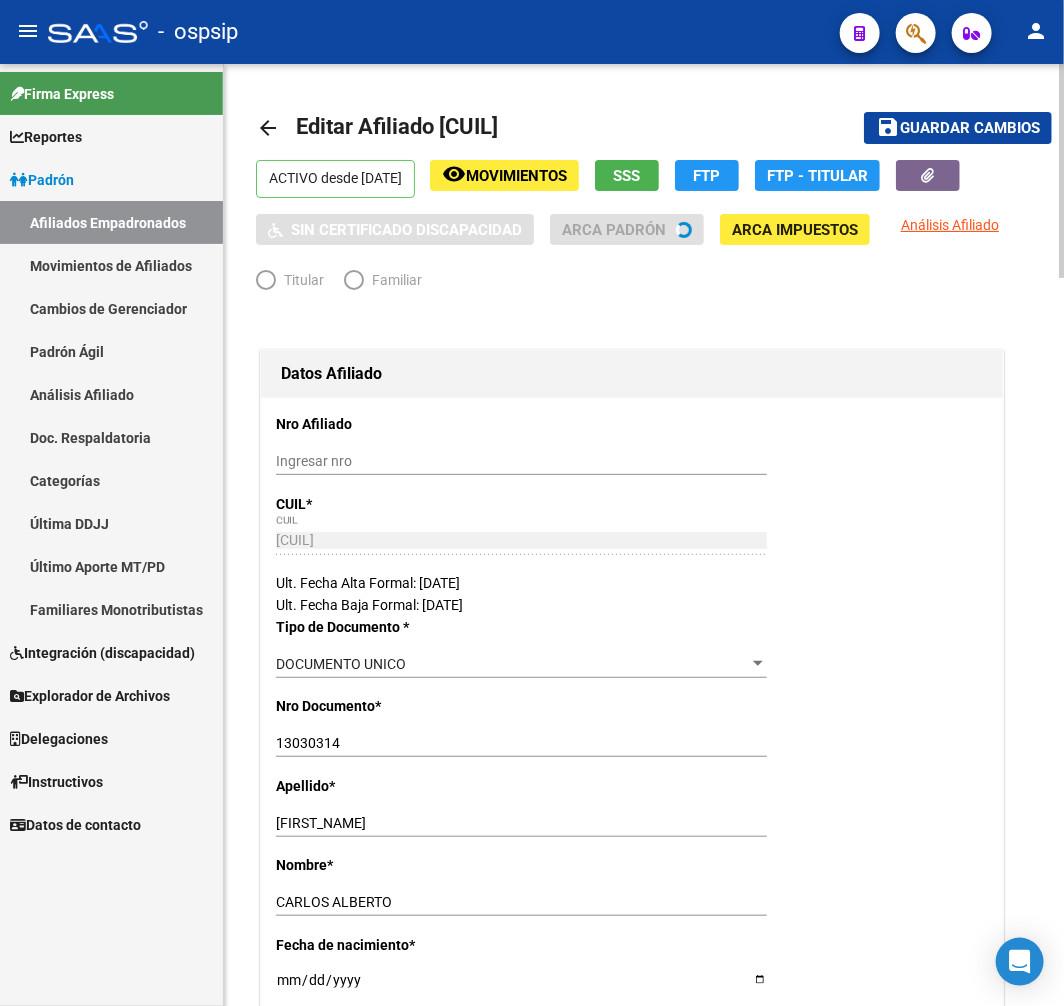 radio on "true" 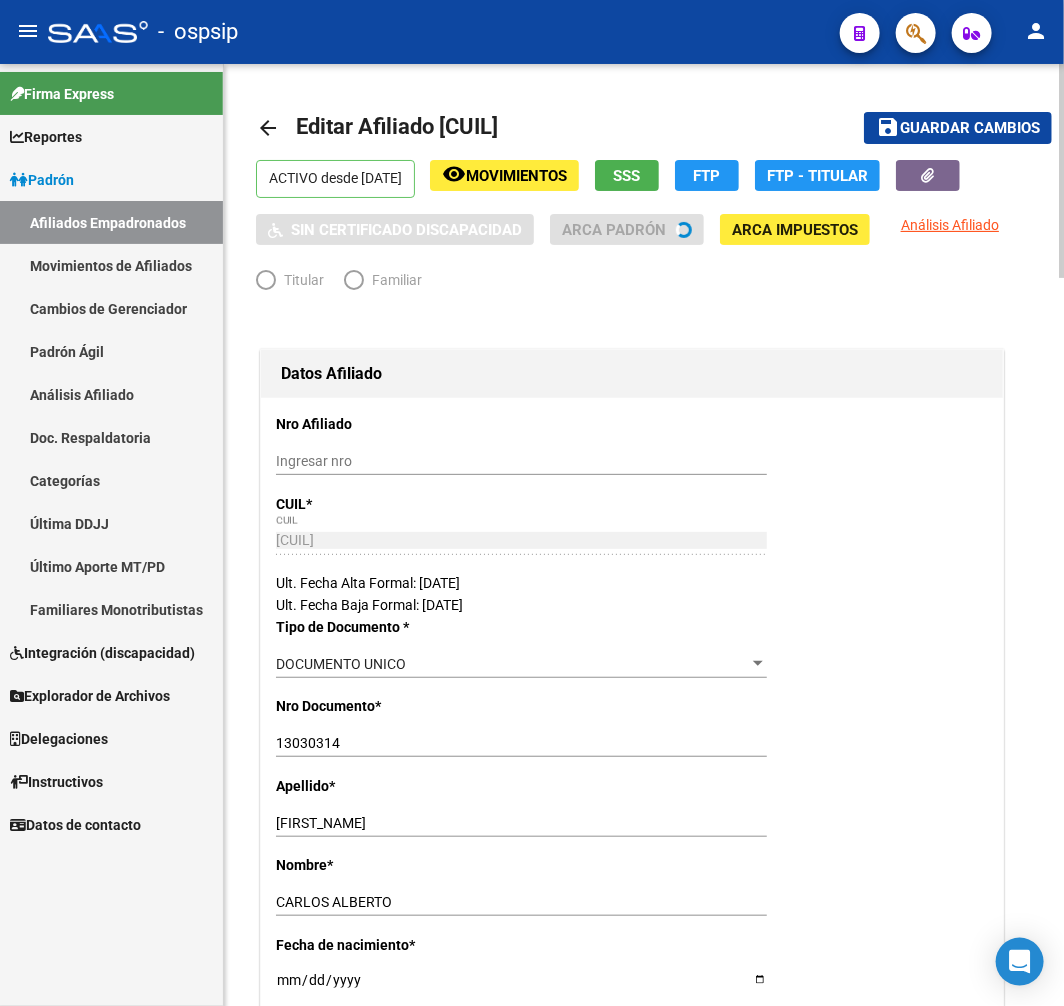 type on "[CUIL]" 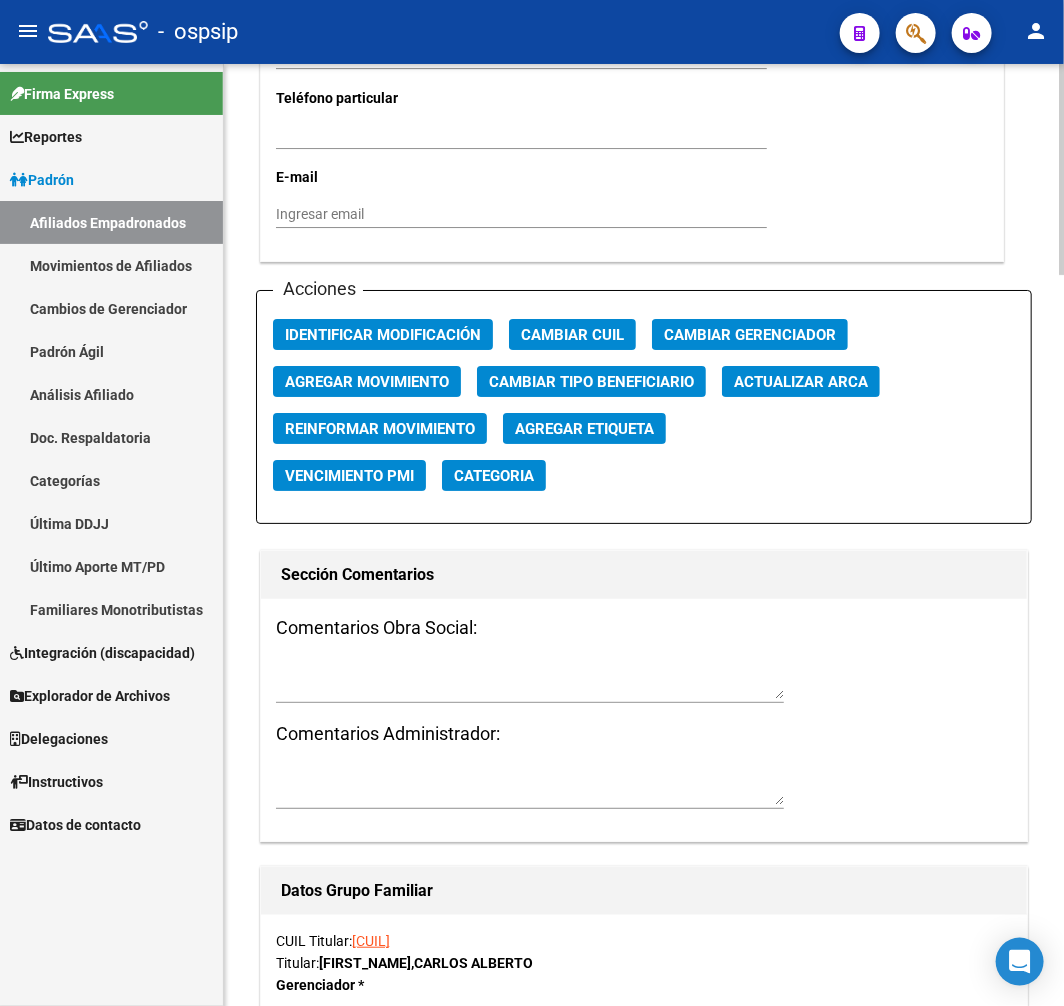 scroll, scrollTop: 2000, scrollLeft: 0, axis: vertical 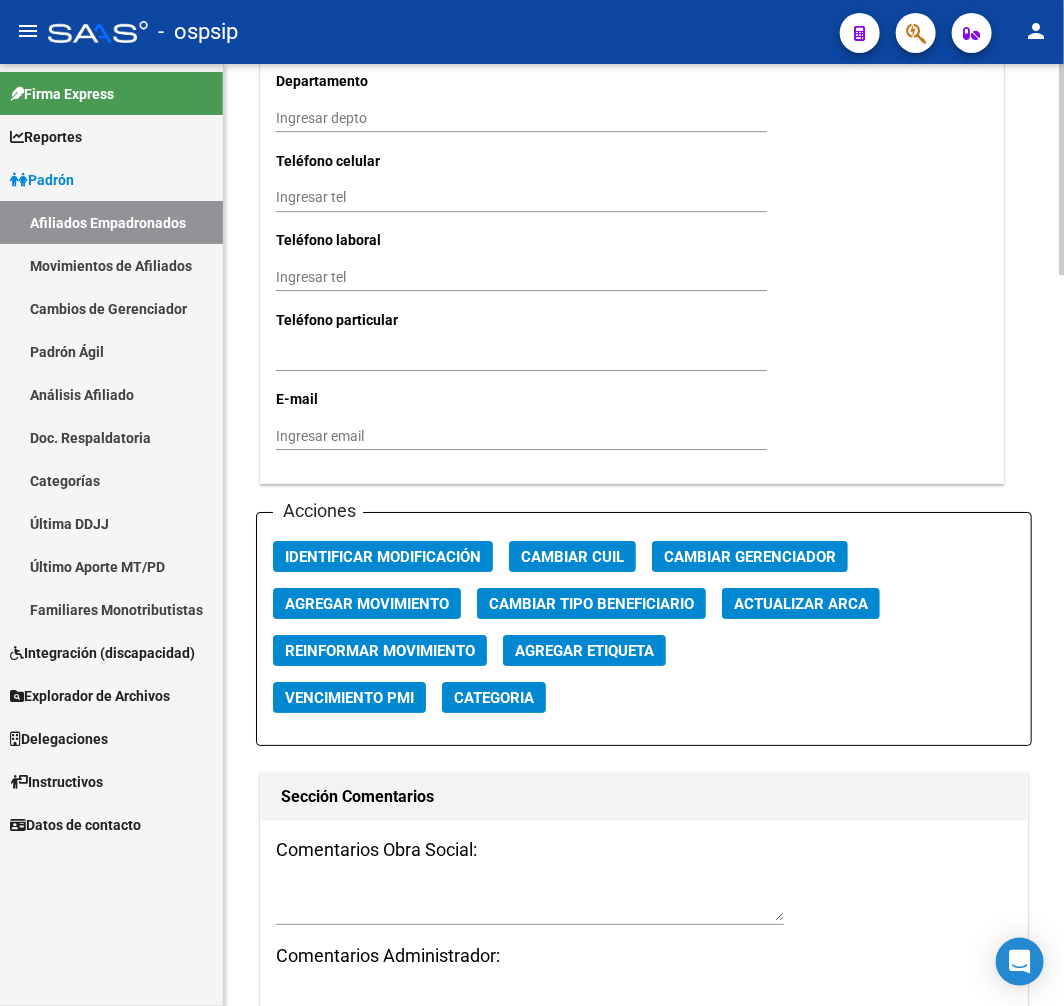 click on "Agregar Movimiento" 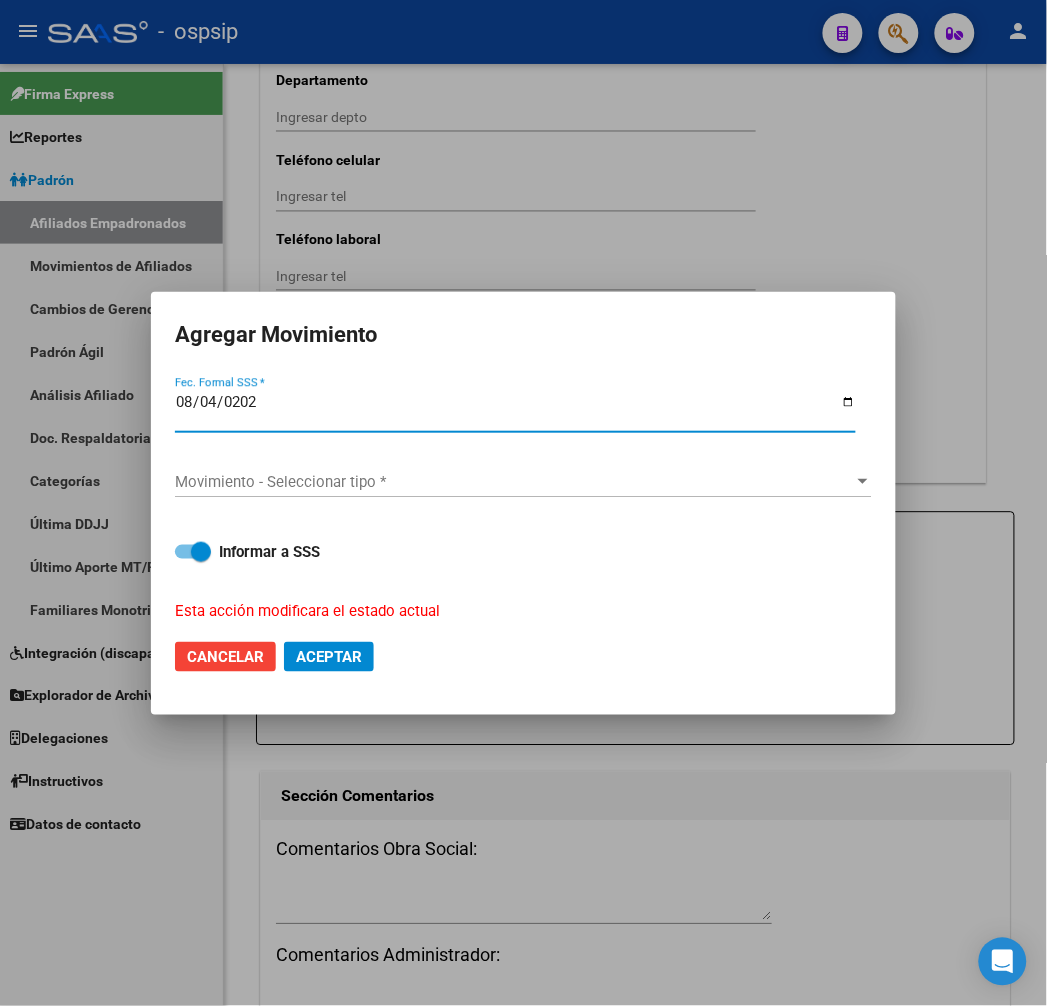 type on "2025-08-04" 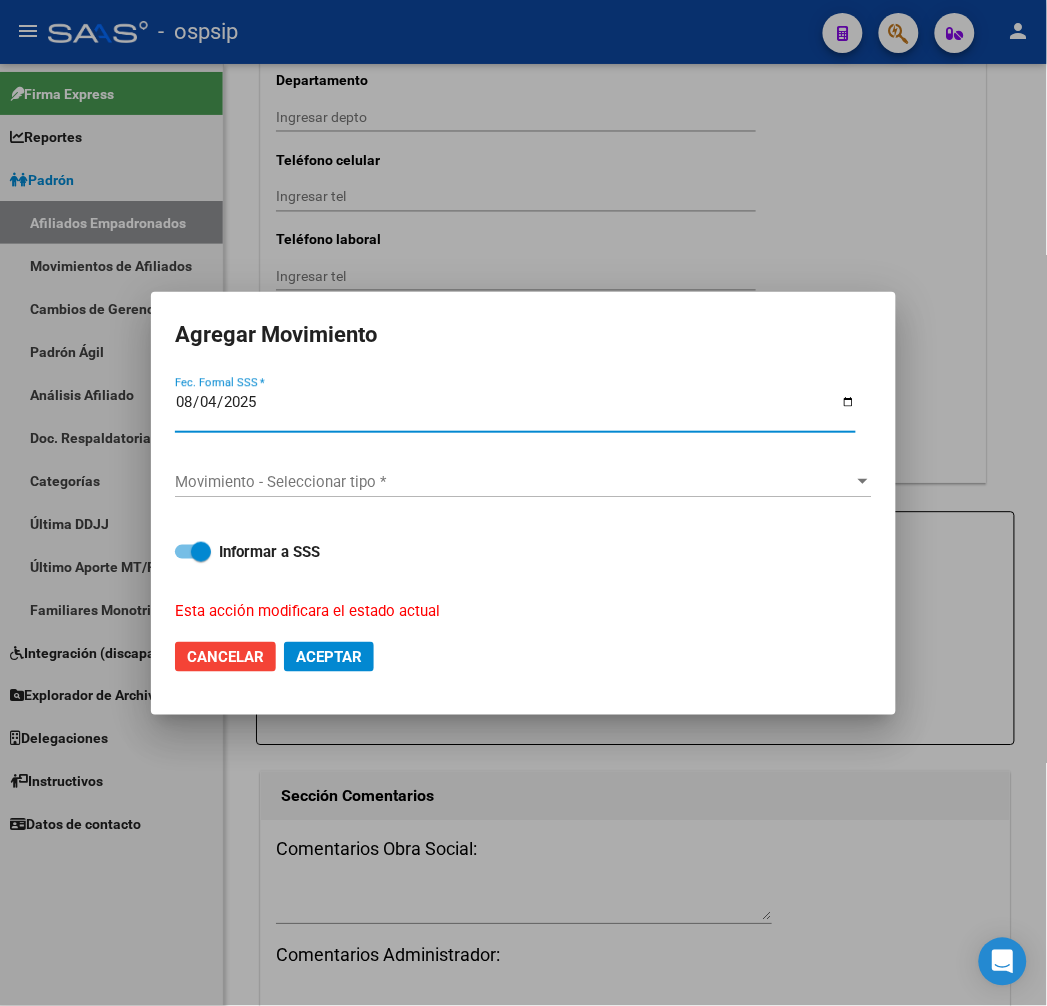 click on "Movimiento - Seleccionar tipo *" at bounding box center [514, 482] 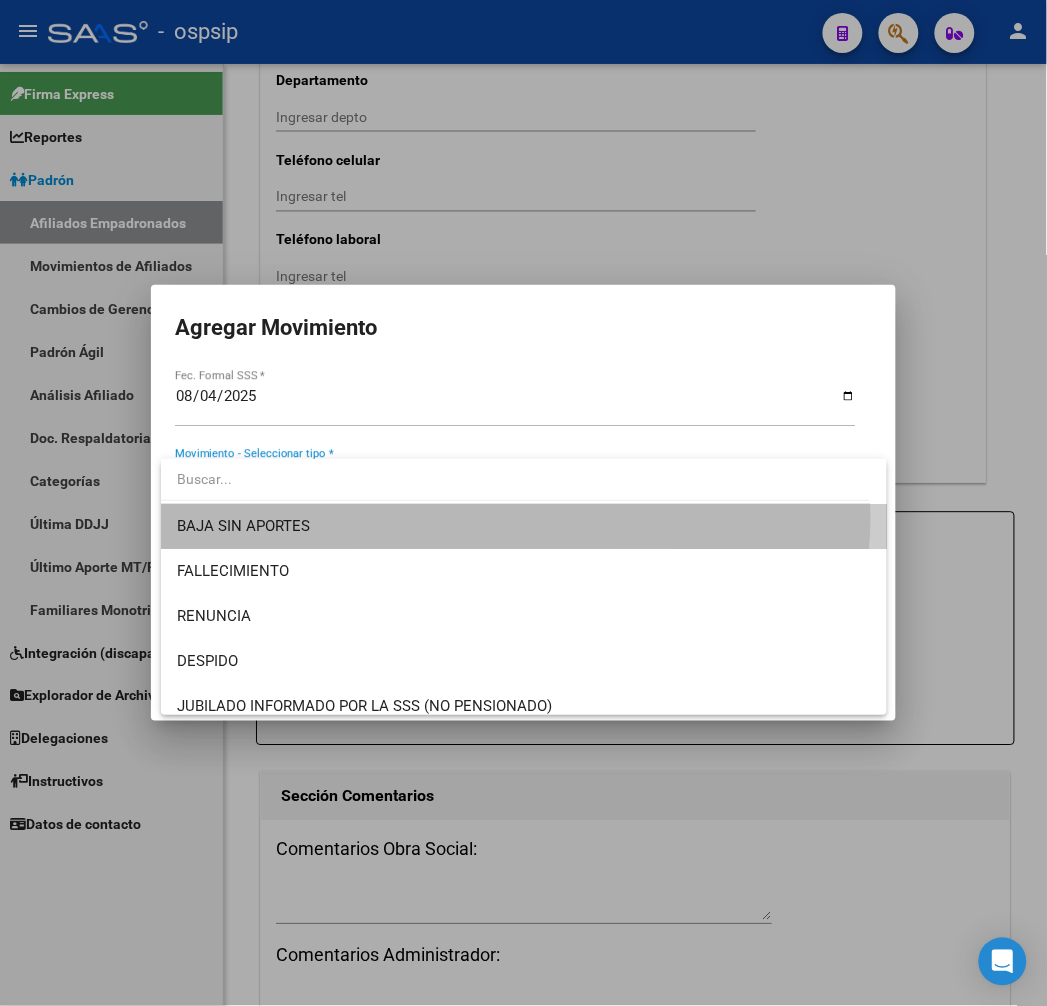 click on "BAJA SIN APORTES" at bounding box center (524, 526) 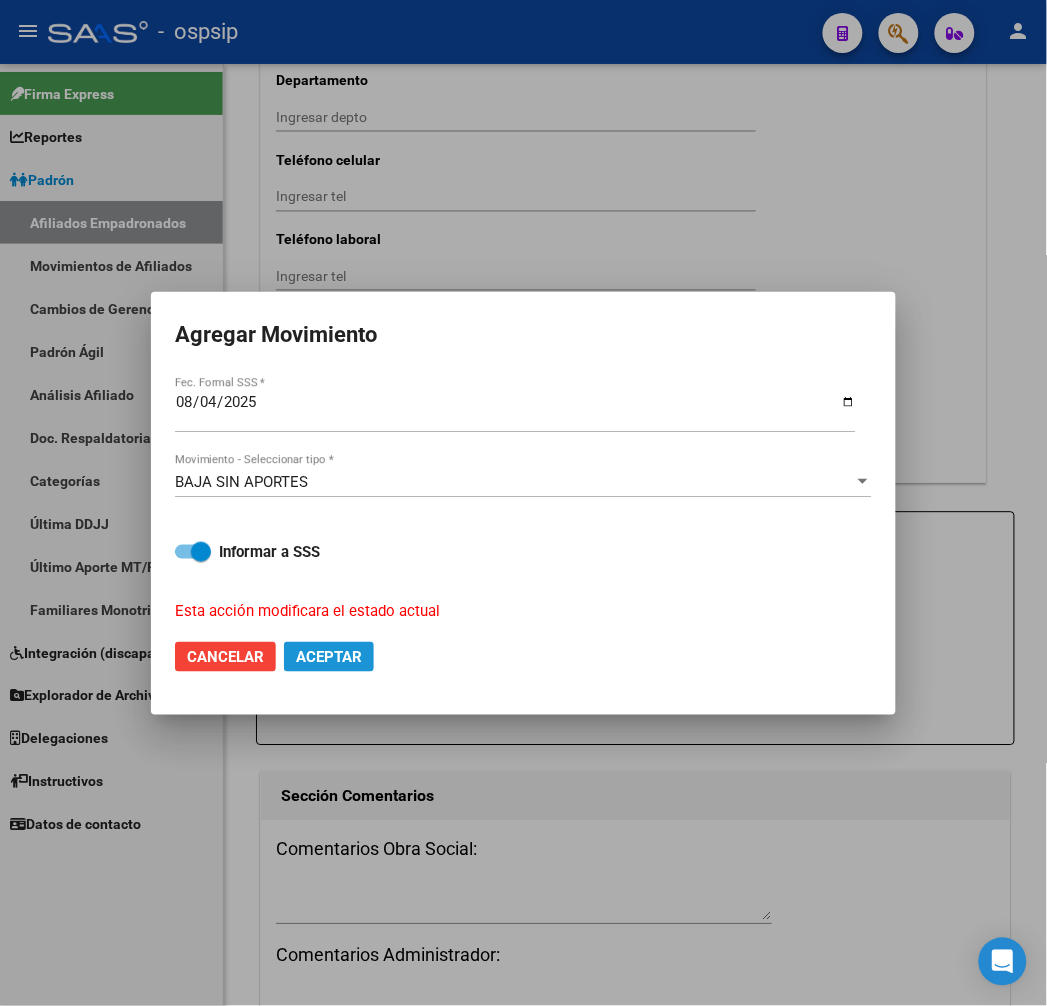 click on "Aceptar" 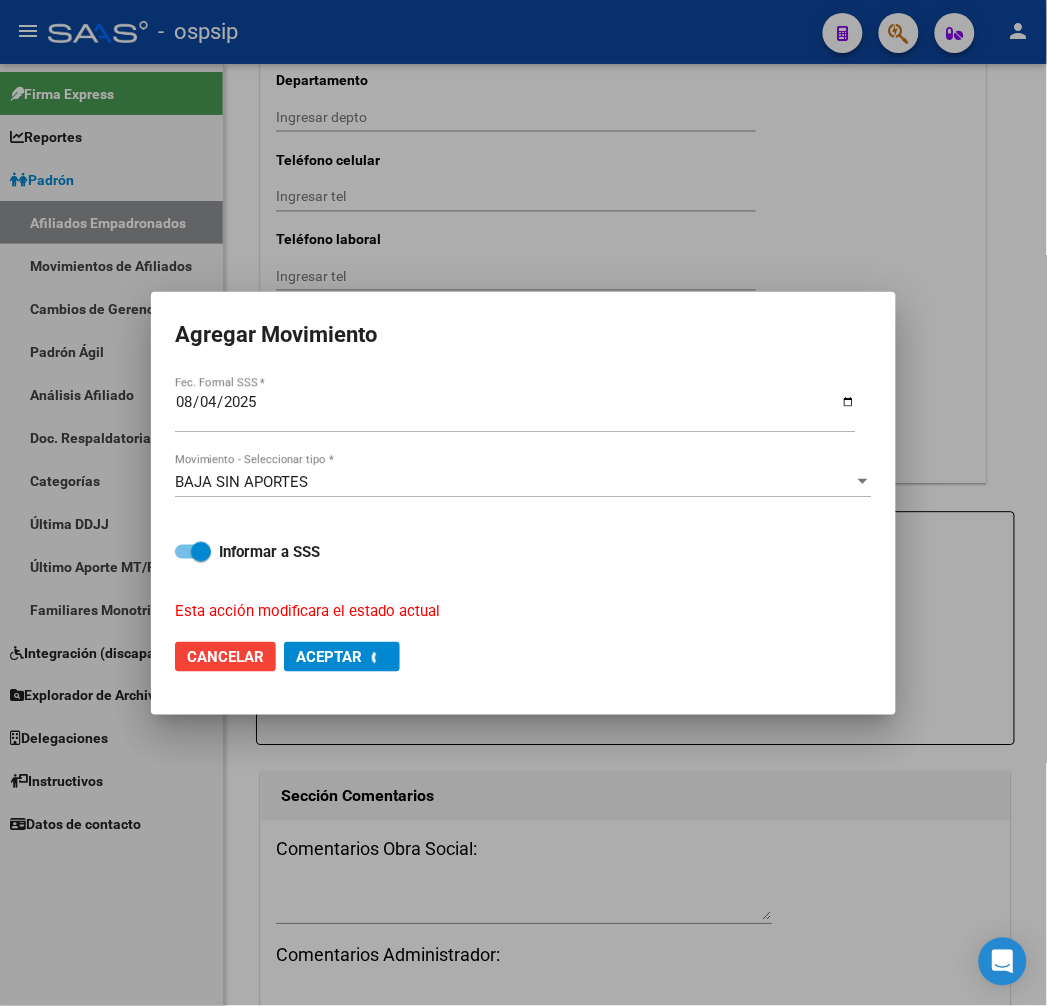 checkbox on "false" 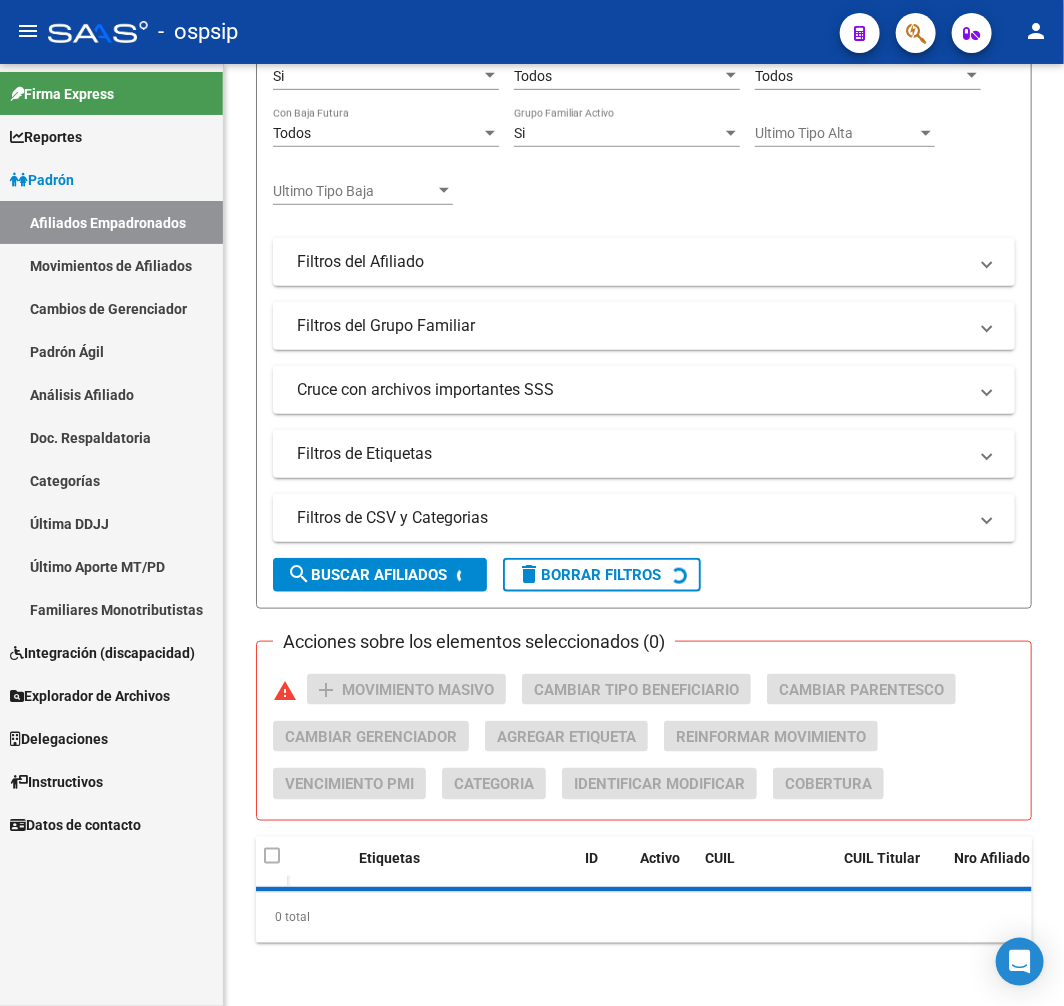 scroll, scrollTop: 2000, scrollLeft: 0, axis: vertical 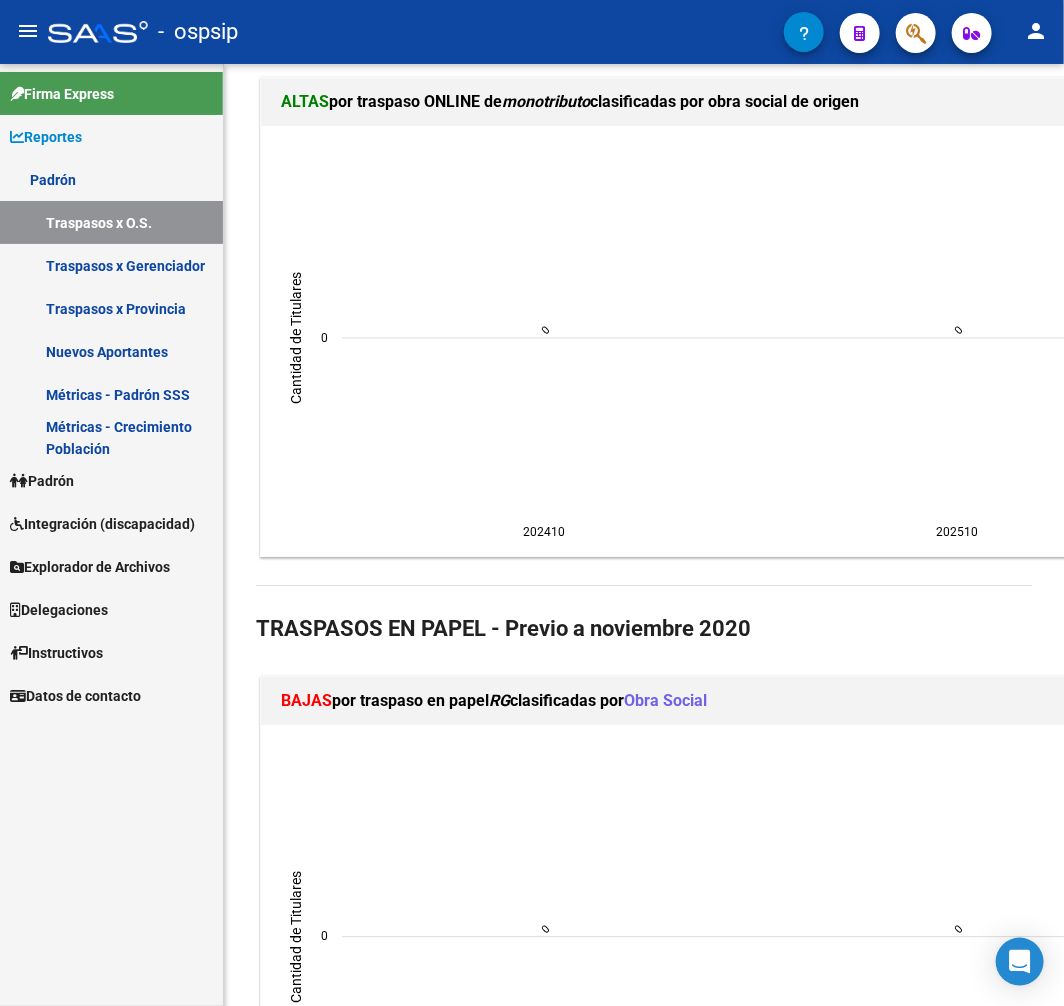 click on "Padrón" at bounding box center (111, 480) 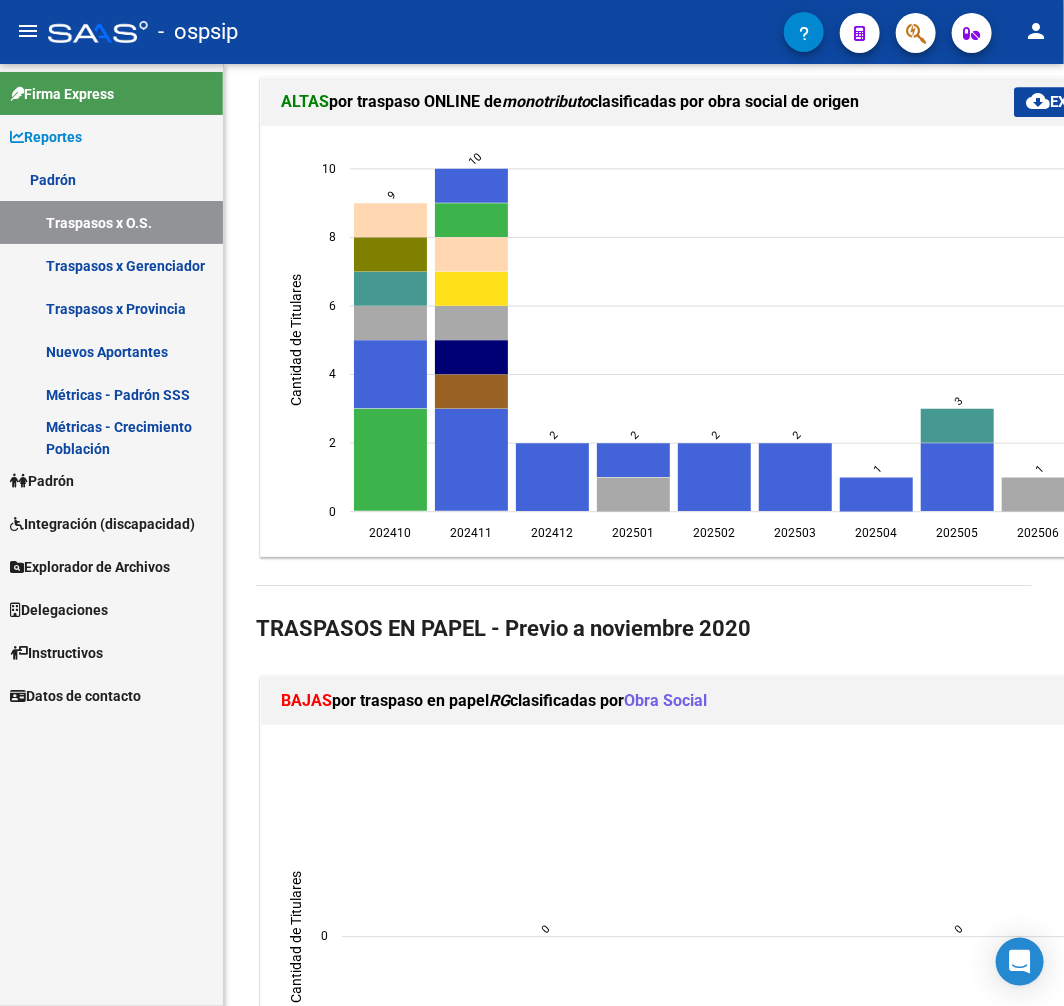 click on "Padrón" at bounding box center [111, 480] 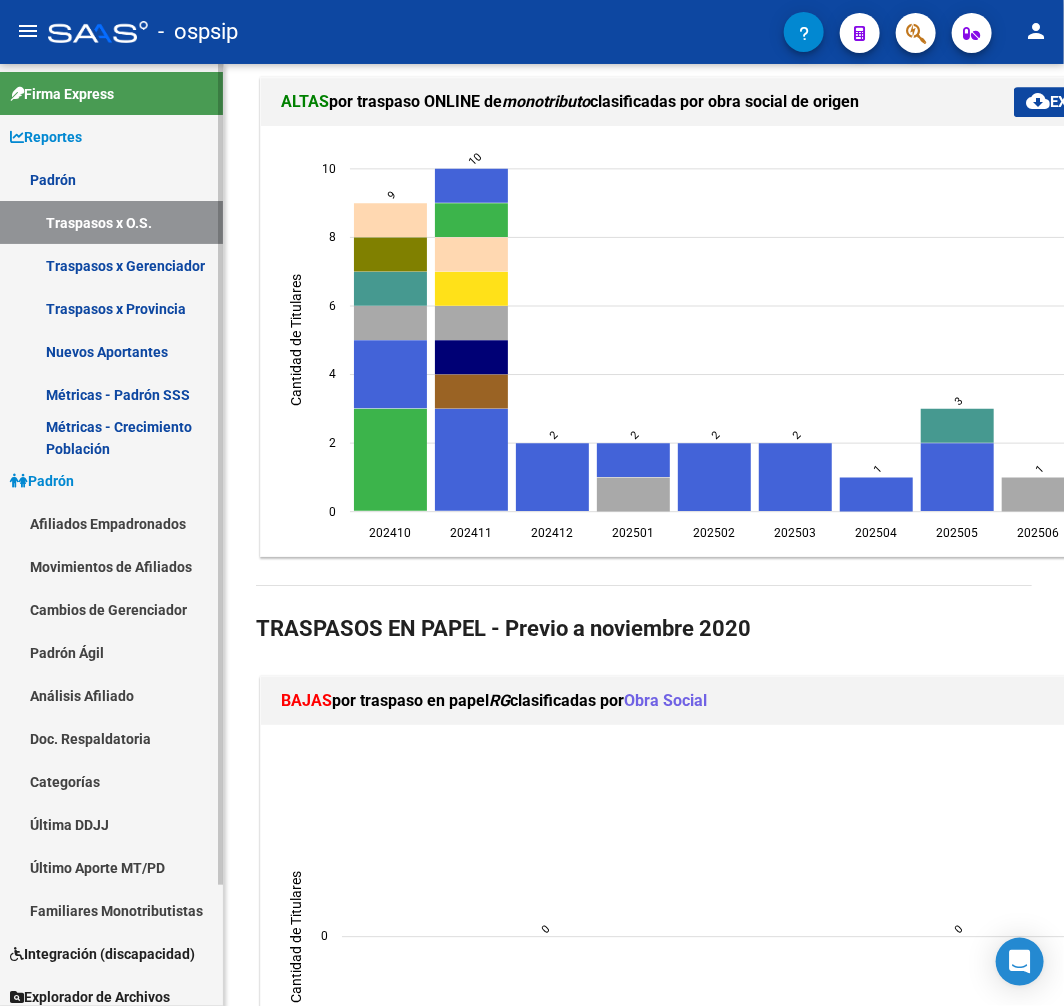 click on "Afiliados Empadronados" at bounding box center [111, 523] 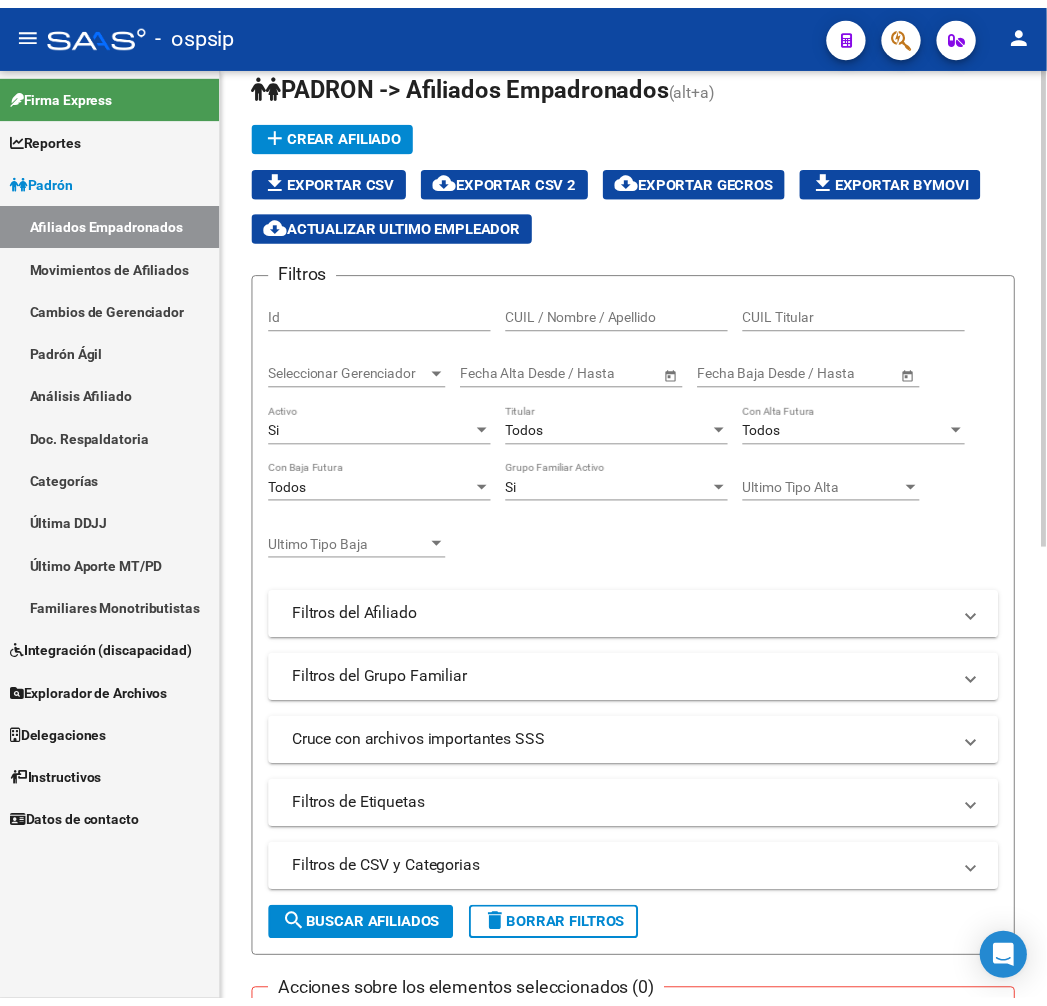 scroll, scrollTop: 0, scrollLeft: 0, axis: both 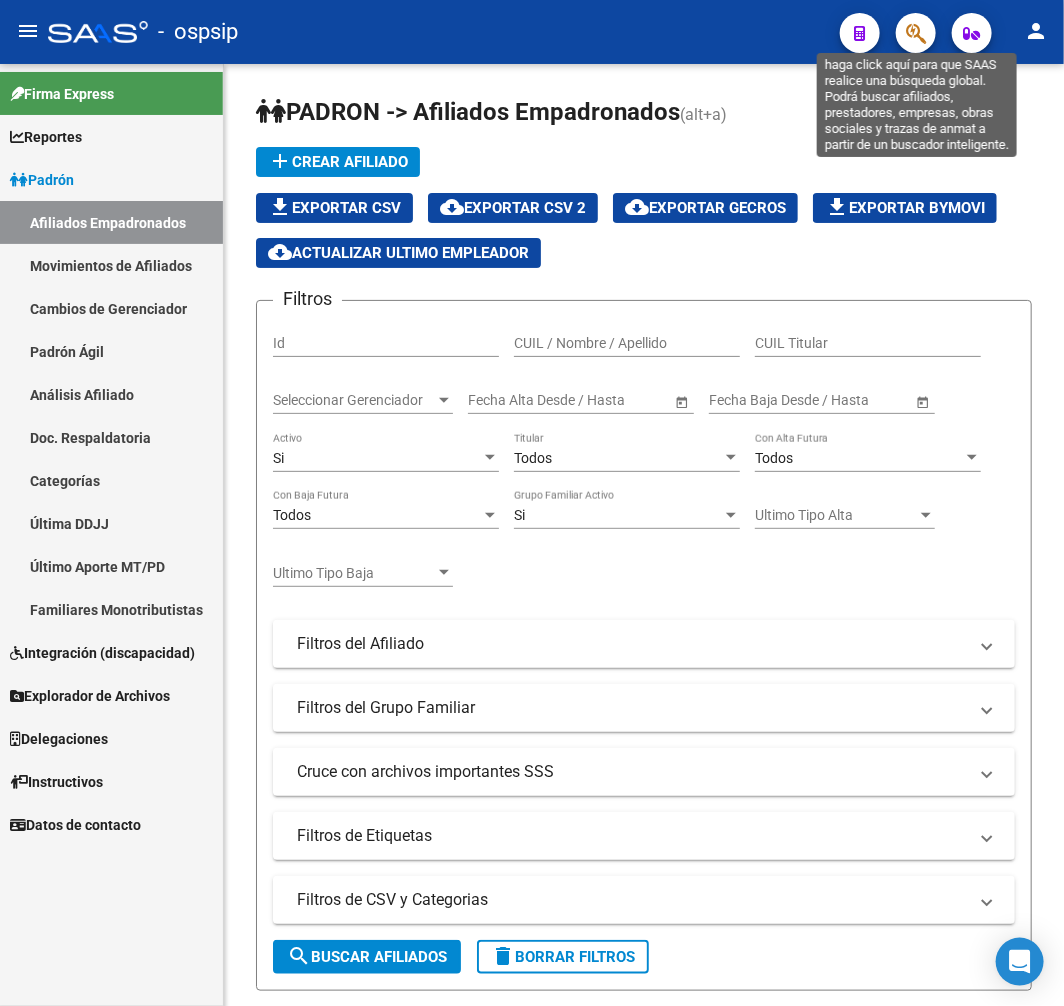 click 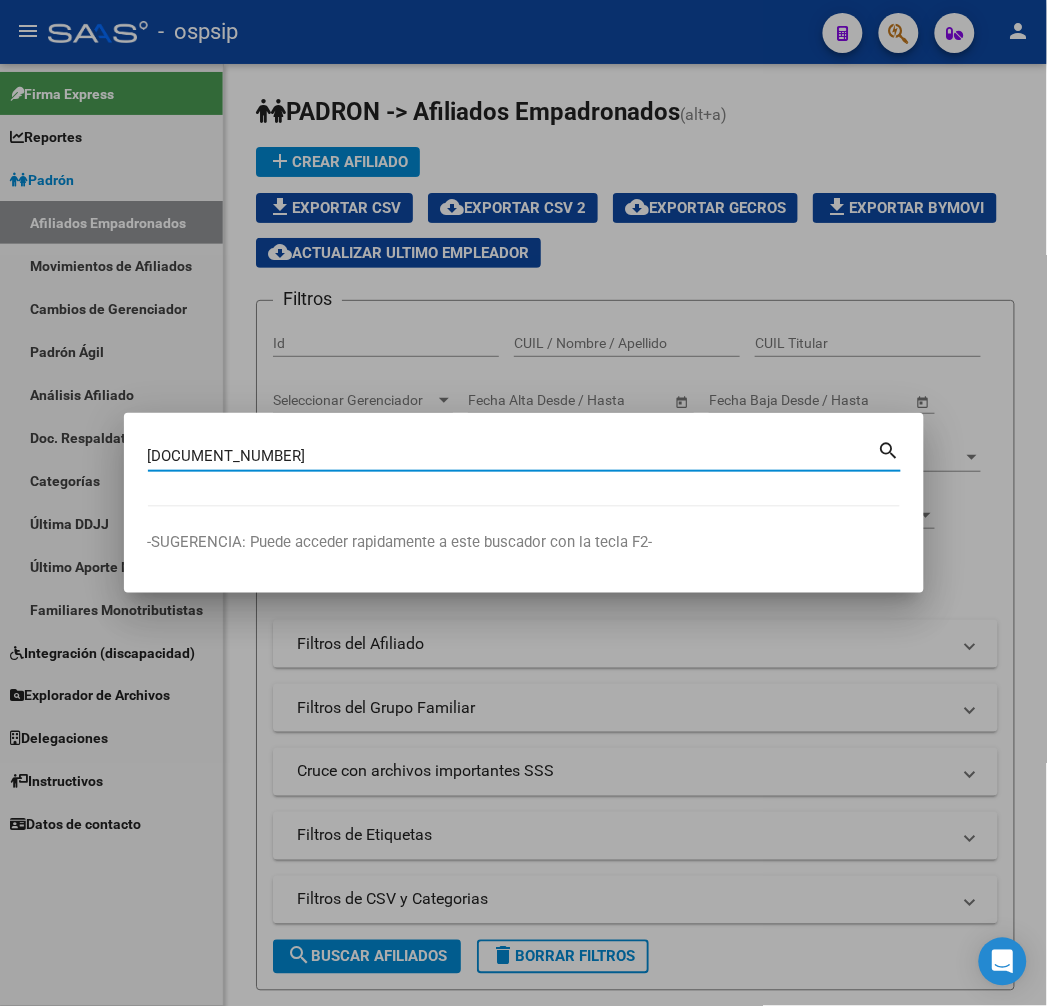 type on "[DOCUMENT_NUMBER]" 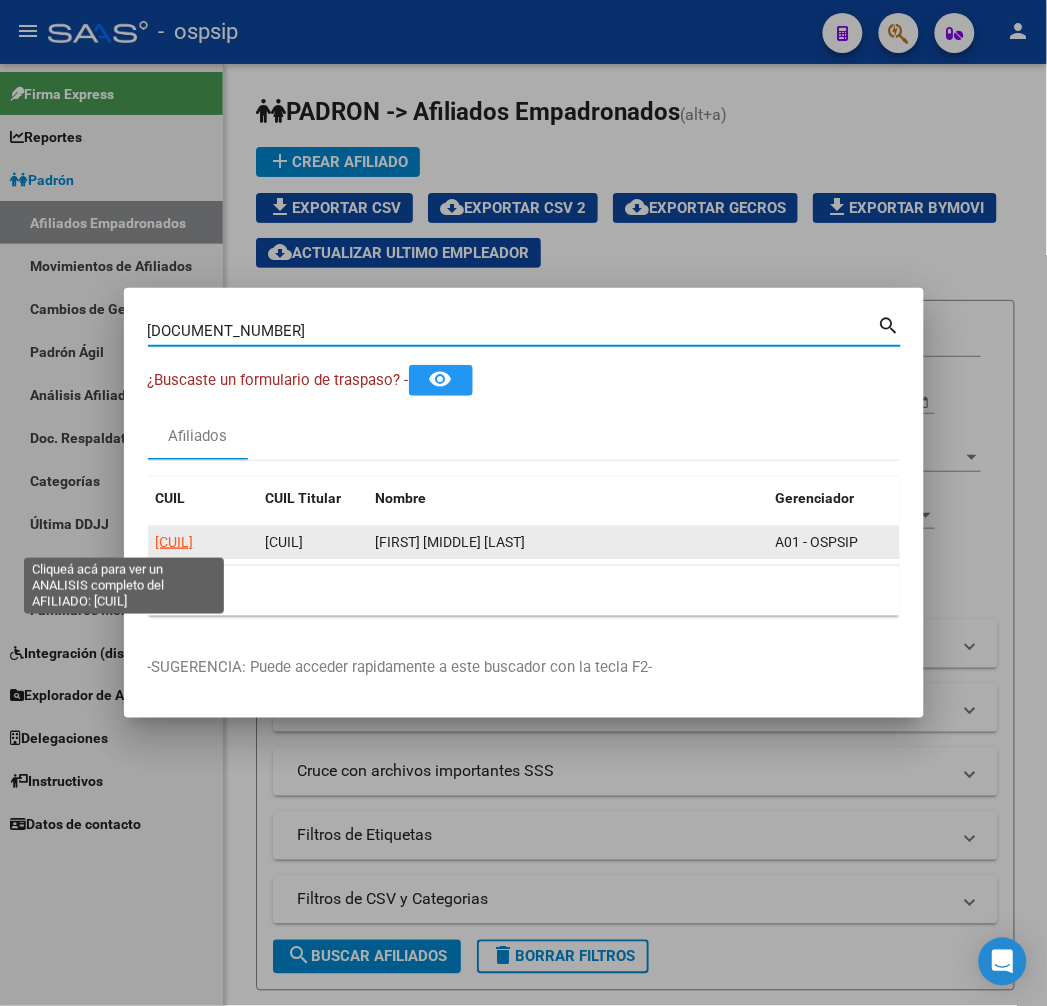 click on "[CUIL]" 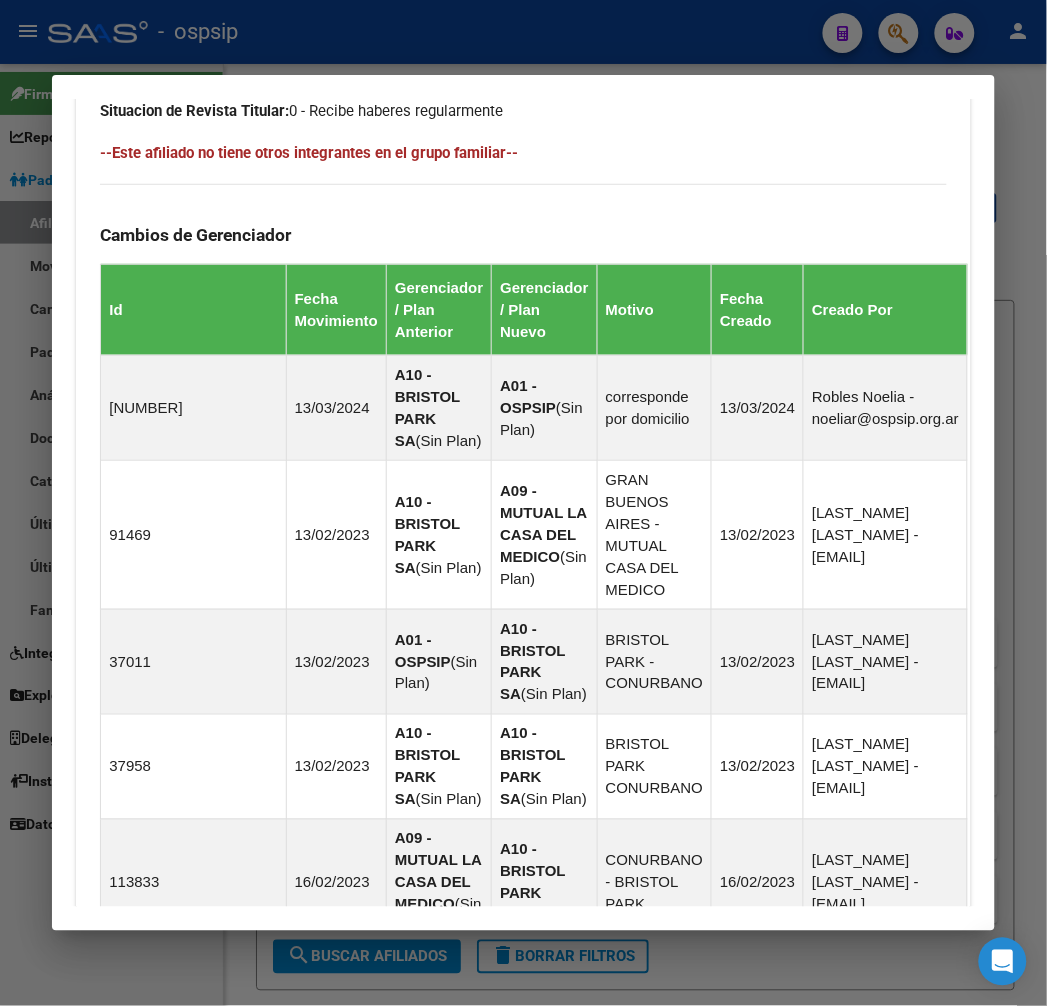 scroll, scrollTop: 1554, scrollLeft: 0, axis: vertical 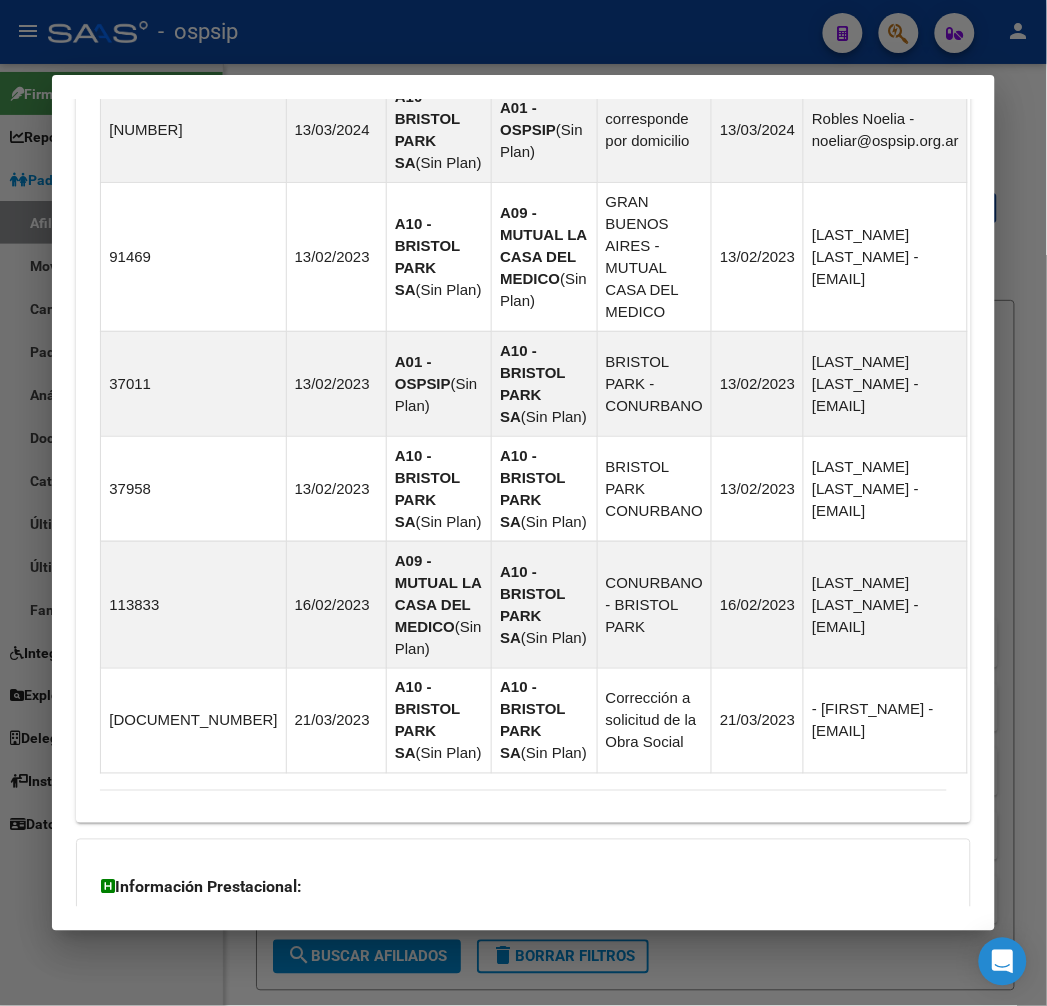 click on "Aportes y Contribuciones del Afiliado: [CUIL]" at bounding box center [511, 1057] 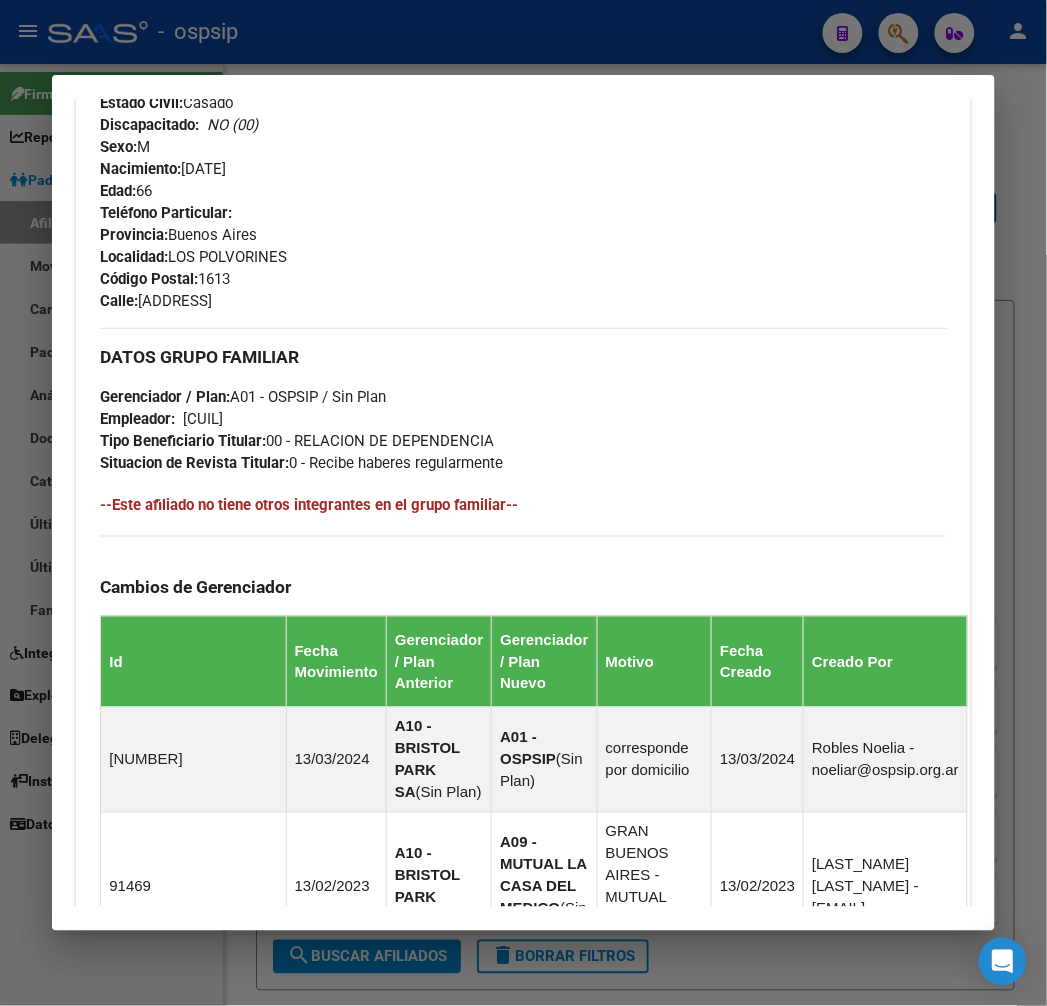 scroll, scrollTop: 653, scrollLeft: 0, axis: vertical 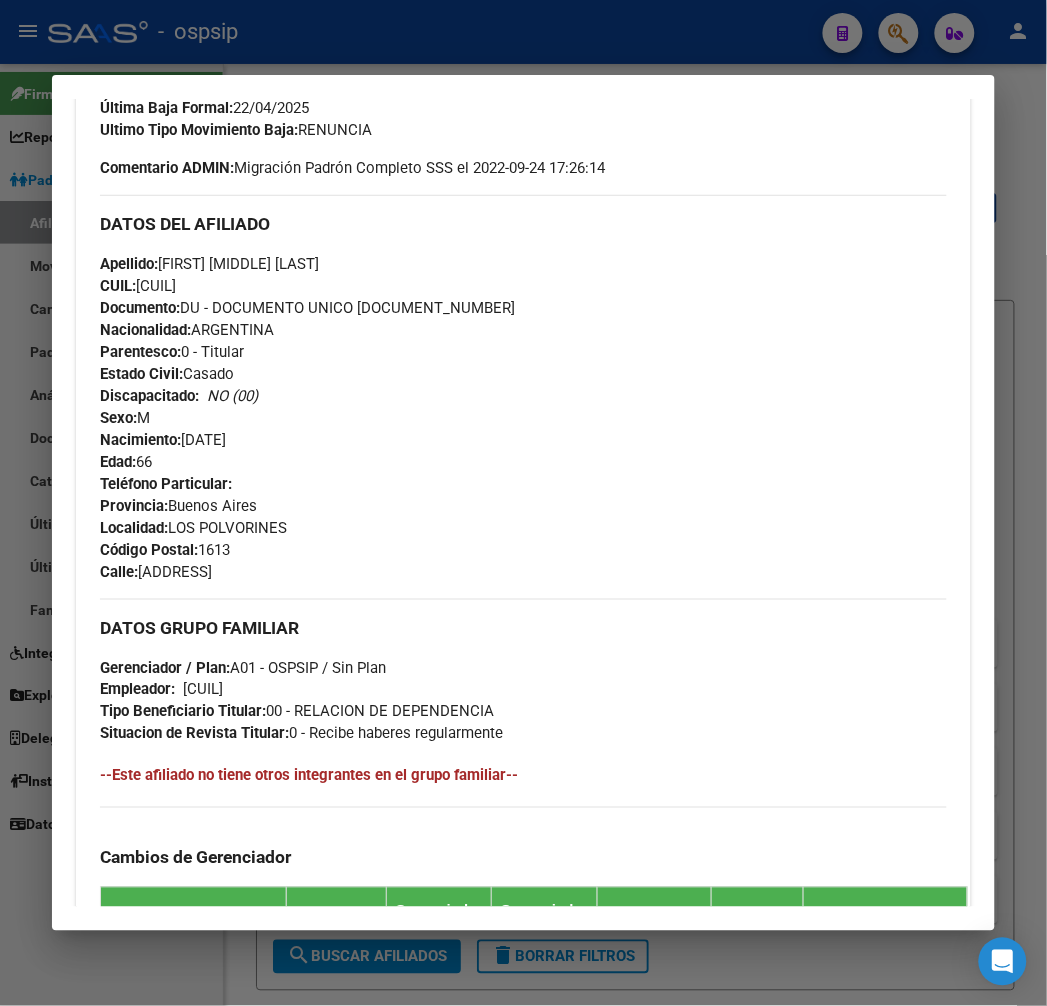 click at bounding box center [523, 503] 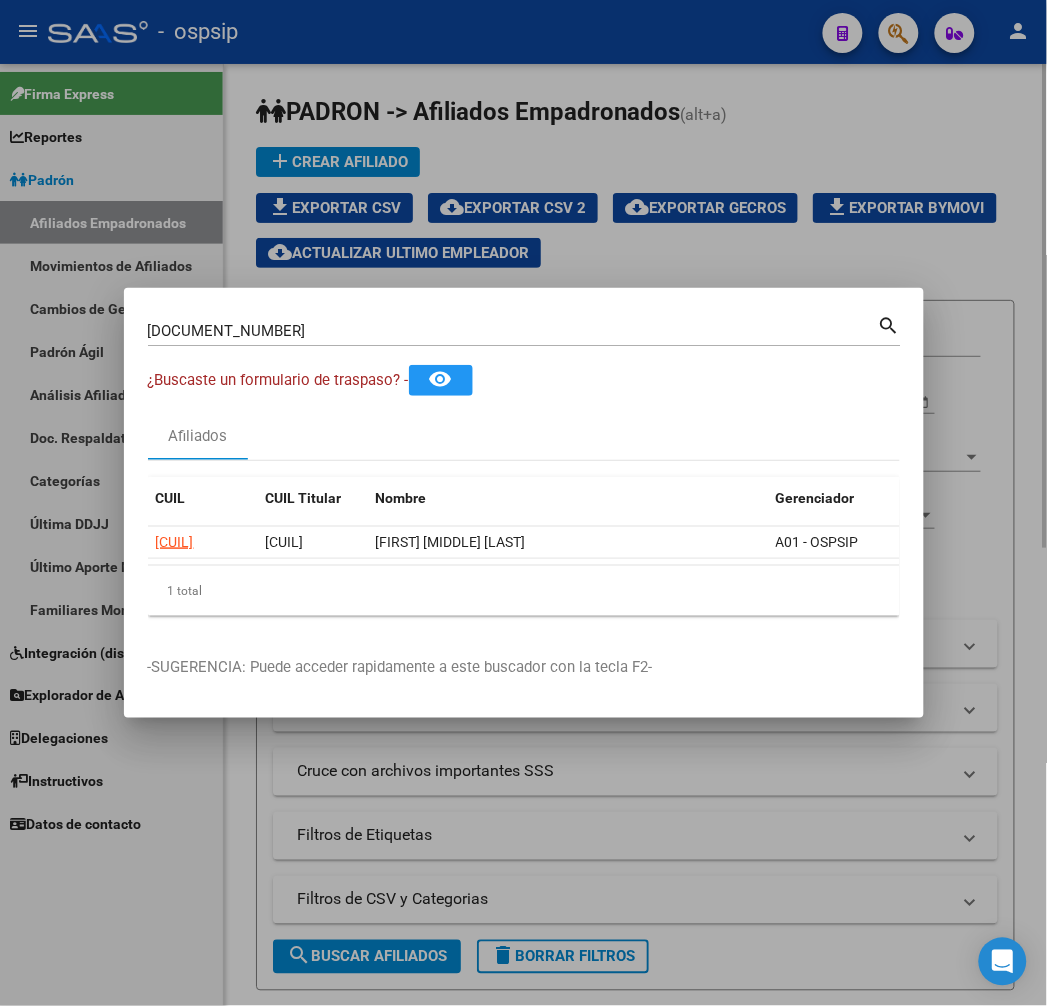 click at bounding box center [523, 503] 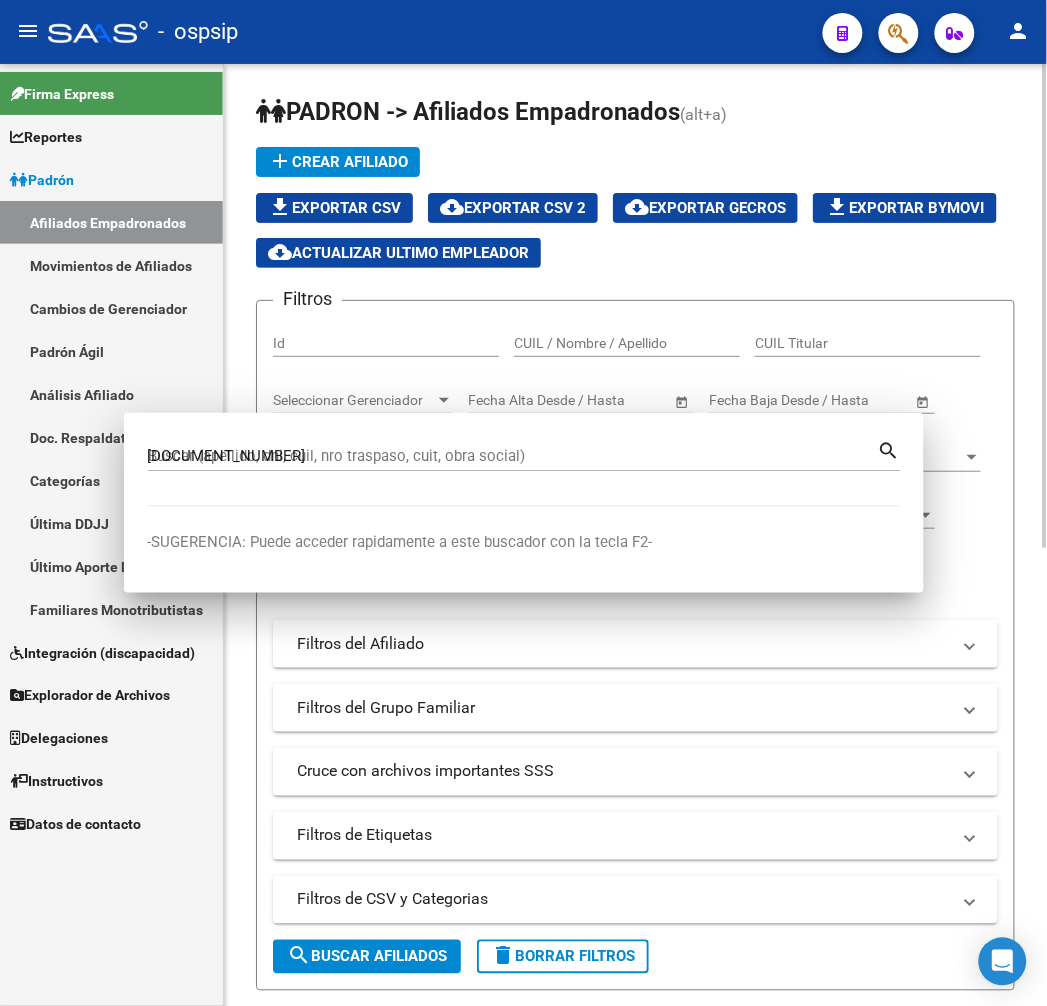 type 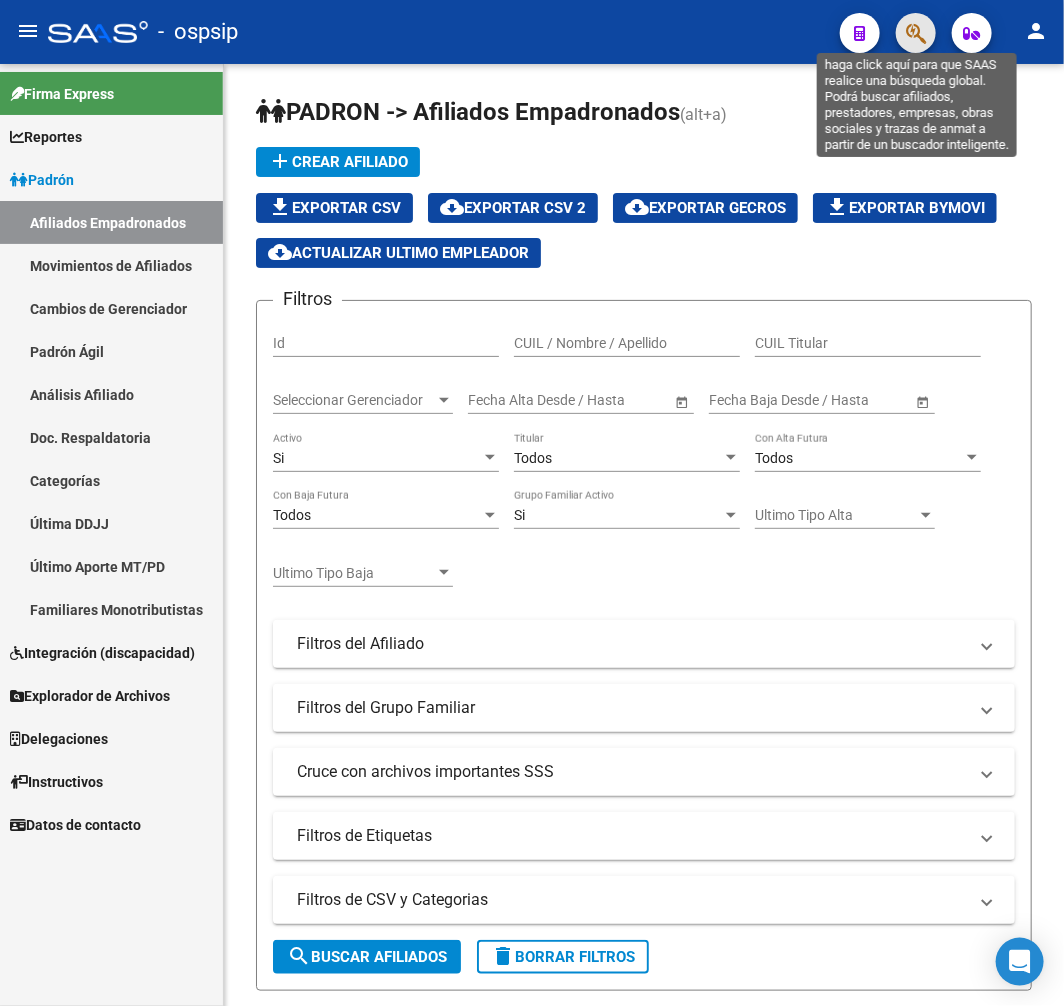 click 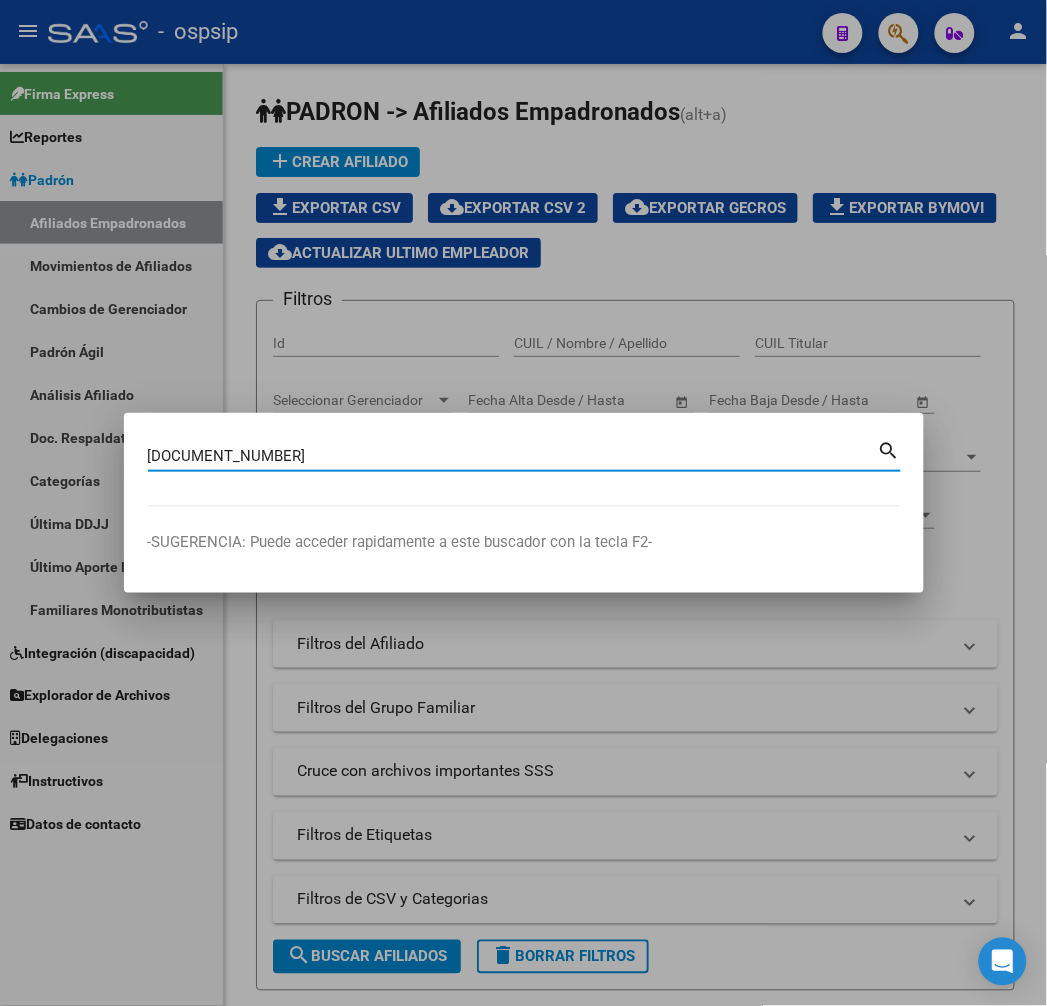 type on "[DOCUMENT_NUMBER]" 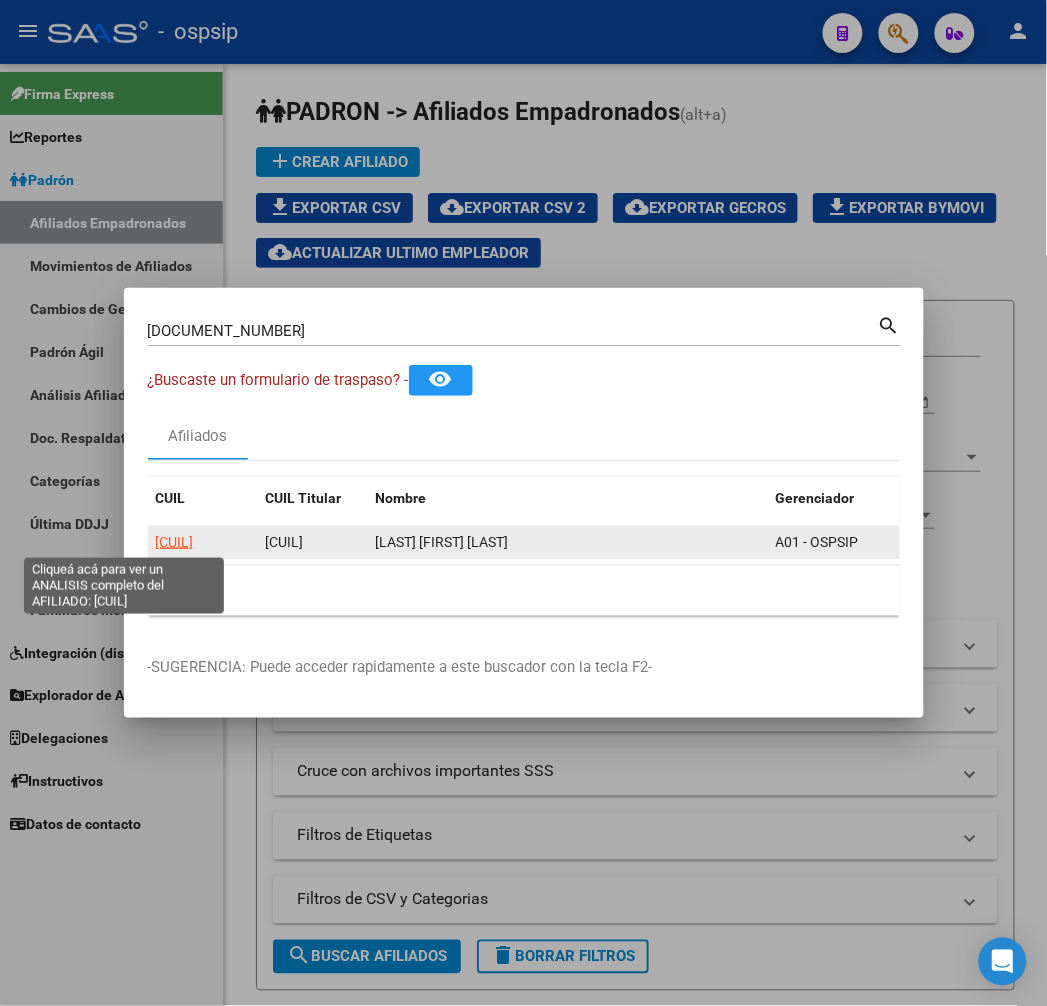 click on "[CUIL]" 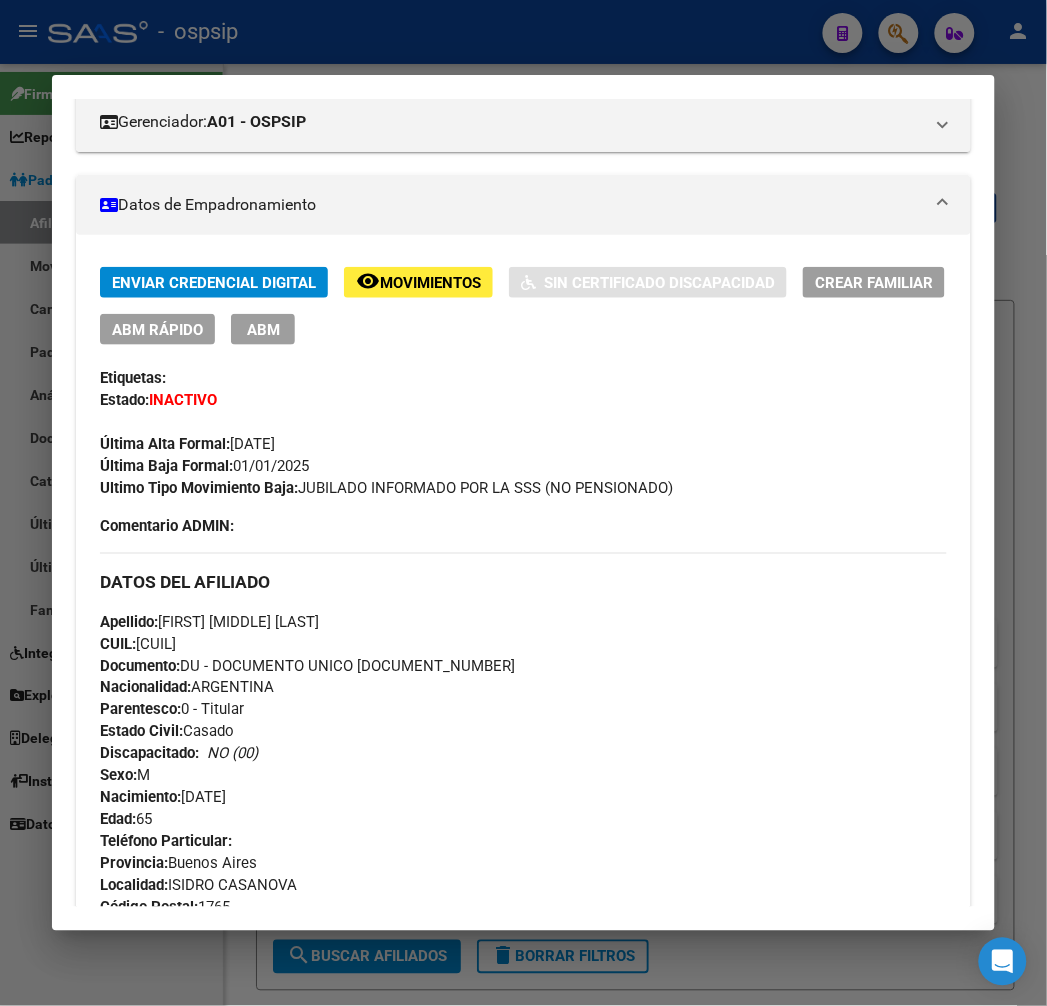 scroll, scrollTop: 333, scrollLeft: 0, axis: vertical 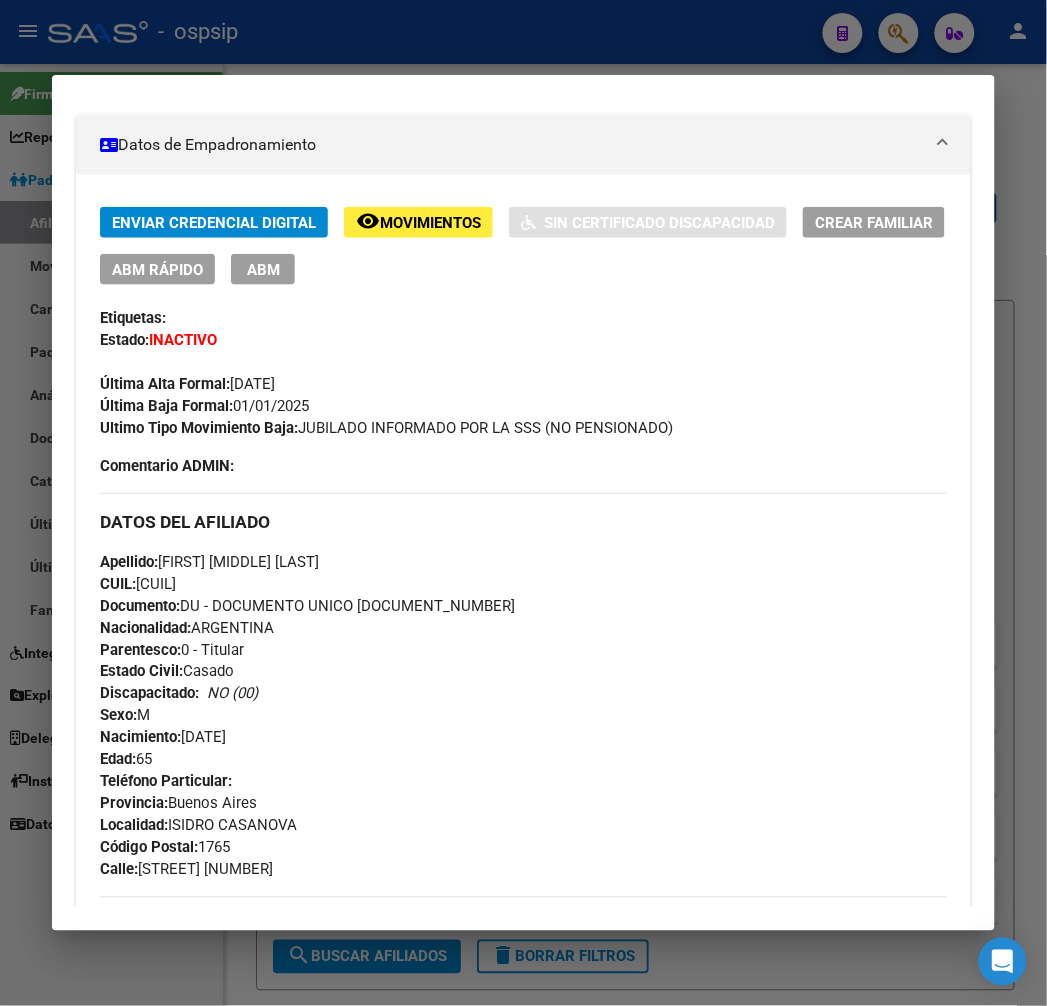 drag, startPoint x: 373, startPoint y: 14, endPoint x: 398, endPoint y: 31, distance: 30.232433 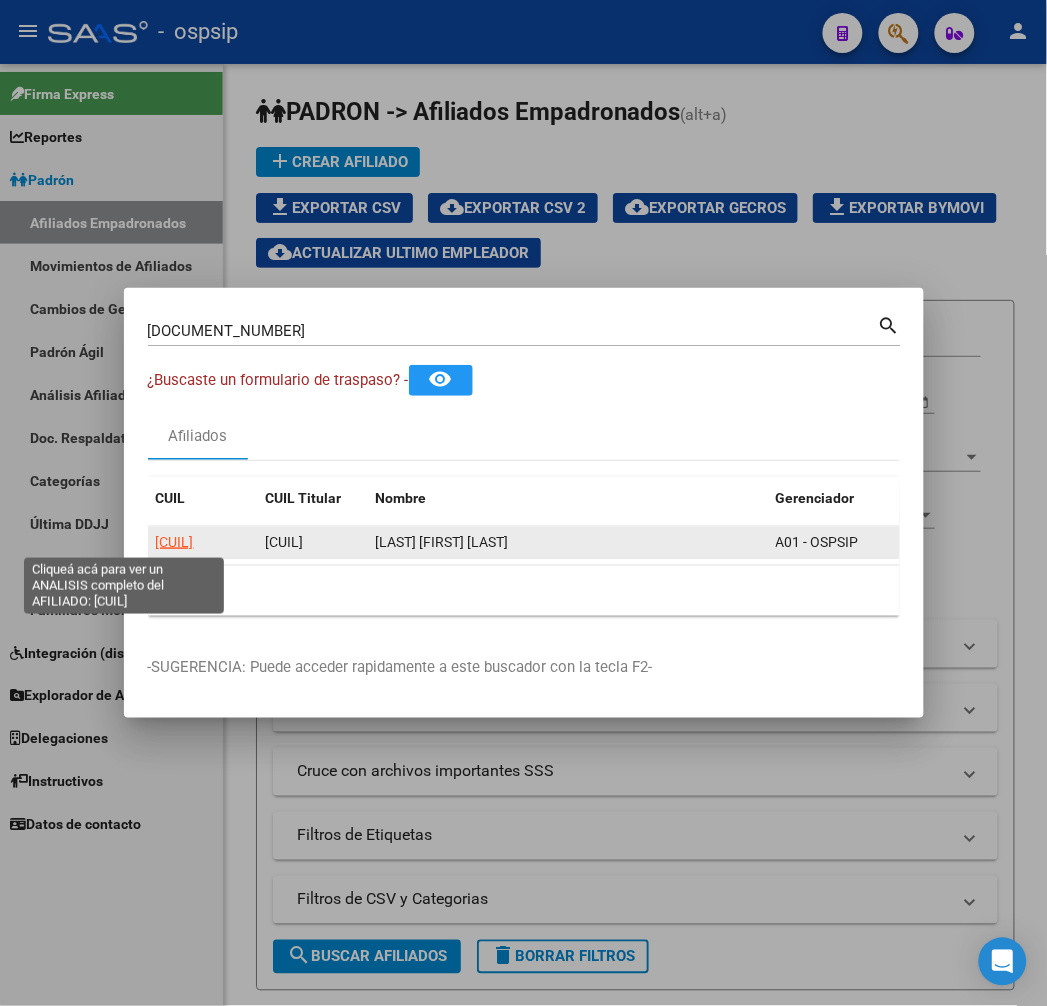 click on "[CUIL]" 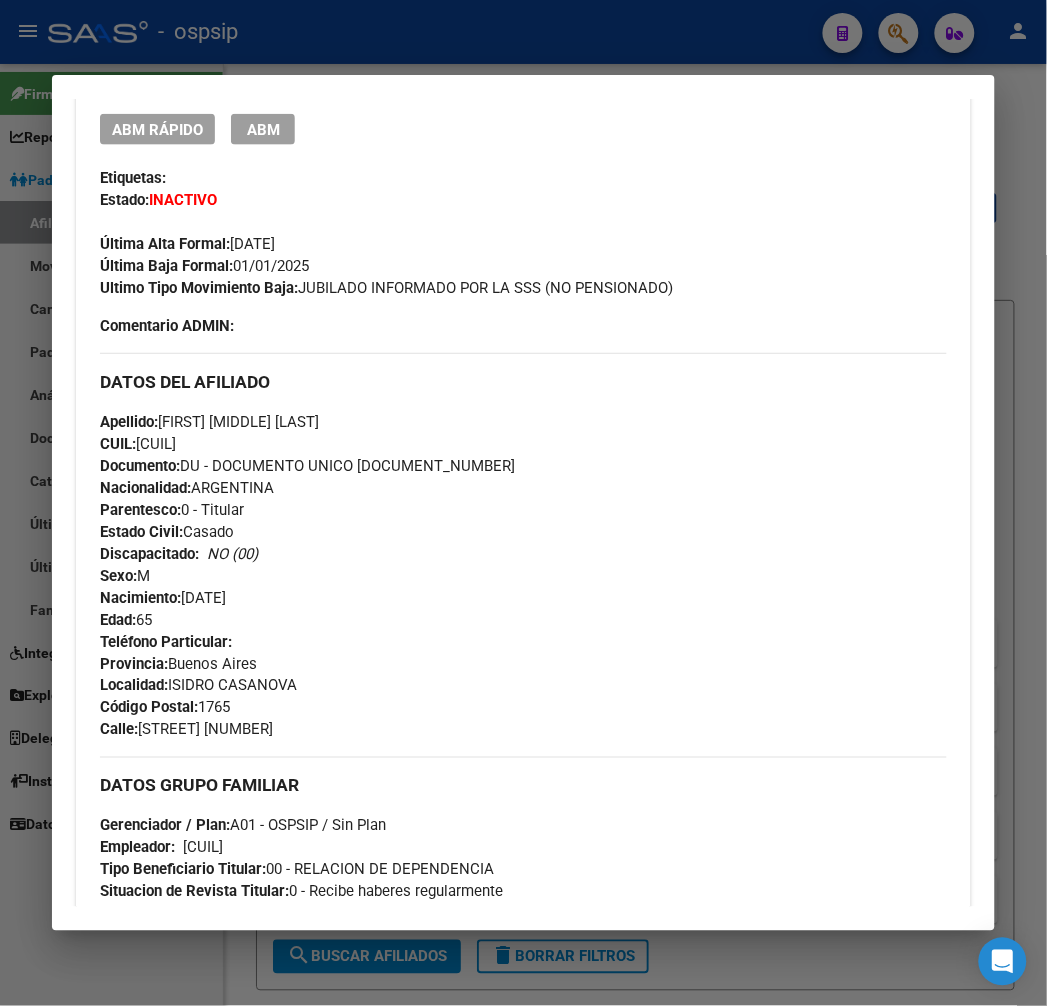 scroll, scrollTop: 555, scrollLeft: 0, axis: vertical 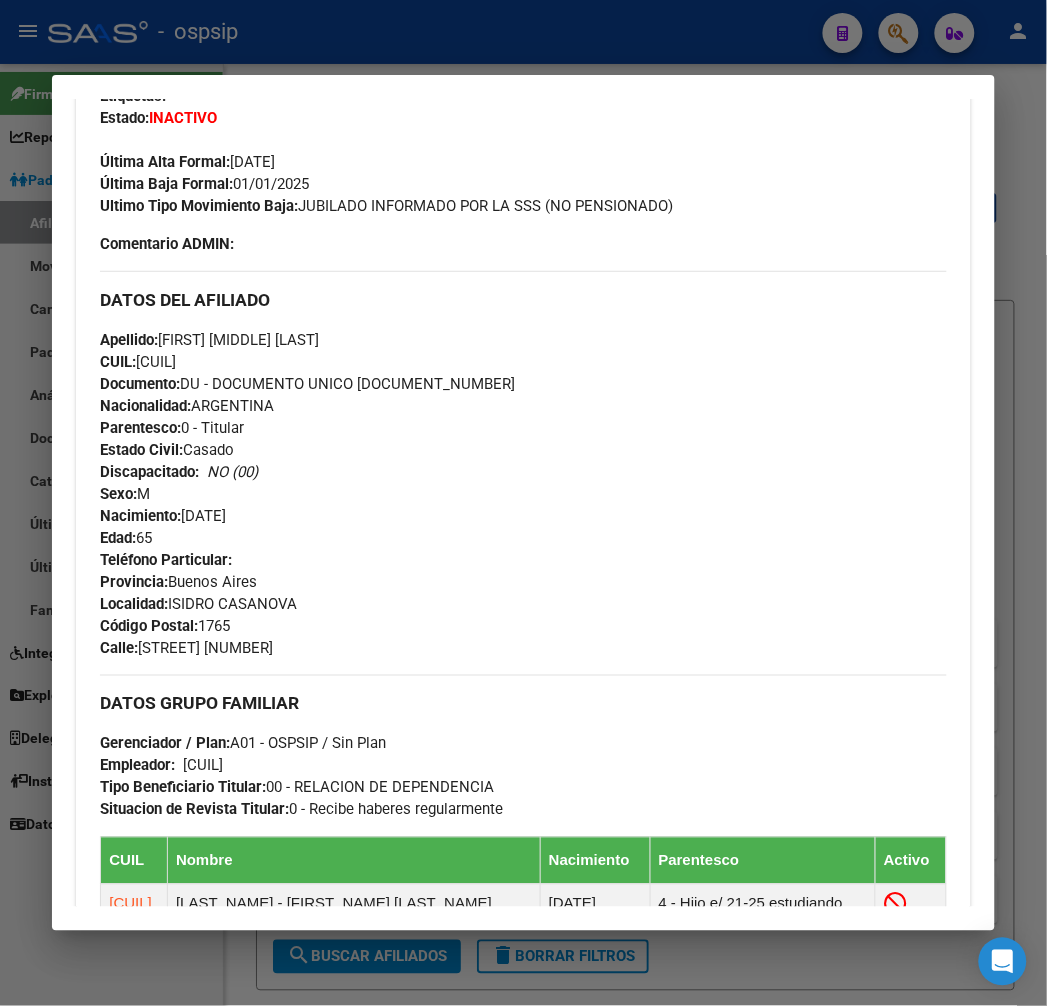 drag, startPoint x: 400, startPoint y: 383, endPoint x: 331, endPoint y: 386, distance: 69.065186 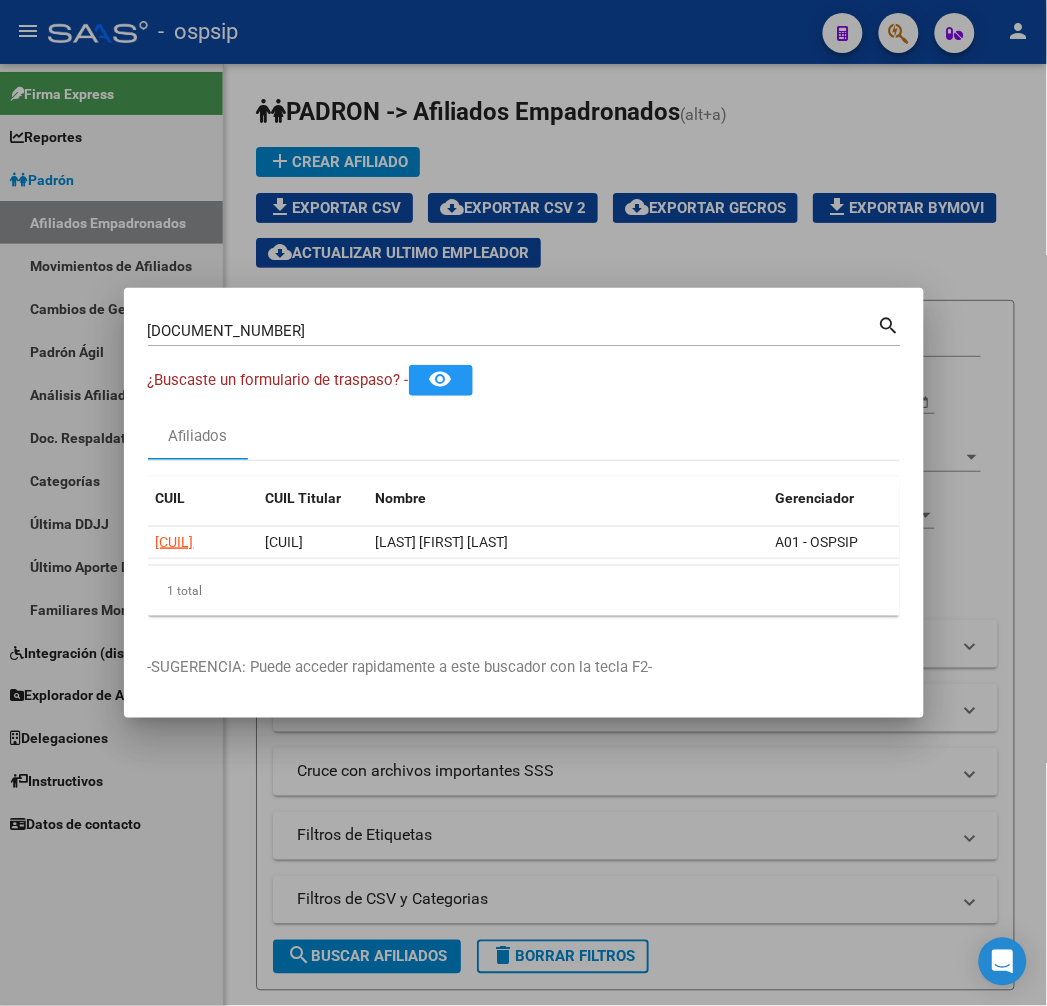 click at bounding box center (523, 503) 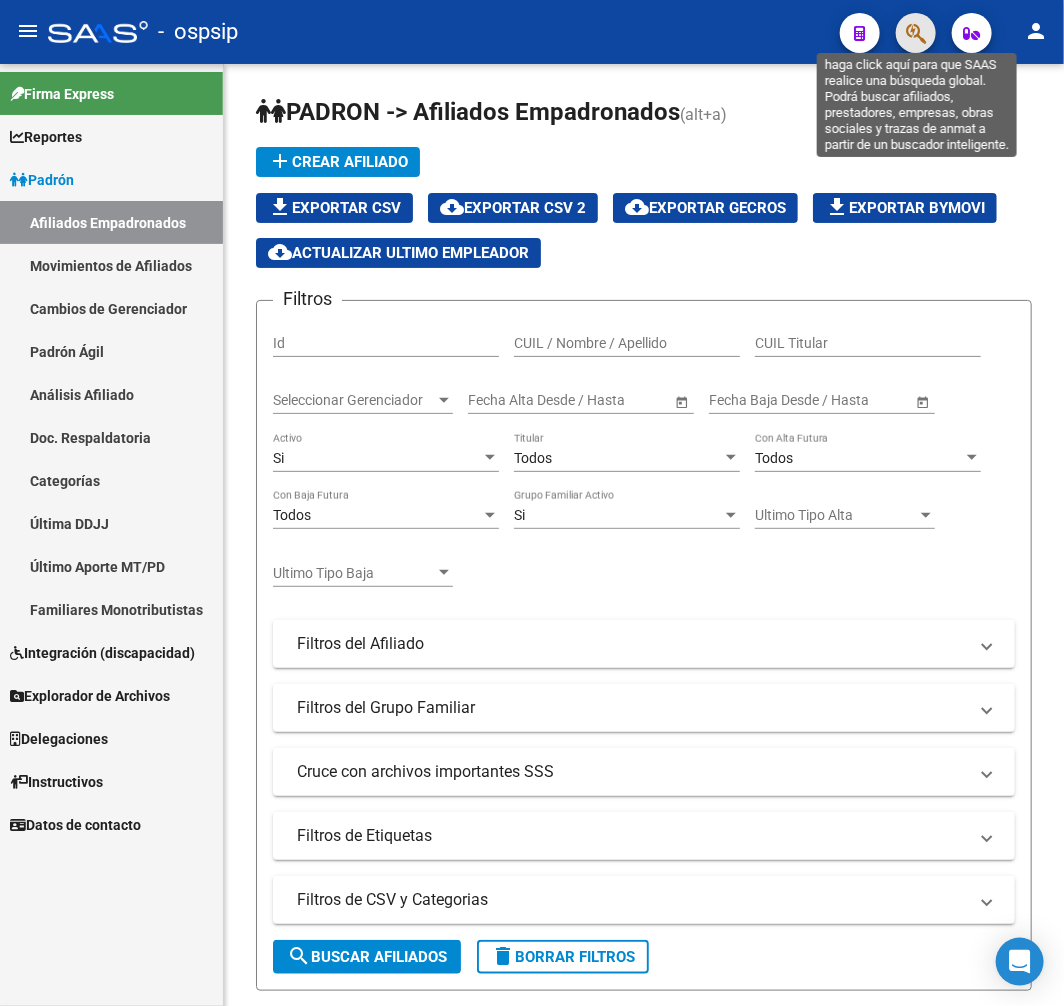 click 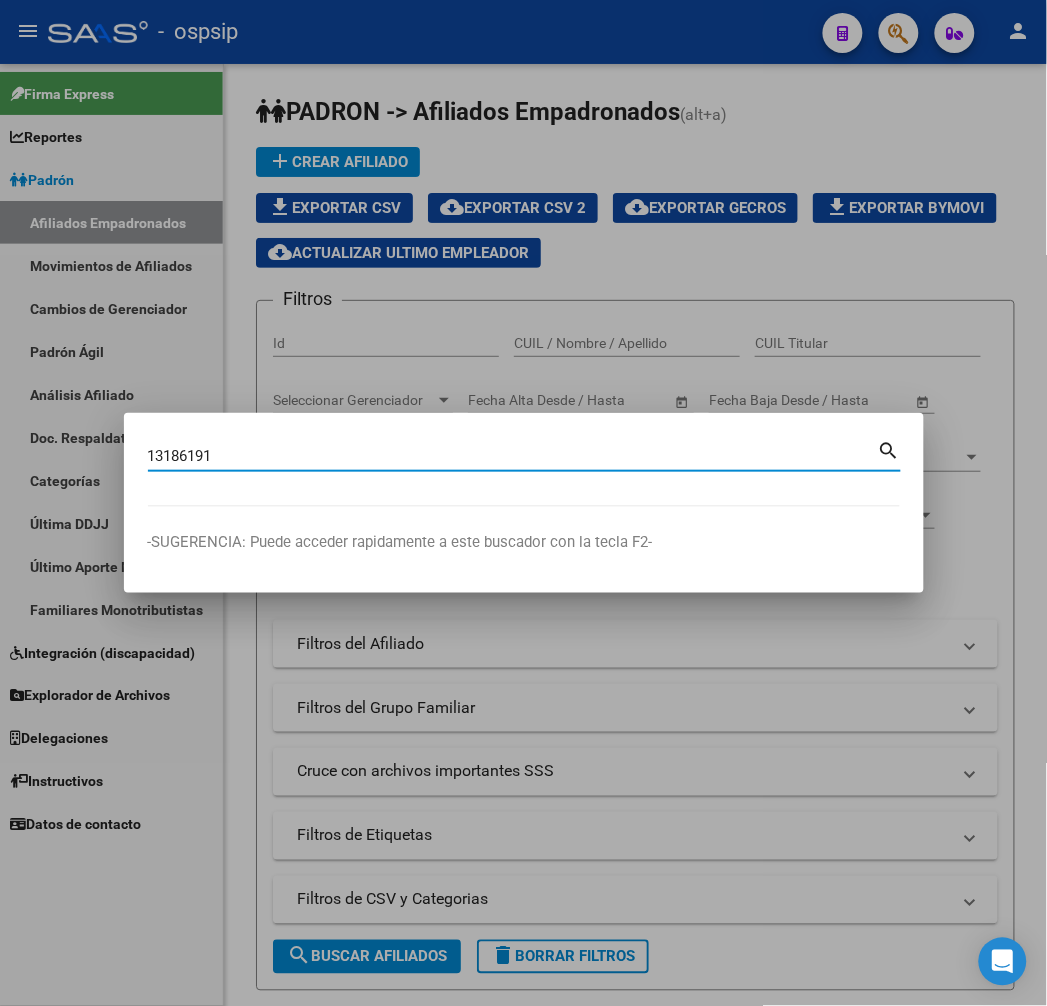 type on "13186191" 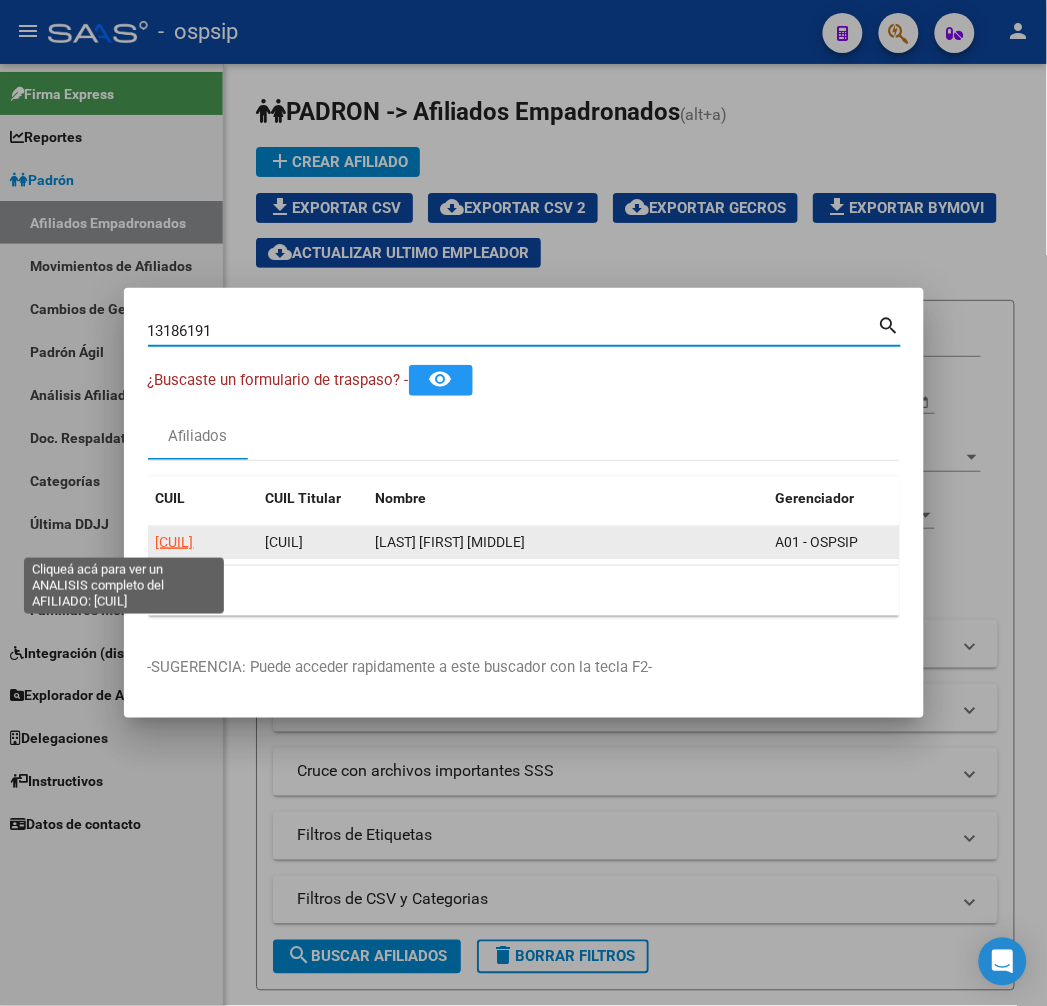 click on "[CUIL]" 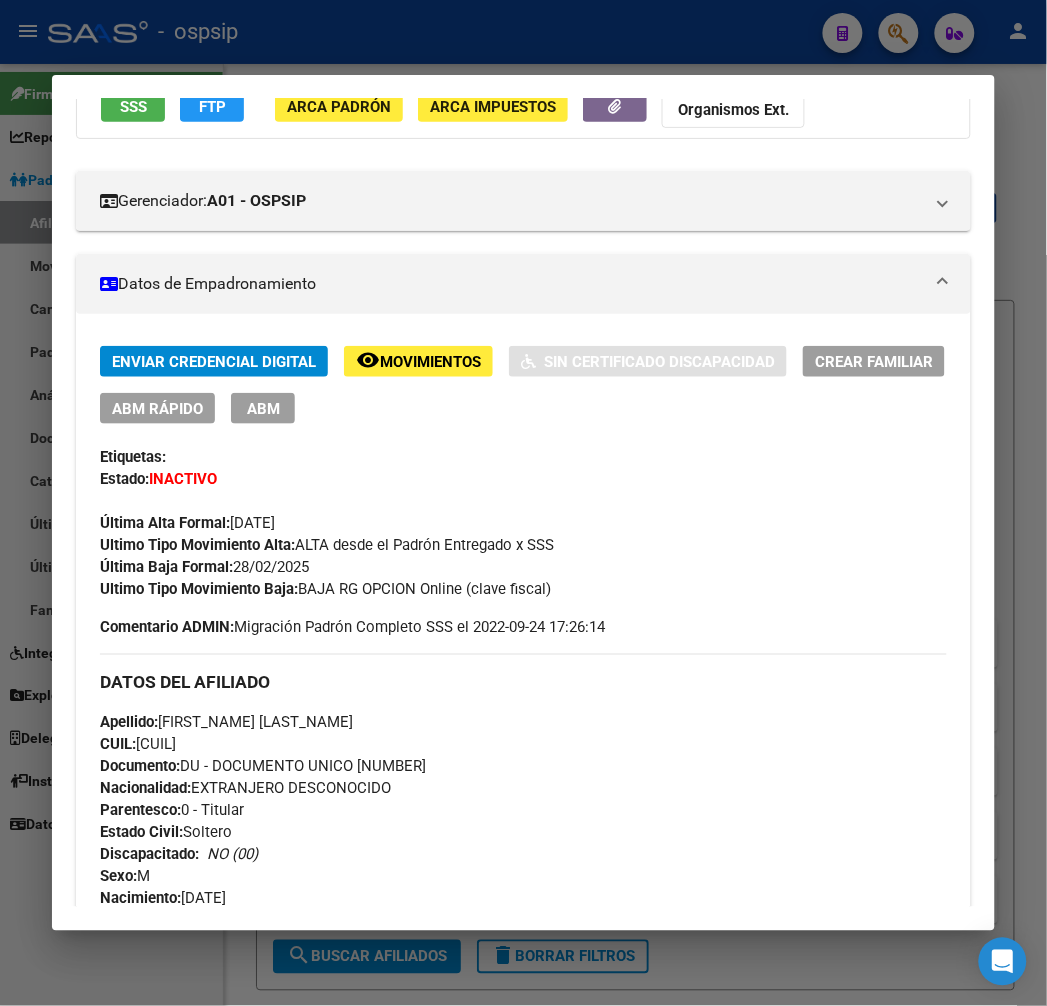 scroll, scrollTop: 444, scrollLeft: 0, axis: vertical 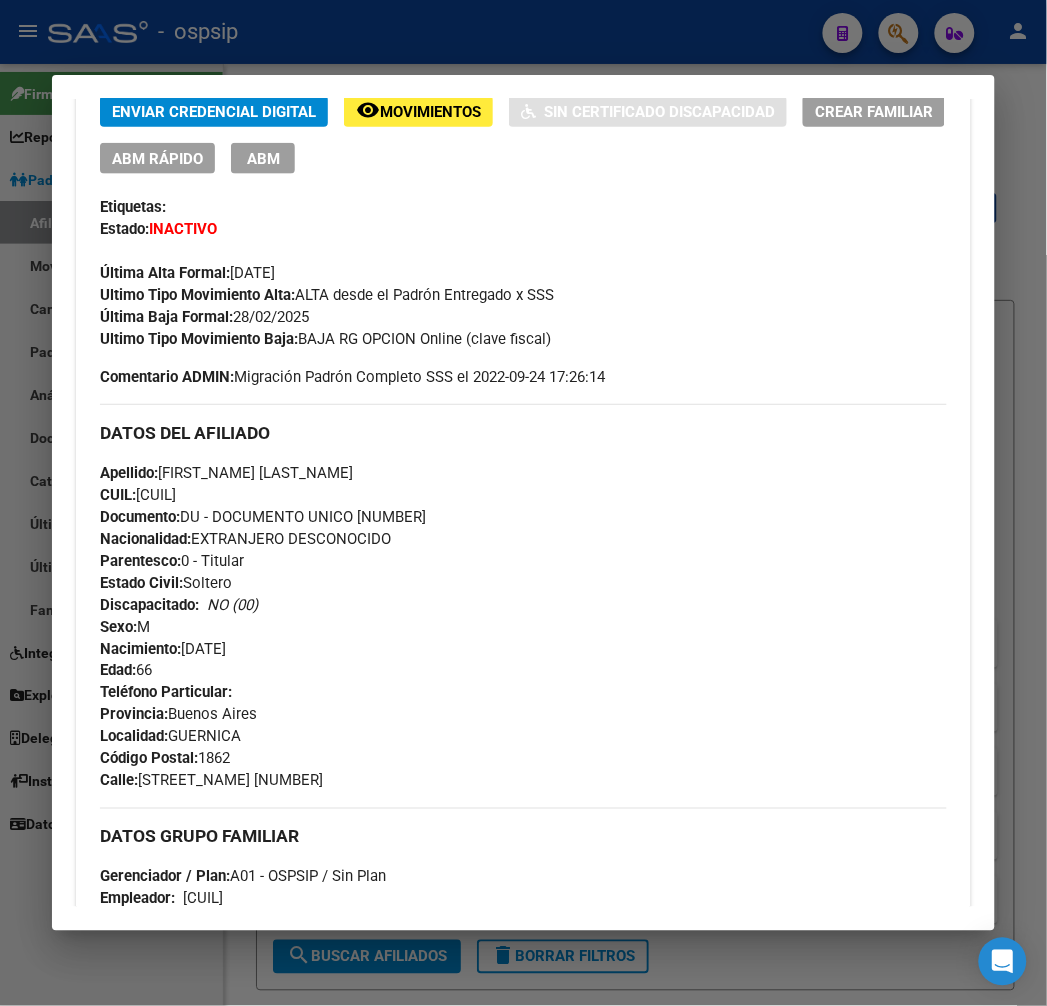 drag, startPoint x: 500, startPoint y: 616, endPoint x: 460, endPoint y: 570, distance: 60.959003 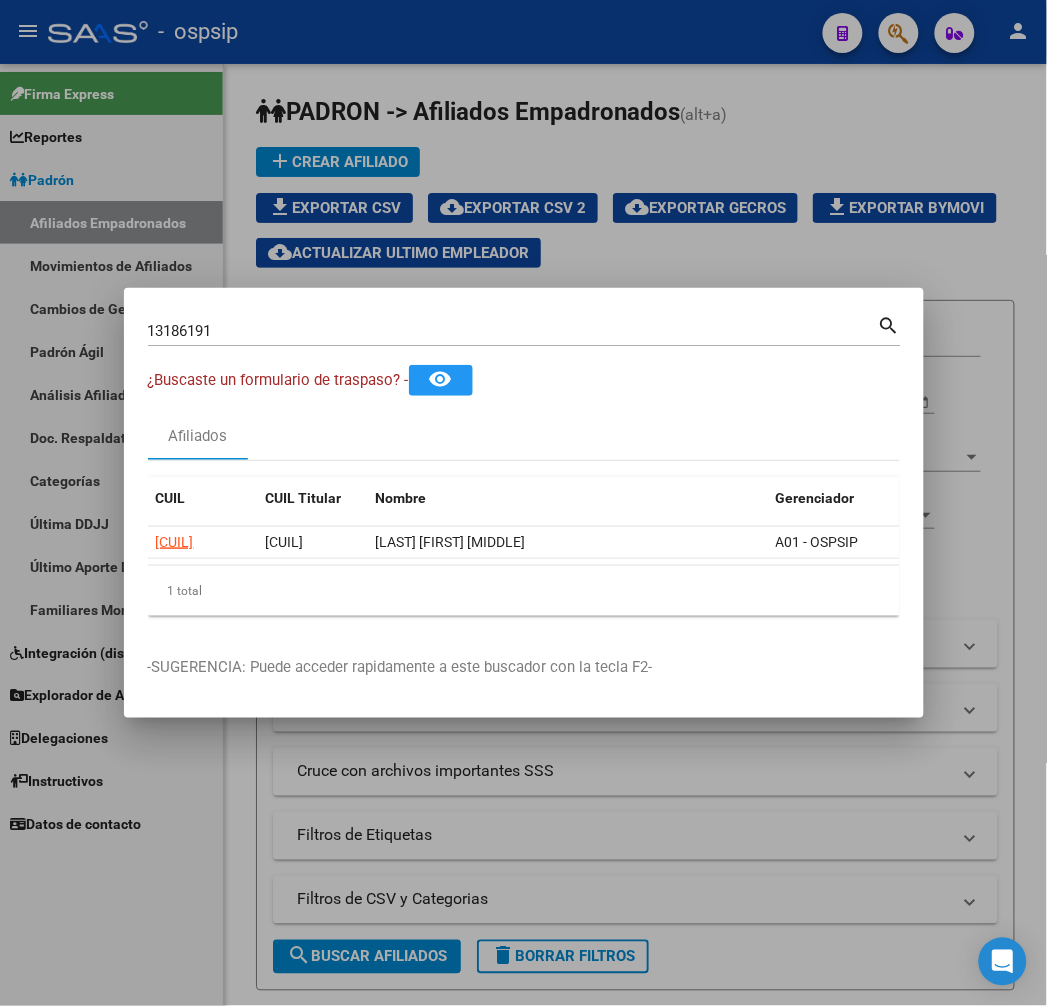 click at bounding box center [523, 503] 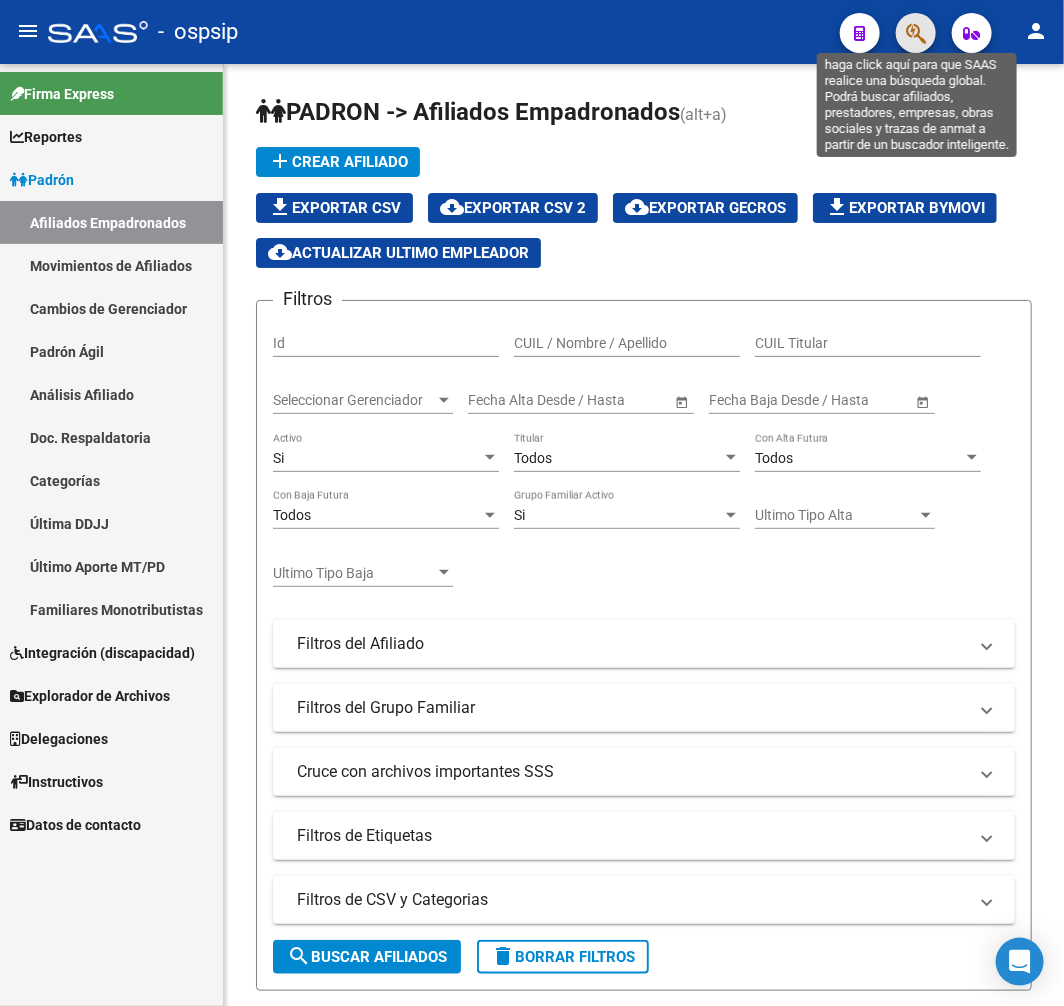 click 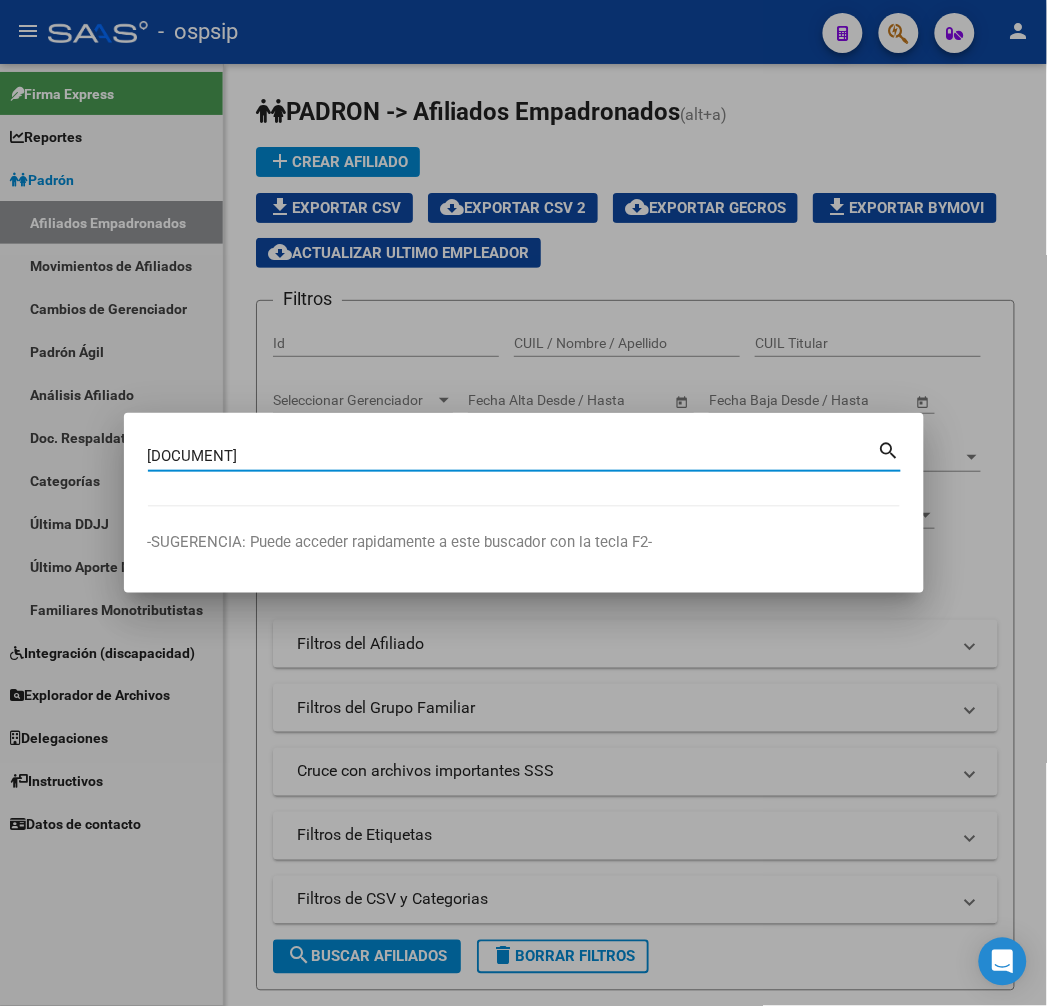 type on "[DOCUMENT]" 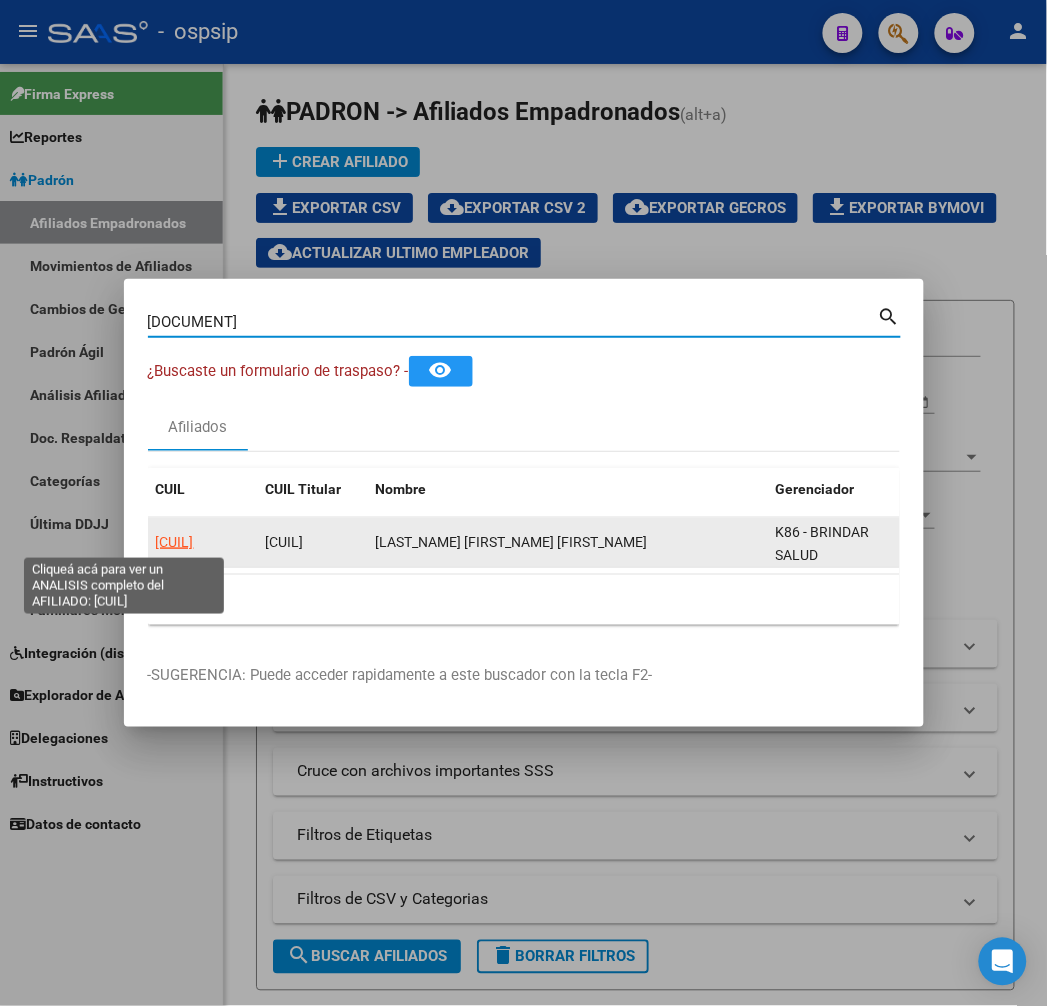 click on "[CUIL]" 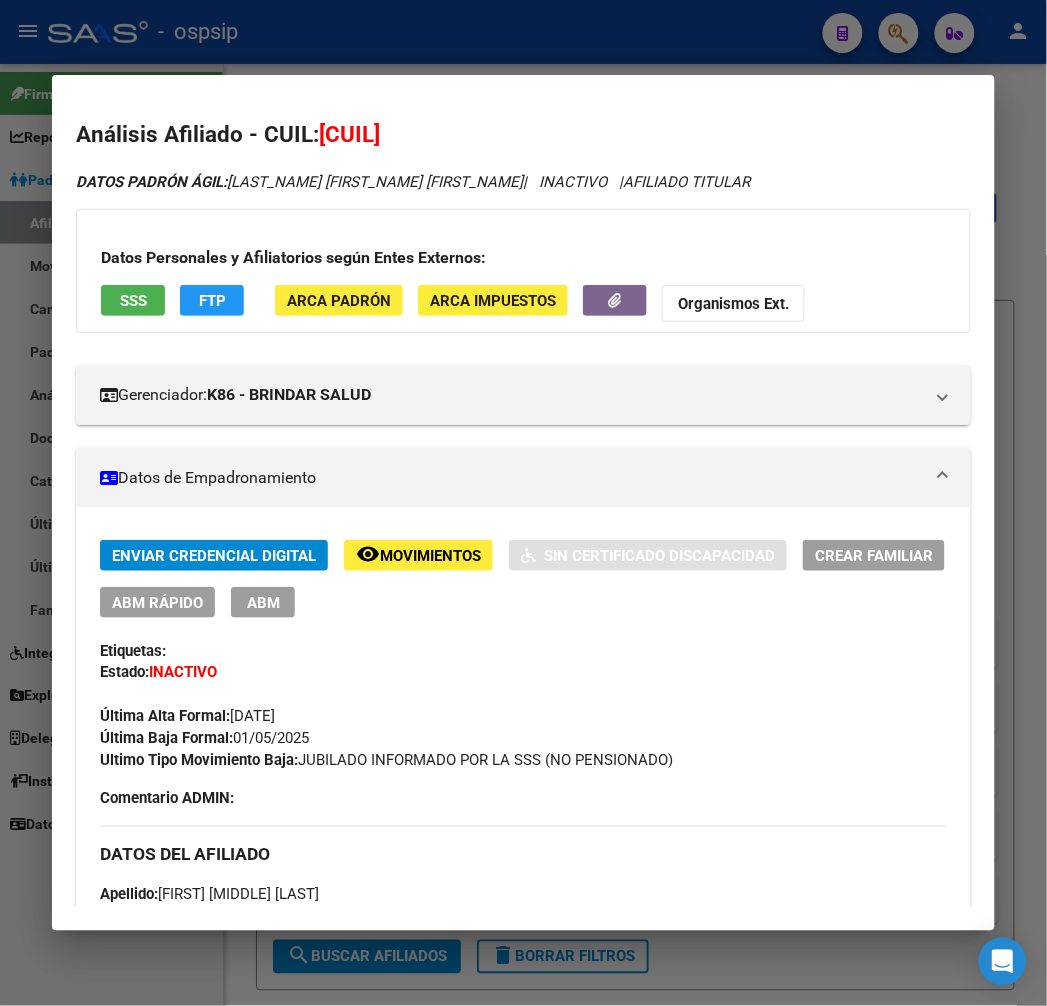 click at bounding box center [523, 503] 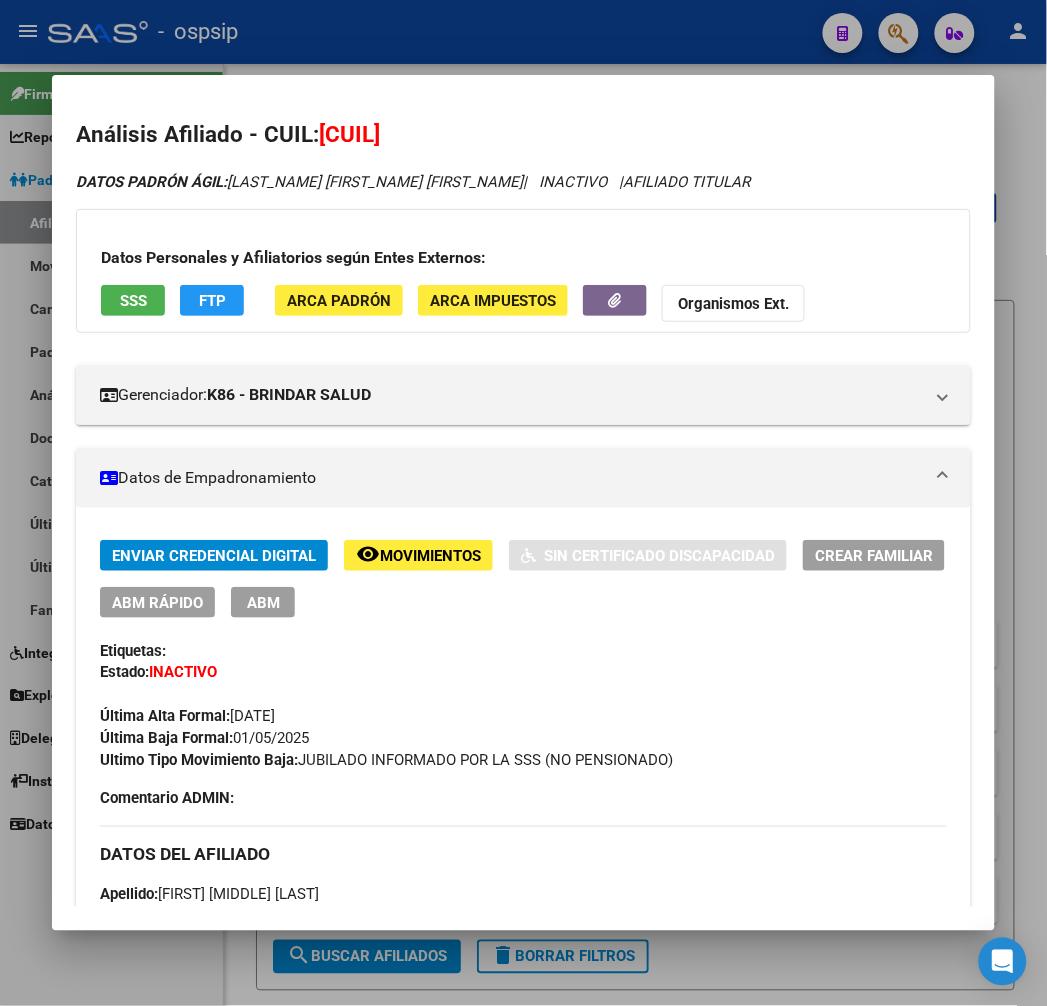 click at bounding box center (523, 503) 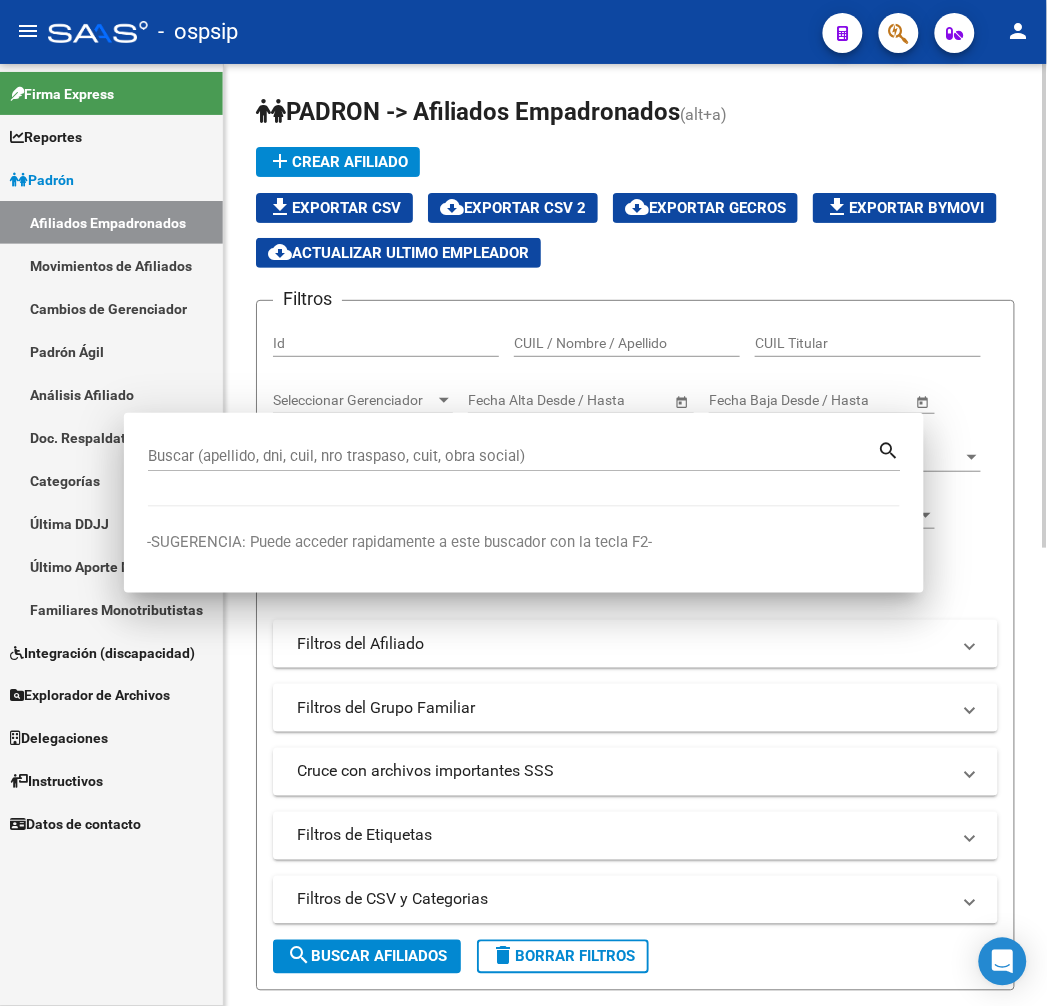 drag, startPoint x: 481, startPoint y: 42, endPoint x: 628, endPoint y: 107, distance: 160.72958 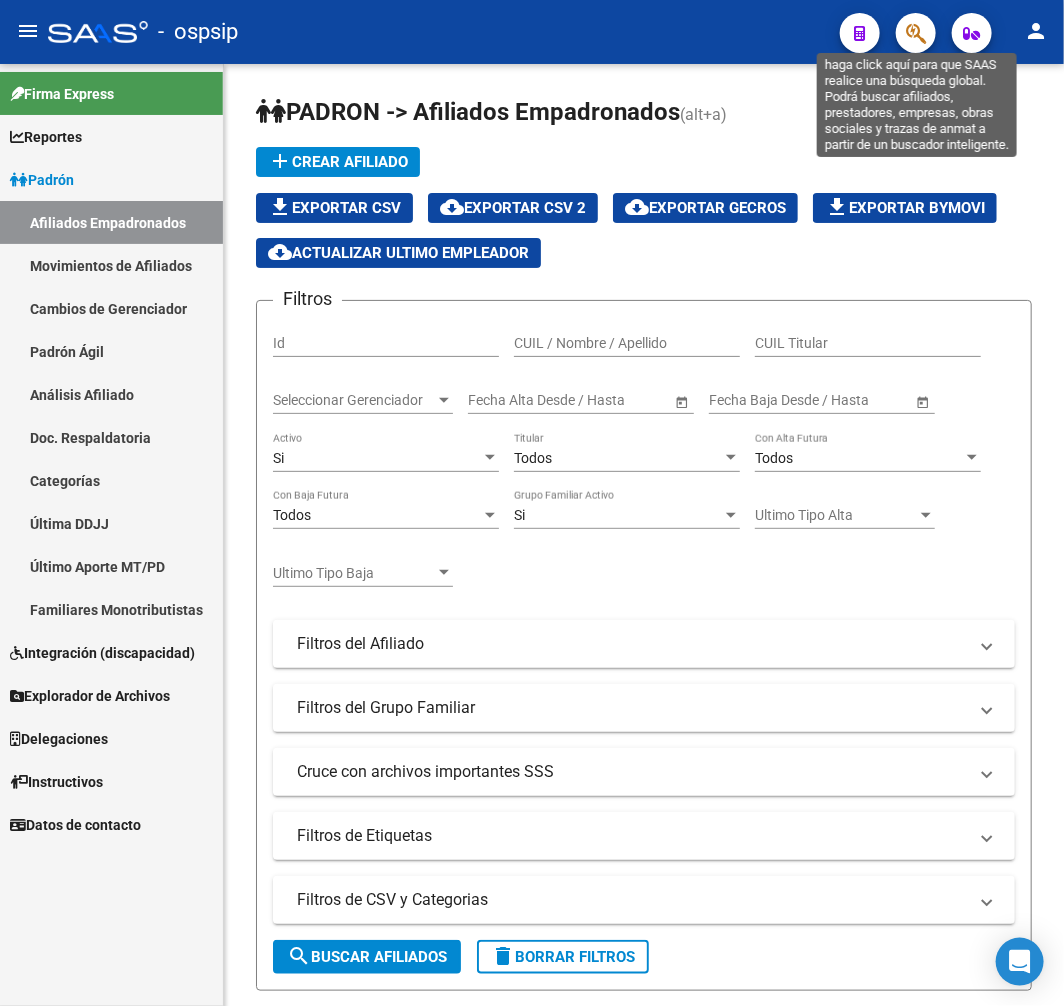 click 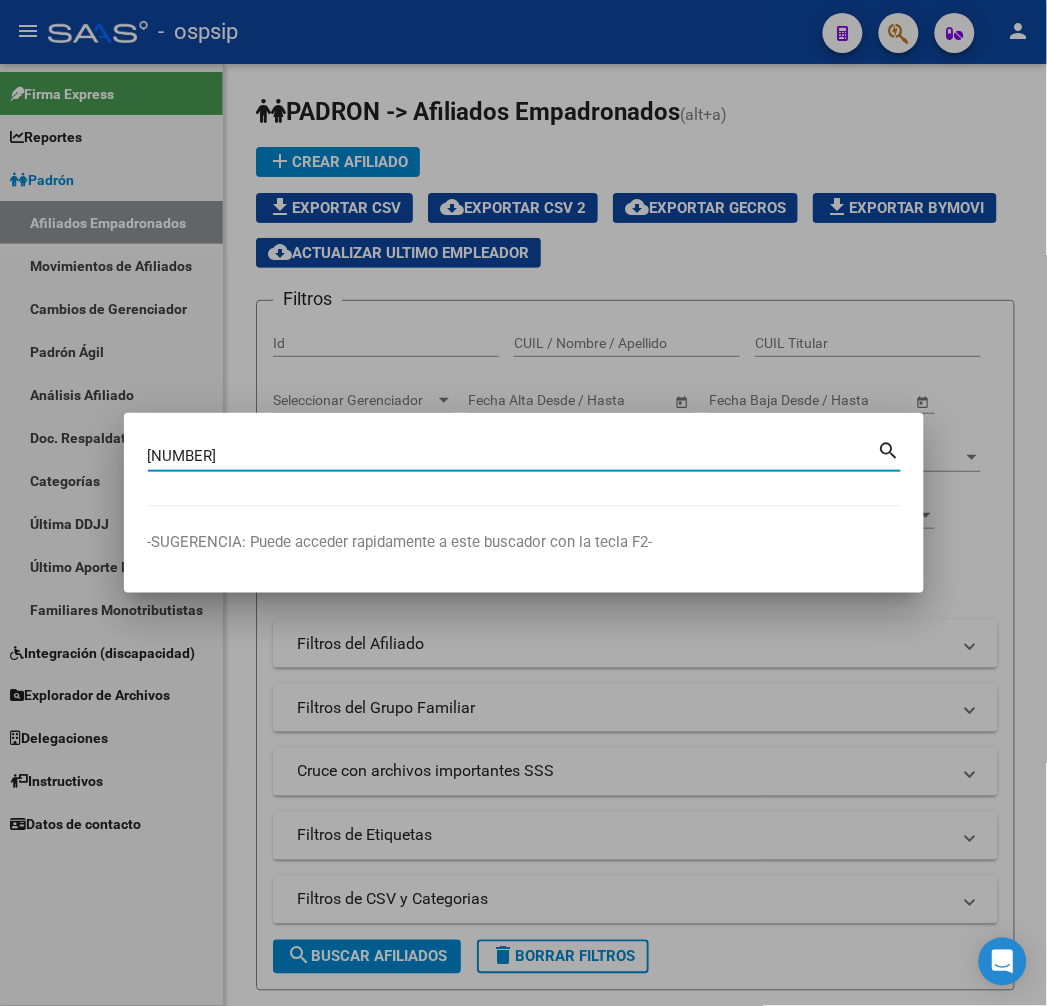 type on "[NUMBER]" 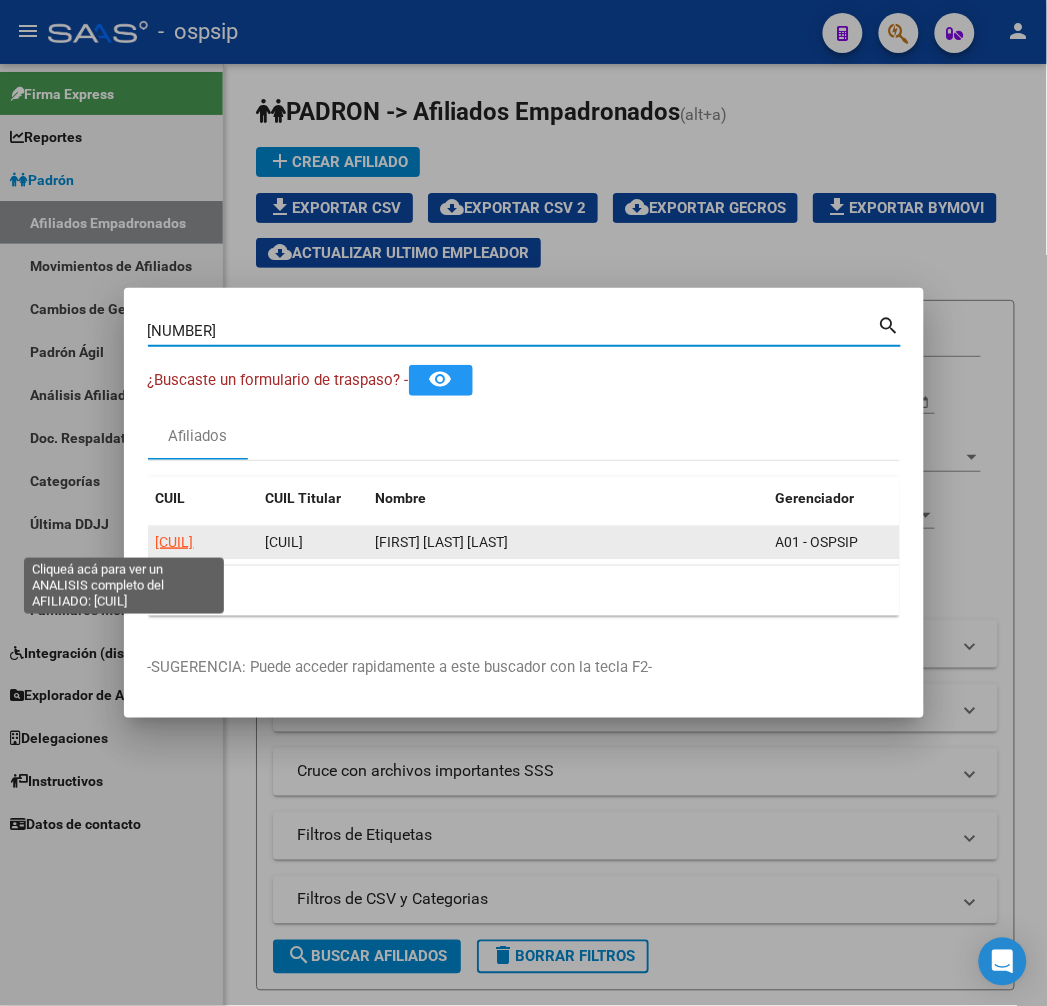 click on "[CUIL]" 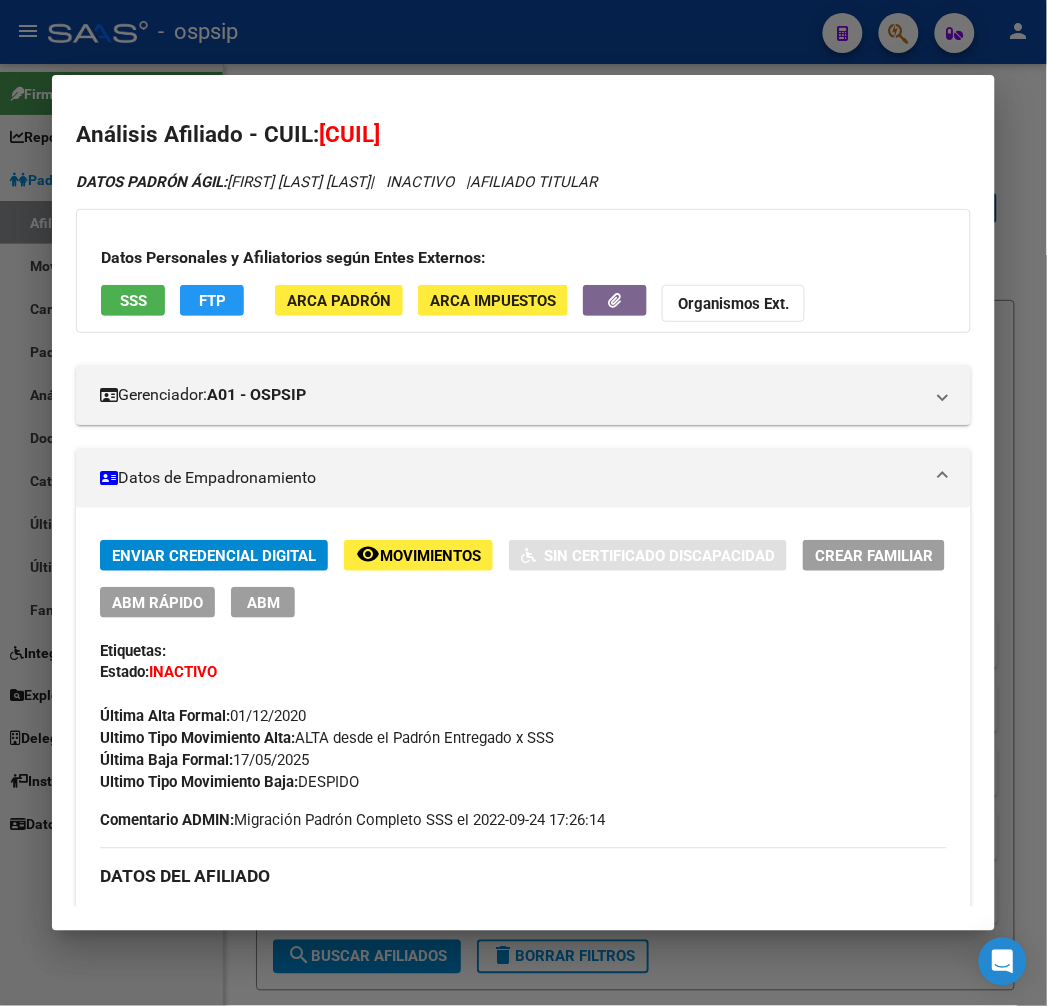 scroll, scrollTop: 222, scrollLeft: 0, axis: vertical 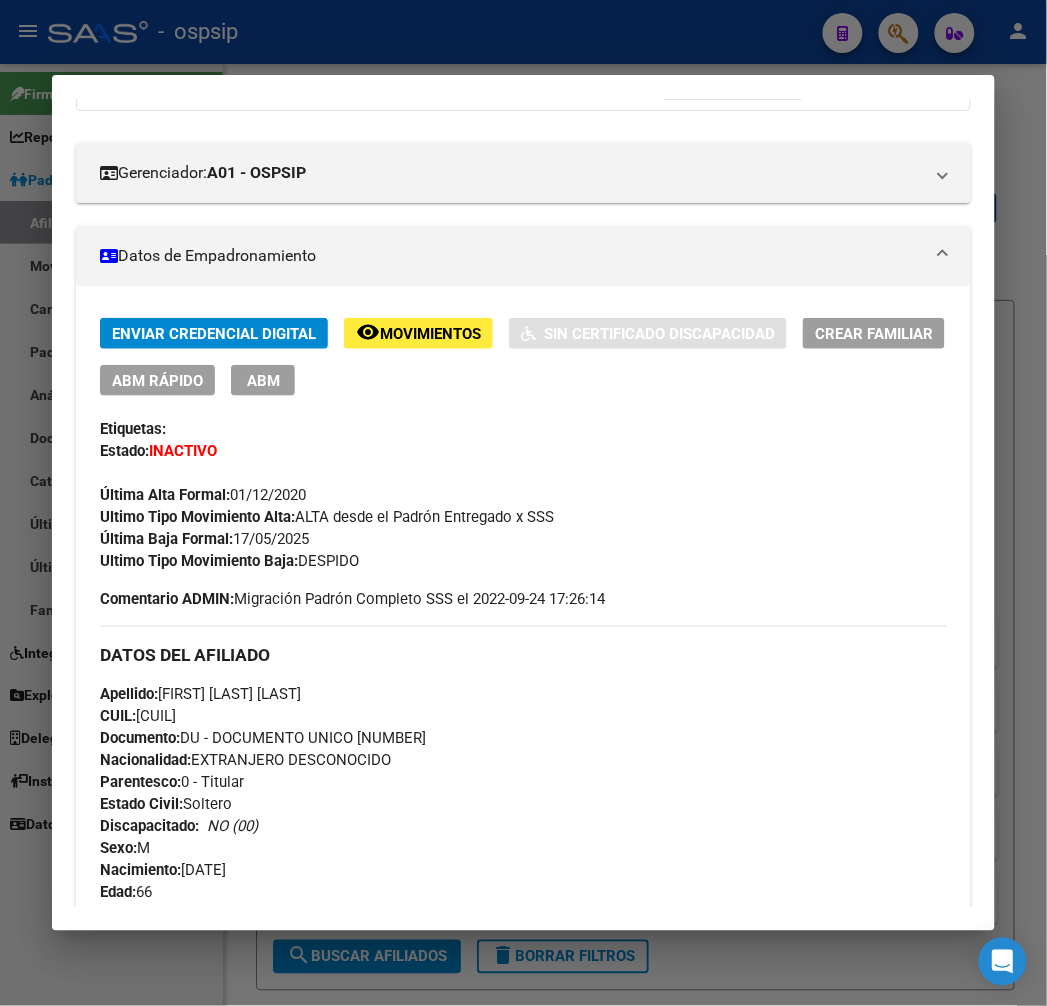click at bounding box center (523, 503) 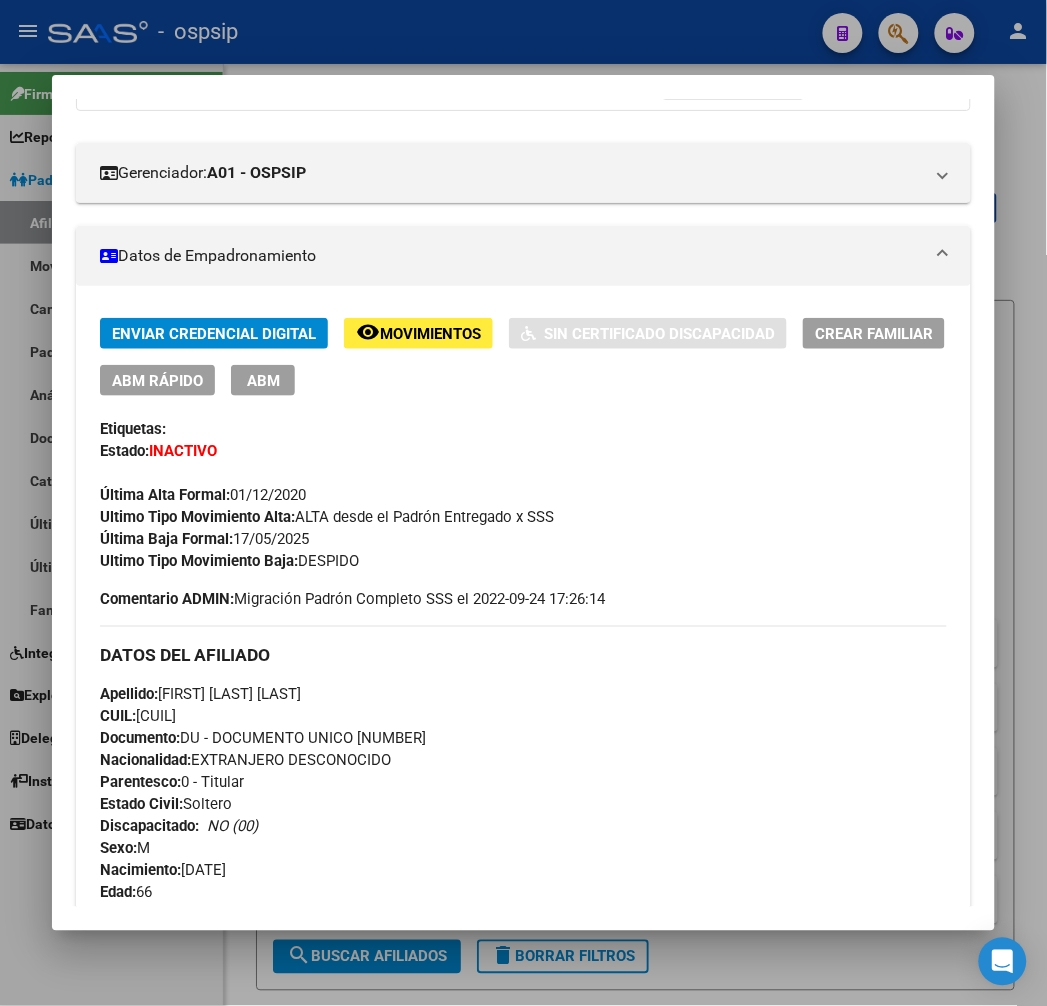 click at bounding box center (523, 503) 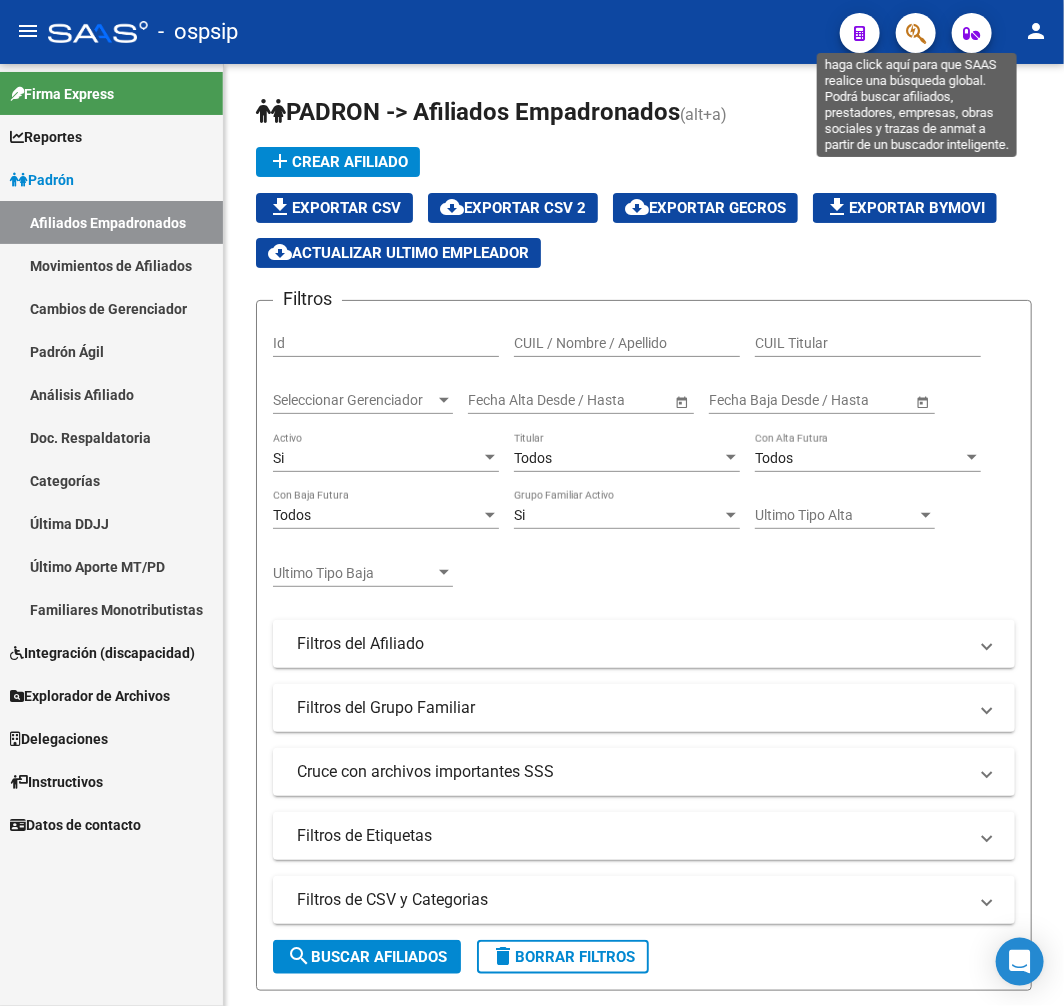 click 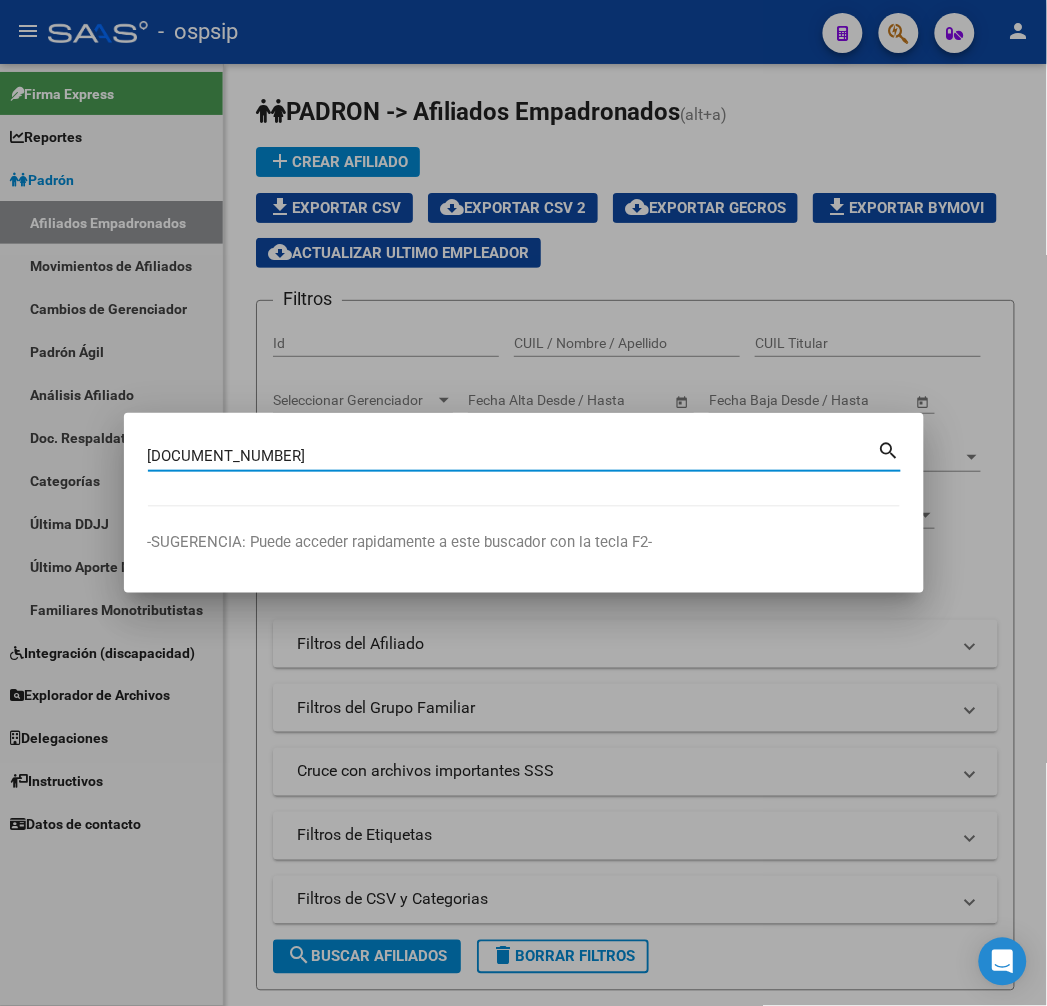 type on "[DOCUMENT_NUMBER]" 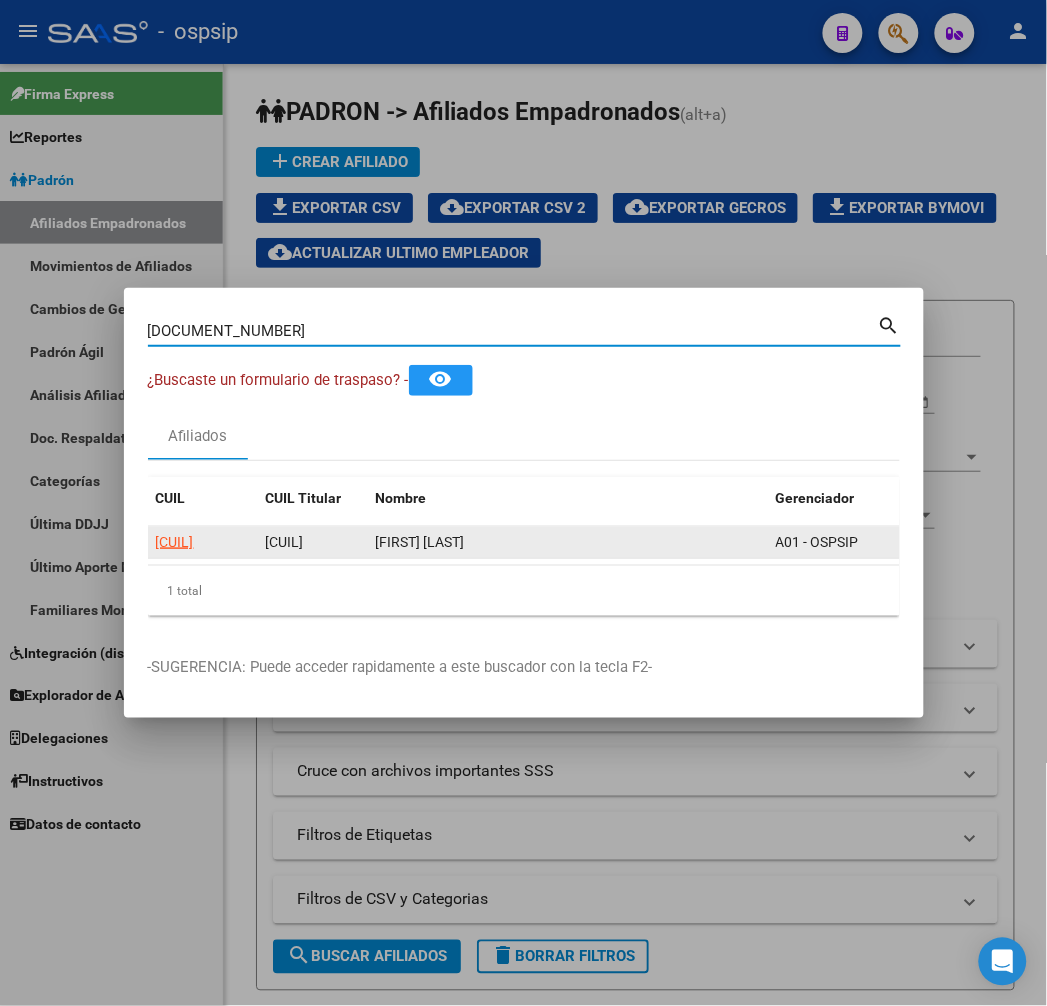 click on "[CUIL]" 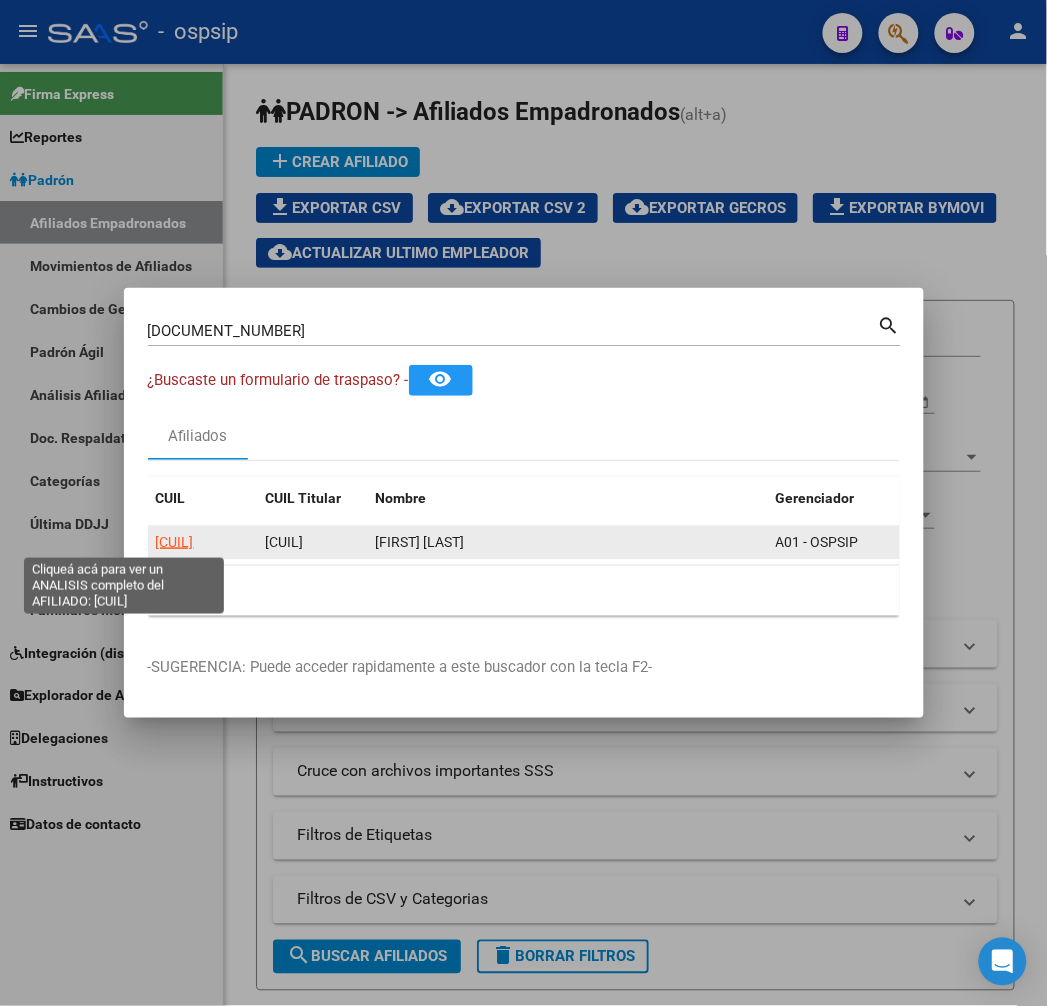 click on "[CUIL]" 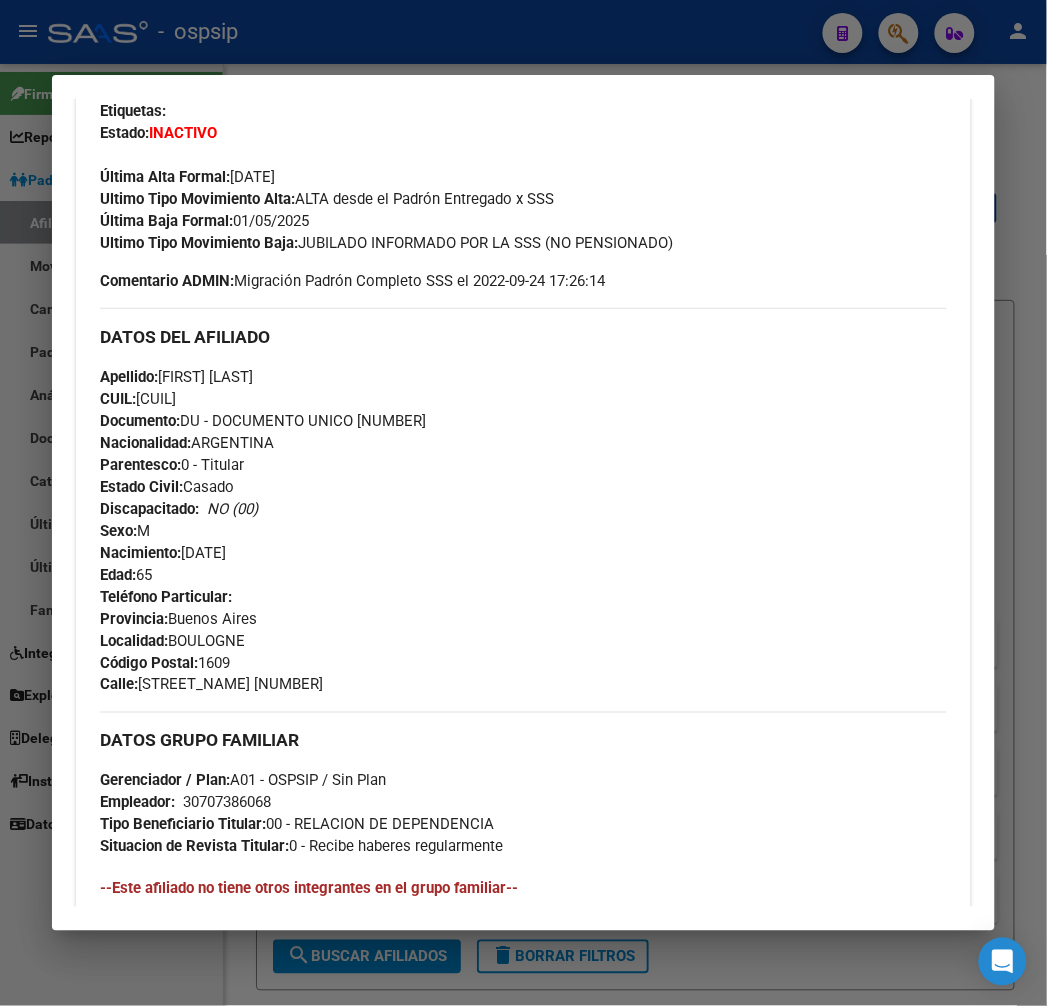 scroll, scrollTop: 555, scrollLeft: 0, axis: vertical 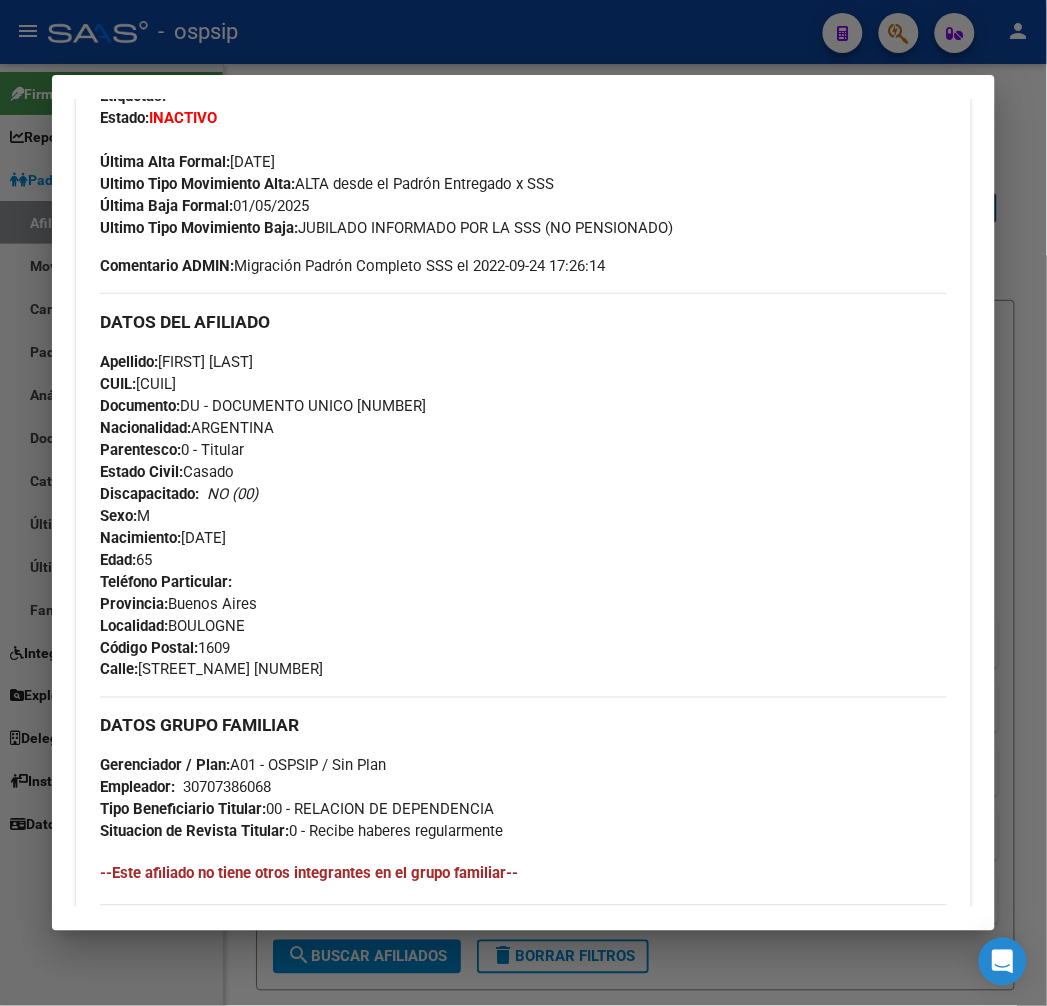 click at bounding box center (523, 503) 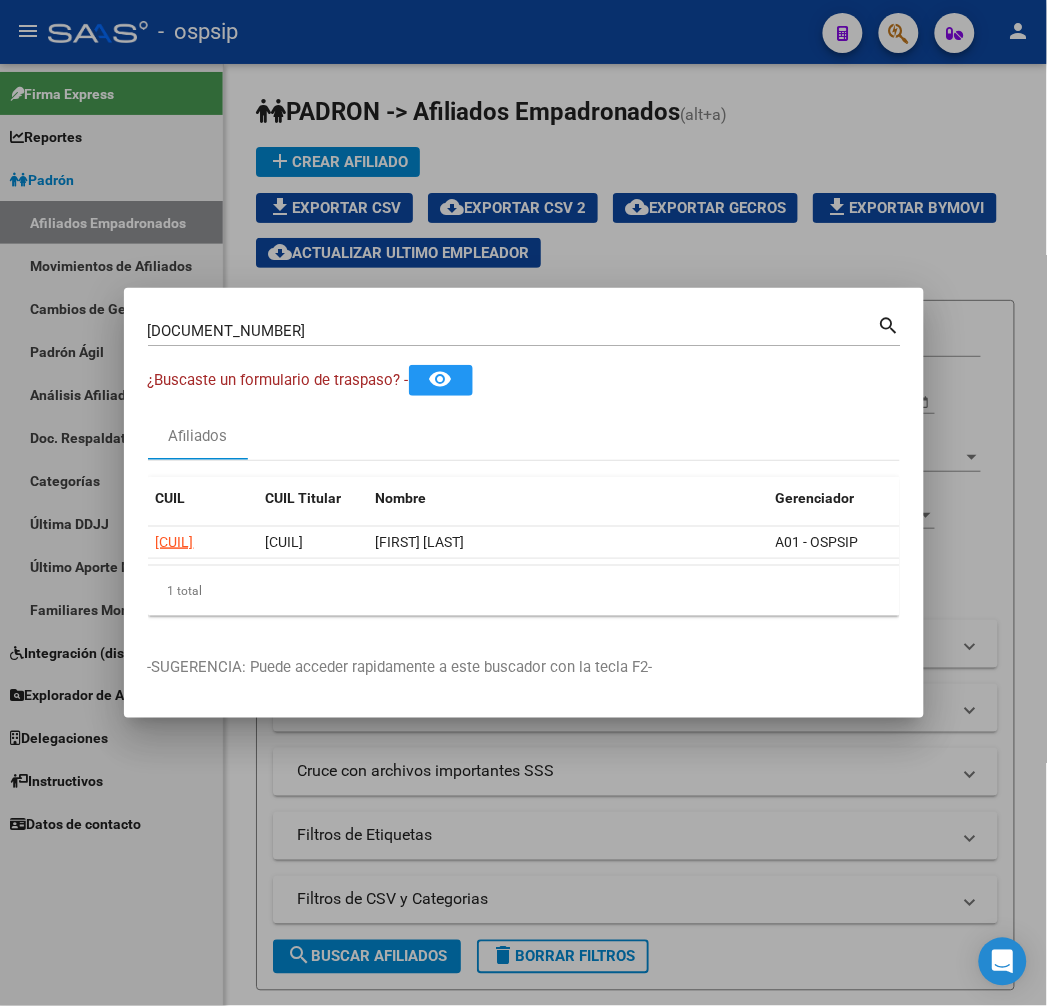 click at bounding box center (523, 503) 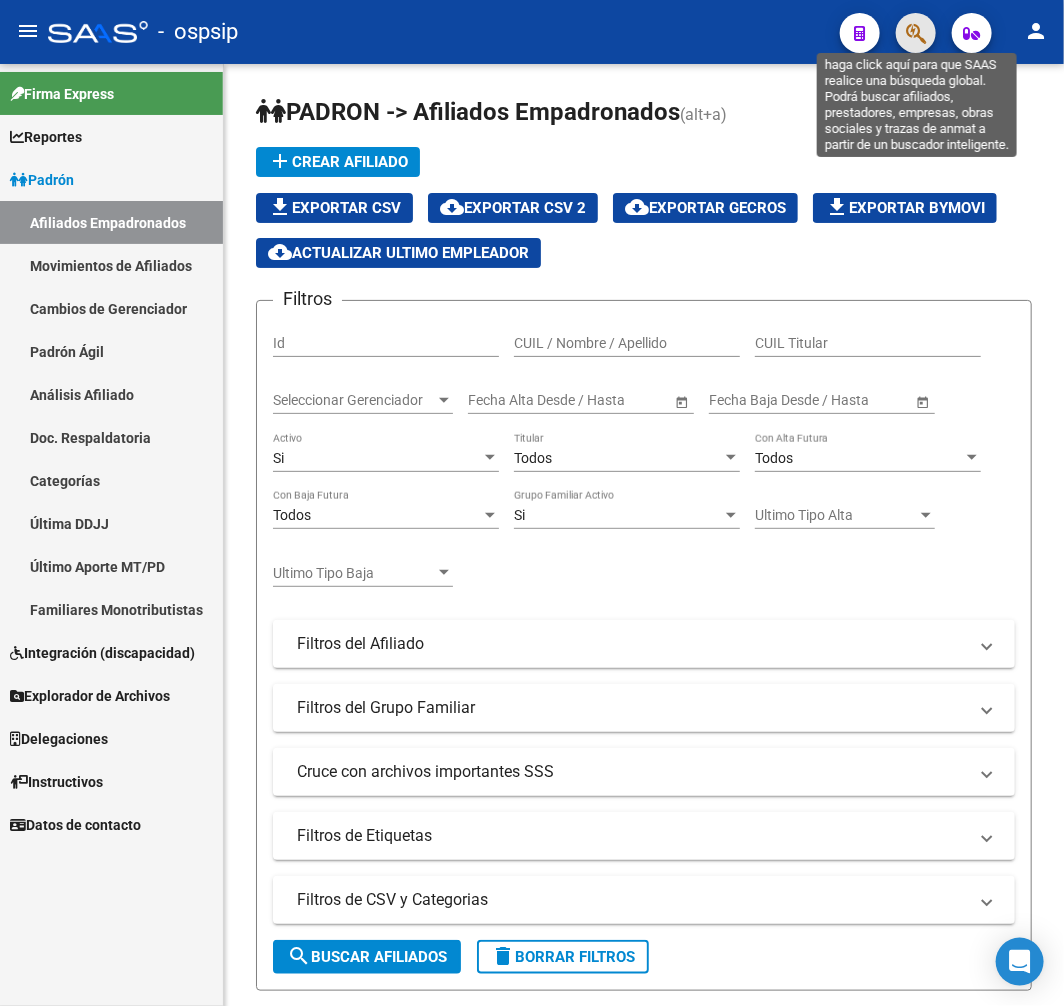 click 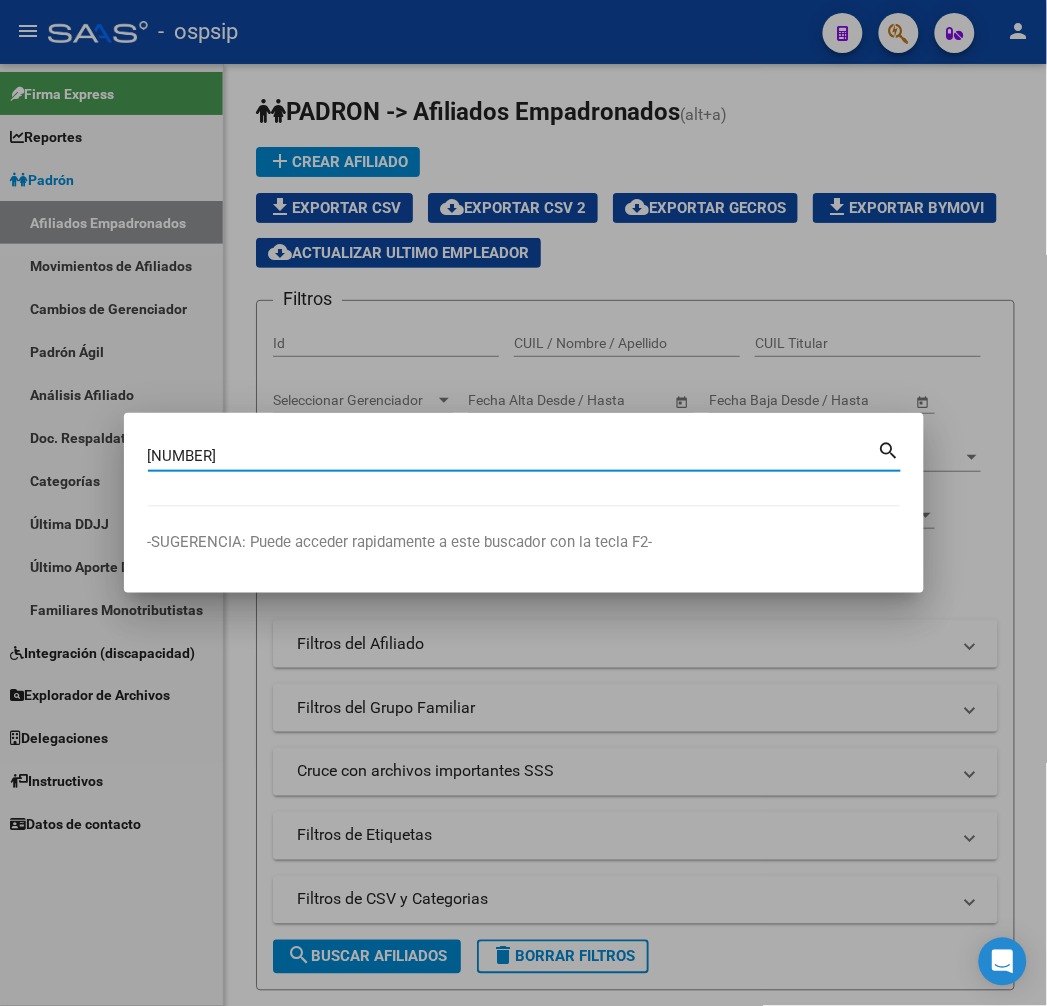 type on "[NUMBER]" 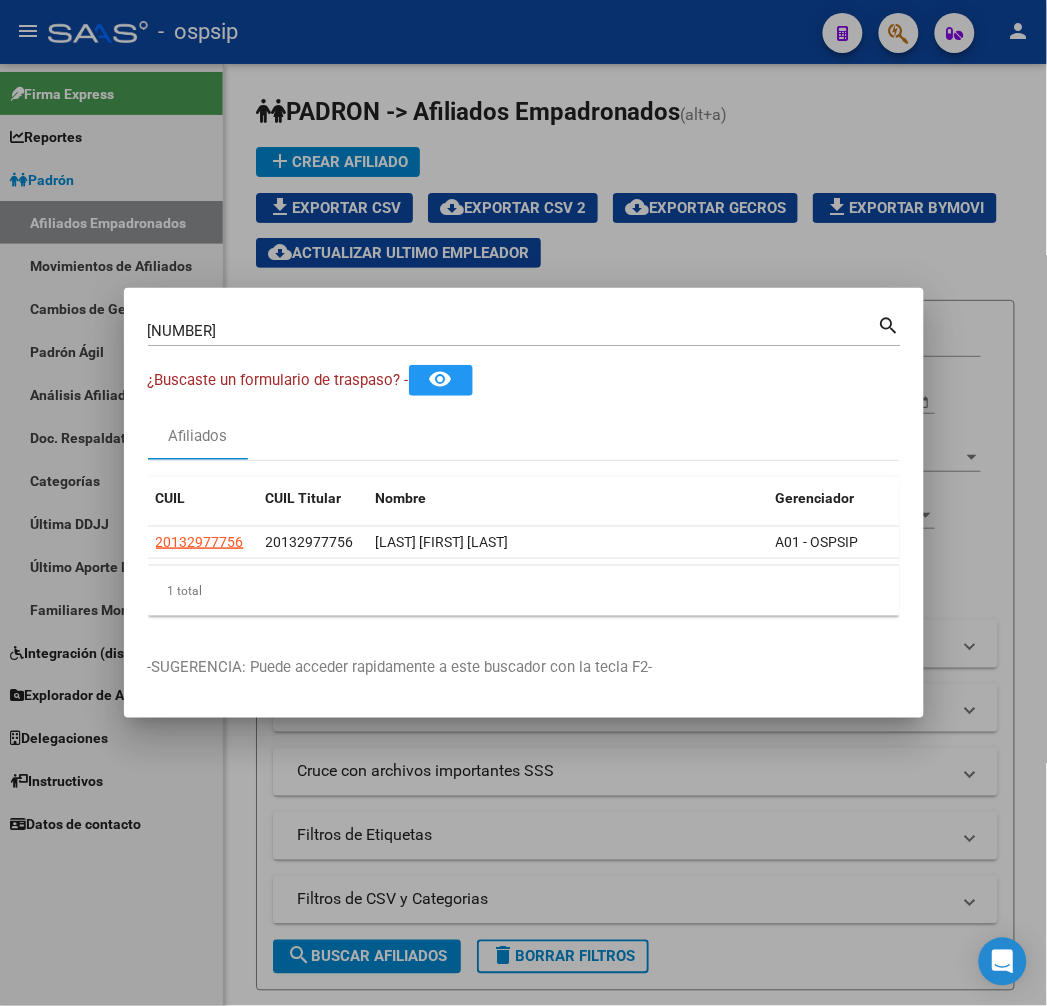 click at bounding box center [523, 503] 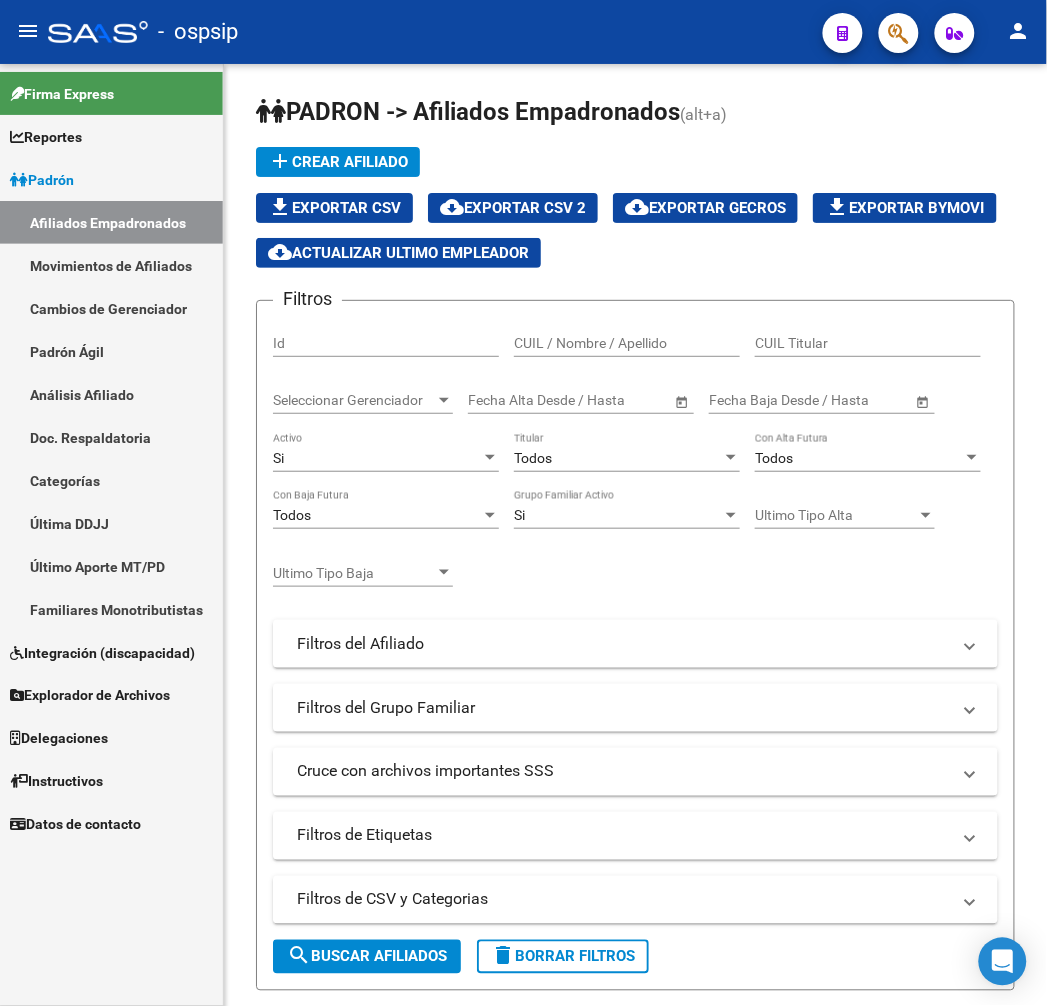 drag, startPoint x: 472, startPoint y: 143, endPoint x: 592, endPoint y: 145, distance: 120.01666 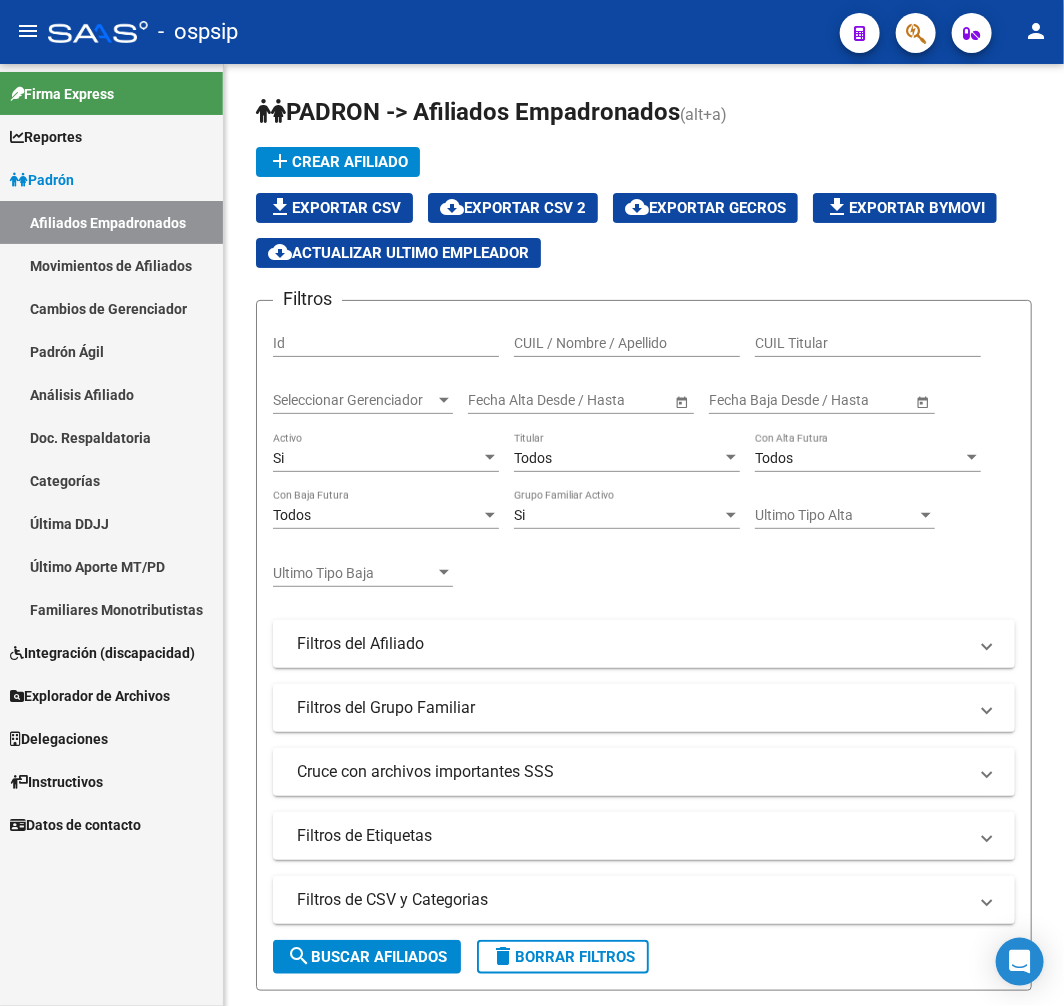 click 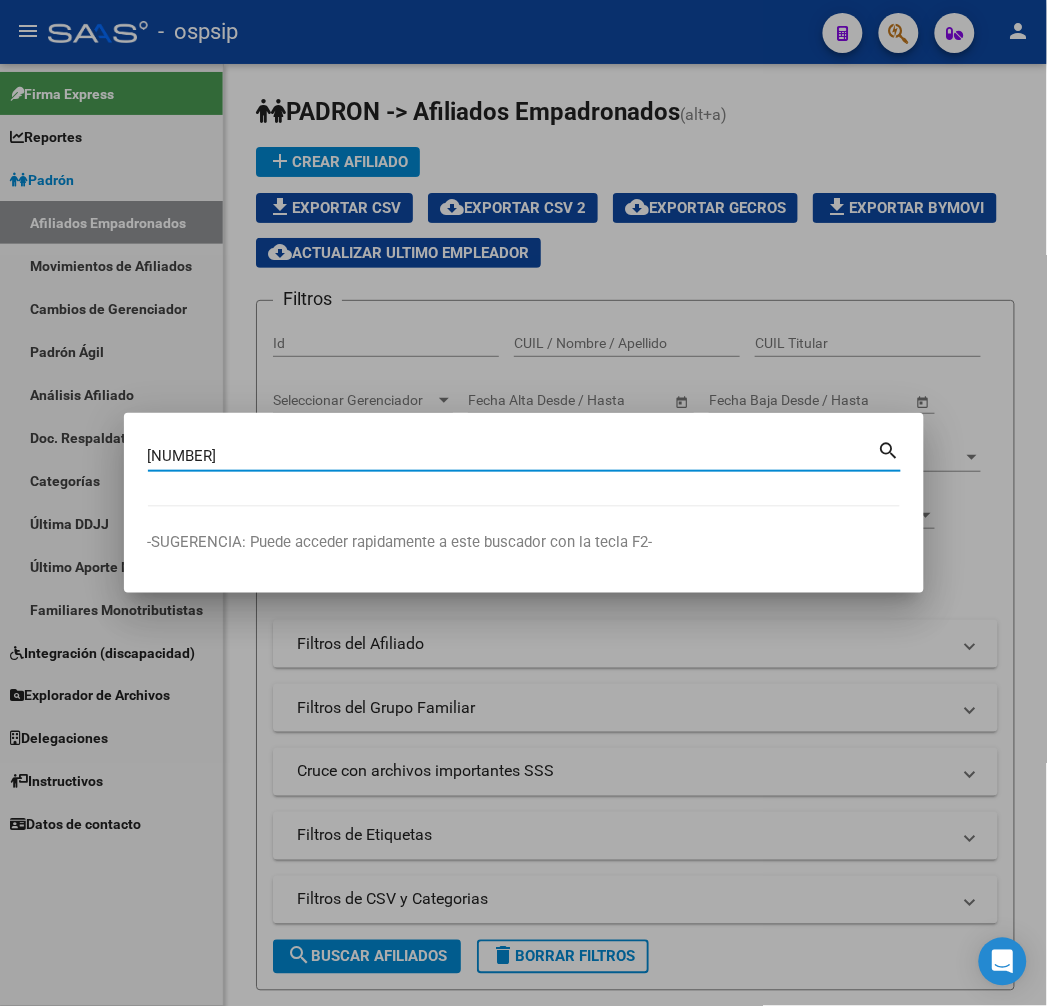 type on "[NUMBER]" 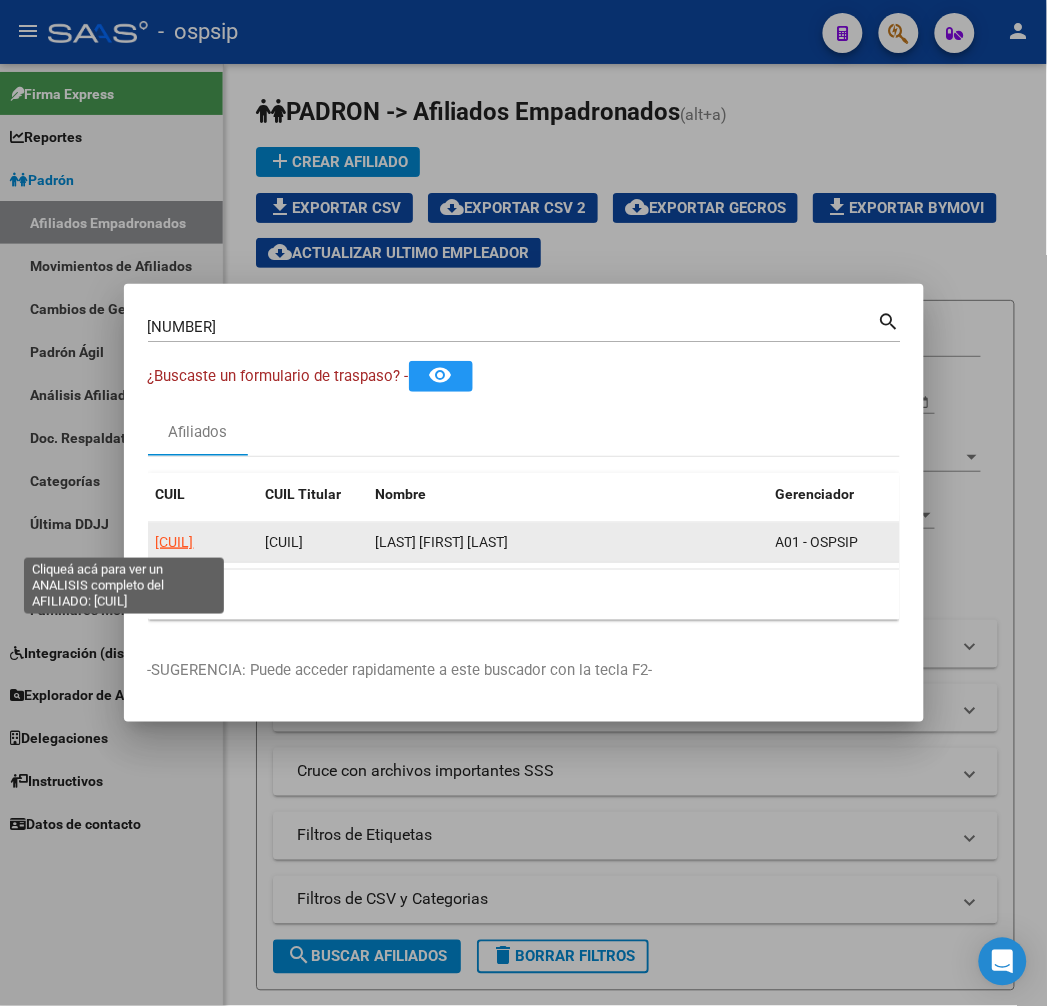 click on "[CUIL]" 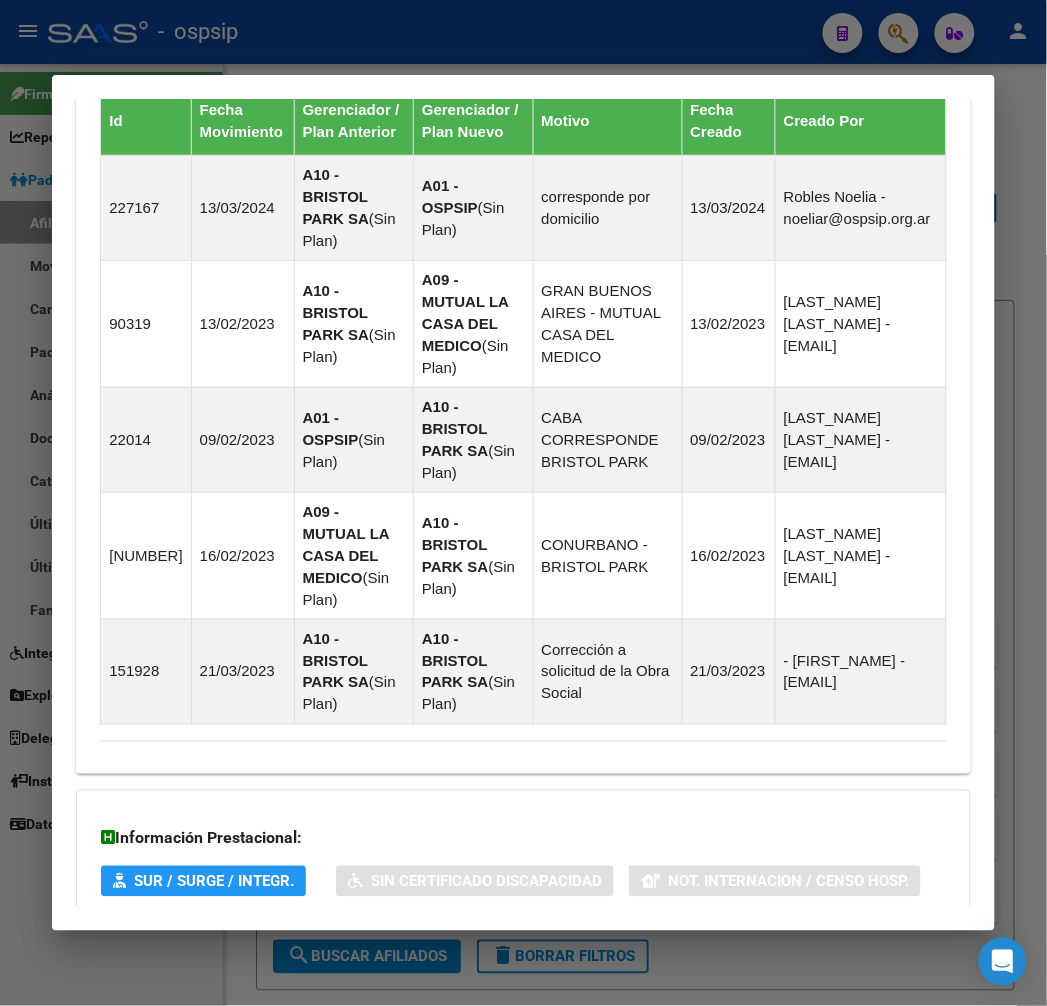 scroll, scrollTop: 1471, scrollLeft: 0, axis: vertical 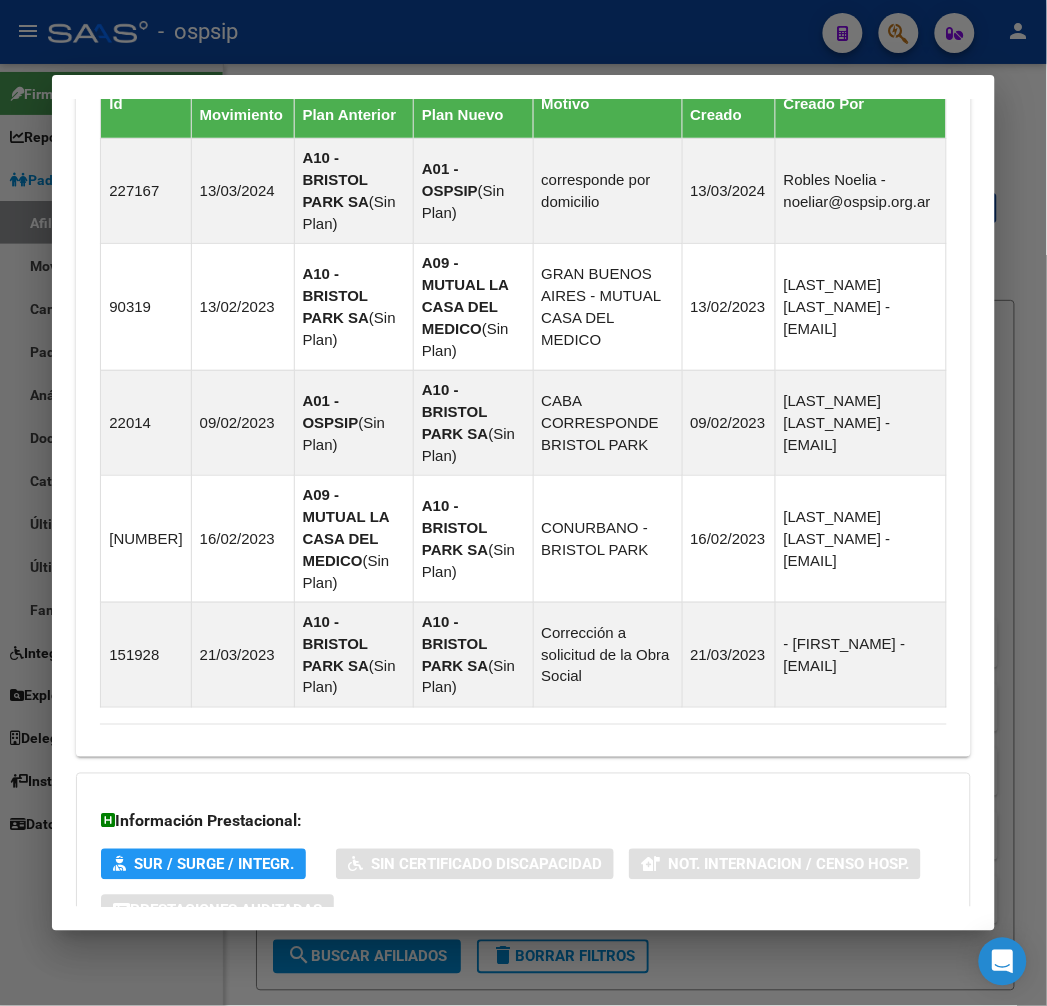 click on "Aportes y Contribuciones del Afiliado: [CUIL]" at bounding box center [523, 991] 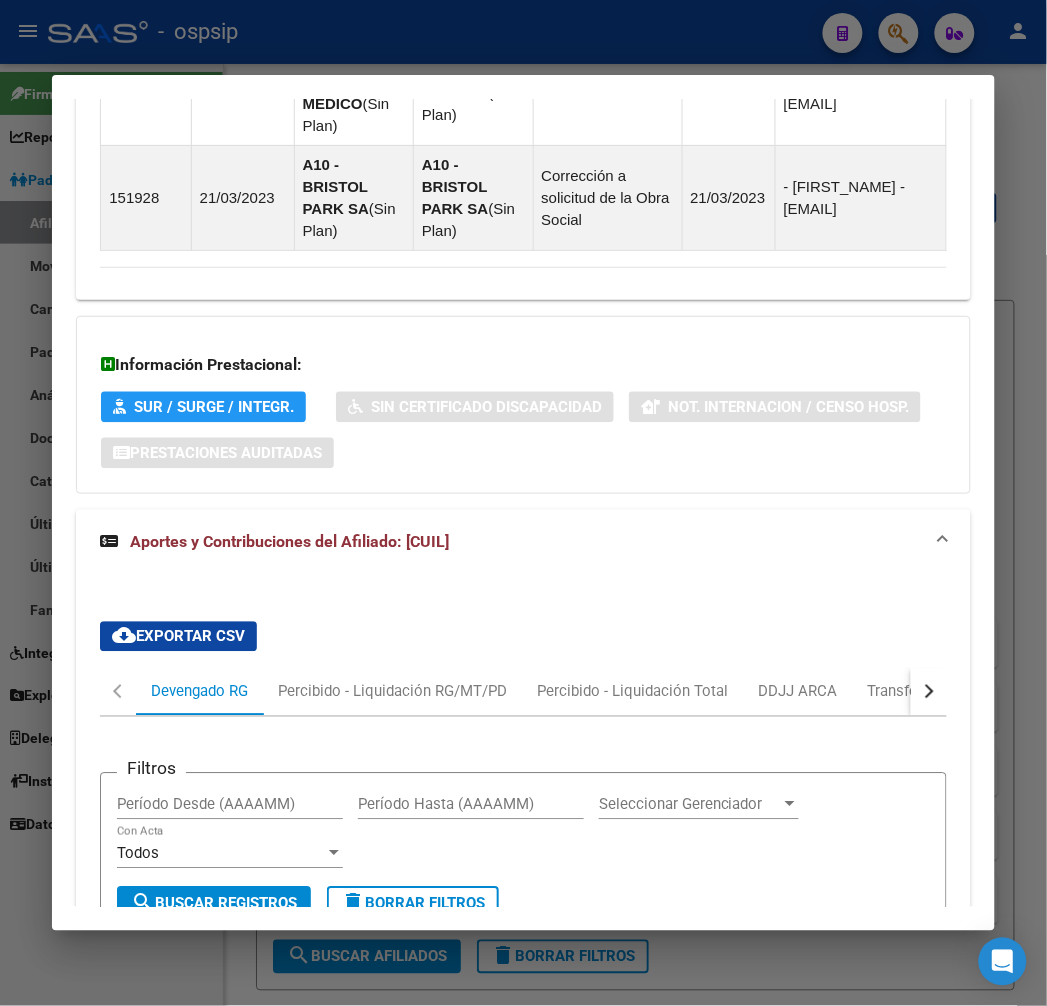 scroll, scrollTop: 2014, scrollLeft: 0, axis: vertical 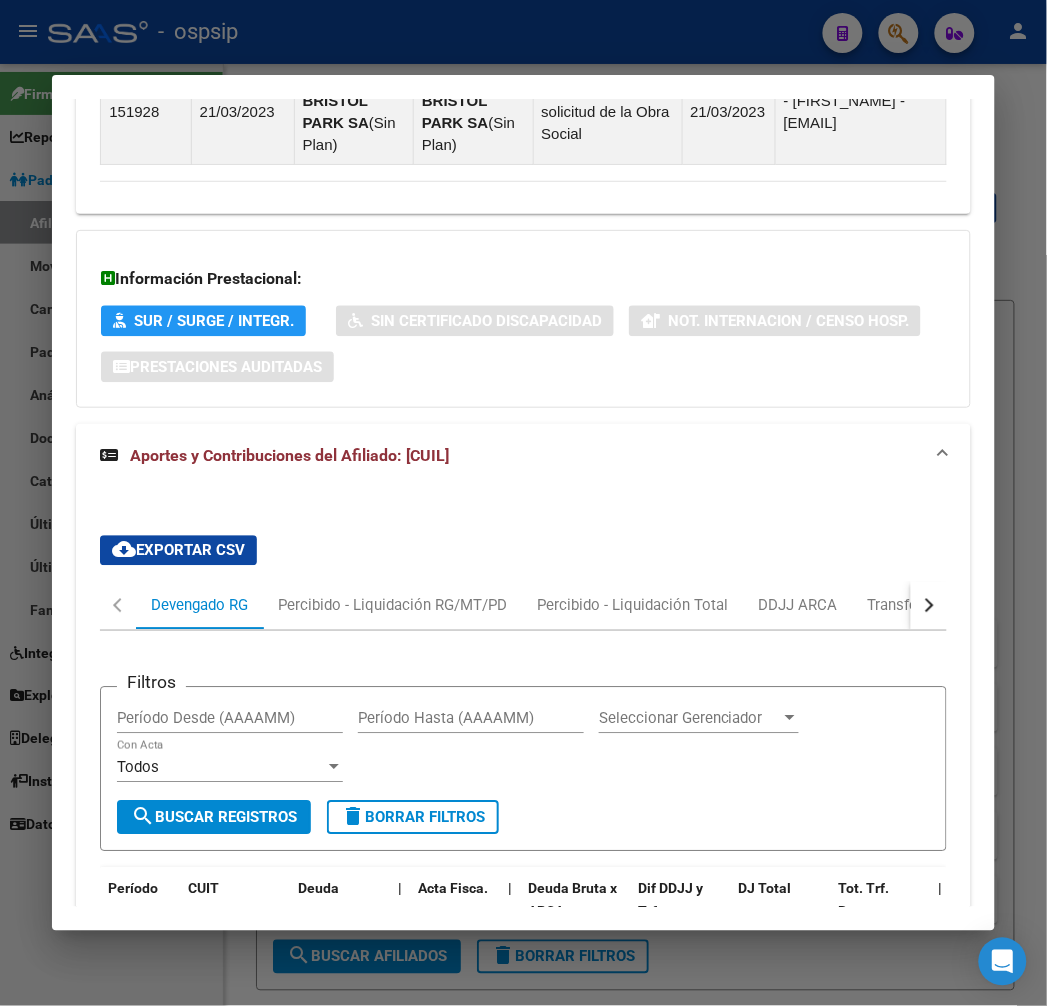 click at bounding box center (929, 606) 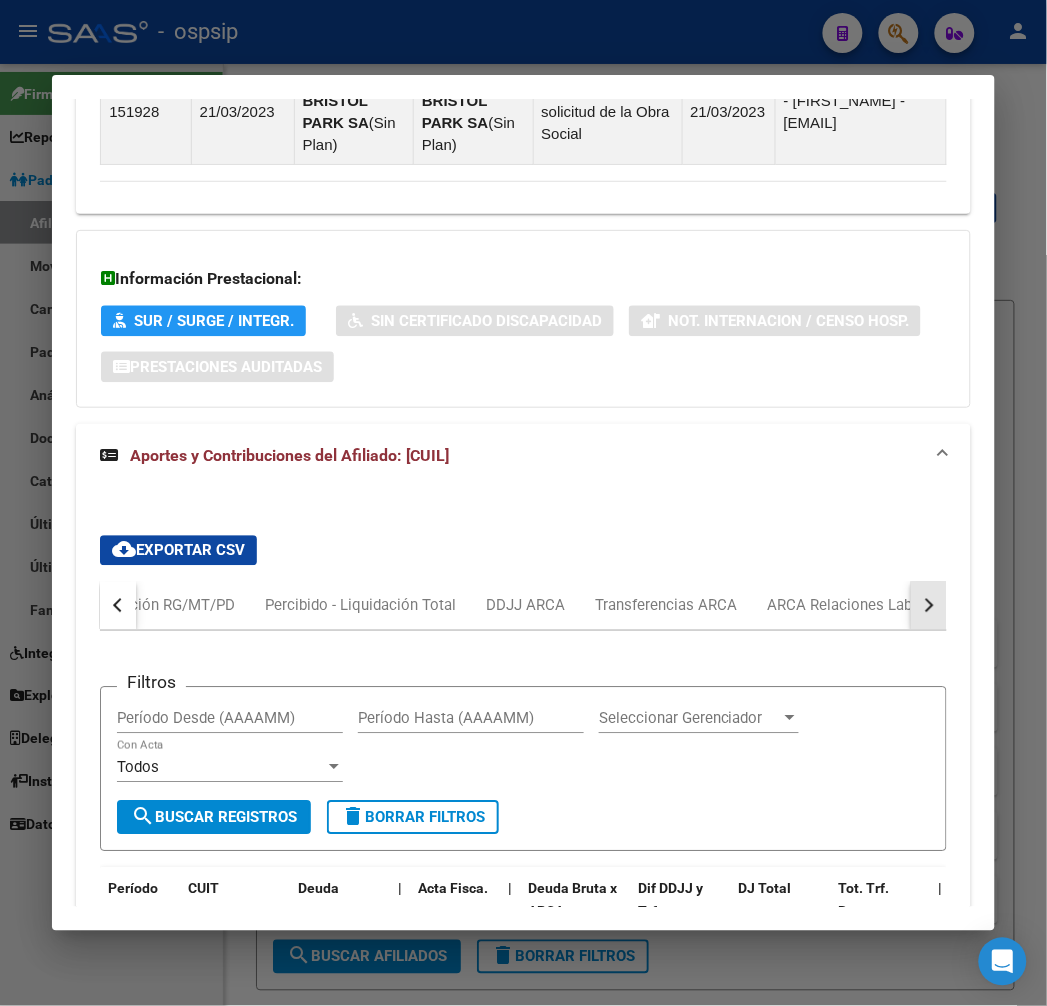 click at bounding box center [929, 606] 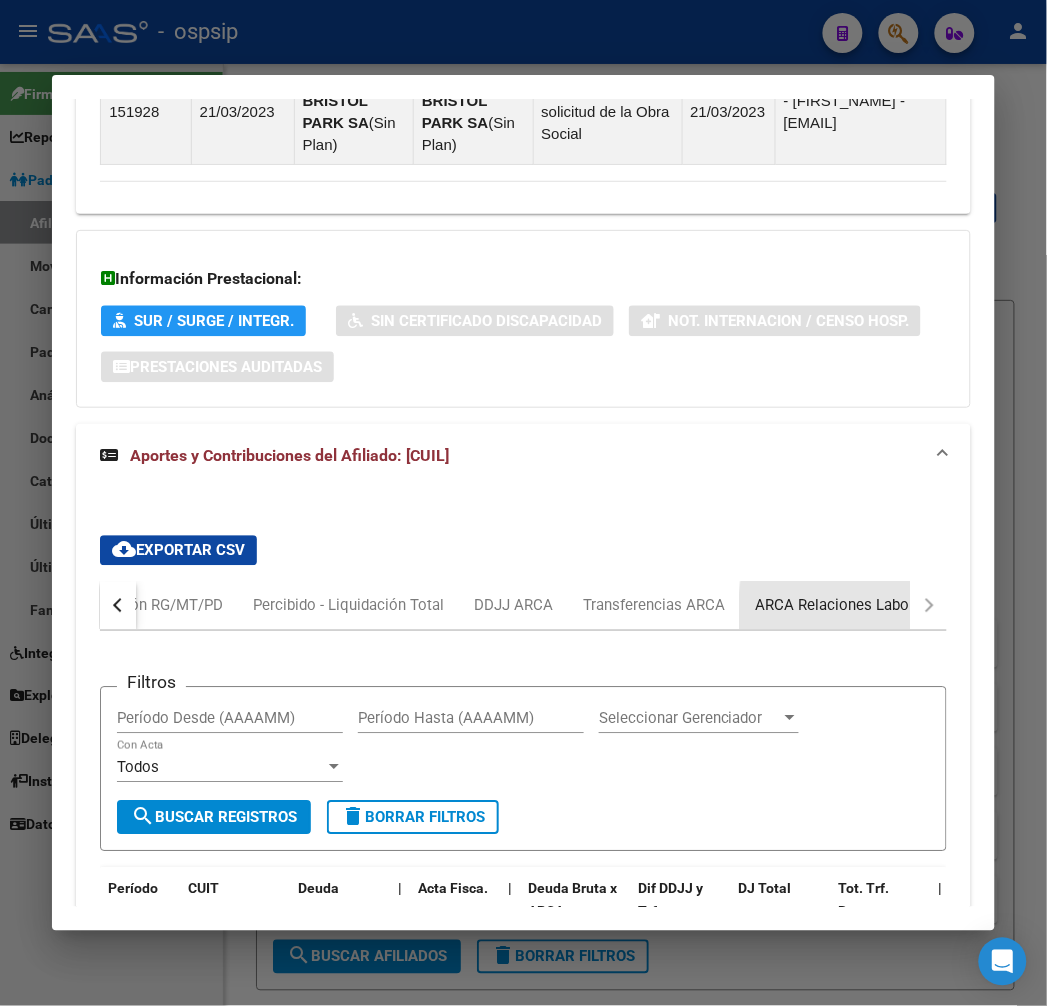 click on "ARCA Relaciones Laborales" at bounding box center (848, 606) 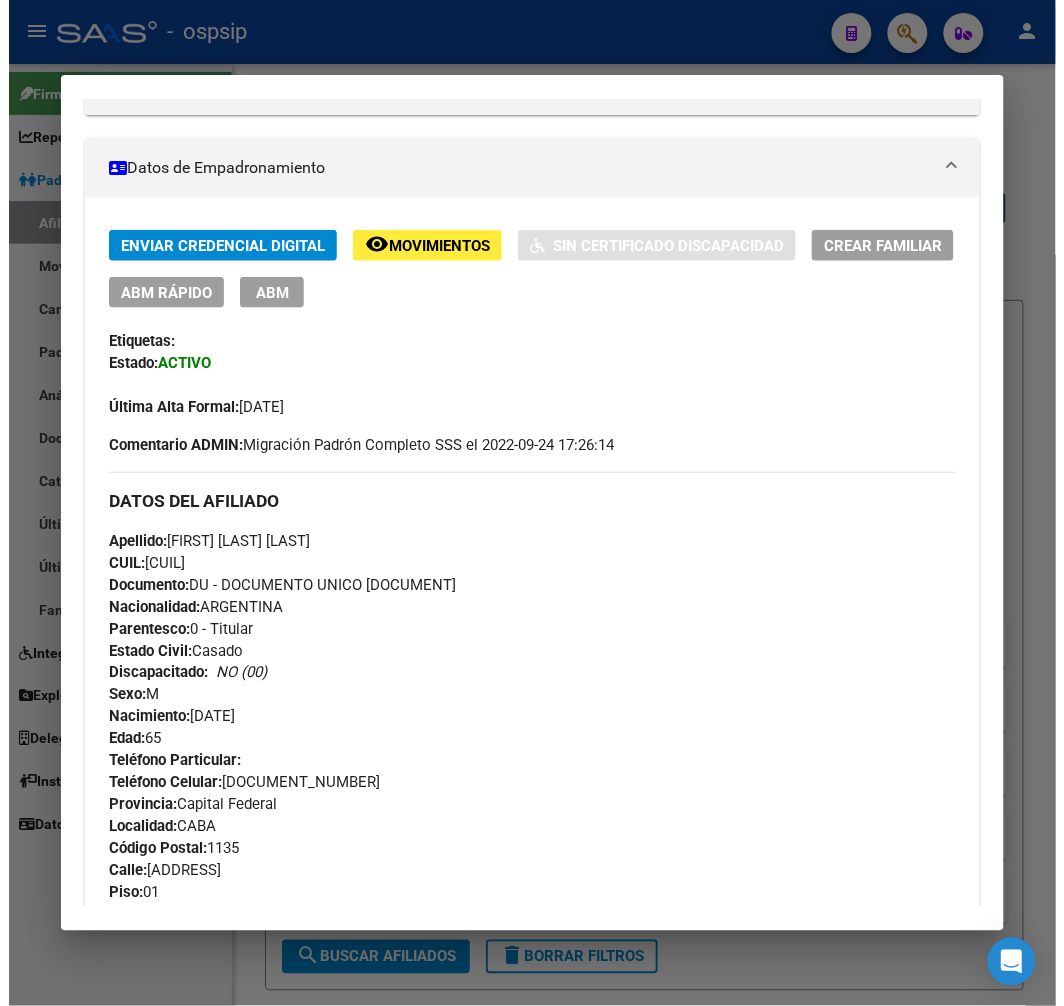 scroll, scrollTop: 265, scrollLeft: 0, axis: vertical 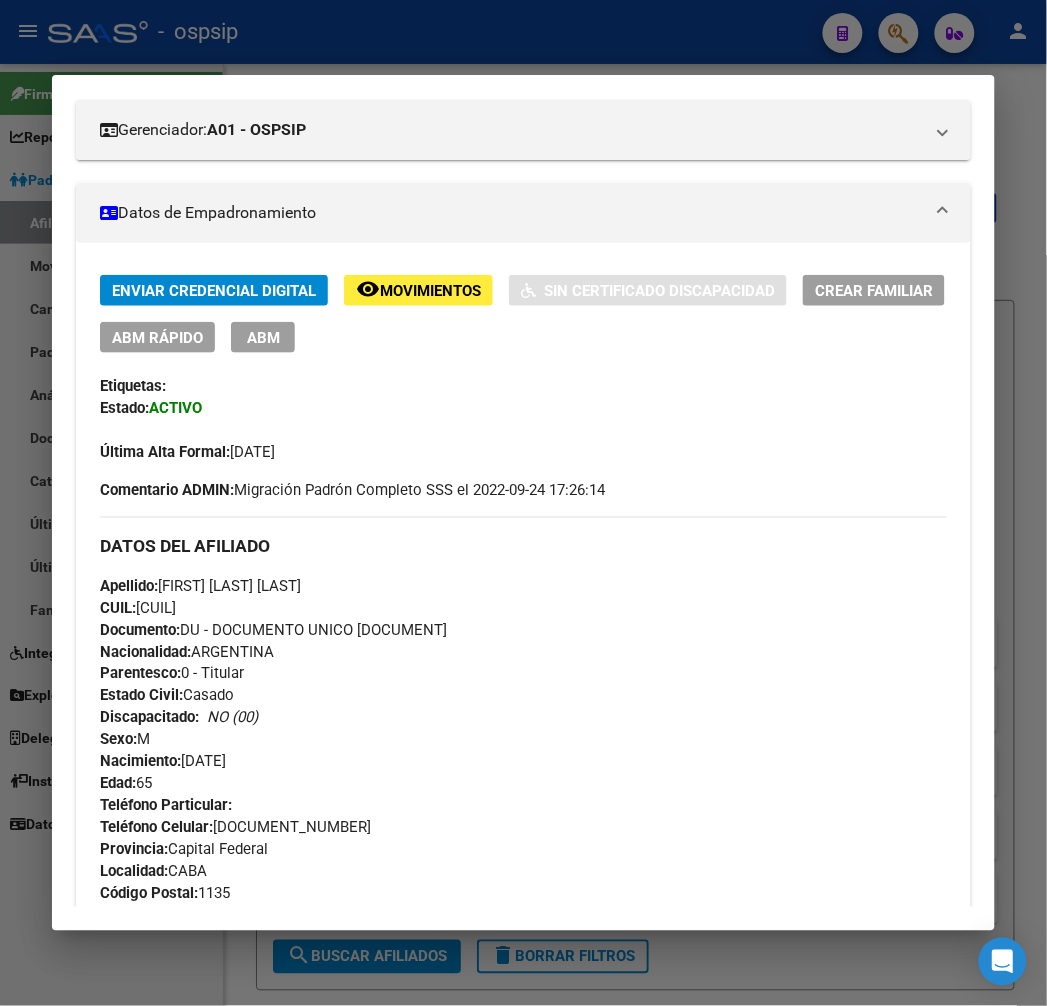 click on "ABM" at bounding box center [263, 337] 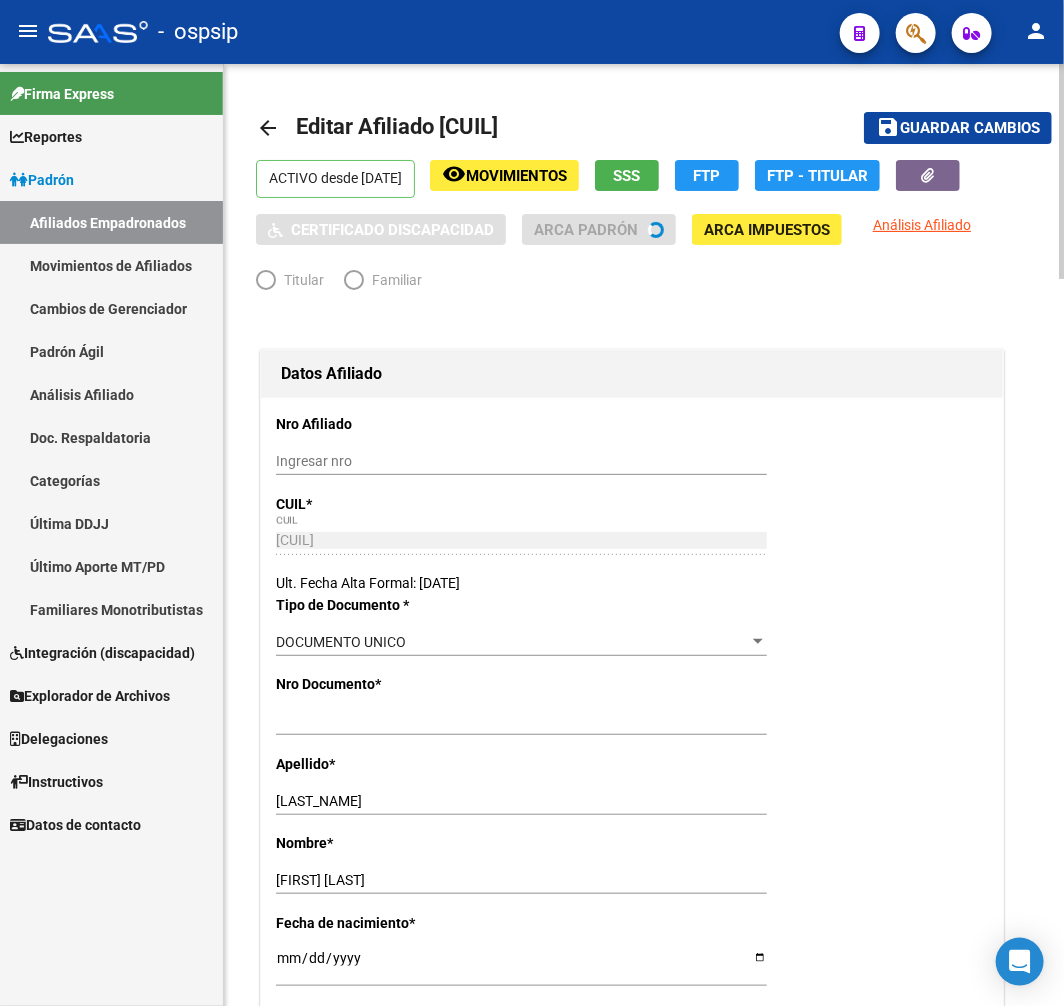 radio on "true" 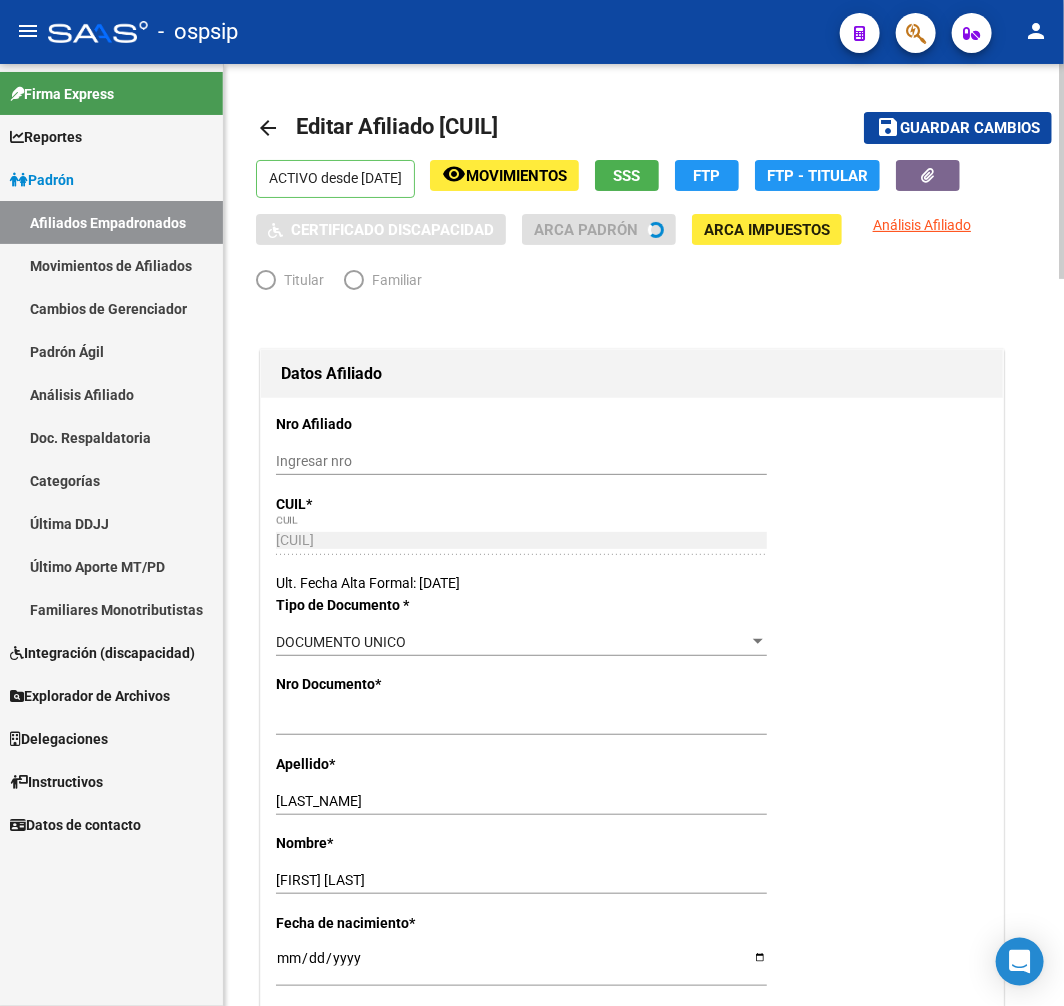 type on "[CUIL]" 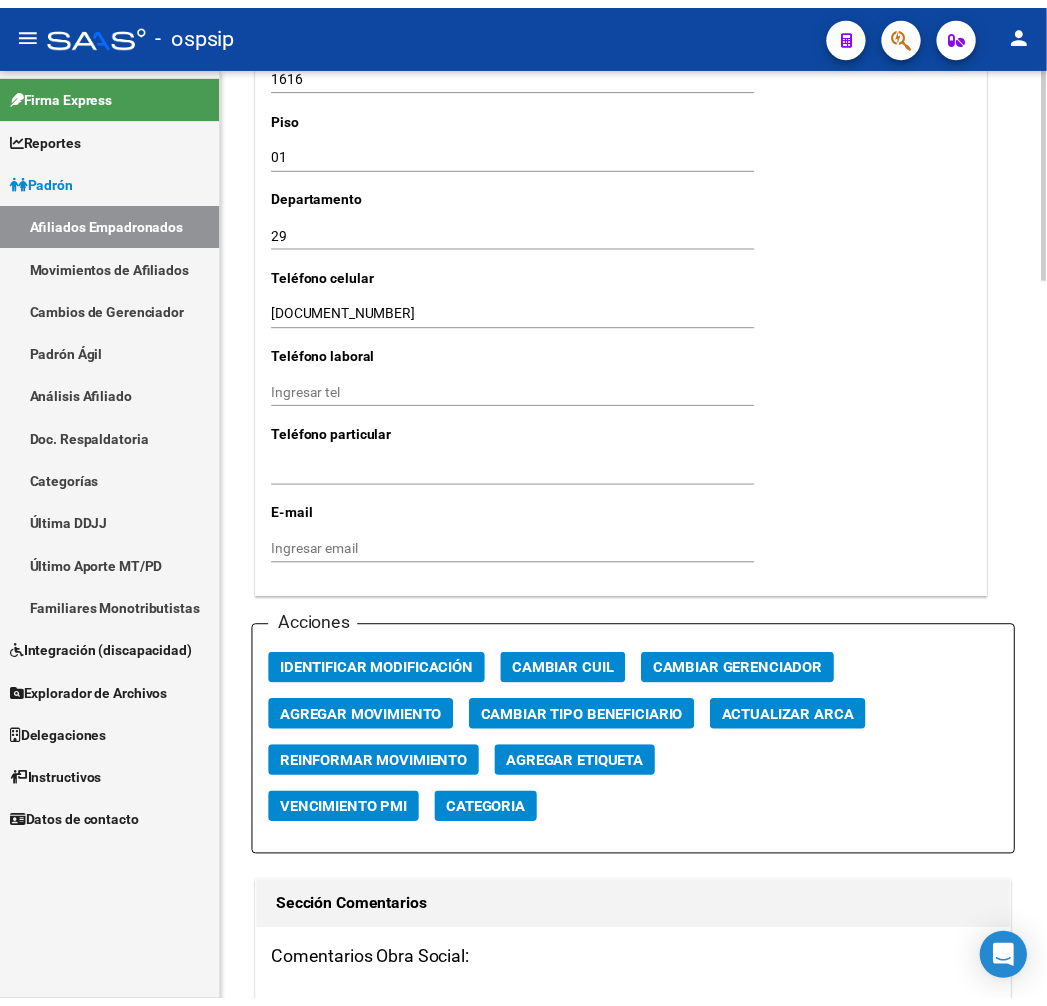 scroll, scrollTop: 2333, scrollLeft: 0, axis: vertical 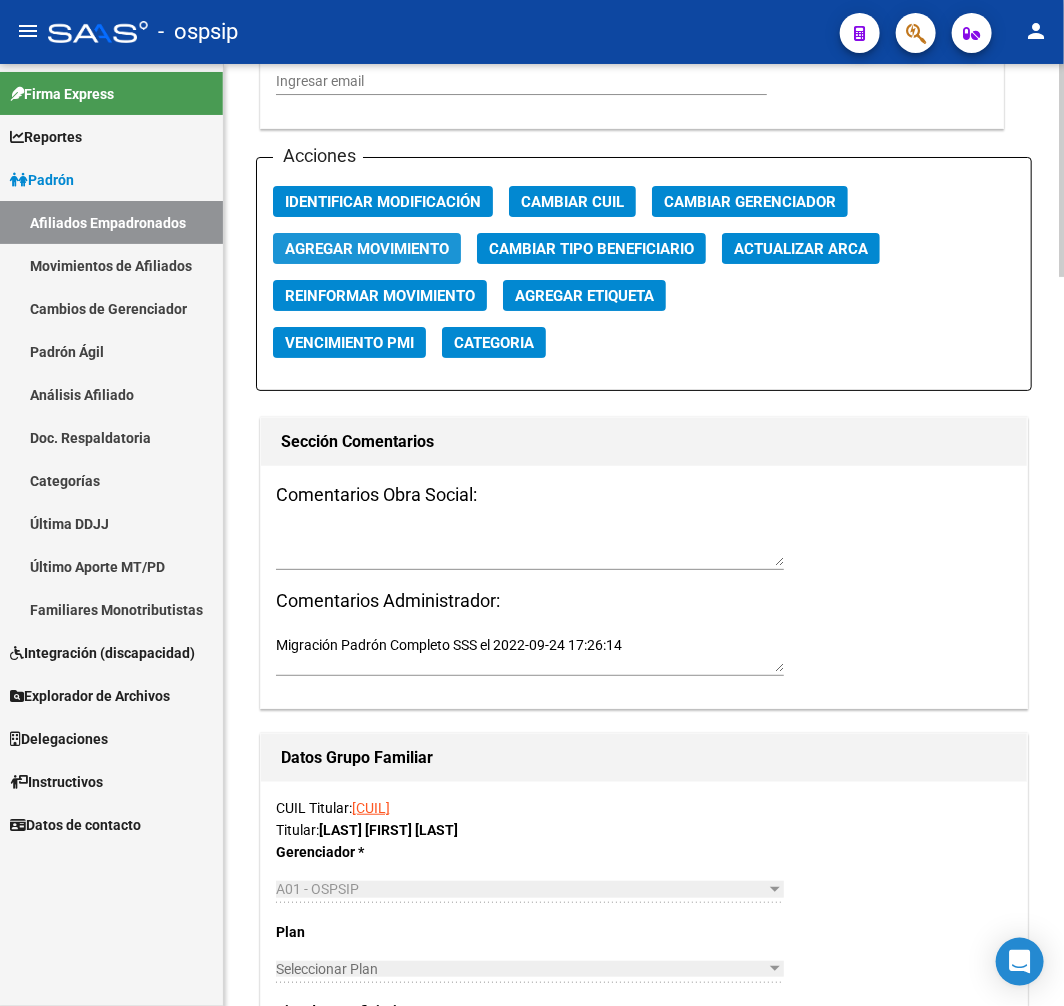 click on "Agregar Movimiento" 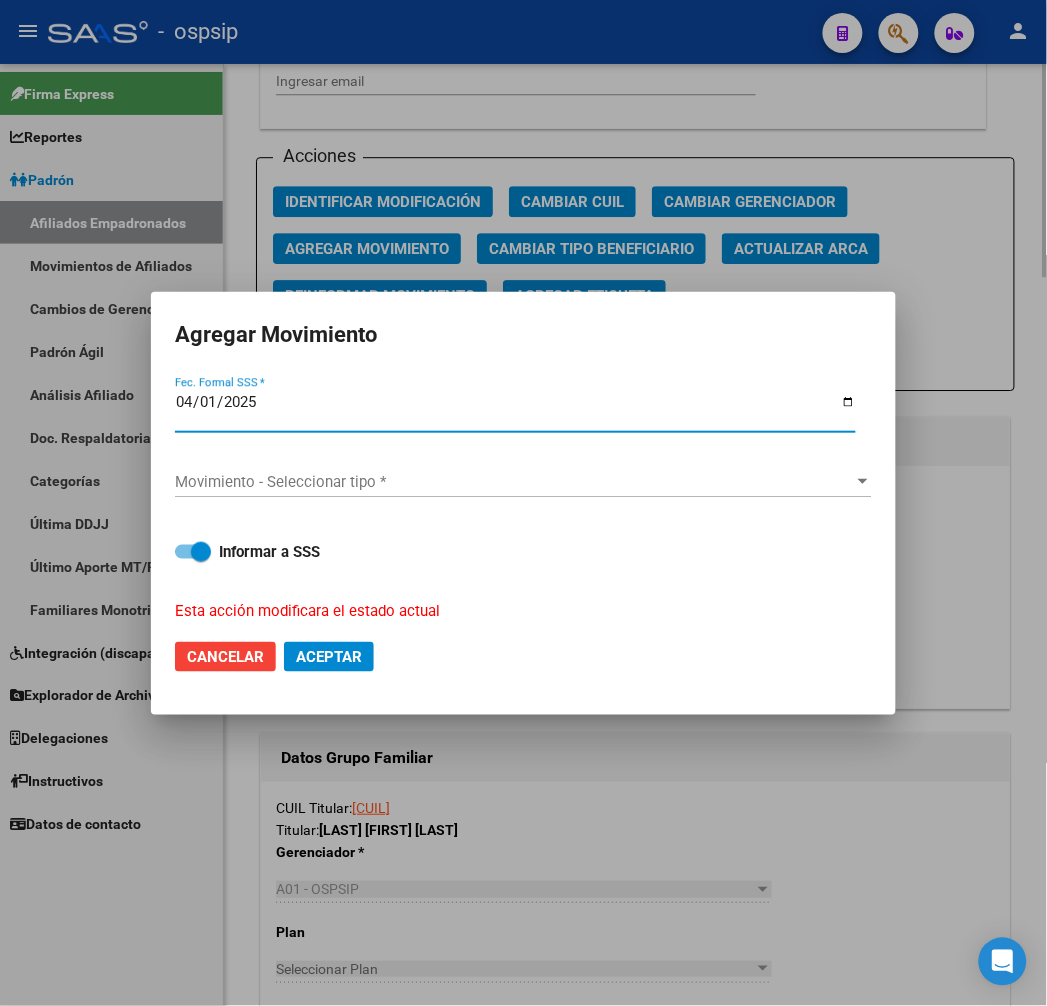 type on "[DATE]" 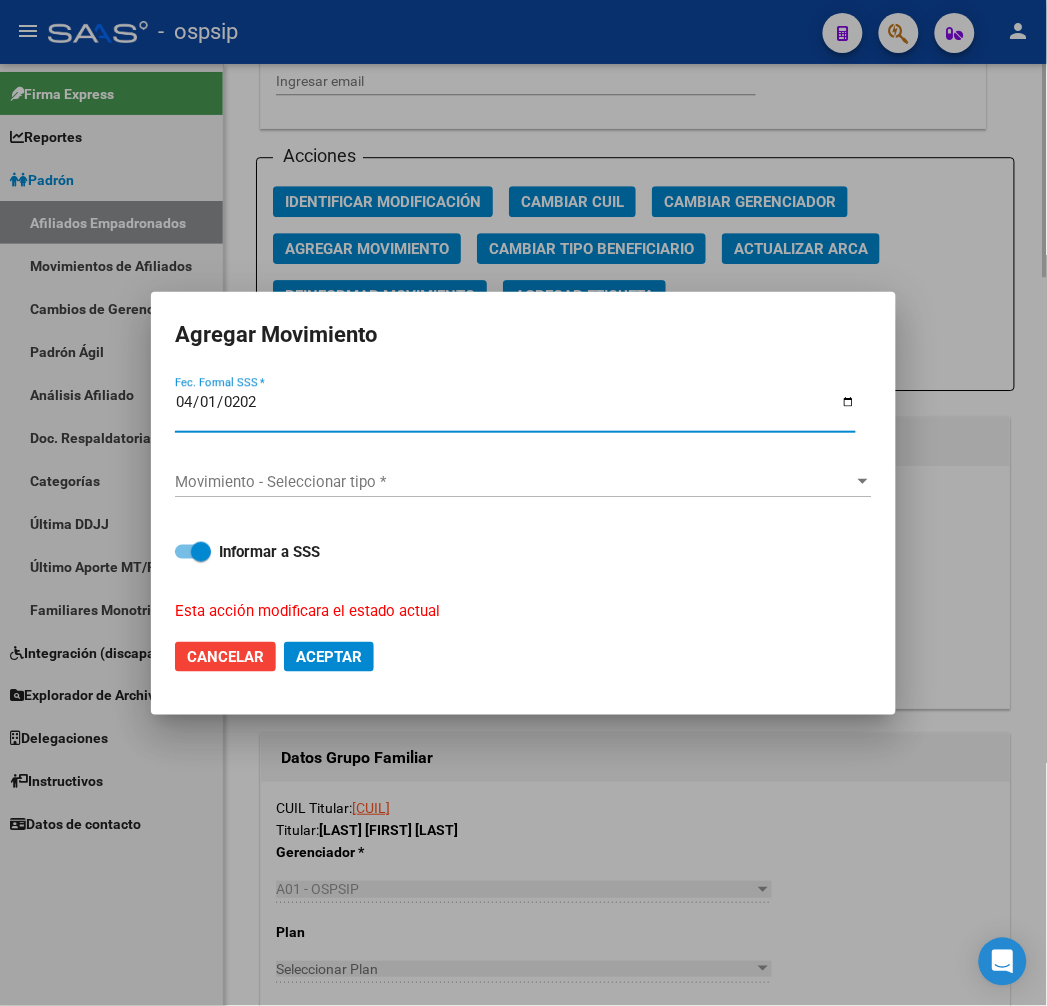type on "2025-04-01" 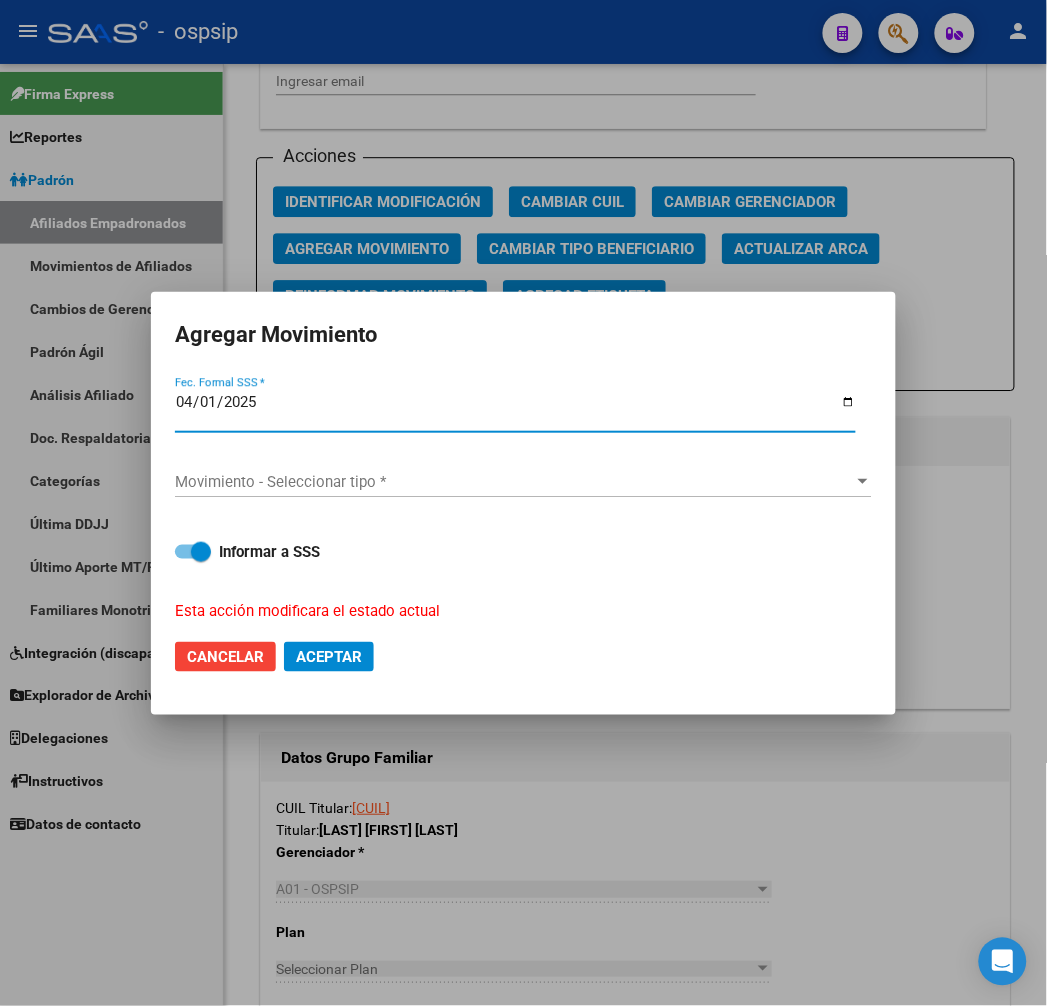 click on "Movimiento - Seleccionar tipo *" at bounding box center [514, 482] 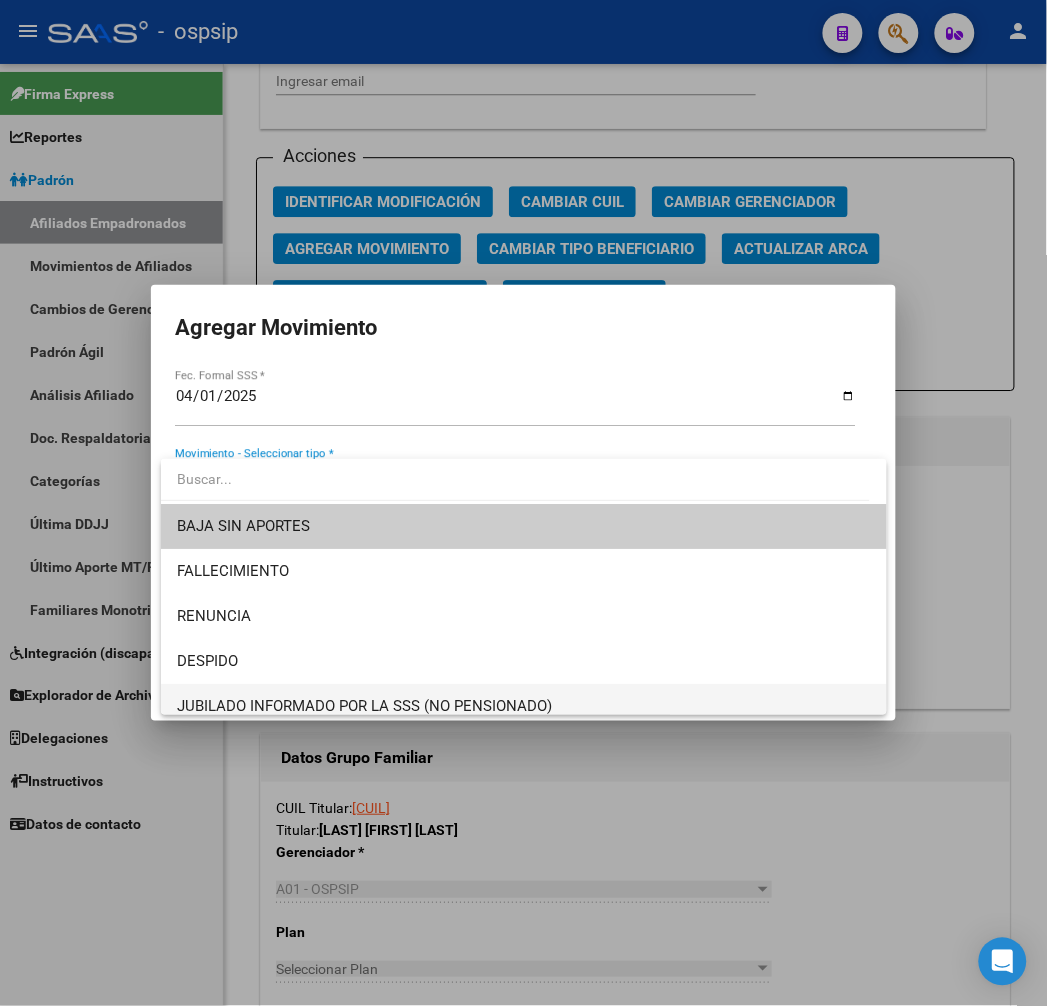 click on "JUBILADO INFORMADO POR LA SSS (NO PENSIONADO)" at bounding box center (524, 706) 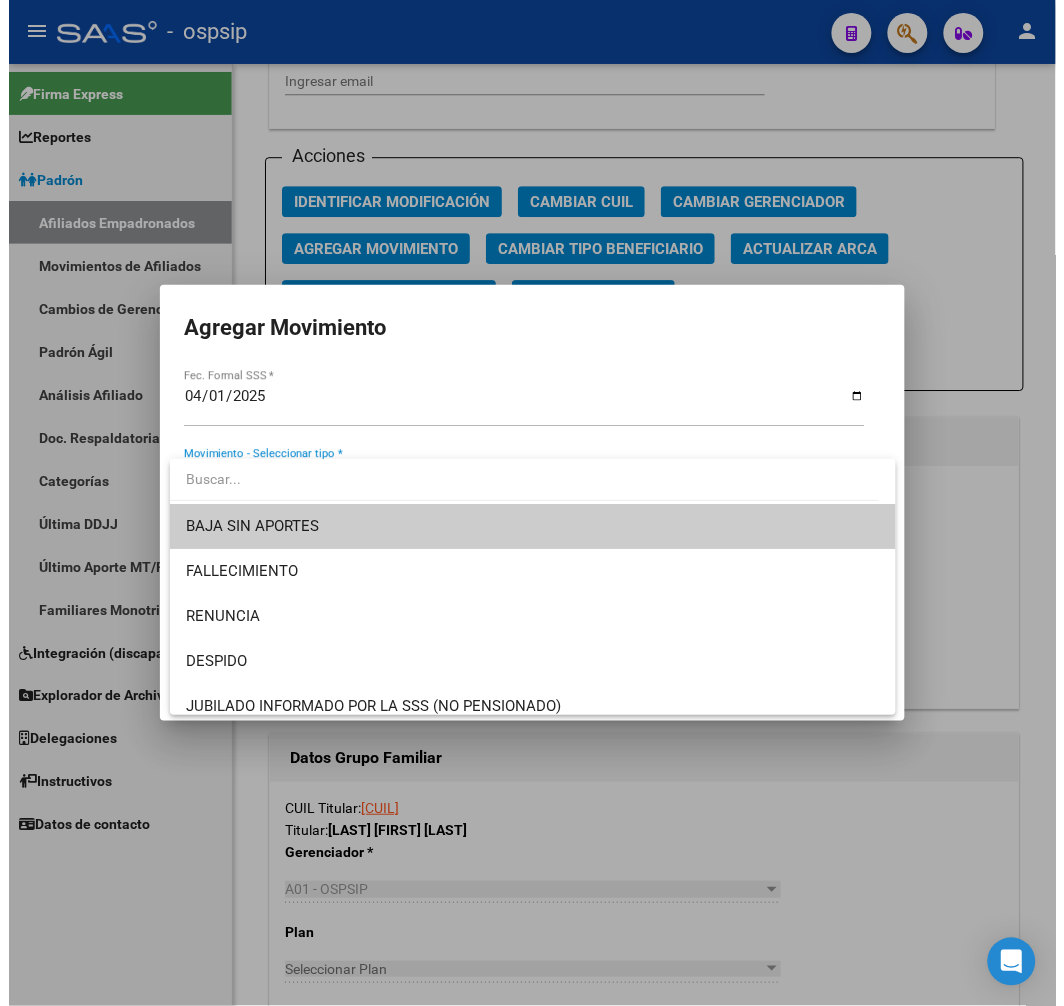 scroll, scrollTop: 11, scrollLeft: 0, axis: vertical 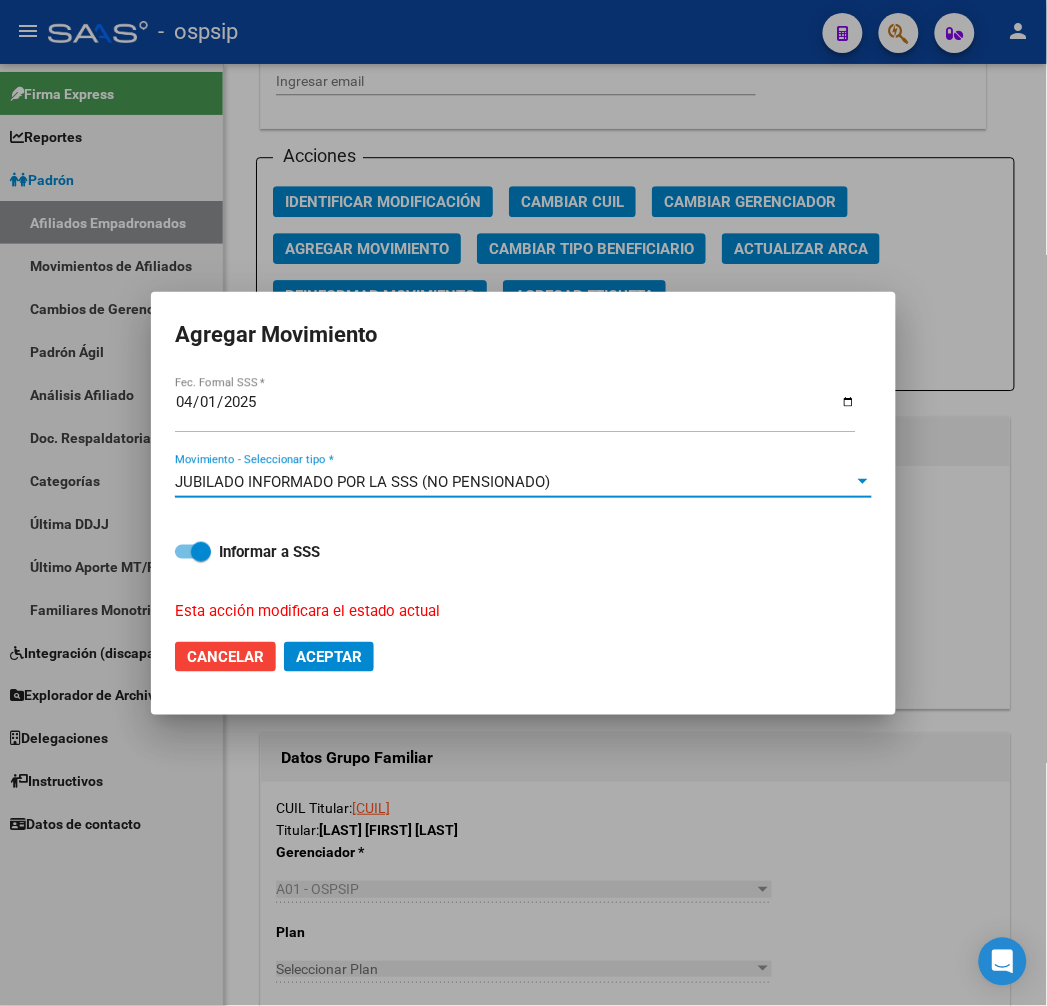 click on "Aceptar" 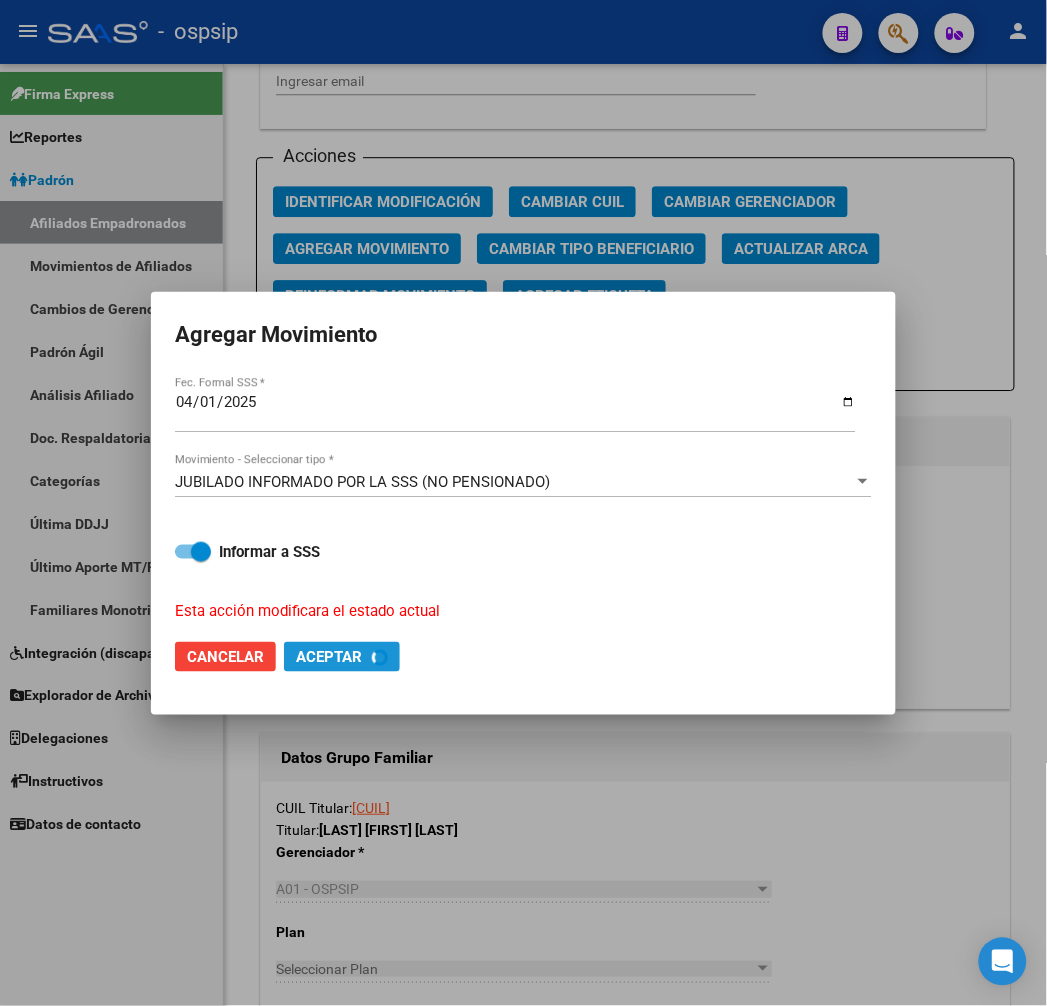 checkbox on "false" 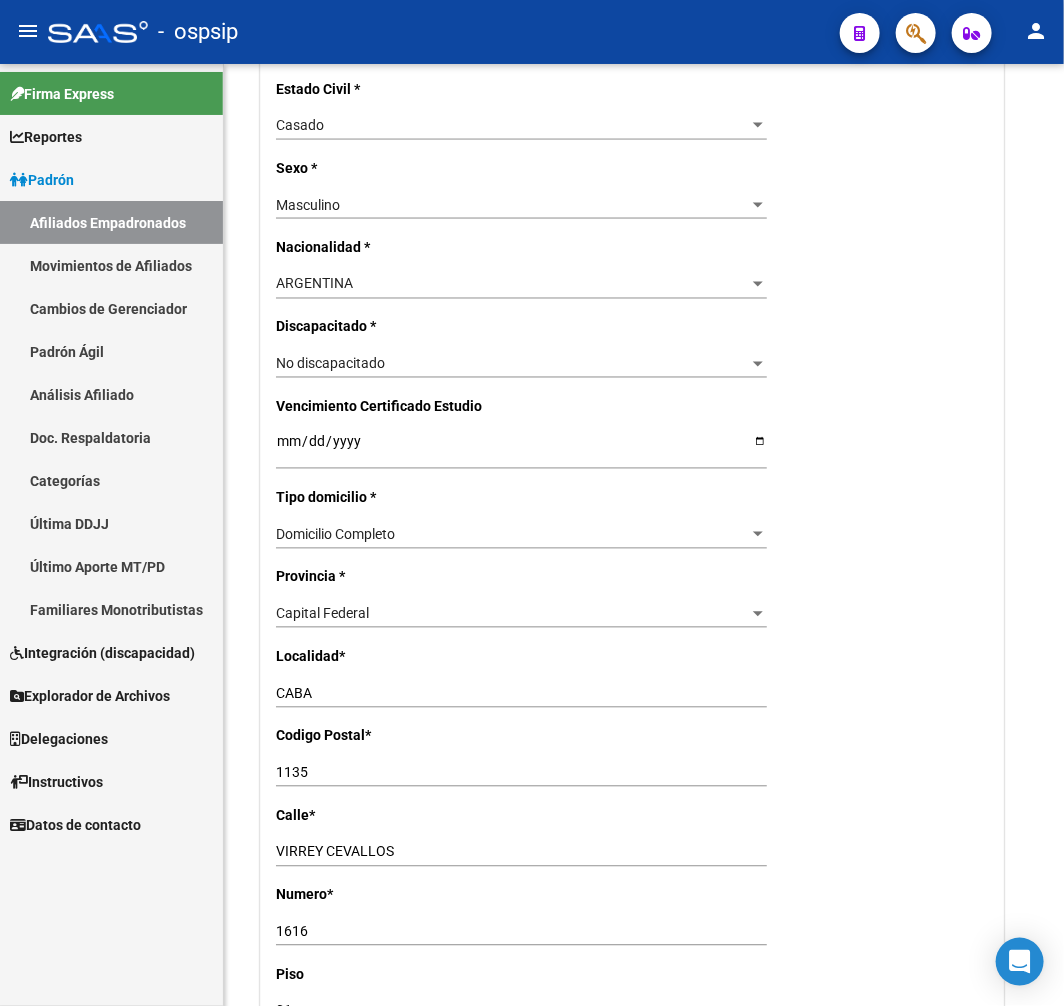 scroll, scrollTop: 1000, scrollLeft: 0, axis: vertical 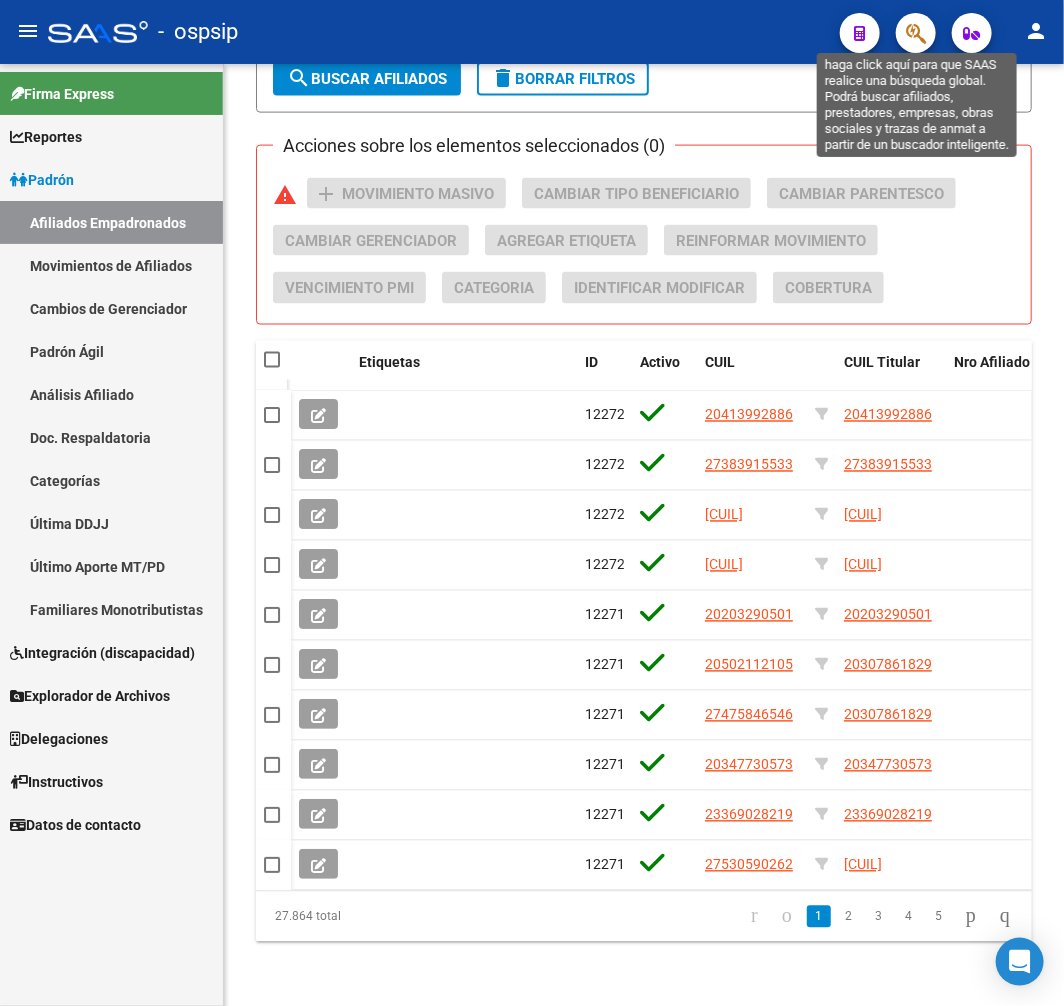 click 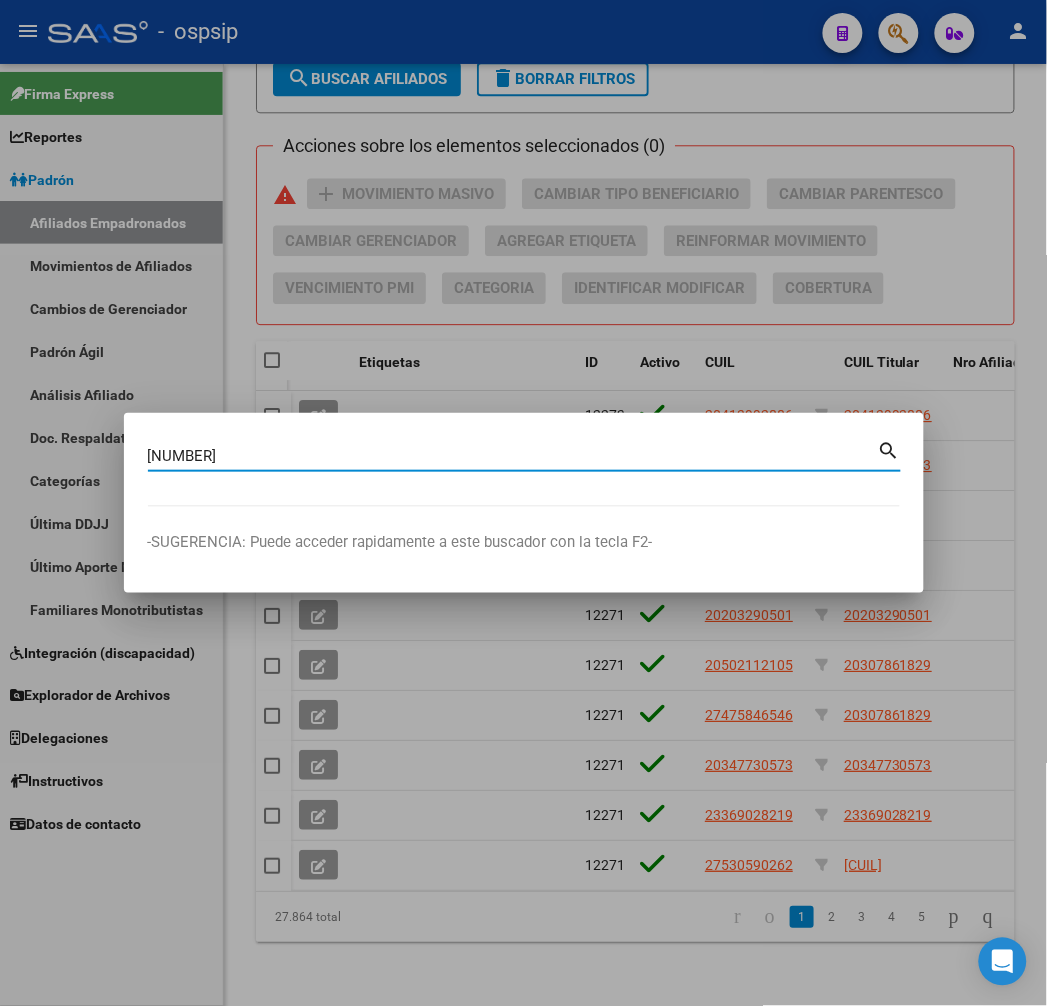 type on "[NUMBER]" 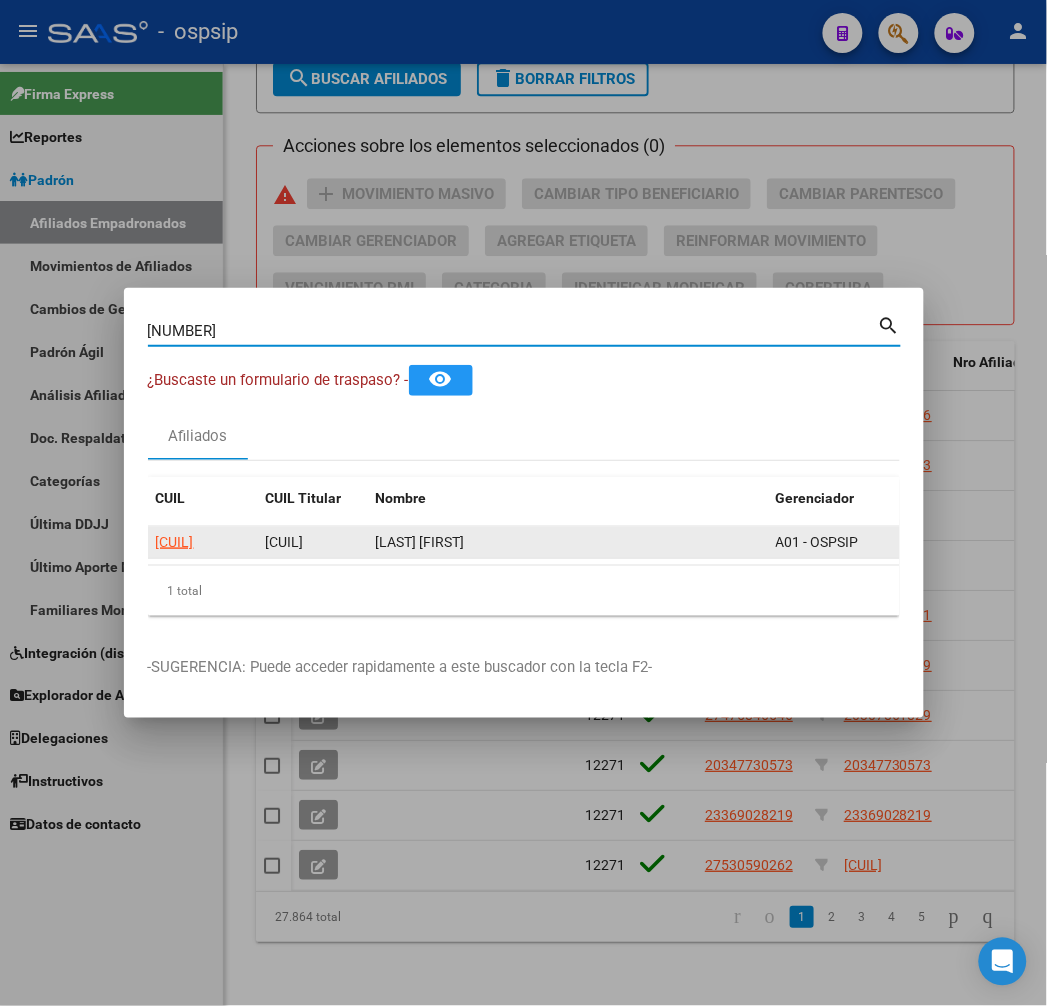 click on "[CUIL]" 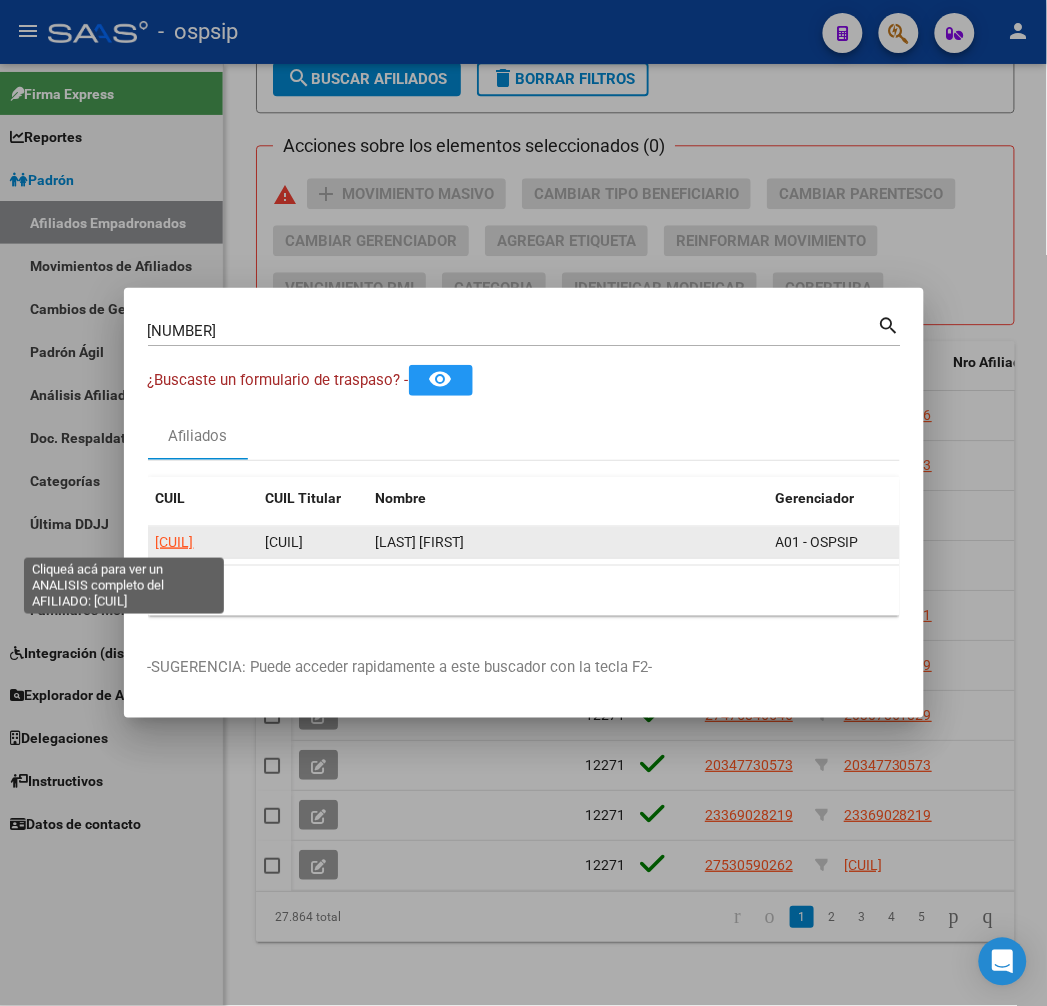 click on "[CUIL]" 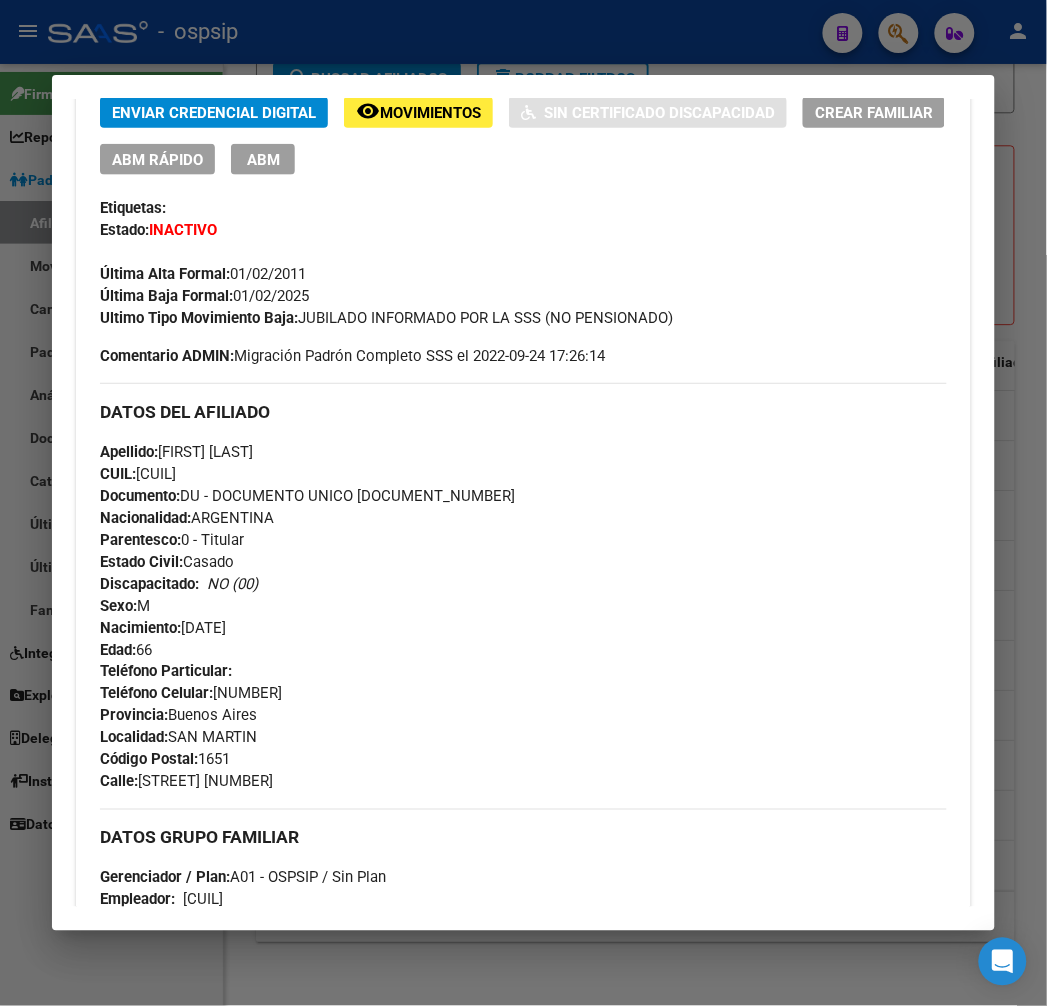 scroll, scrollTop: 444, scrollLeft: 0, axis: vertical 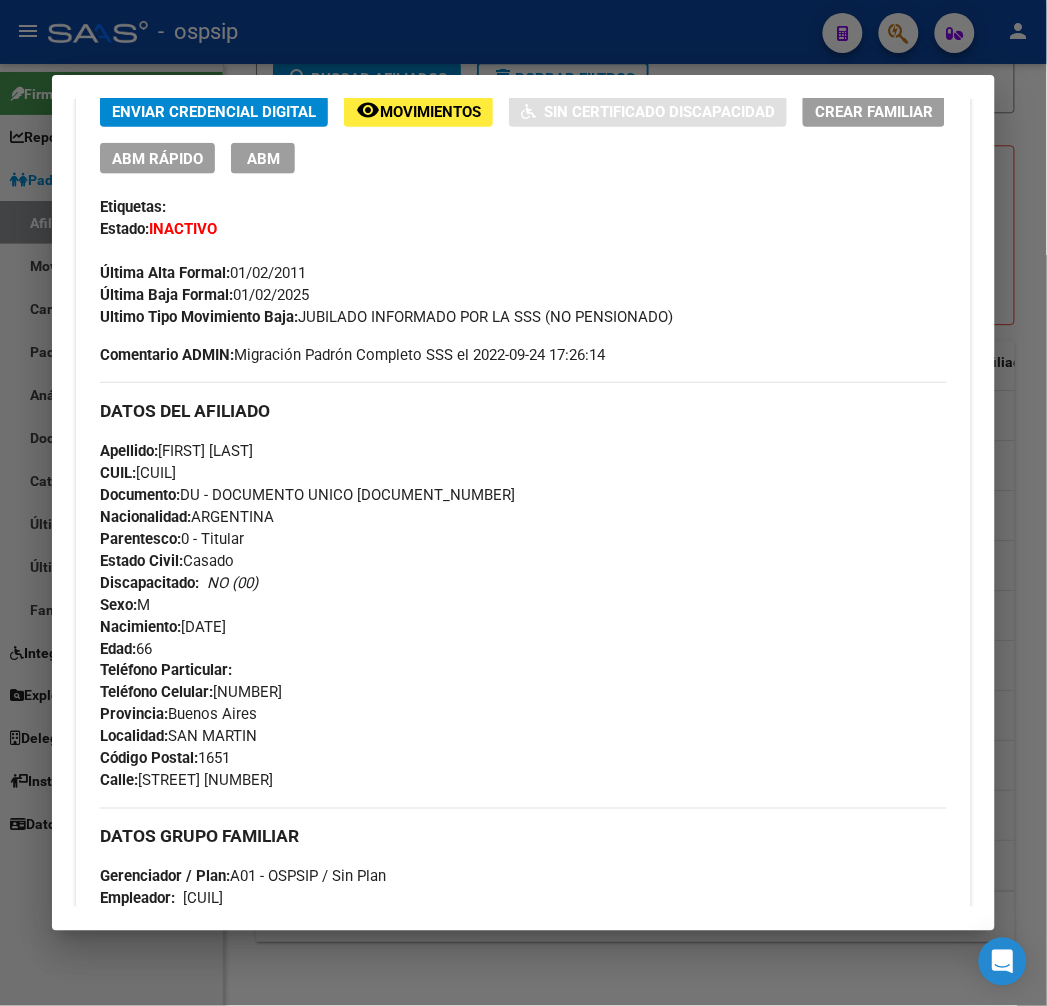 drag, startPoint x: 416, startPoint y: 501, endPoint x: 327, endPoint y: 490, distance: 89.6772 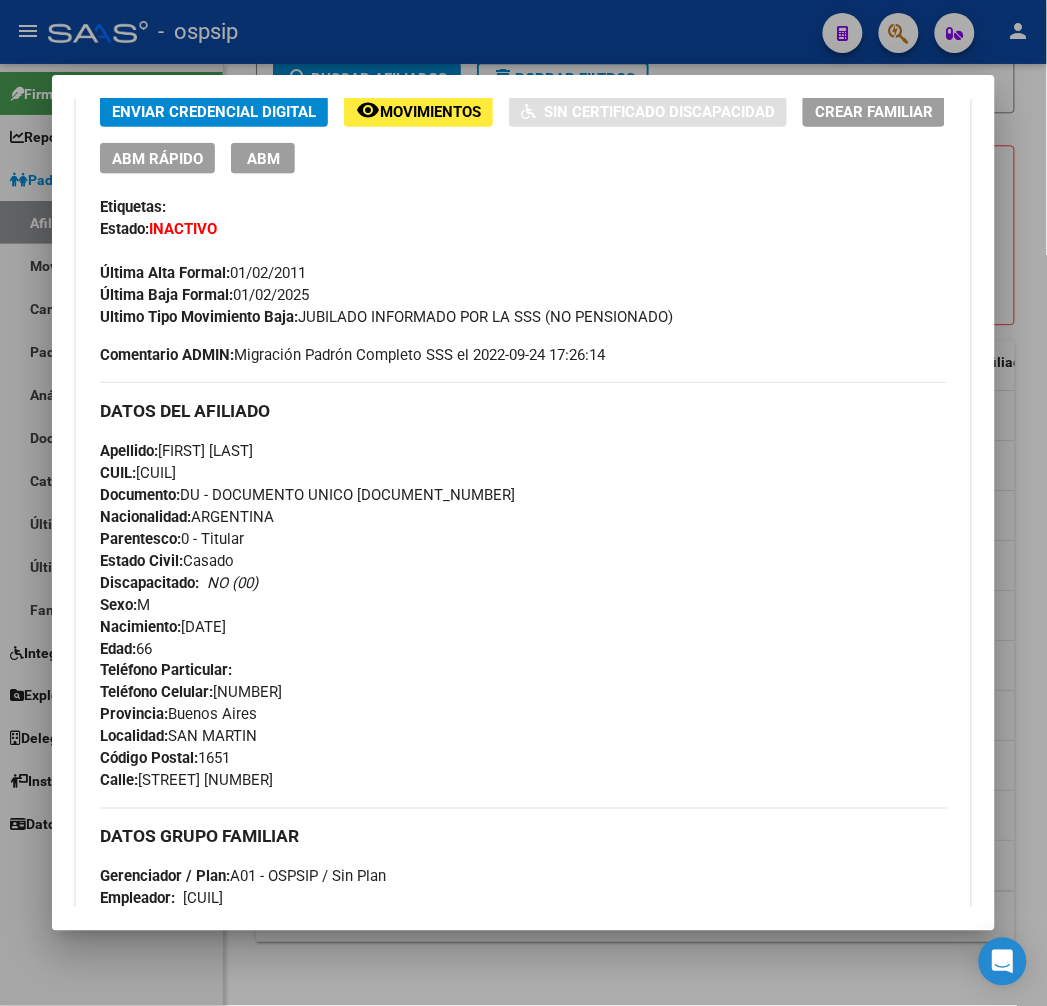 click at bounding box center [523, 503] 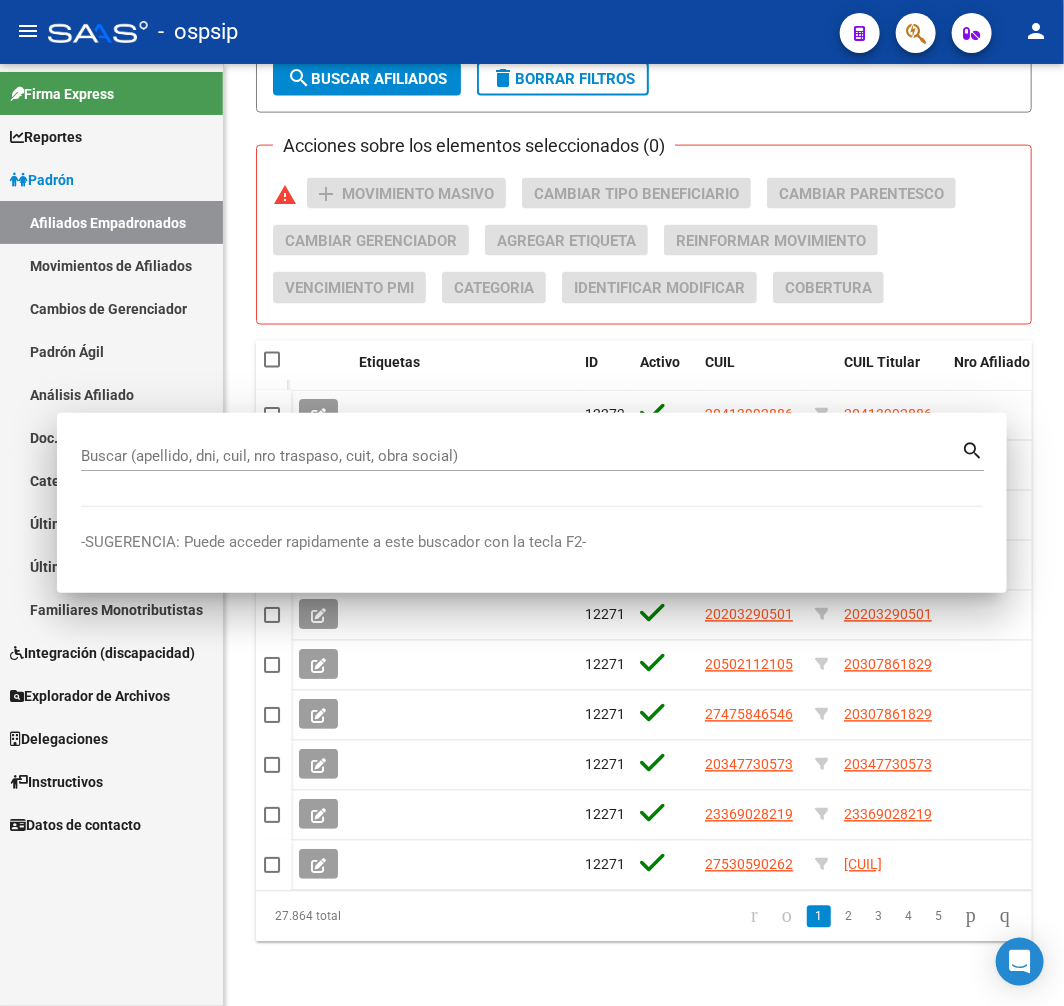 click on "-   ospsip" 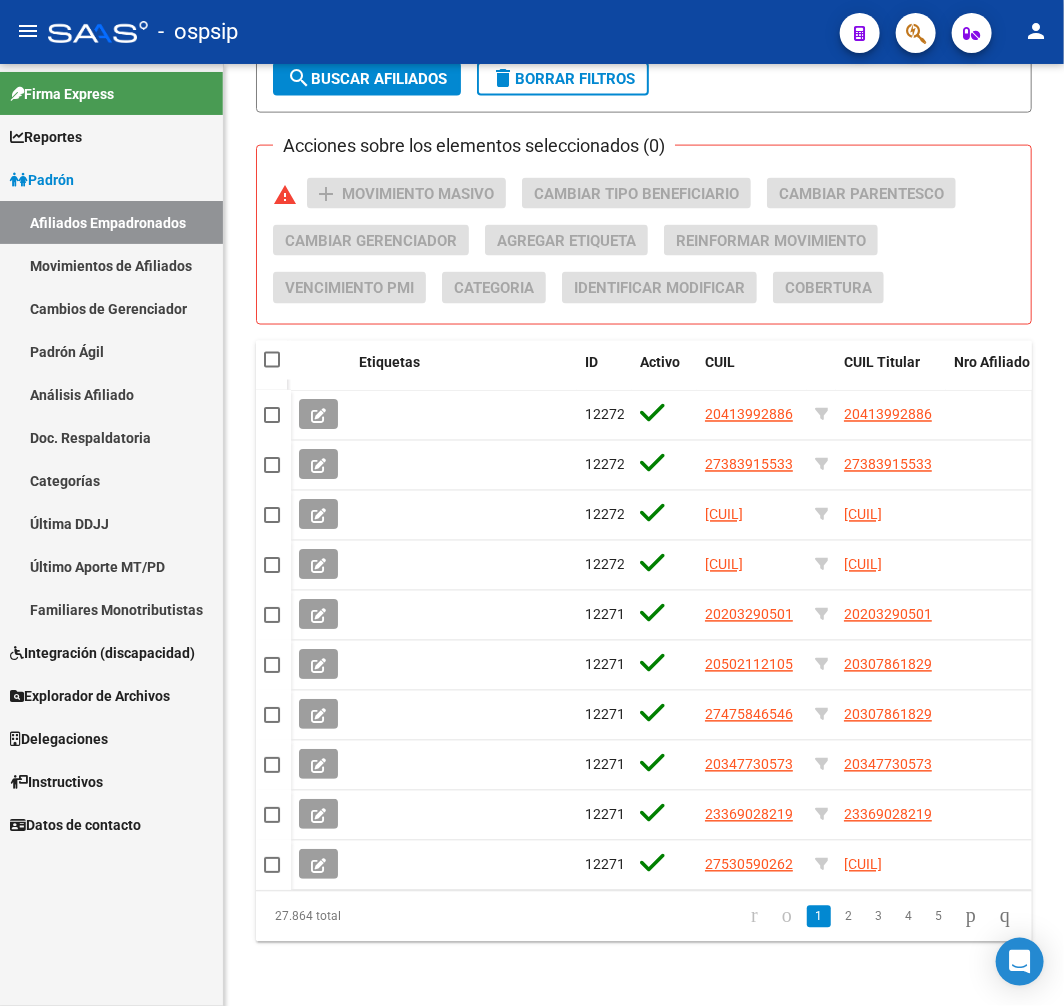 click 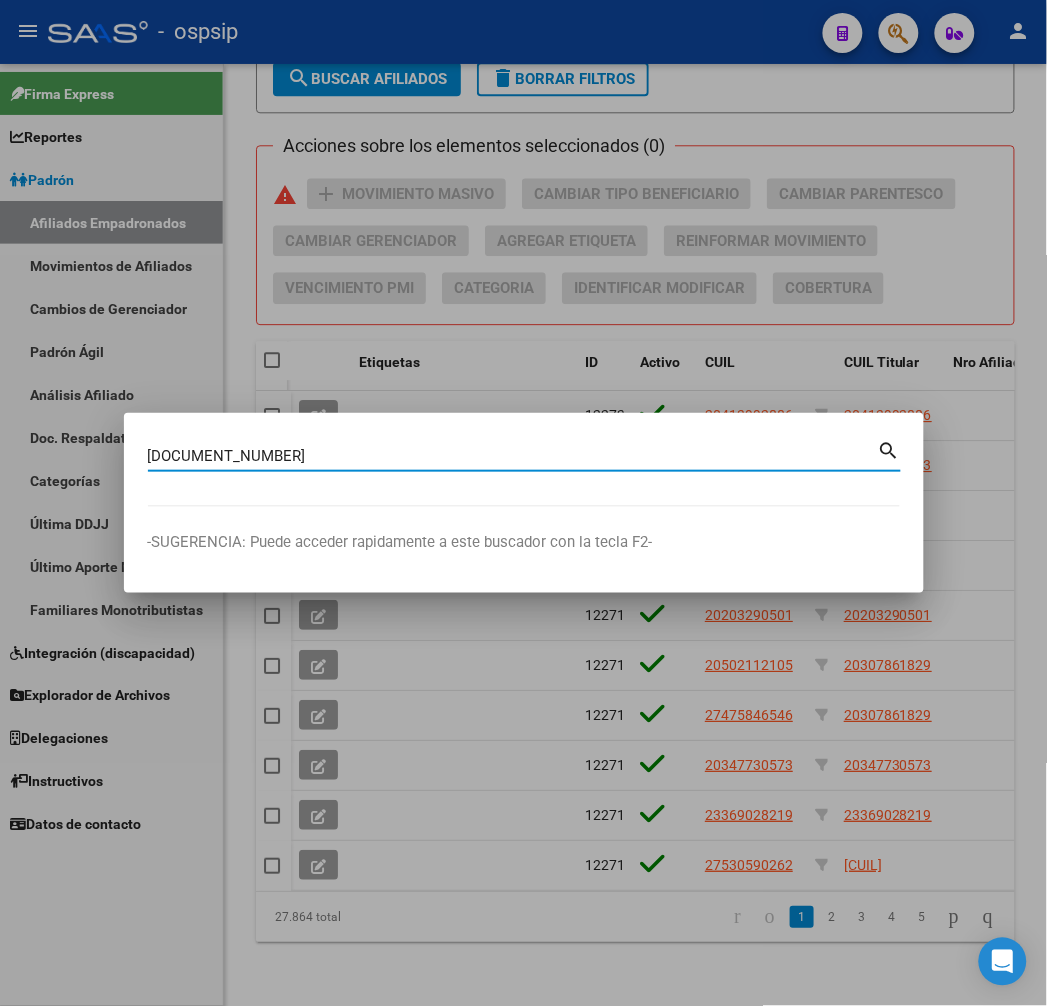 type on "[DOCUMENT_NUMBER]" 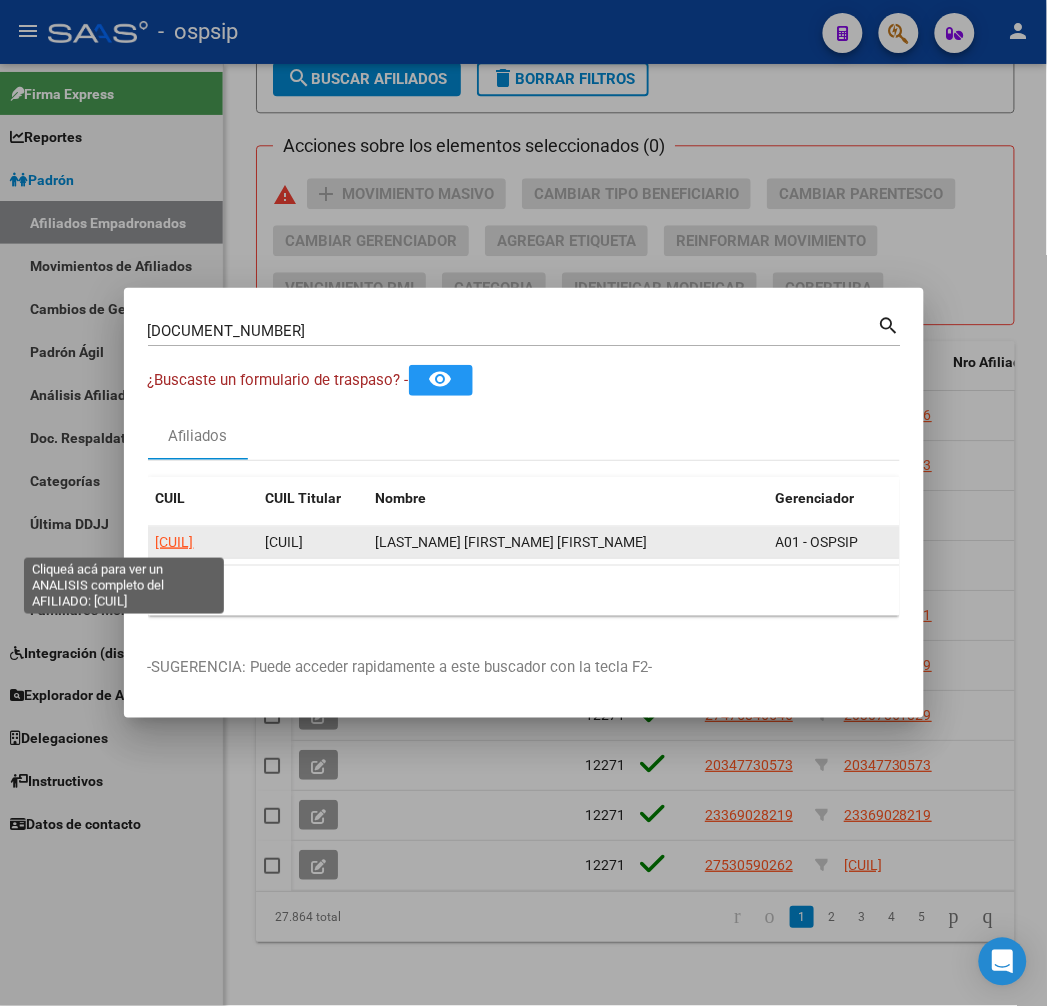 click on "[CUIL]" 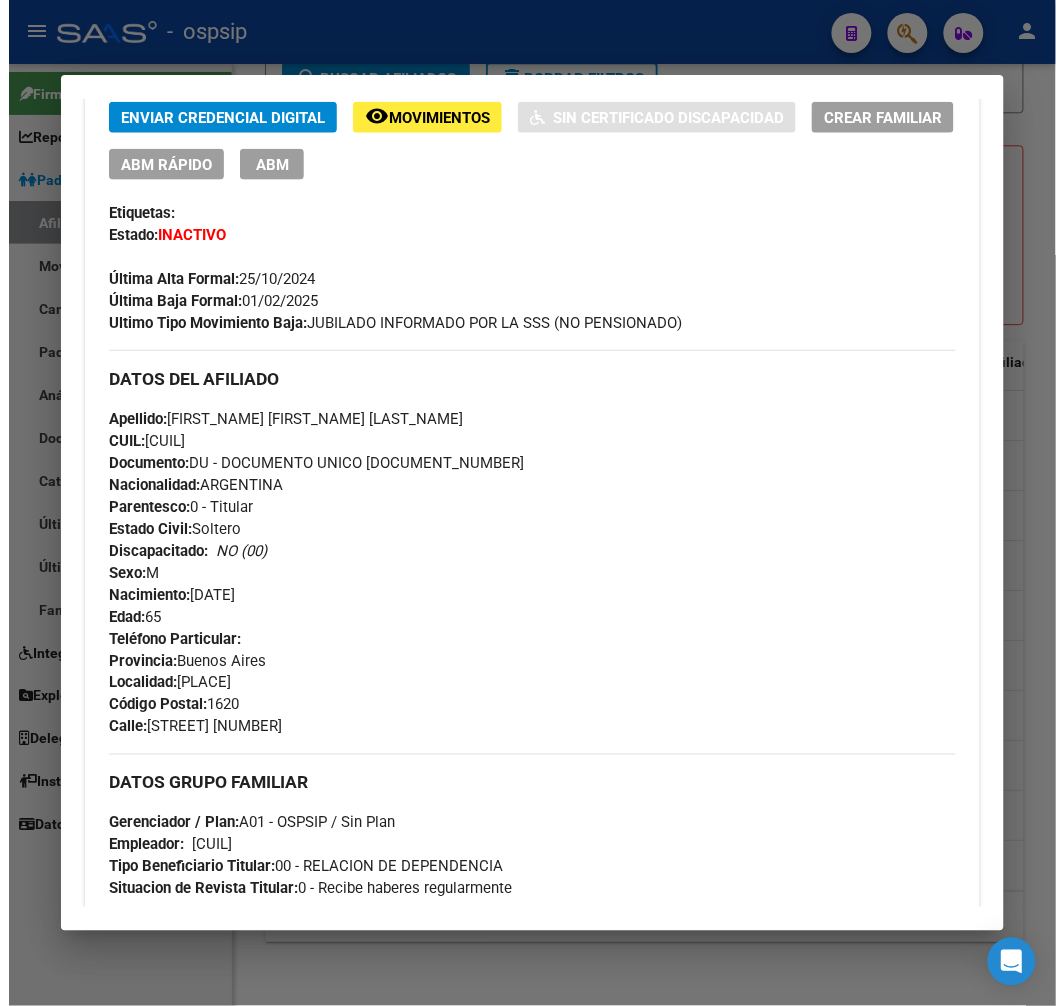 scroll, scrollTop: 444, scrollLeft: 0, axis: vertical 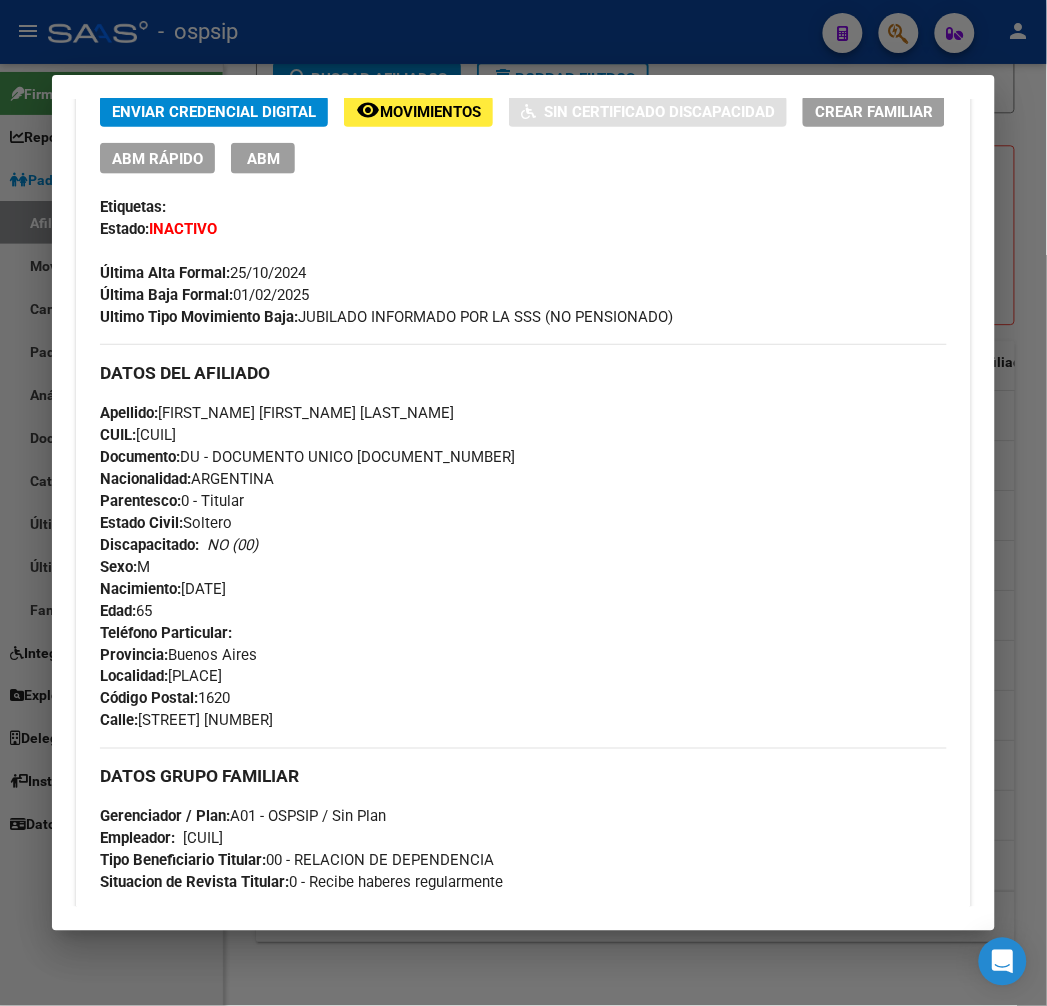 click at bounding box center [523, 503] 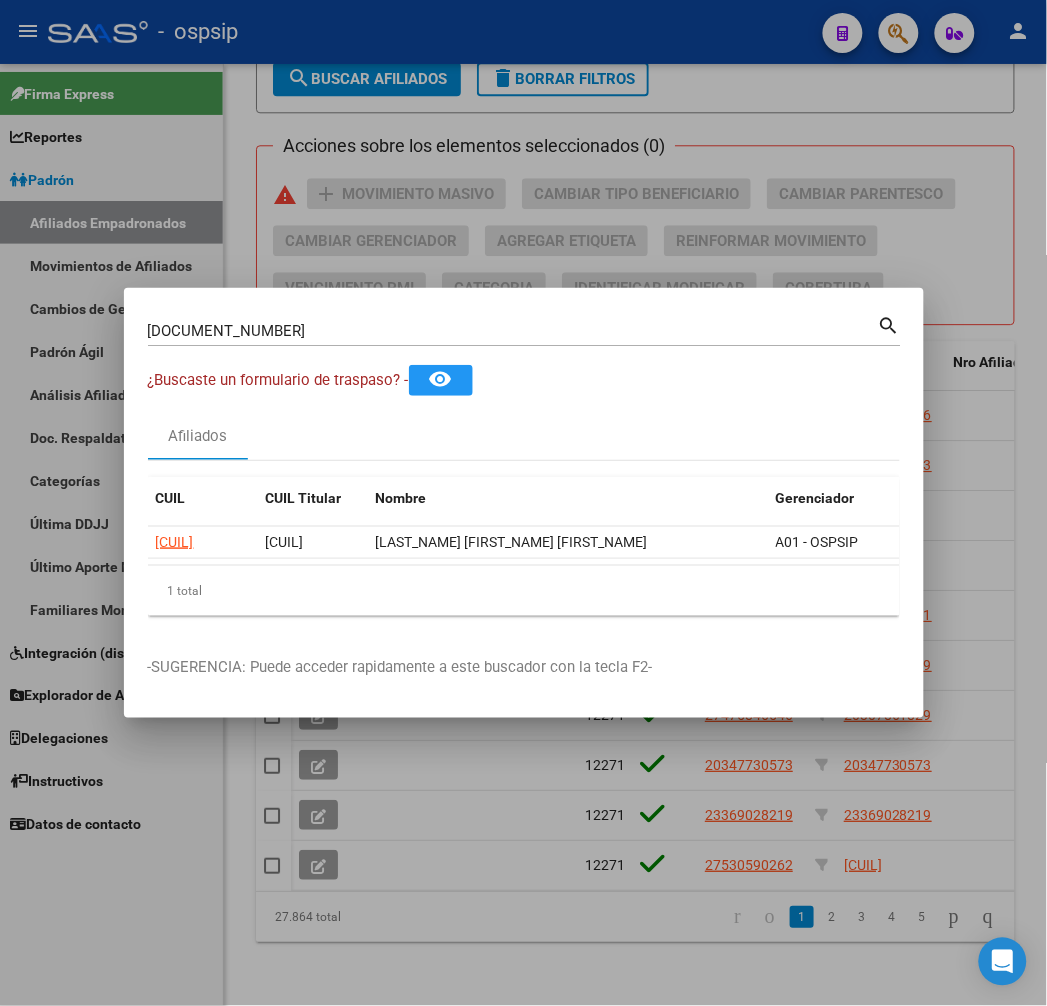 click at bounding box center (523, 503) 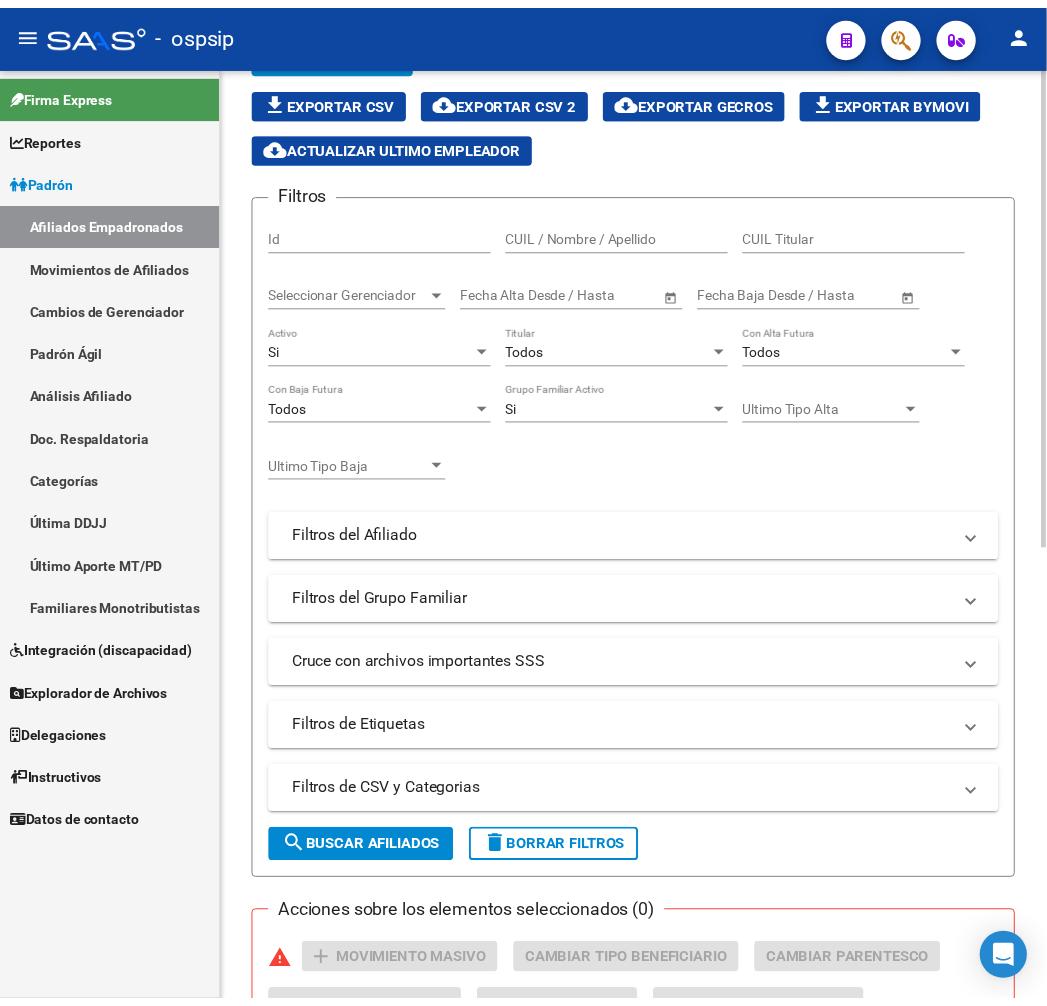 scroll, scrollTop: 0, scrollLeft: 0, axis: both 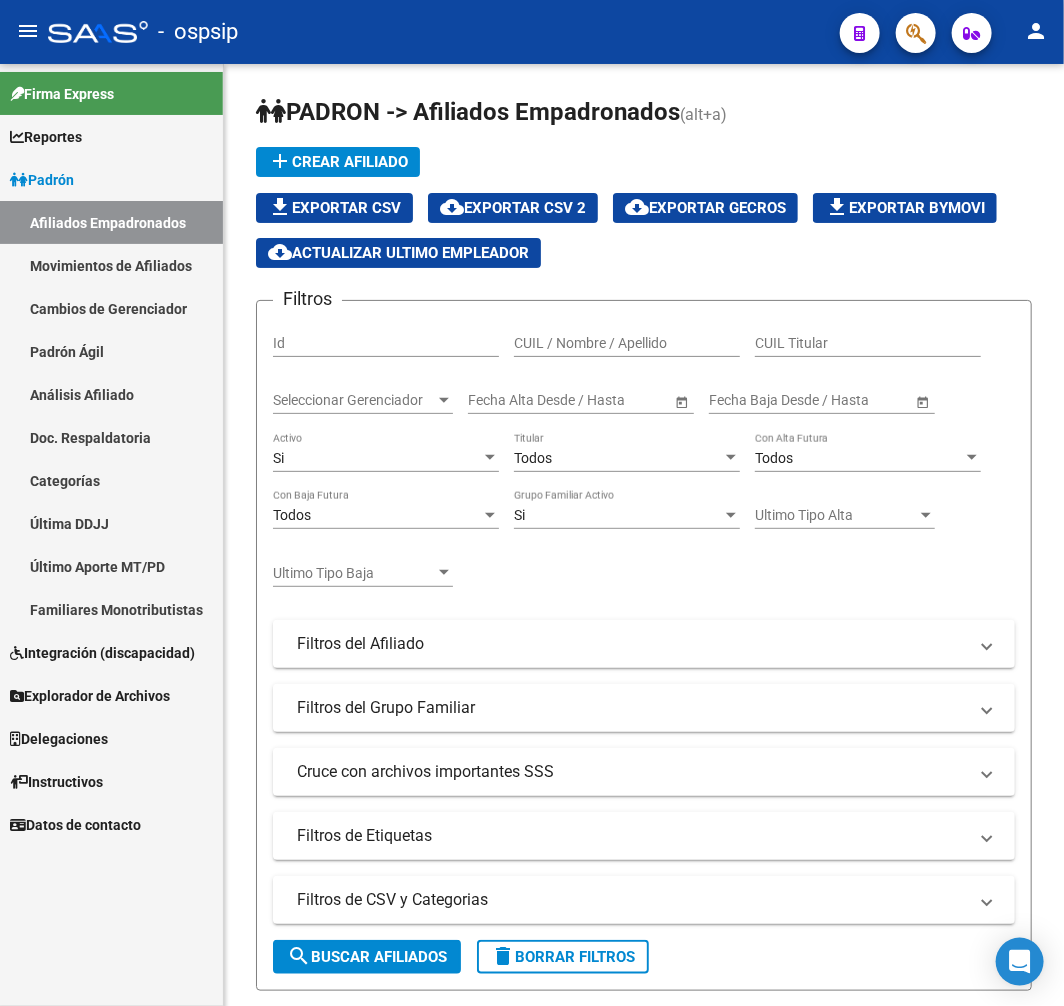click 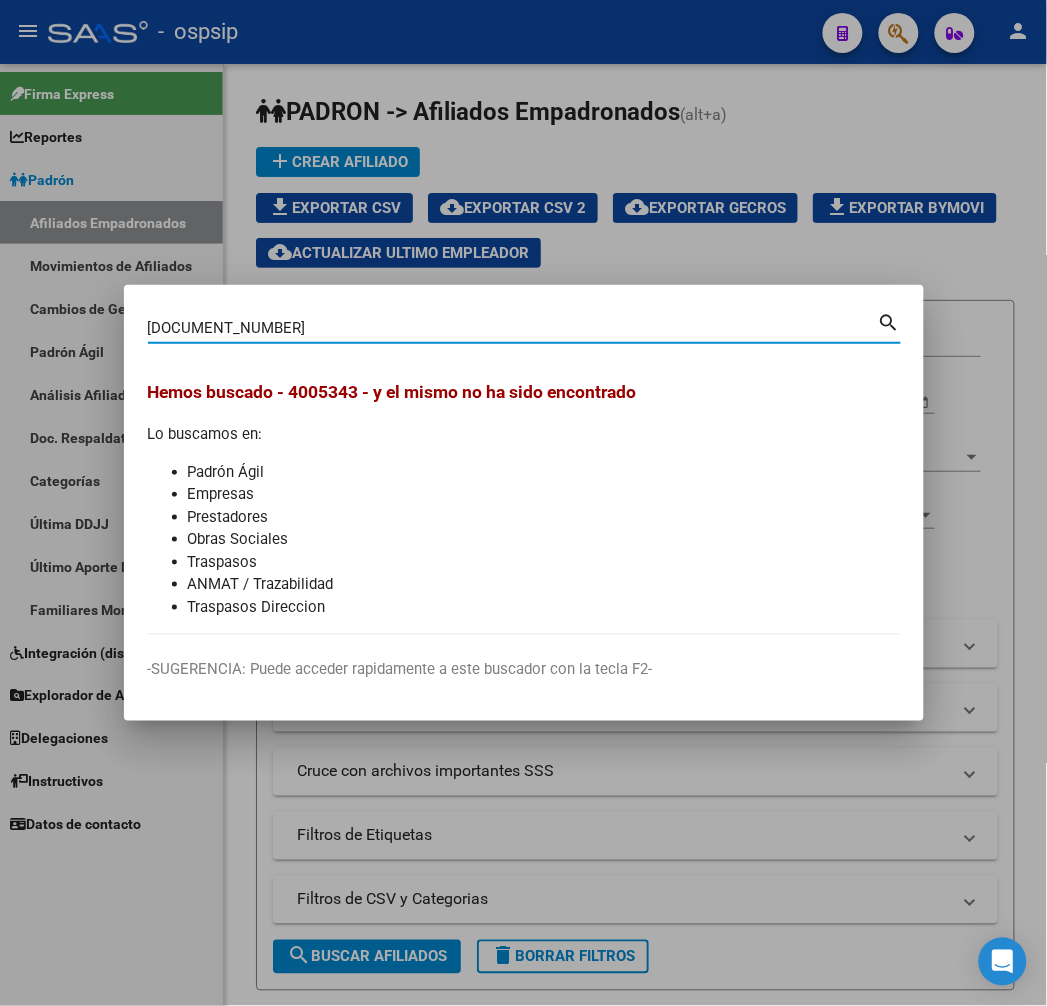 click on "[NUMBER] Buscar (apellido, dni, cuil, nro traspaso, cuit, obra social) search" at bounding box center [524, 335] 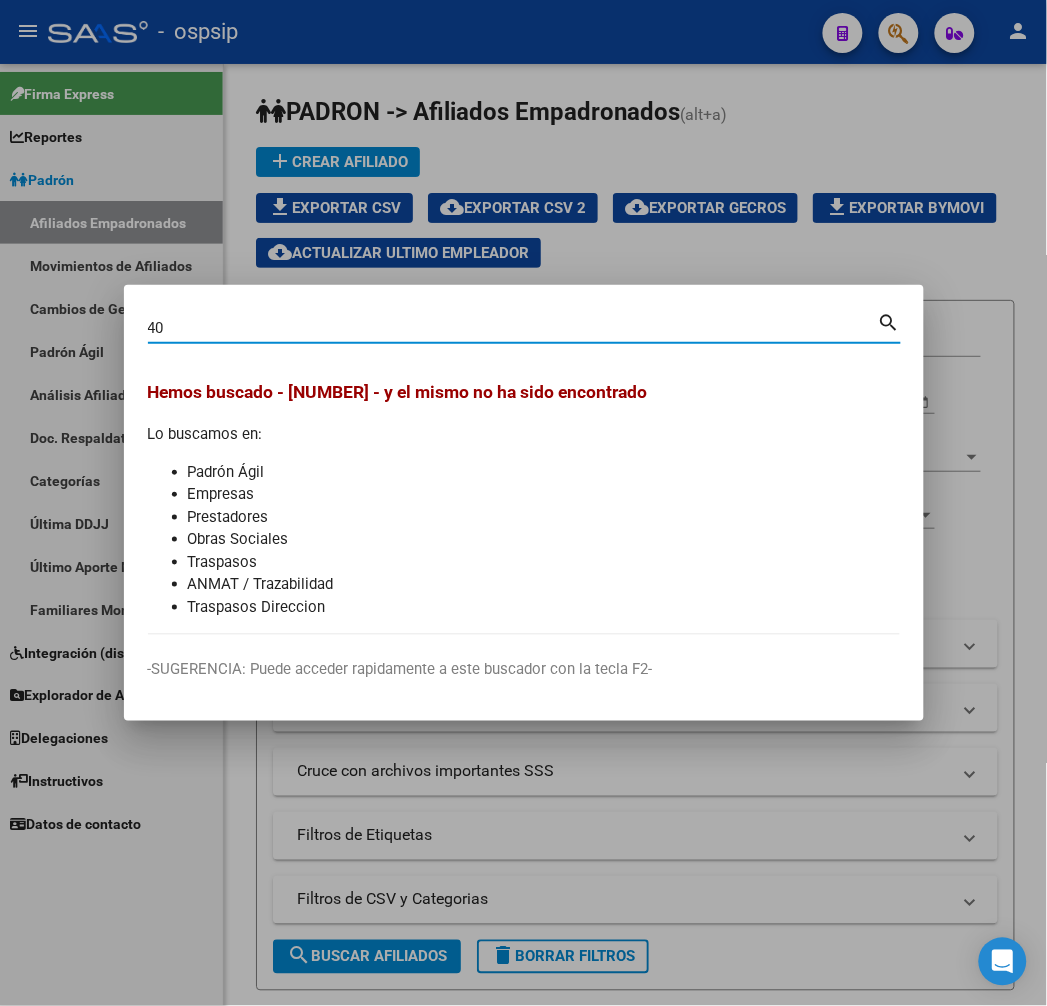 type on "4" 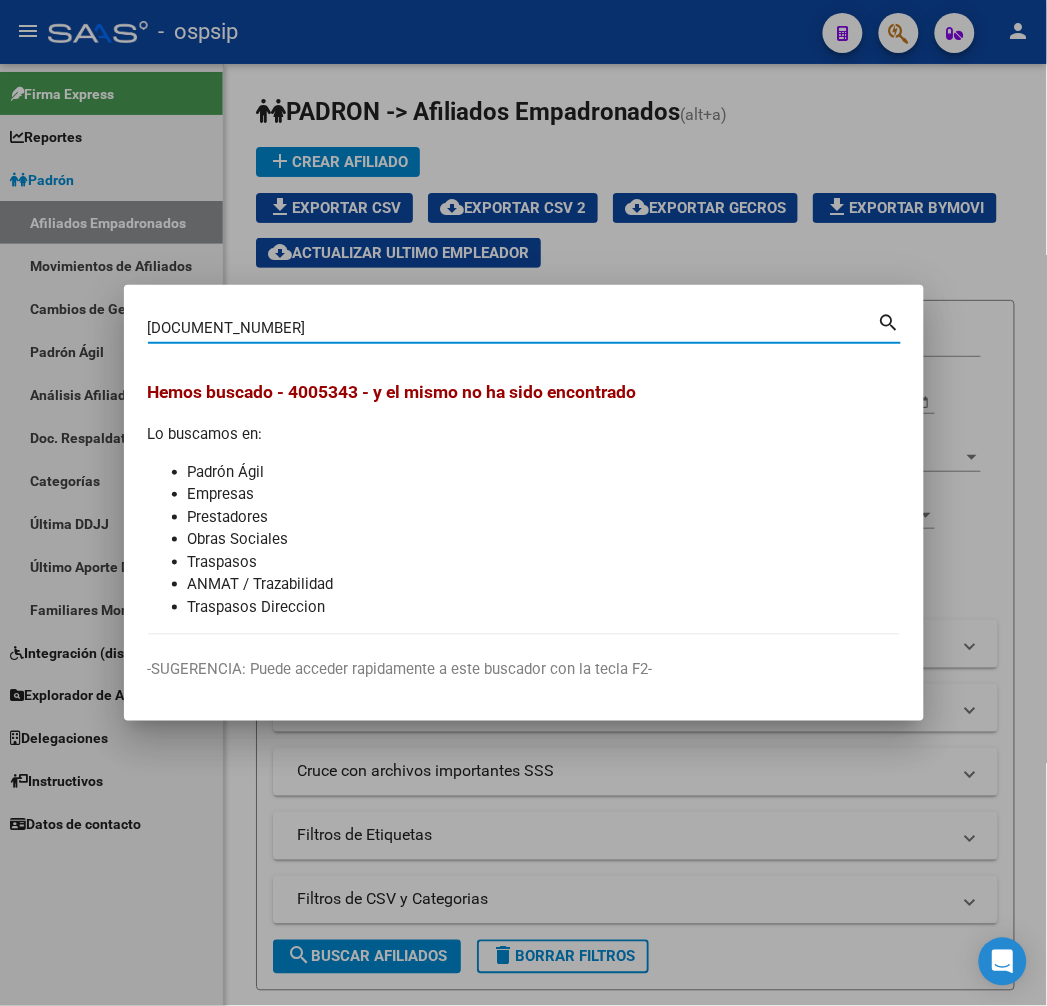 click on "[DOCUMENT_NUMBER]" at bounding box center [513, 328] 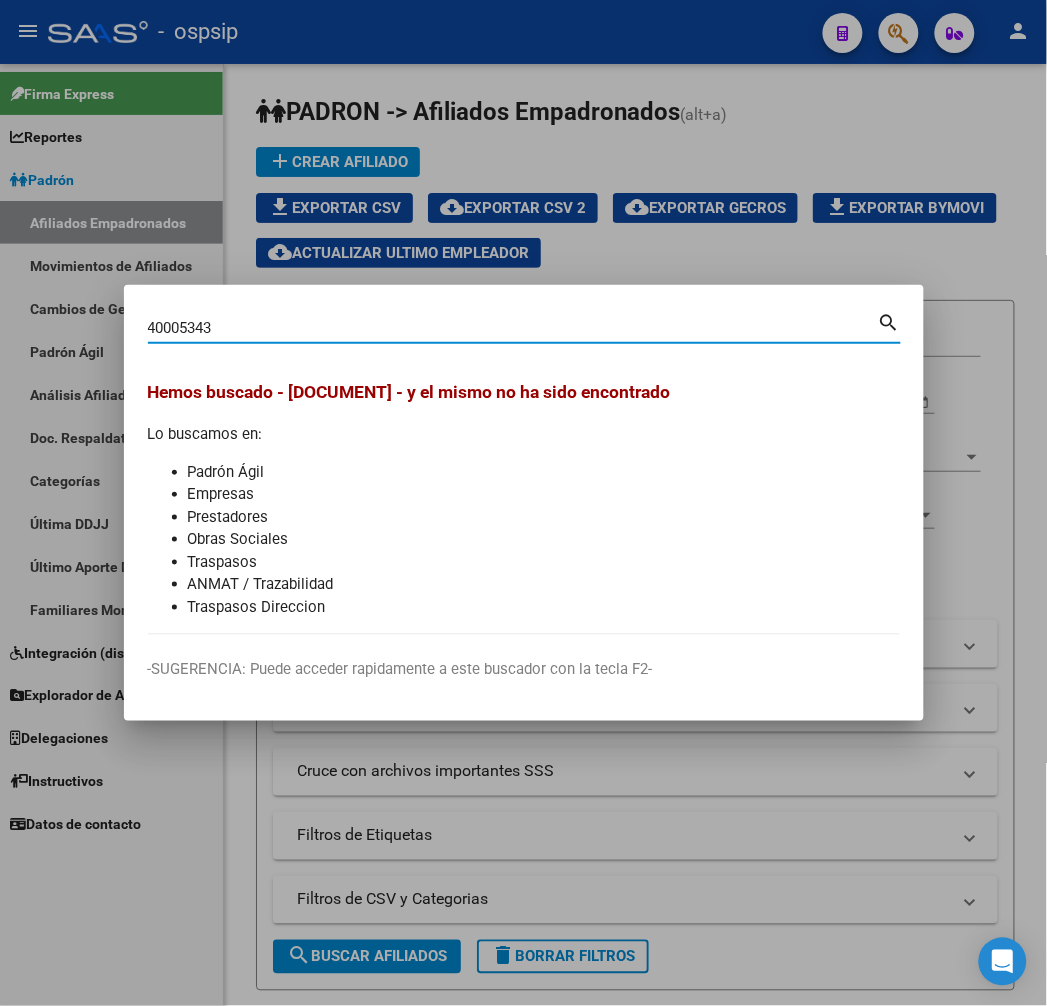 type on "40005343" 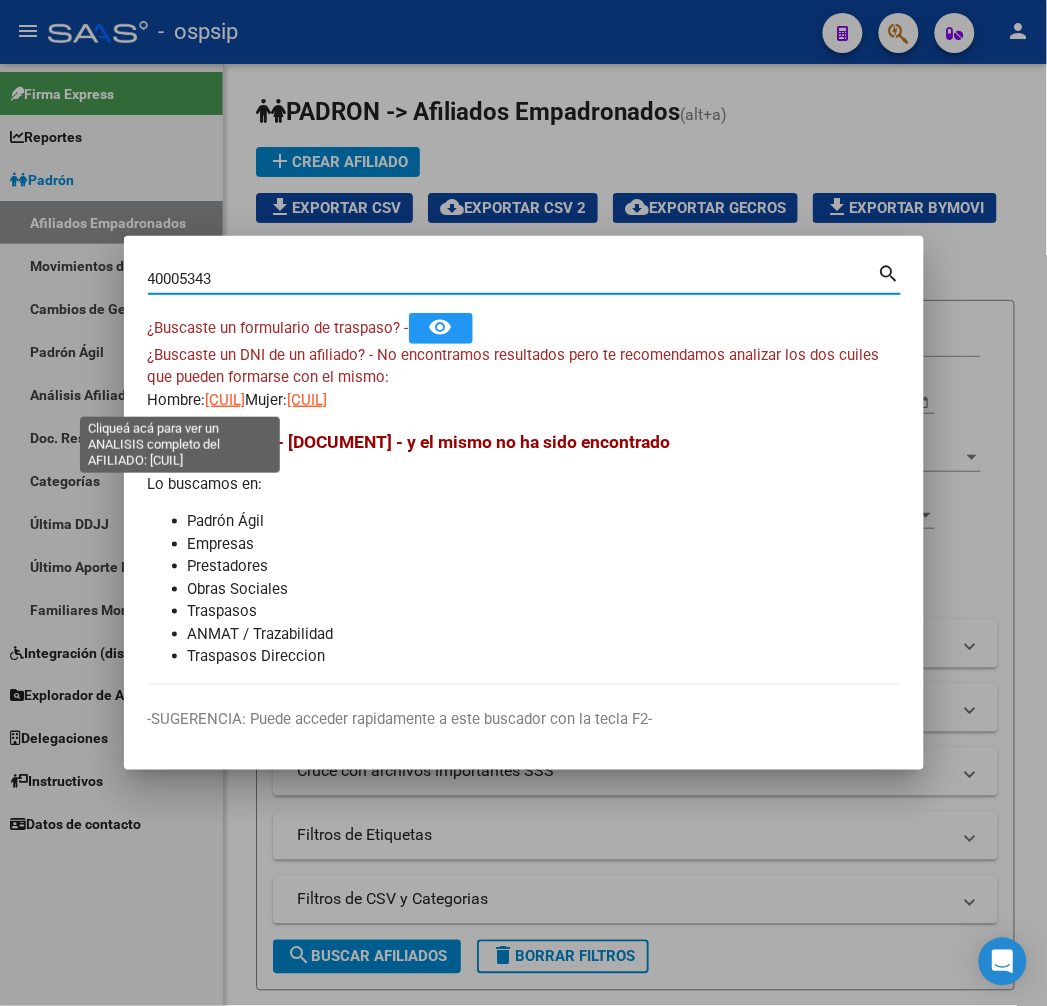 click on "[CUIL]" at bounding box center (226, 400) 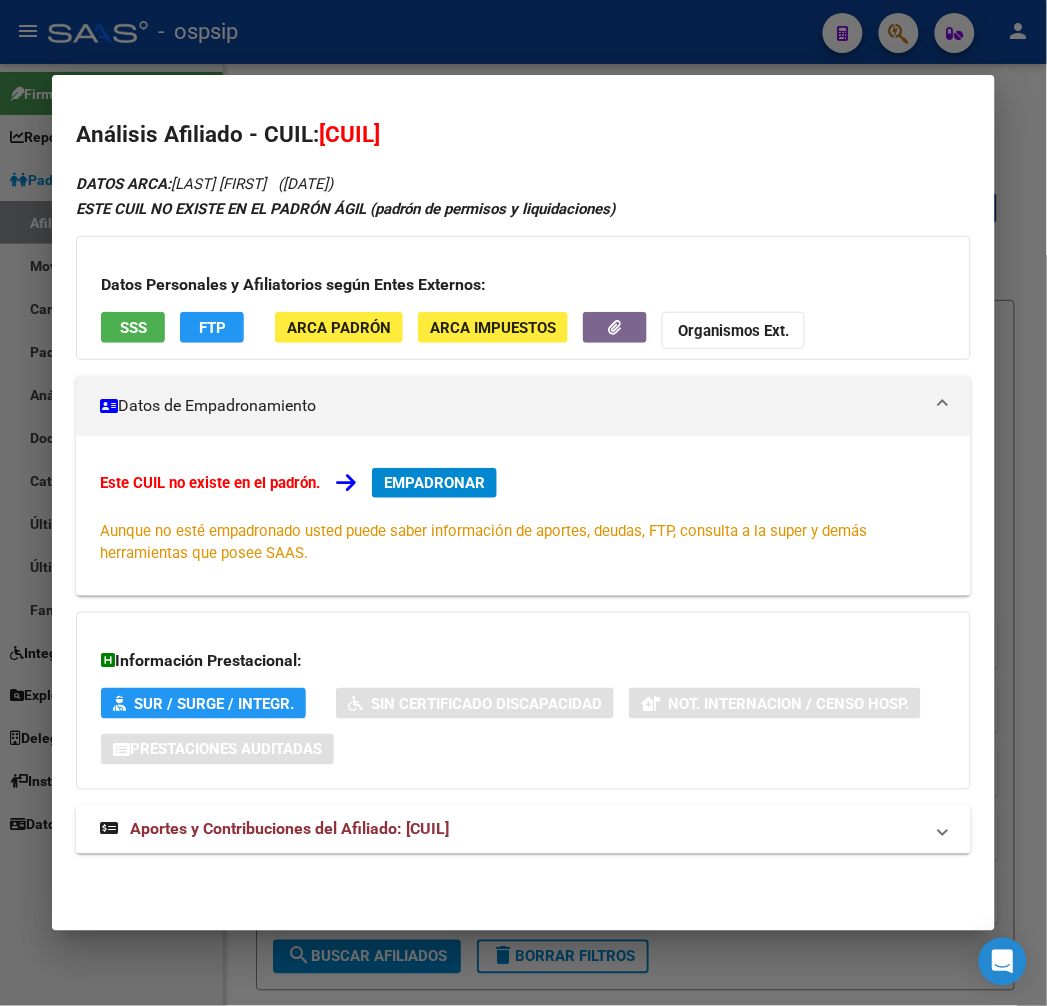 click on "Aportes y Contribuciones del Afiliado: [CUIL]" at bounding box center (511, 830) 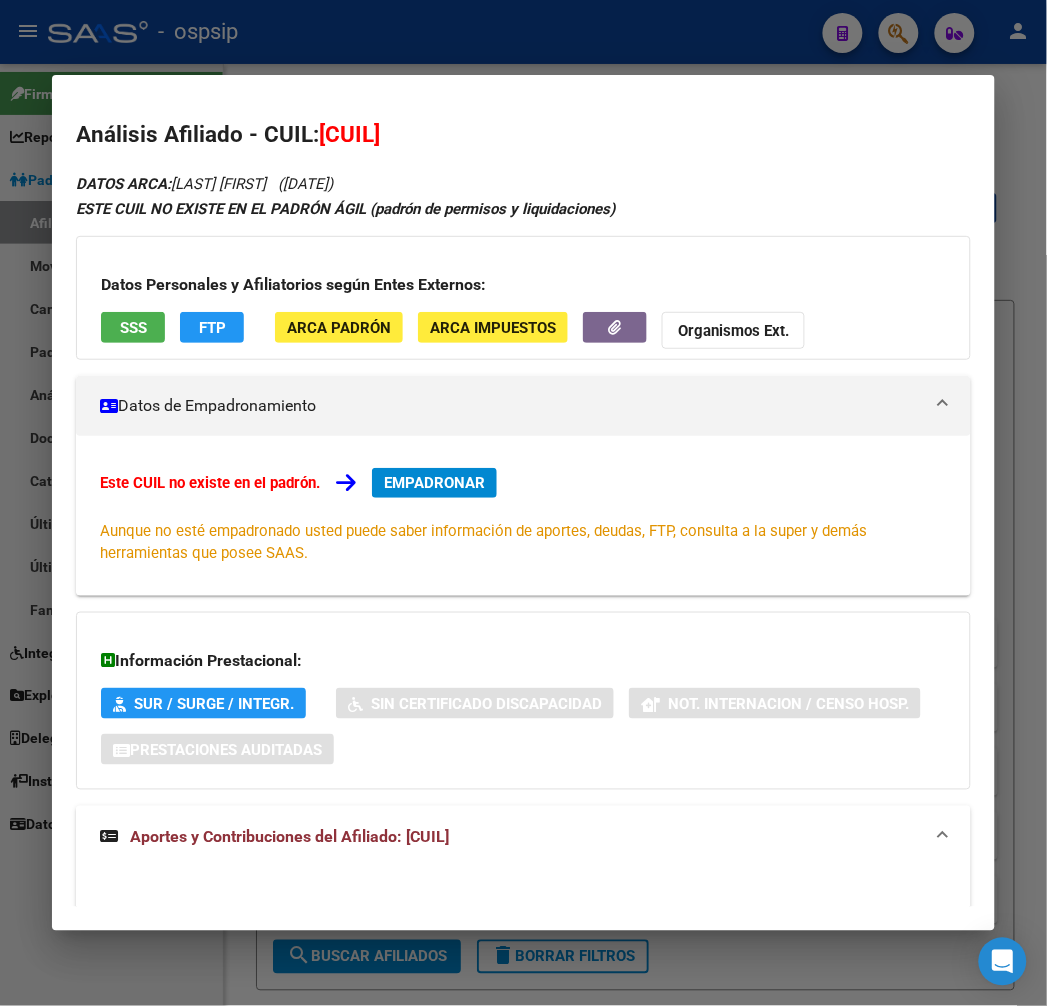 scroll, scrollTop: 777, scrollLeft: 0, axis: vertical 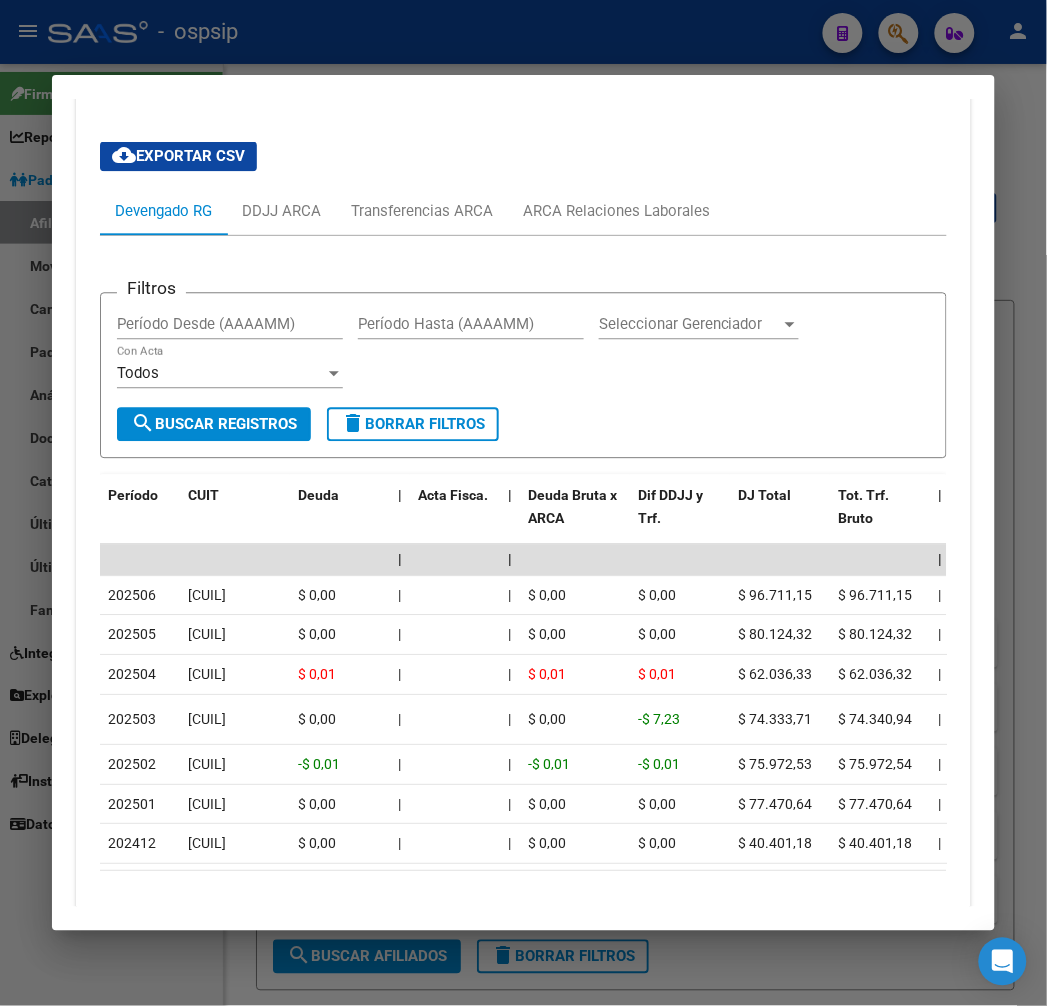 click at bounding box center (523, 503) 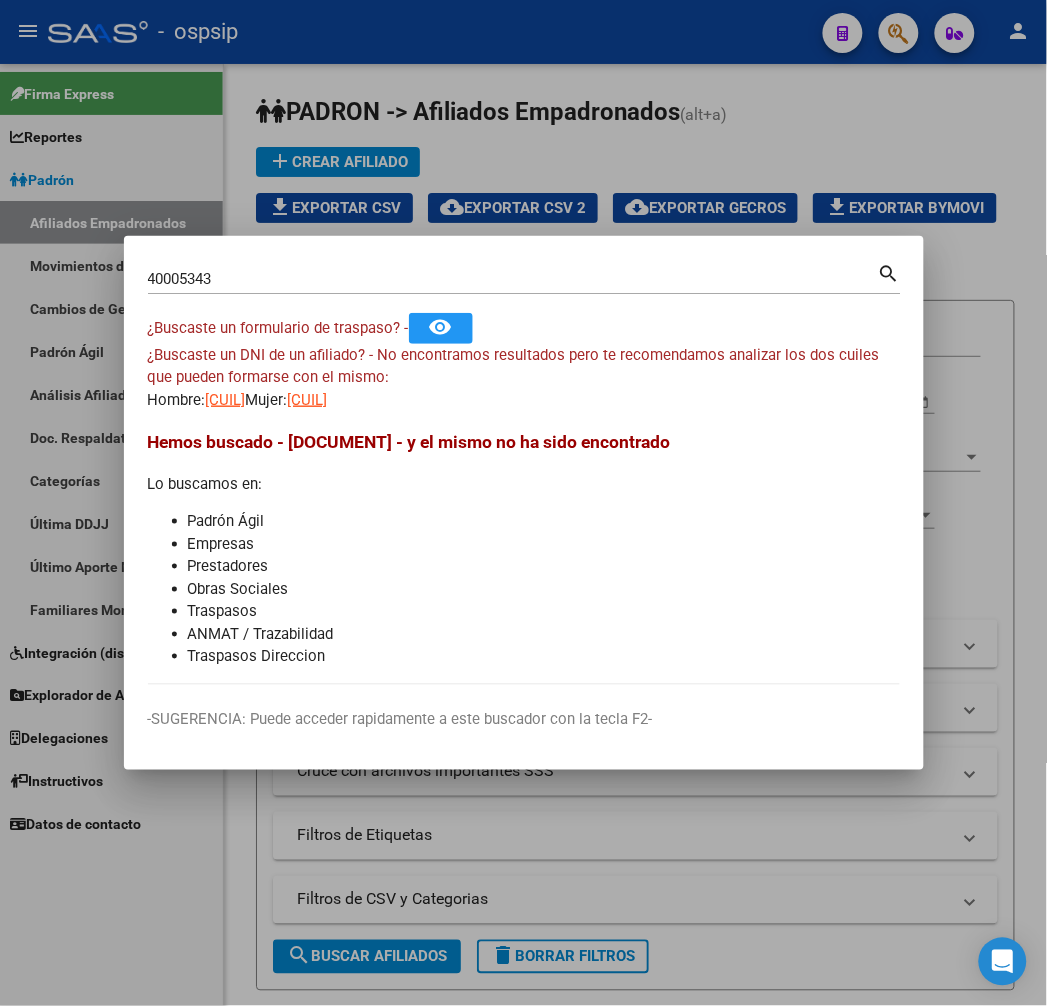 click at bounding box center [523, 503] 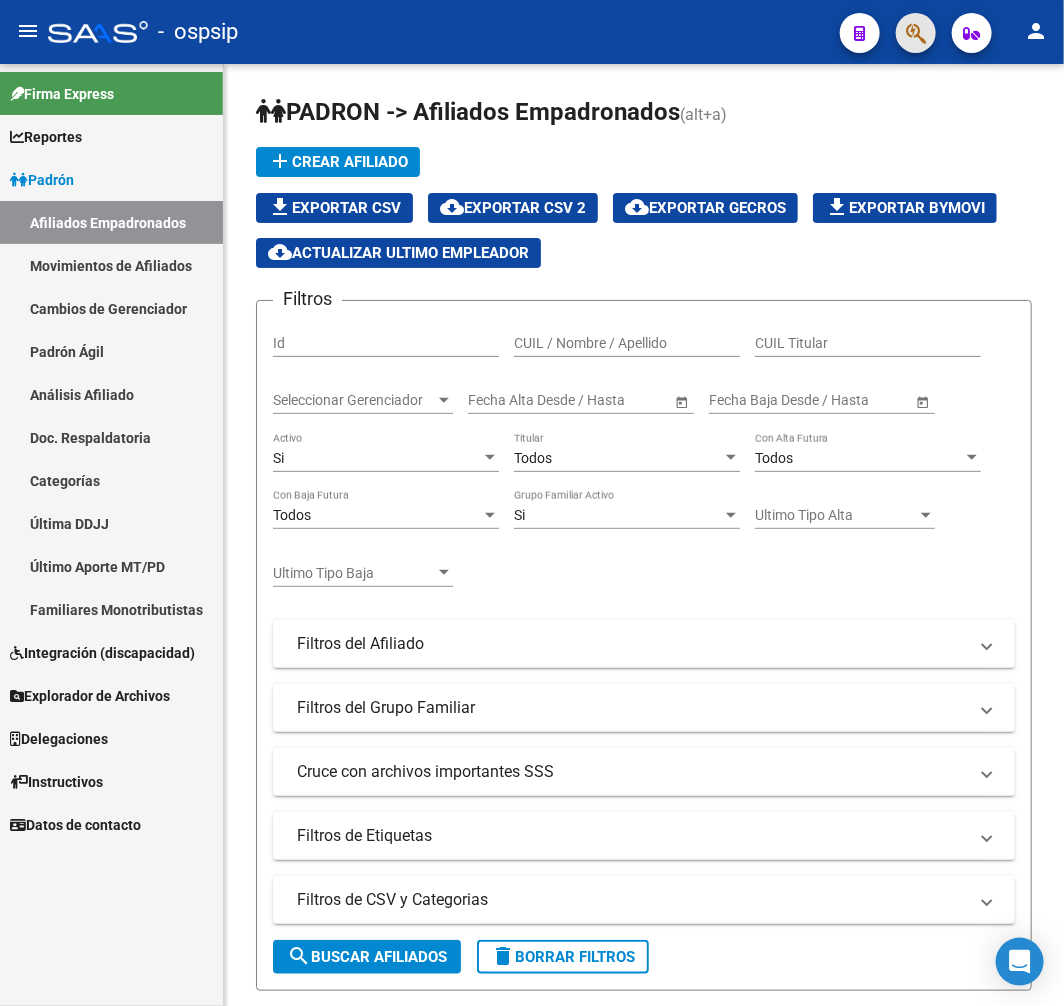 click 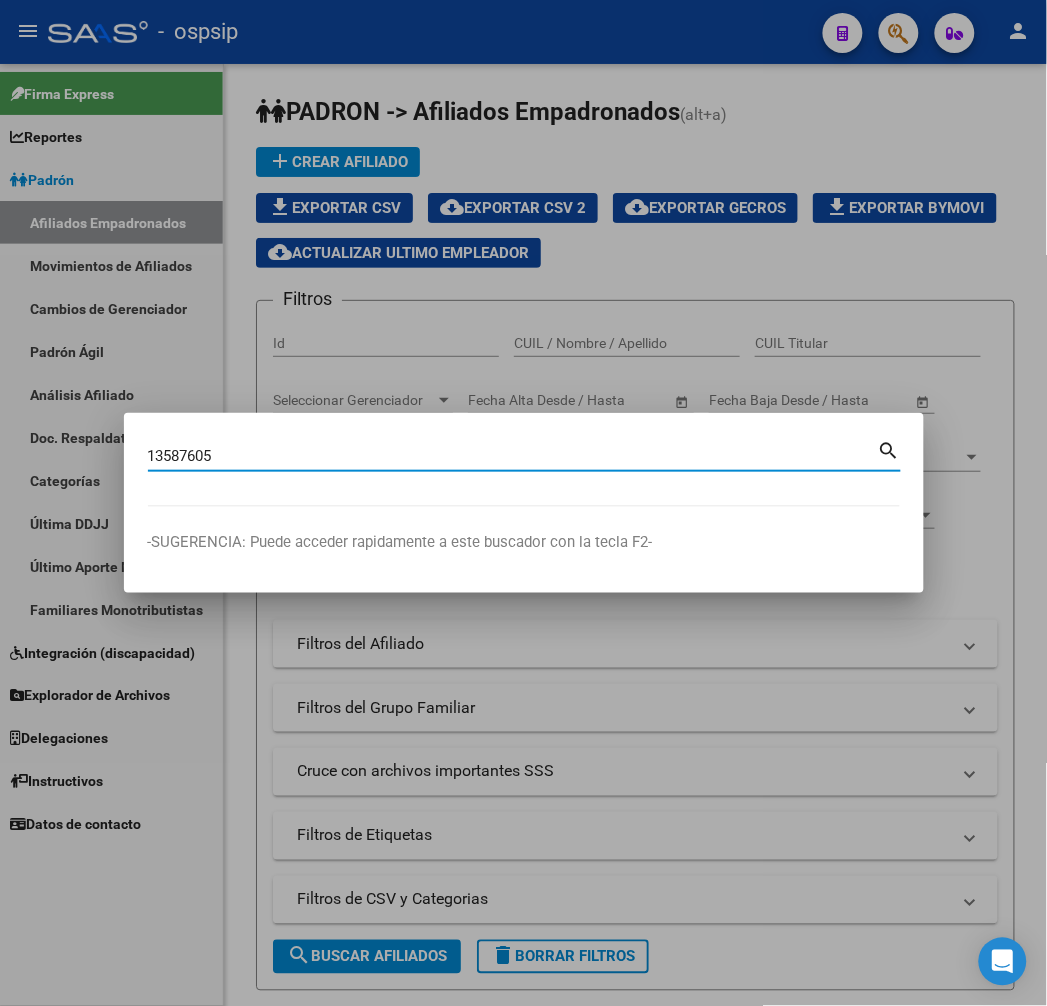 type on "13587605" 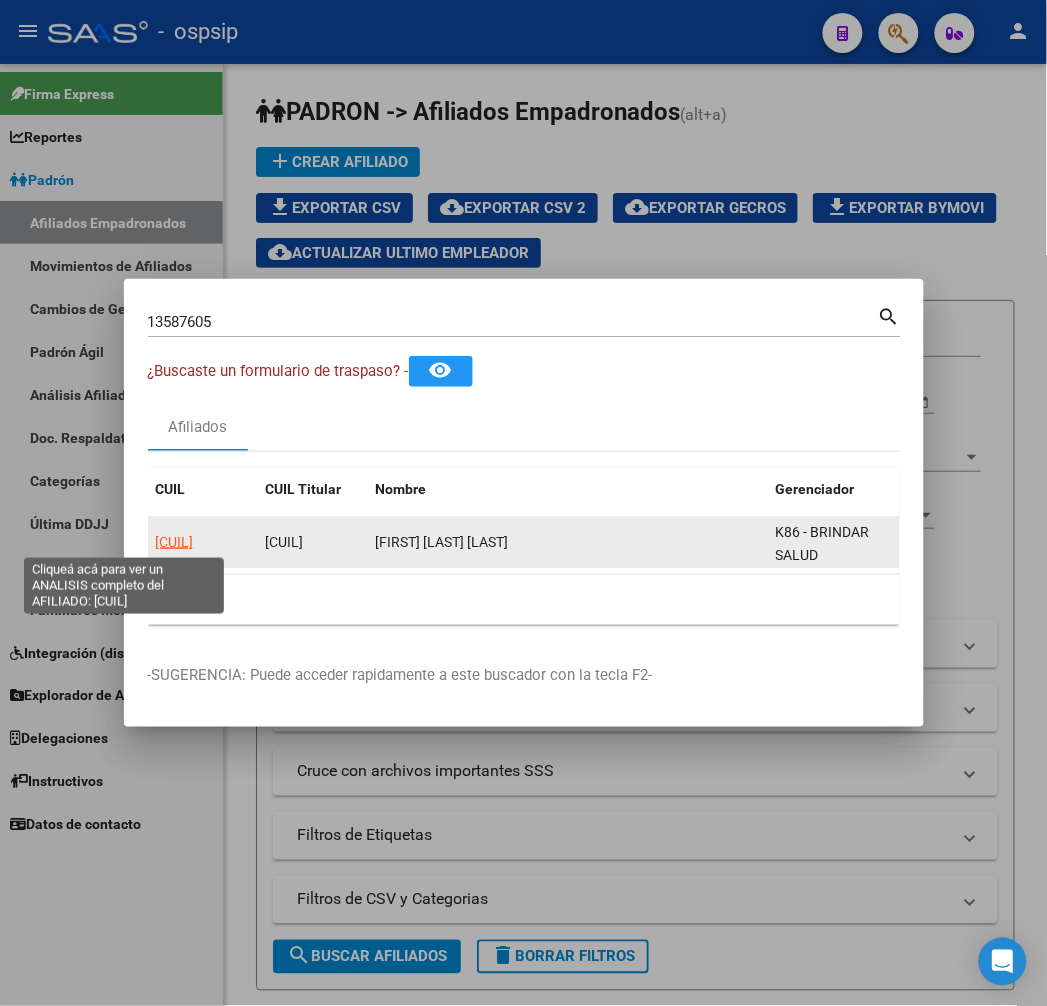 click on "[CUIL]" 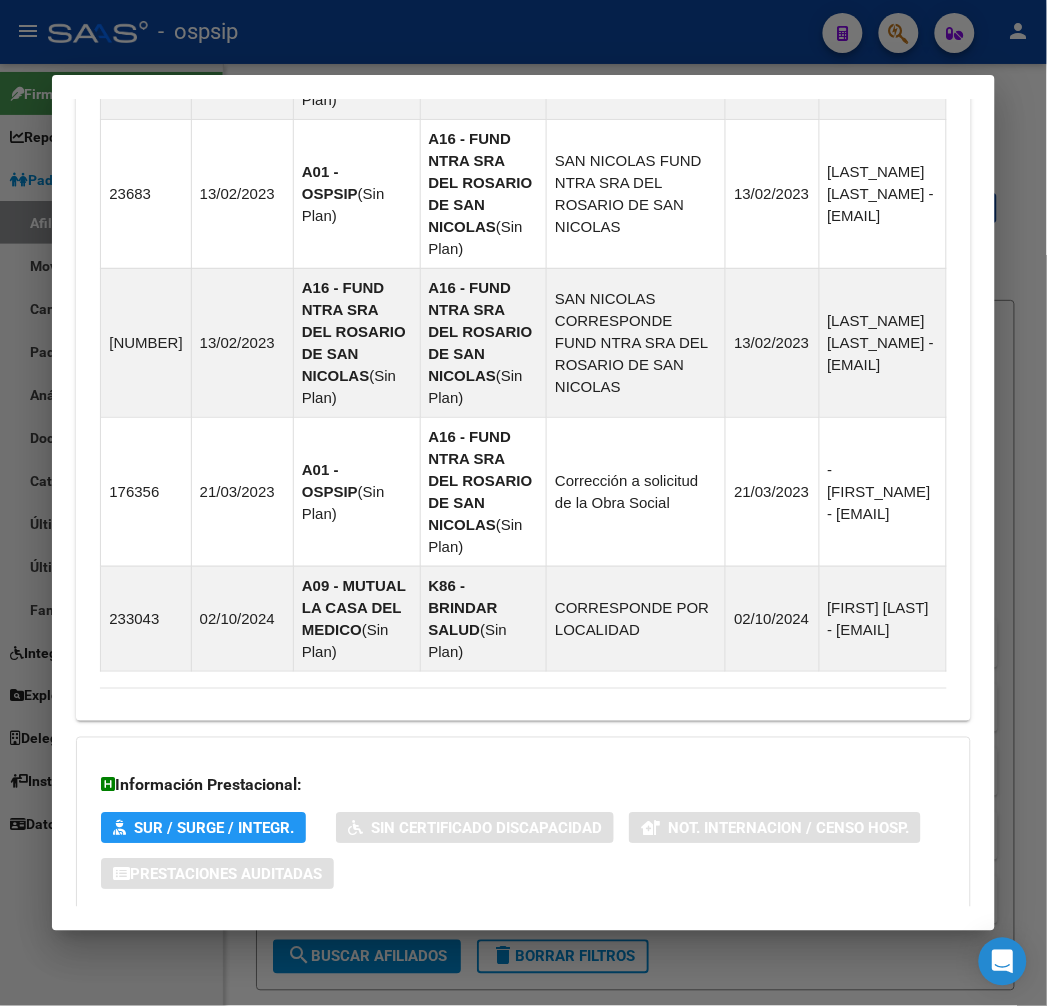 scroll, scrollTop: 2045, scrollLeft: 0, axis: vertical 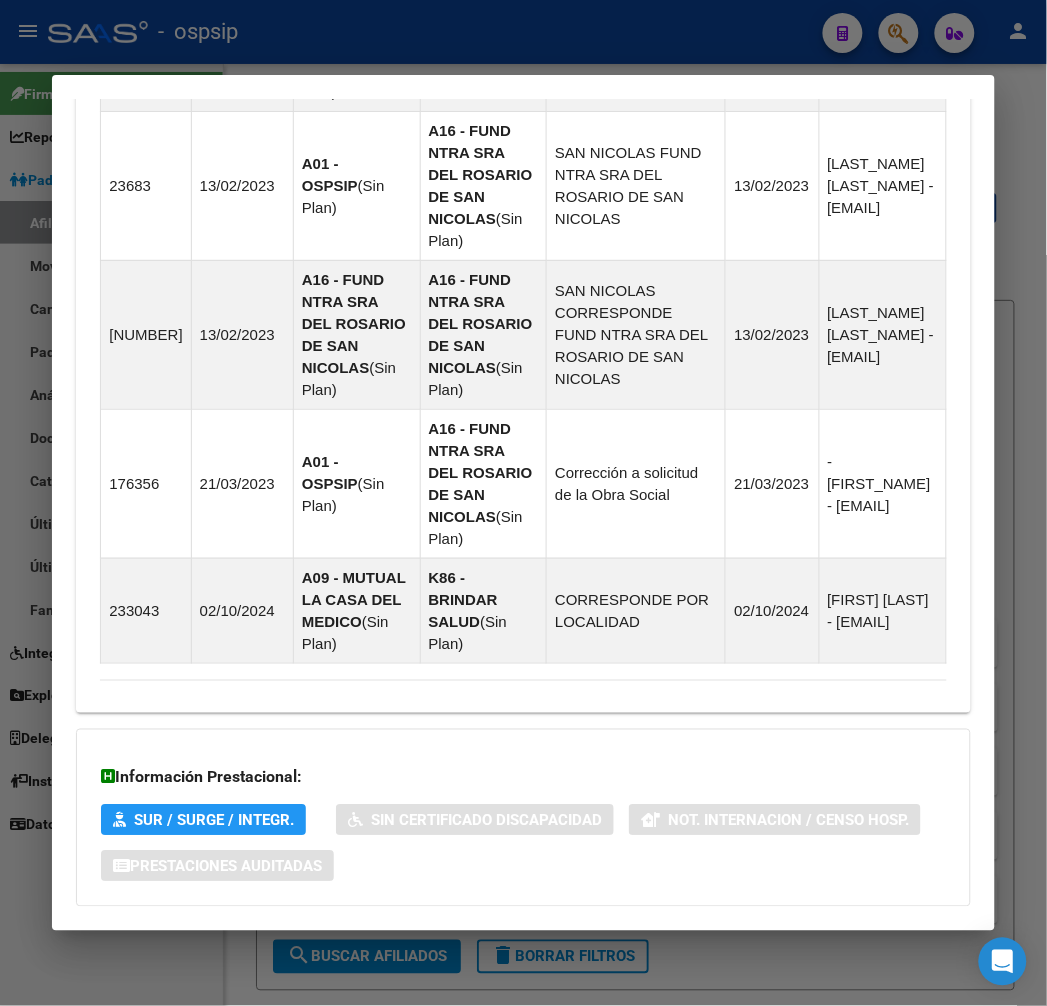 click on "Aportes y Contribuciones del Afiliado: [CUIL]" at bounding box center (523, 947) 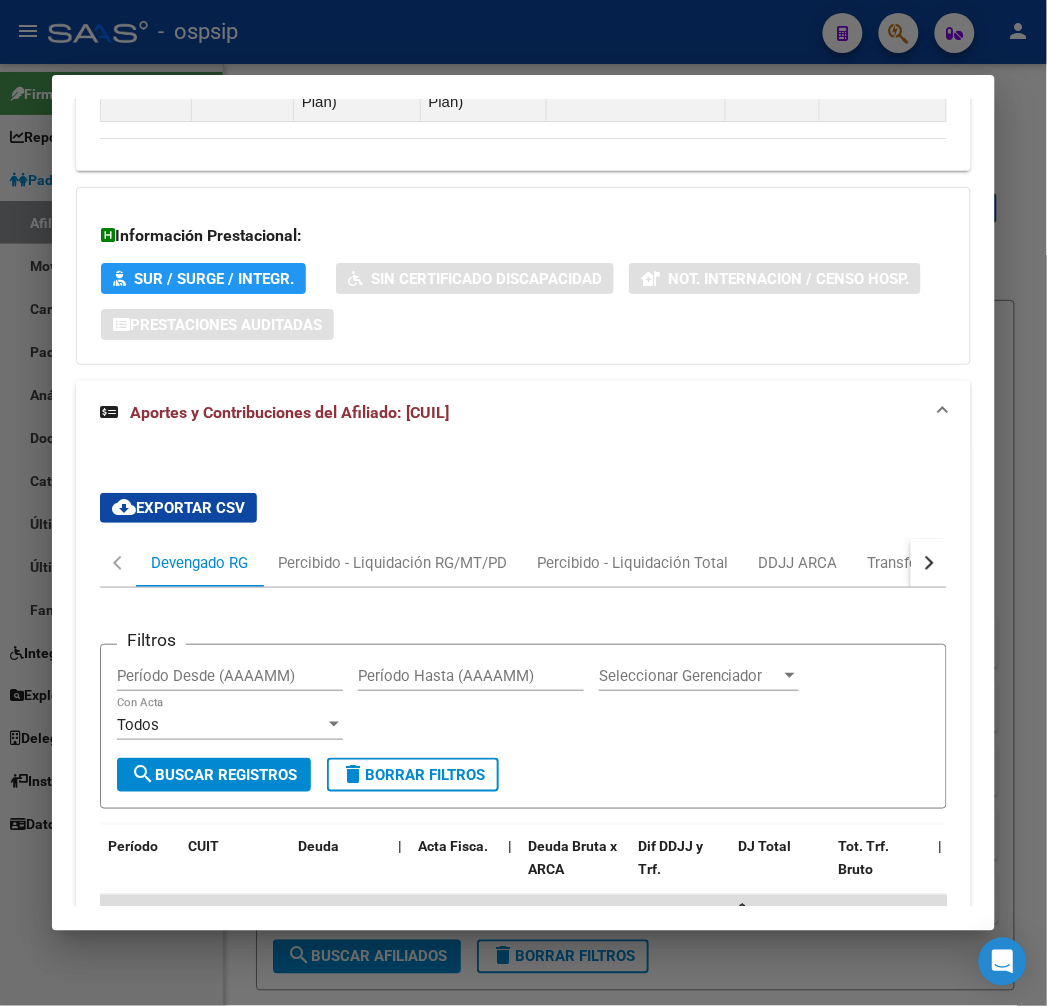 scroll, scrollTop: 2588, scrollLeft: 0, axis: vertical 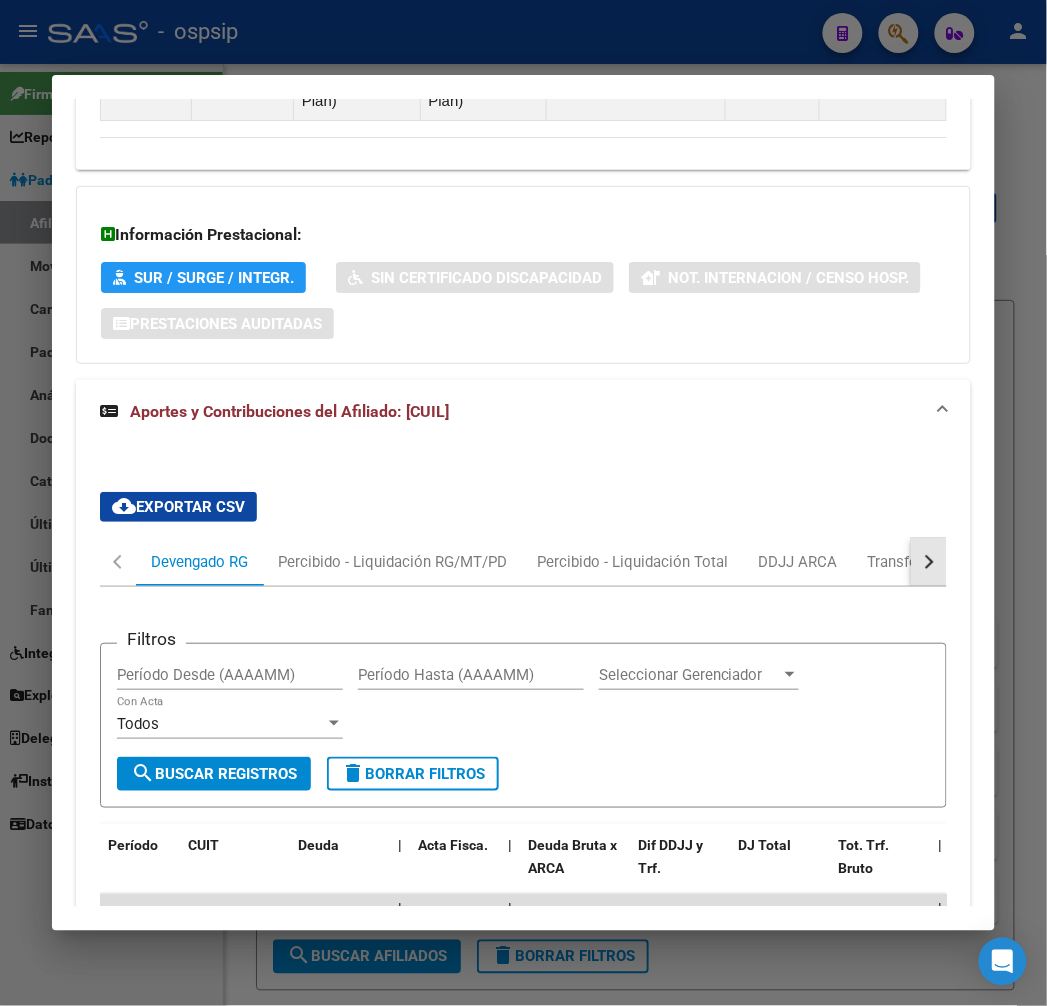 click at bounding box center (929, 562) 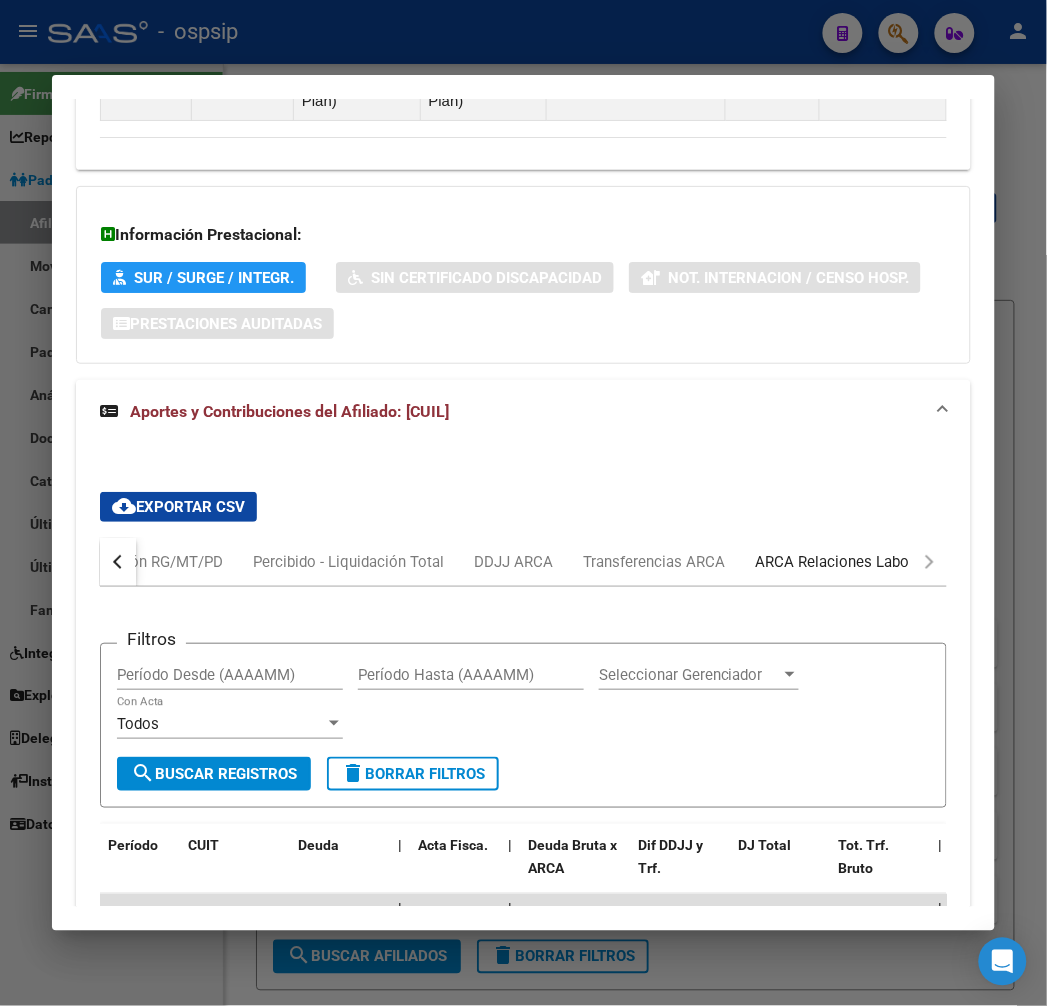 click on "ARCA Relaciones Laborales" at bounding box center [848, 562] 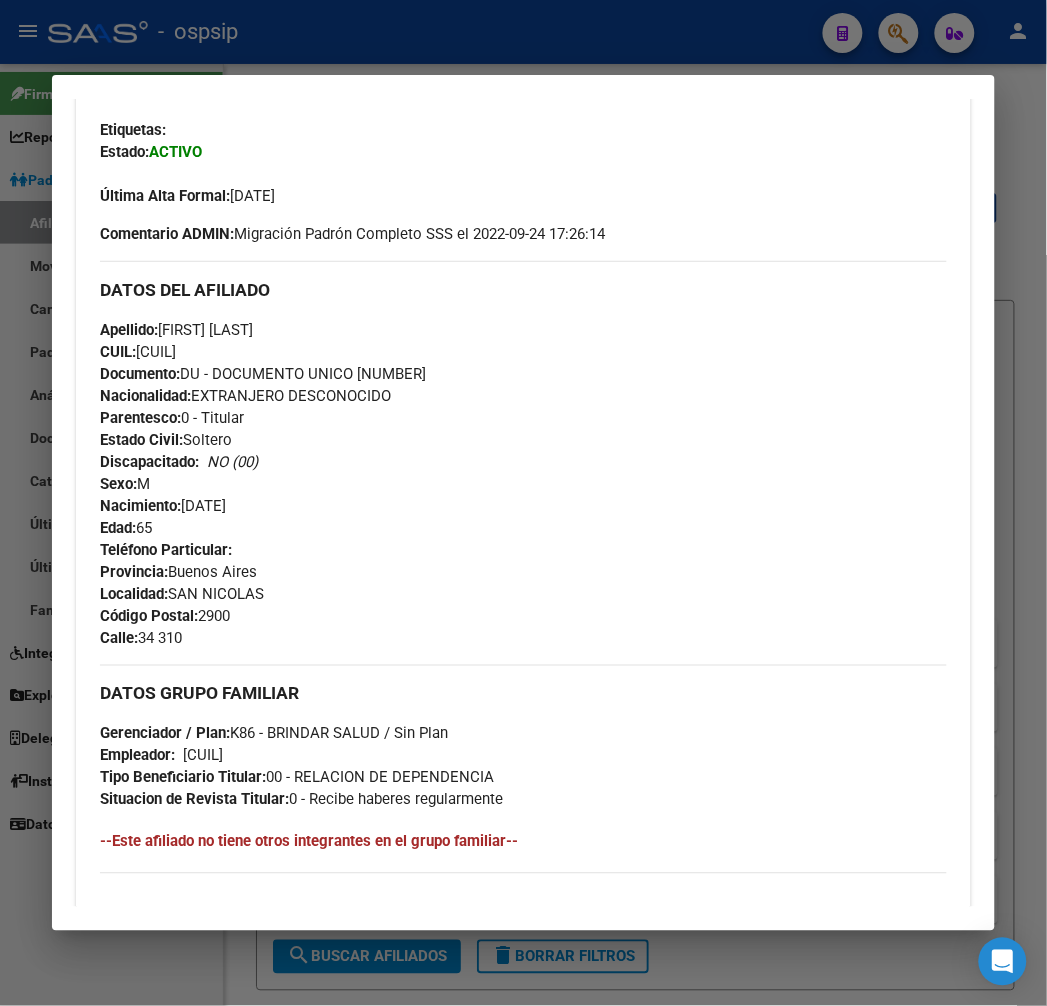 scroll, scrollTop: 506, scrollLeft: 0, axis: vertical 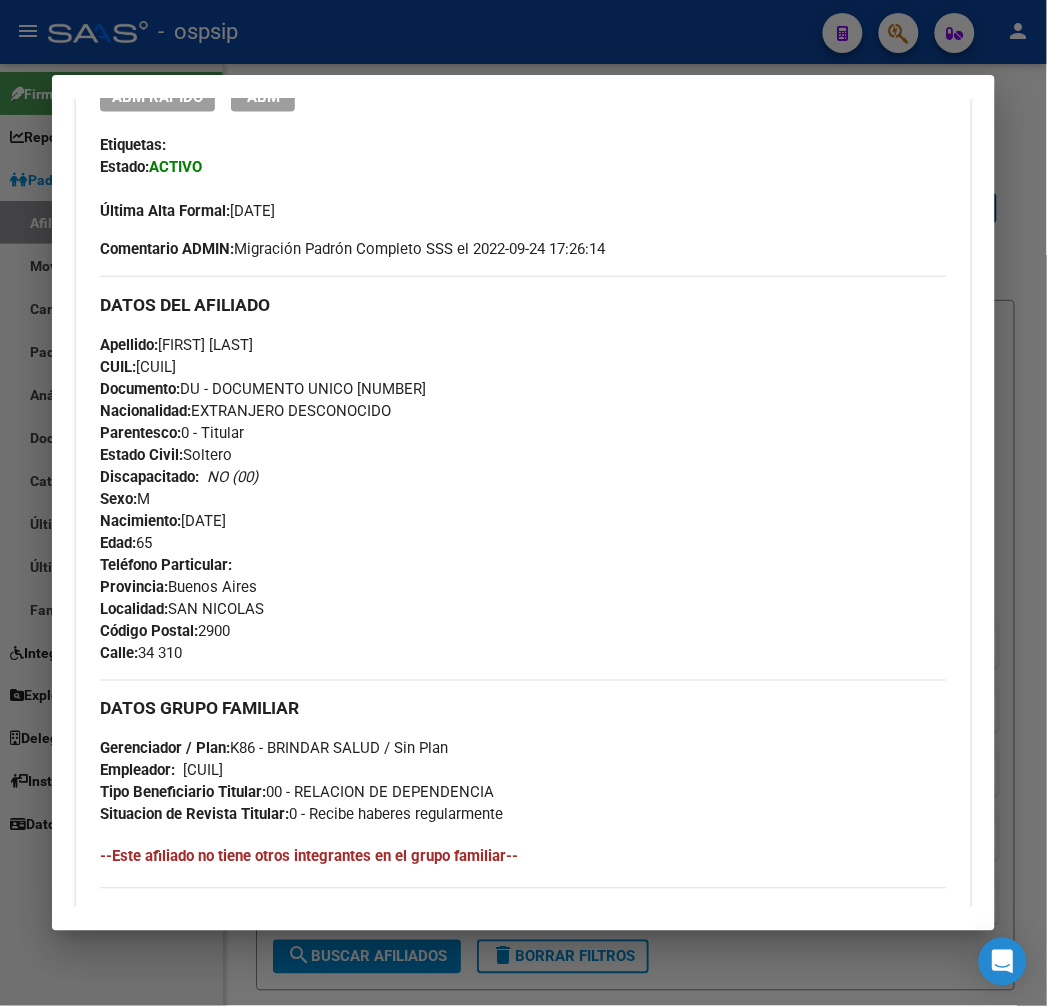 click at bounding box center (523, 503) 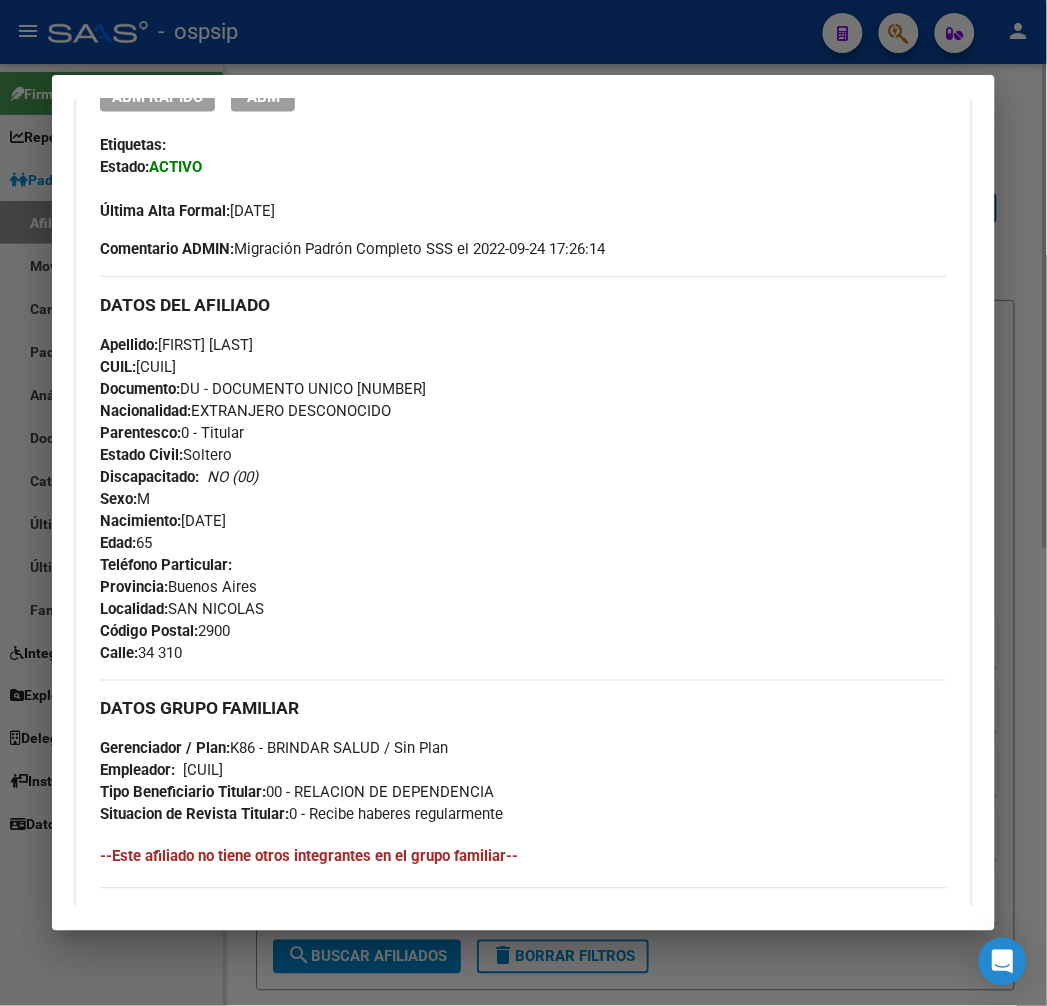 click at bounding box center [523, 503] 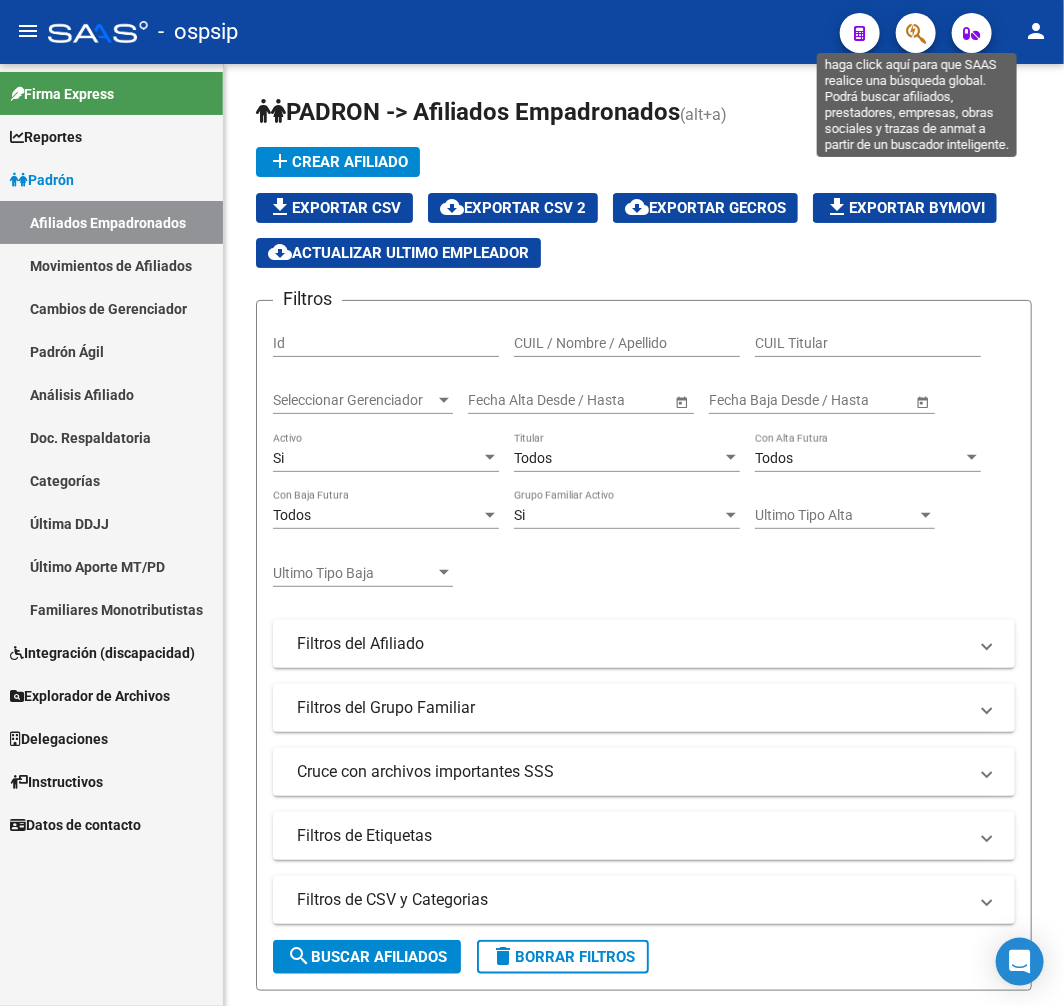 click 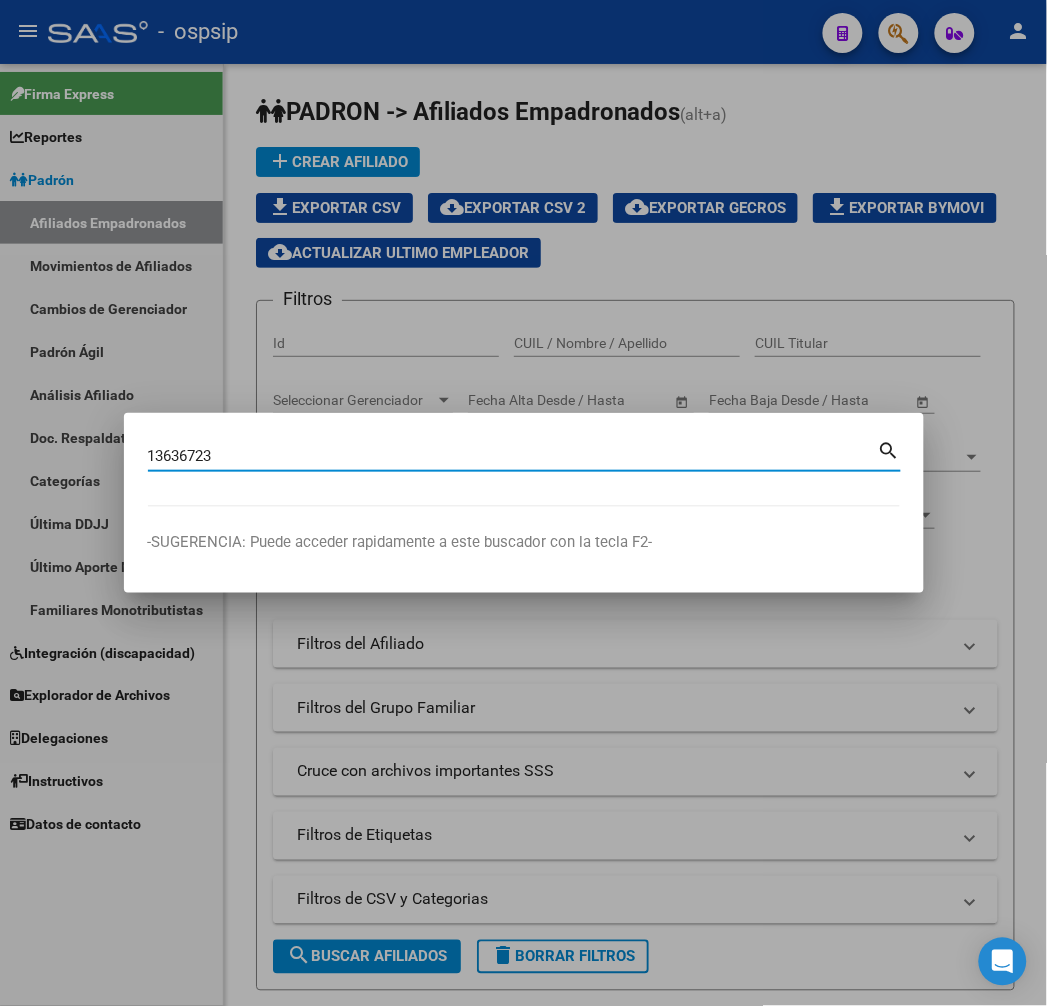 type on "13636723" 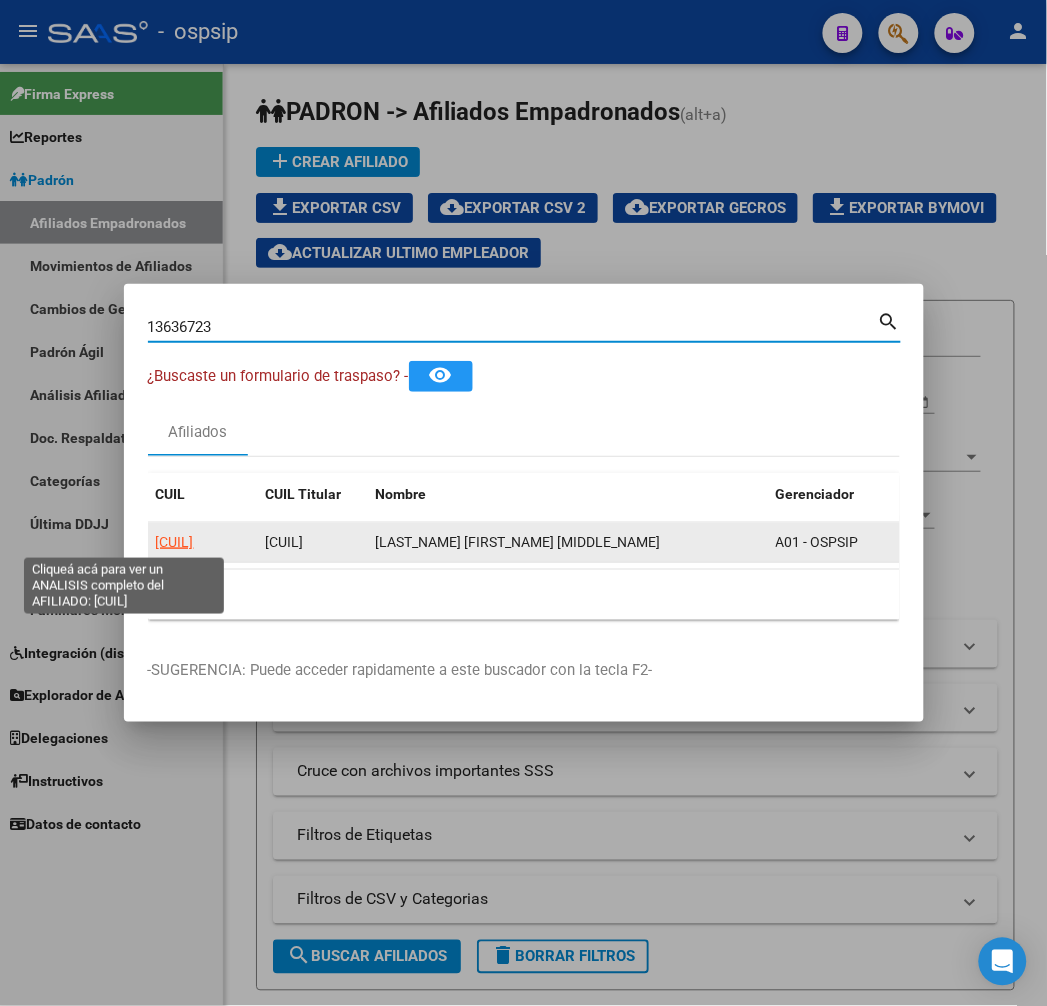 click on "[CUIL]" 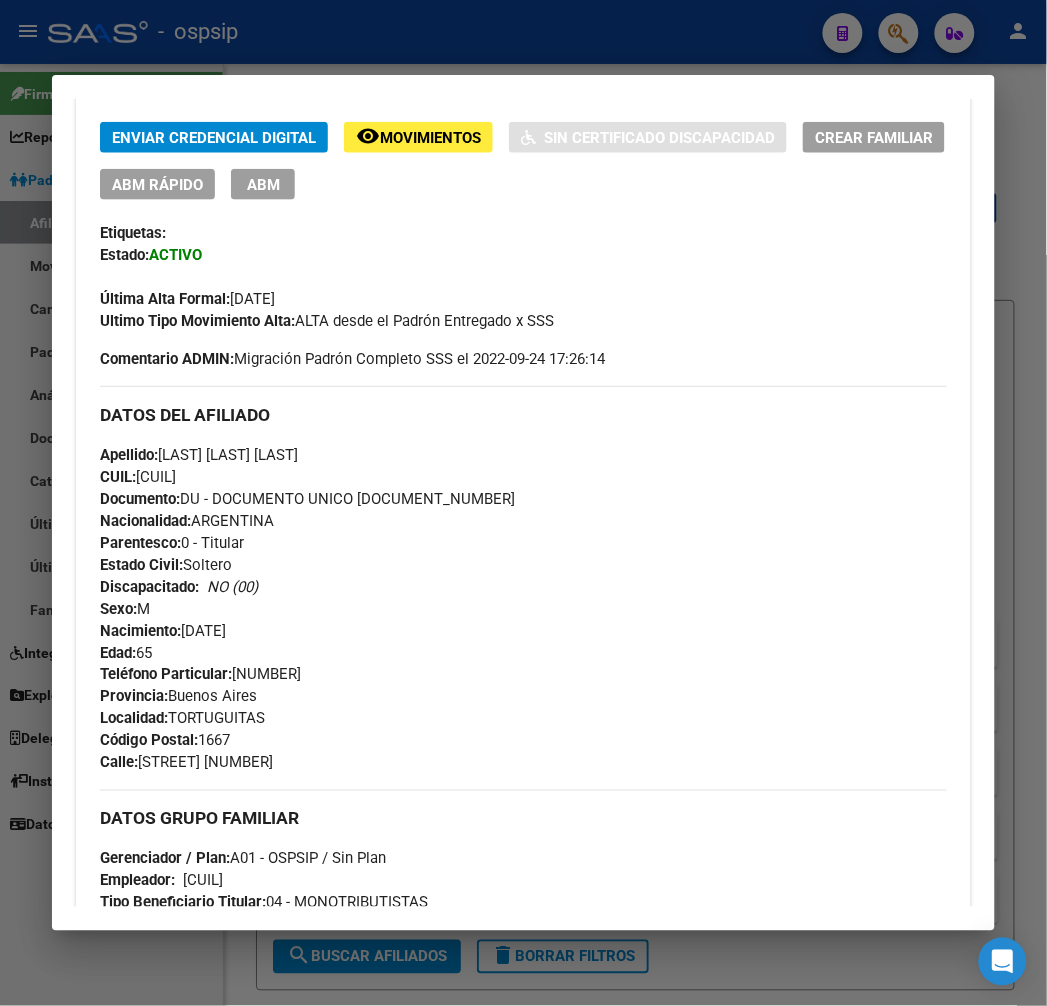 scroll, scrollTop: 444, scrollLeft: 0, axis: vertical 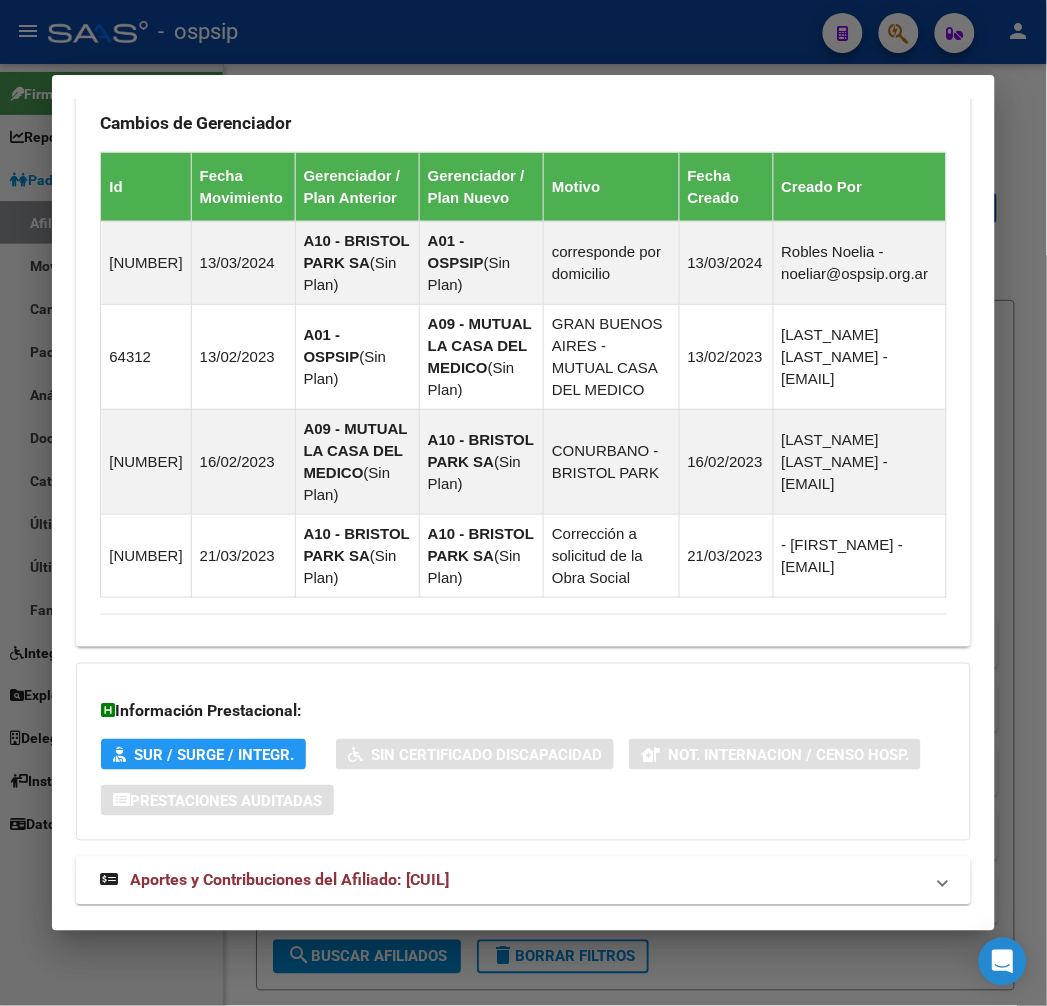 drag, startPoint x: 630, startPoint y: 844, endPoint x: 681, endPoint y: 782, distance: 80.280754 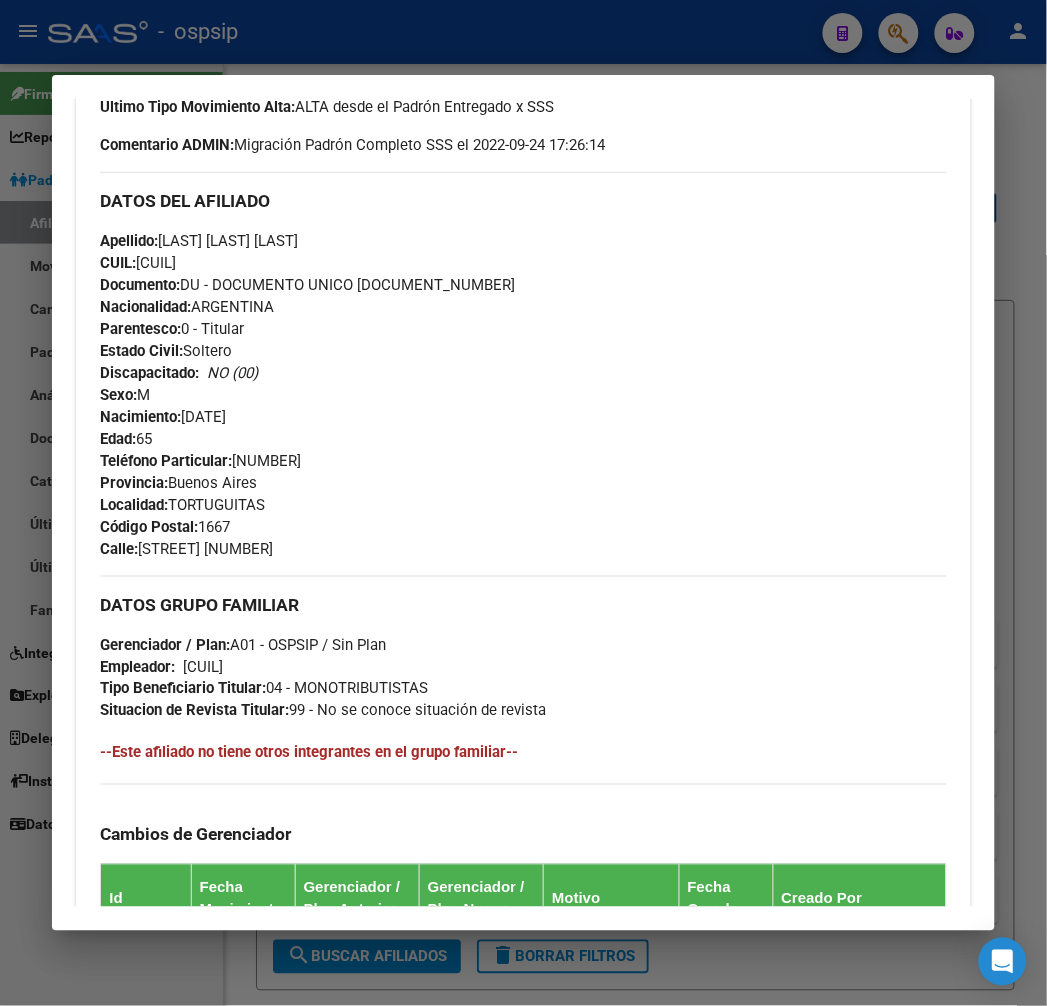 scroll, scrollTop: 630, scrollLeft: 0, axis: vertical 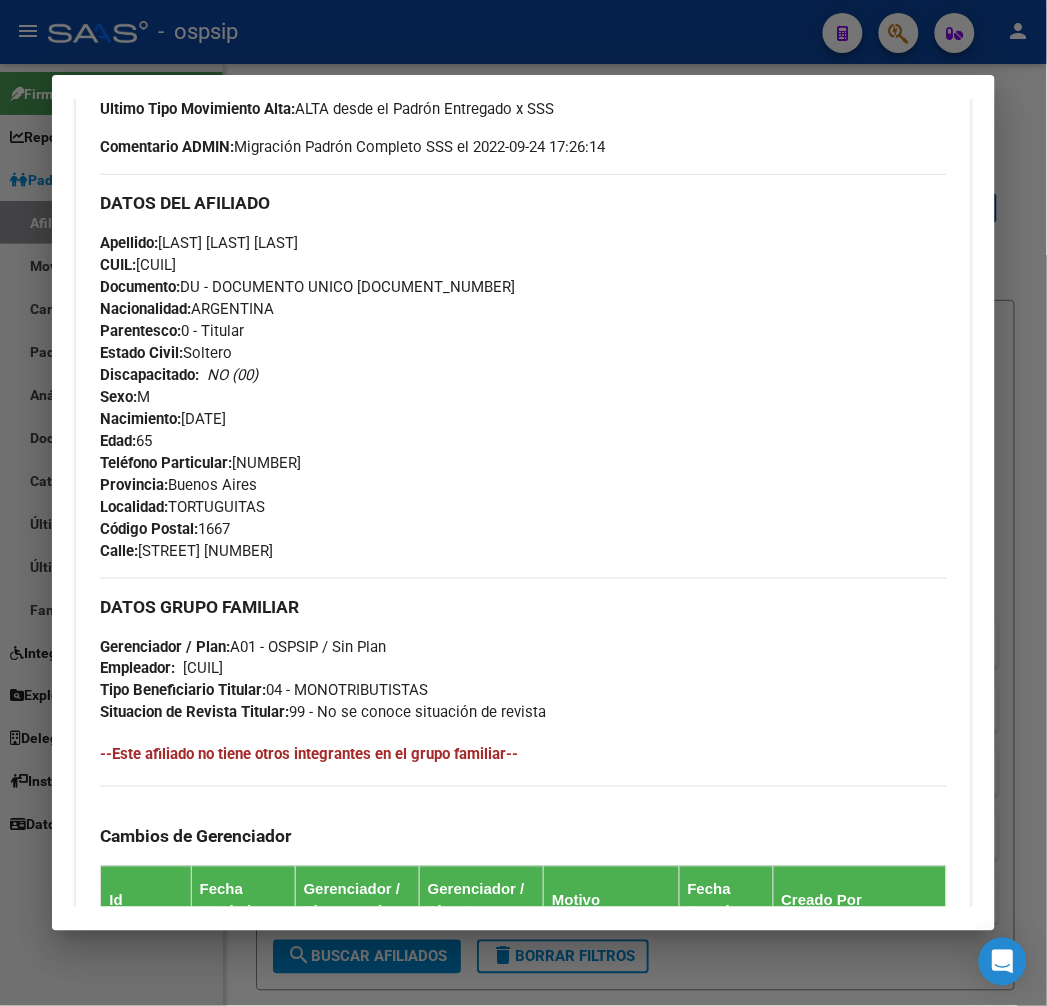 click at bounding box center (523, 503) 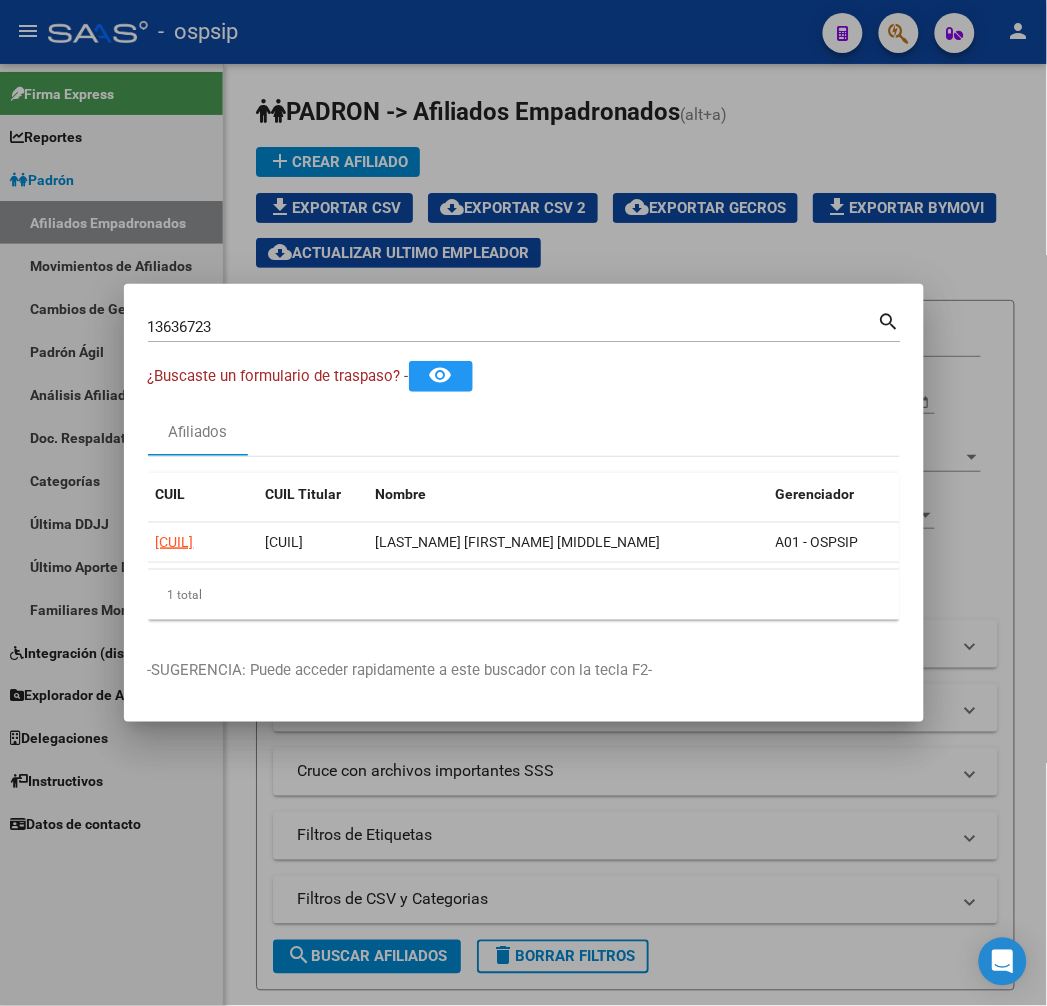 click at bounding box center (523, 503) 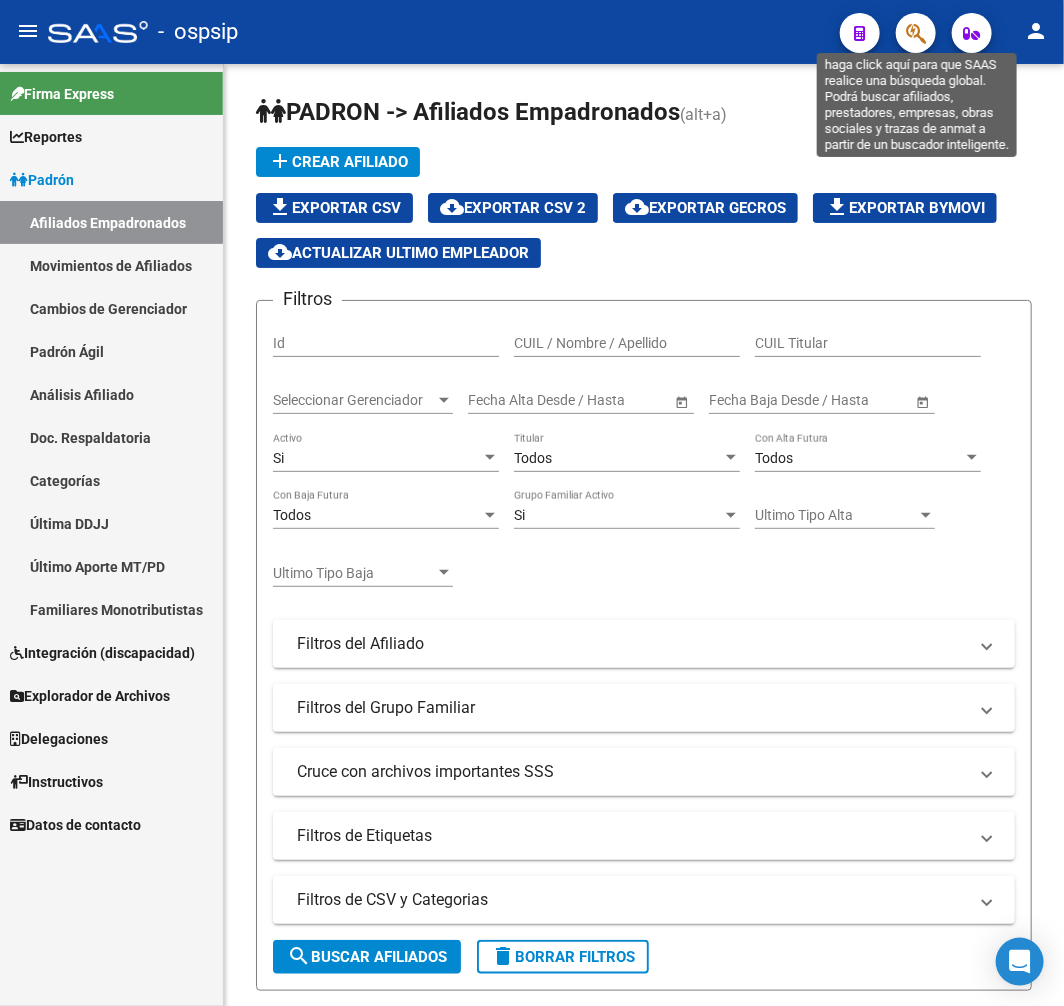 click 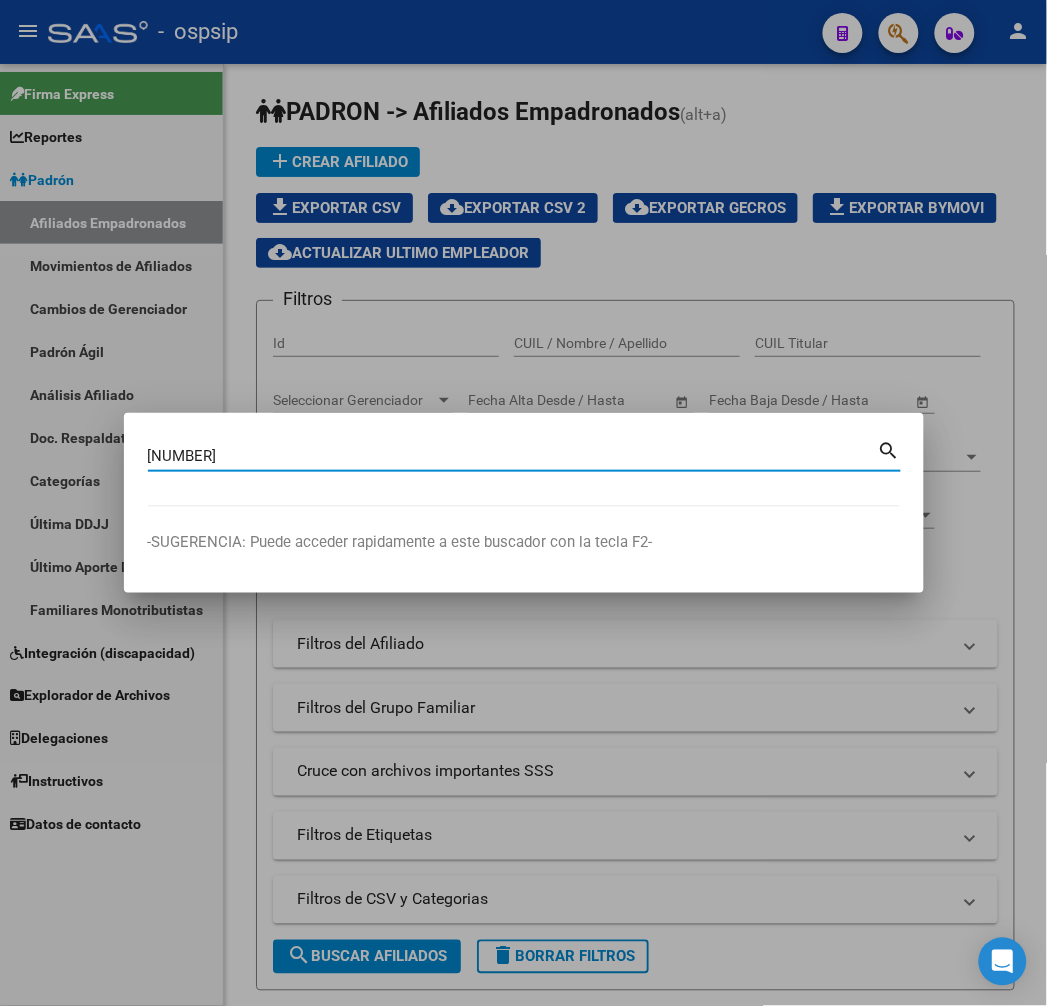 type on "[NUMBER]" 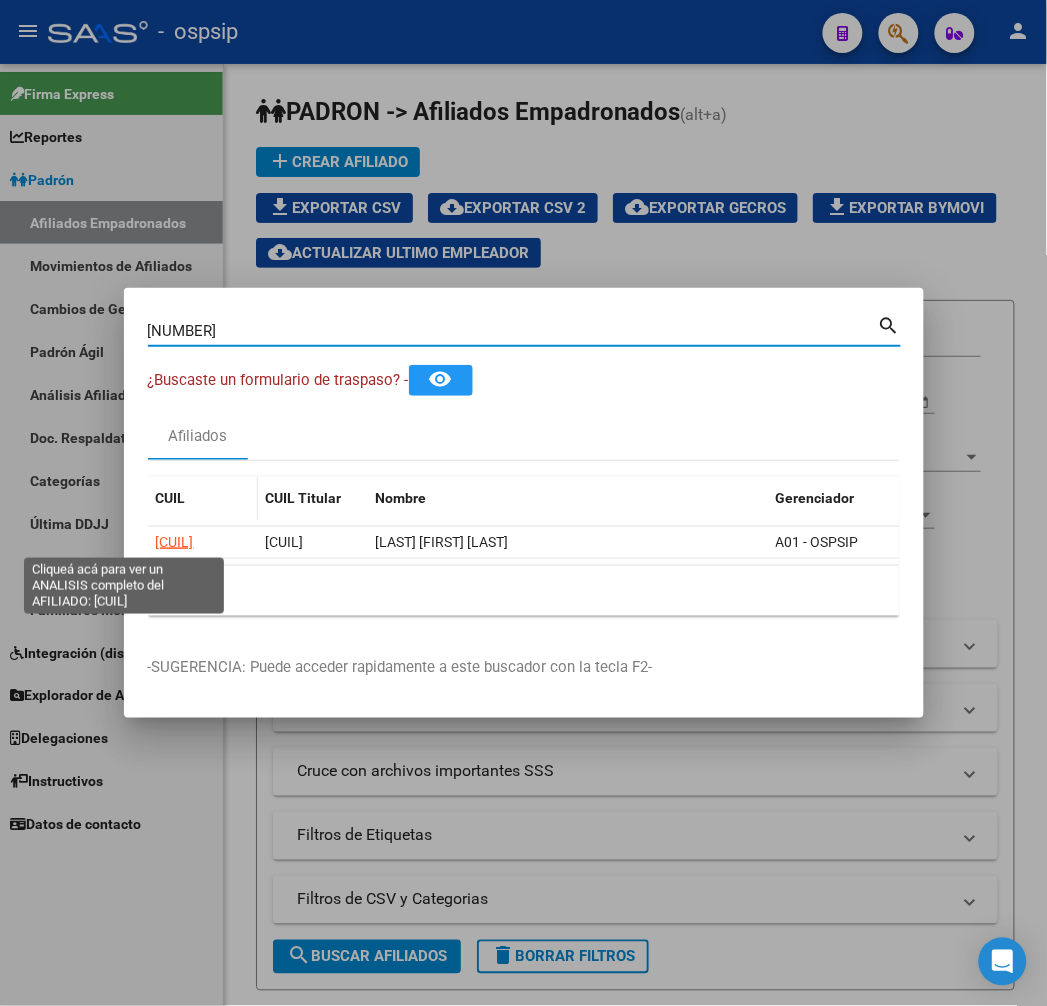 click on "[CUIL]" 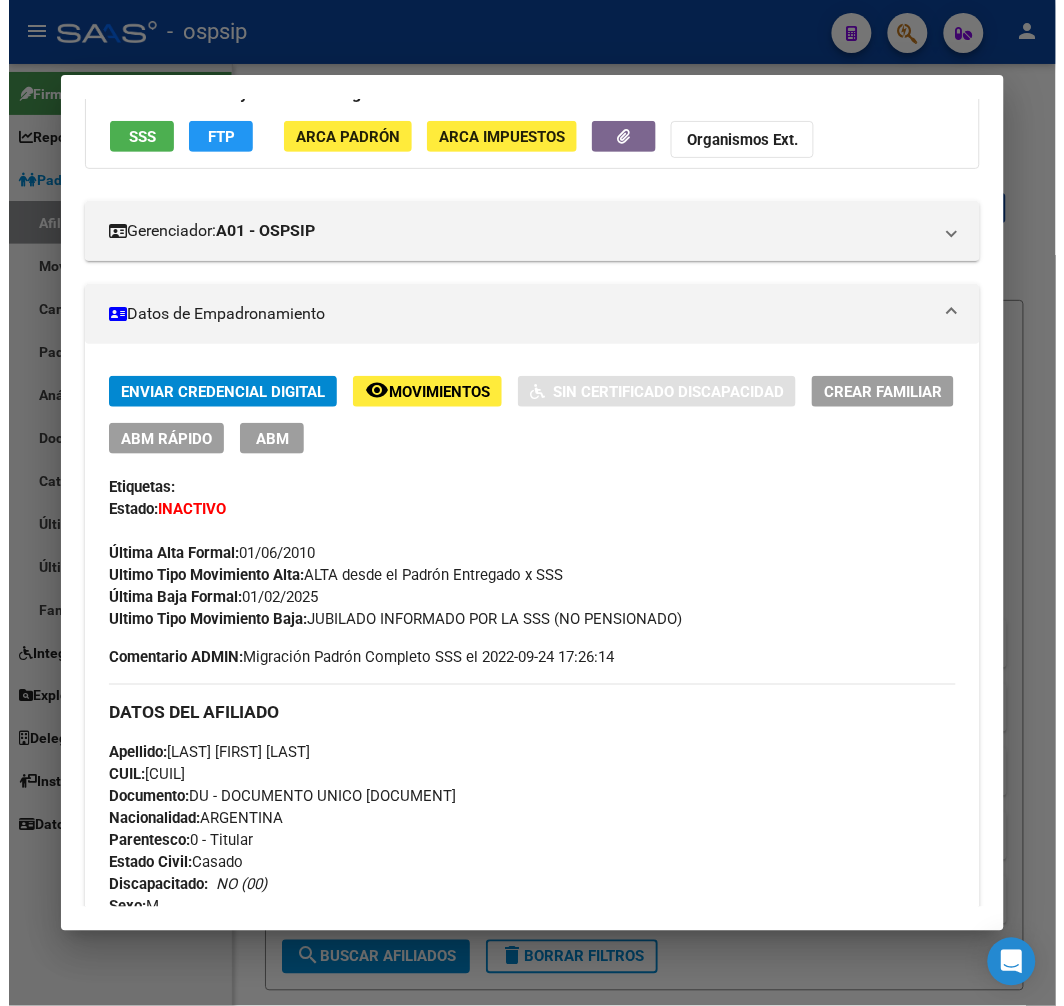 scroll, scrollTop: 333, scrollLeft: 0, axis: vertical 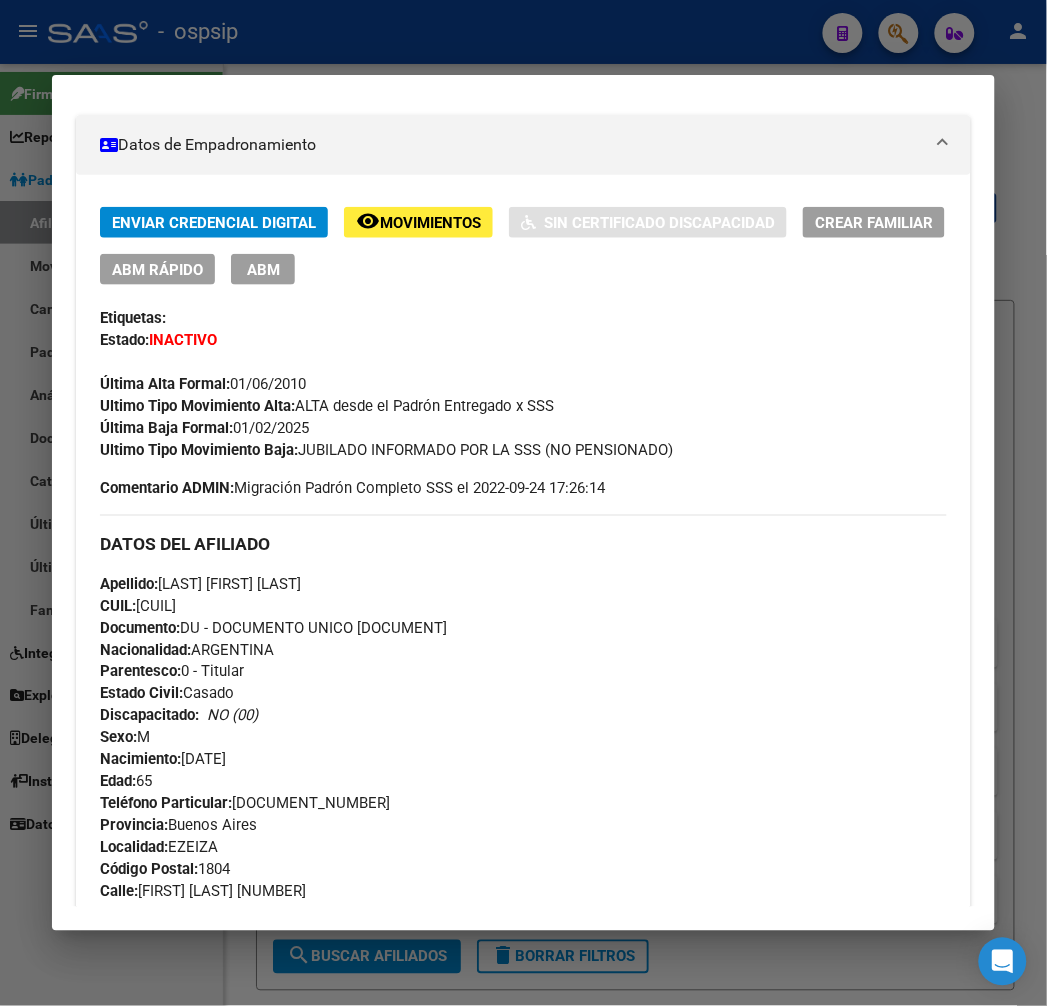 click at bounding box center (523, 503) 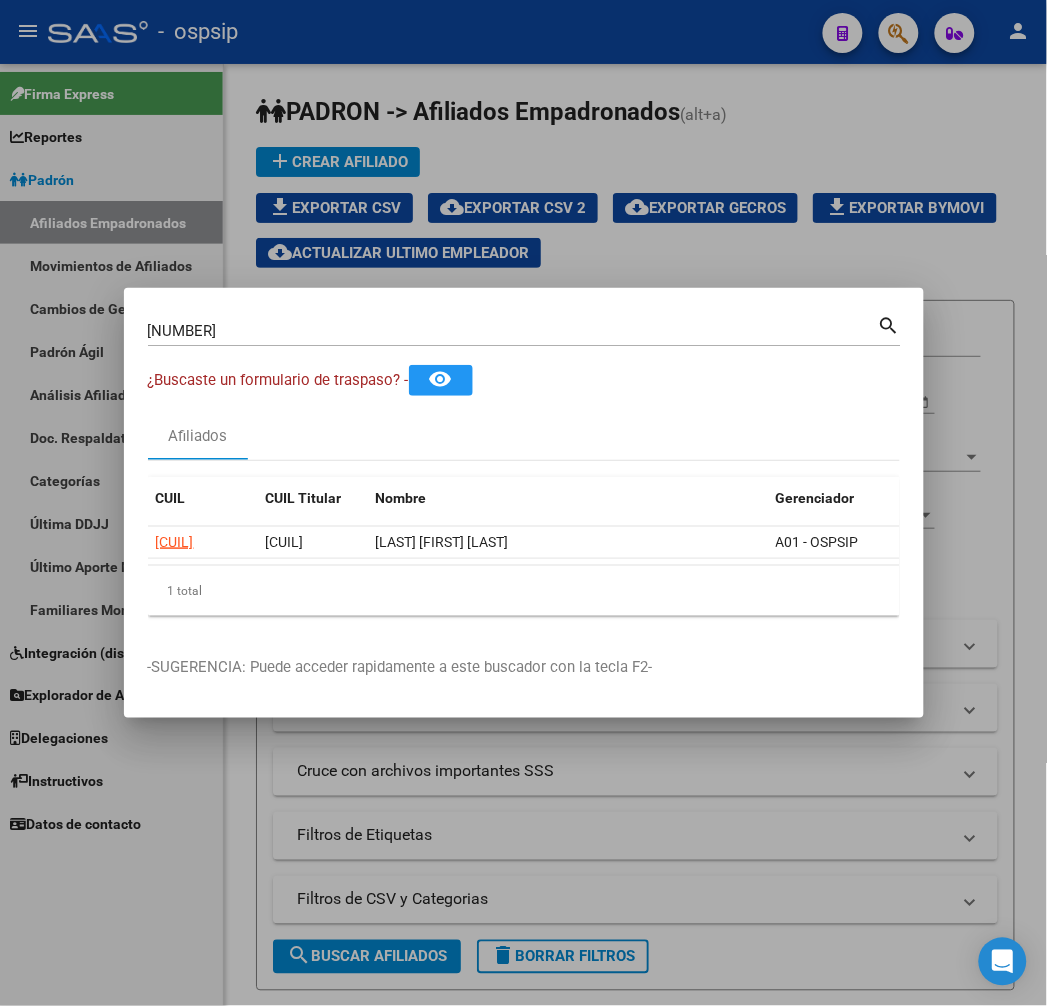 click at bounding box center (523, 503) 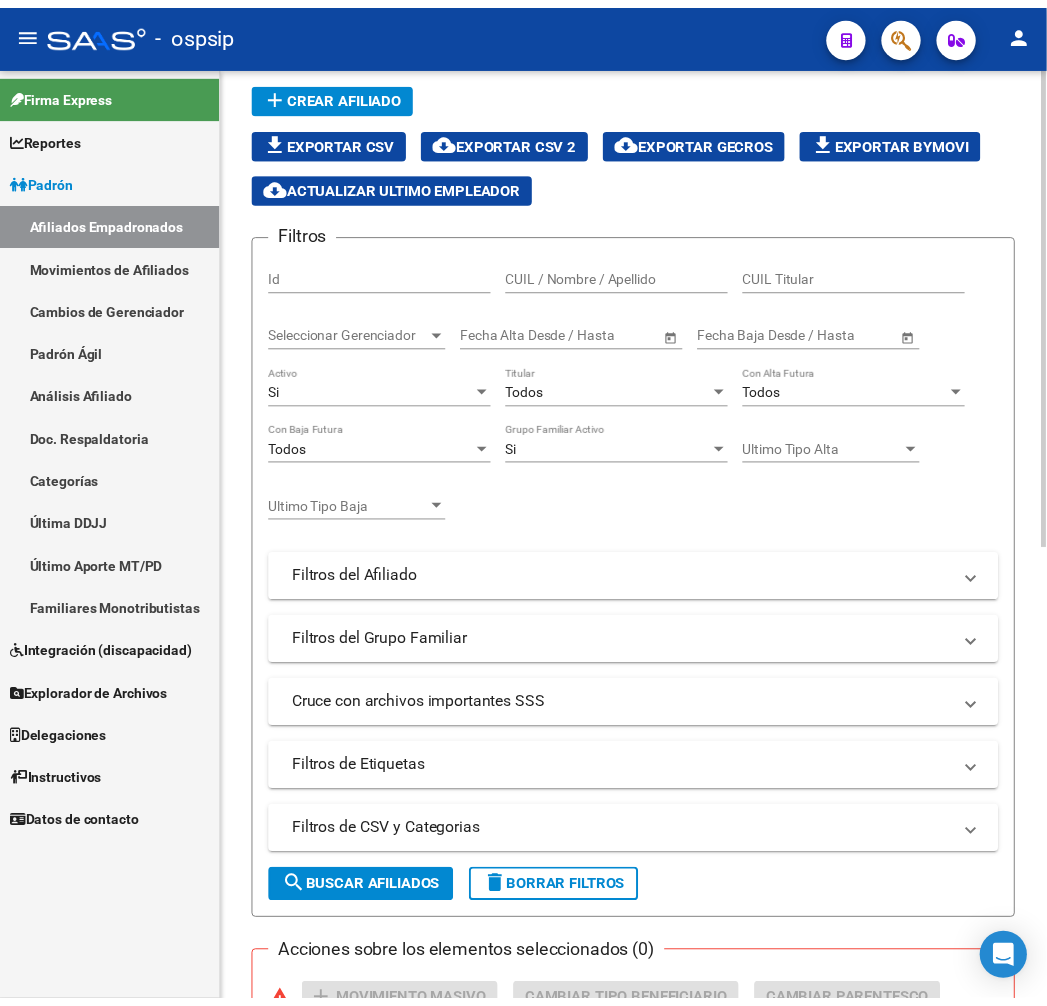 scroll, scrollTop: 0, scrollLeft: 0, axis: both 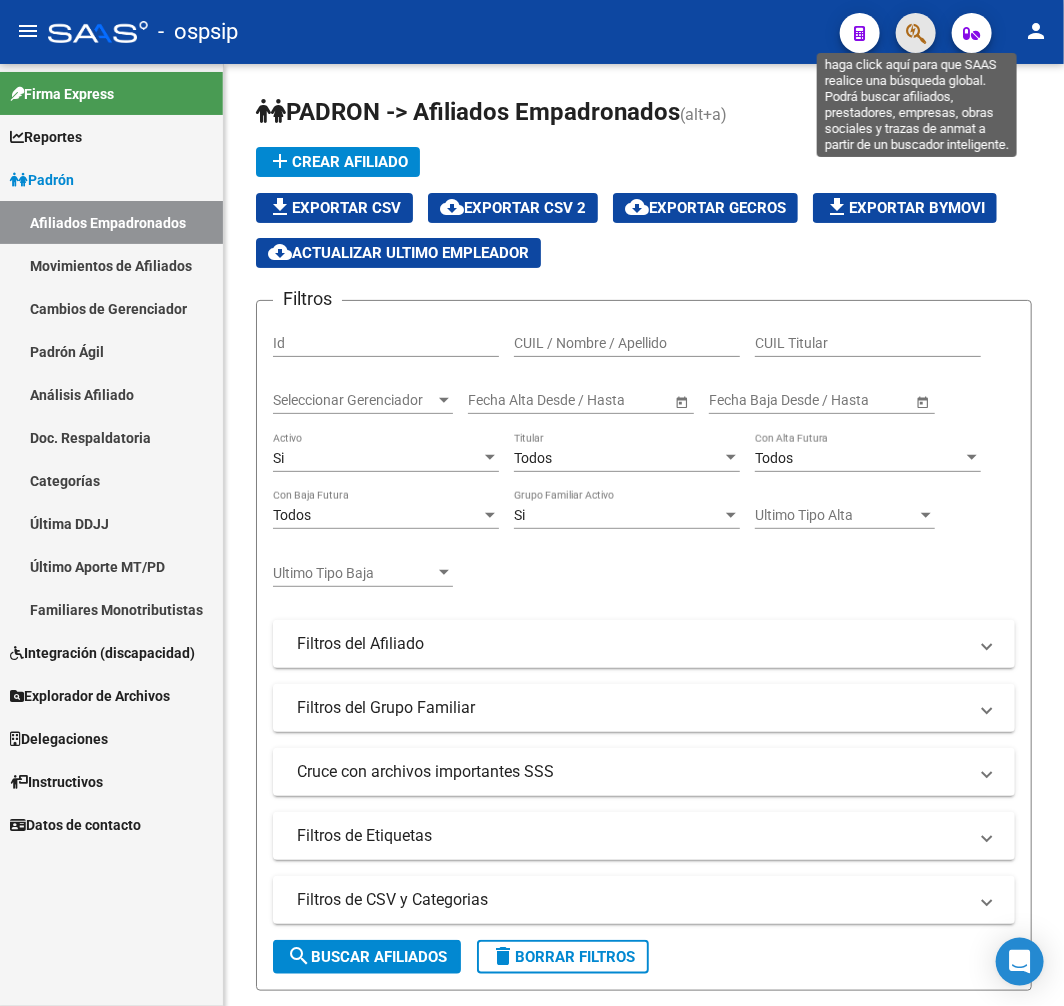 click 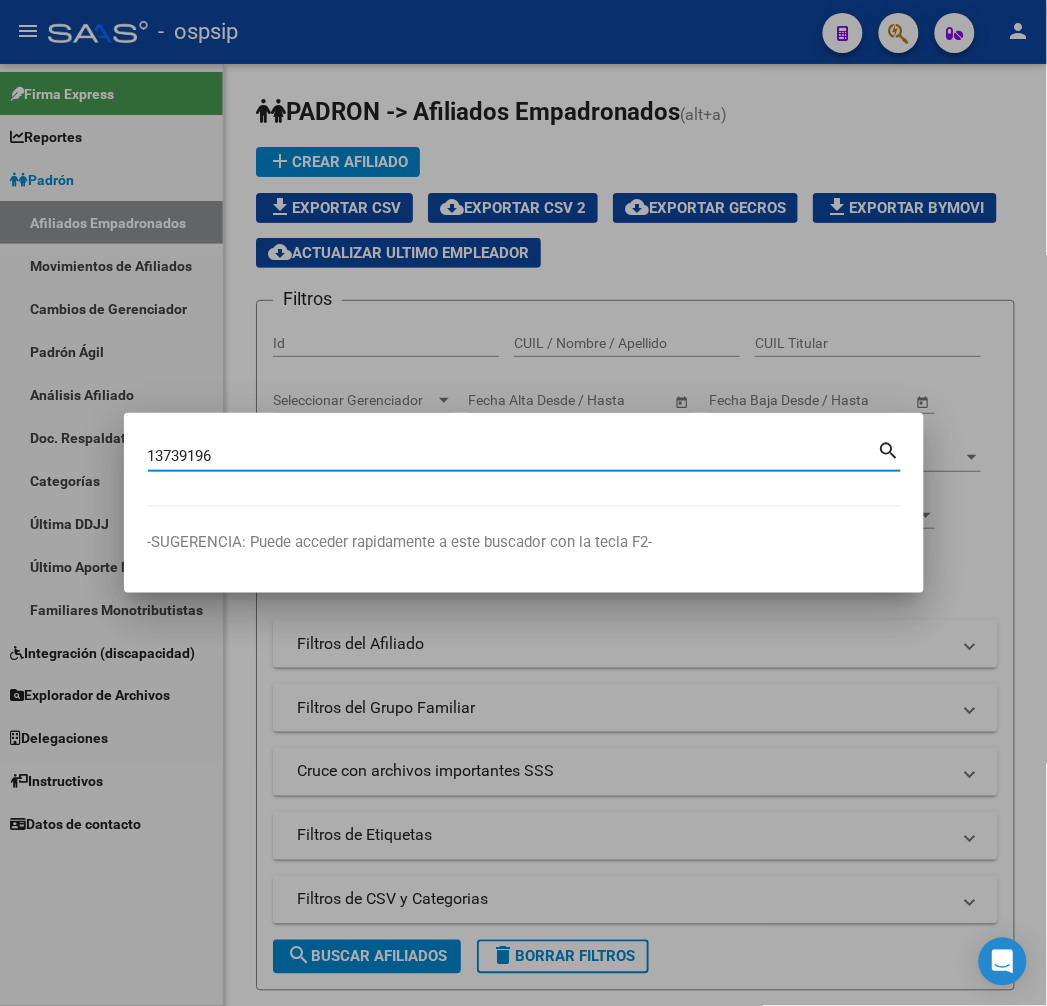 type on "13739196" 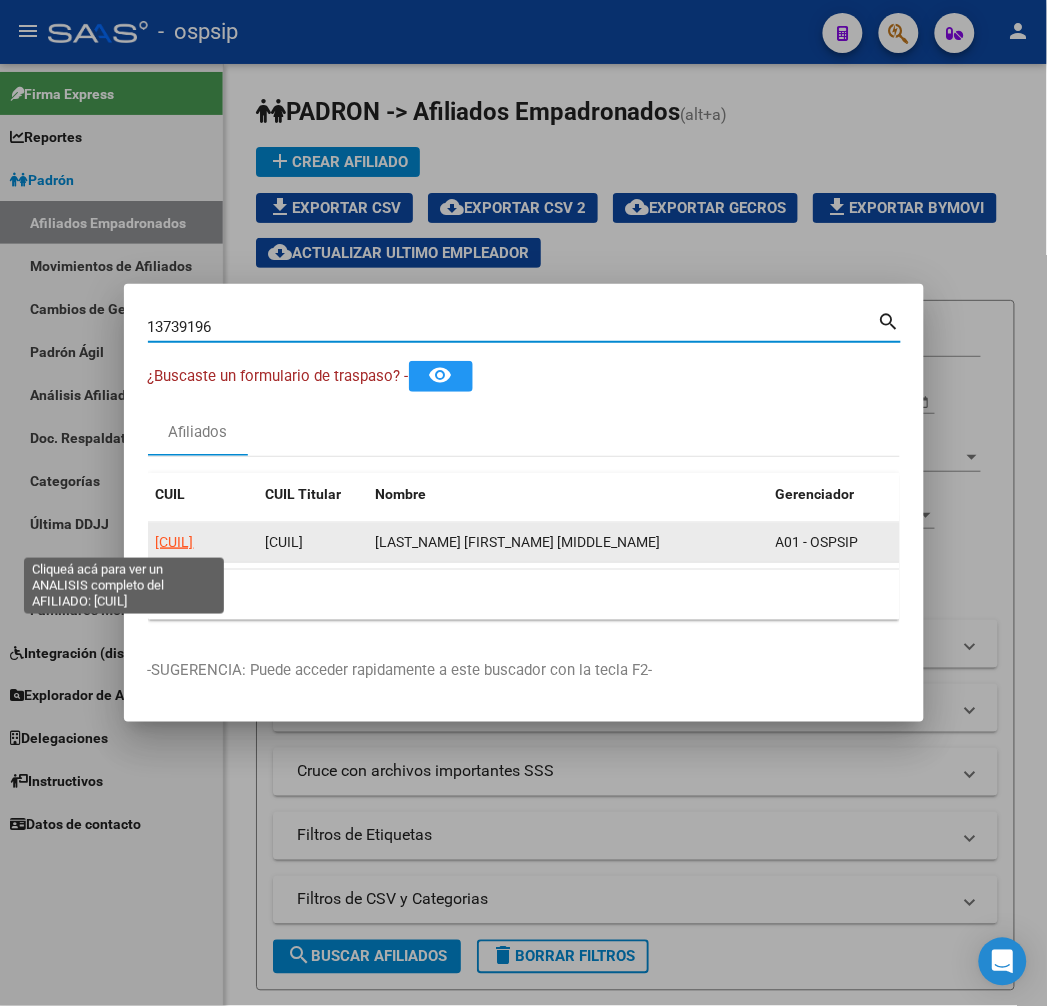 click on "[CUIL]" 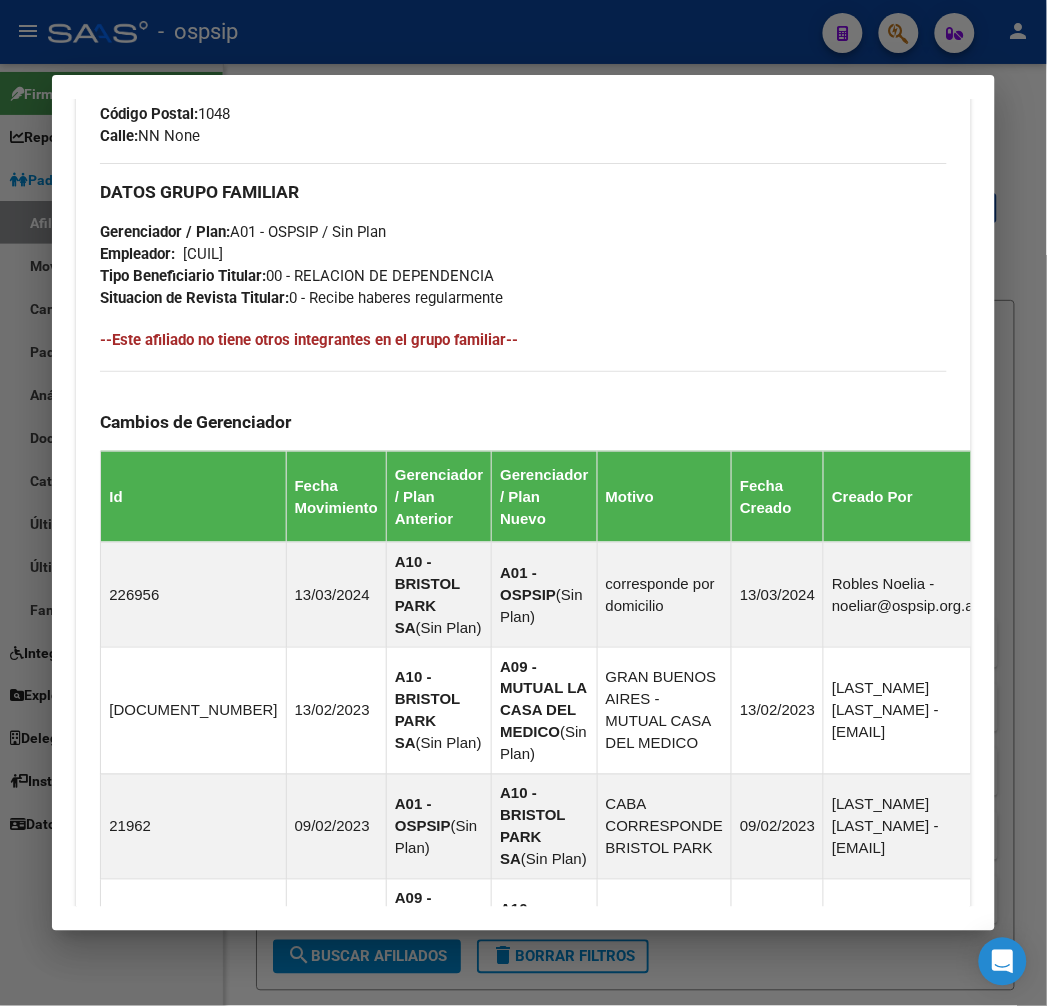 scroll, scrollTop: 1405, scrollLeft: 0, axis: vertical 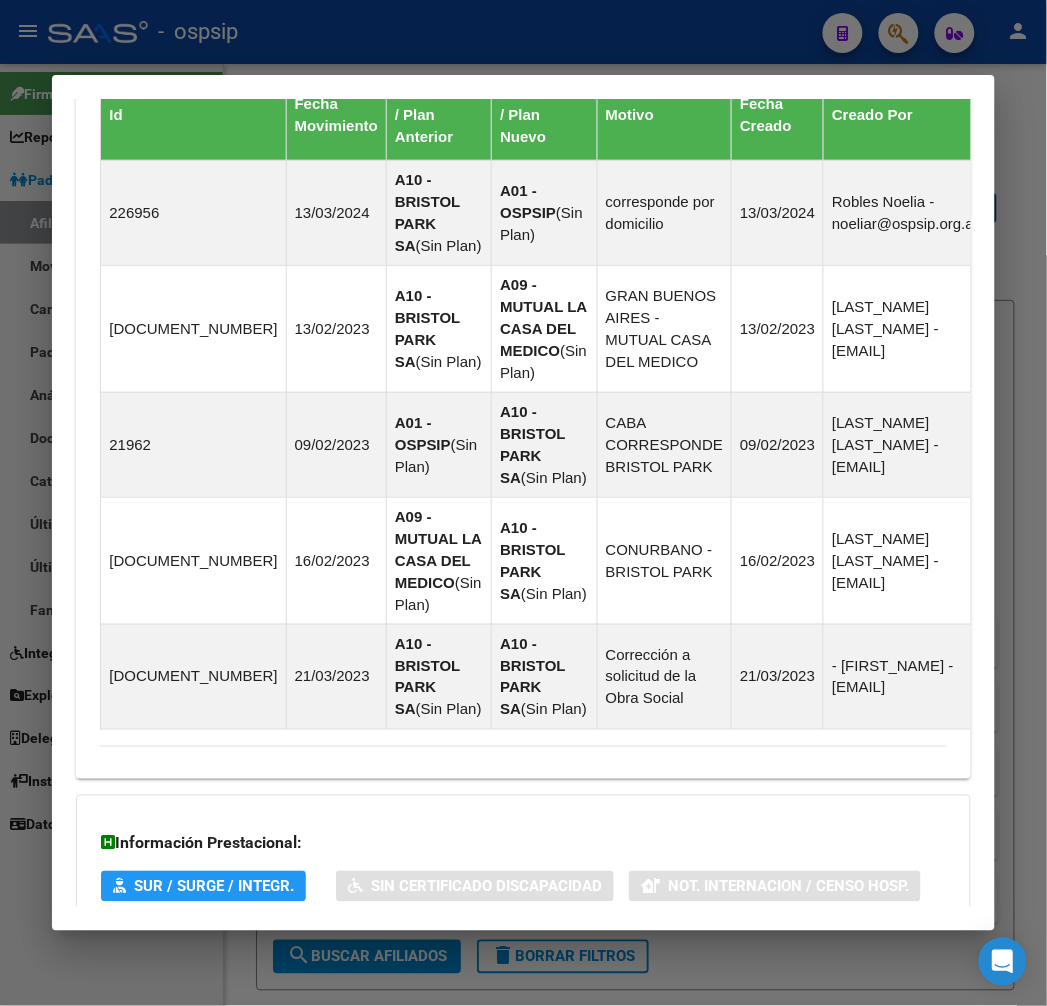 drag, startPoint x: 731, startPoint y: 834, endPoint x: 781, endPoint y: 728, distance: 117.20068 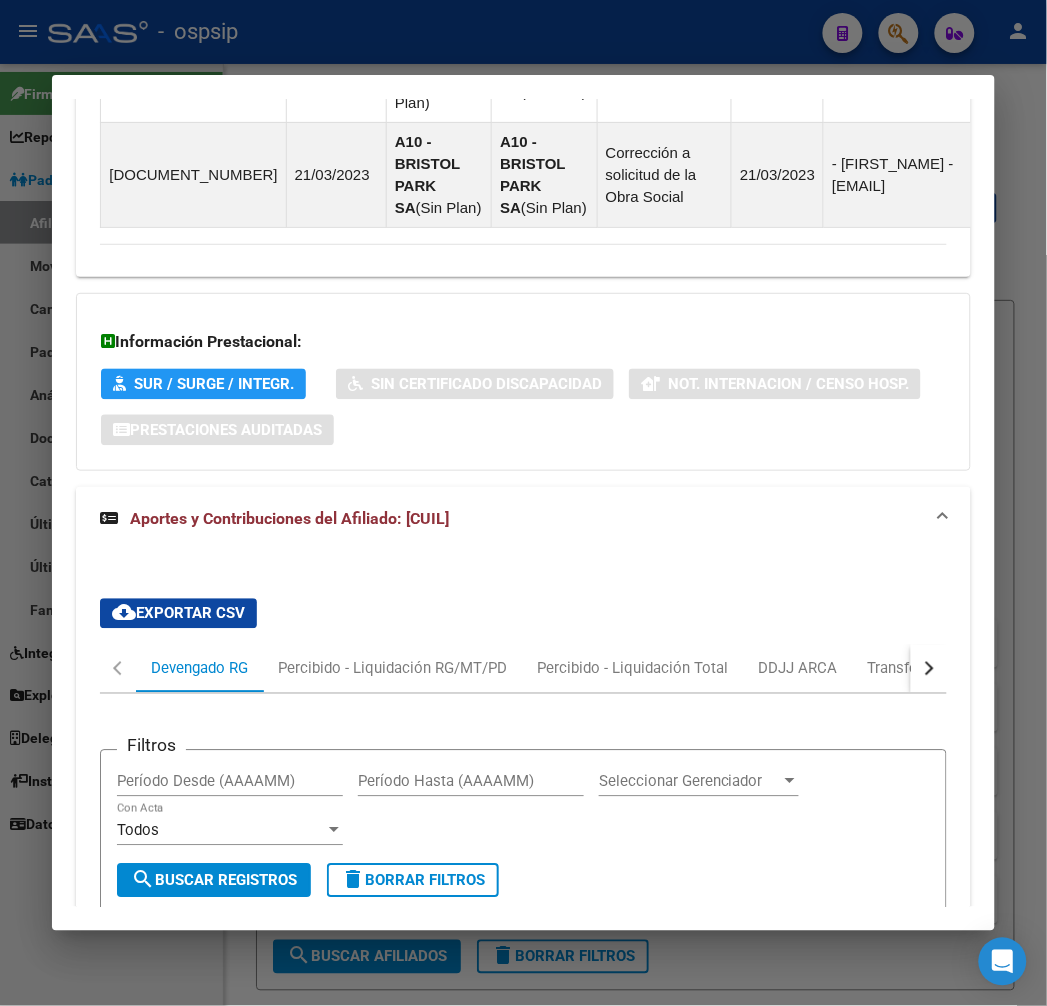 scroll, scrollTop: 1947, scrollLeft: 0, axis: vertical 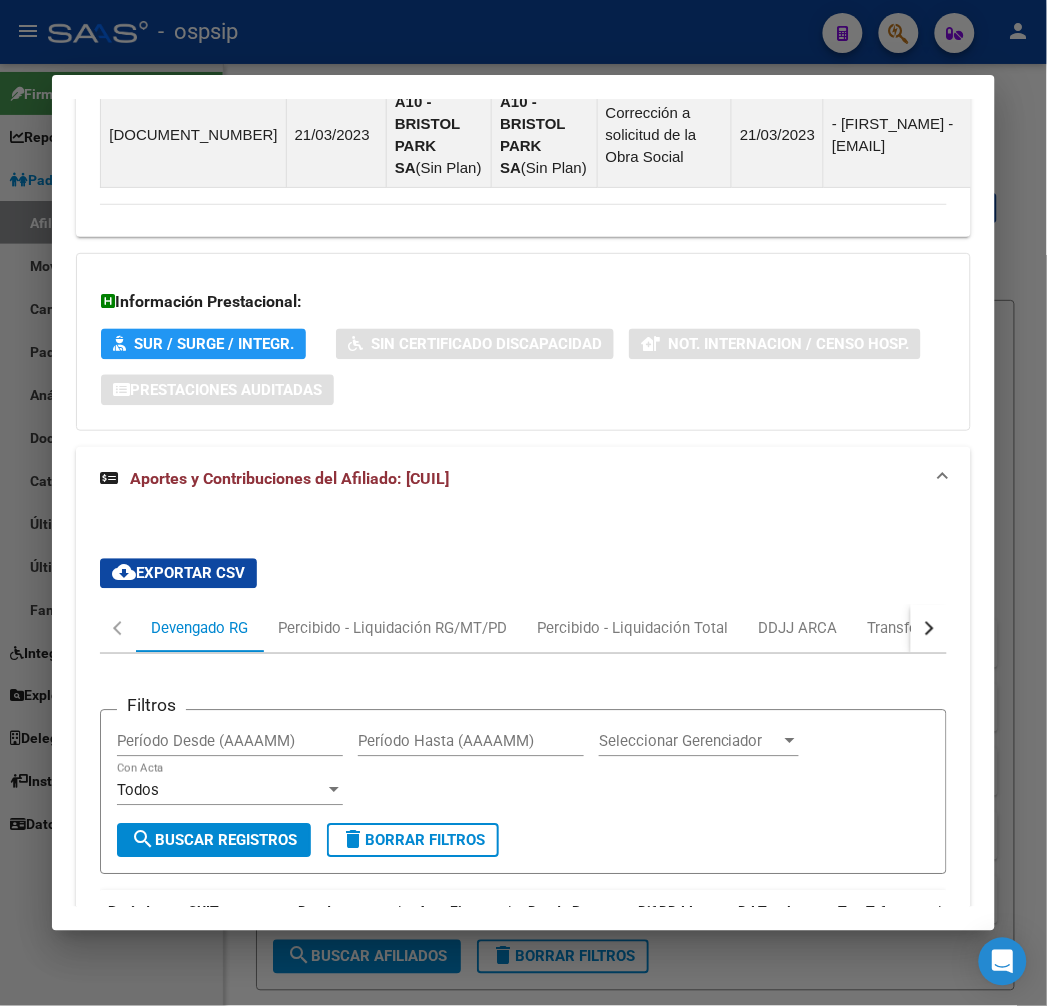 click at bounding box center [929, 629] 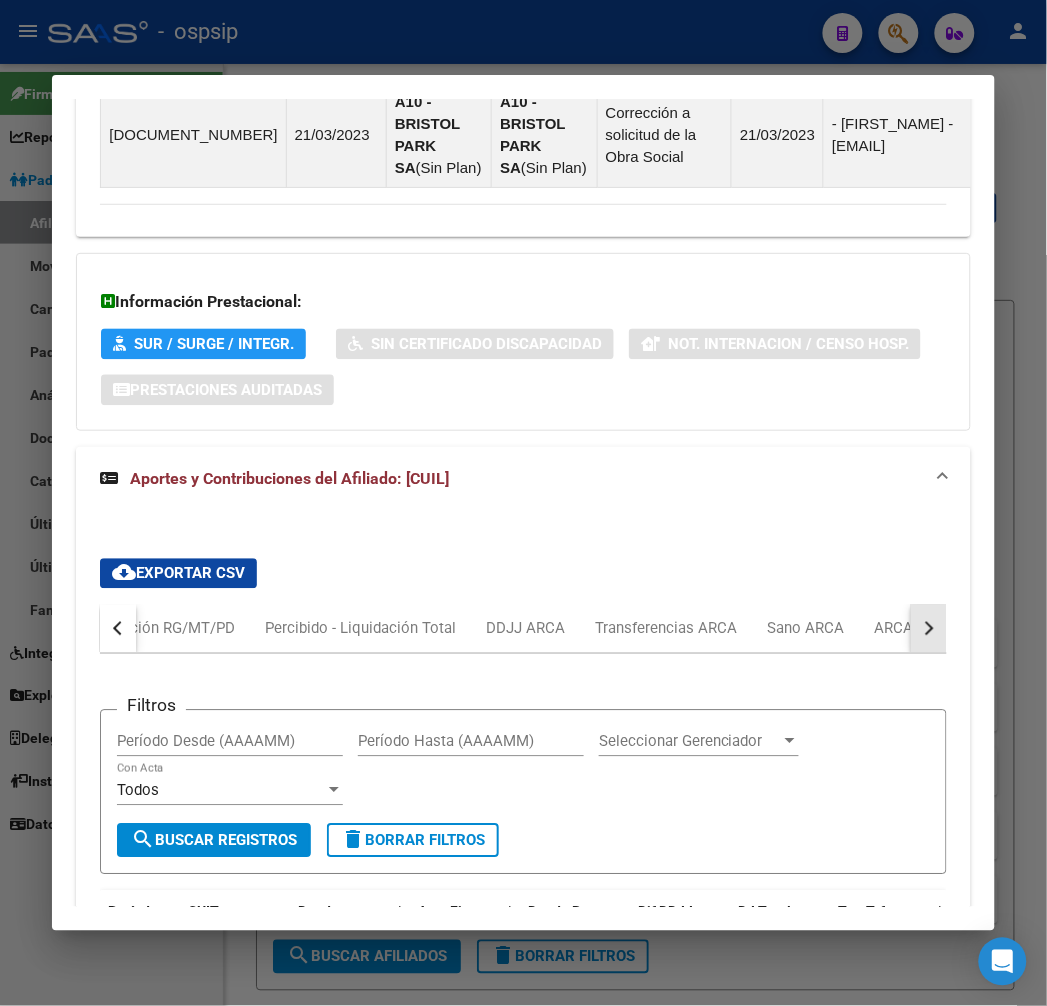 click at bounding box center [929, 629] 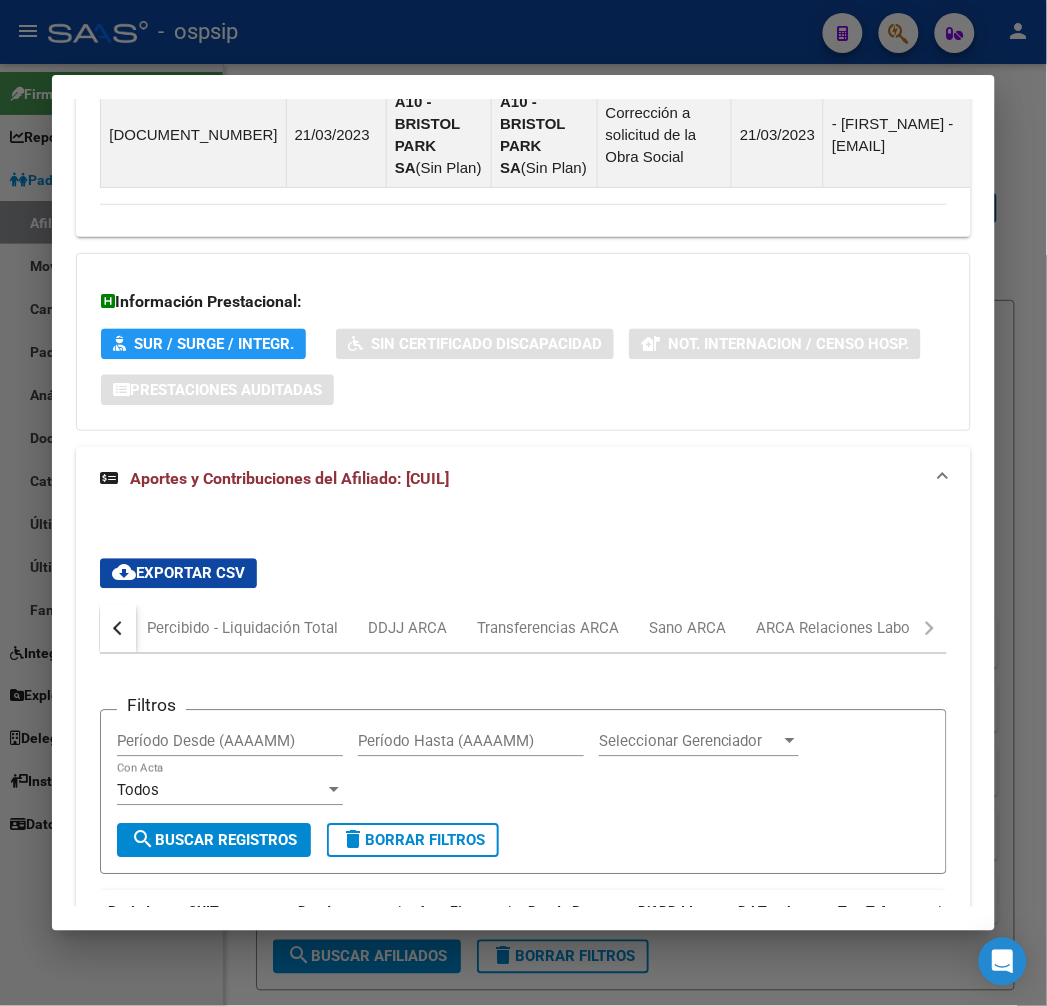 click on "Devengado RG Percibido - Liquidación RG/MT/PD Percibido - Liquidación Total DDJJ ARCA Transferencias ARCA Sano ARCA ARCA Relaciones Laborales" at bounding box center (523, 629) 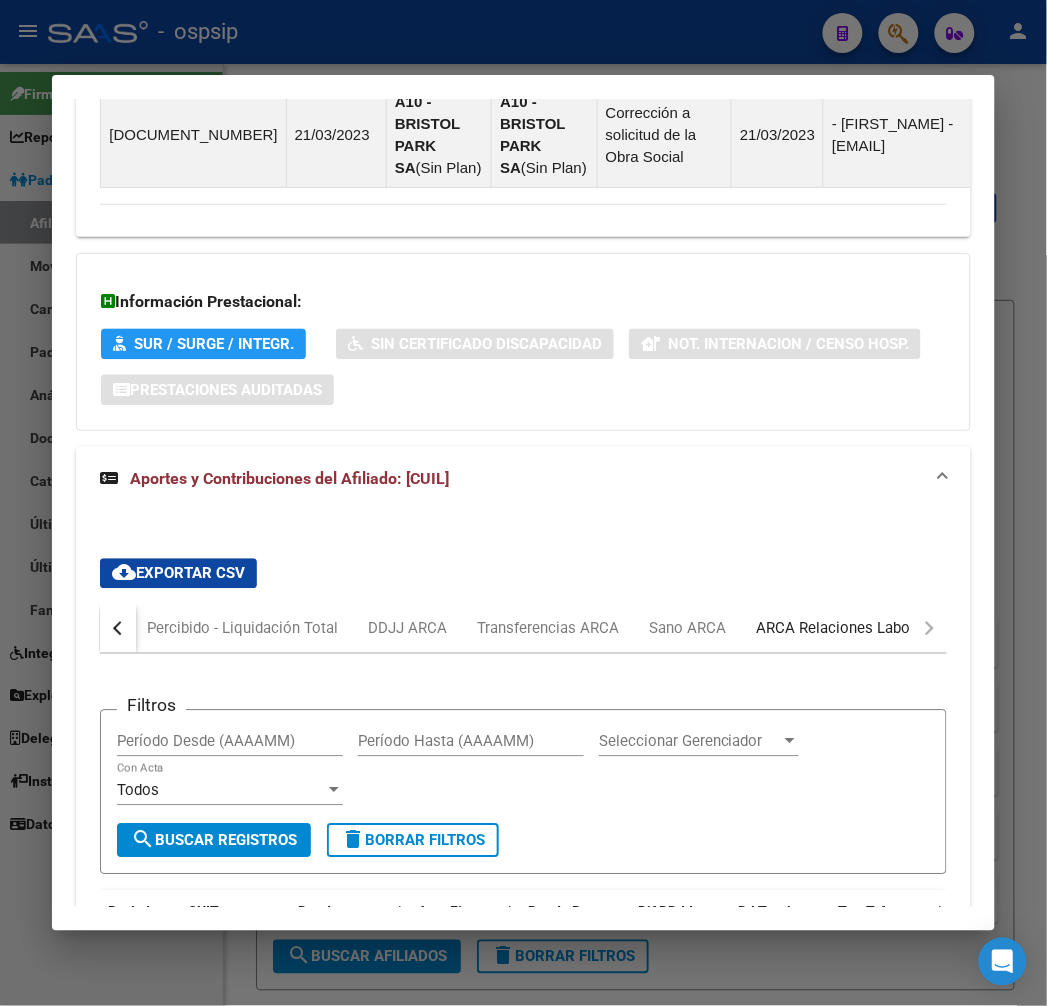 click on "ARCA Relaciones Laborales" at bounding box center (849, 629) 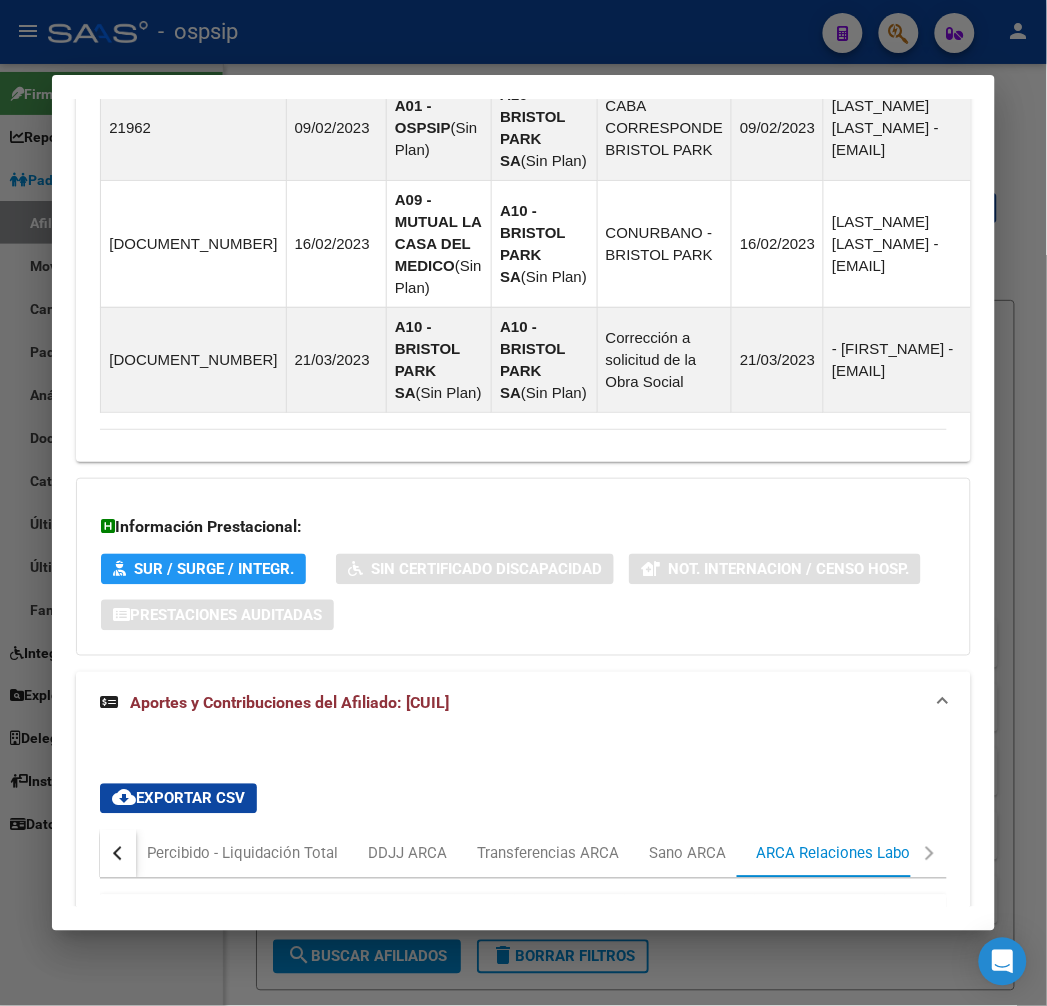 scroll, scrollTop: 1816, scrollLeft: 0, axis: vertical 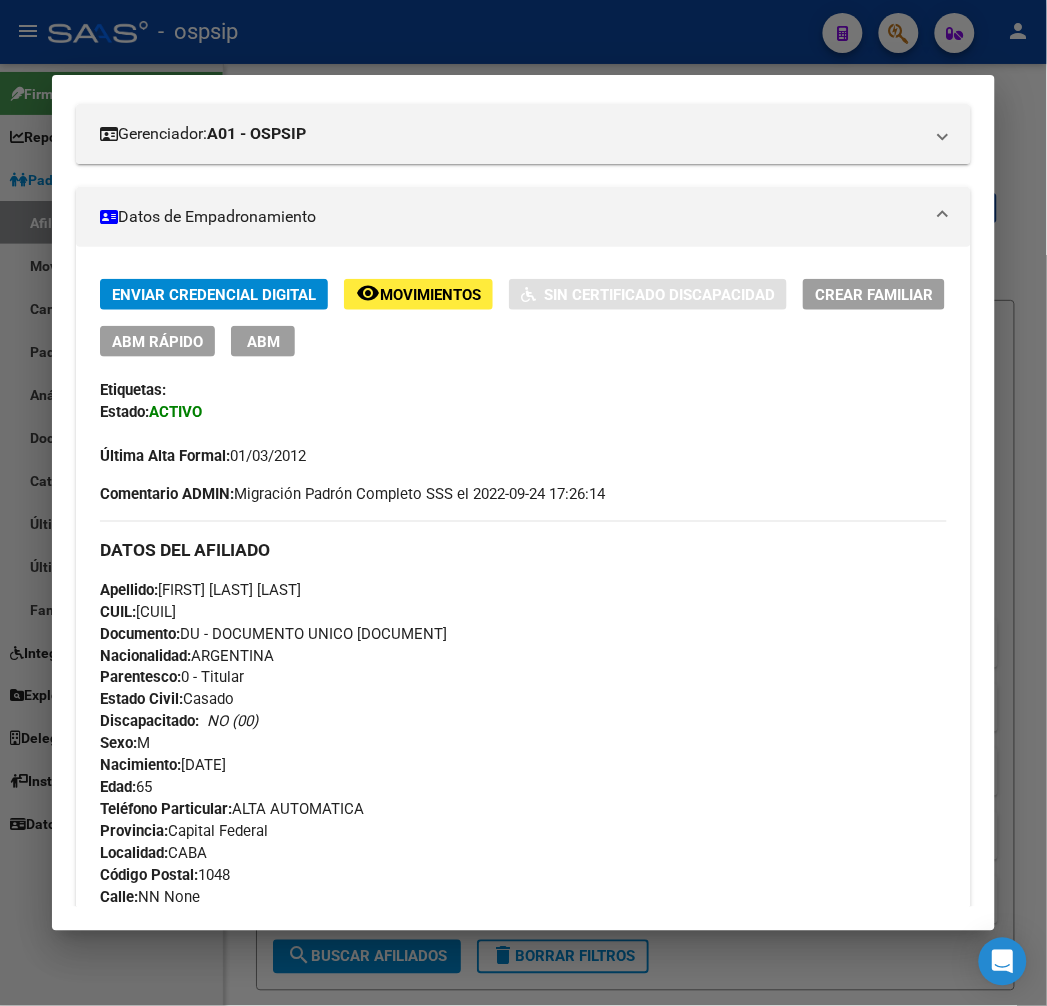 click on "ABM" at bounding box center [263, 341] 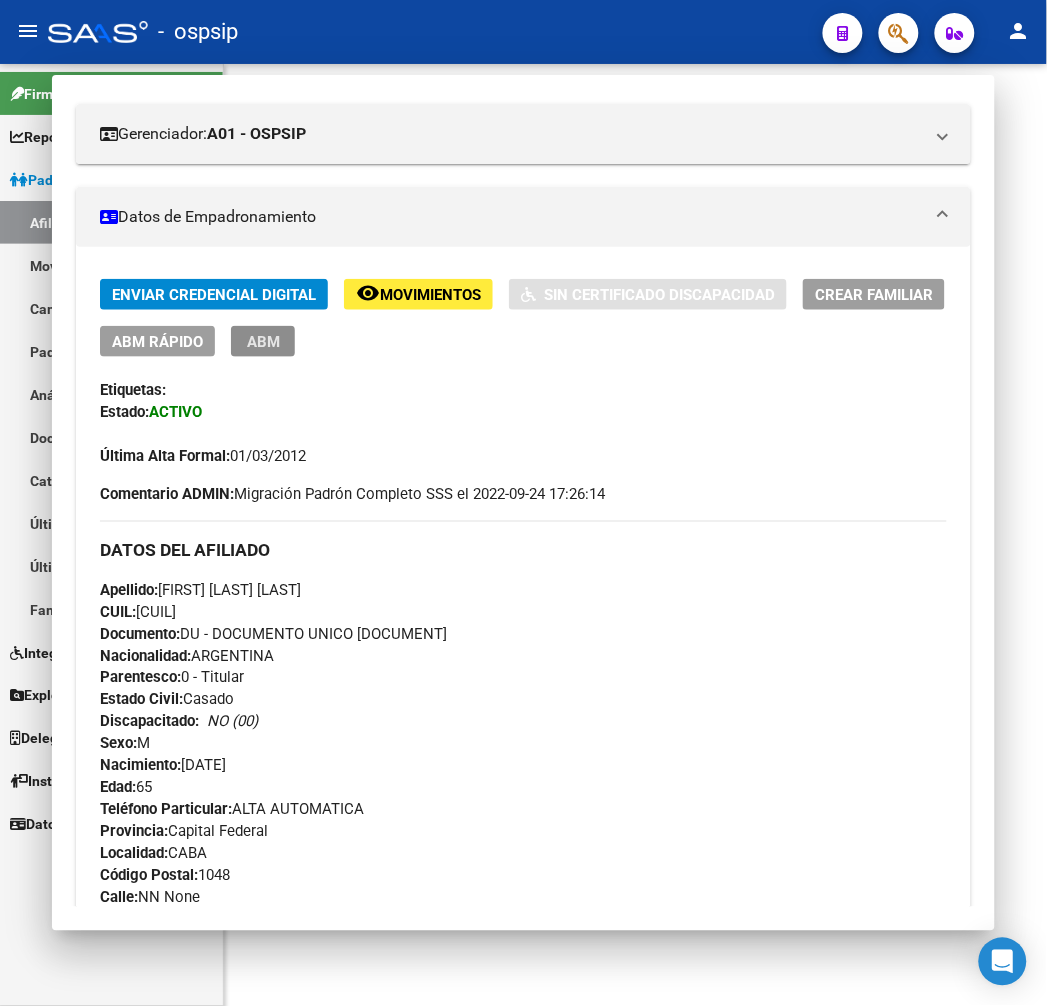 type 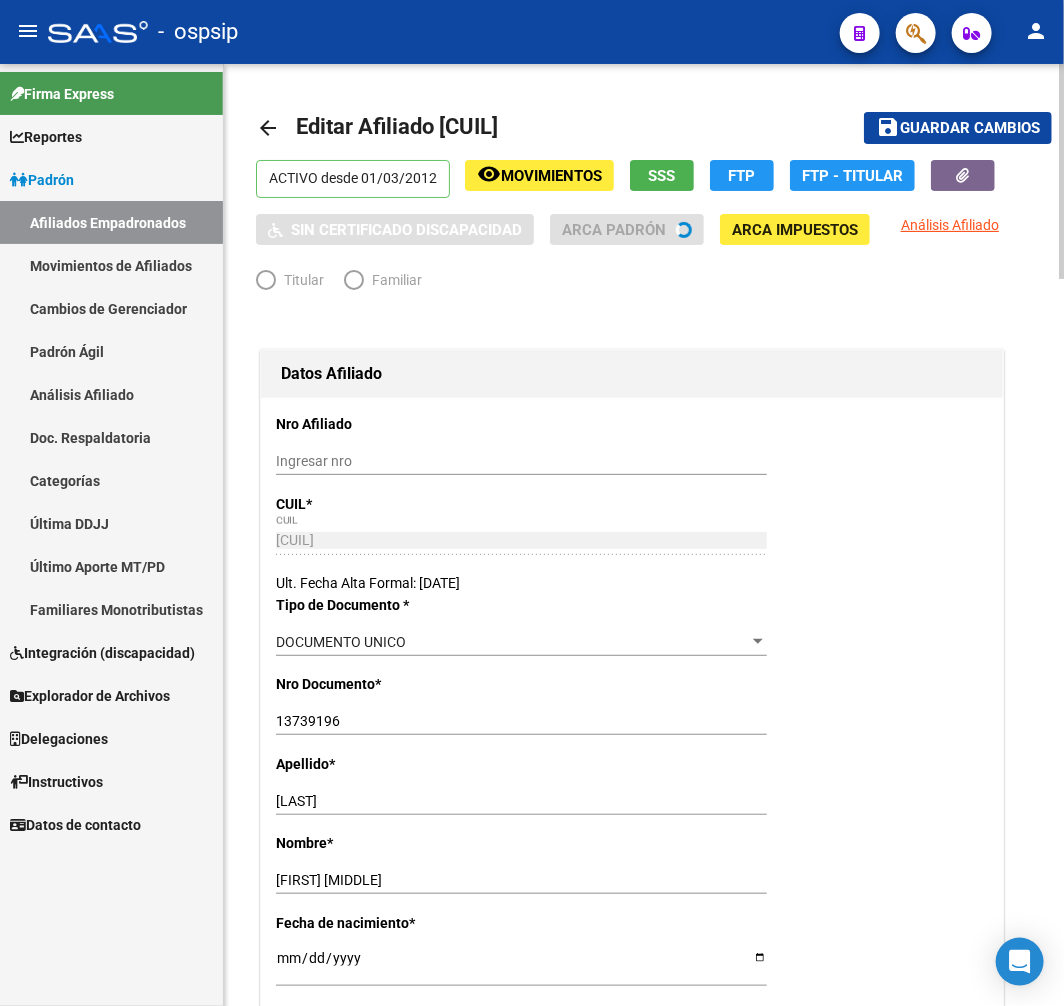 radio on "true" 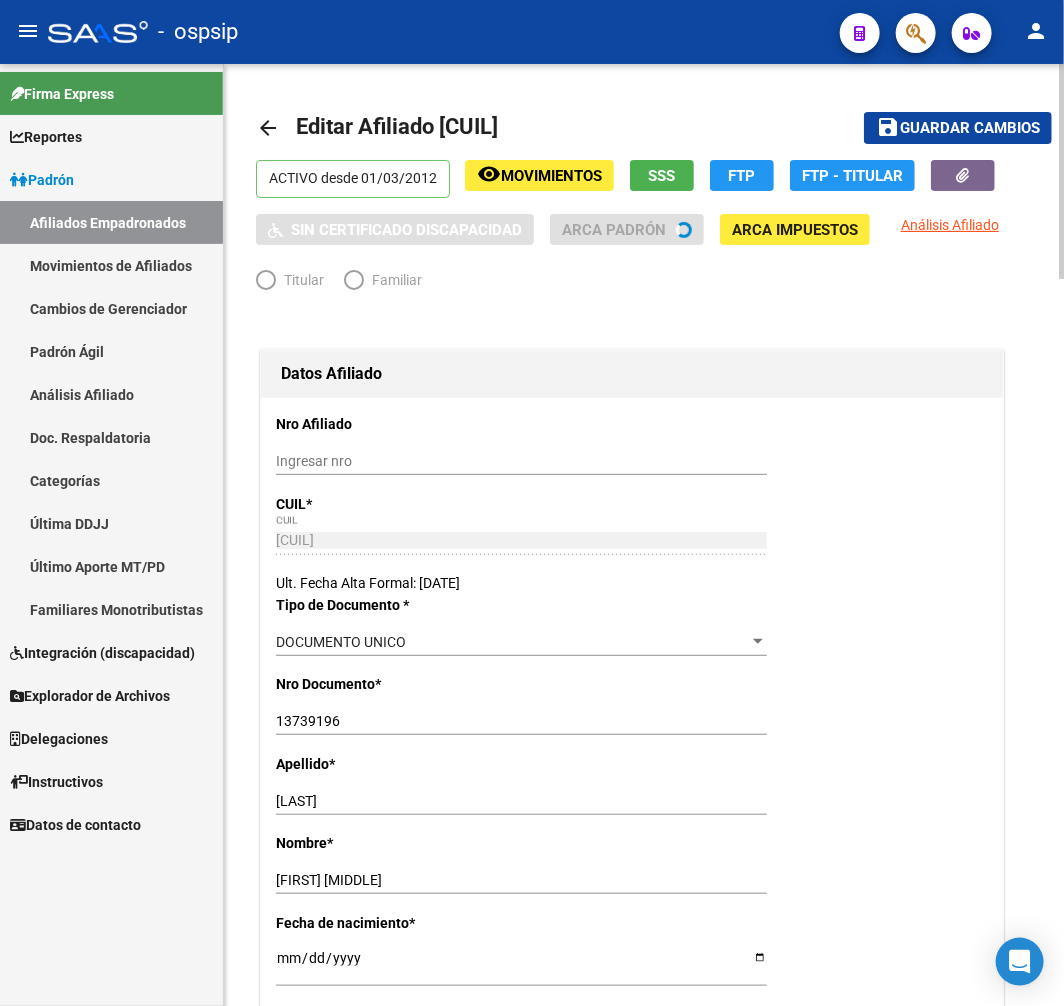 type on "[CUIL]" 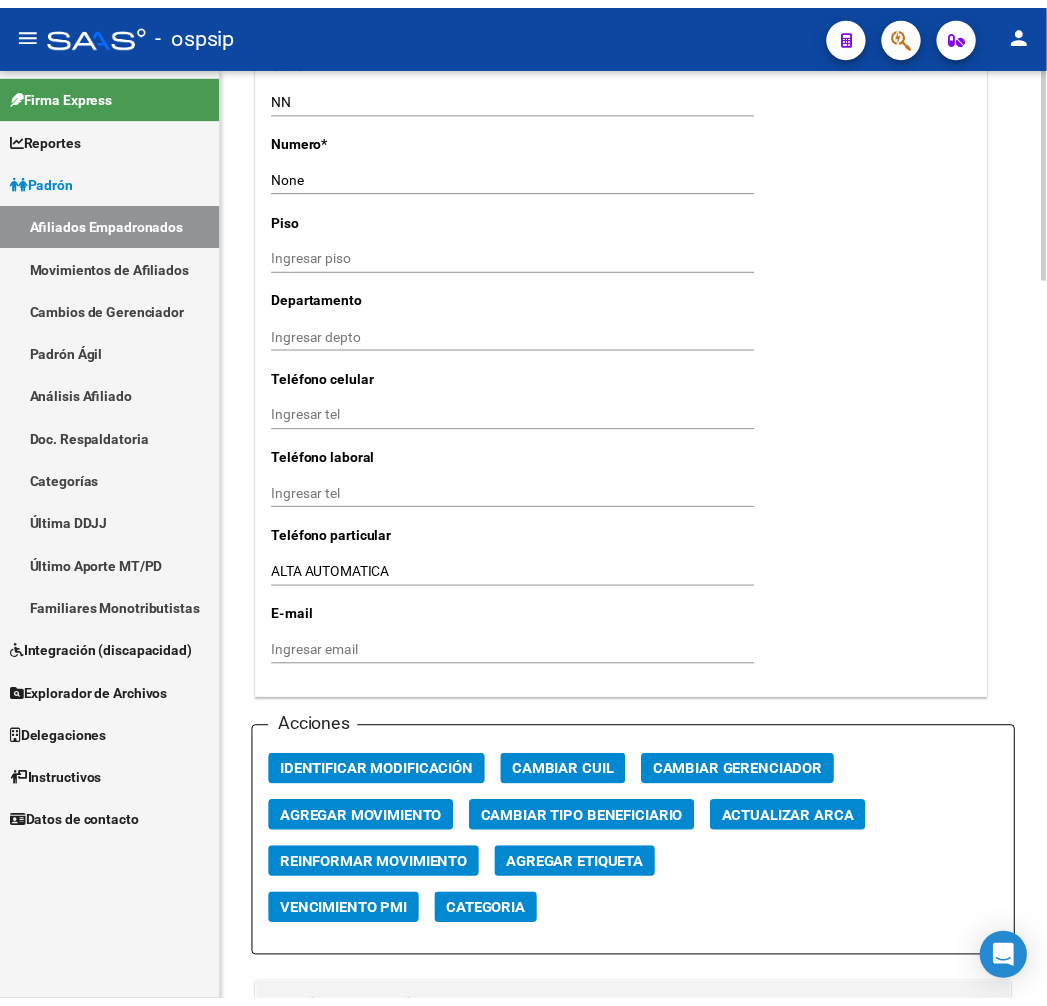 scroll, scrollTop: 1888, scrollLeft: 0, axis: vertical 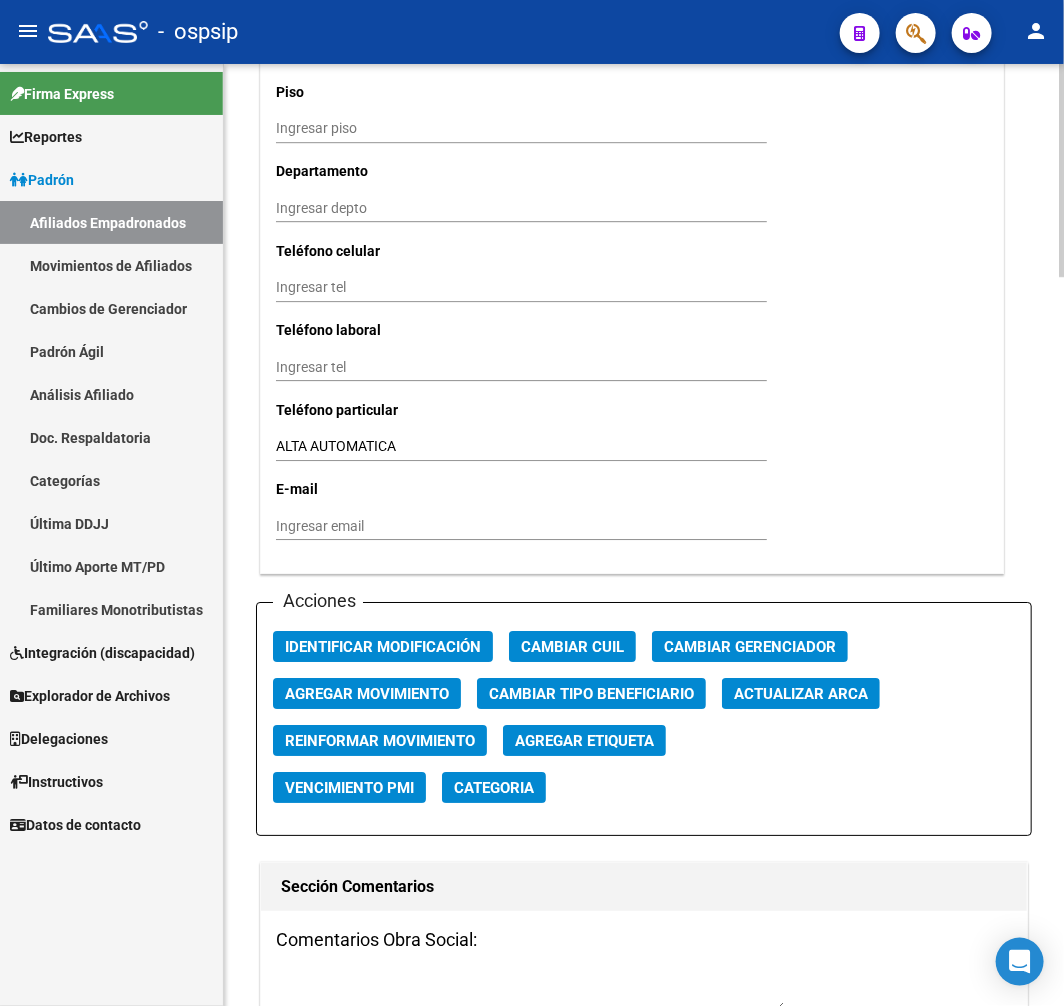 click on "Agregar Movimiento" 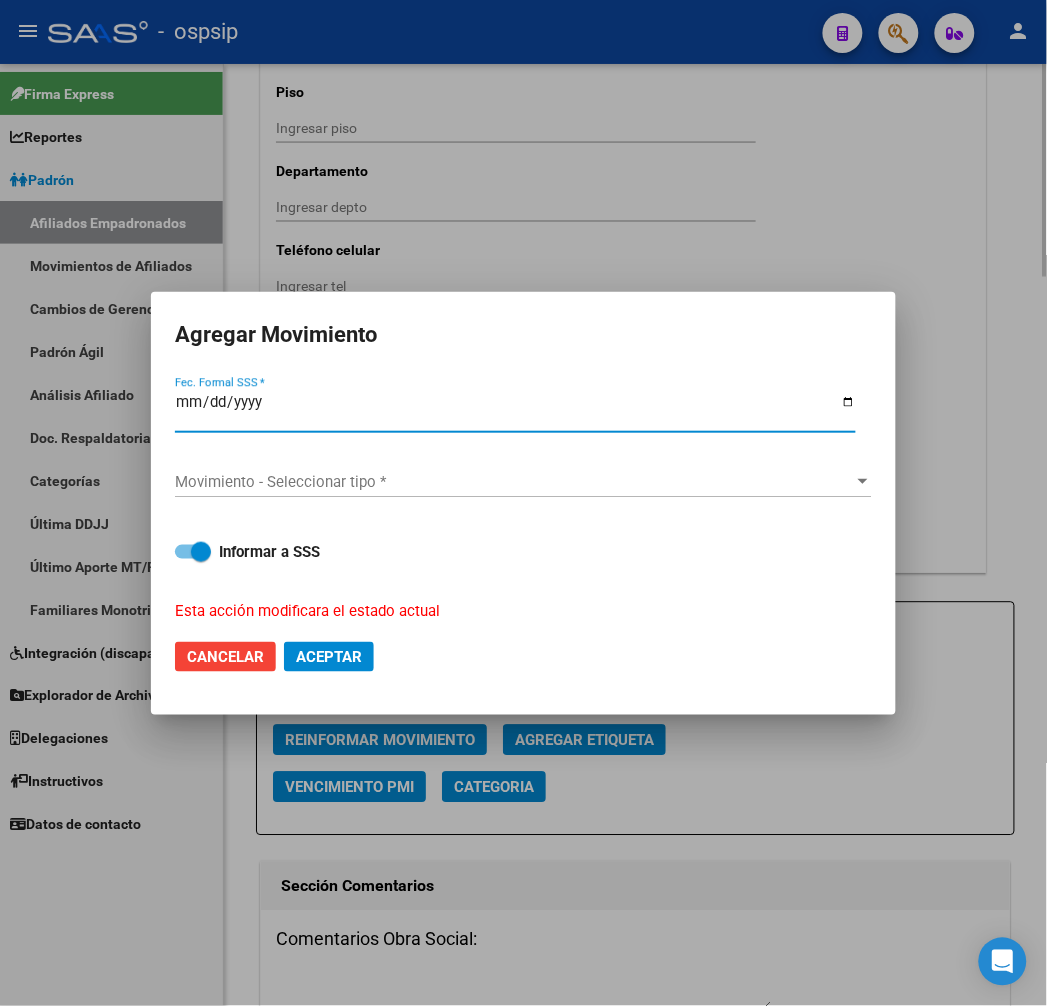type on "2025-05-05" 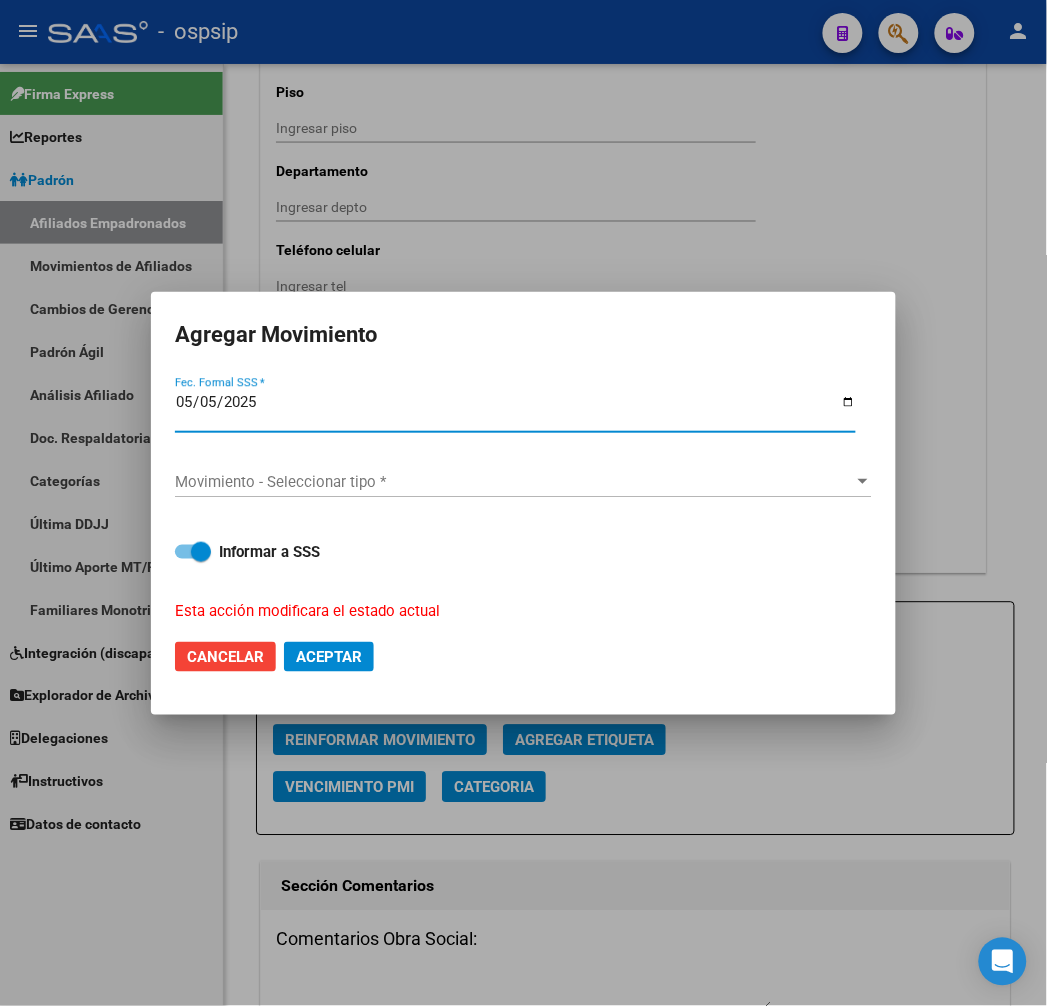 click on "Movimiento - Seleccionar tipo *" at bounding box center (514, 482) 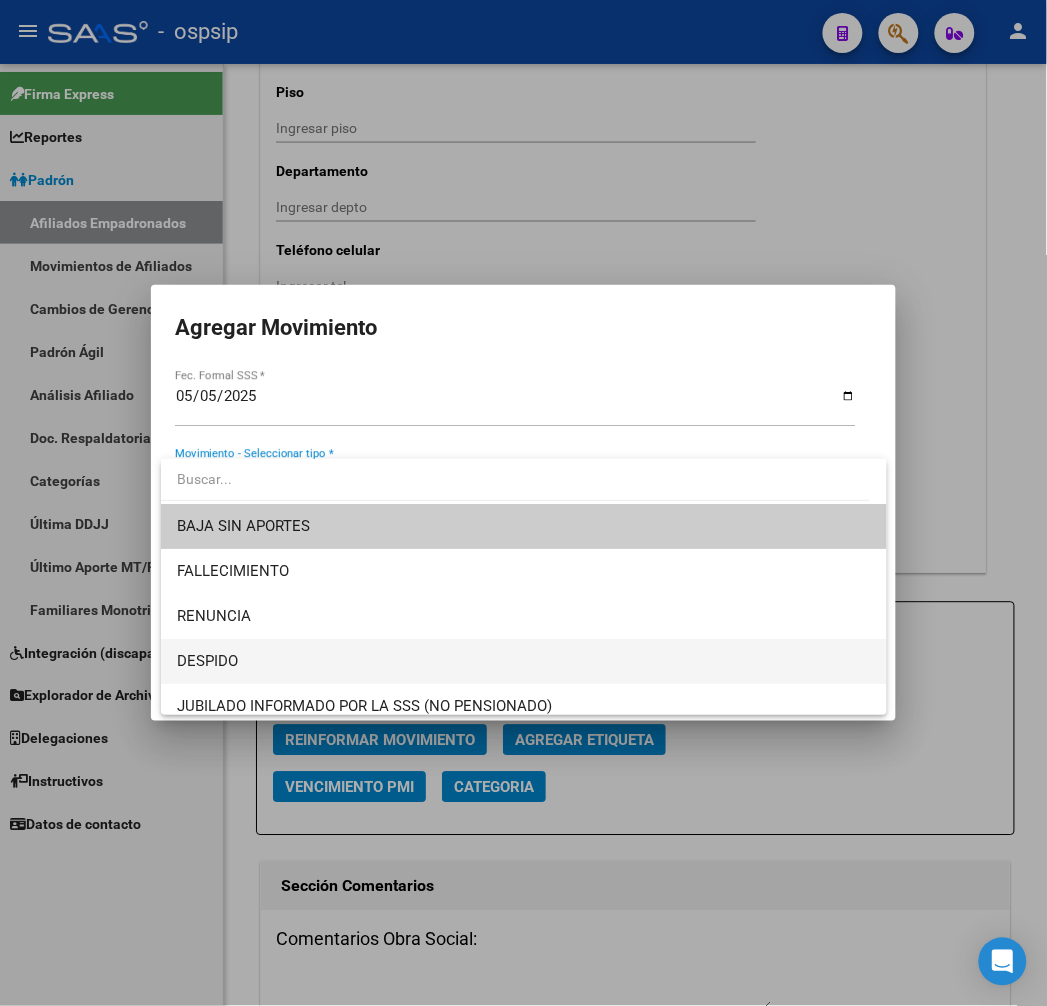 click on "DESPIDO" at bounding box center [524, 661] 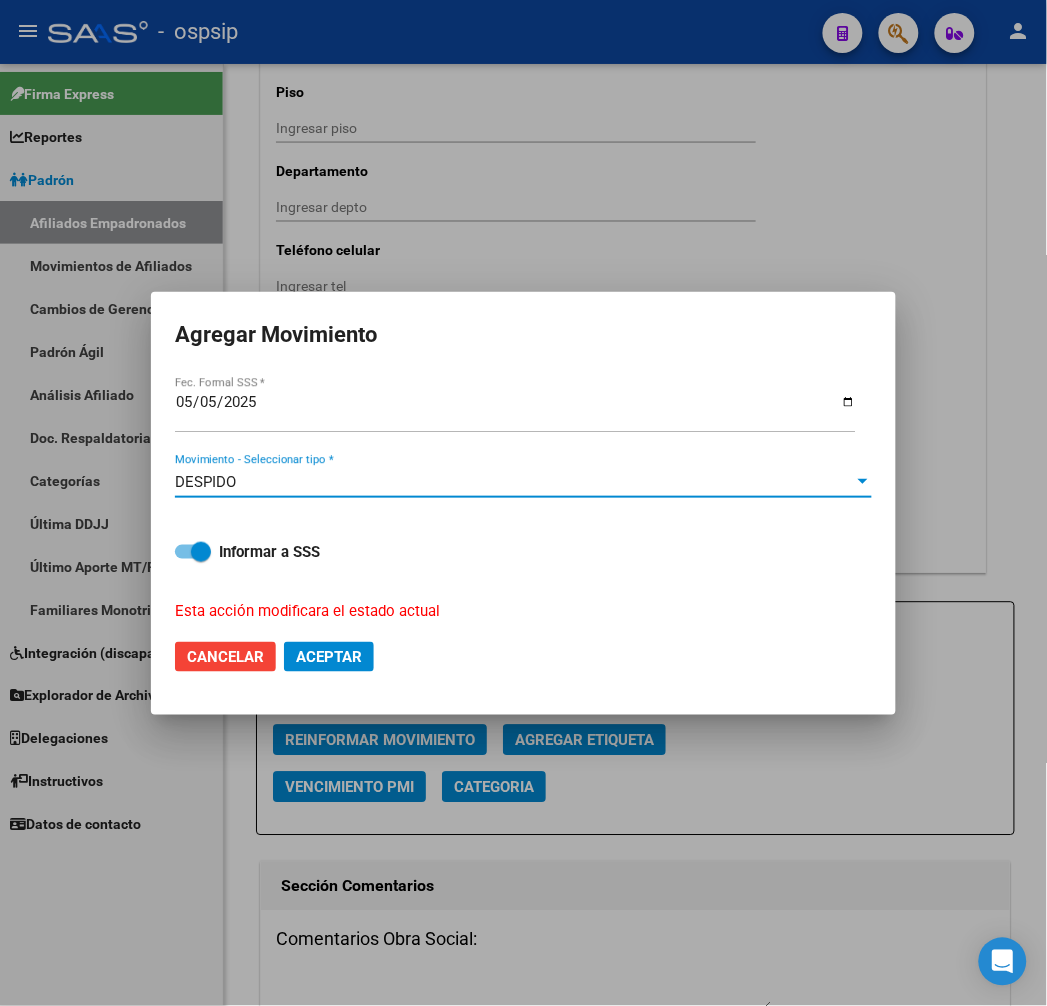 click on "DESPIDO" at bounding box center [514, 482] 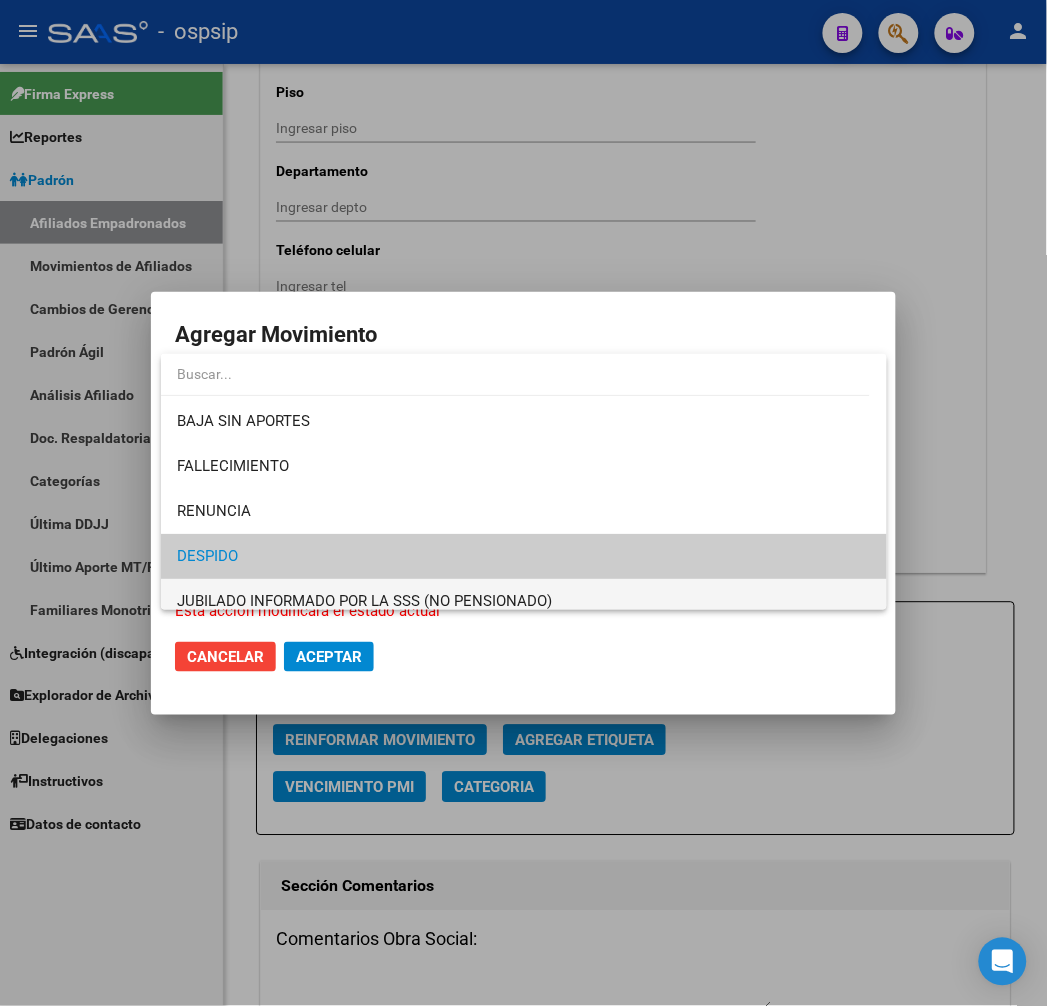 scroll, scrollTop: 74, scrollLeft: 0, axis: vertical 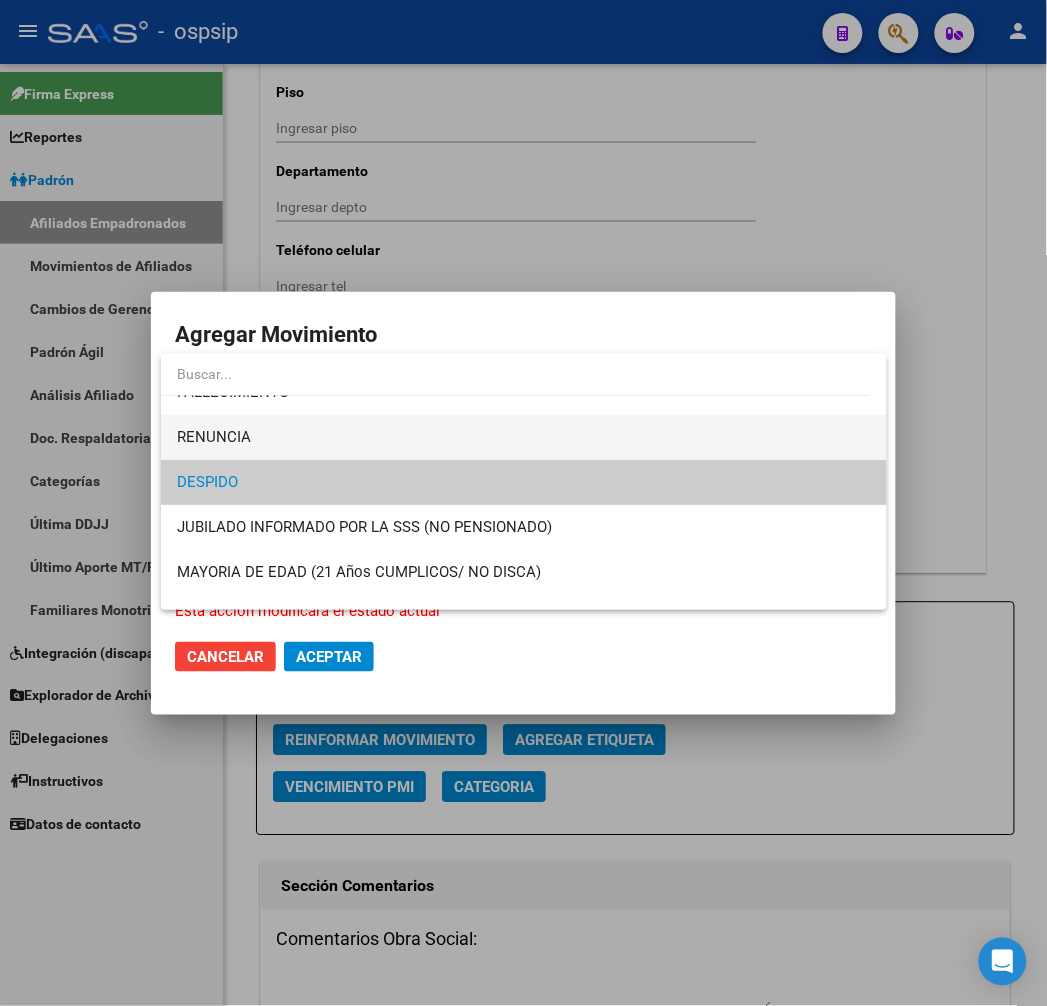 click on "RENUNCIA" at bounding box center (524, 437) 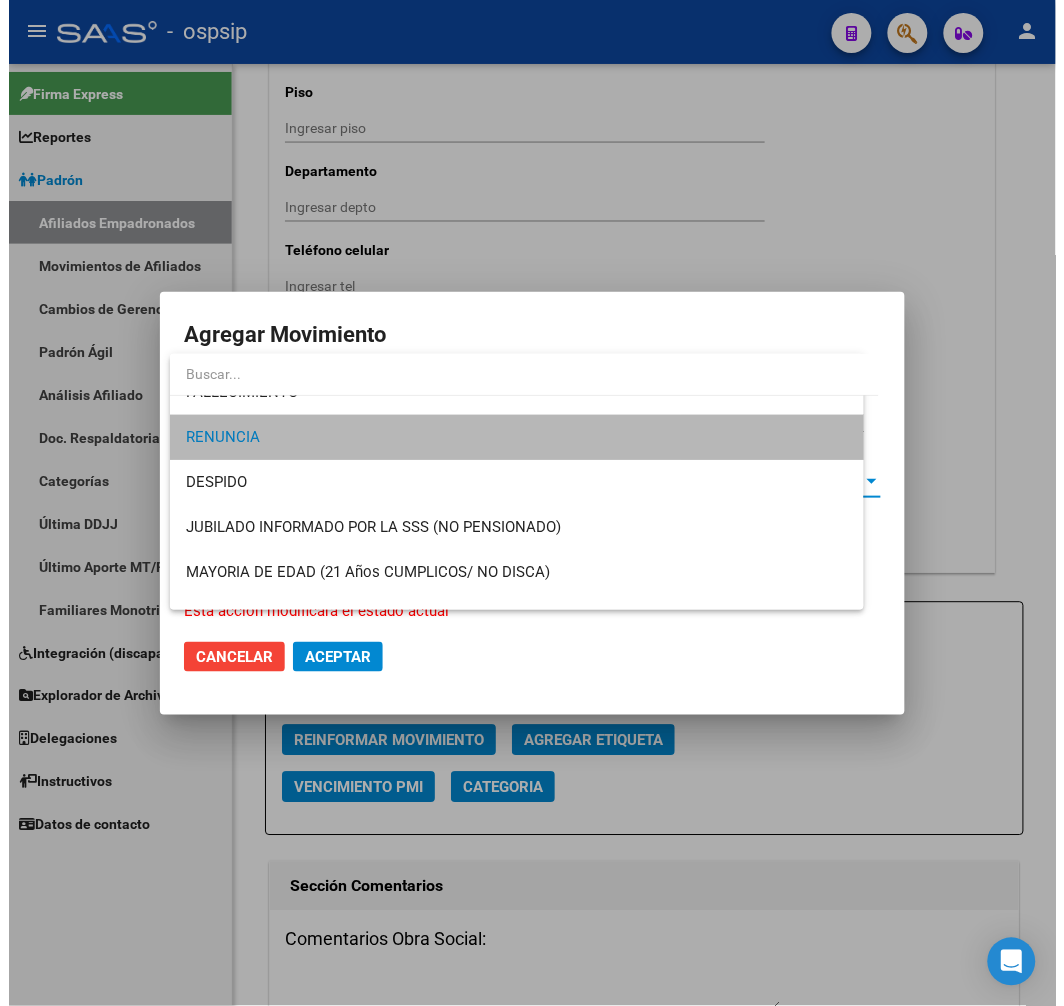 scroll, scrollTop: 90, scrollLeft: 0, axis: vertical 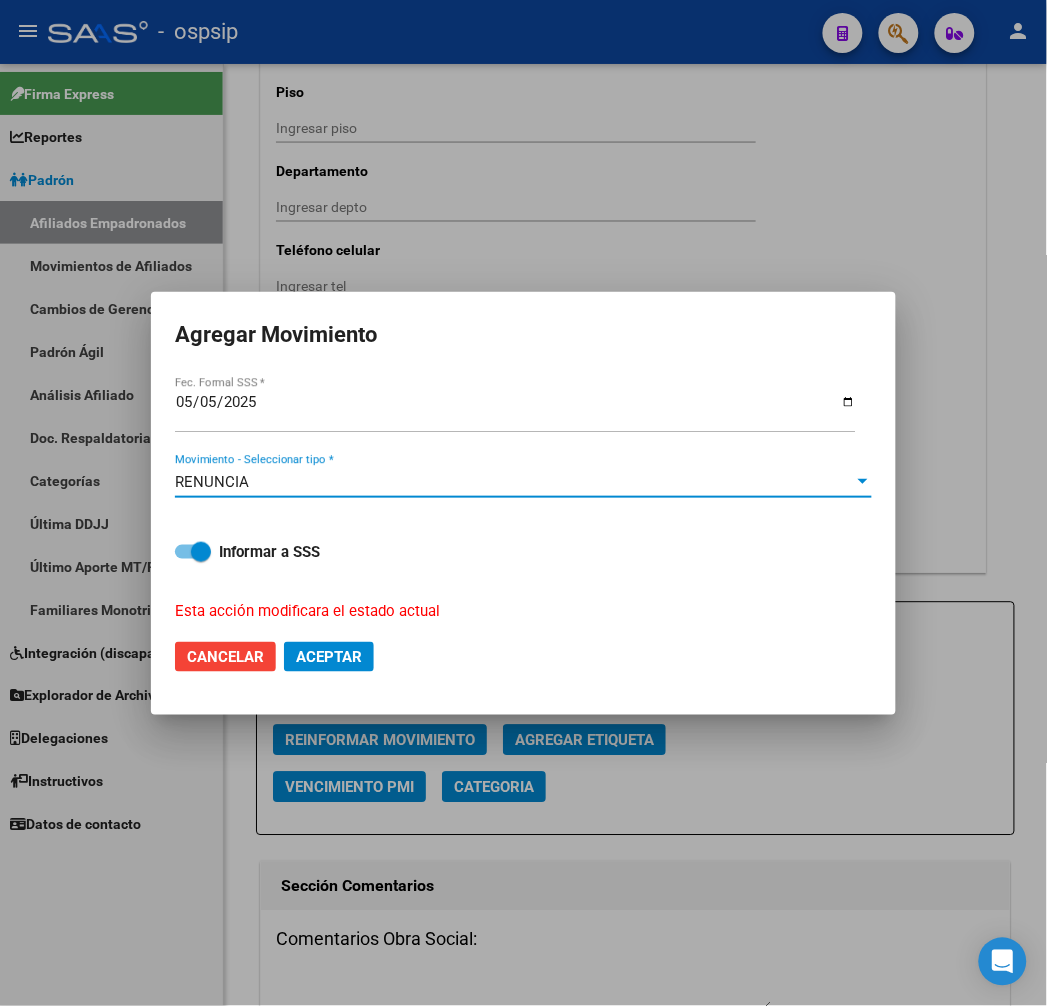 click on "Aceptar" 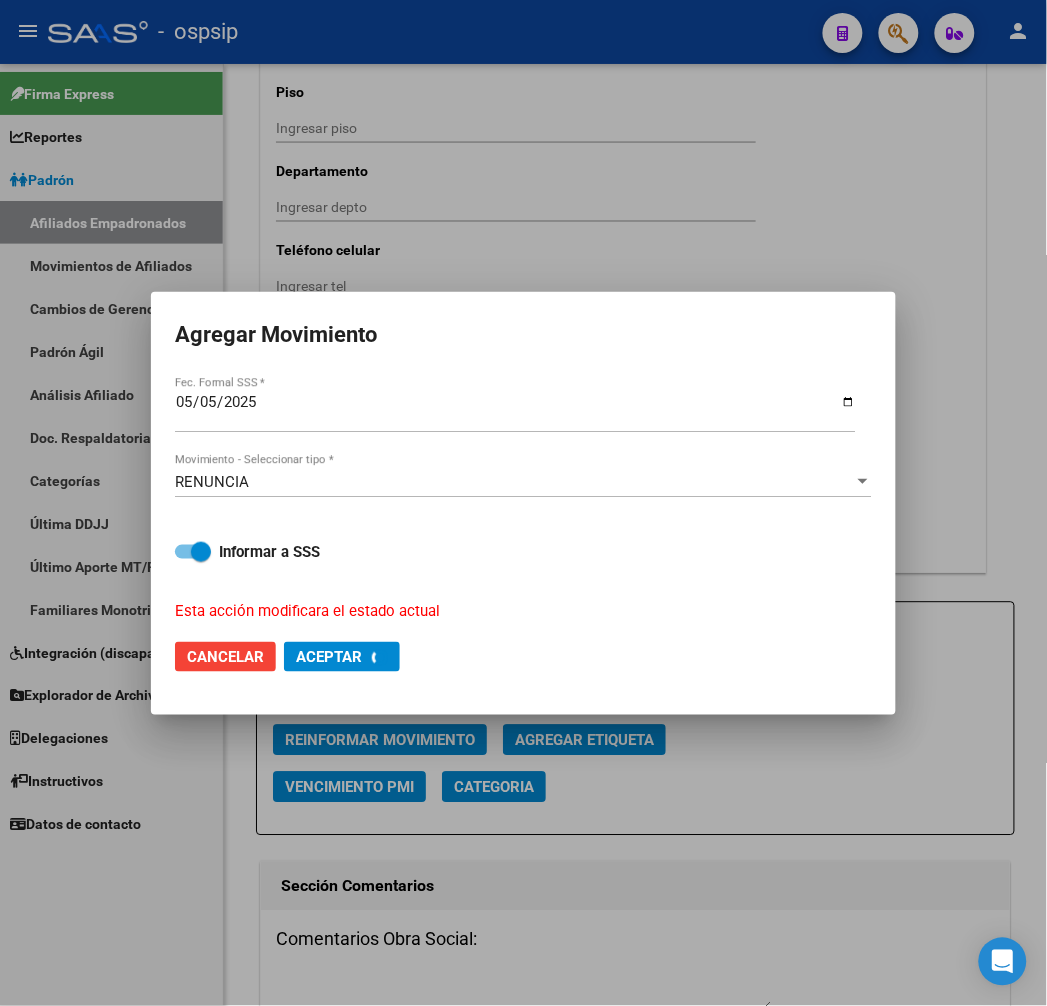 checkbox on "false" 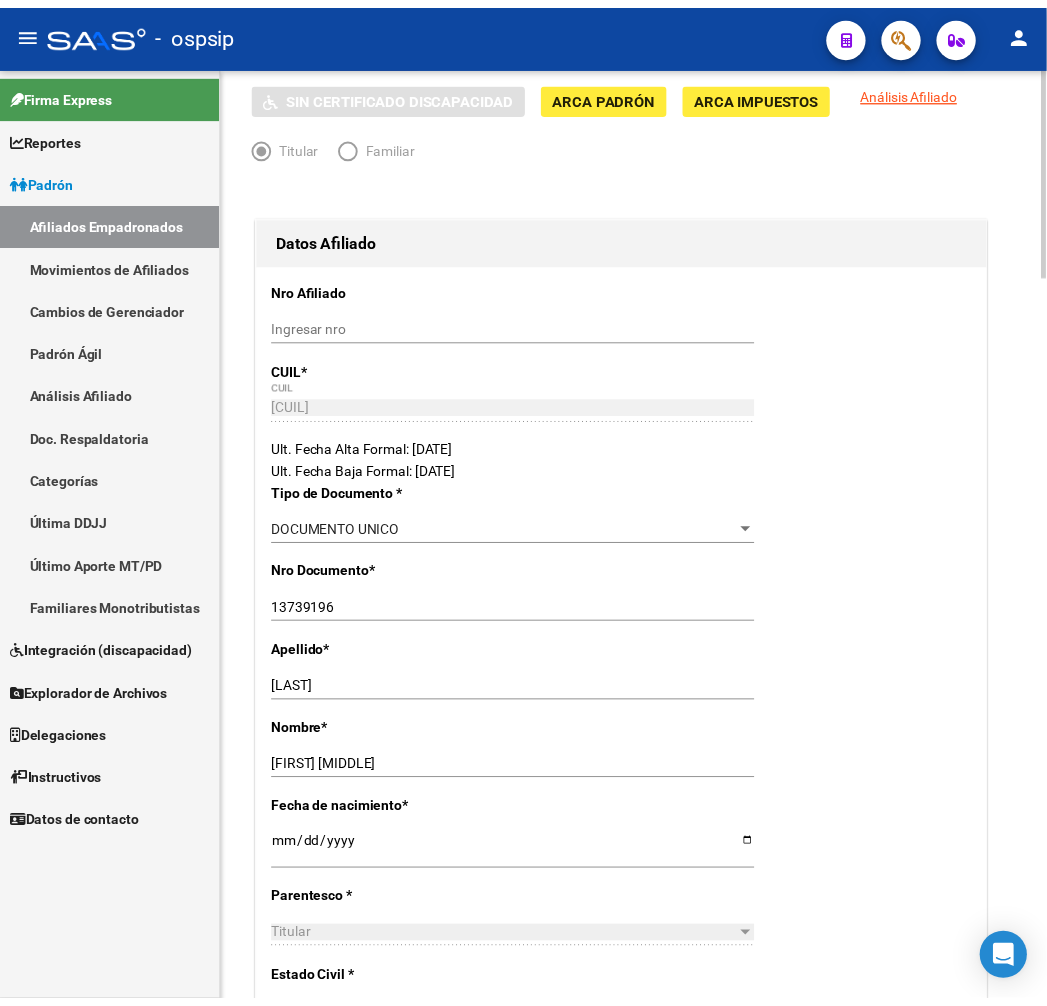 scroll, scrollTop: 0, scrollLeft: 0, axis: both 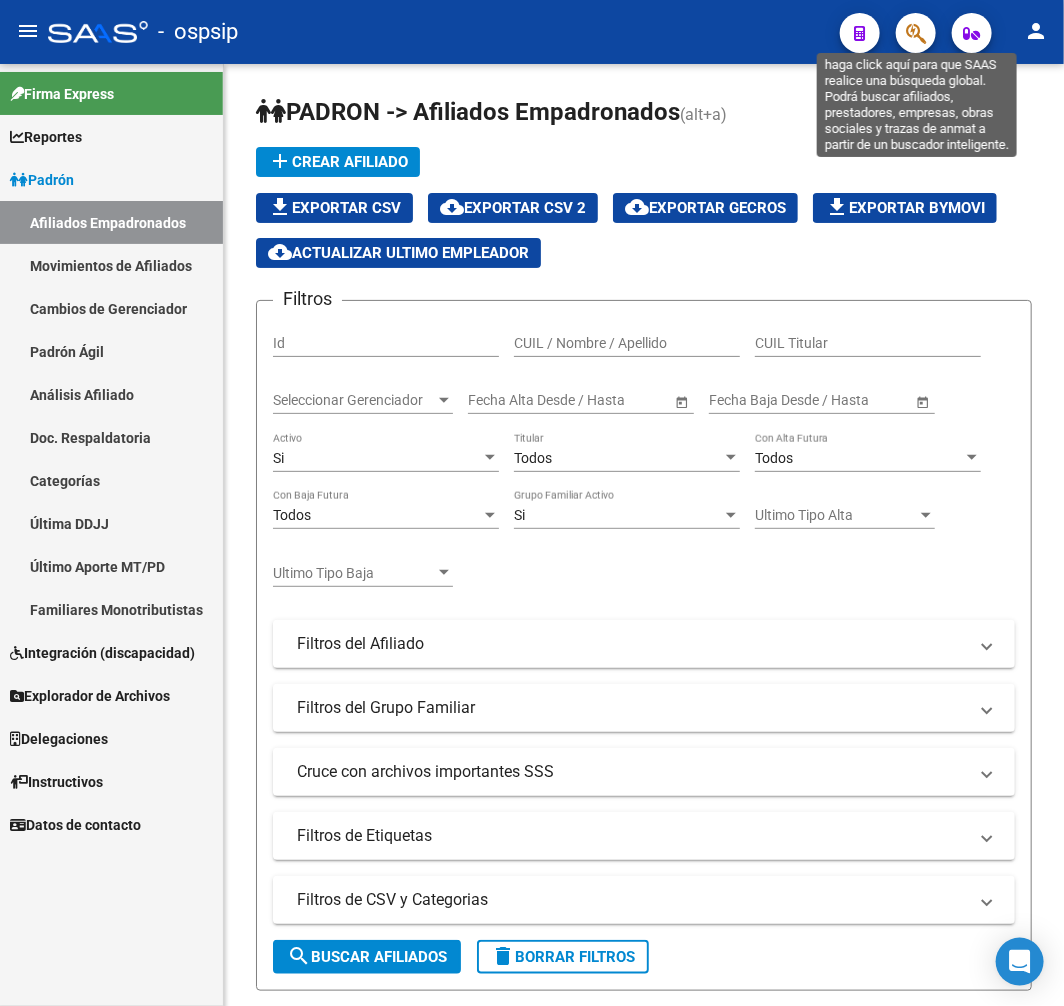 click 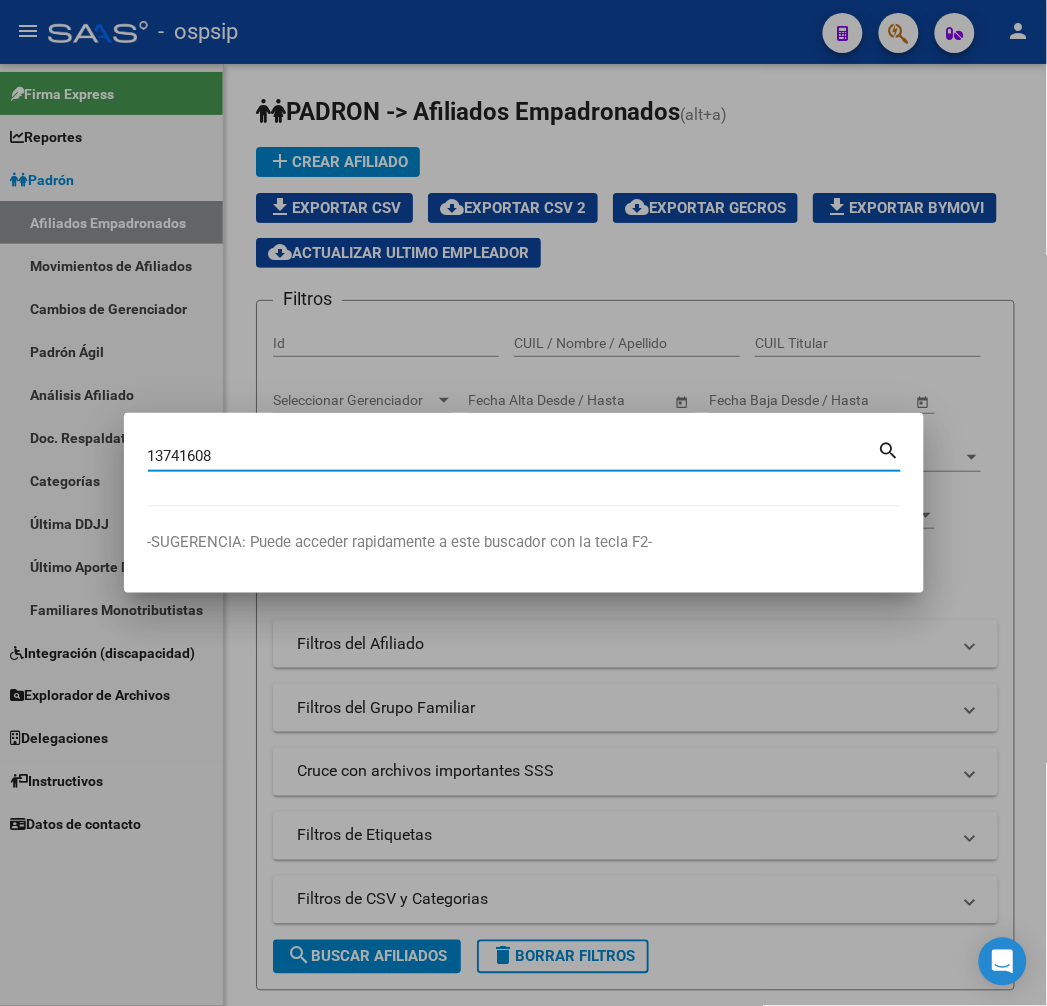 type on "13741608" 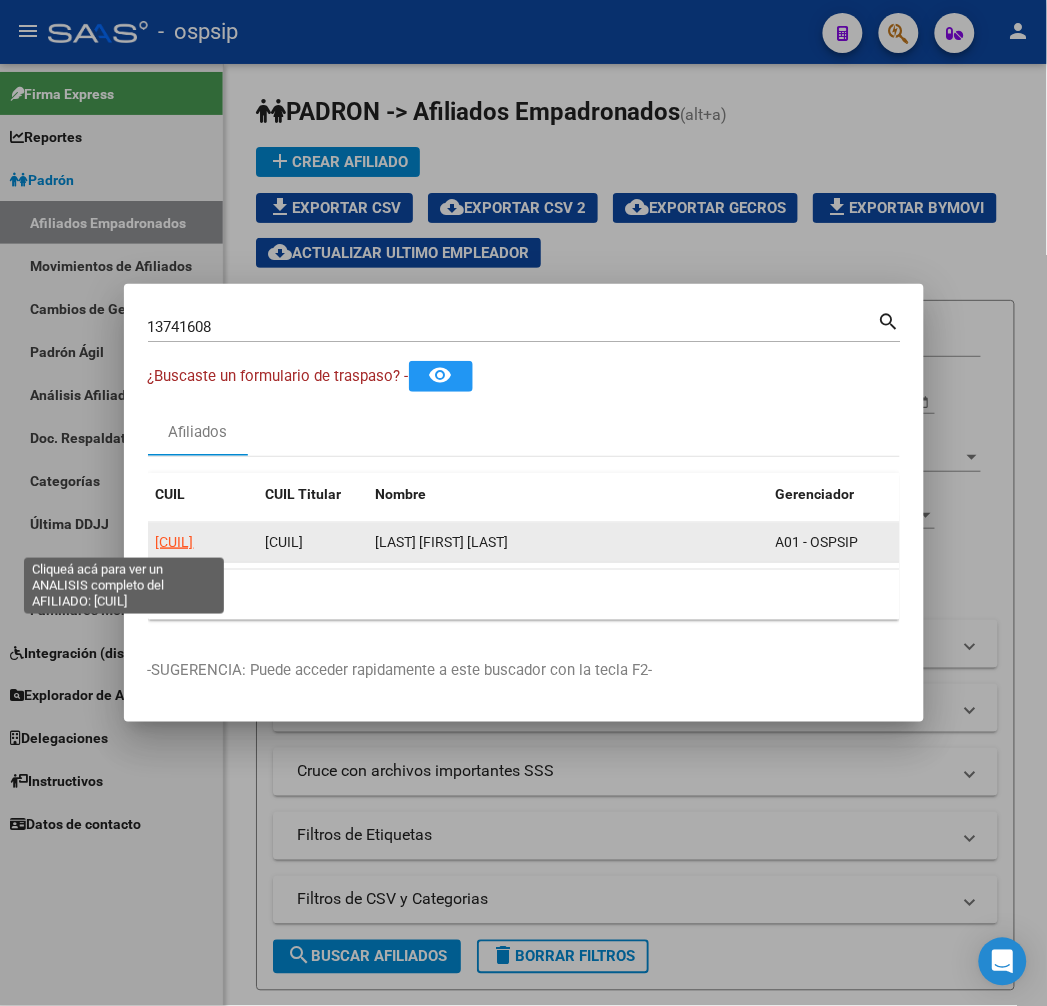 click on "[CUIL]" 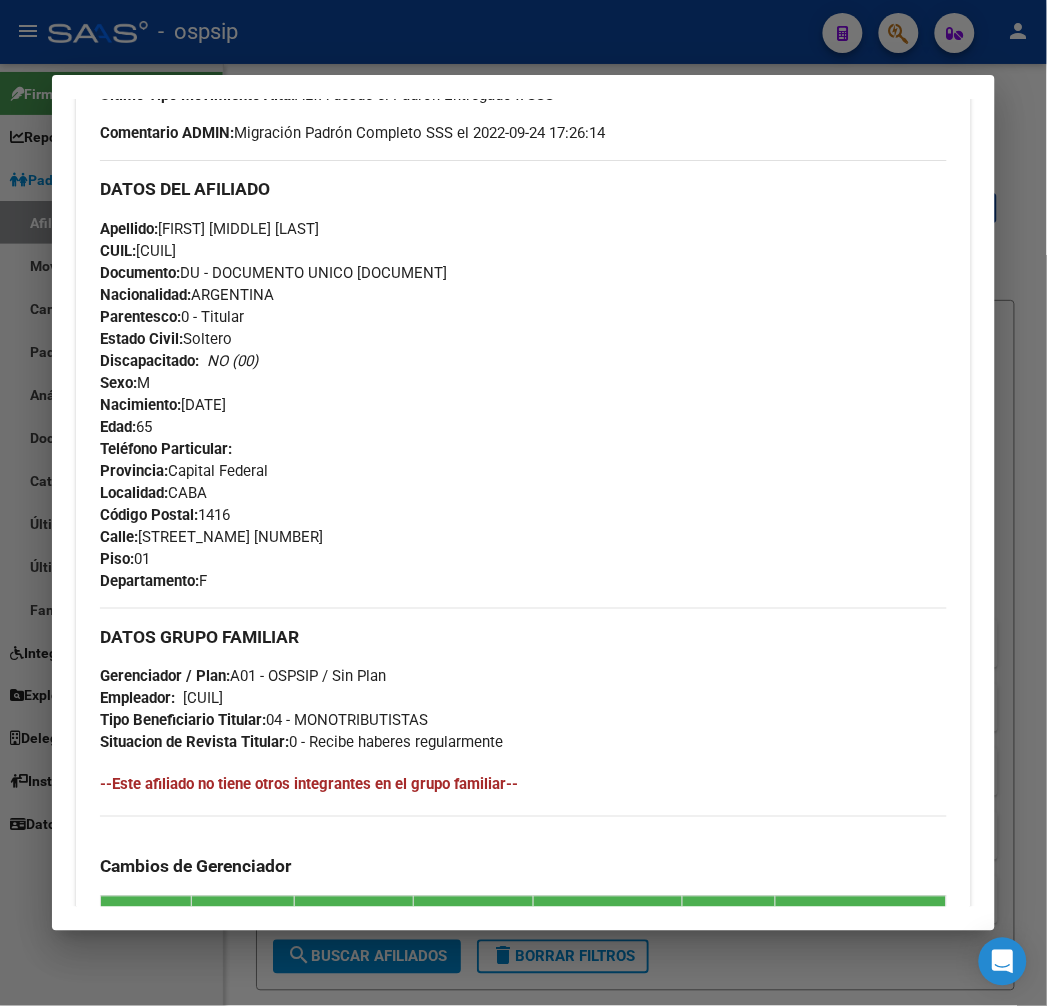 scroll, scrollTop: 666, scrollLeft: 0, axis: vertical 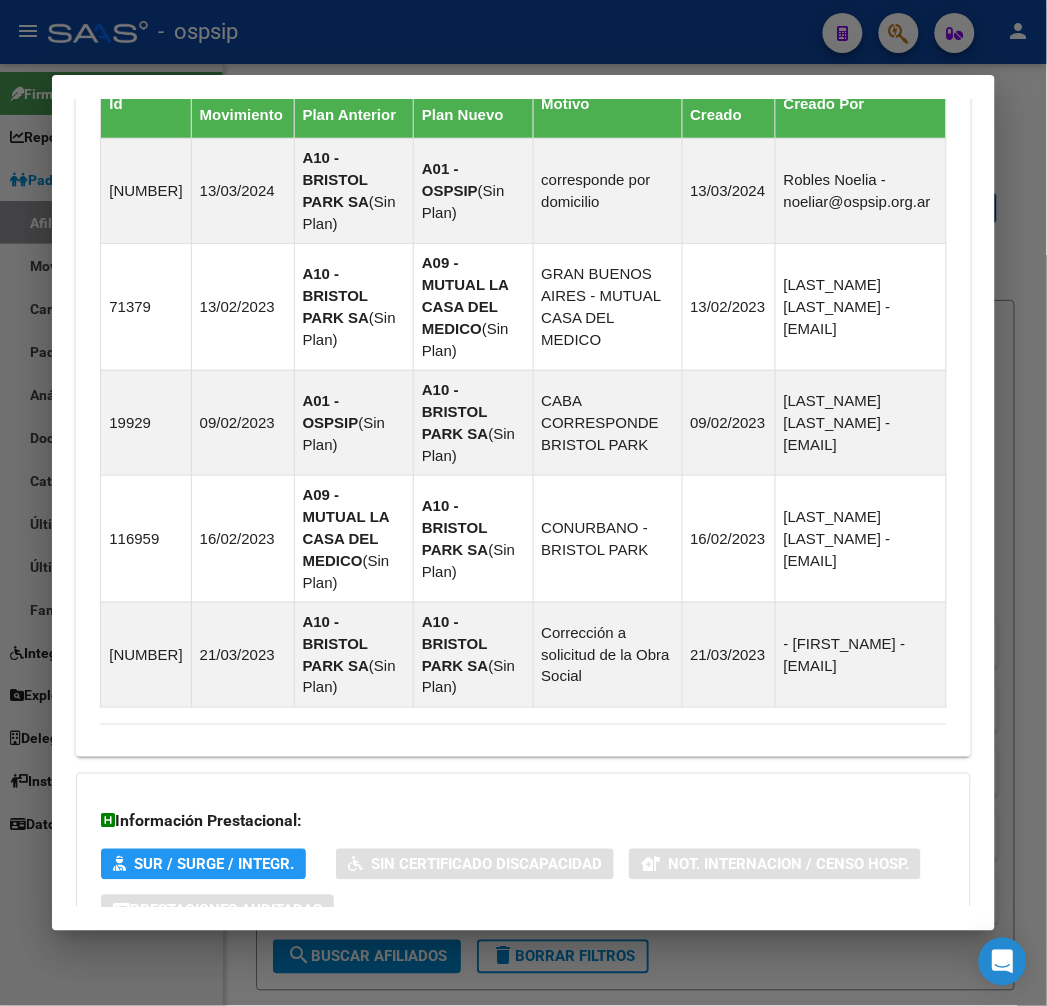 click on "Aportes y Contribuciones del Afiliado: [CUIL]" at bounding box center (523, 991) 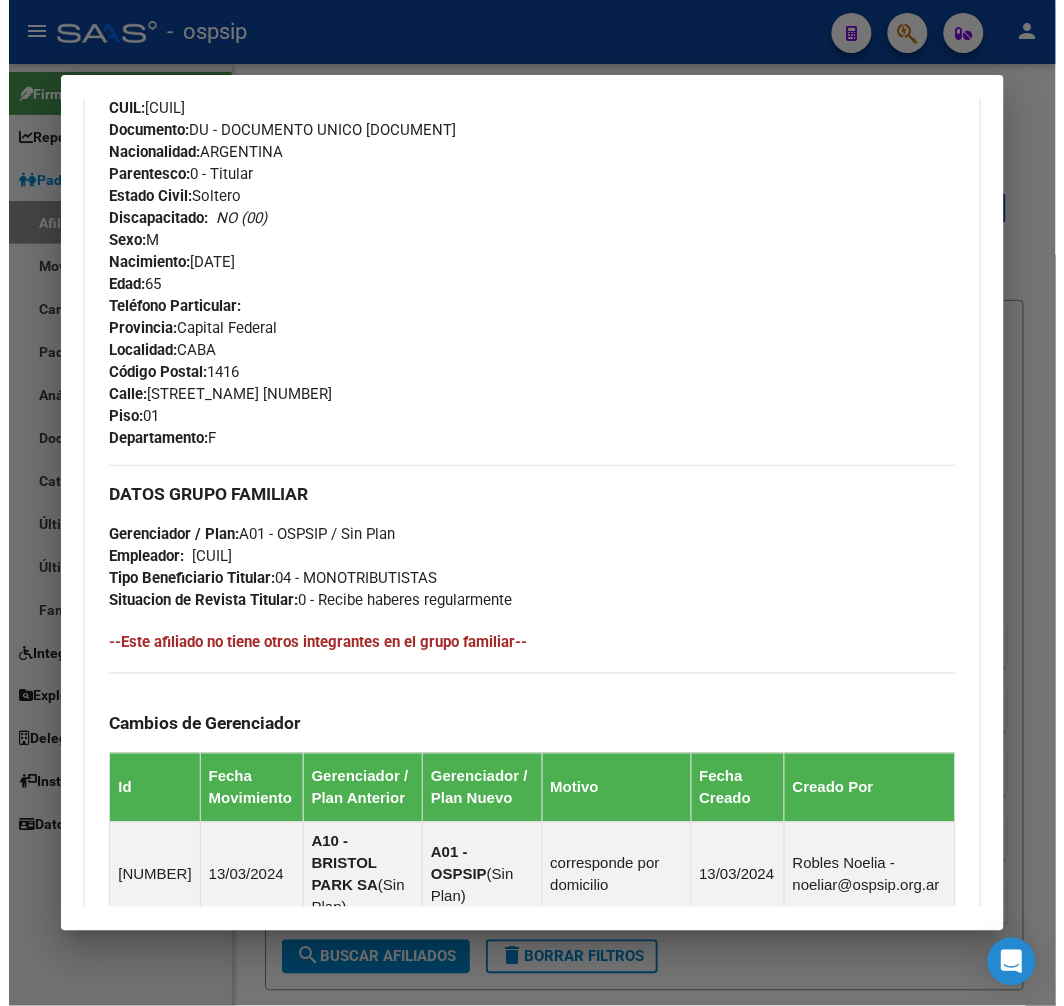scroll, scrollTop: 202, scrollLeft: 0, axis: vertical 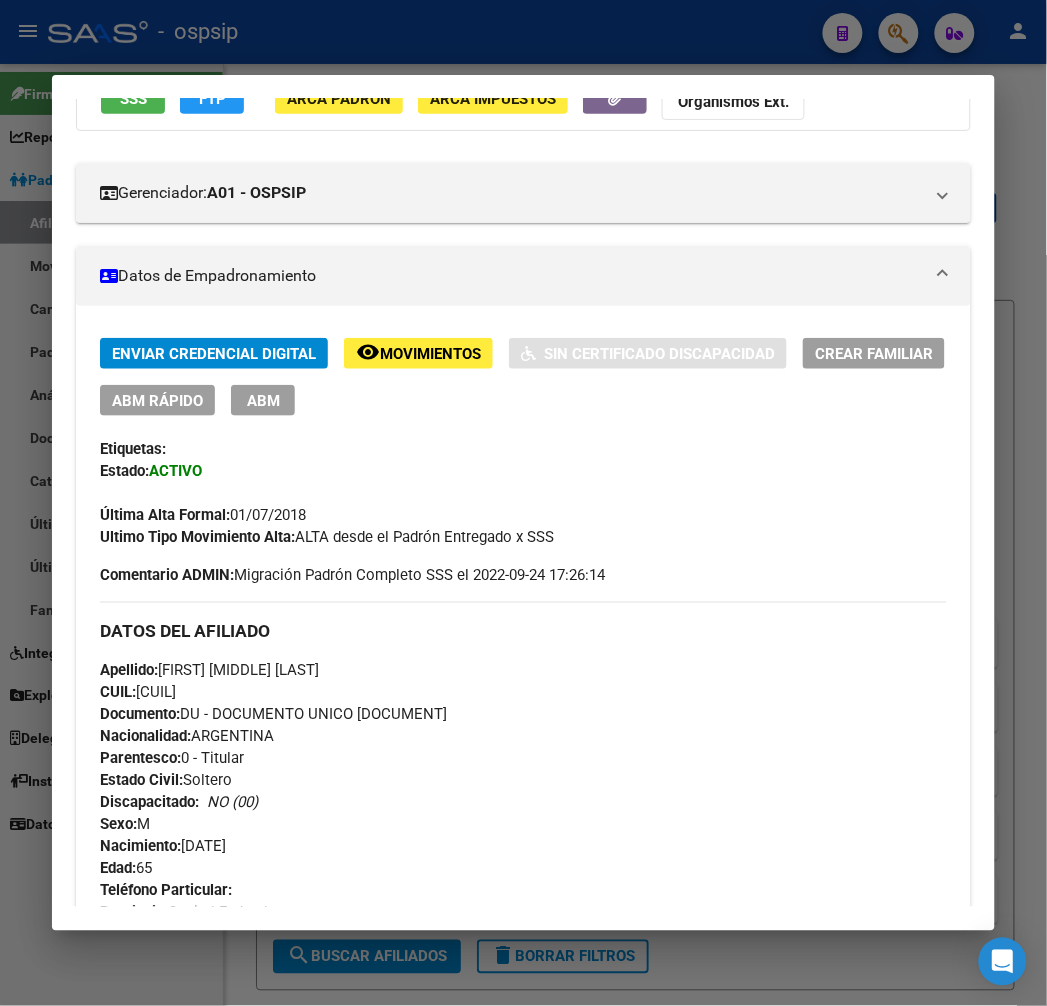 click on "ABM" at bounding box center [263, 401] 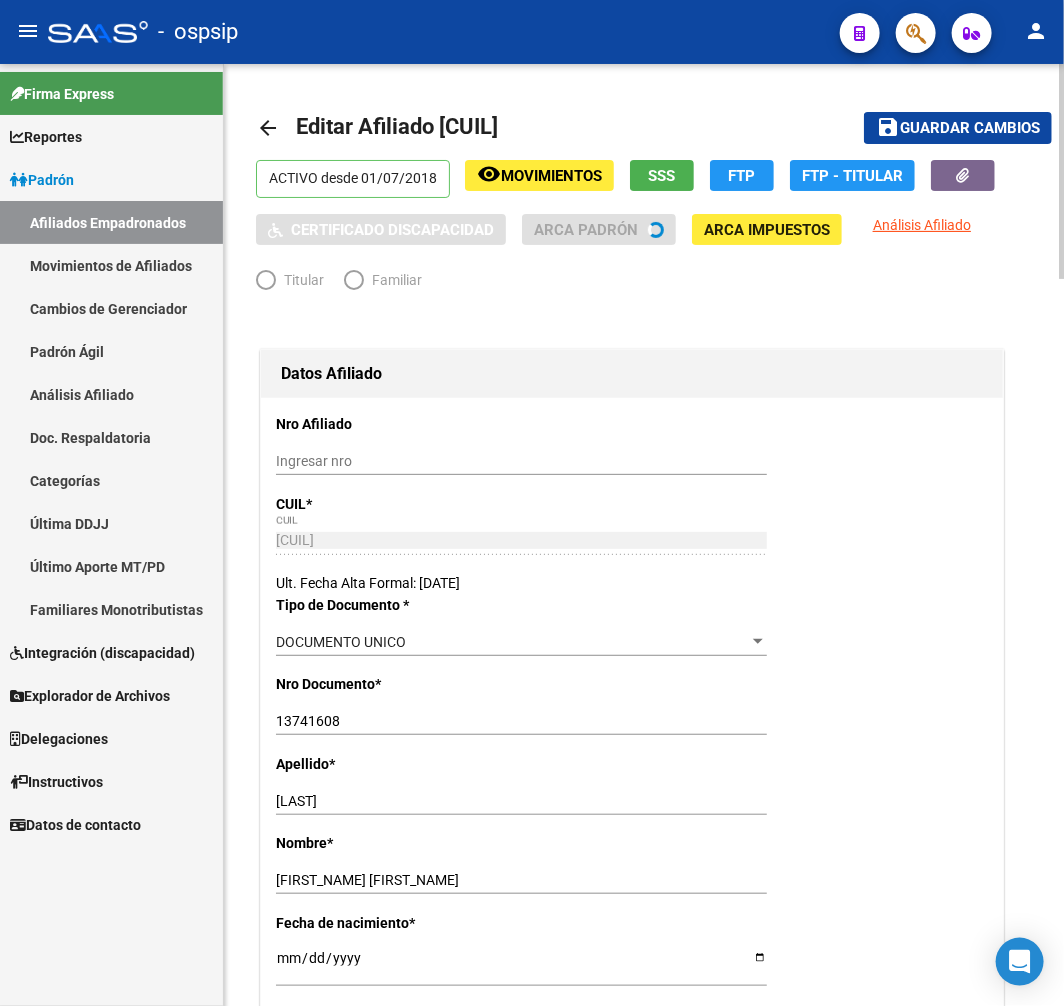 radio on "true" 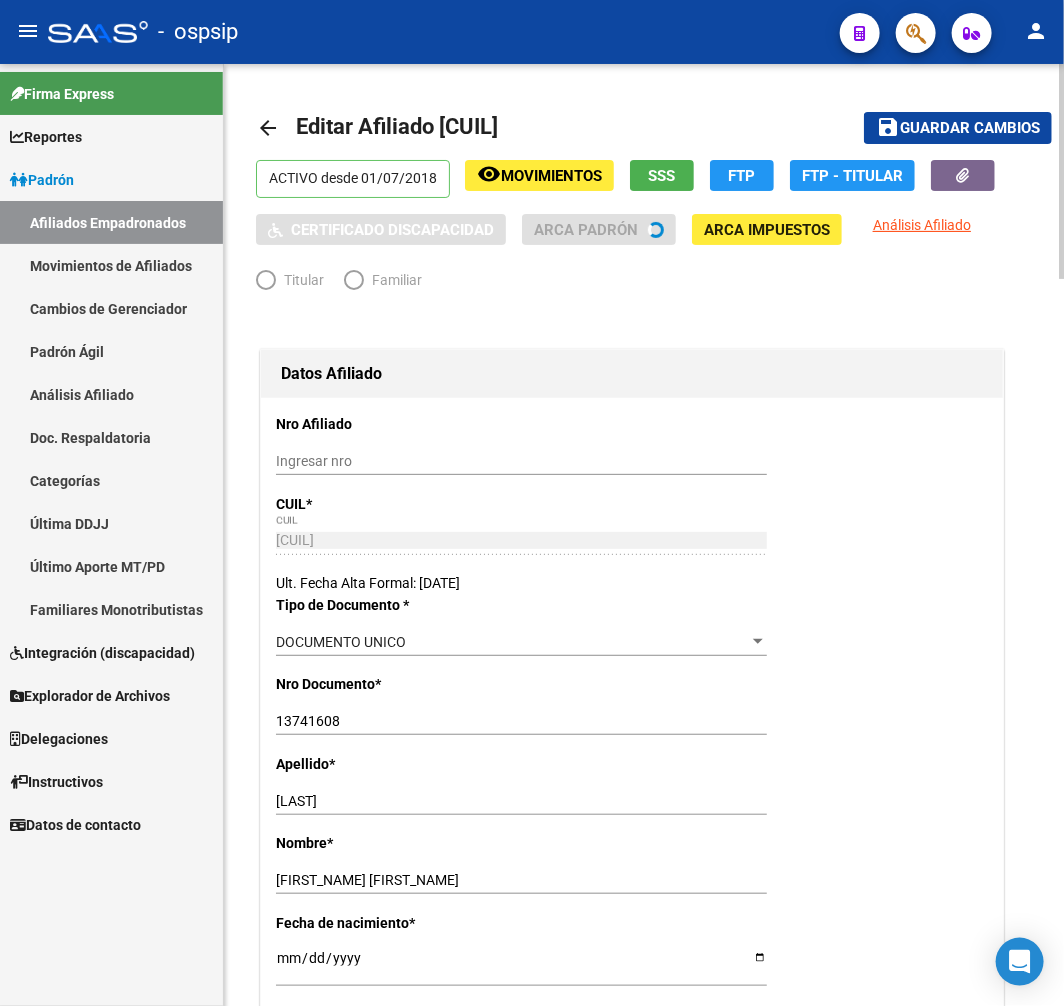 type on "[CUIL]" 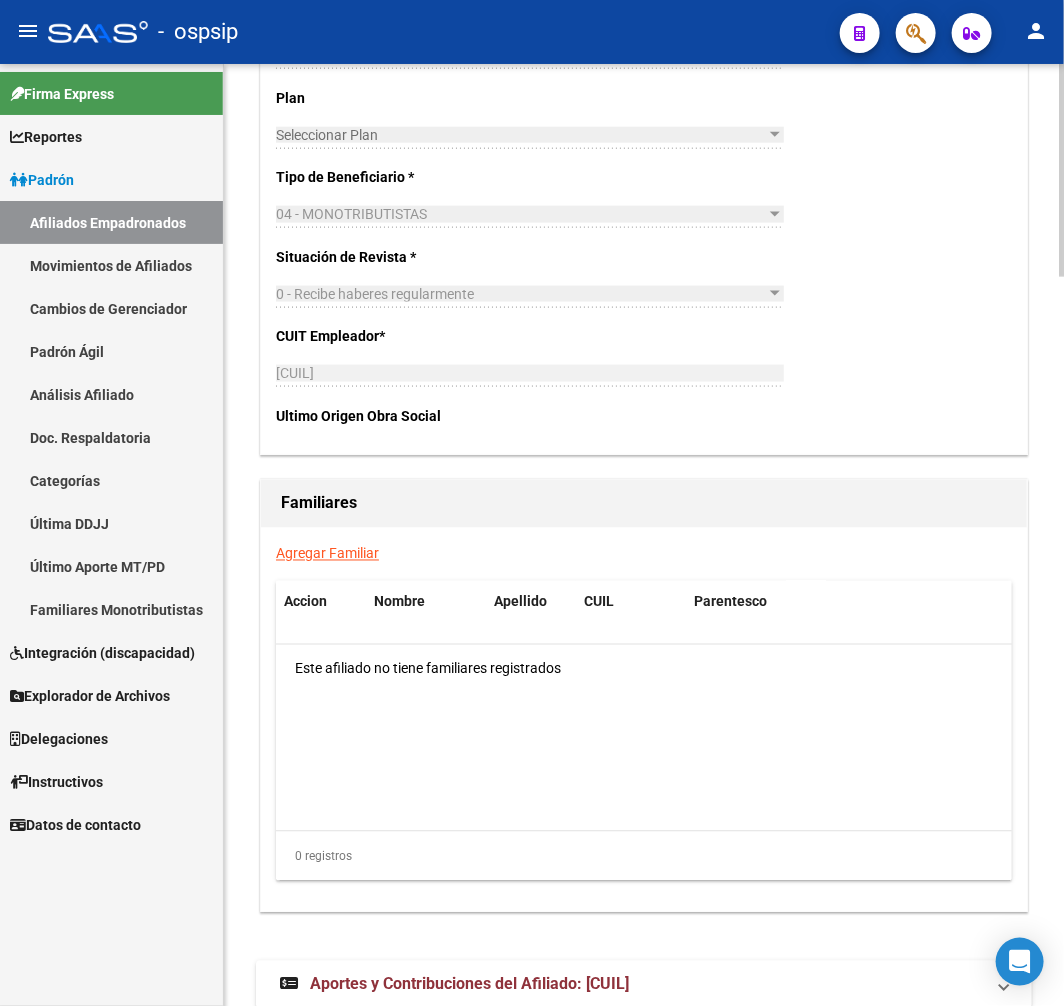 scroll, scrollTop: 3241, scrollLeft: 0, axis: vertical 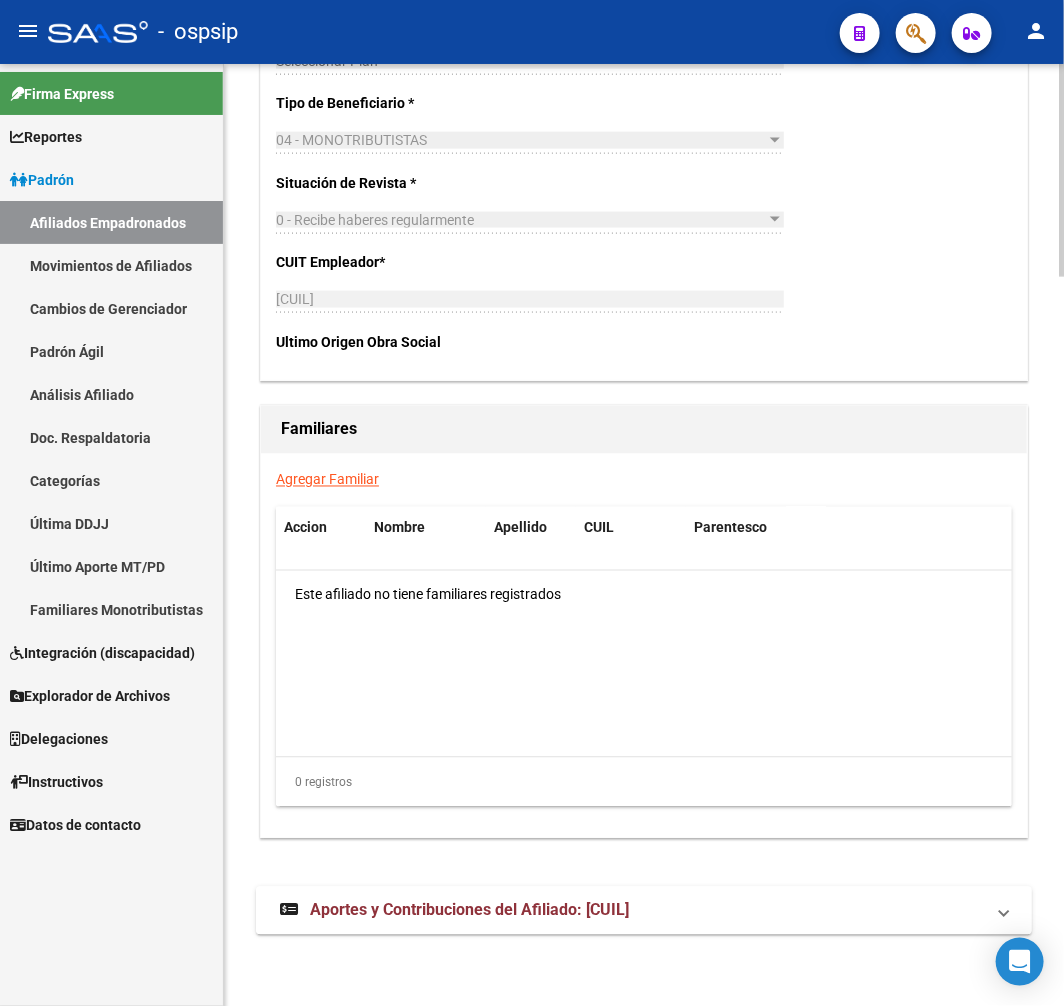 click on "Aportes y Contribuciones del Afiliado: [CUIL]" at bounding box center [644, 911] 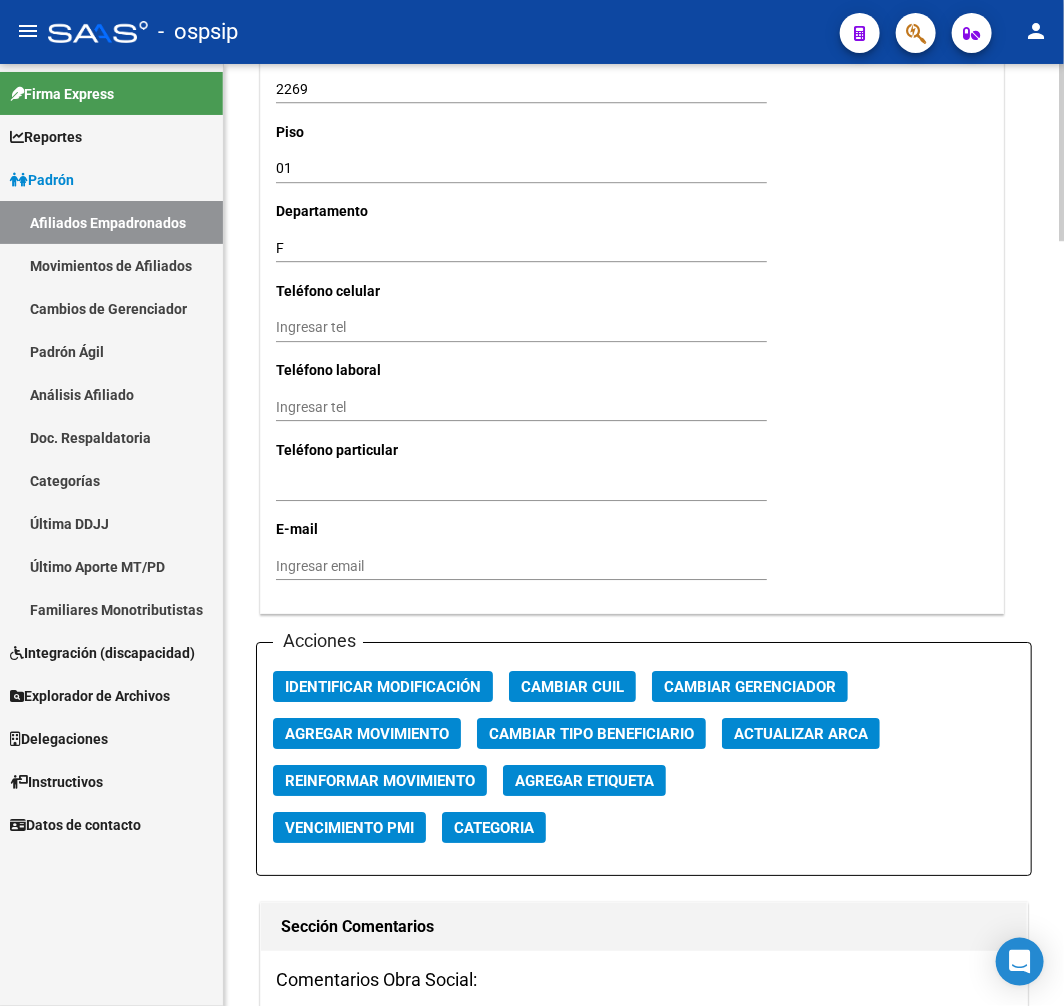 scroll, scrollTop: 2222, scrollLeft: 0, axis: vertical 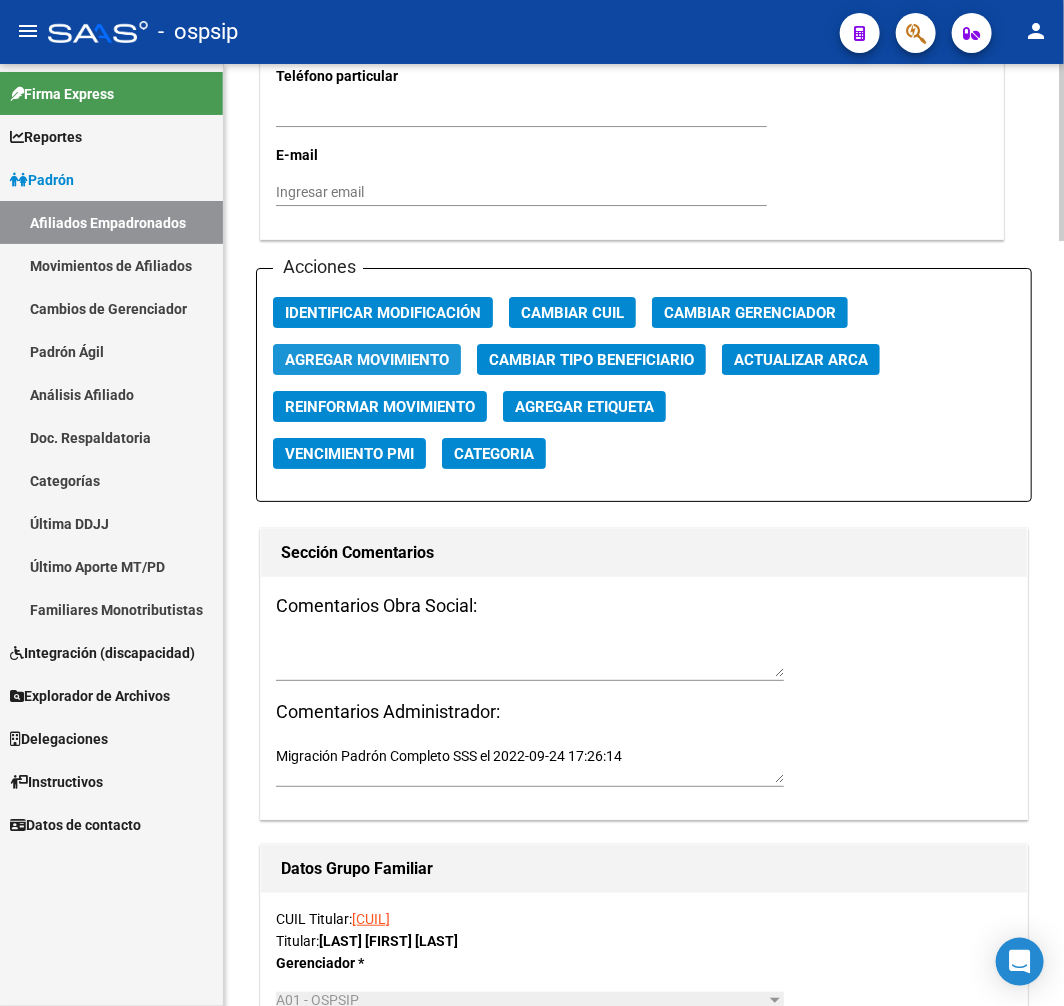 click on "Agregar Movimiento" 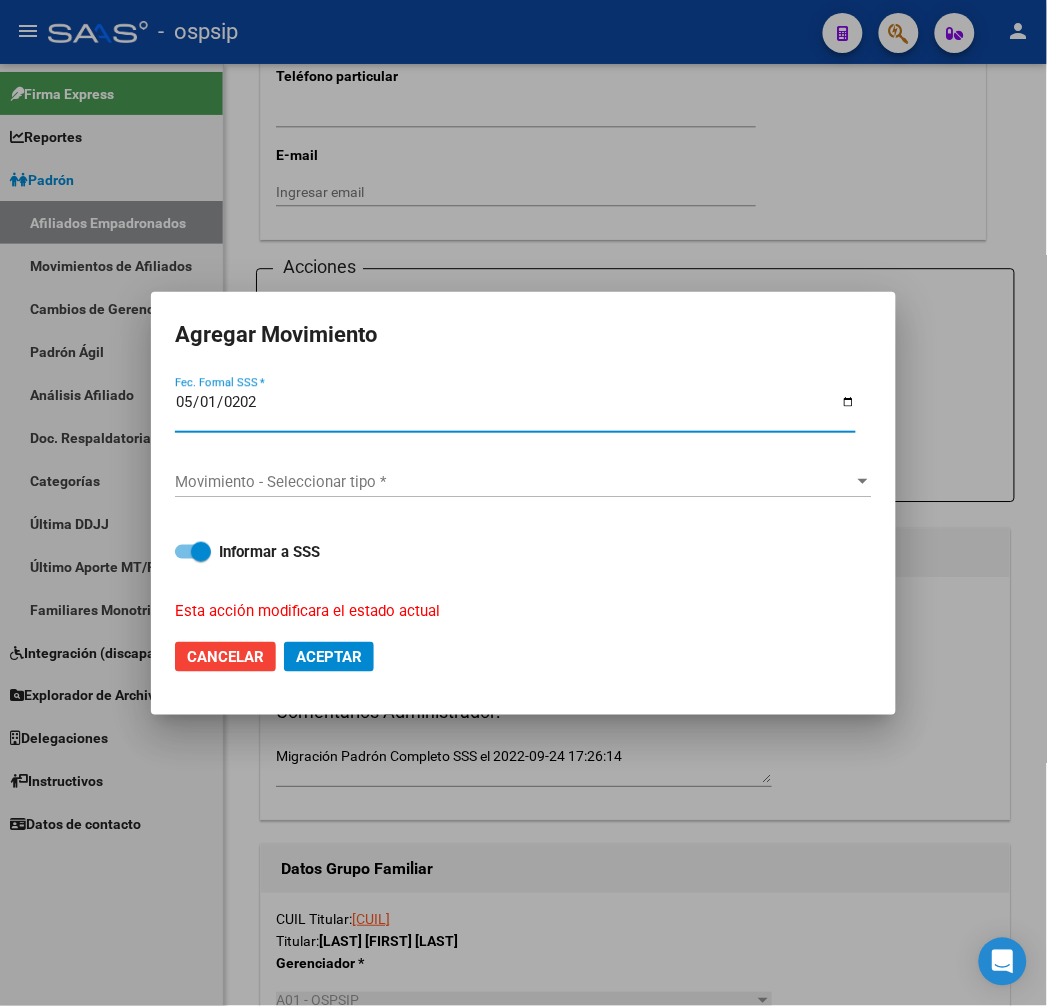 type on "2025-05-01" 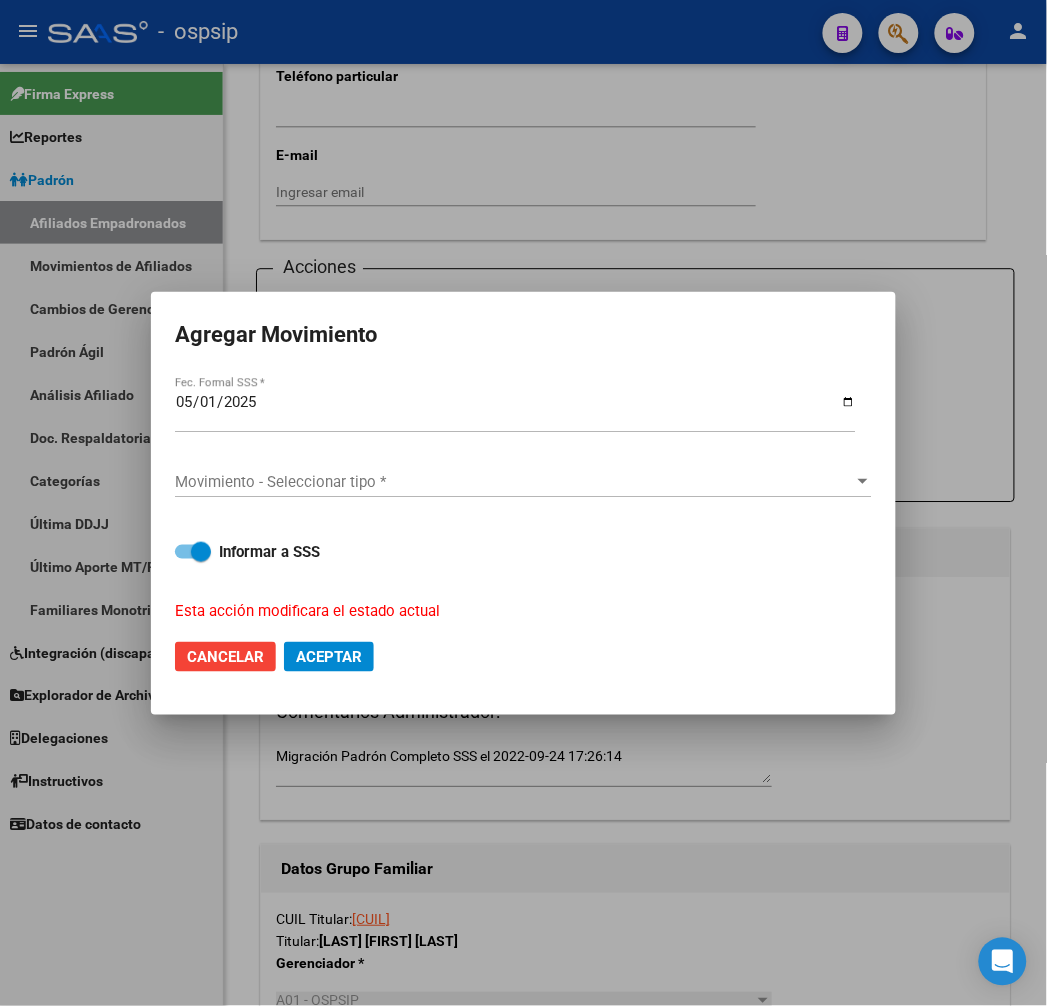 click on "Movimiento - Seleccionar tipo * Movimiento - Seleccionar tipo *" at bounding box center (523, 482) 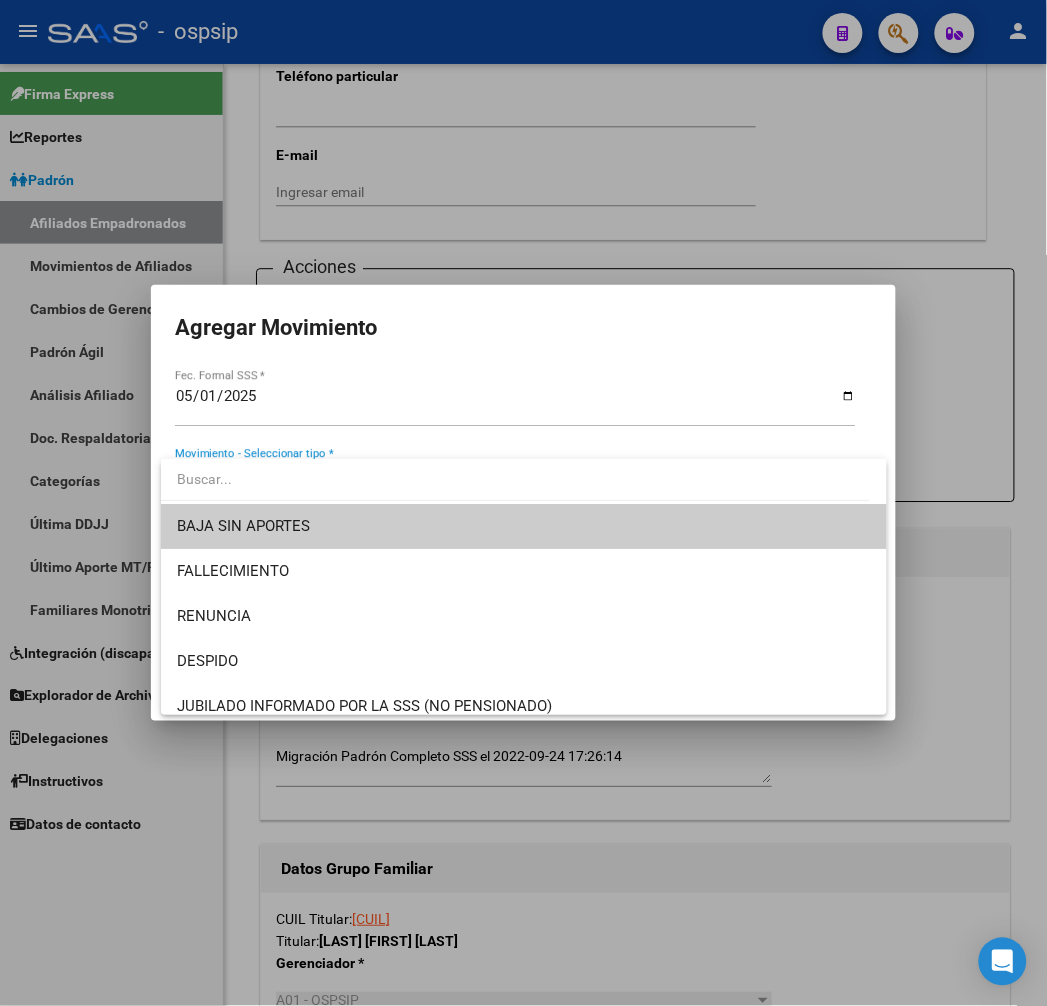 click on "BAJA SIN APORTES" at bounding box center [524, 526] 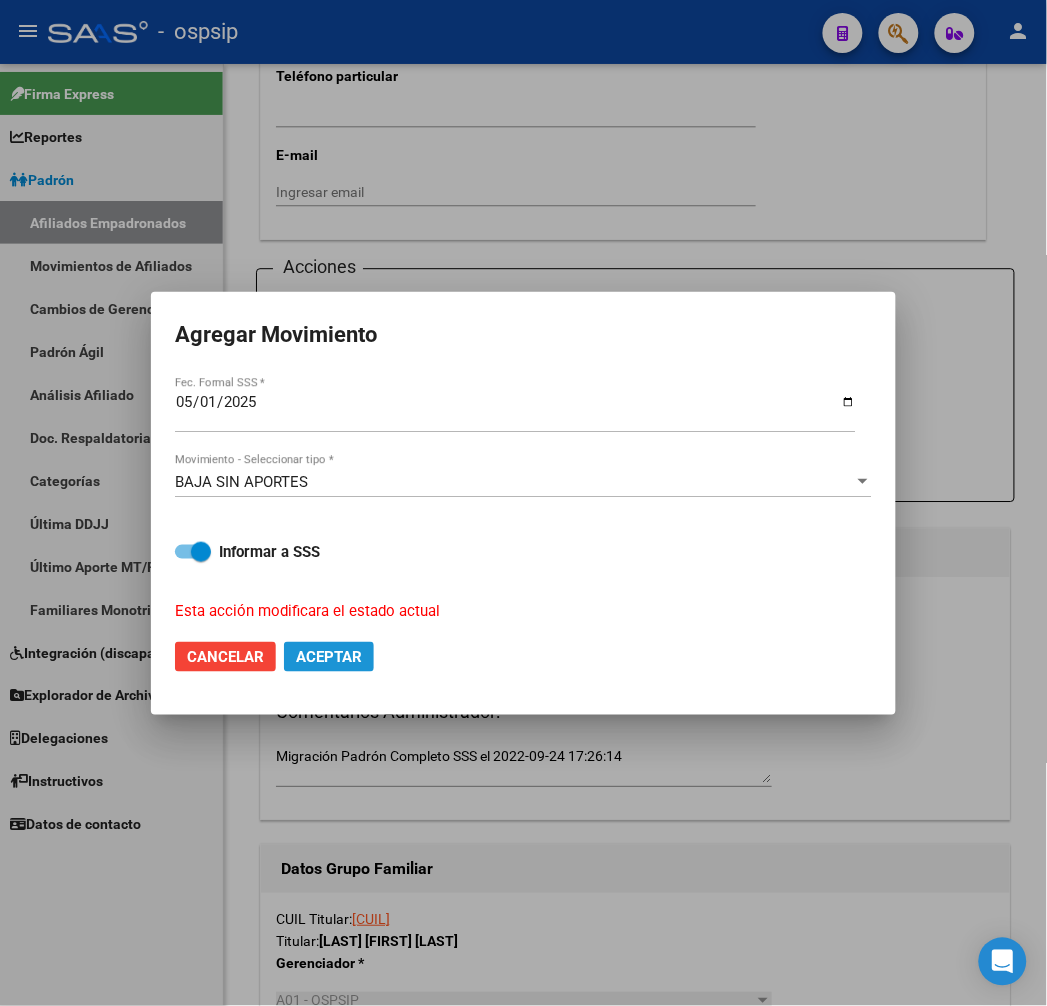 click on "Aceptar" 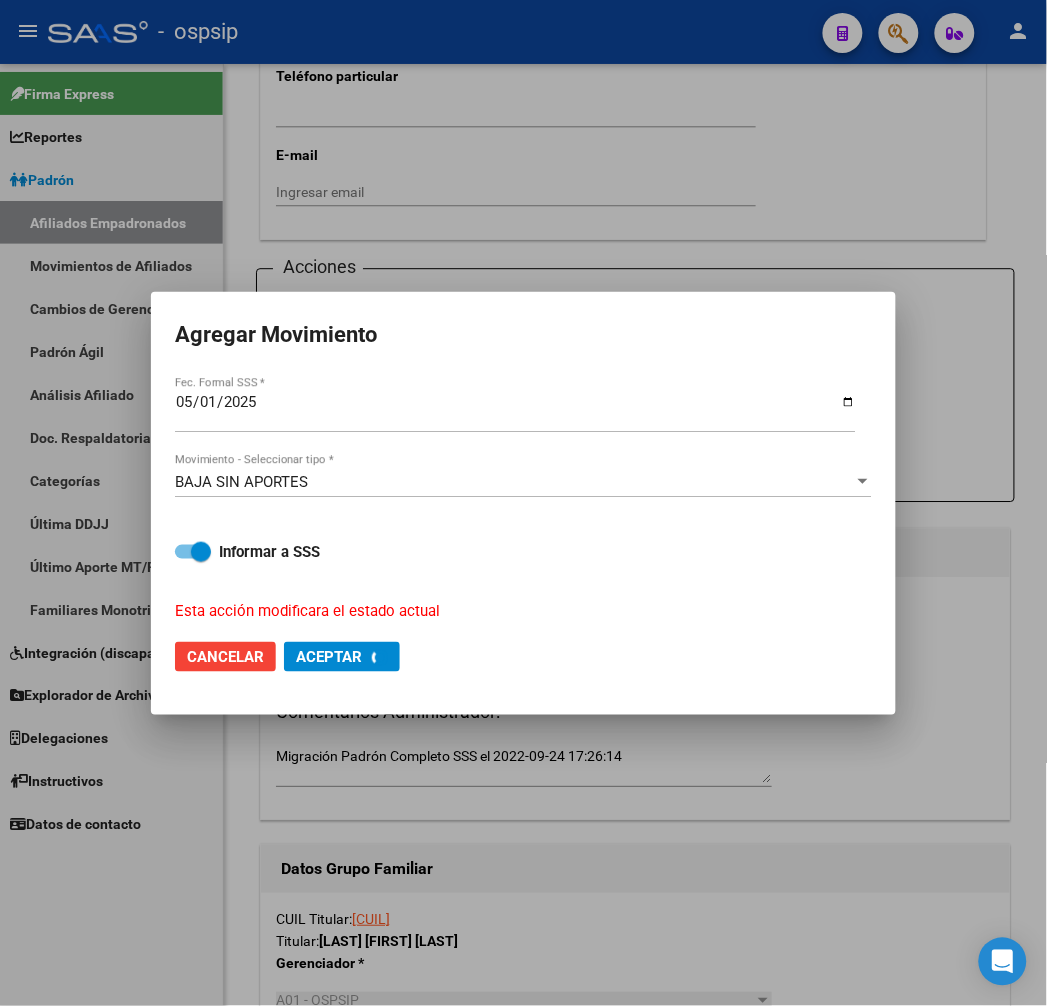 checkbox on "false" 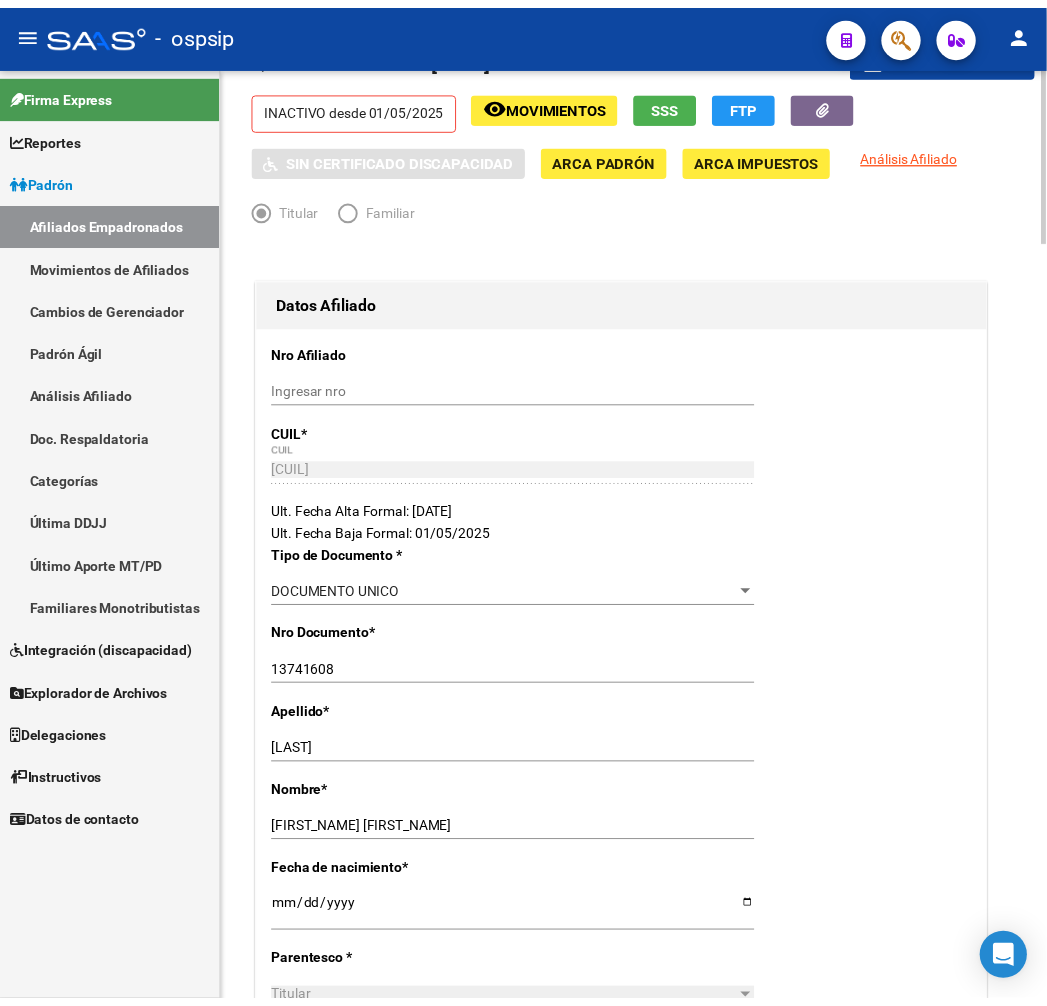 scroll, scrollTop: 0, scrollLeft: 0, axis: both 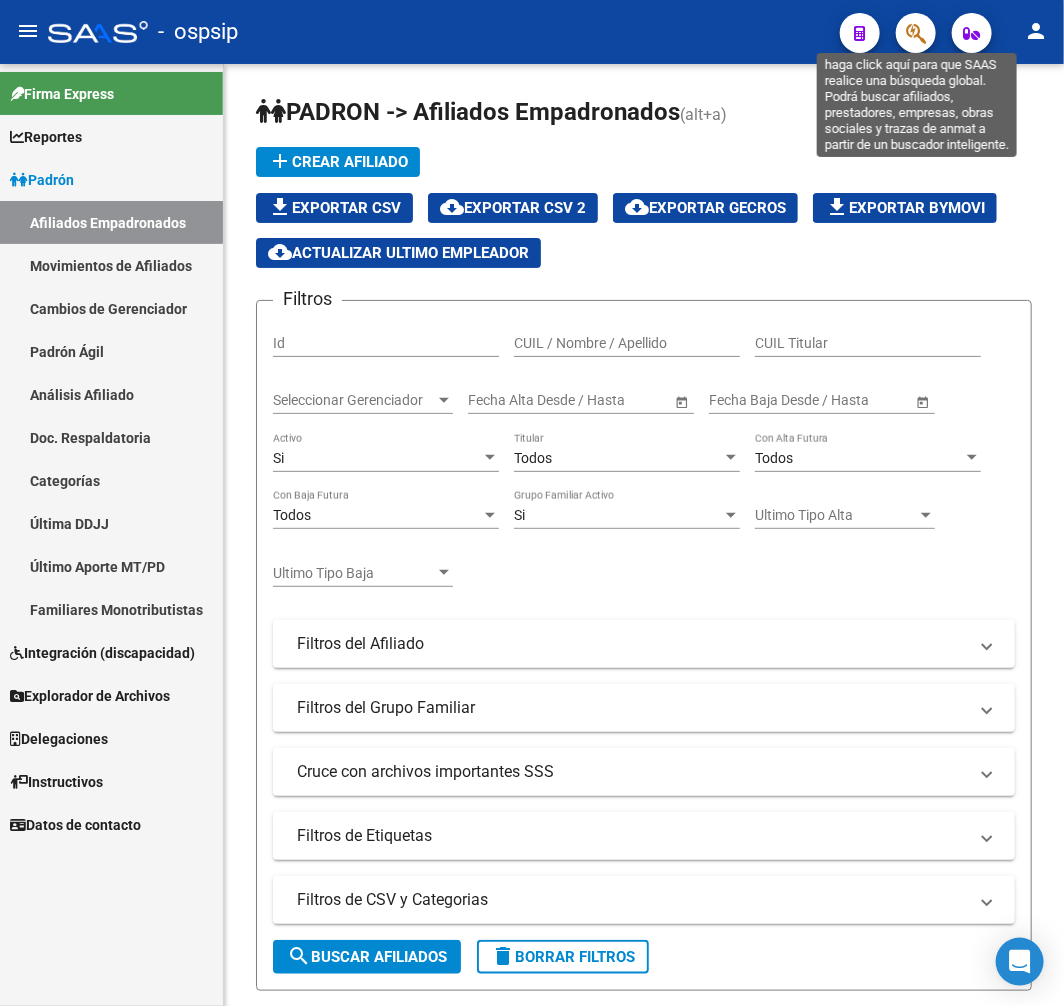 click 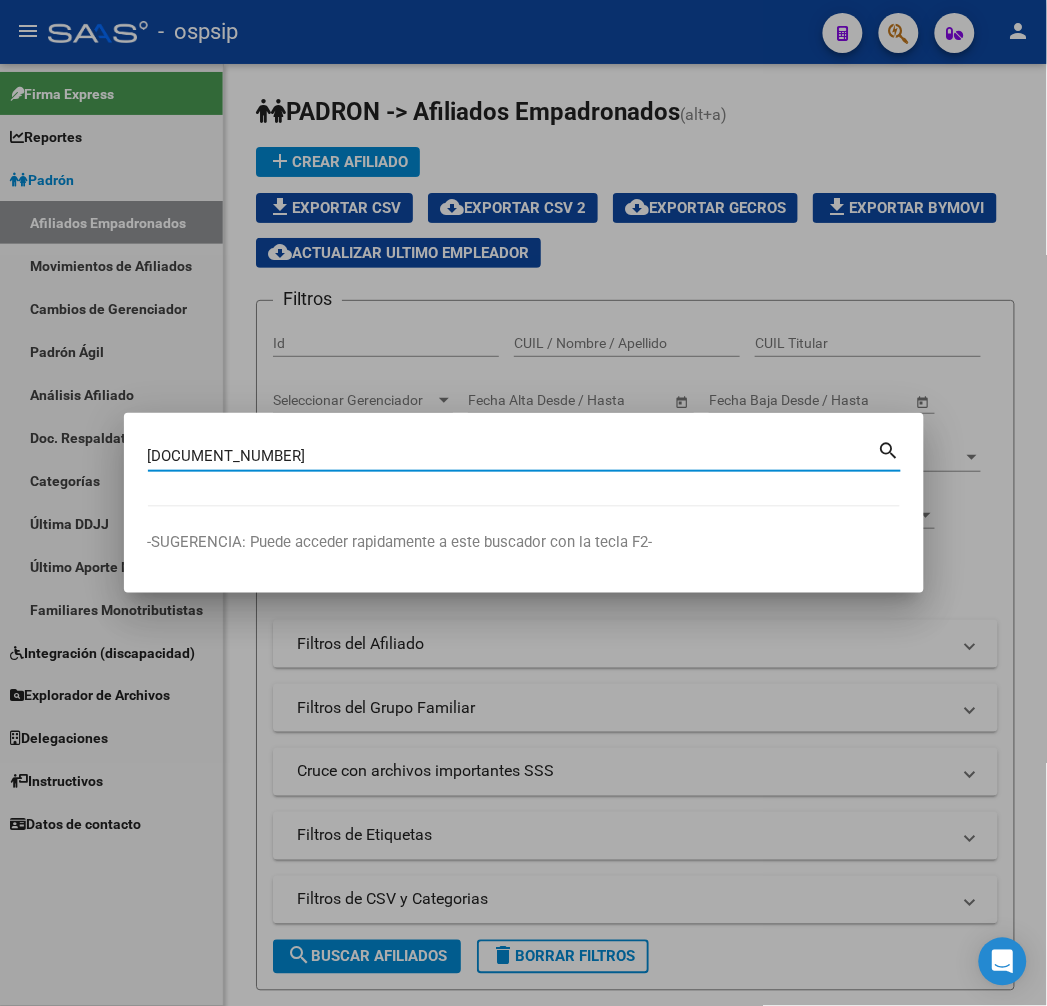 type on "[DOCUMENT_NUMBER]" 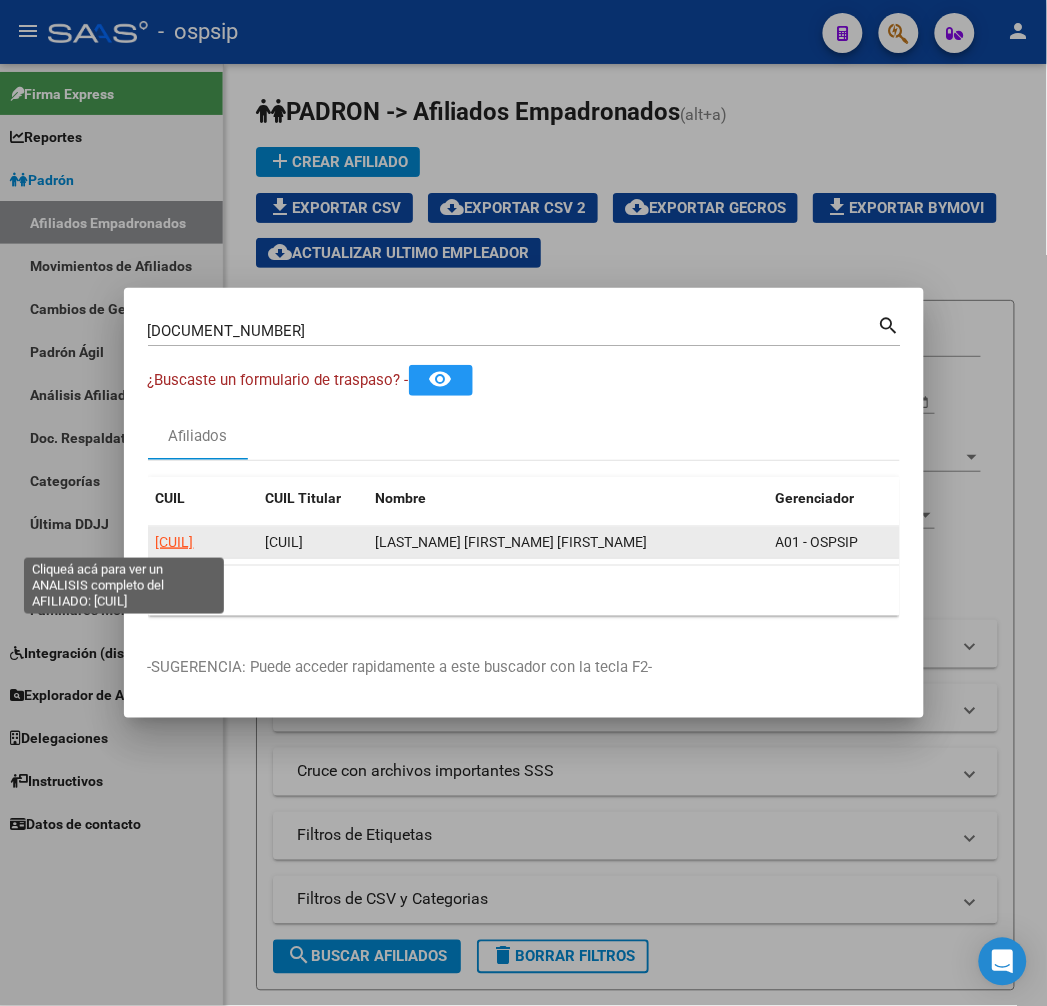 click on "[CUIL]" 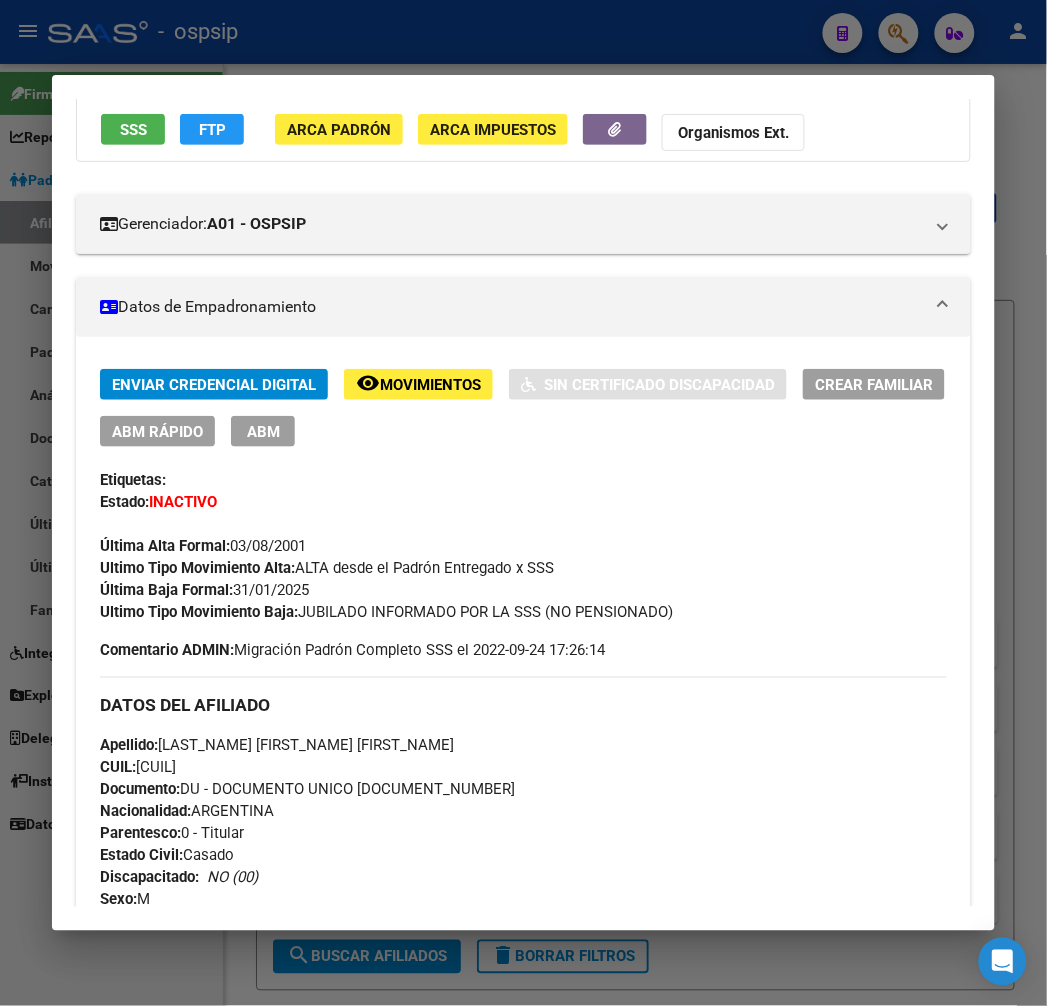 scroll, scrollTop: 333, scrollLeft: 0, axis: vertical 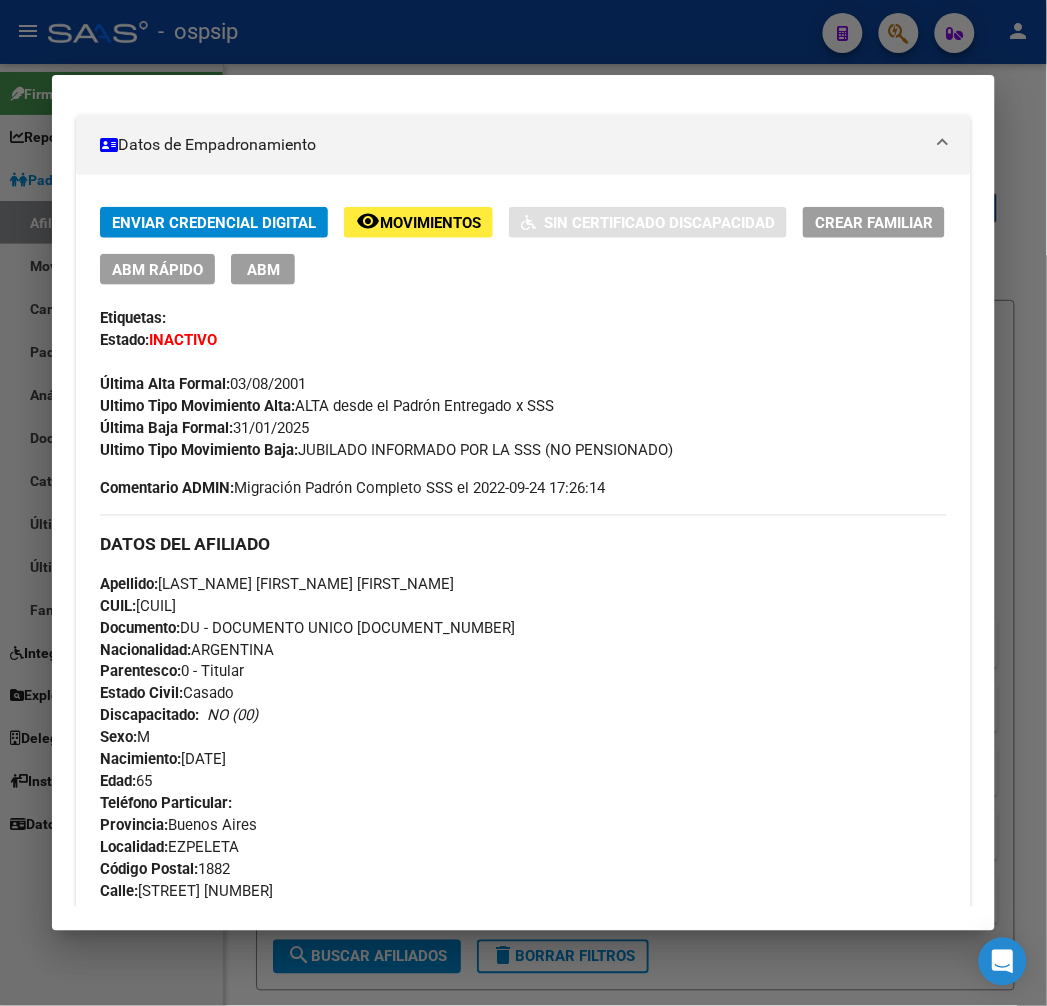 click at bounding box center (523, 503) 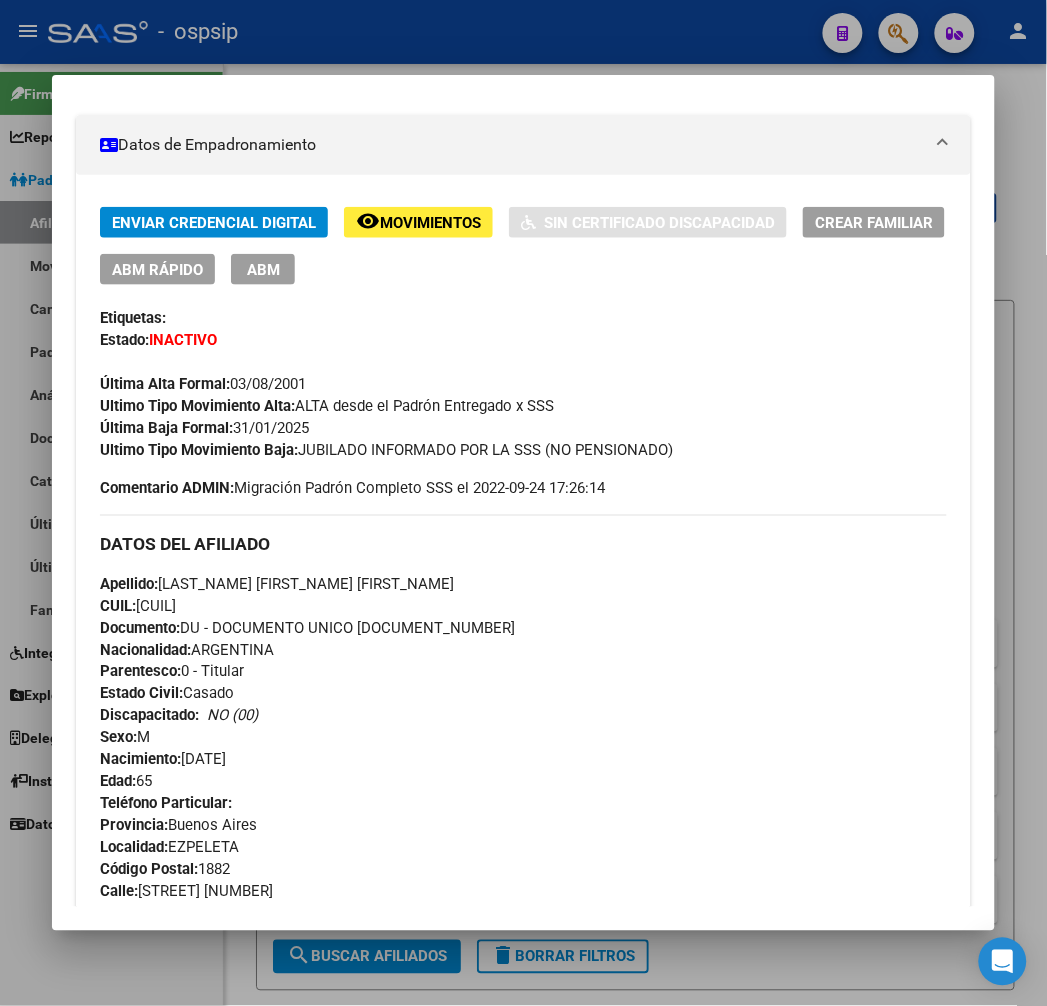 click at bounding box center (523, 503) 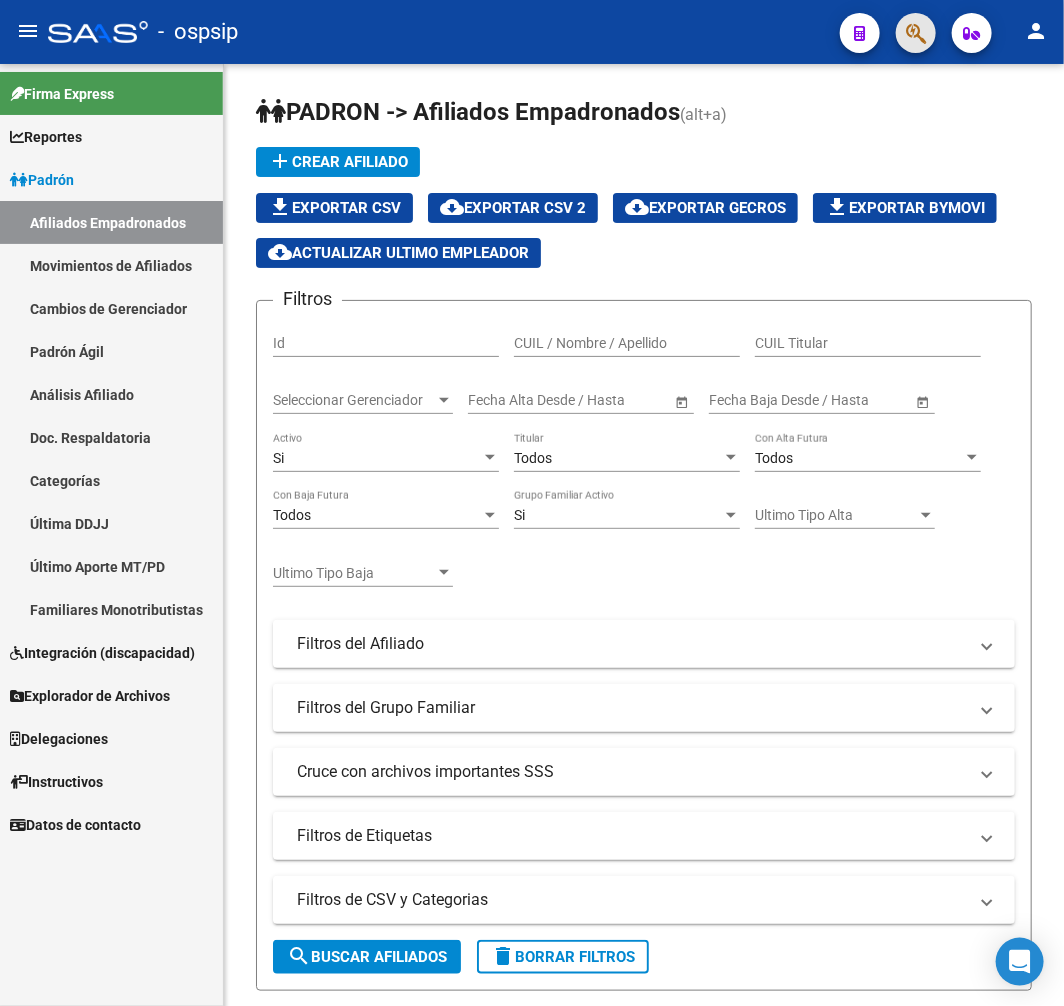 click 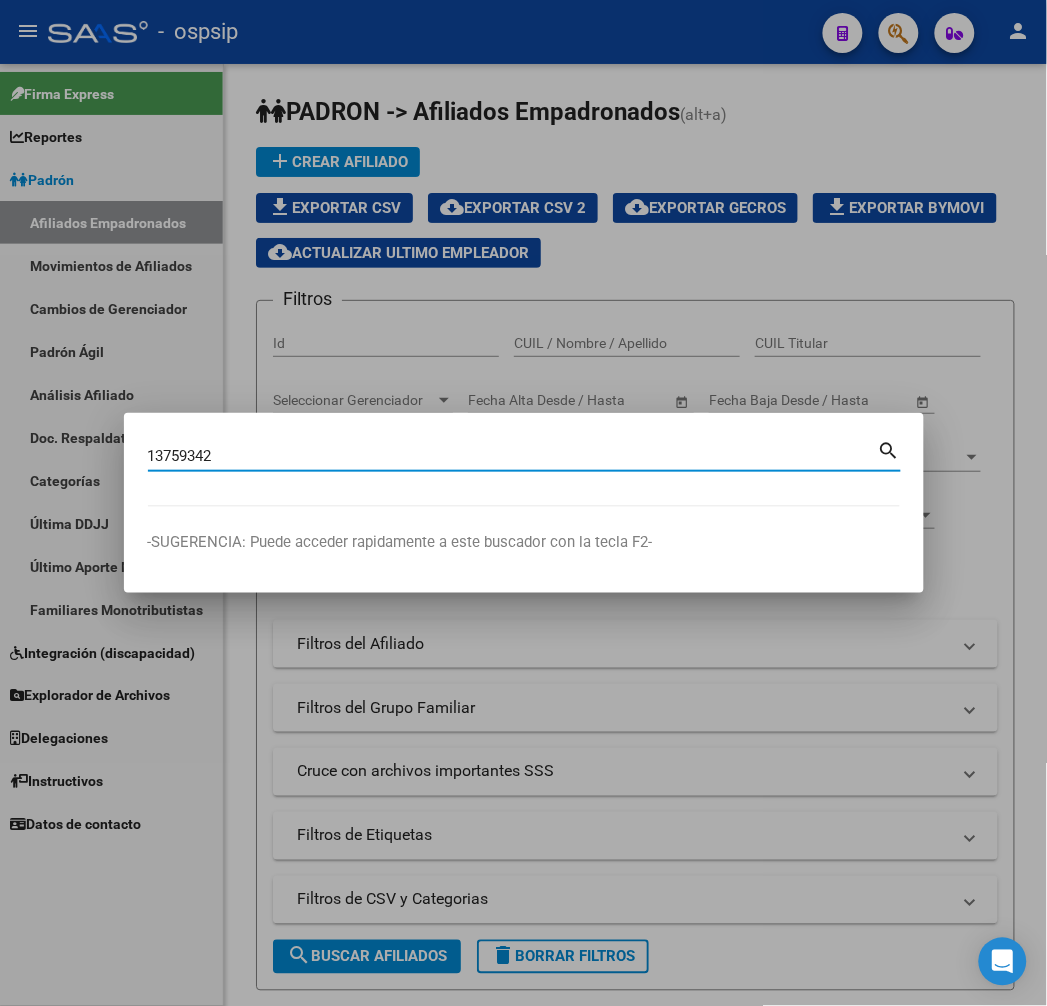 type on "13759342" 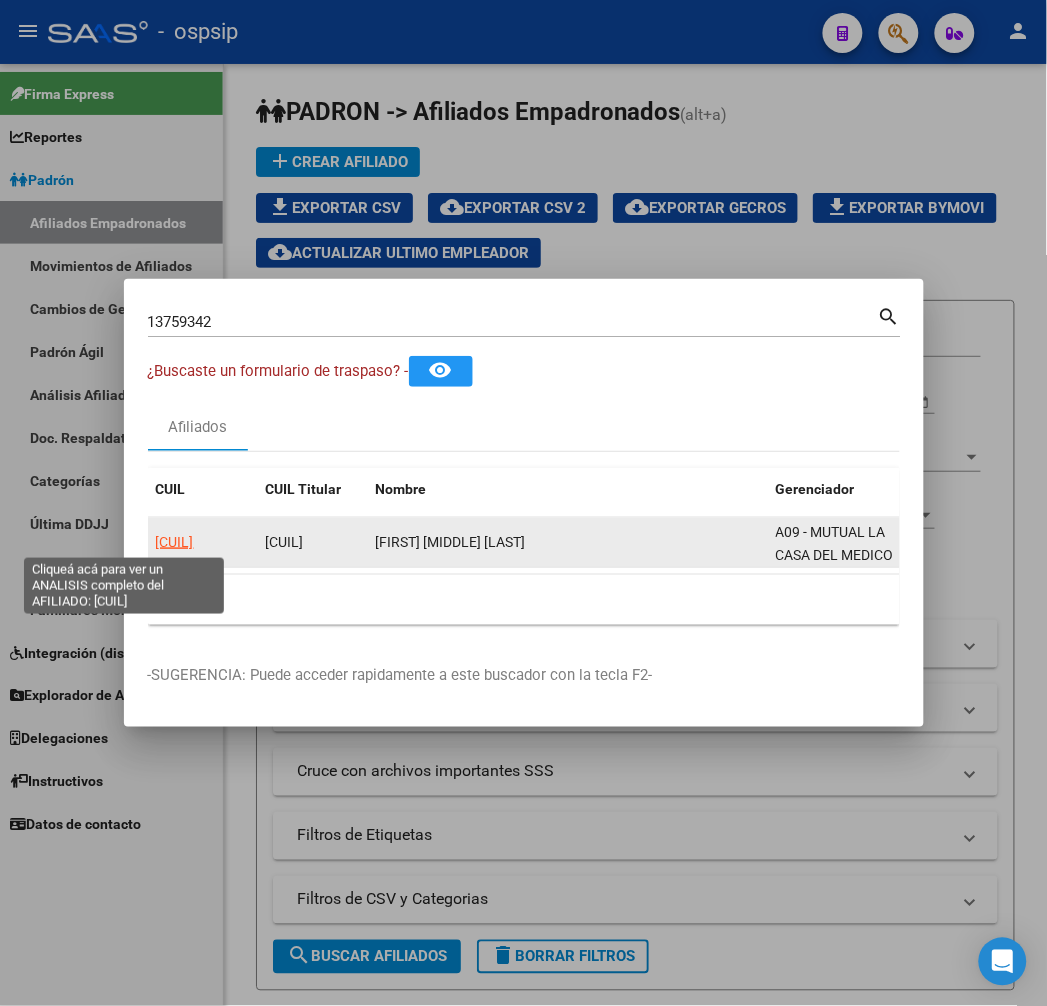 click on "[CUIL]" 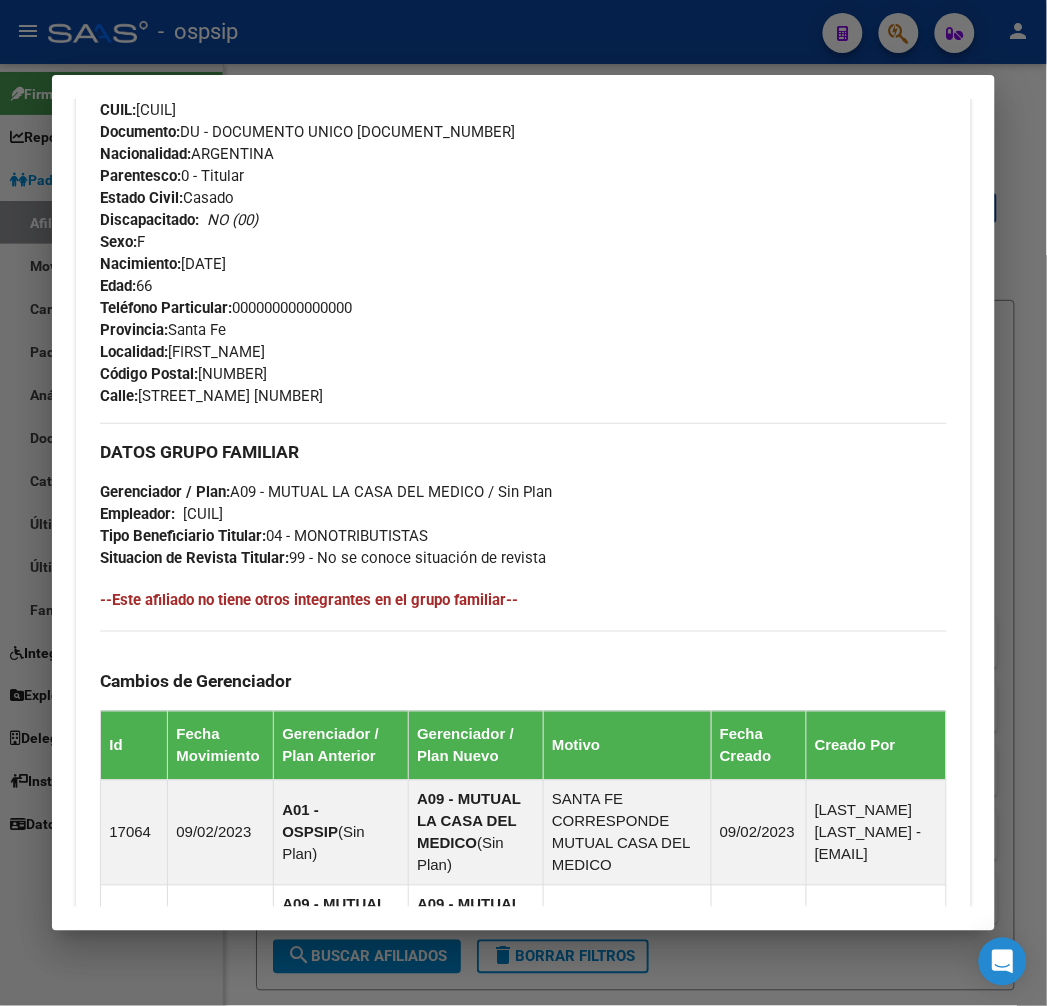 scroll, scrollTop: 1283, scrollLeft: 0, axis: vertical 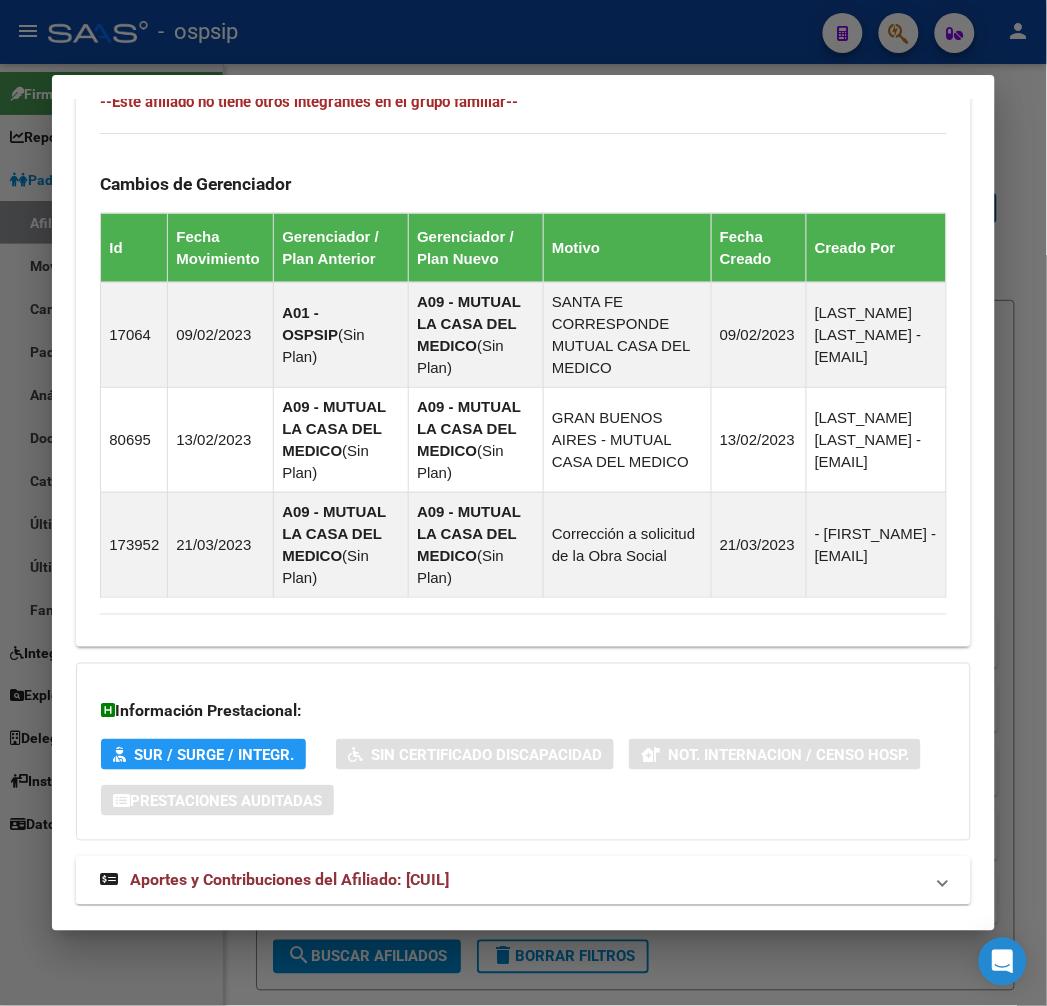 click on "DATOS PADRÓN ÁGIL: [LAST] [LAST] [LAST] | ACTIVO | AFILIADO TITULAR Datos Personales y Afiliatorios según Entes Externos: SSS FTP ARCA Padrón ARCA Impuestos Organismos Ext. Gerenciador: A09 - MUTUAL LA CASA DEL MEDICO Atención telefónica: Atención emergencias: Otros Datos Útiles: Datos de Empadronamiento Enviar Credencial Digital remove_red_eye Movimientos Sin Certificado Discapacidad Crear Familiar ABM Rápido ABM Etiquetas: Estado: ACTIVO Última Alta Formal: [DATE] Ultimo Tipo Movimiento Alta: ALTA desde el Padrón Entregado x SSS Comentario ADMIN: Migración Padrón Completo SSS el 2022-09-24 17:26:14 DATOS DEL AFILIADO Apellido: [LAST] [LAST] [LAST] CUIL: [CUIL] Documento: DU - DOCUMENTO UNICO [DOCUMENT] Nacionalidad: ARGENTINA Parentesco: 0 - Titular Estado Civil: Casado Discapacitado: NO (00) Sexo: F Nacimiento: [DATE] Edad: 66 Teléfono Particular: 000000000000000 Provincia: Santa Fe Localidad: NELSON Código Postal:" at bounding box center (523, -92) 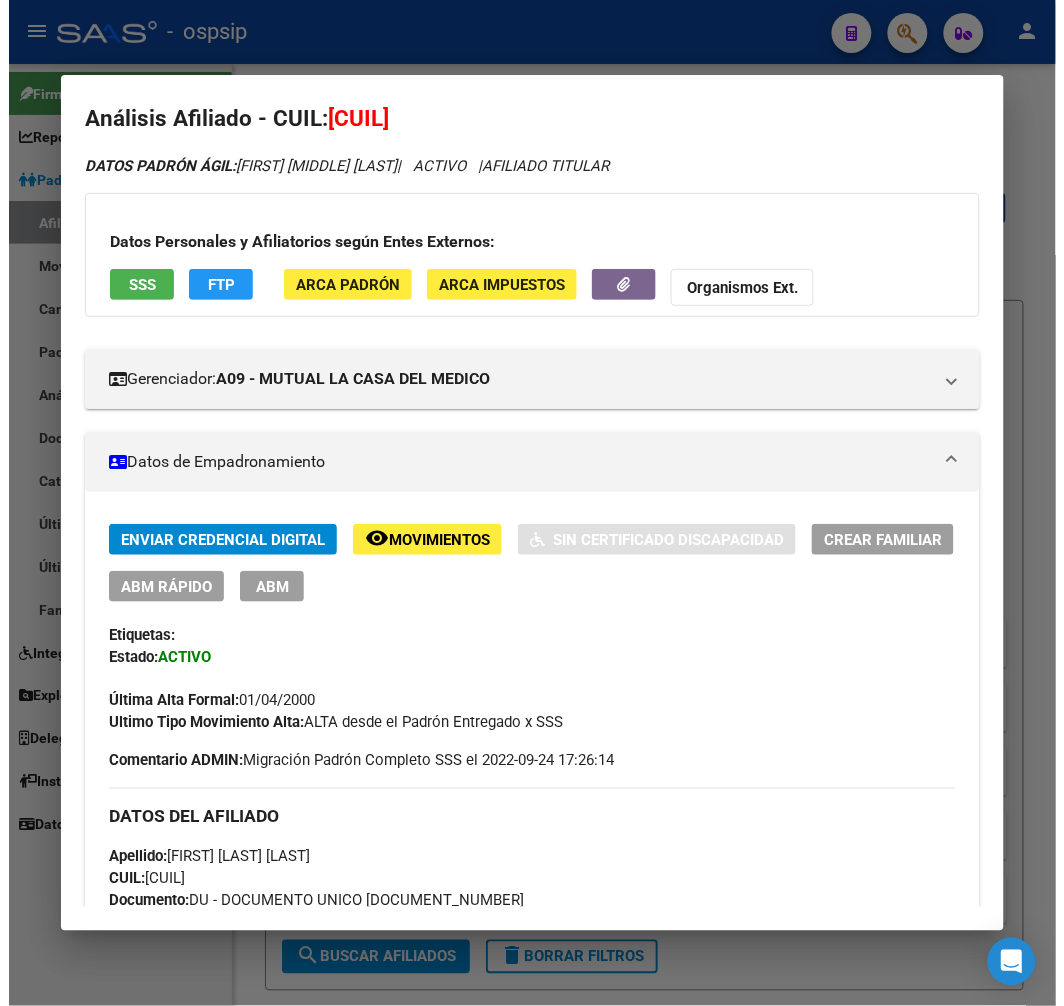 scroll, scrollTop: 13, scrollLeft: 0, axis: vertical 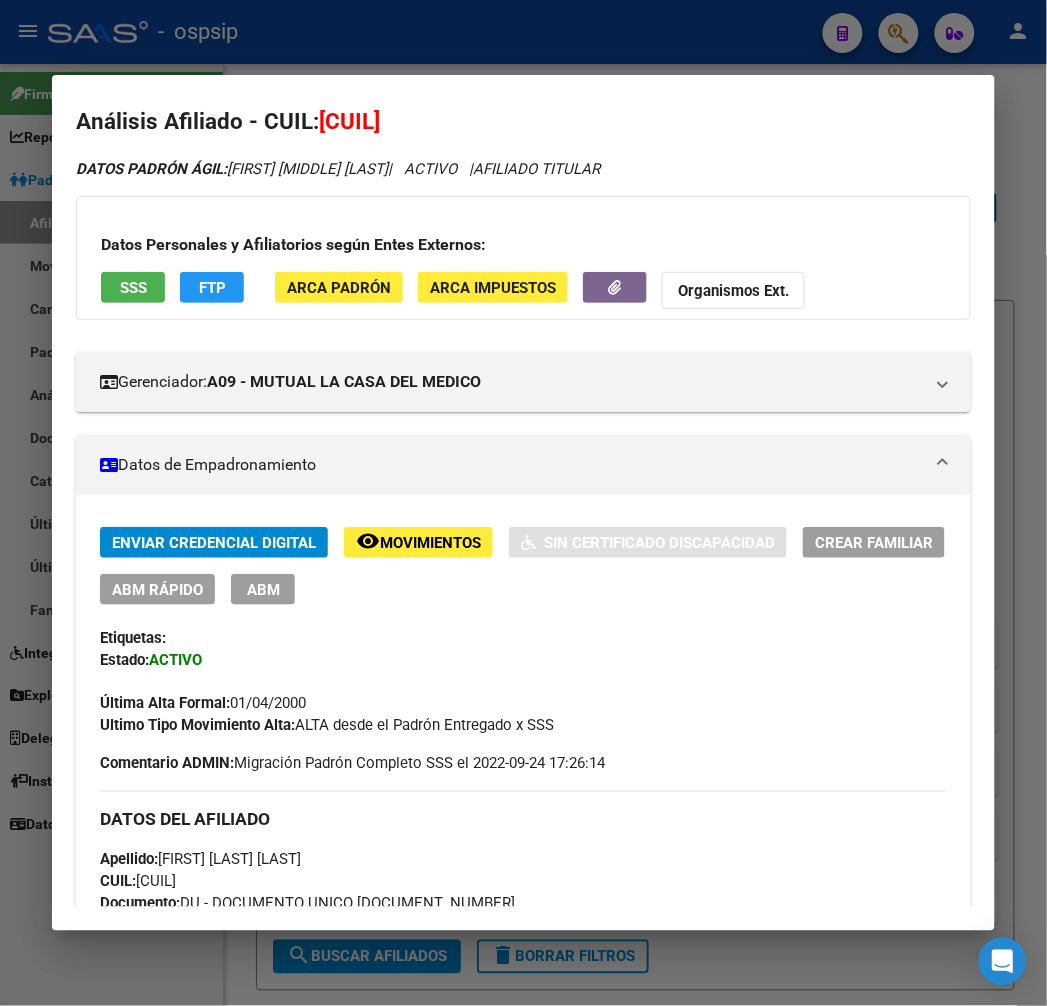 click on "ABM" at bounding box center [263, 590] 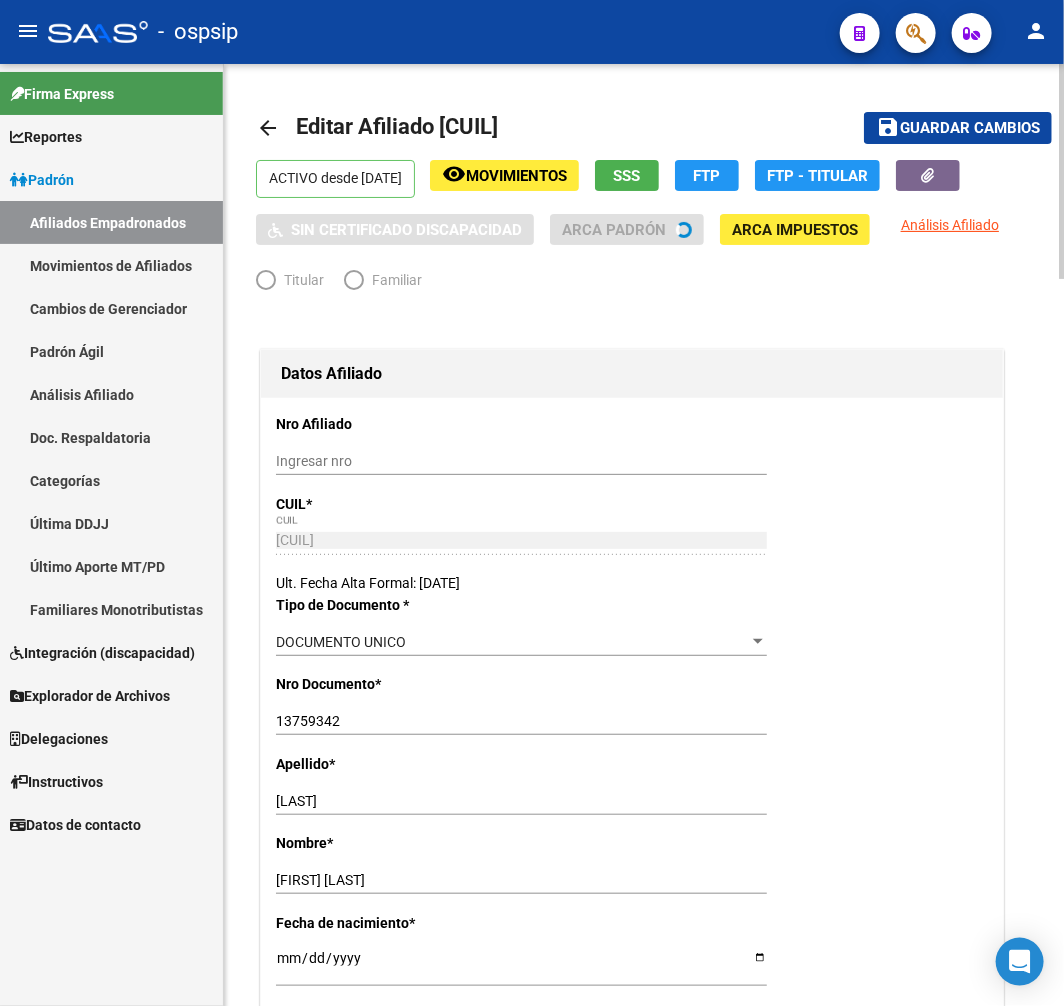 radio on "true" 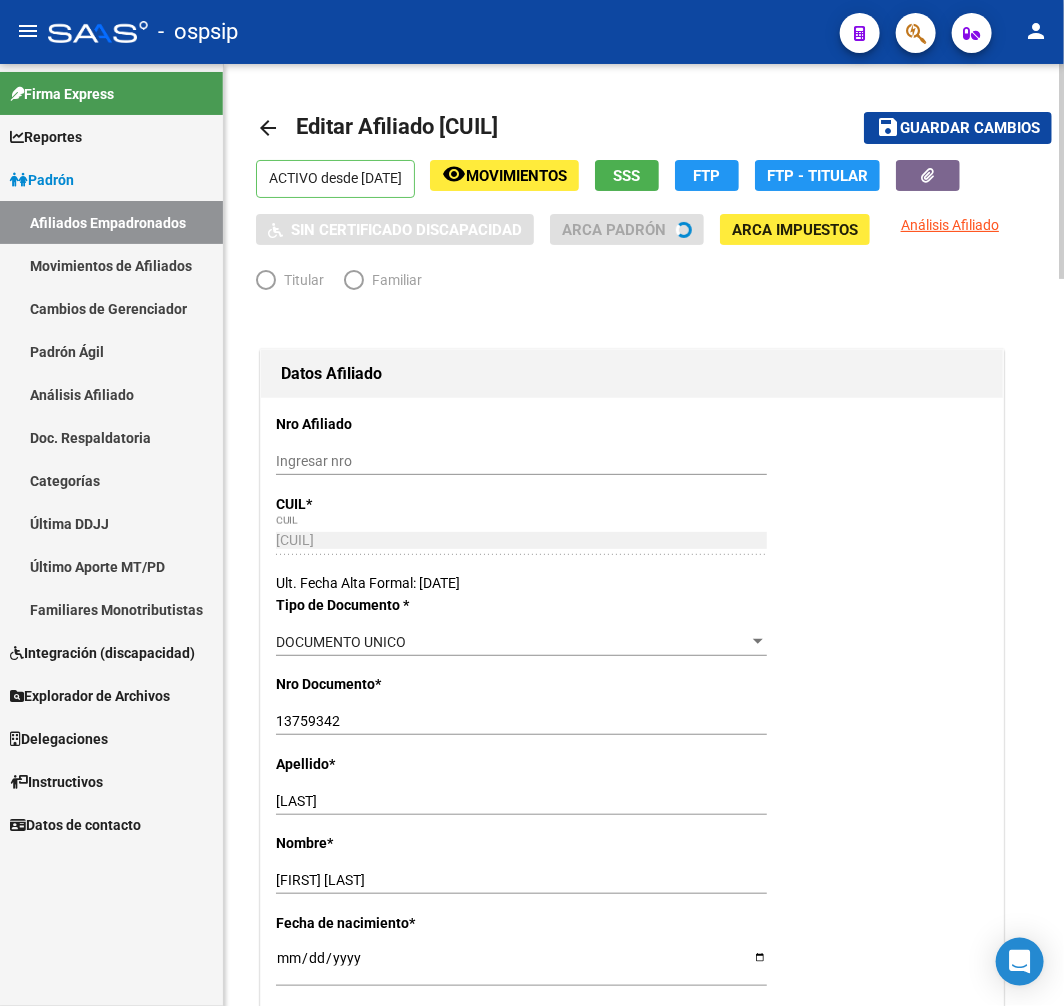 type on "[CUIL]" 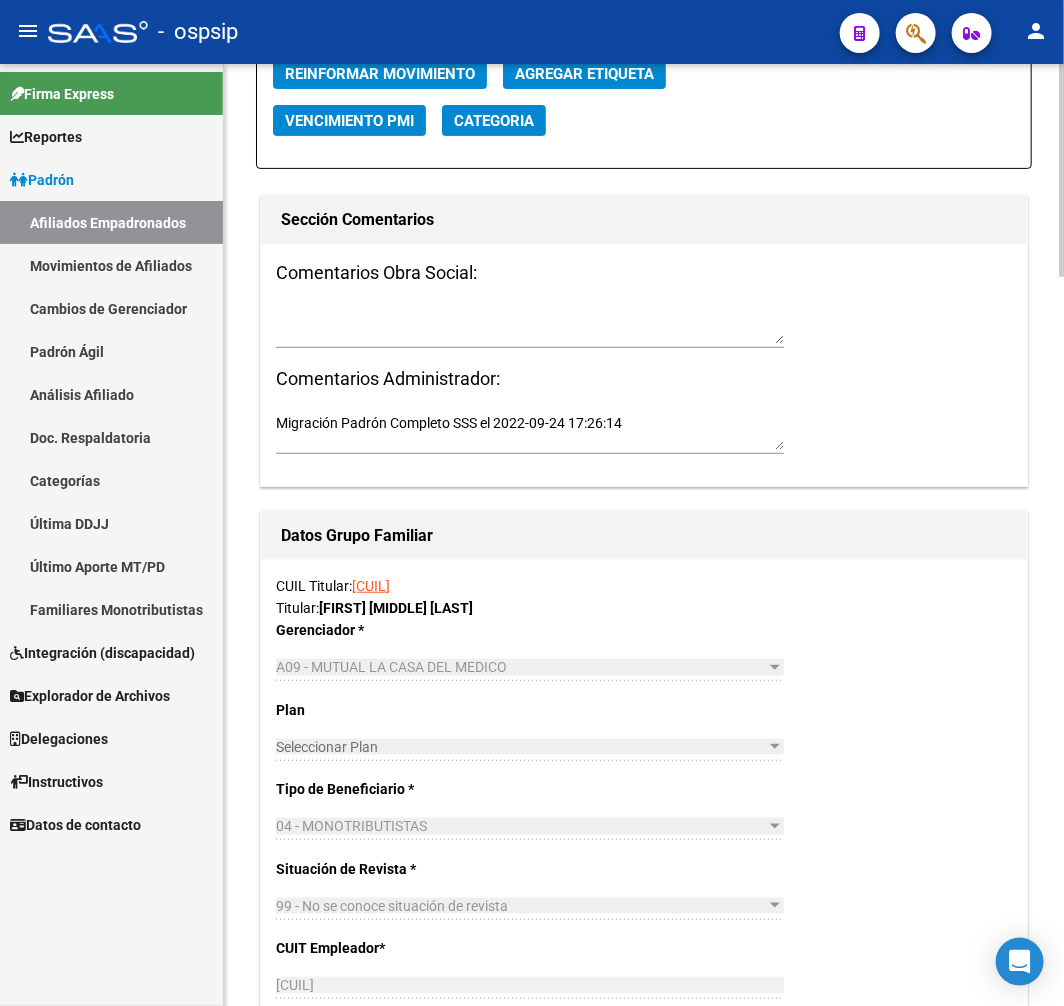 scroll, scrollTop: 2333, scrollLeft: 0, axis: vertical 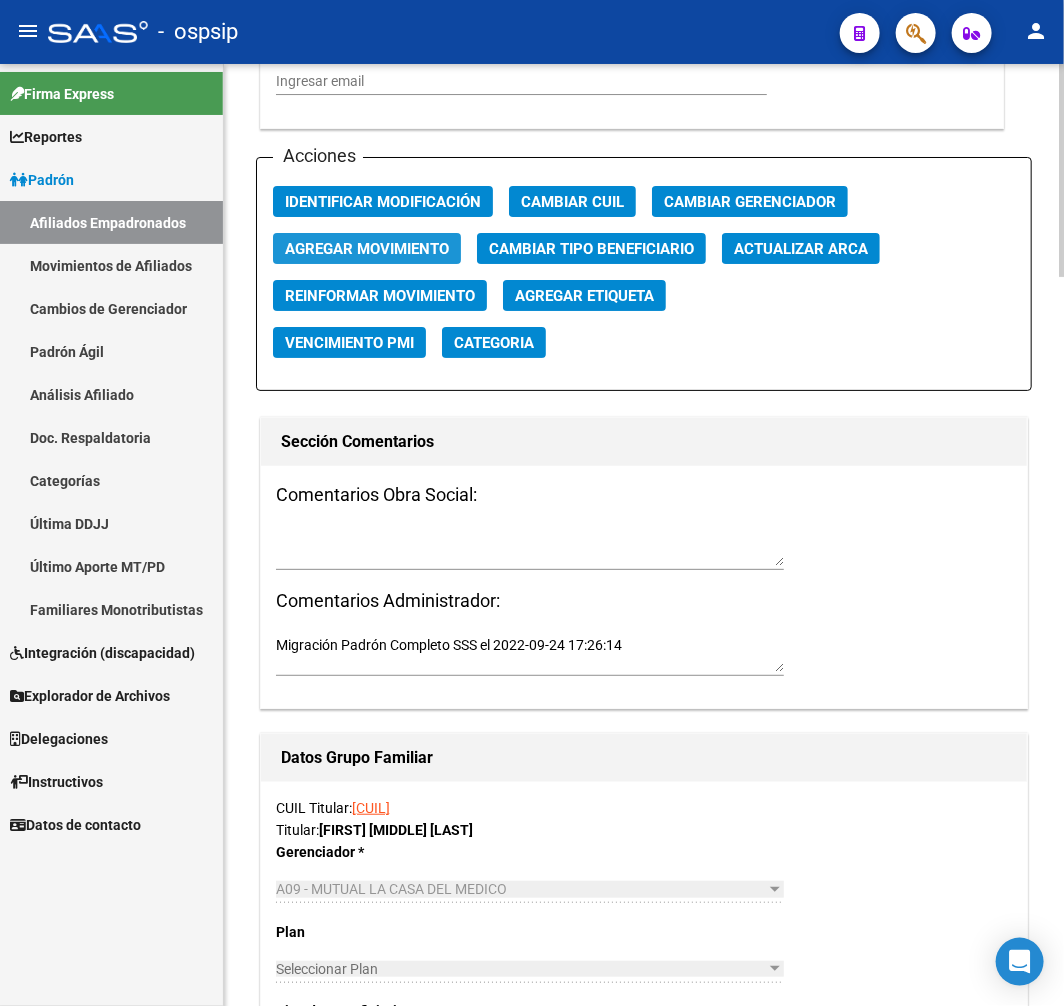 click on "Agregar Movimiento" 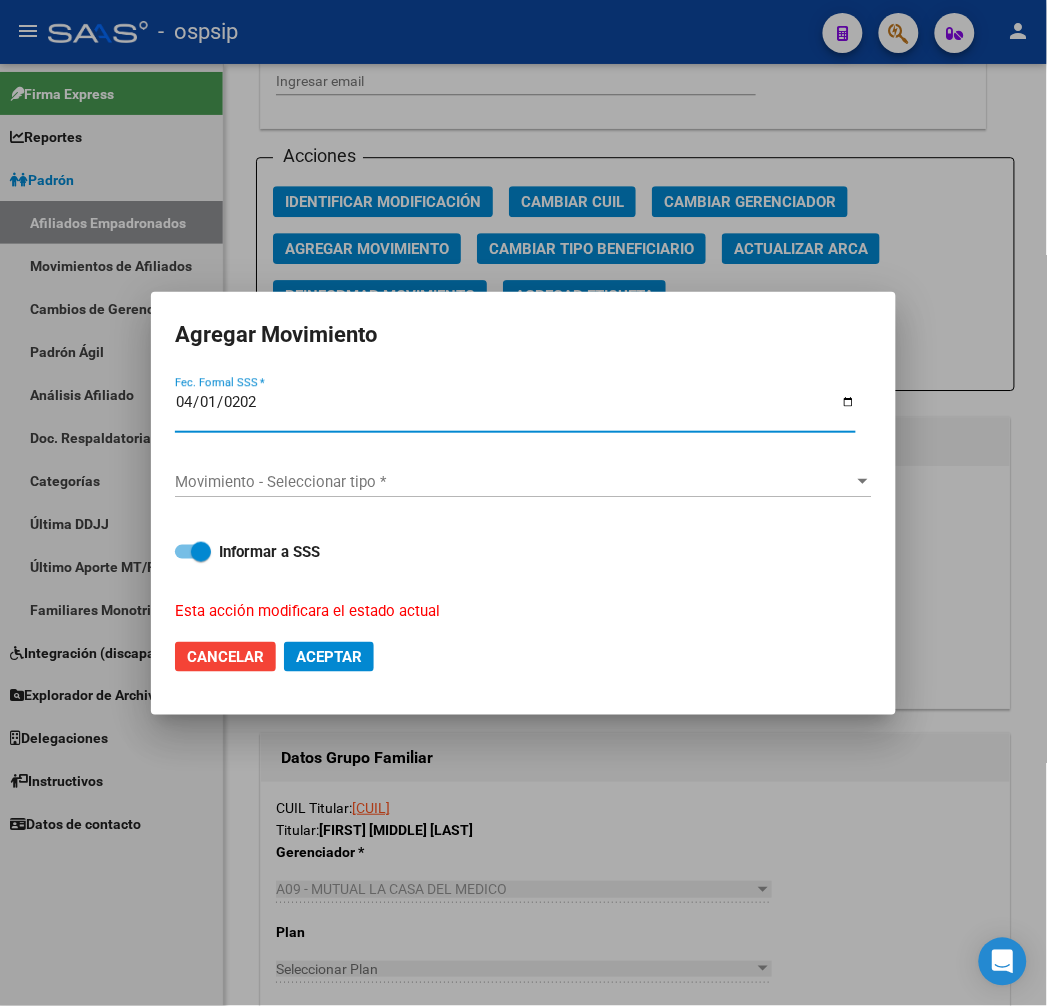 type on "2025-04-01" 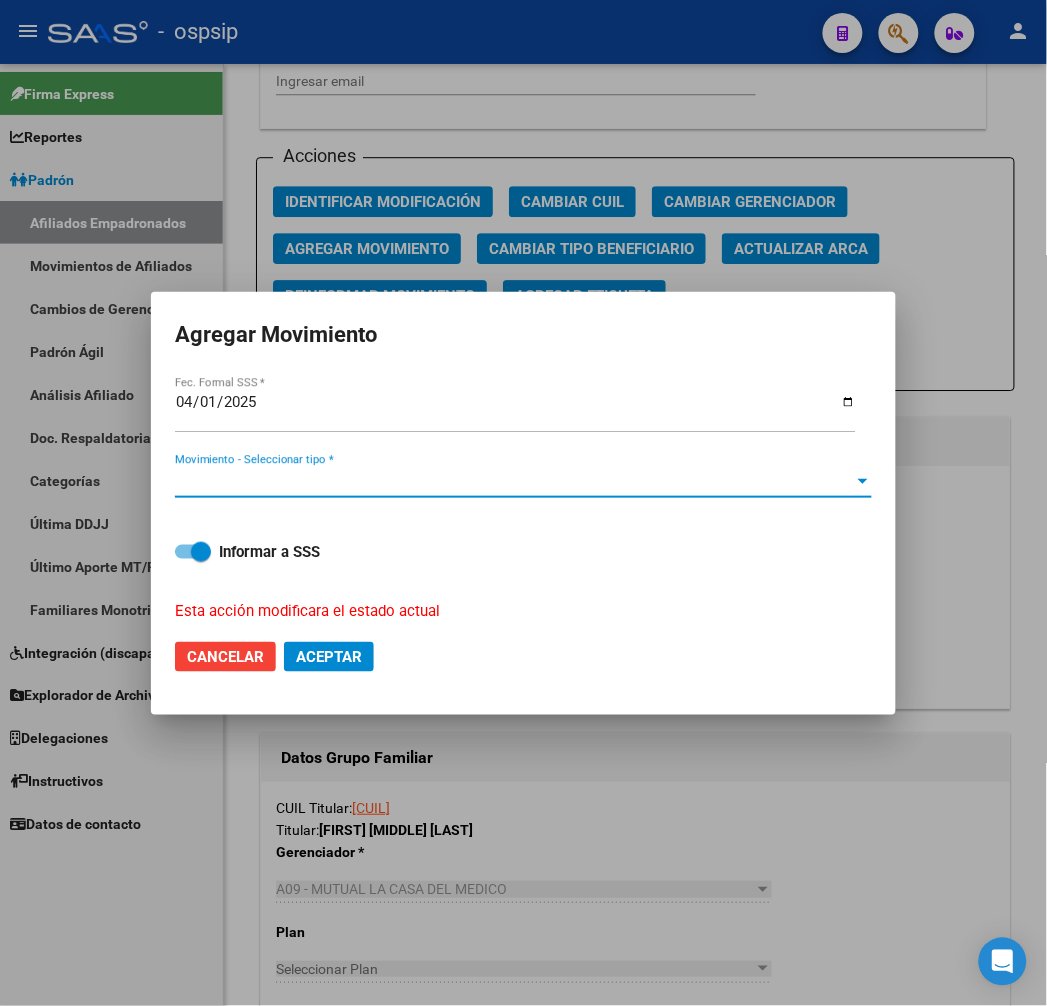 click on "Movimiento - Seleccionar tipo *" at bounding box center (514, 482) 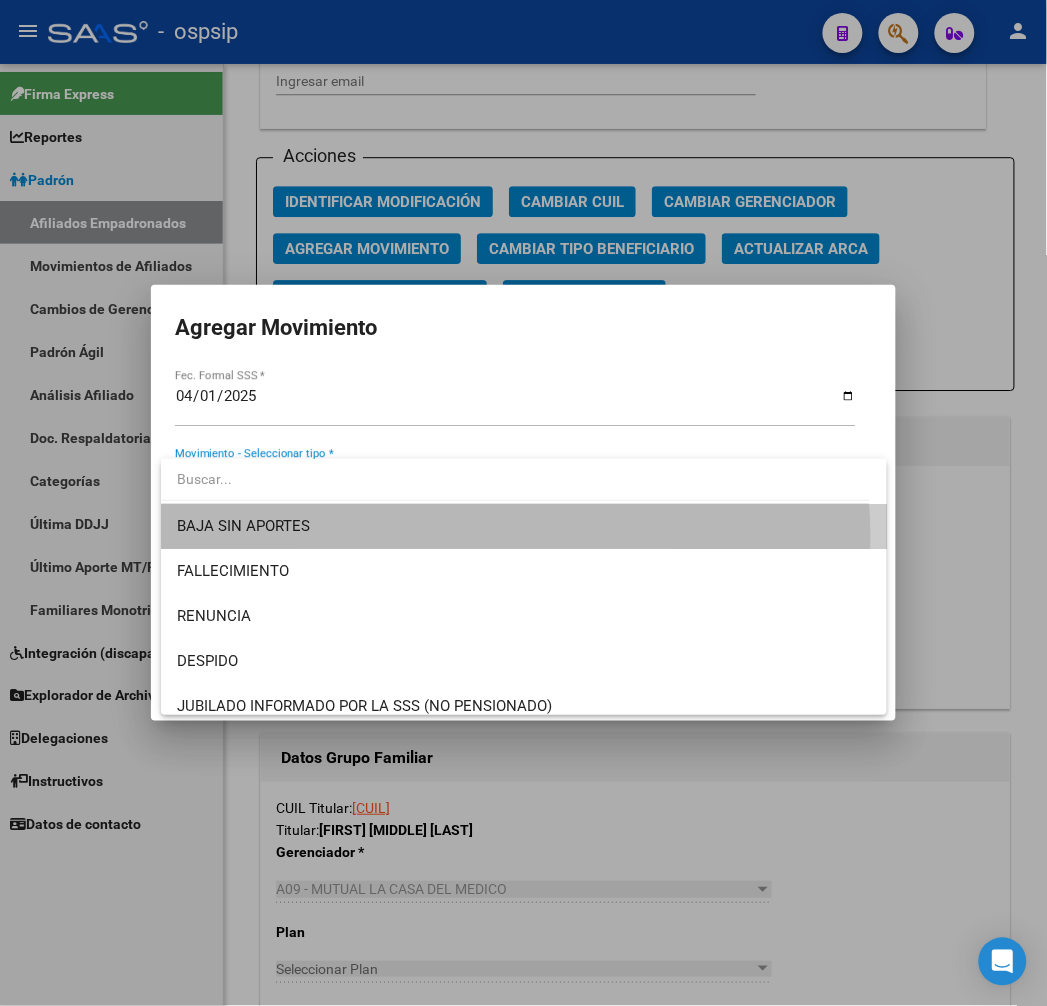 click on "BAJA SIN APORTES" at bounding box center [524, 526] 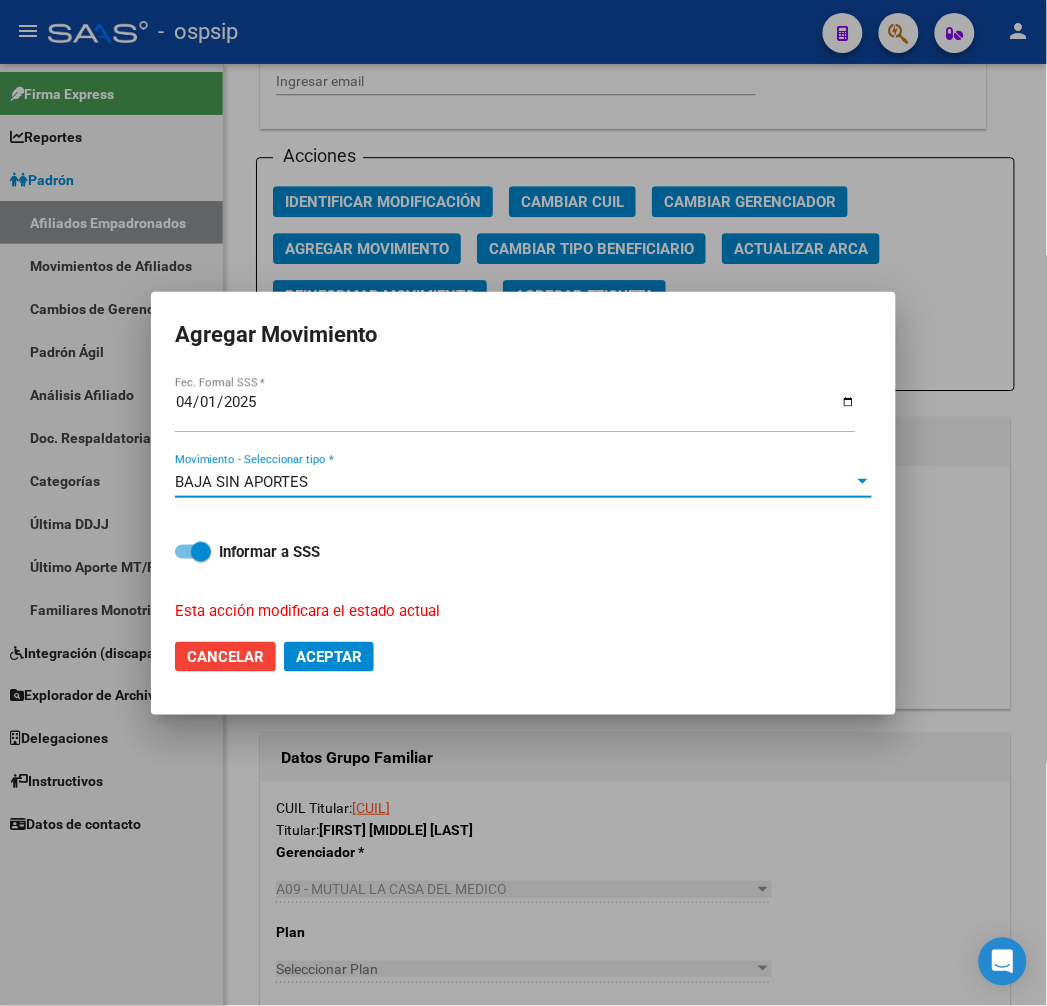 click on "Aceptar" 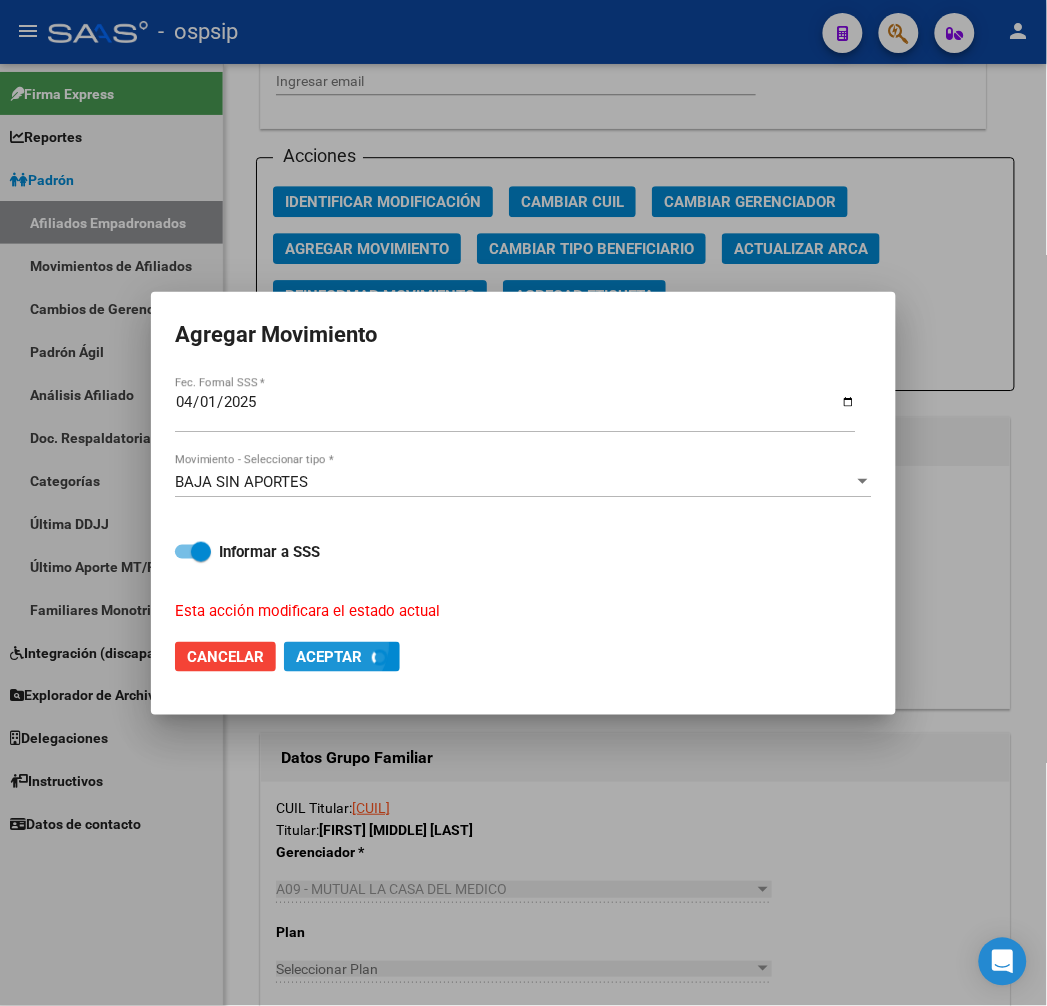 checkbox on "false" 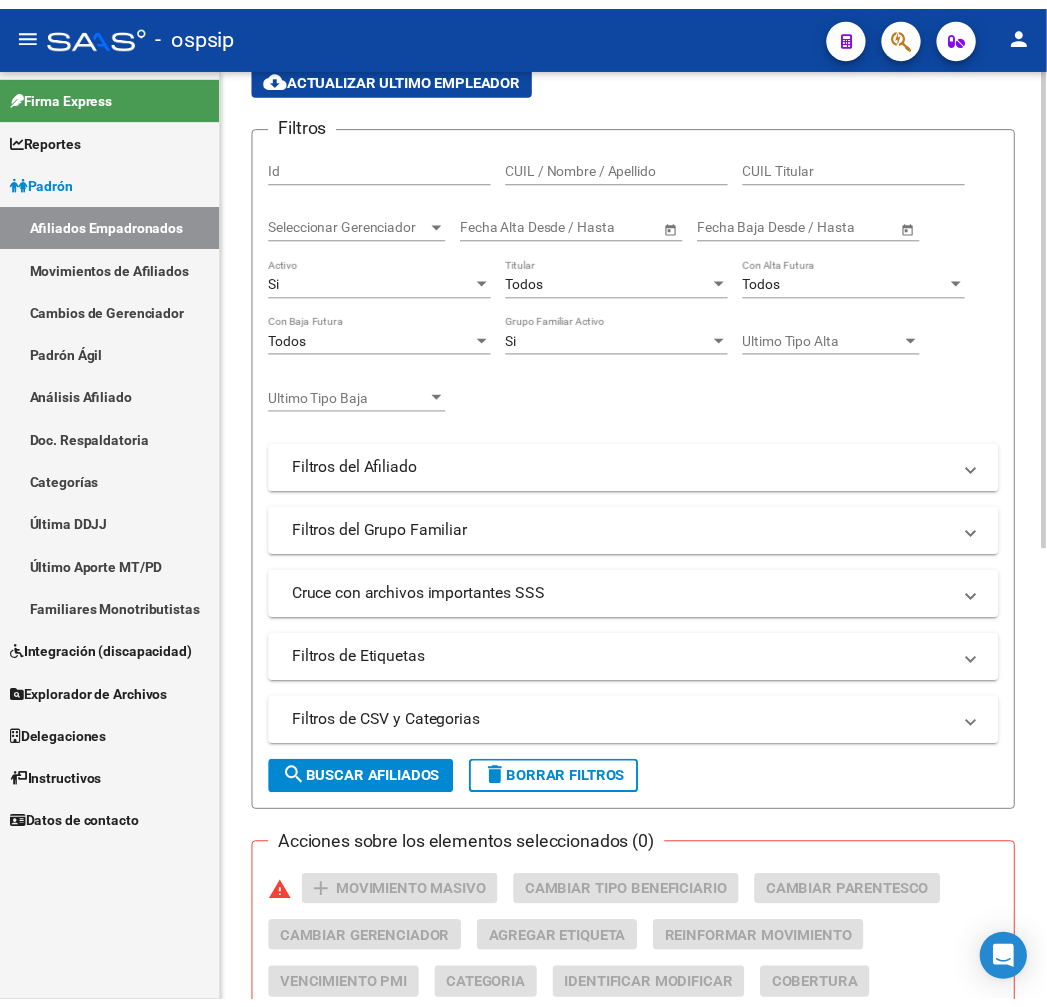 scroll, scrollTop: 0, scrollLeft: 0, axis: both 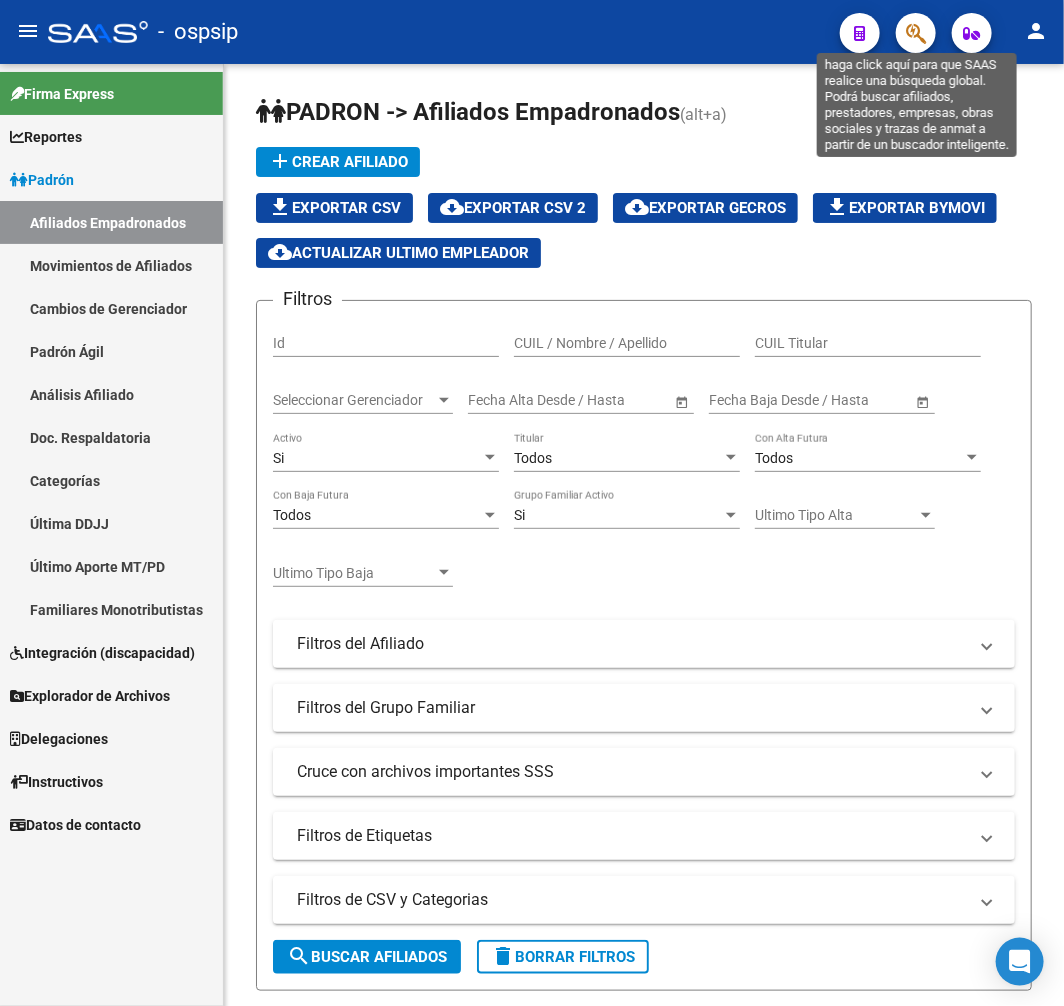 click 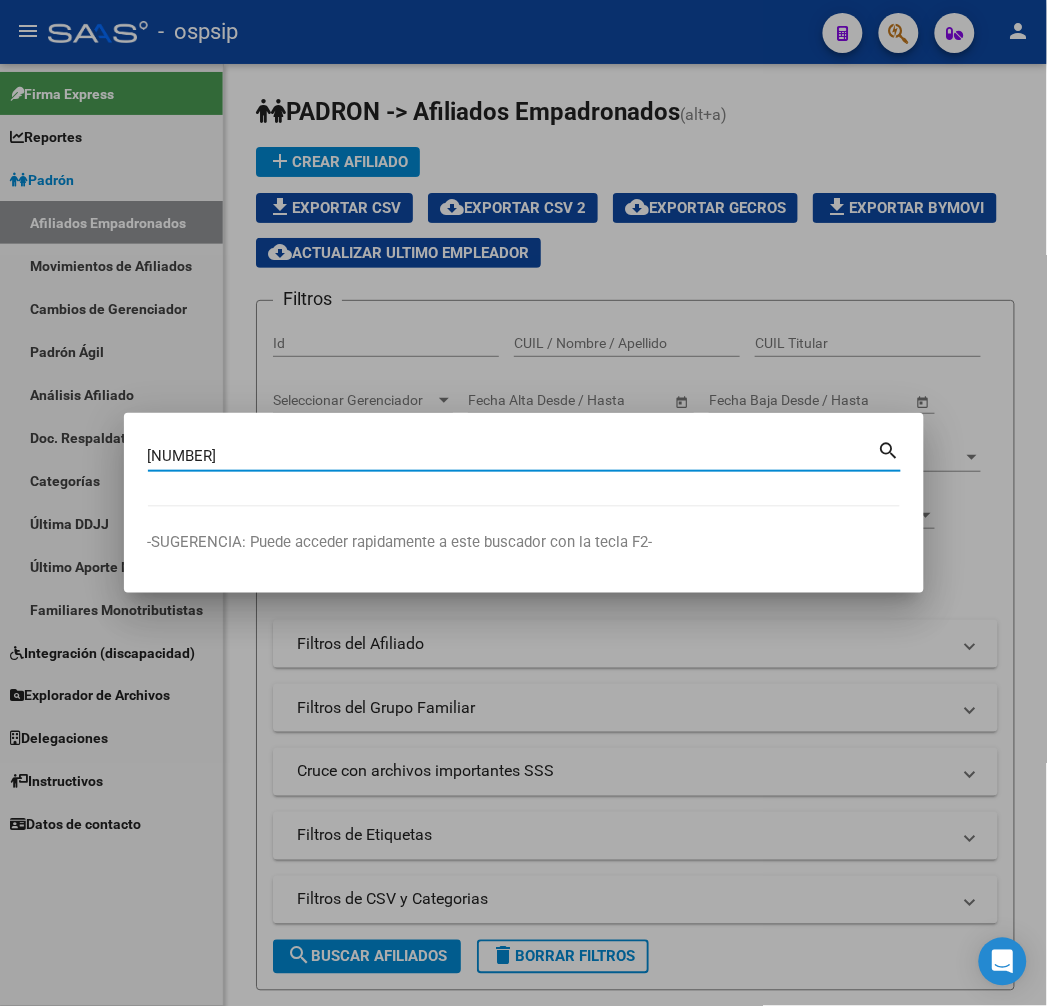type on "[NUMBER]" 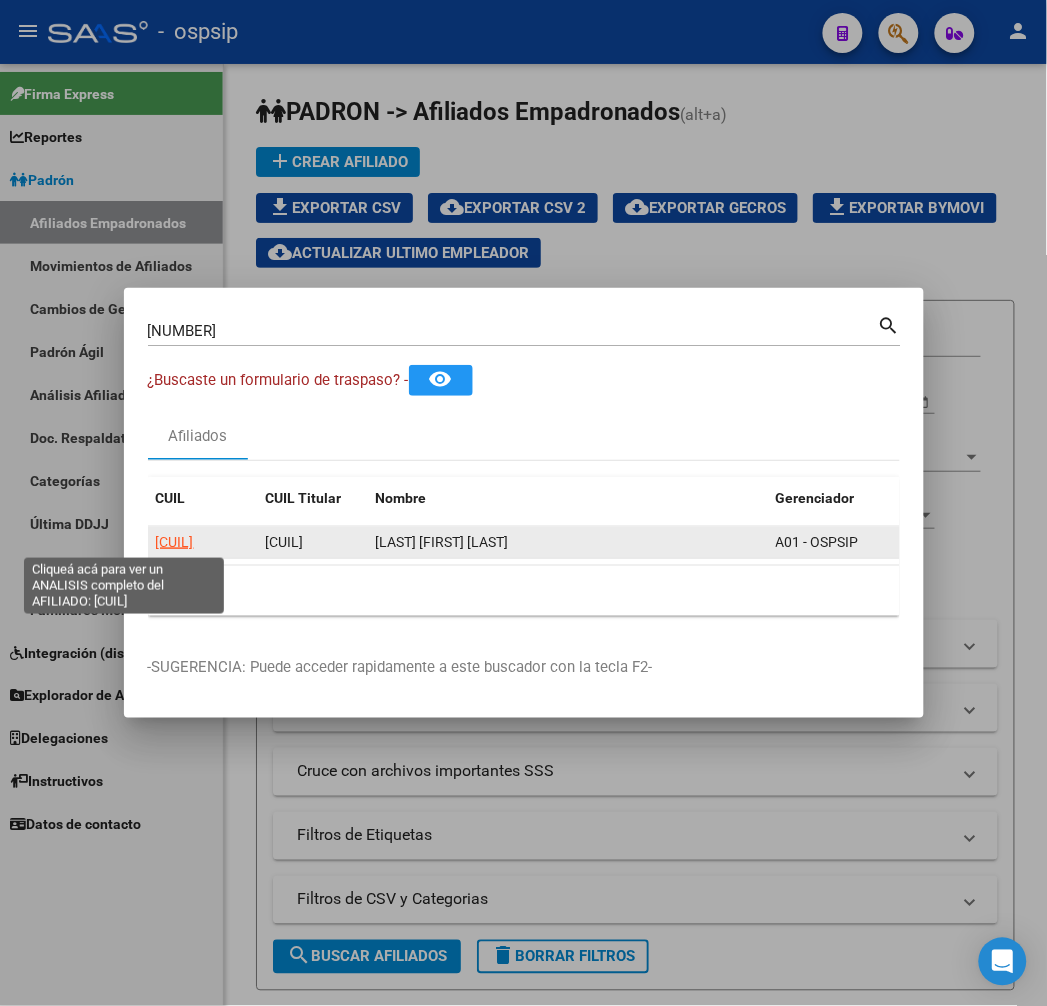 click on "[CUIL]" 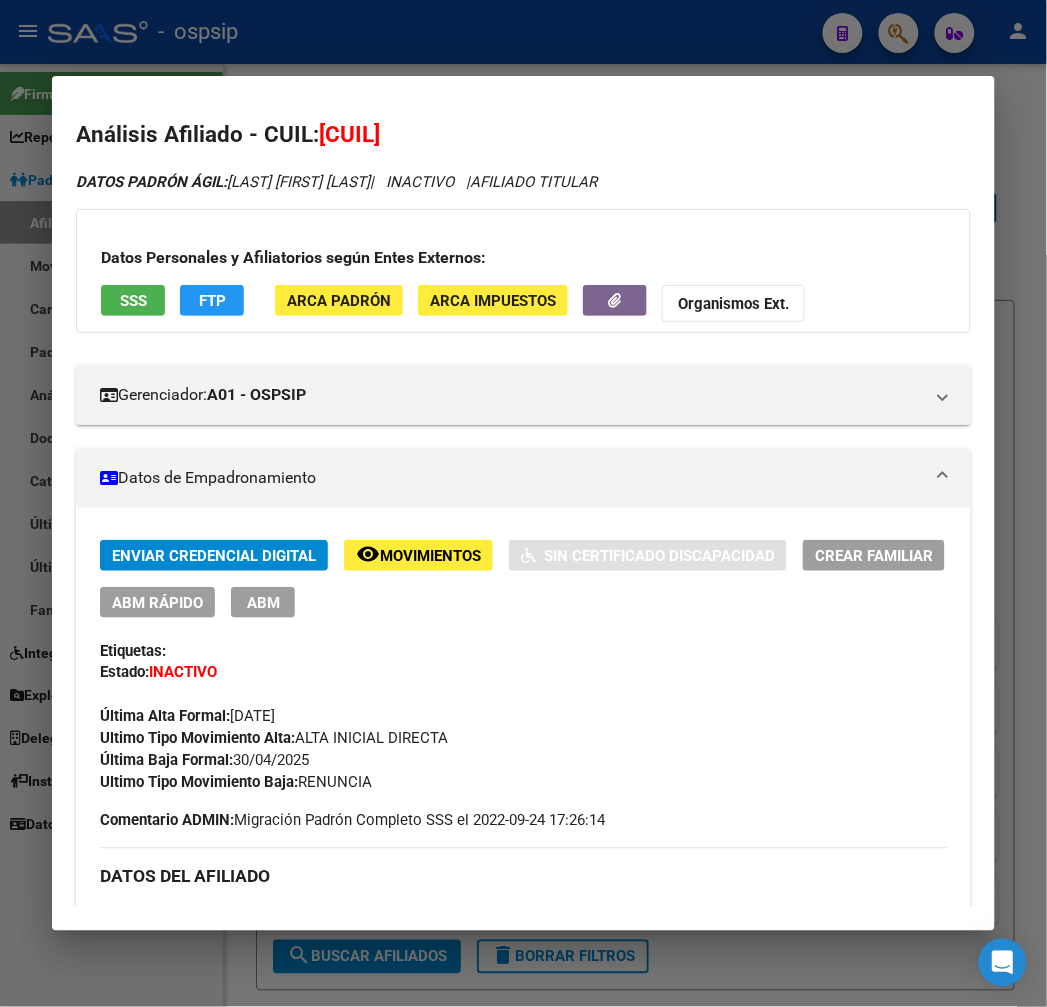 click at bounding box center (523, 503) 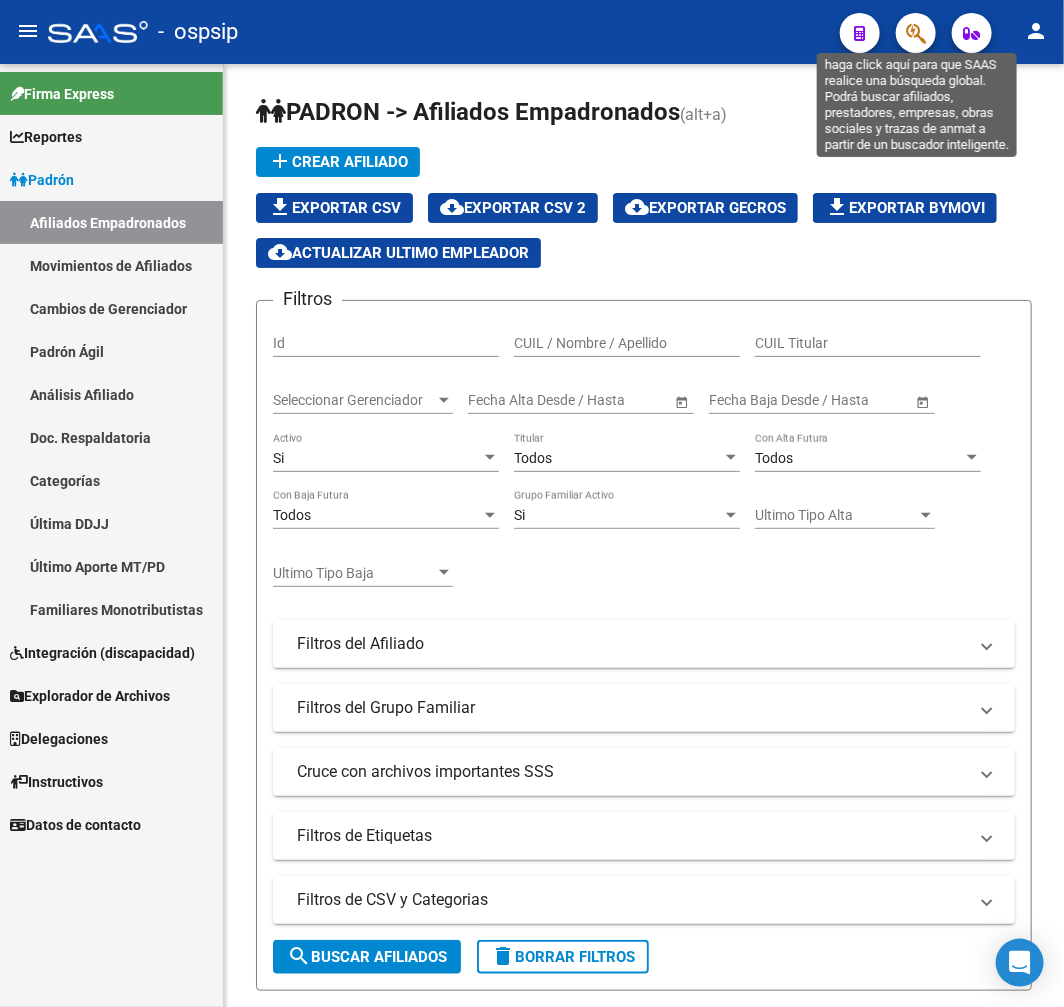 click 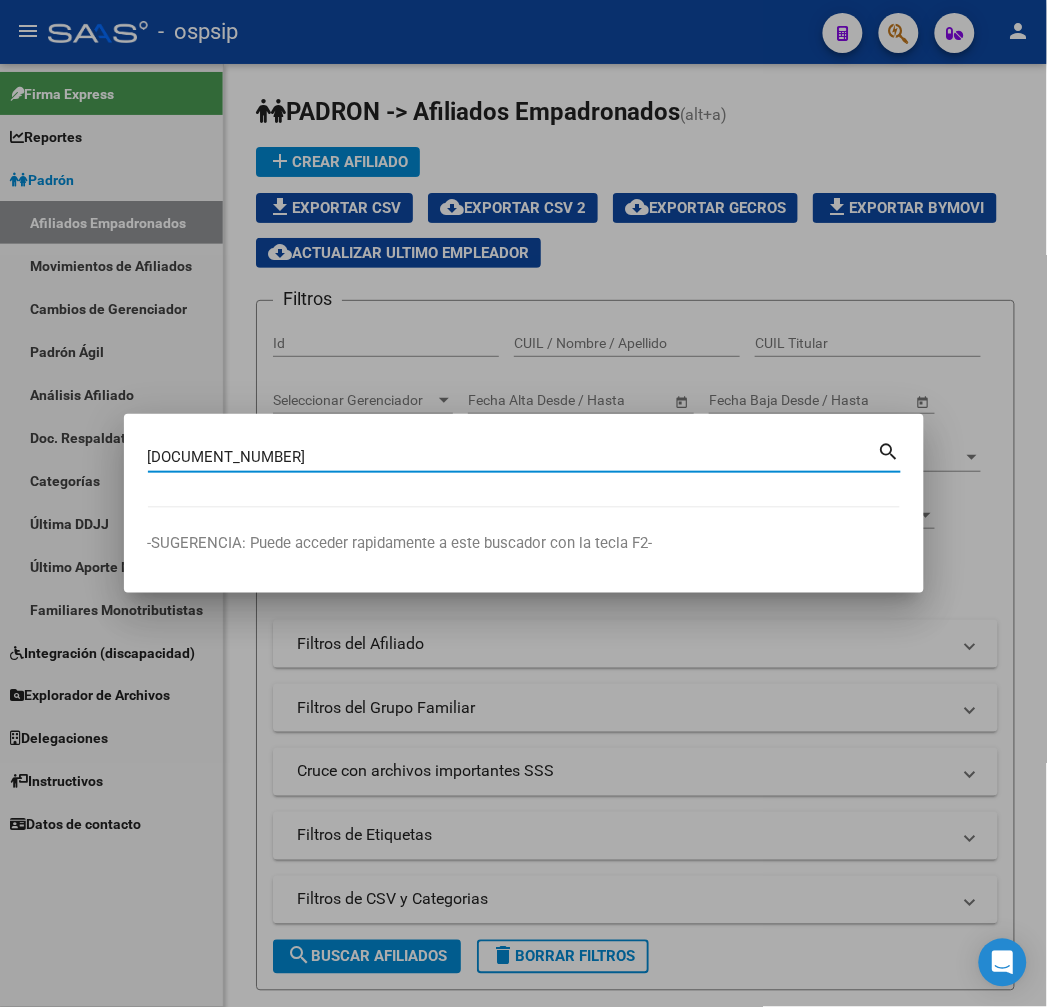 type on "[DOCUMENT_NUMBER]" 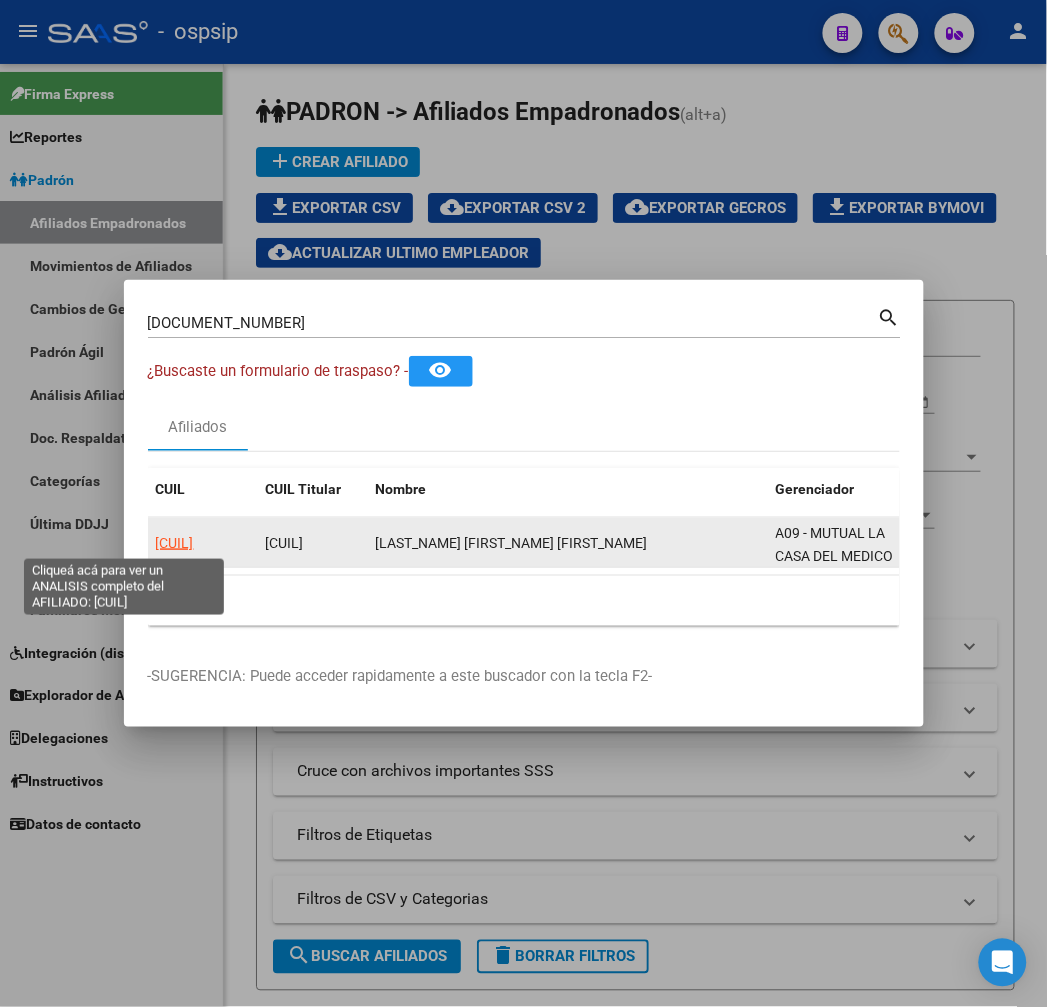 click on "[CUIL]" 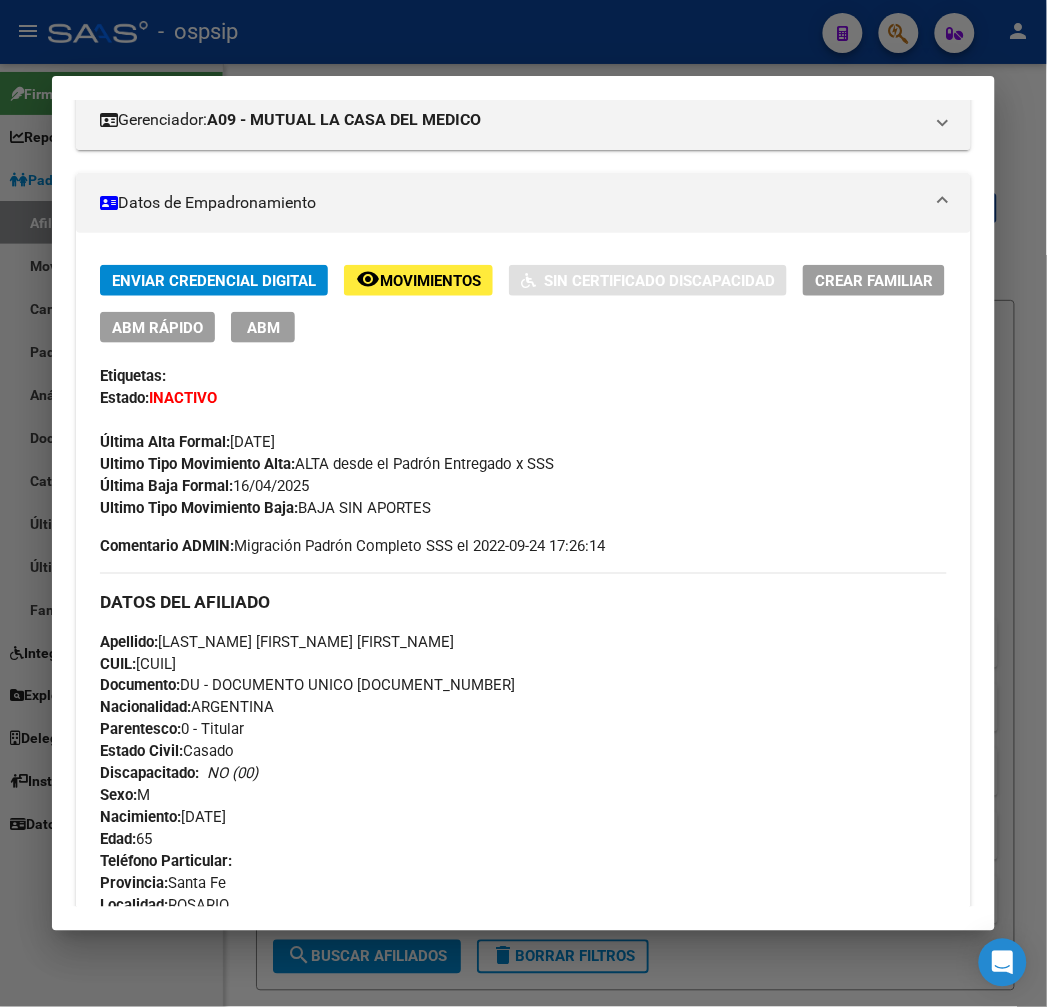 scroll, scrollTop: 333, scrollLeft: 0, axis: vertical 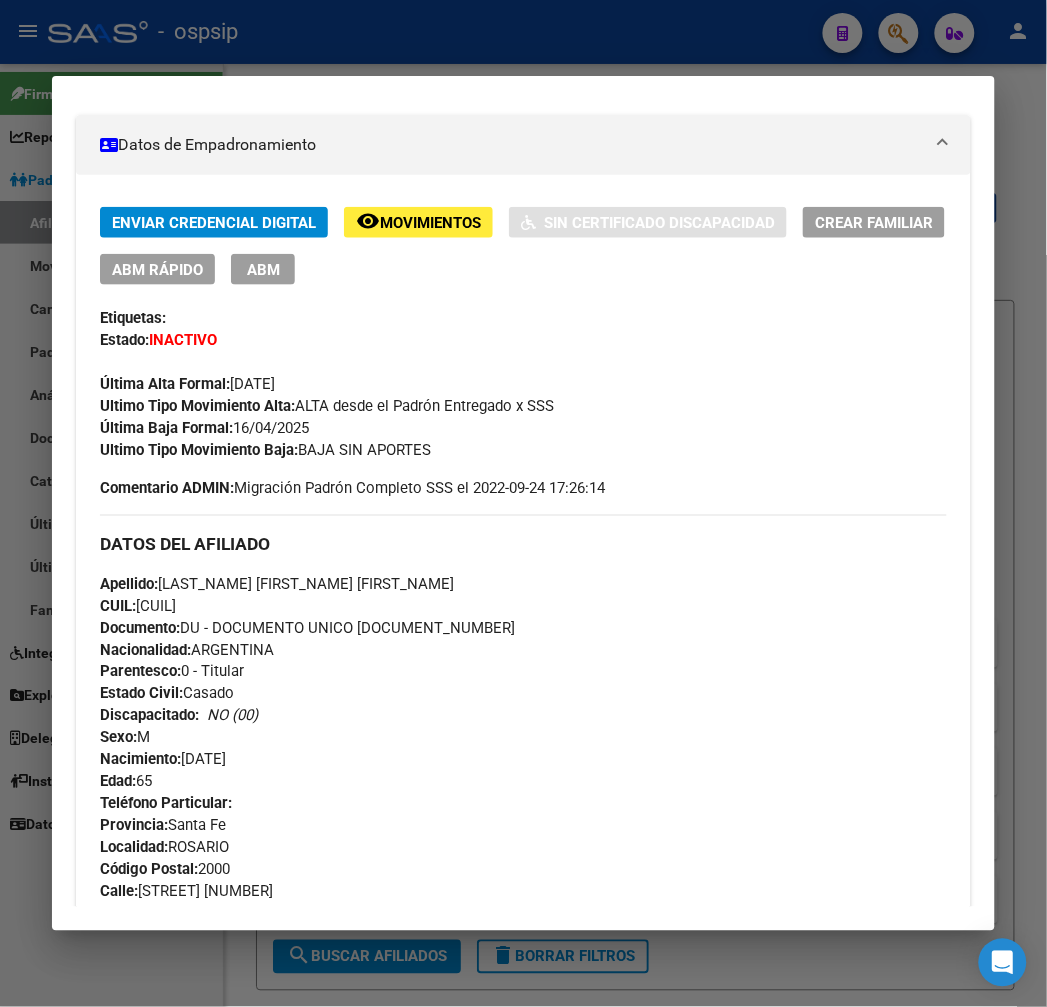 click at bounding box center [523, 503] 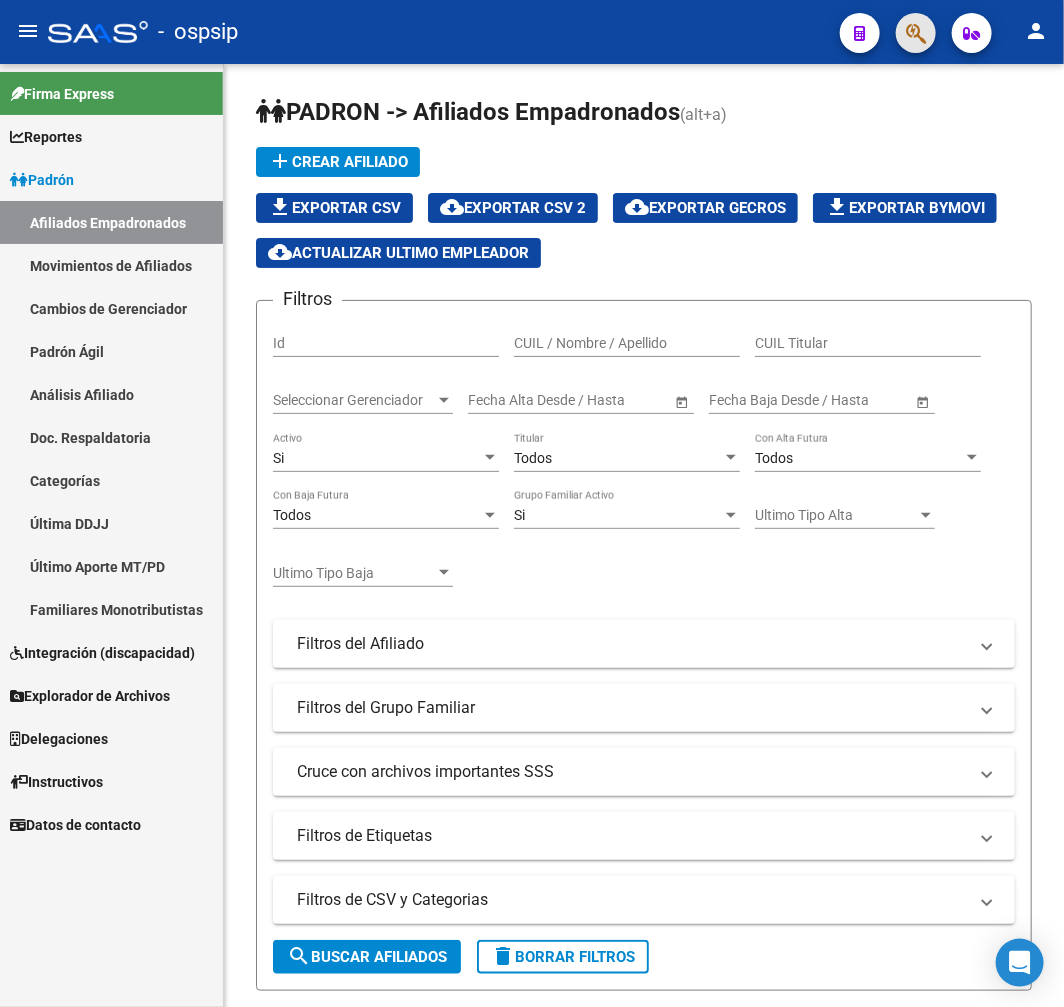 click 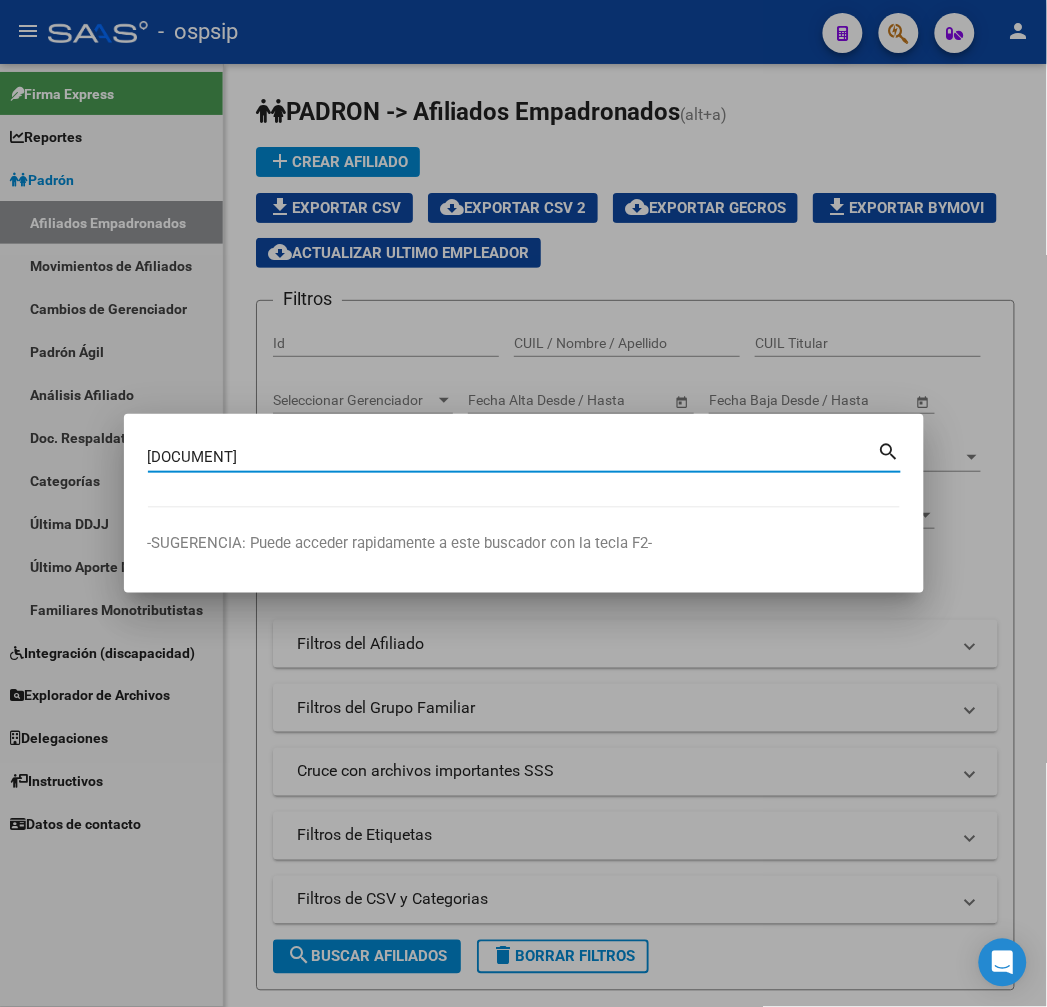 type on "[DOCUMENT]" 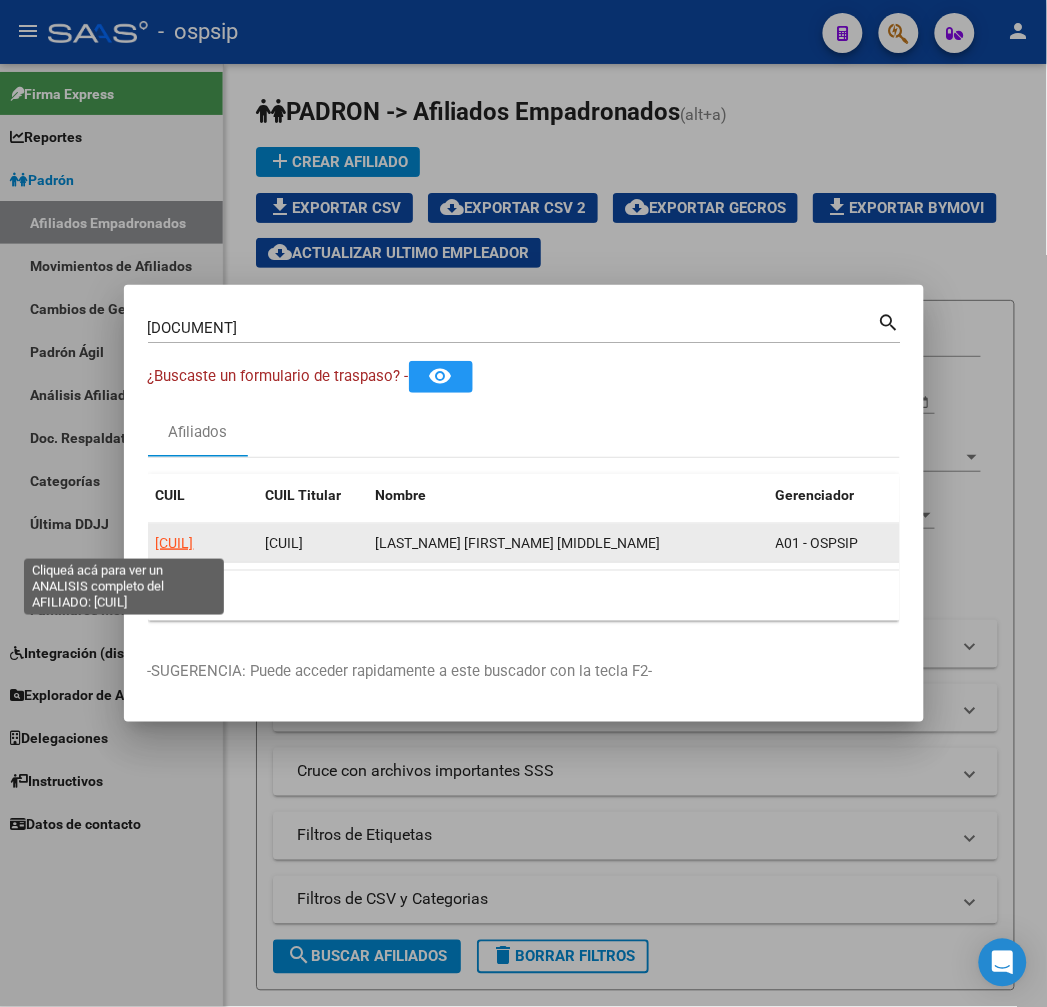 click on "[CUIL]" 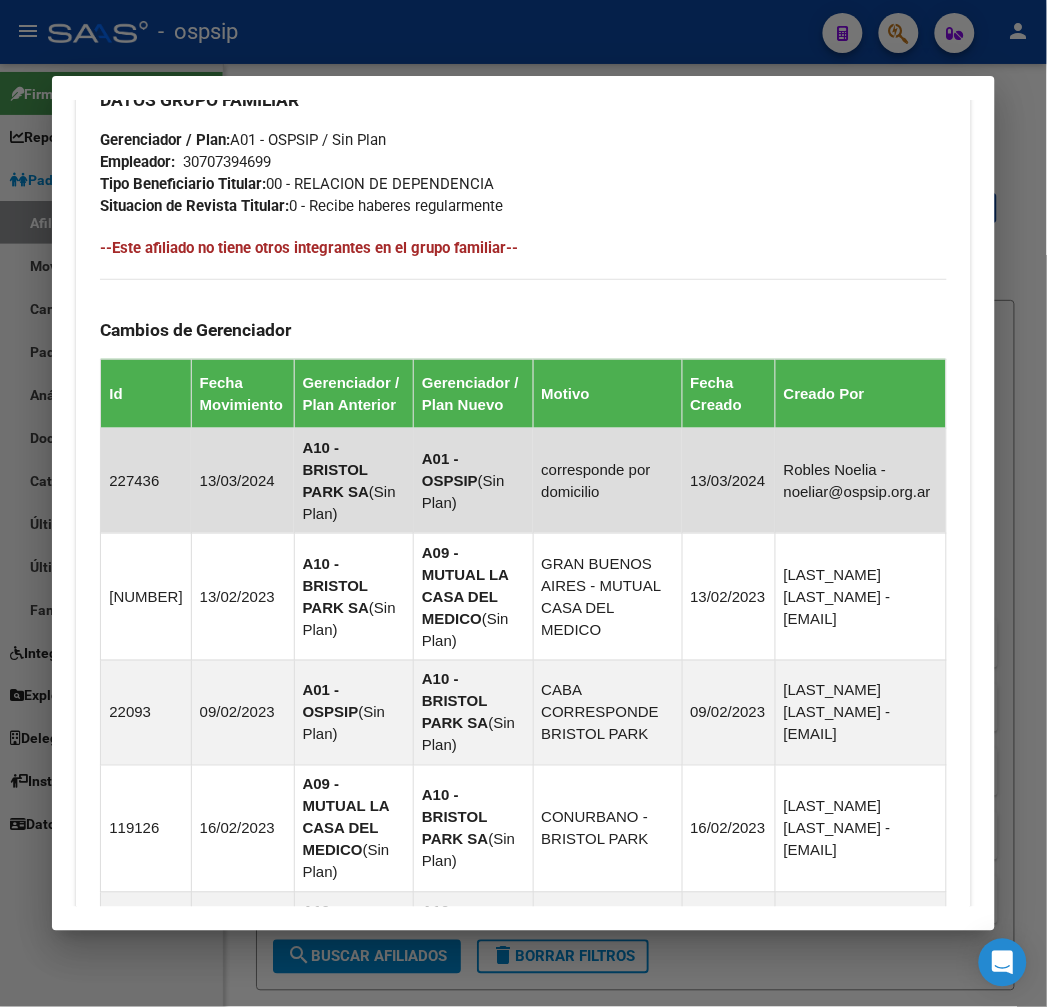 scroll, scrollTop: 1470, scrollLeft: 0, axis: vertical 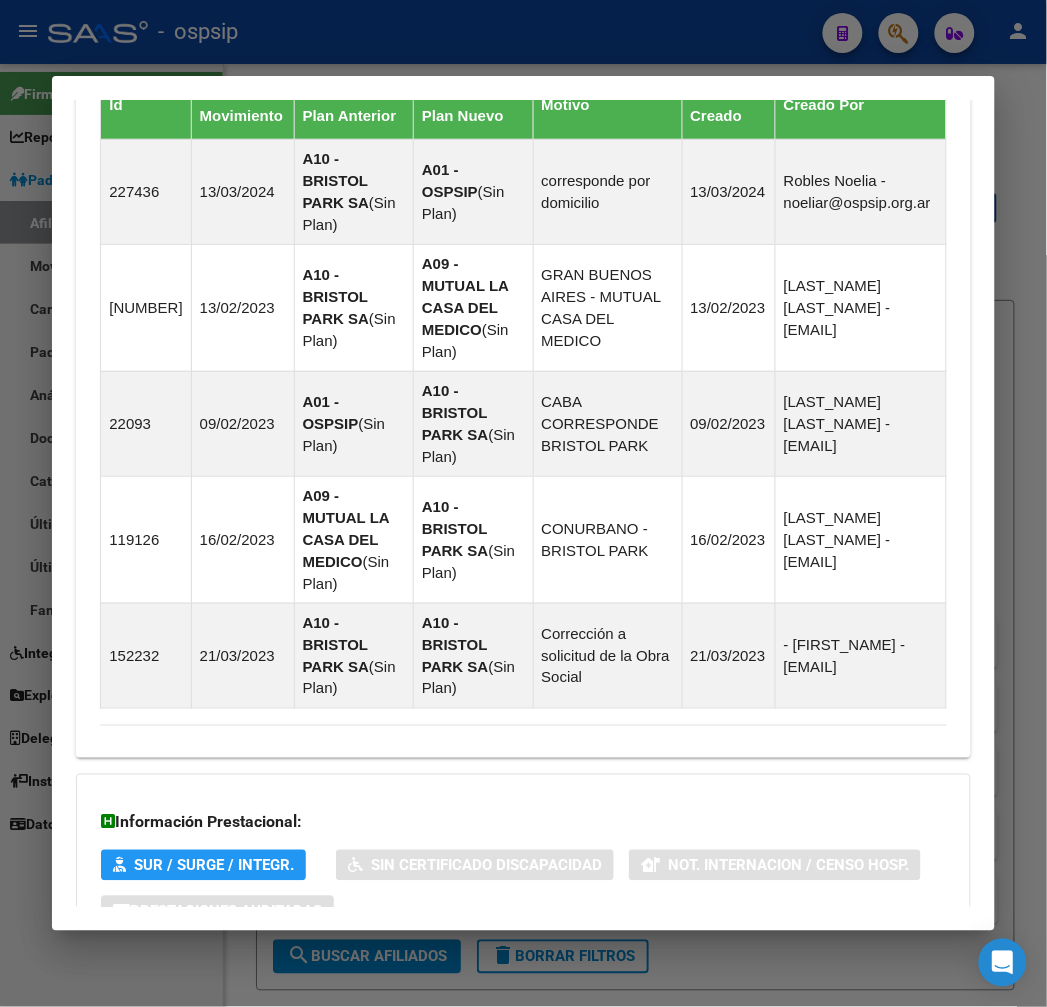 drag, startPoint x: 637, startPoint y: 822, endPoint x: 634, endPoint y: 787, distance: 35.128338 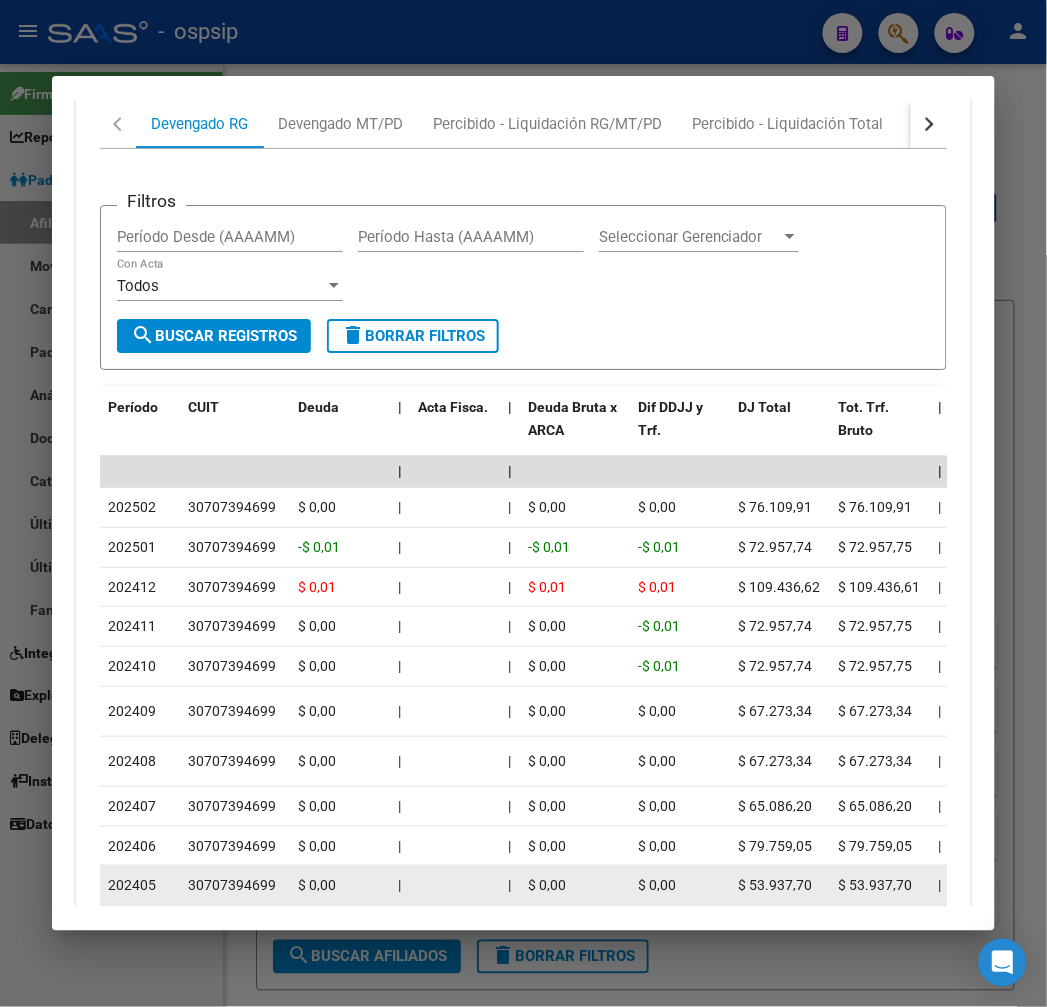 scroll, scrollTop: 2274, scrollLeft: 0, axis: vertical 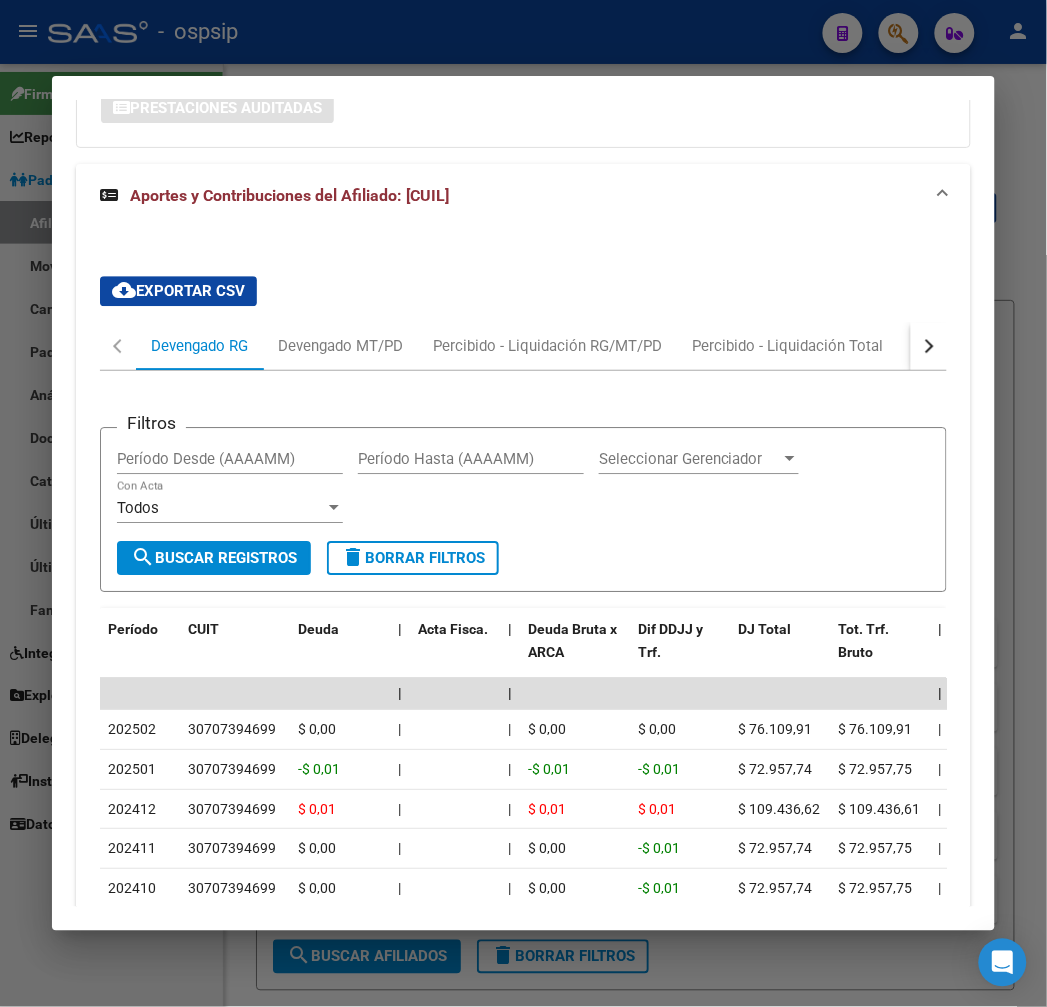 click at bounding box center [927, 346] 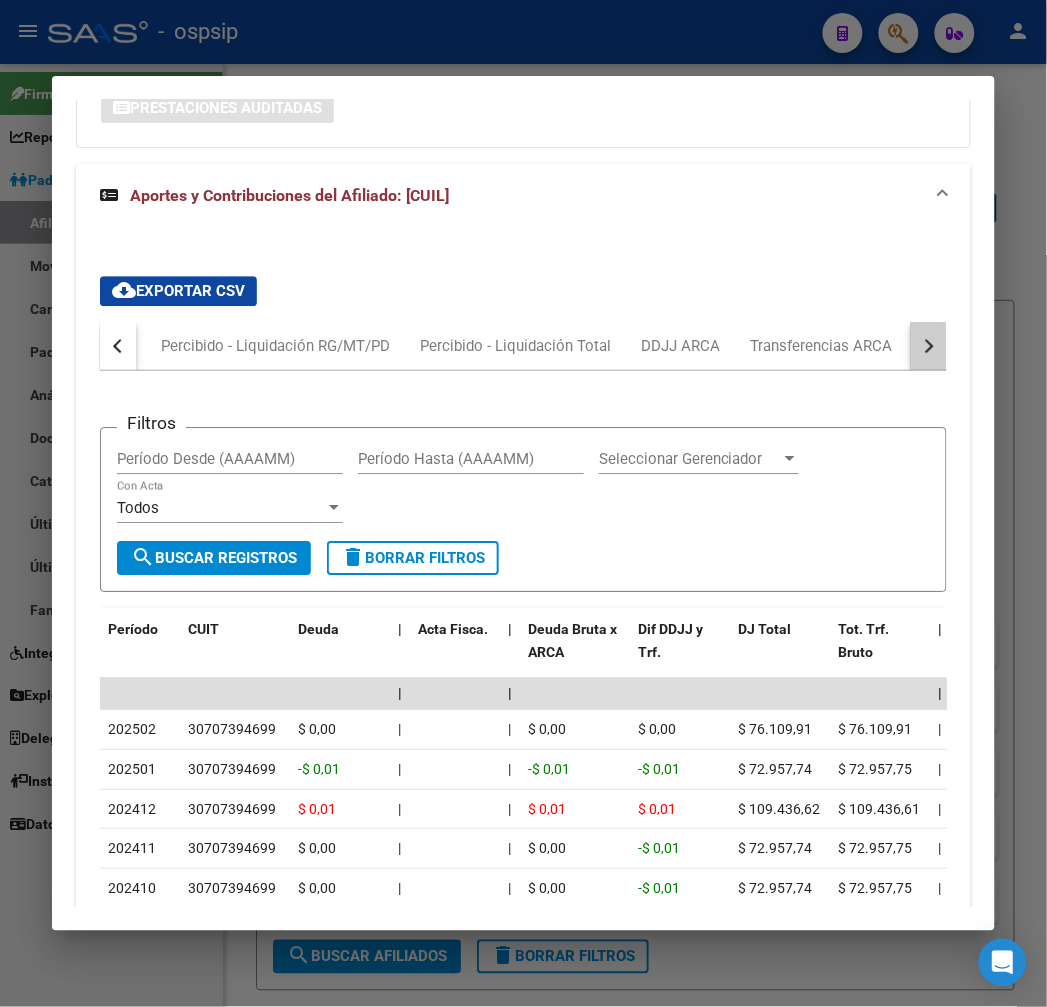 click at bounding box center [927, 346] 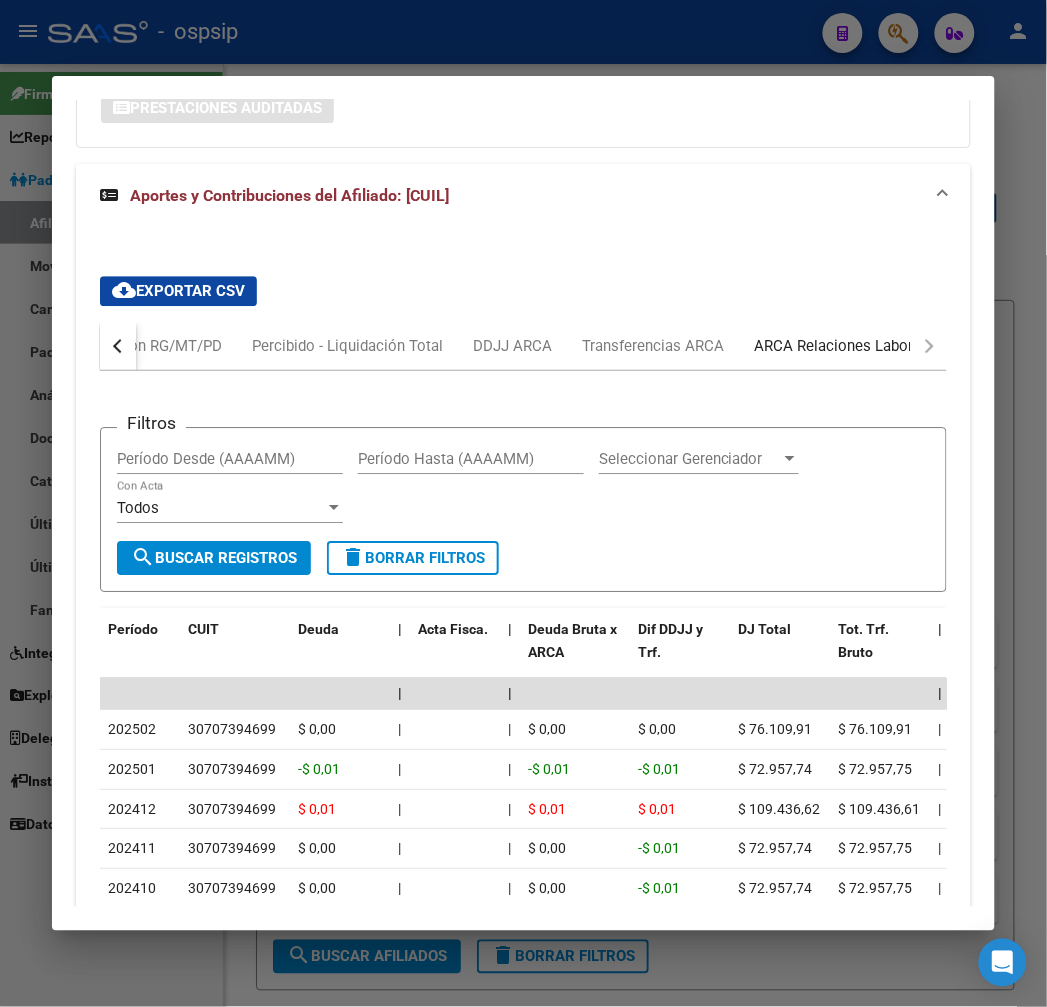 click on "ARCA Relaciones Laborales" at bounding box center (847, 346) 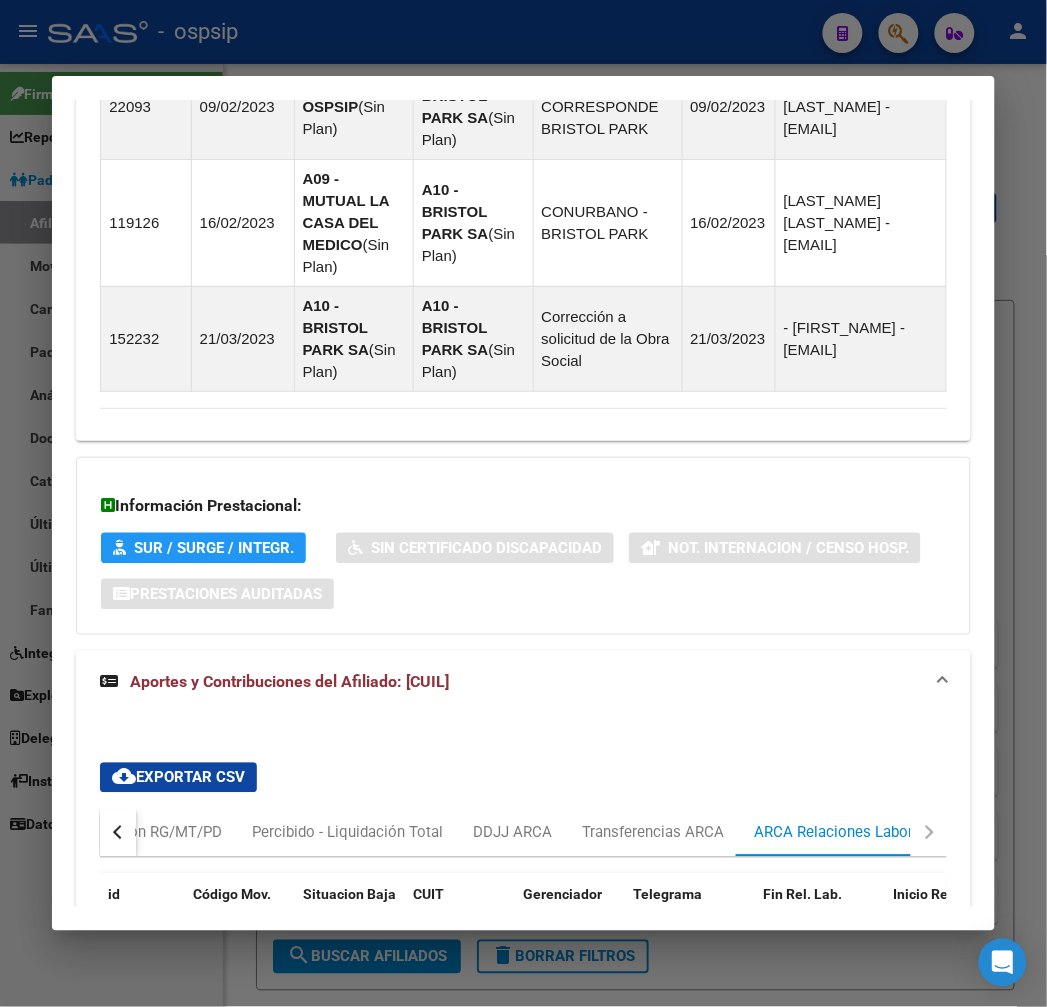 scroll, scrollTop: 1874, scrollLeft: 0, axis: vertical 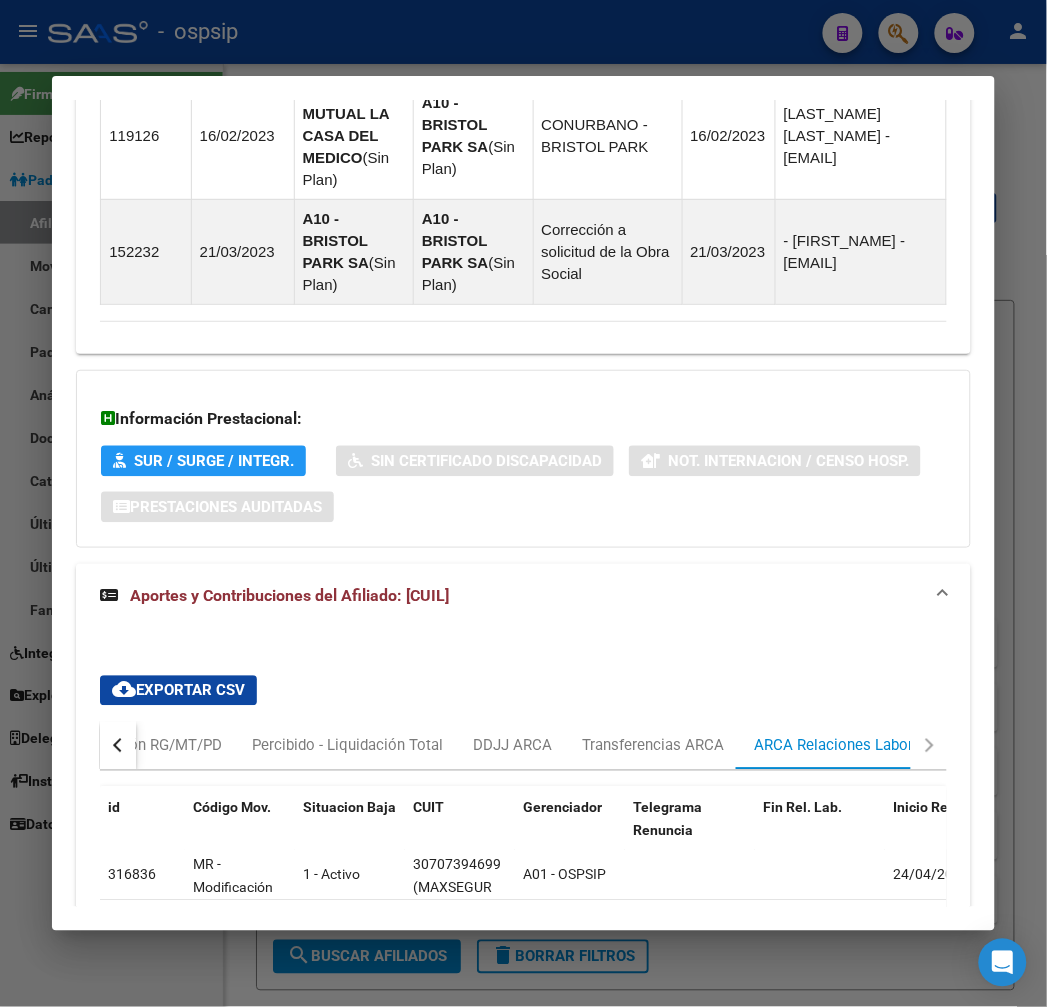drag, startPoint x: 236, startPoint y: 827, endPoint x: 330, endPoint y: 816, distance: 94.641426 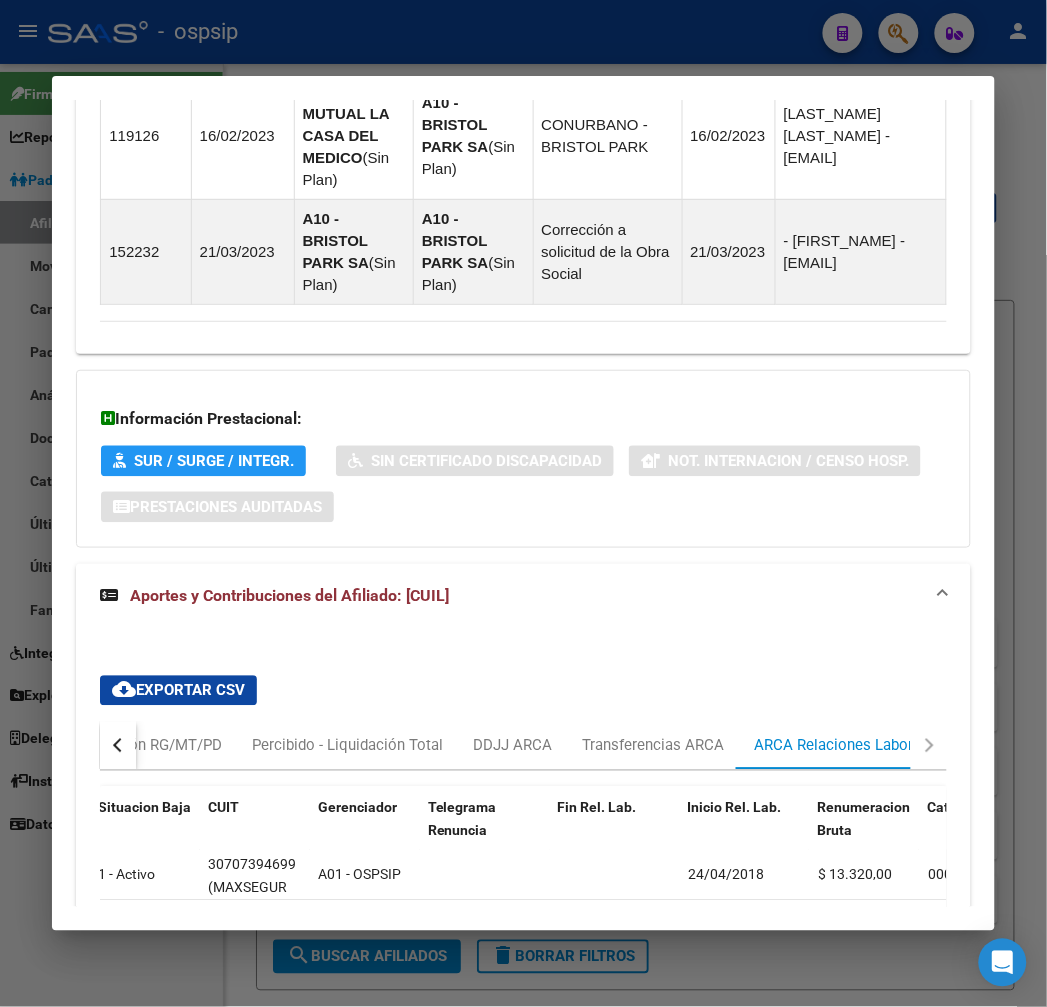 scroll, scrollTop: 0, scrollLeft: 0, axis: both 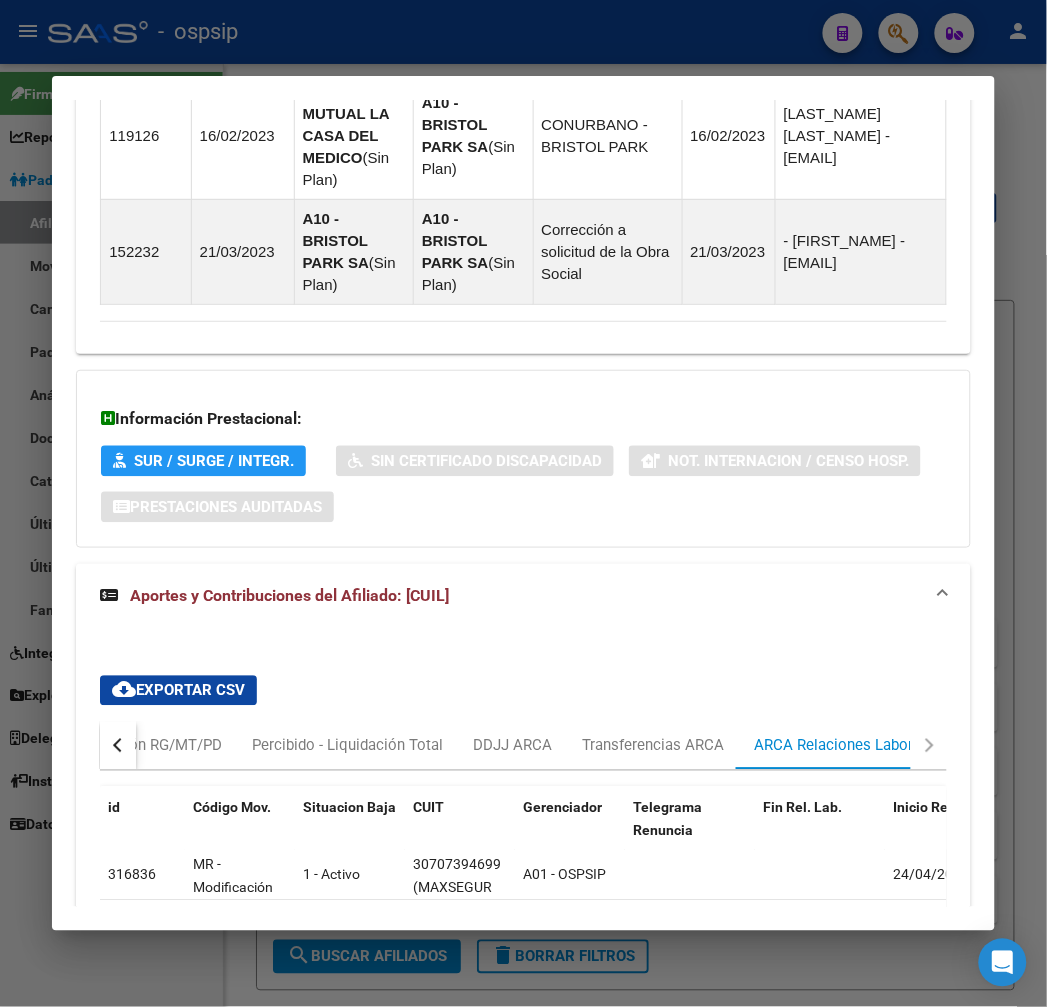 click at bounding box center (118, 746) 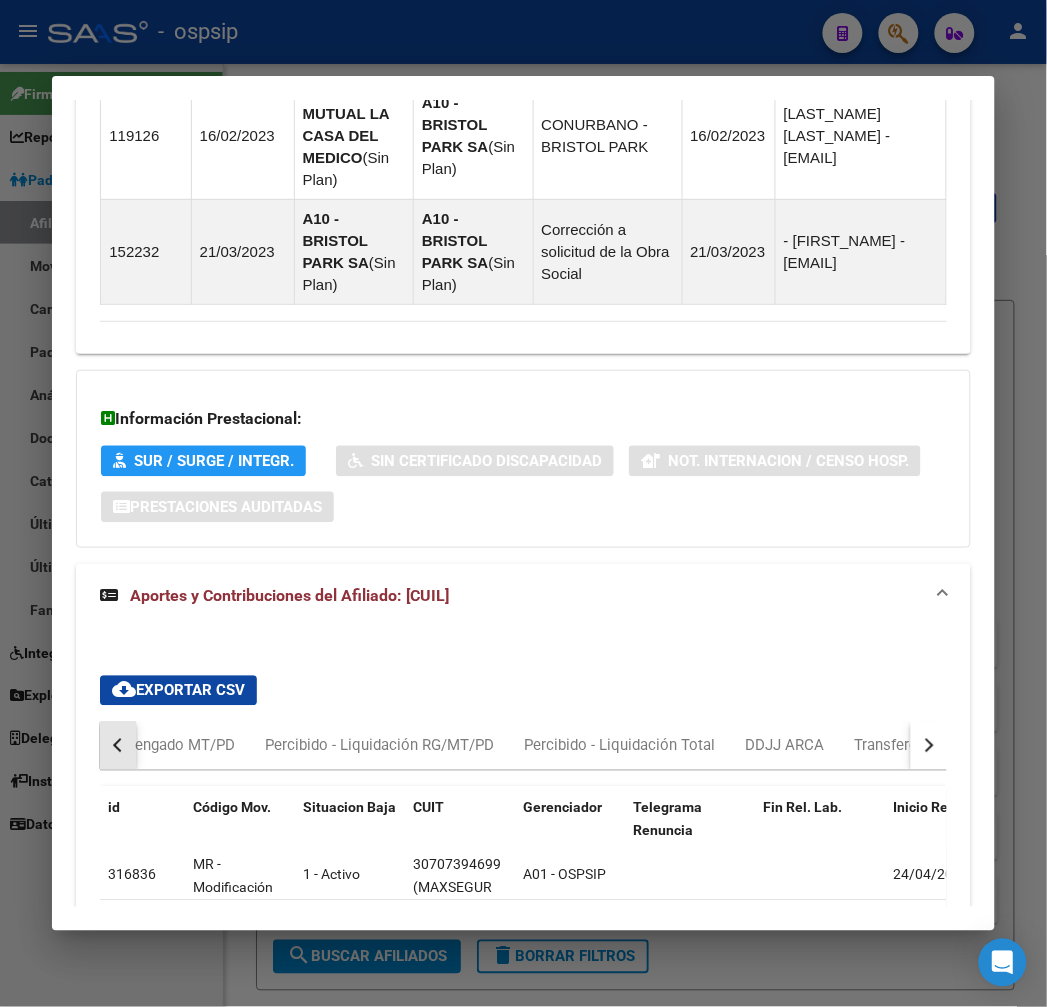 click at bounding box center (118, 746) 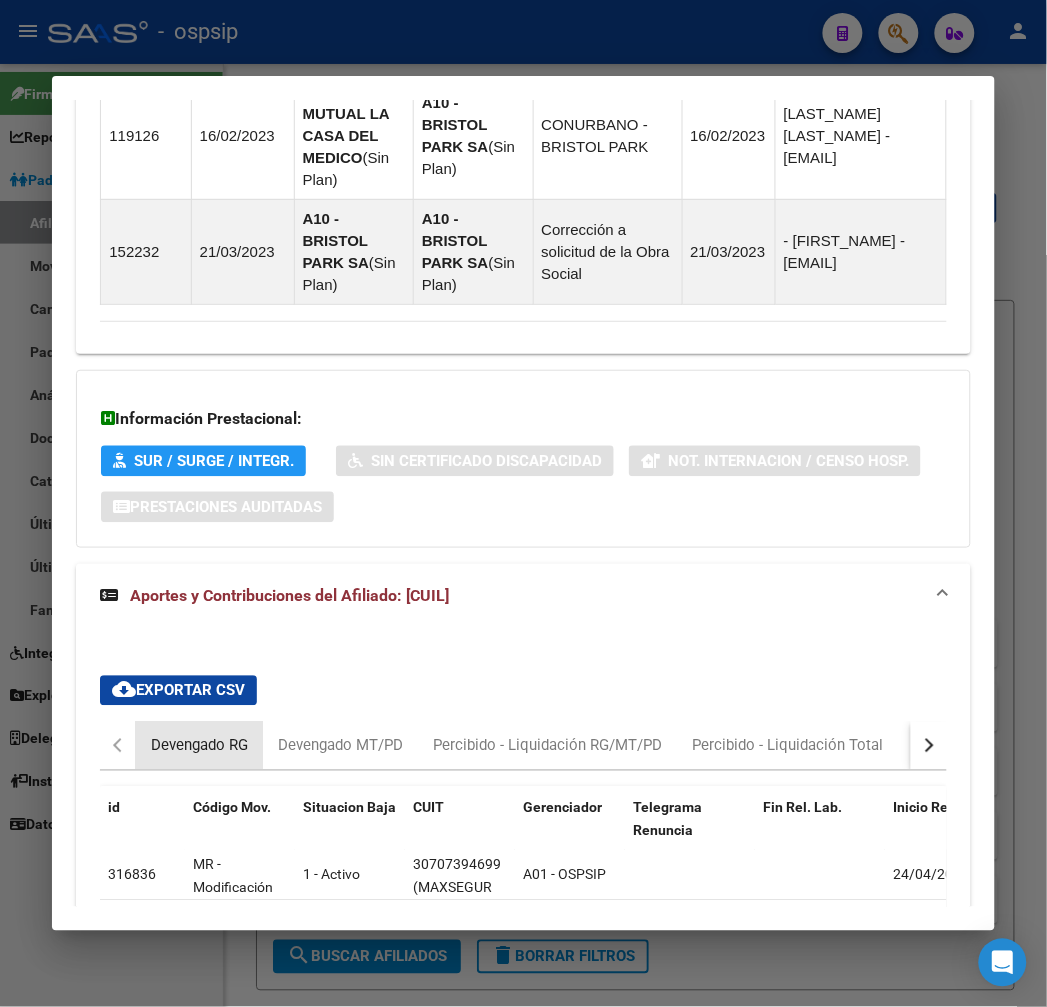 click on "Devengado RG" at bounding box center (199, 746) 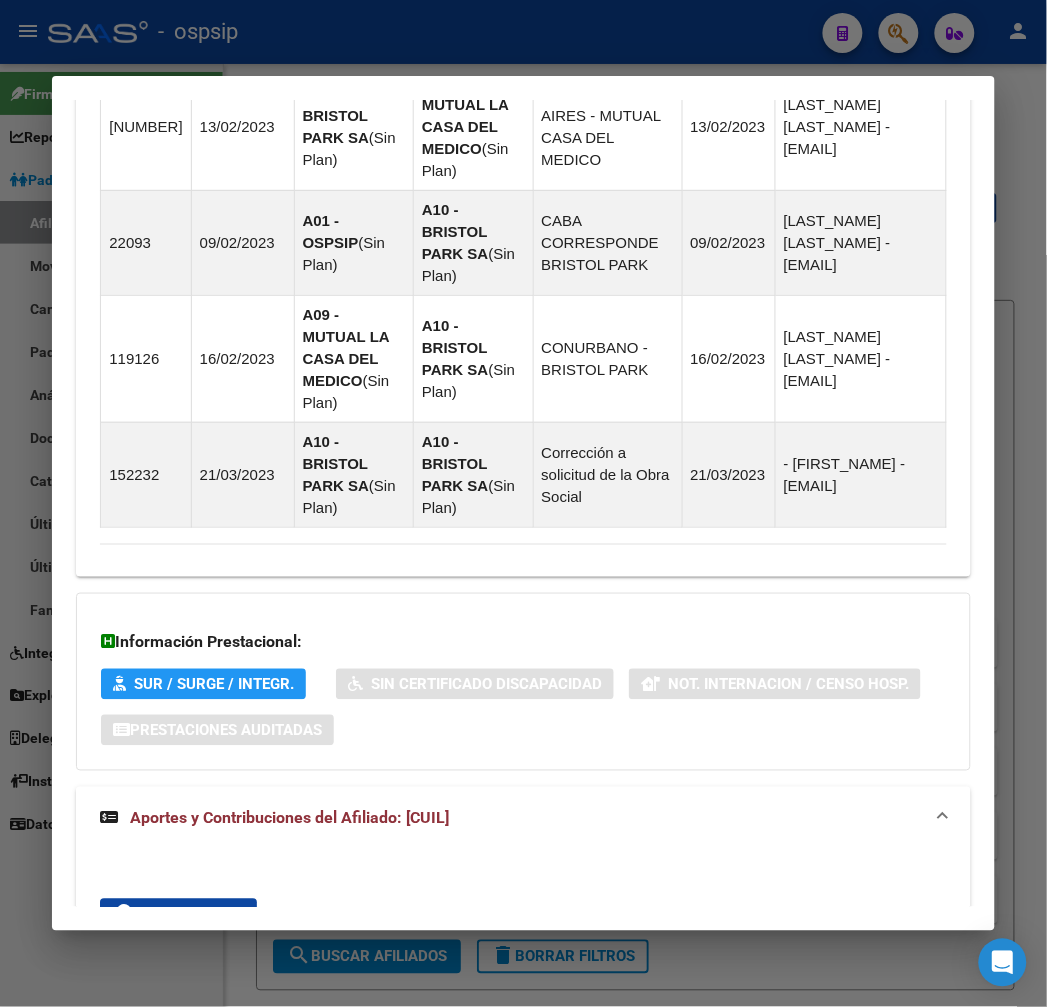 scroll, scrollTop: 1763, scrollLeft: 0, axis: vertical 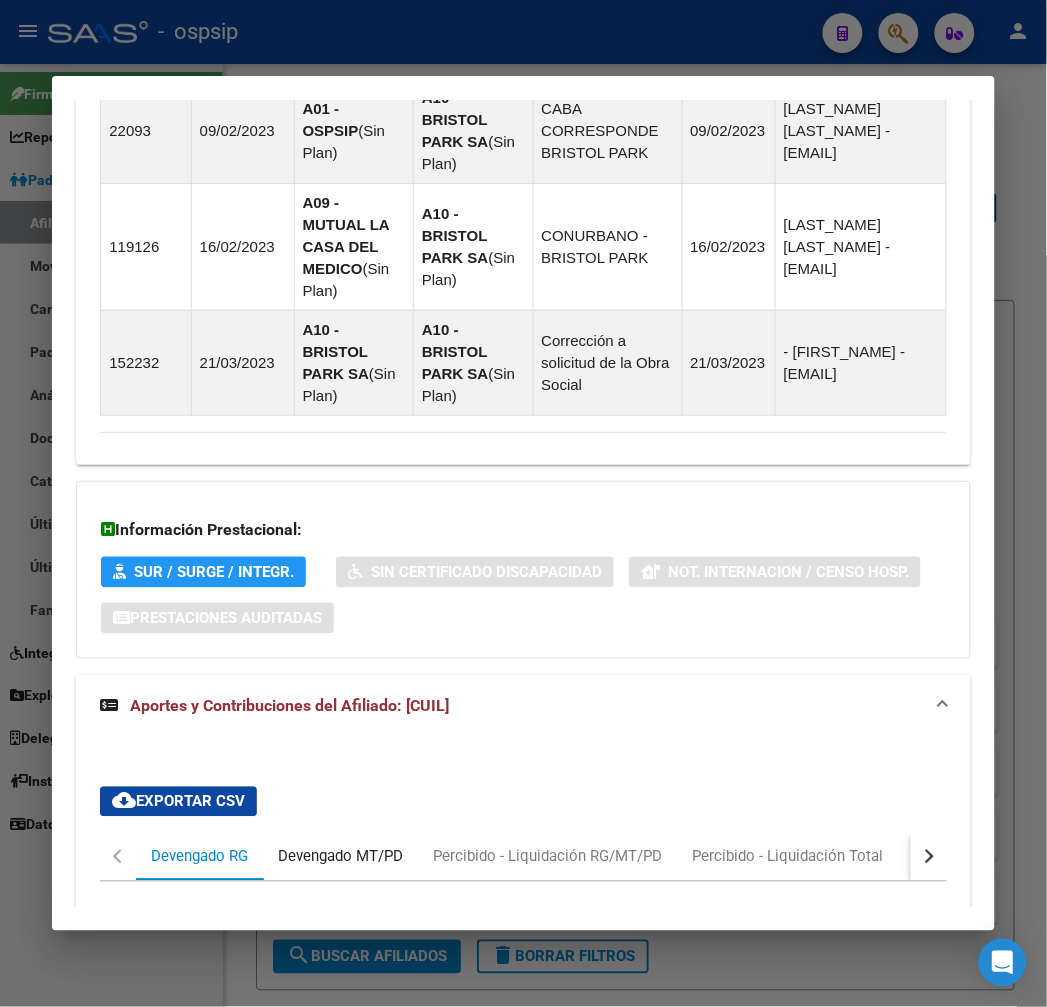 click on "Devengado MT/PD" at bounding box center [340, 857] 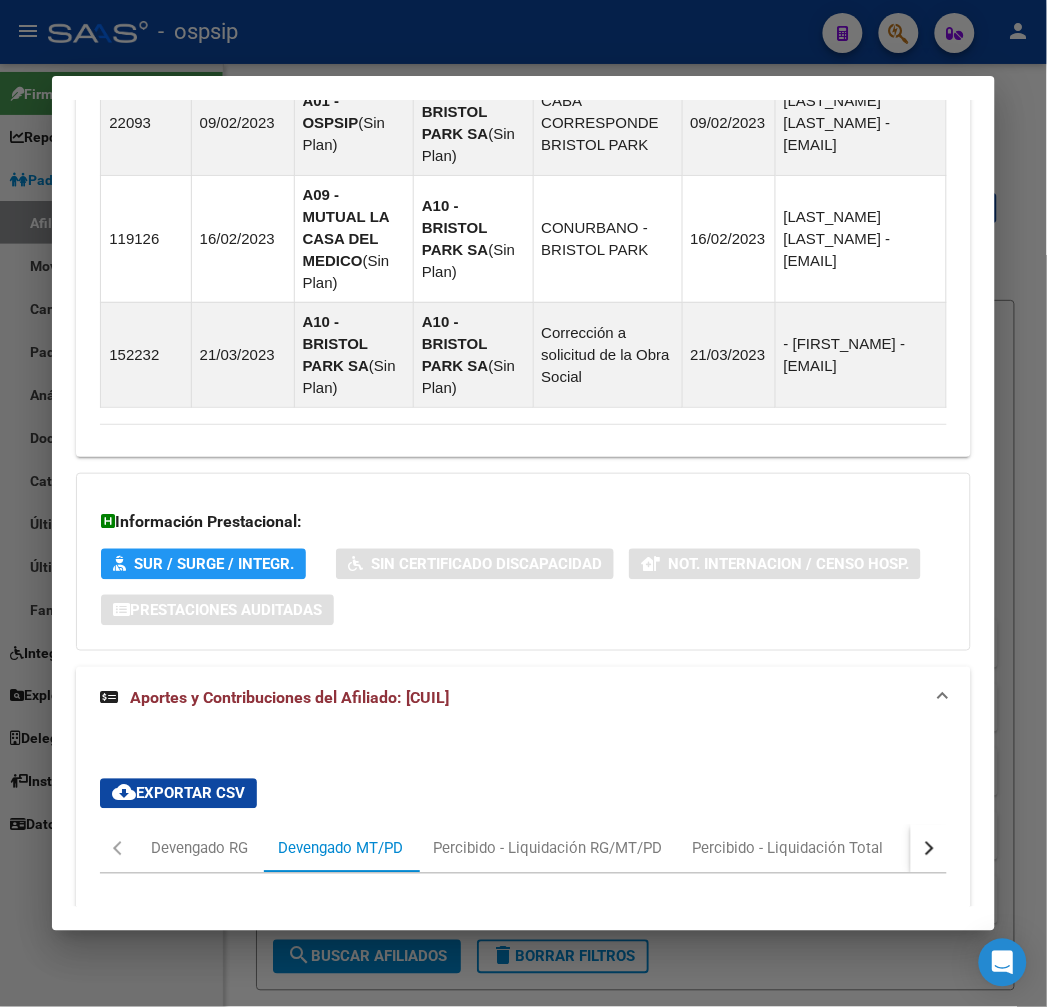 scroll, scrollTop: 1594, scrollLeft: 0, axis: vertical 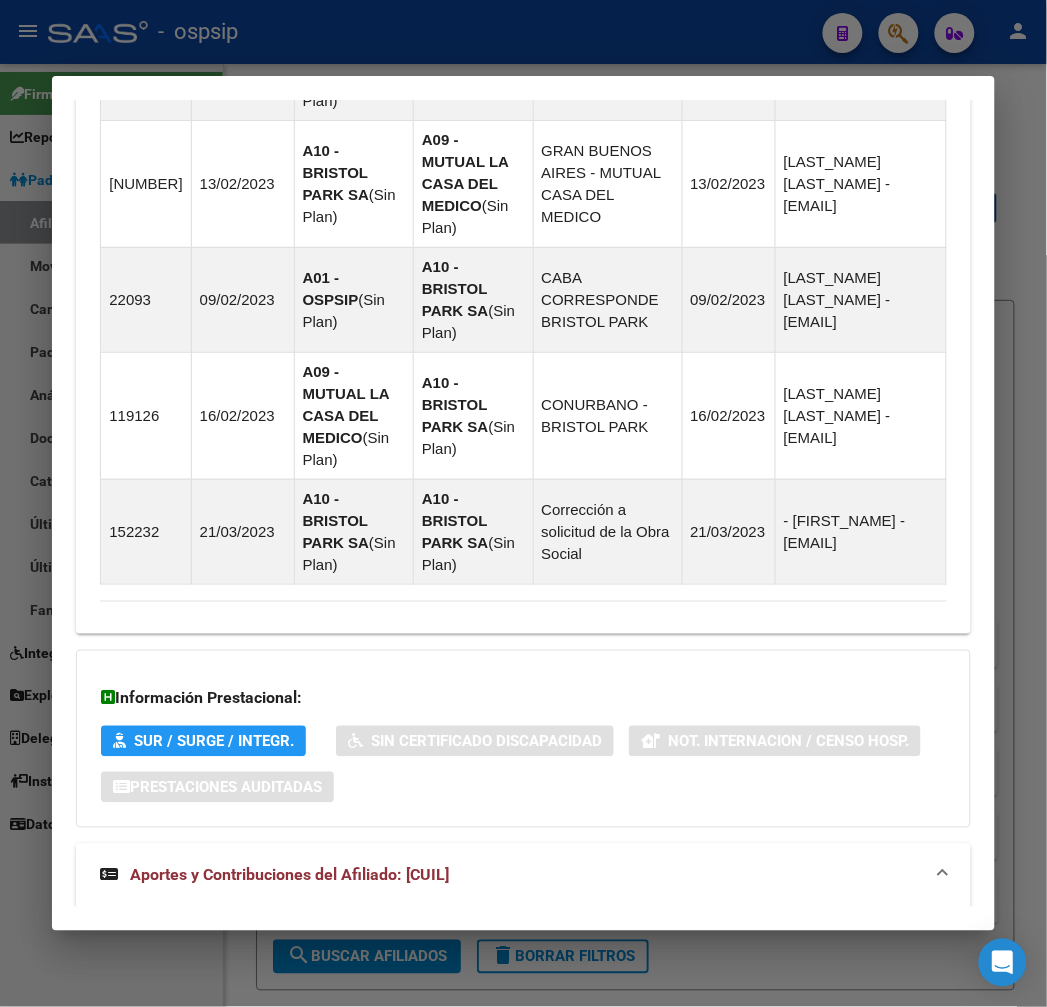 drag, startPoint x: 155, startPoint y: 874, endPoint x: 158, endPoint y: 861, distance: 13.341664 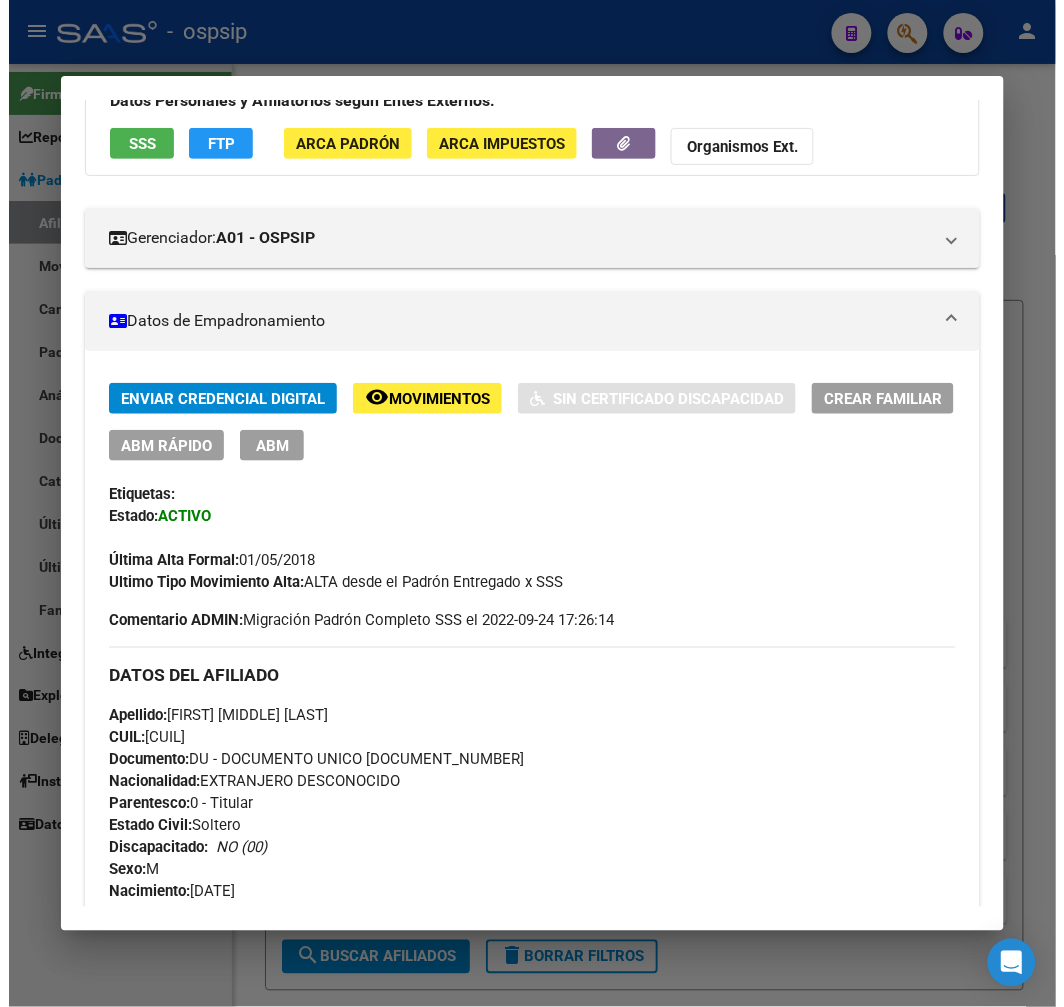 scroll, scrollTop: 0, scrollLeft: 0, axis: both 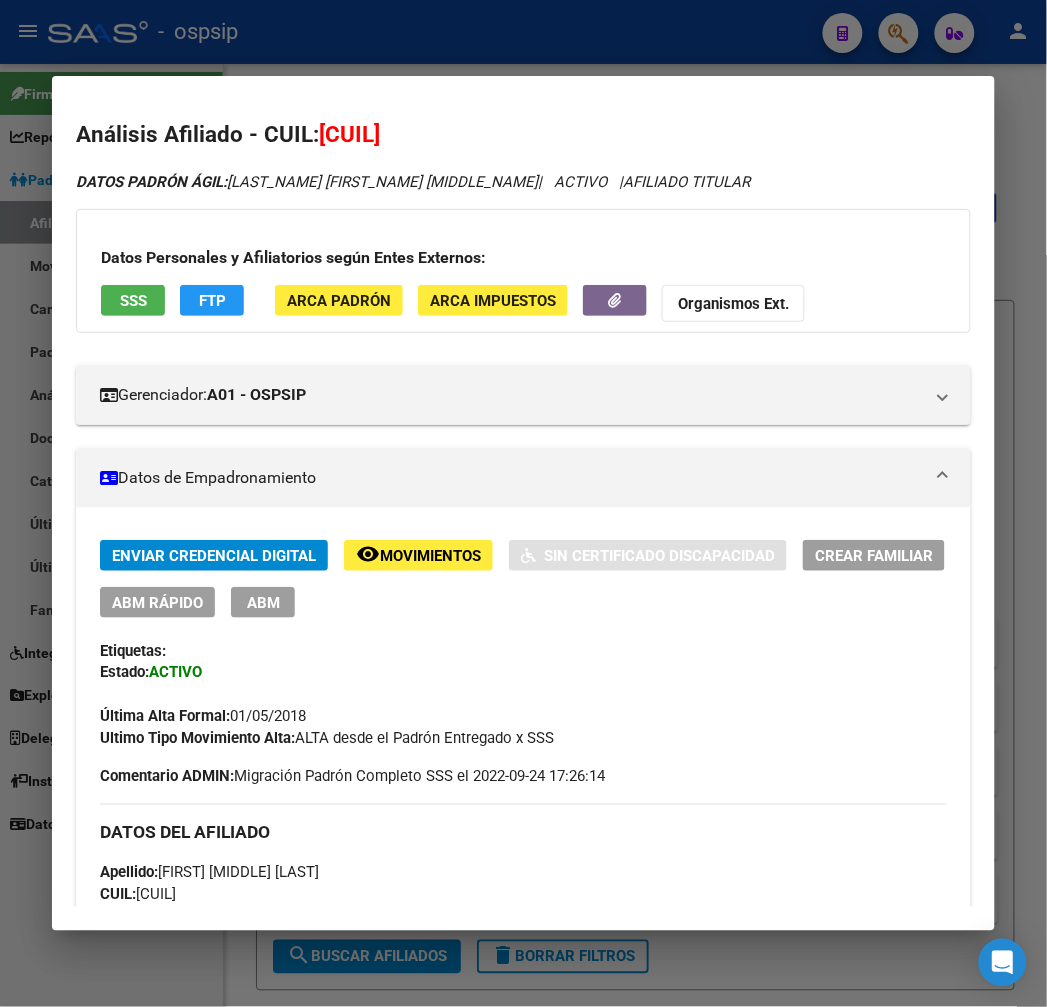 drag, startPoint x: 252, startPoint y: 605, endPoint x: 256, endPoint y: 590, distance: 15.524175 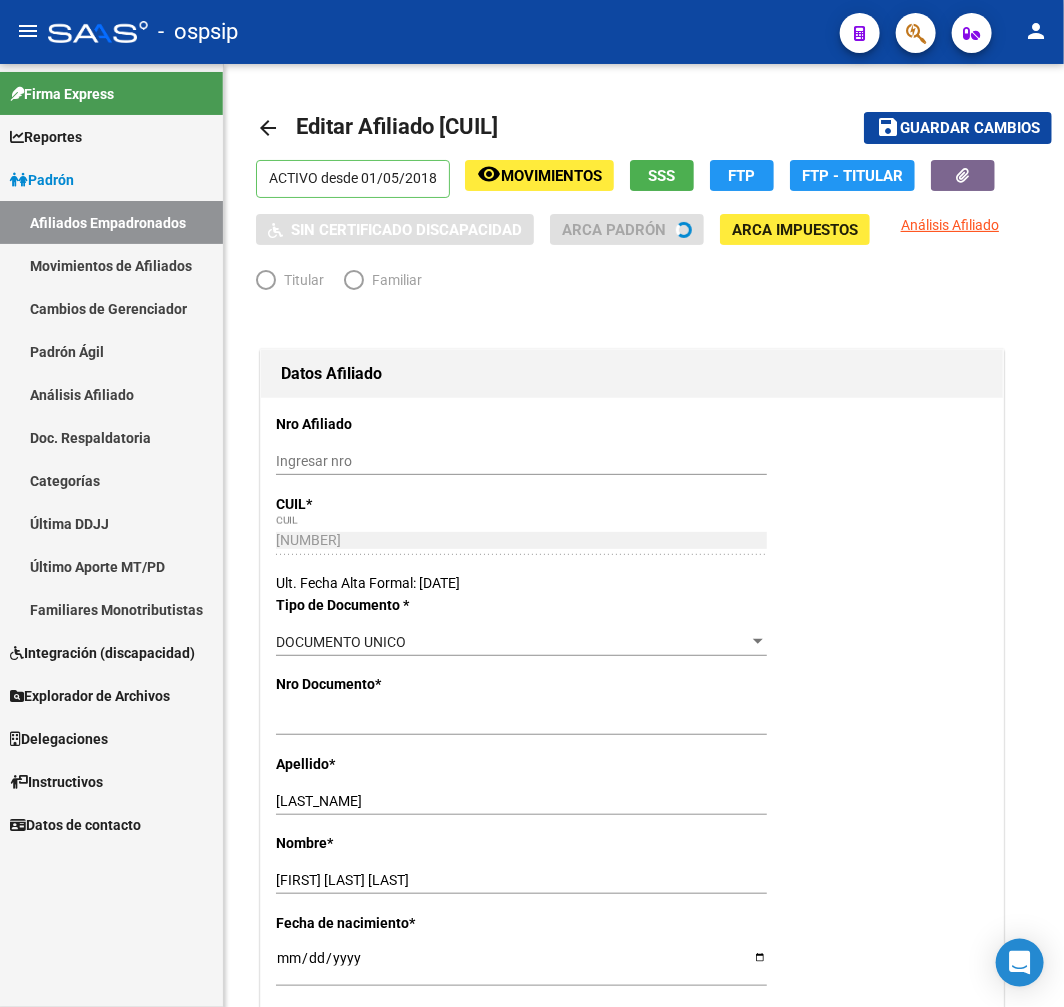 radio on "true" 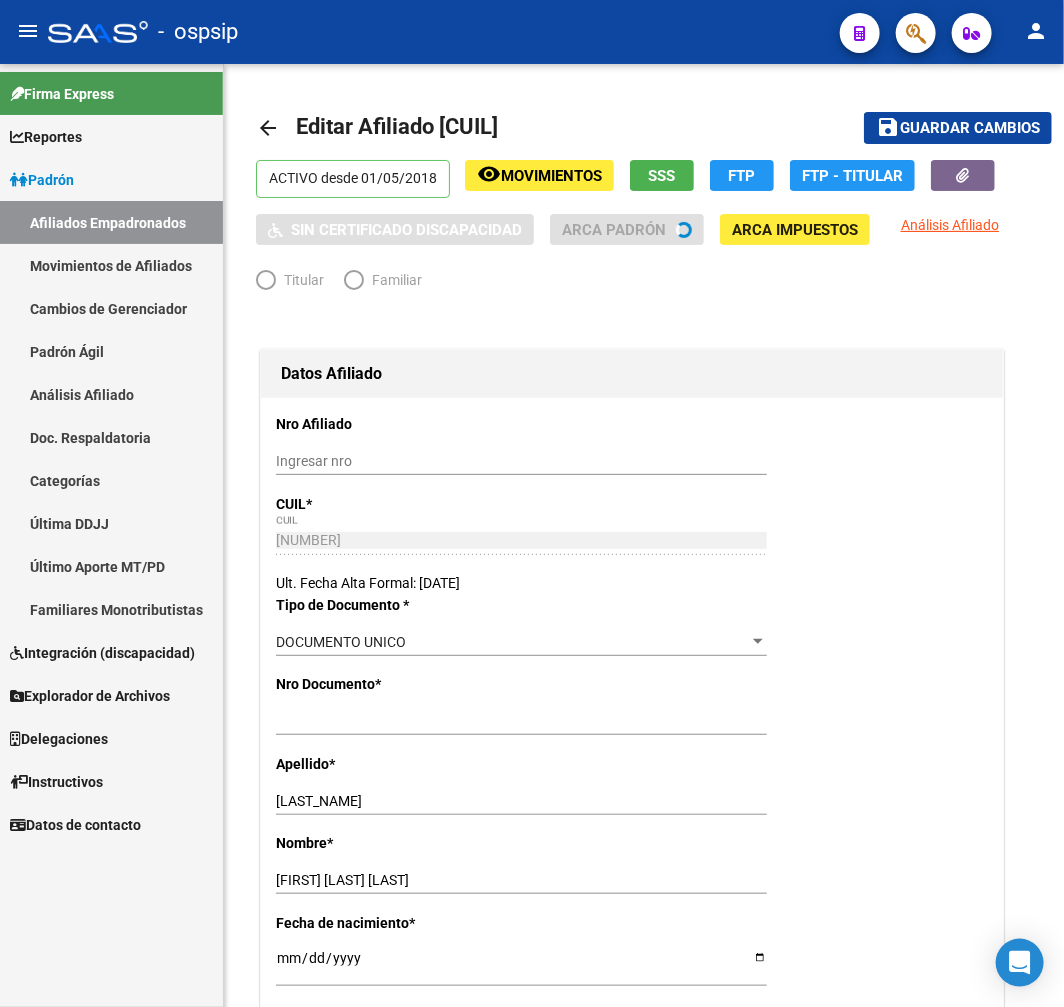 type on "[CUIL]" 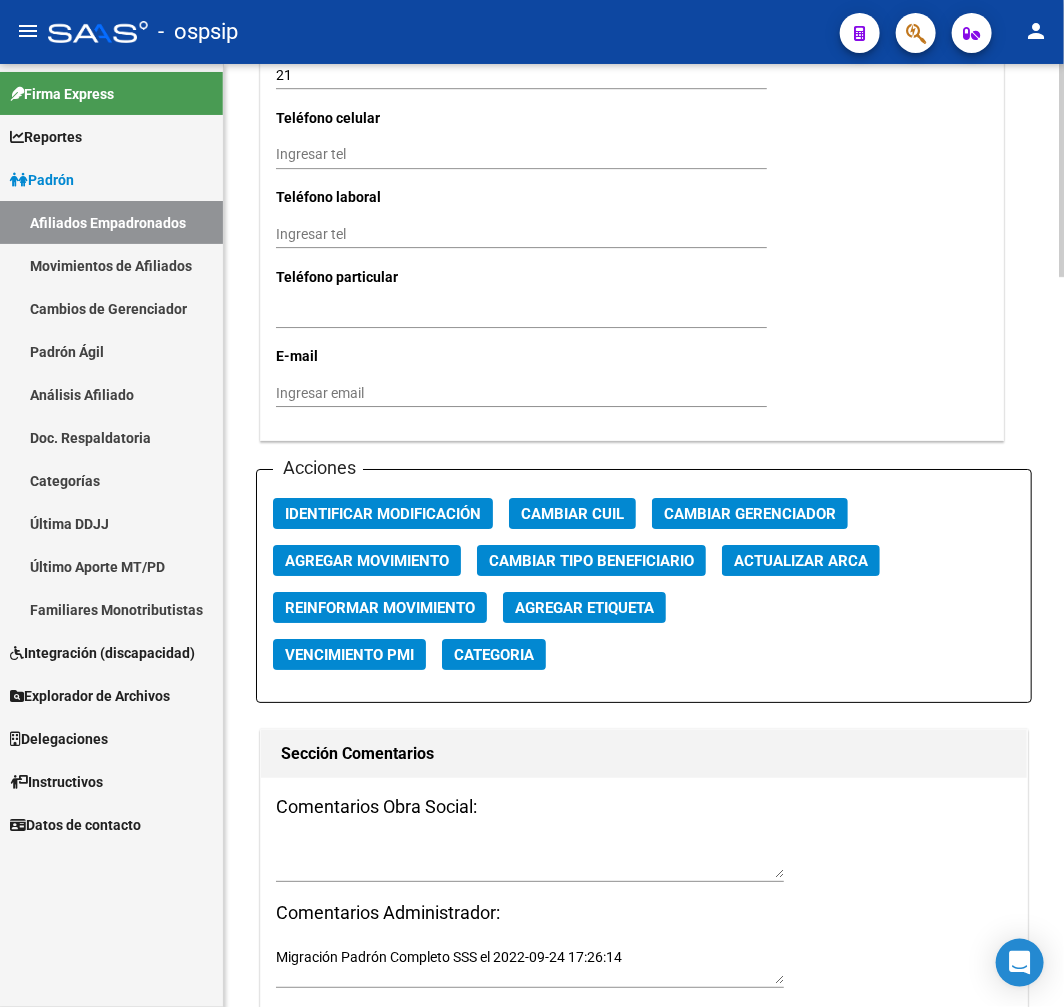 scroll, scrollTop: 2222, scrollLeft: 0, axis: vertical 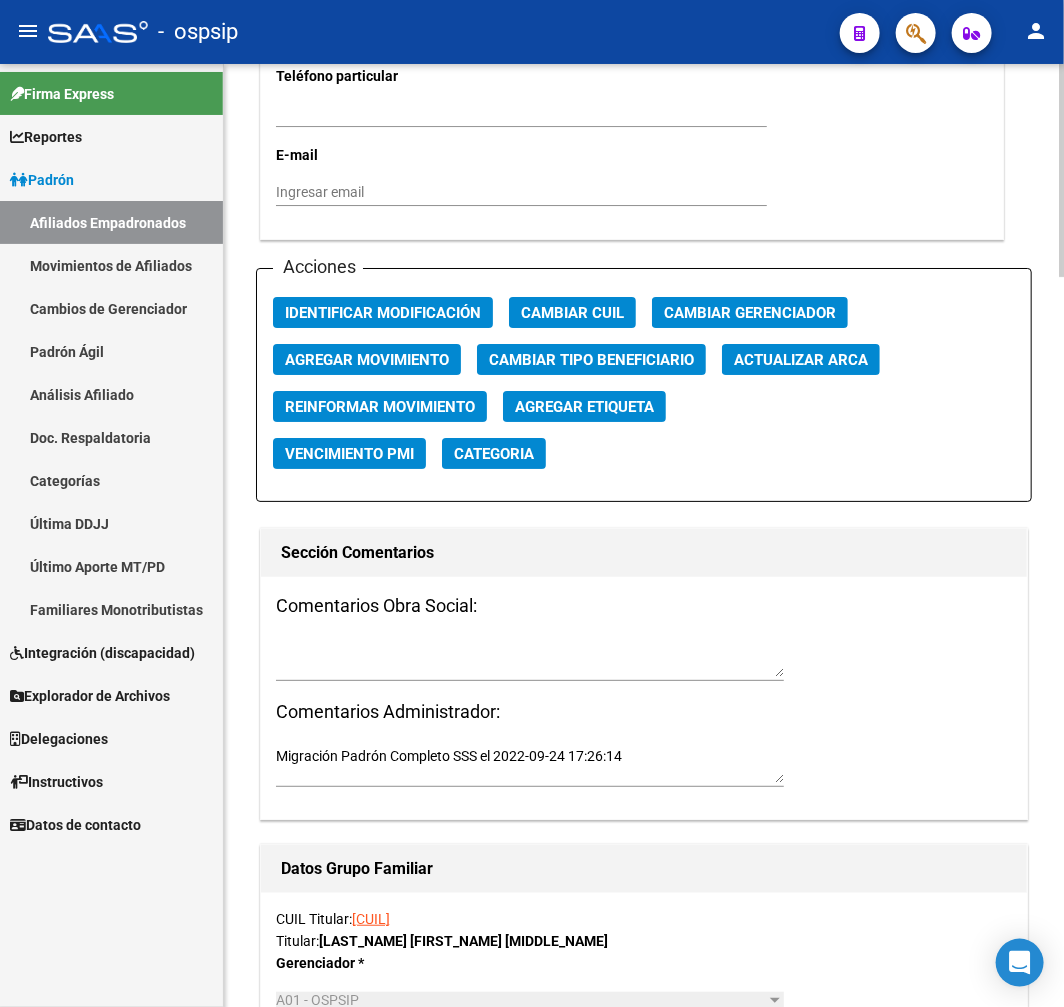 click on "Agregar Movimiento" 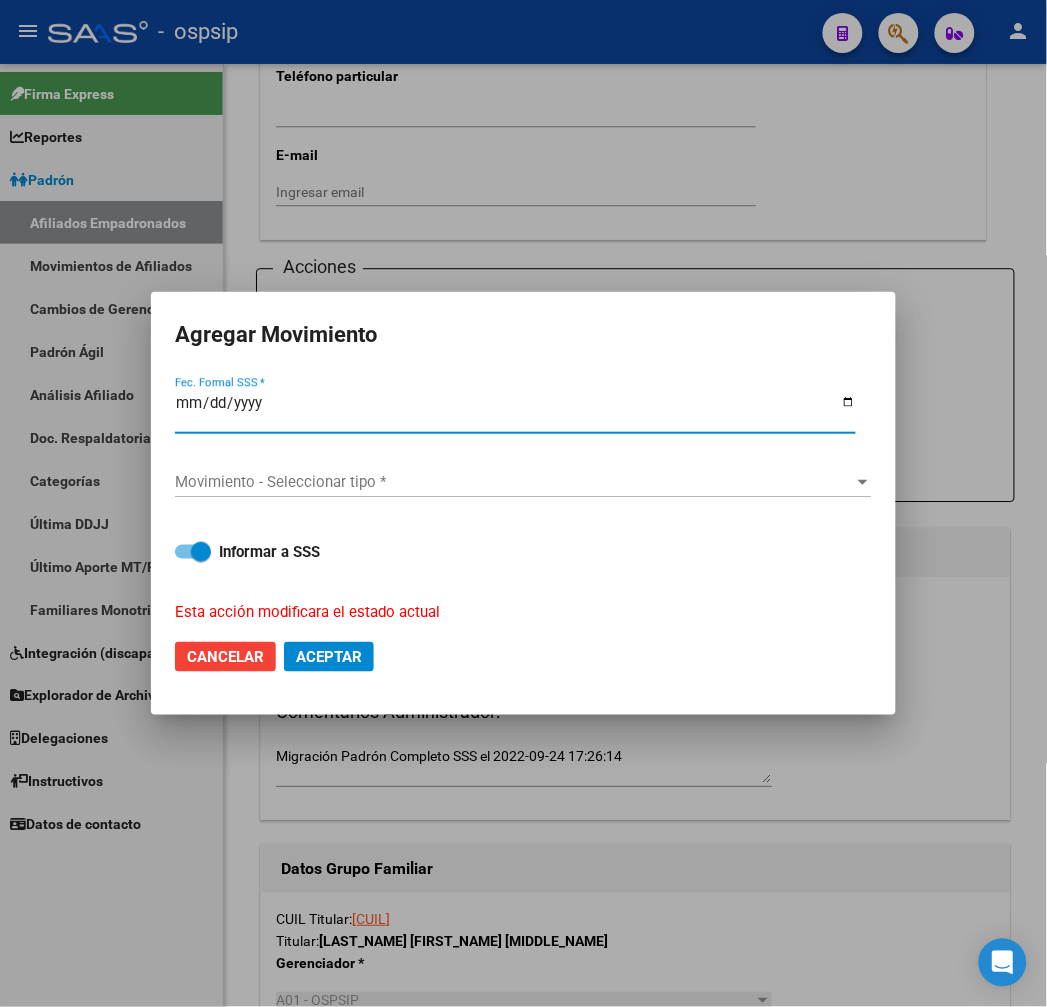 type on "2024-05-30" 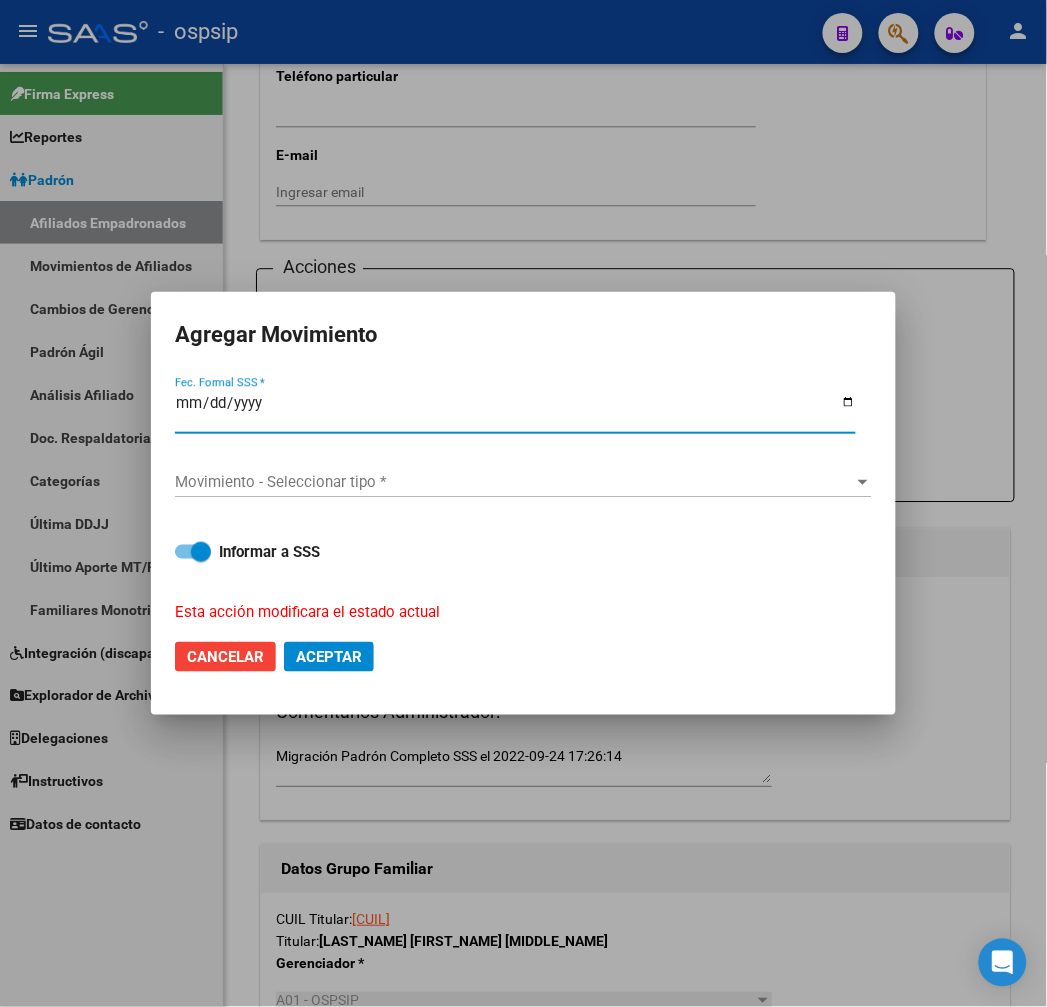type on "2025-05-30" 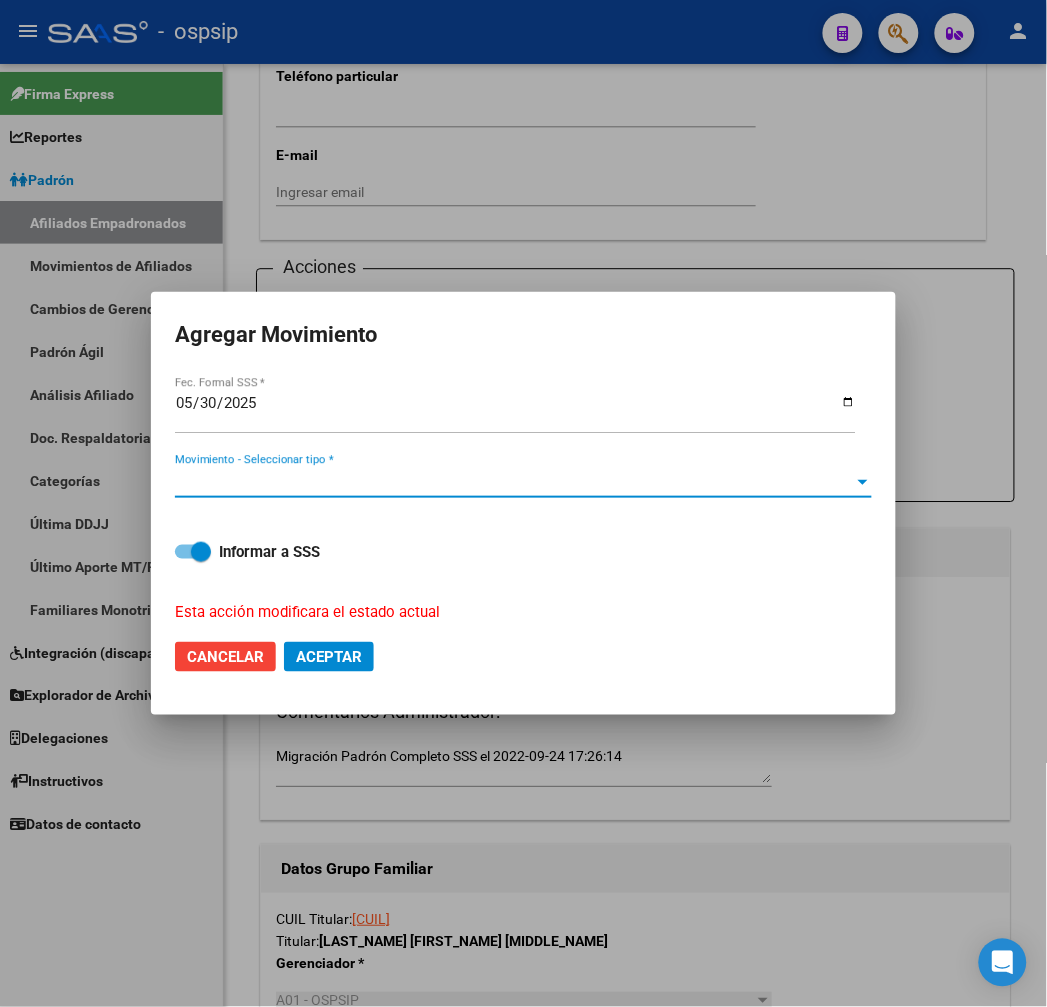 click on "Movimiento - Seleccionar tipo *" at bounding box center [514, 482] 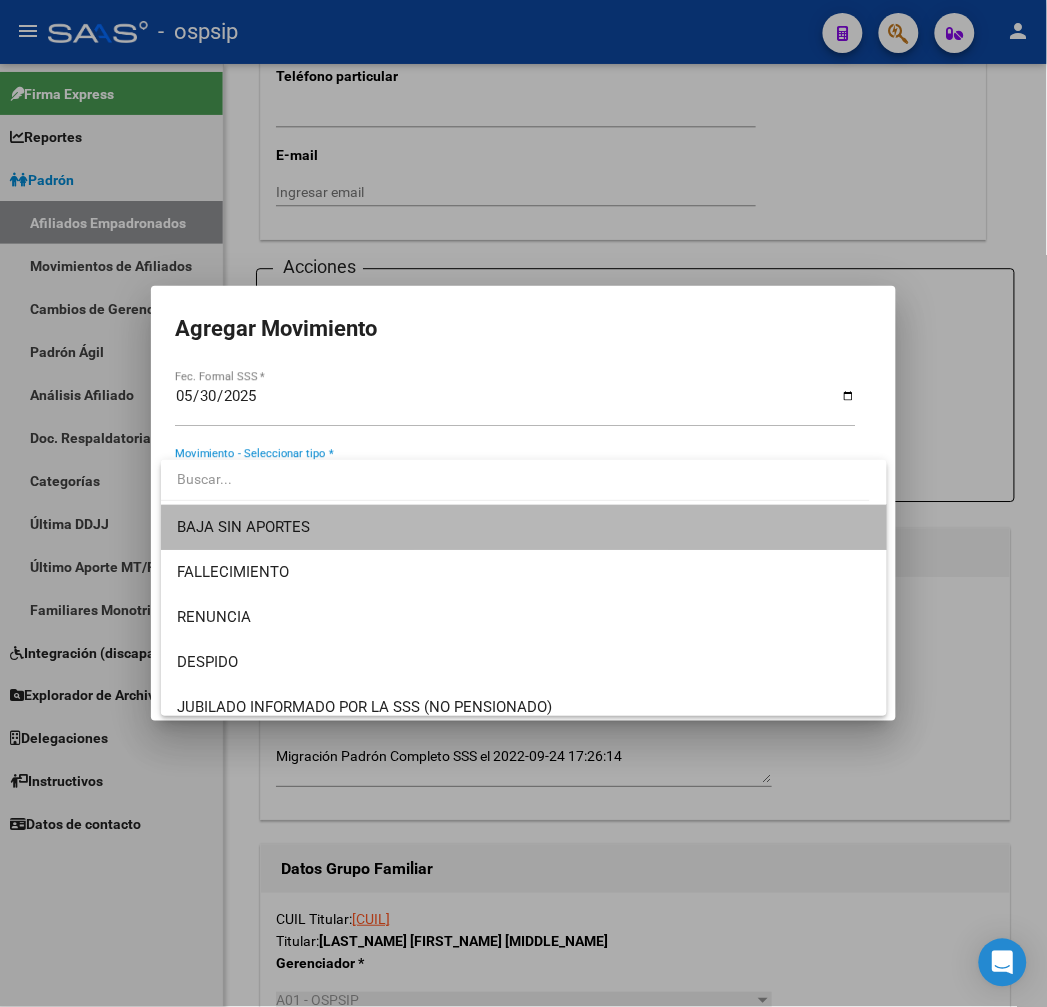 click on "BAJA SIN APORTES" at bounding box center (524, 527) 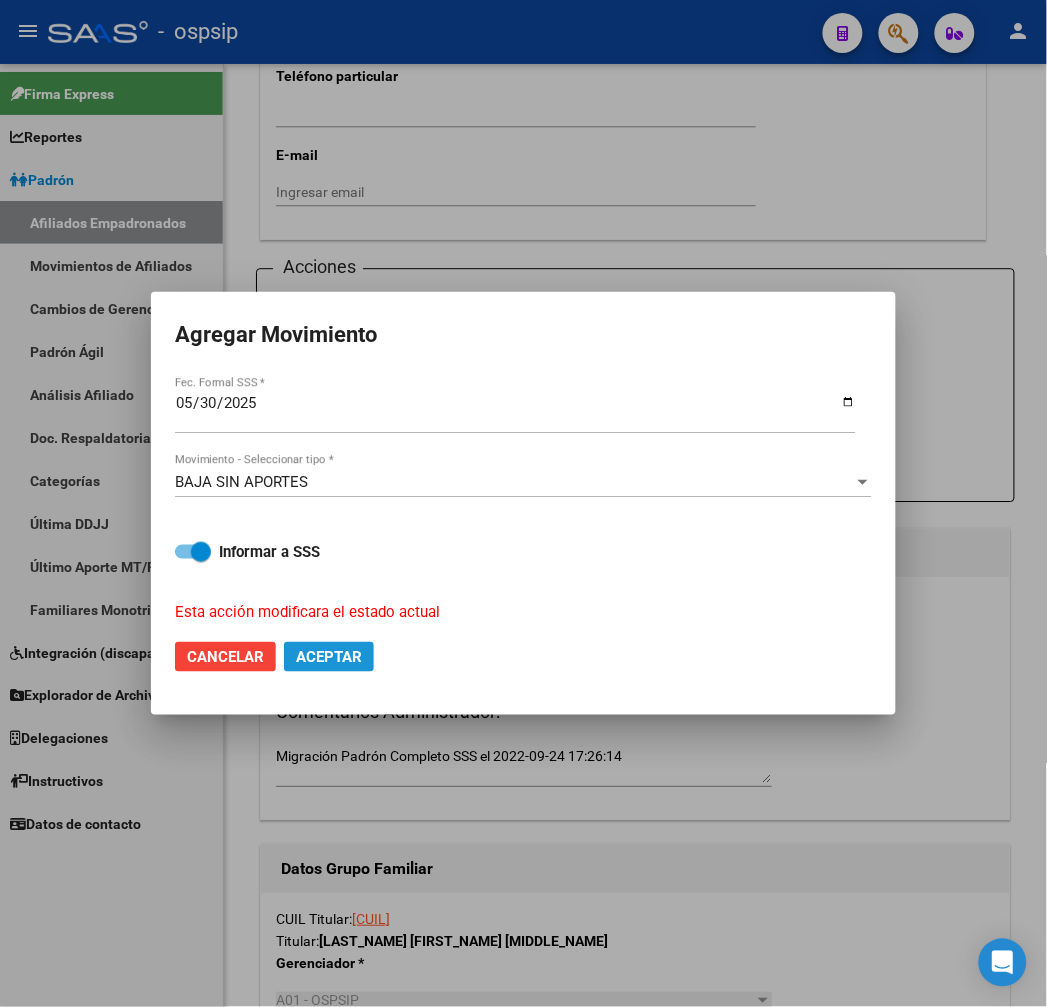 click on "Aceptar" 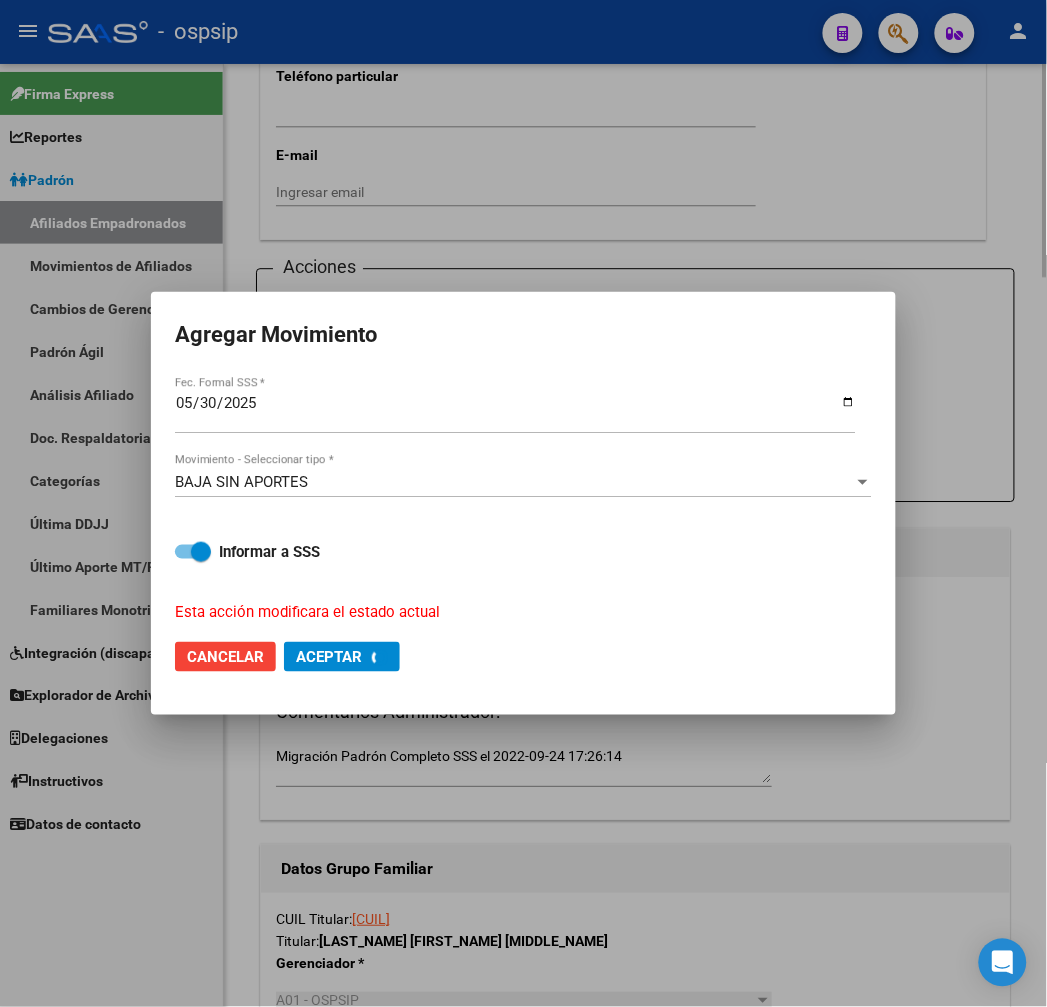 checkbox on "false" 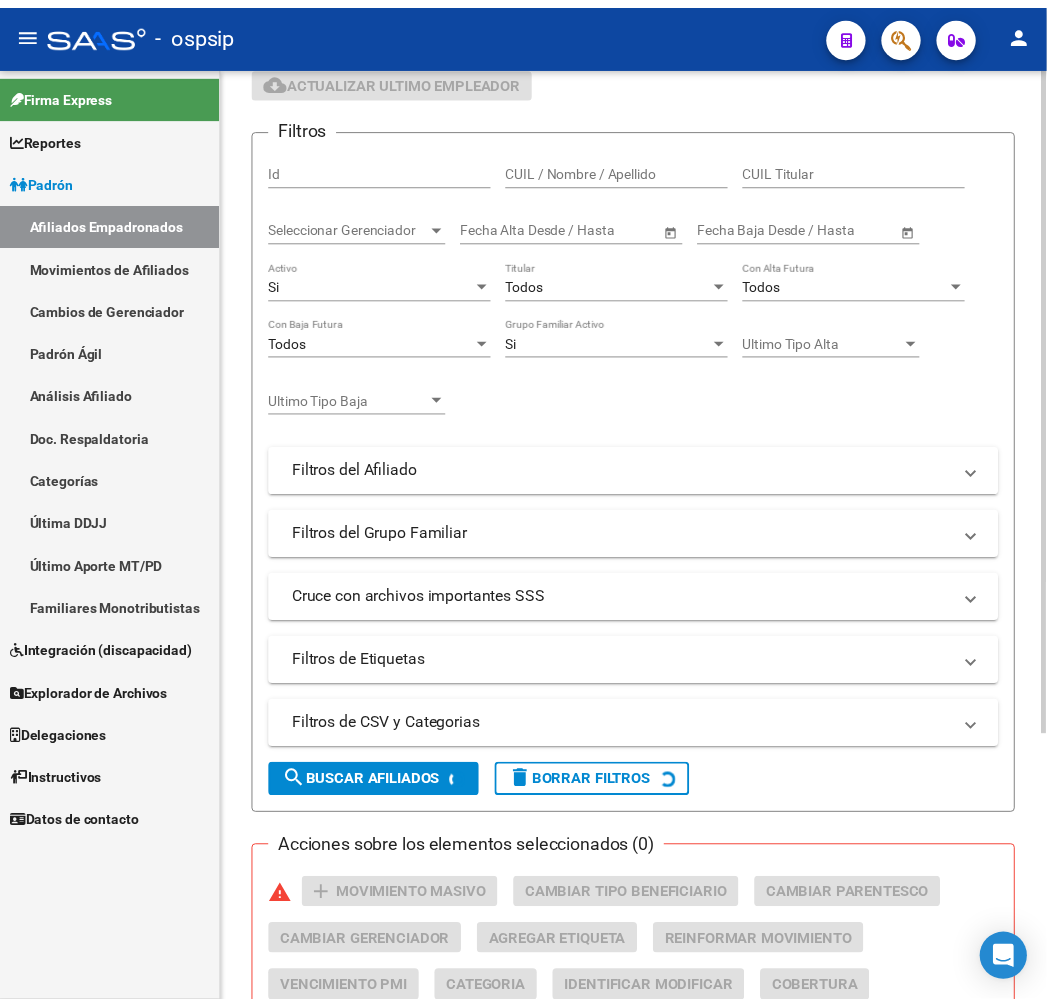 scroll, scrollTop: 0, scrollLeft: 0, axis: both 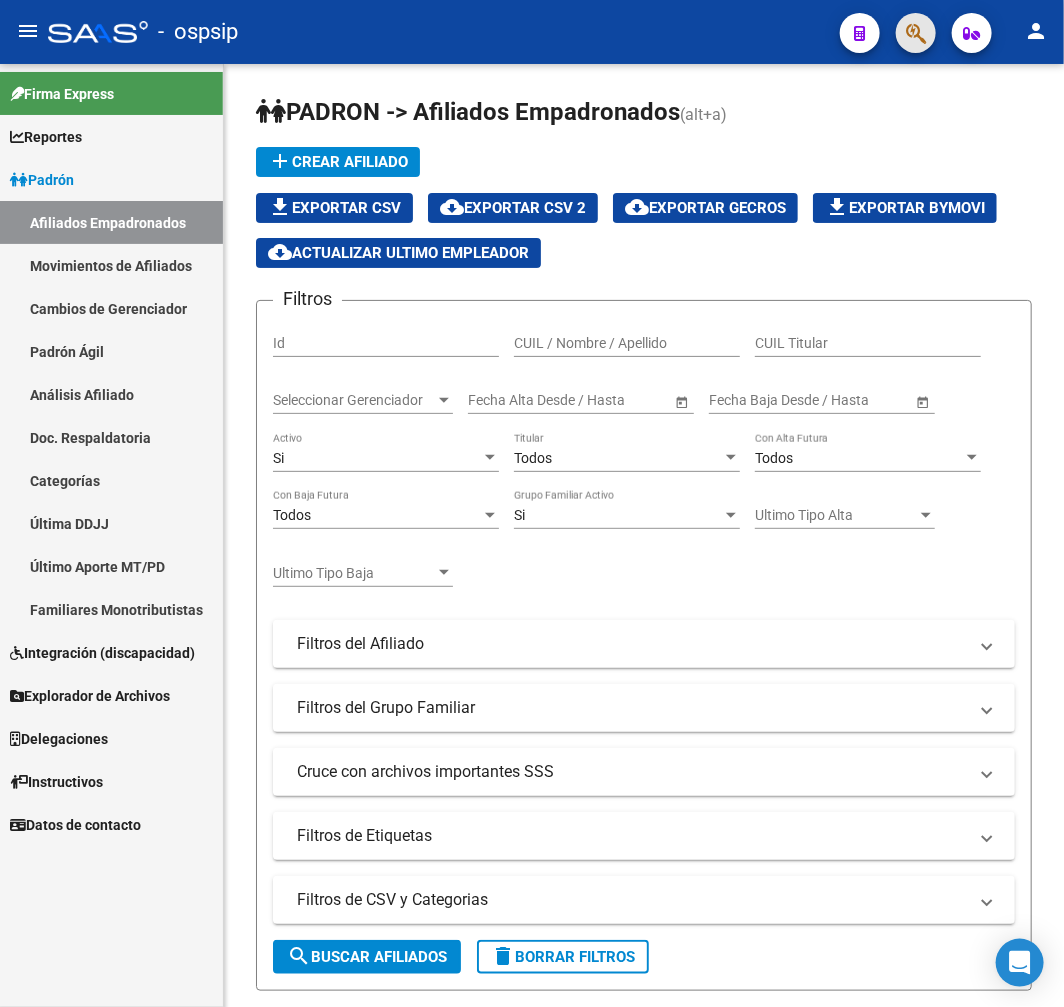 click 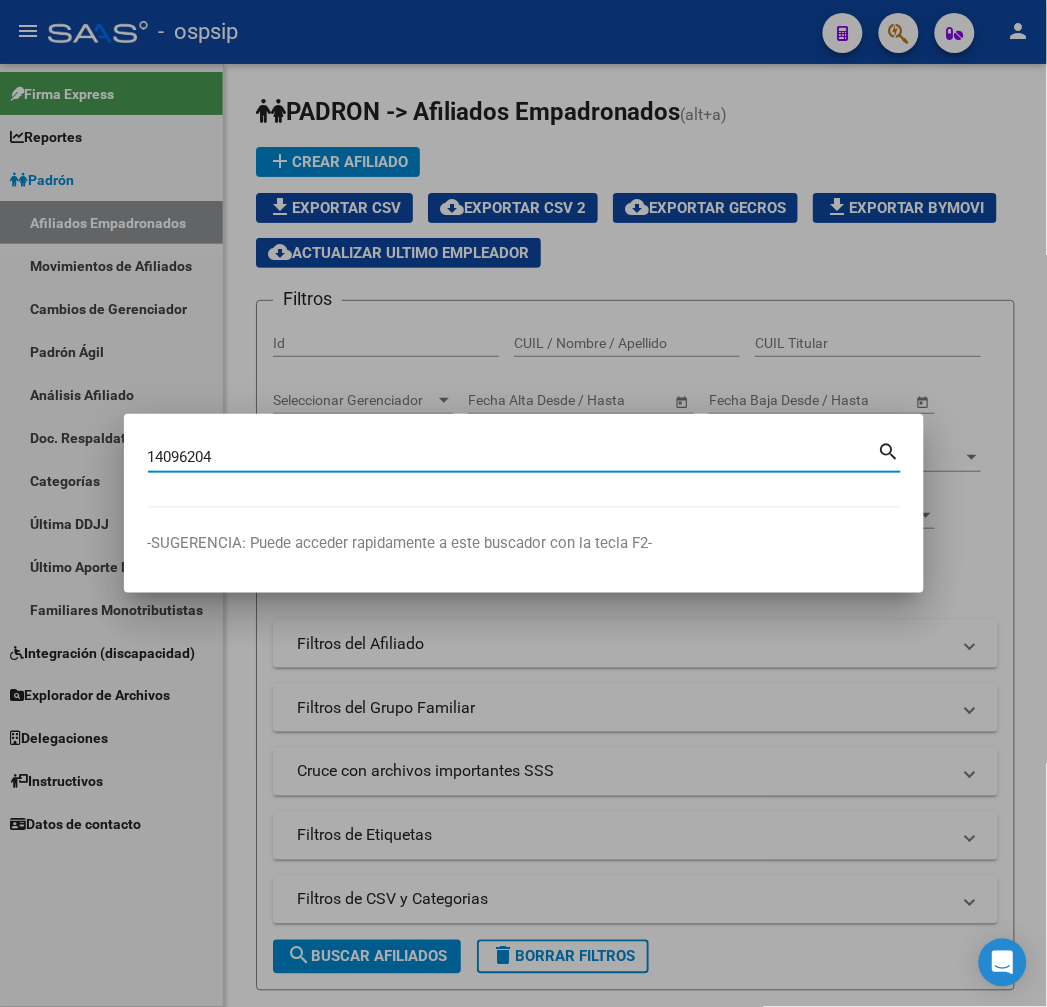 type on "14096204" 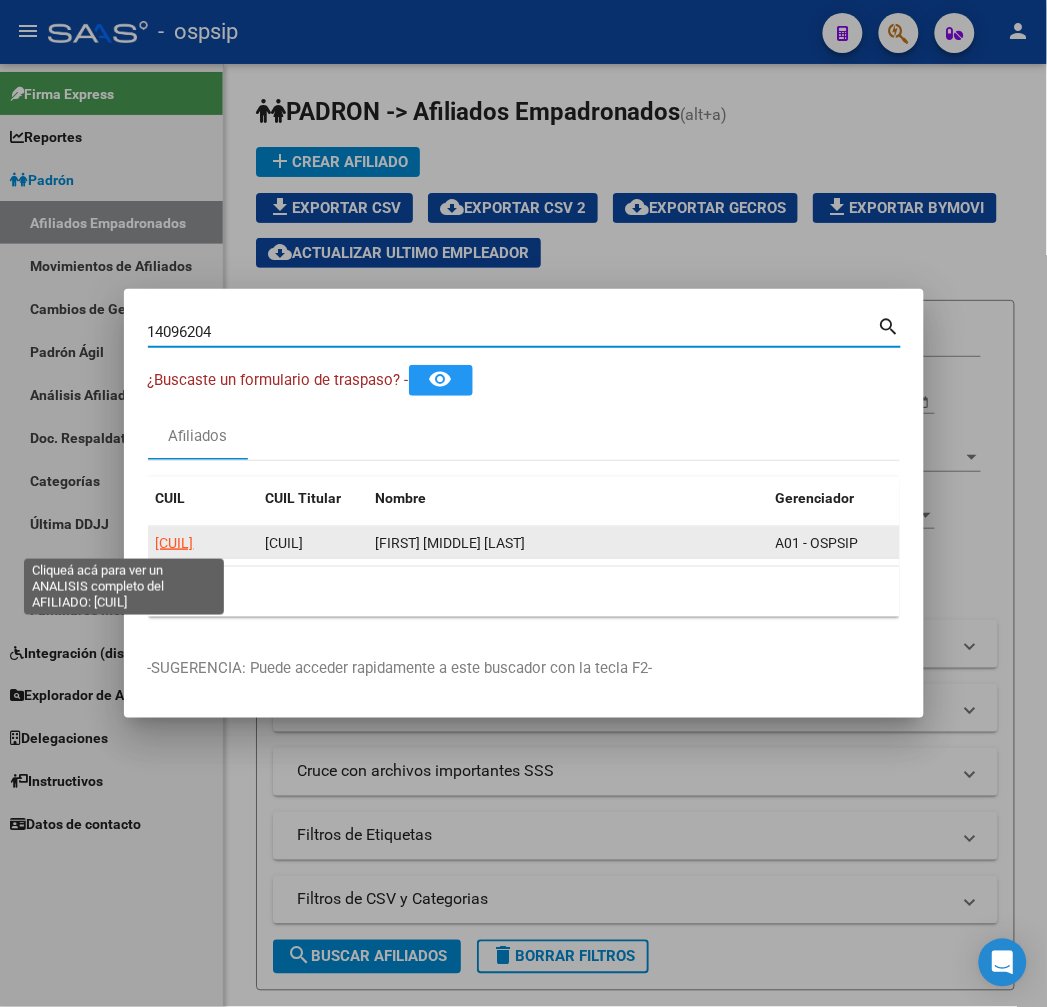 click on "[CUIL]" 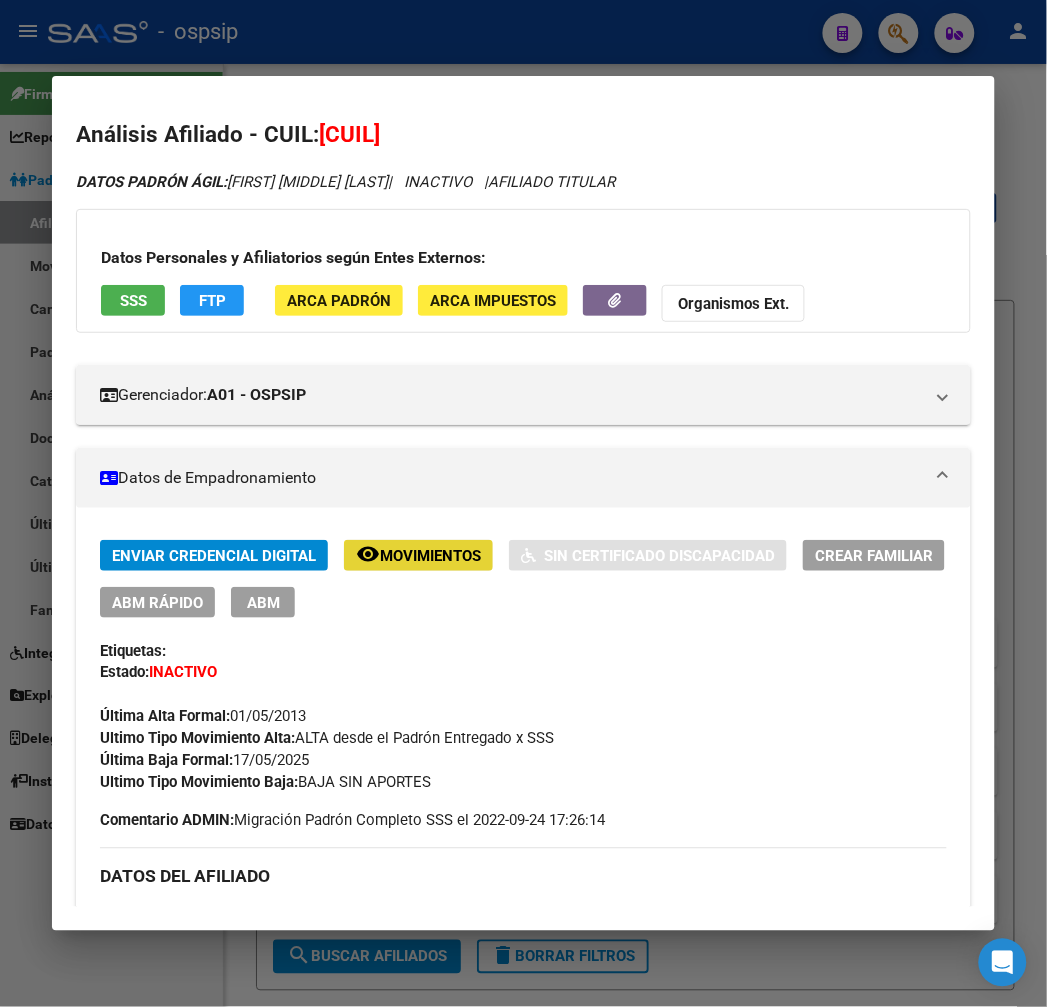click on "Movimientos" 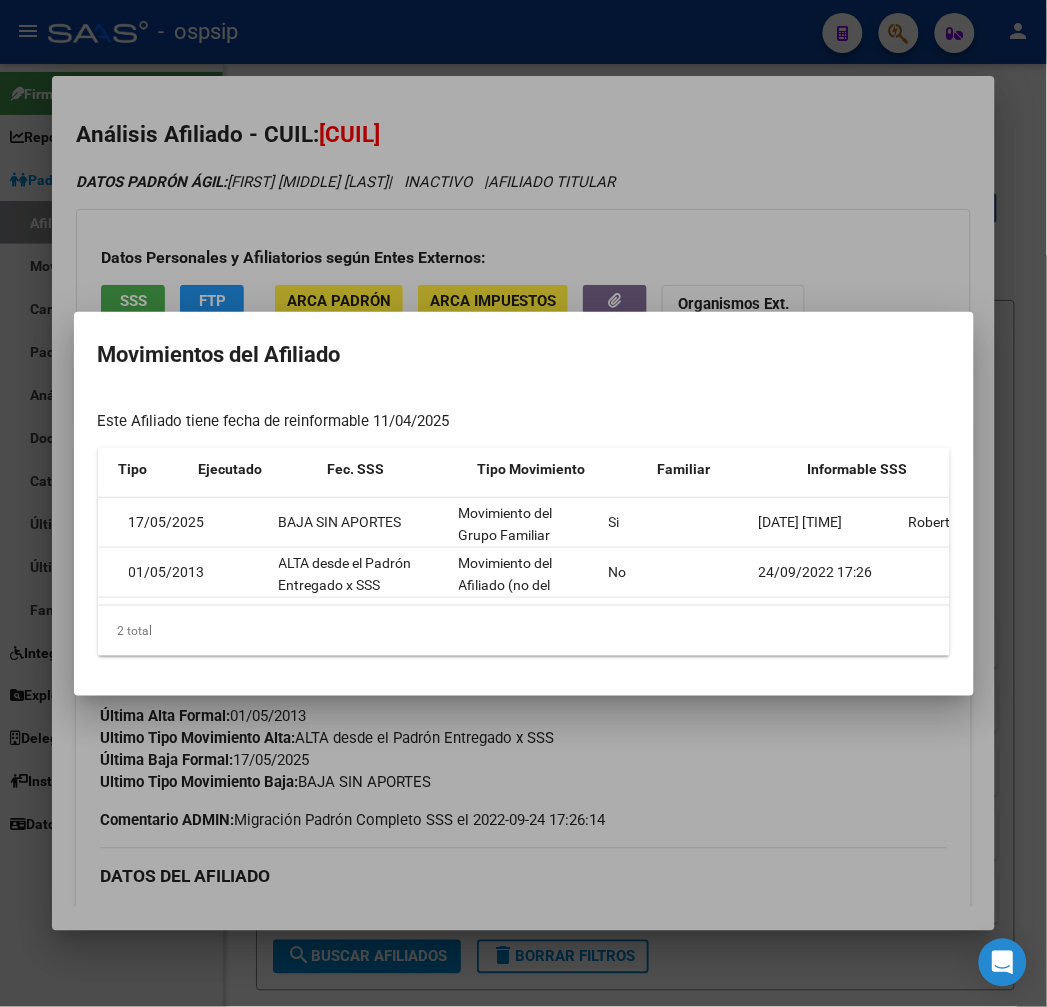 scroll, scrollTop: 0, scrollLeft: 112, axis: horizontal 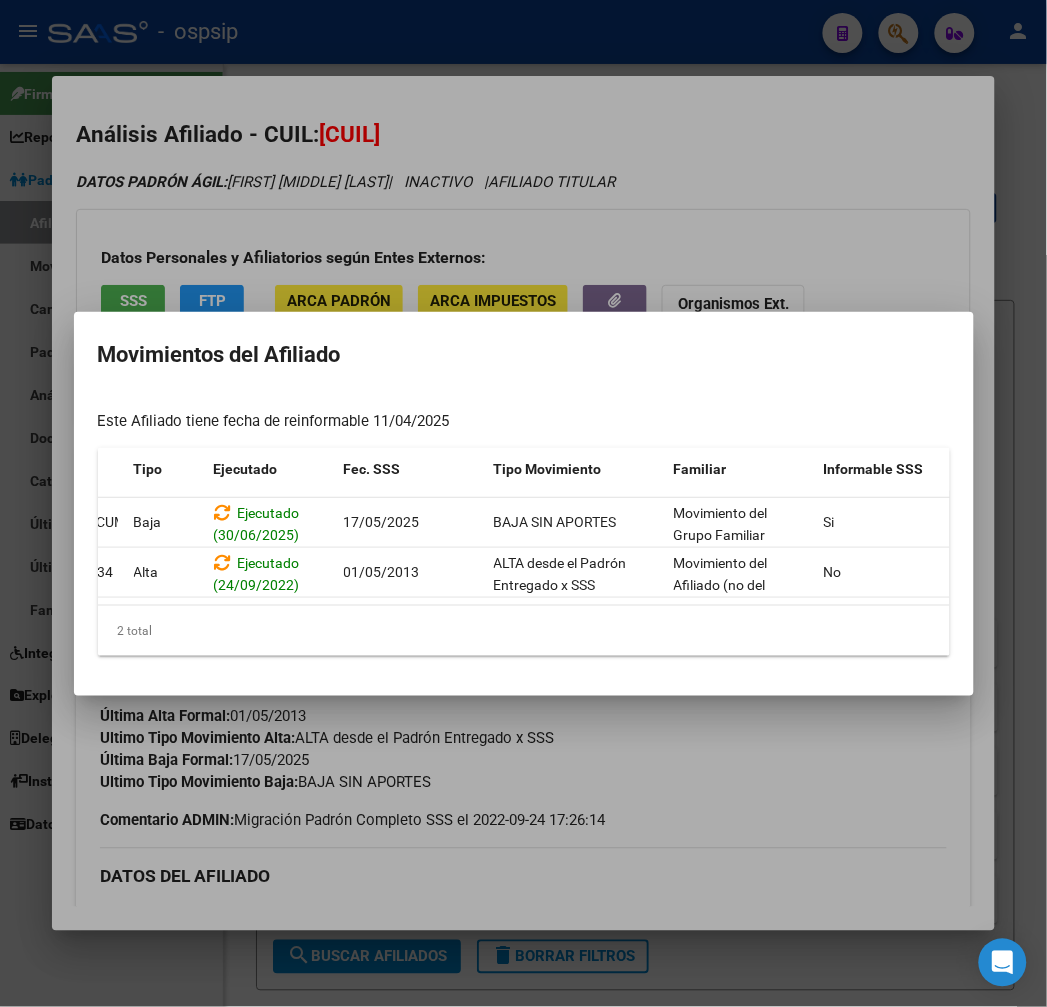 drag, startPoint x: 815, startPoint y: 957, endPoint x: 203, endPoint y: 781, distance: 636.8045 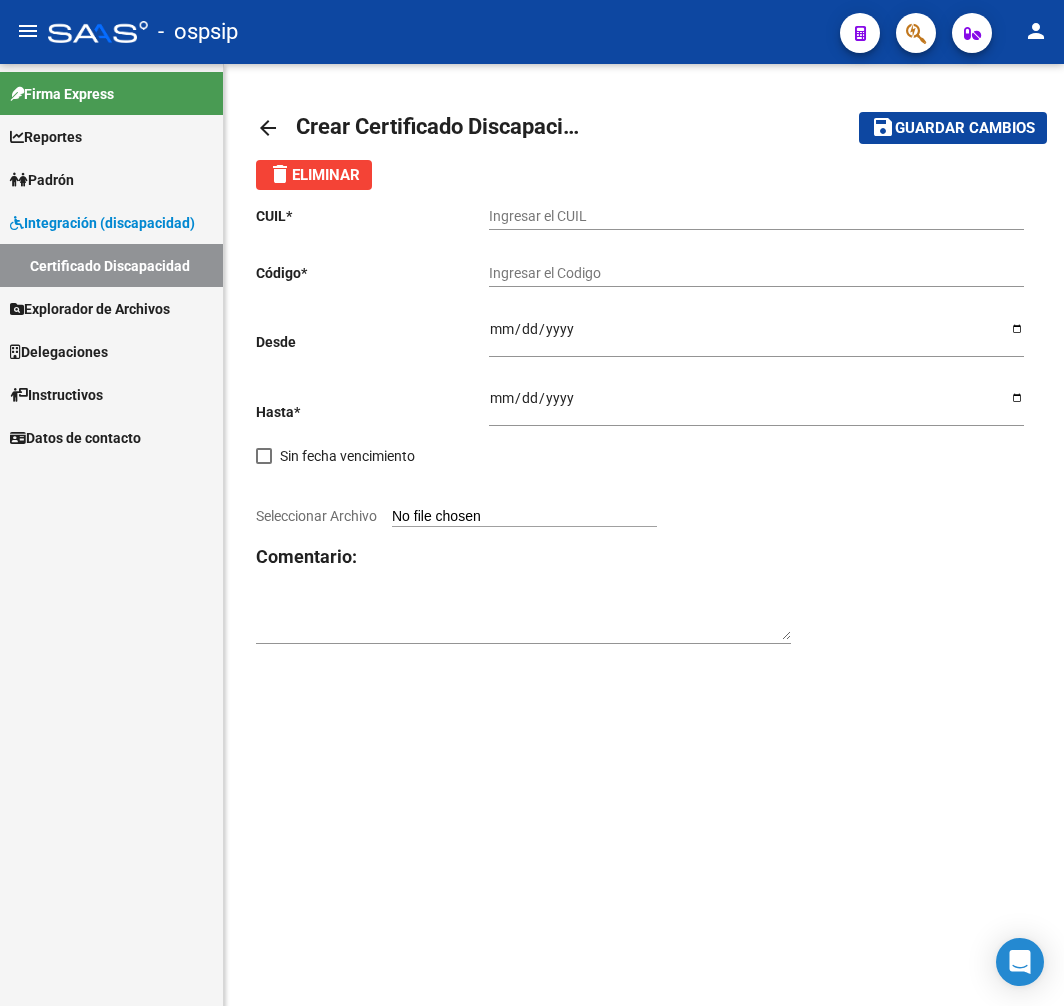 scroll, scrollTop: 0, scrollLeft: 0, axis: both 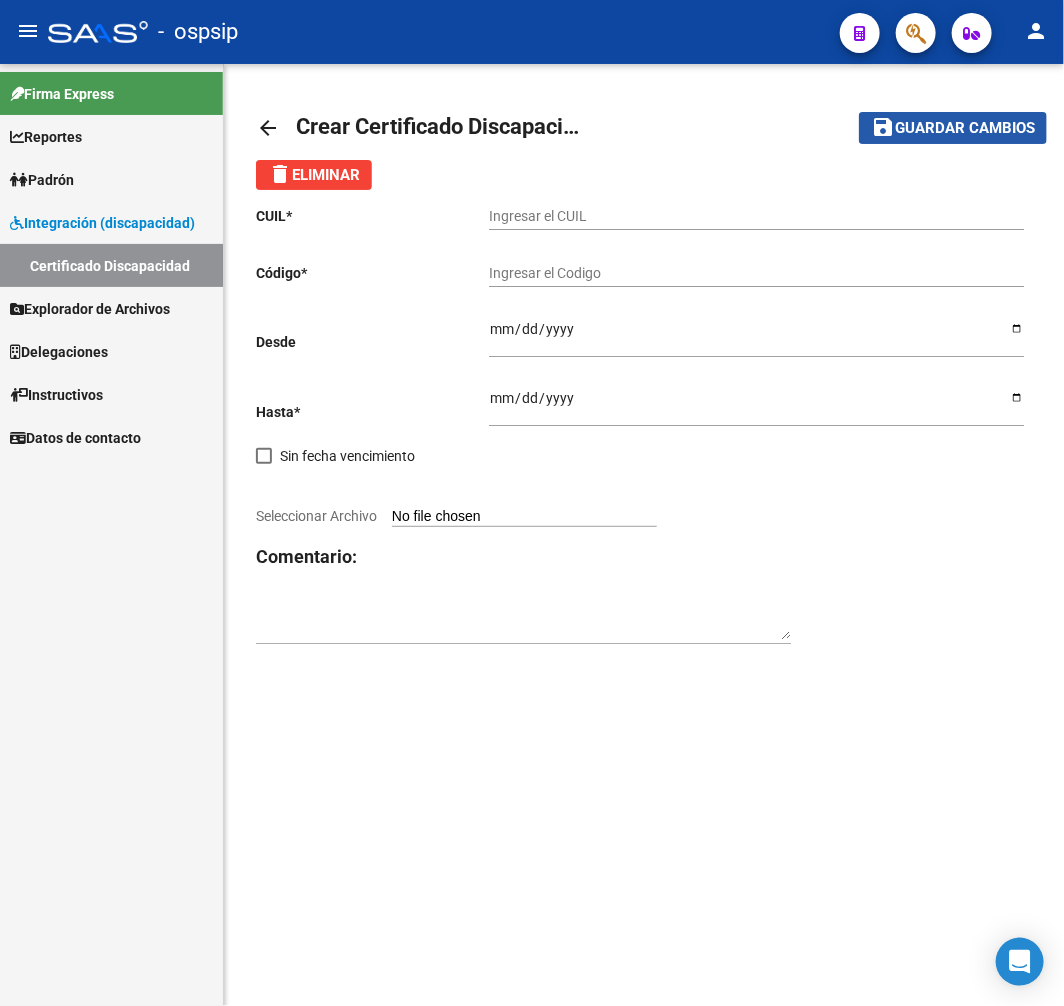 click on "Guardar cambios" 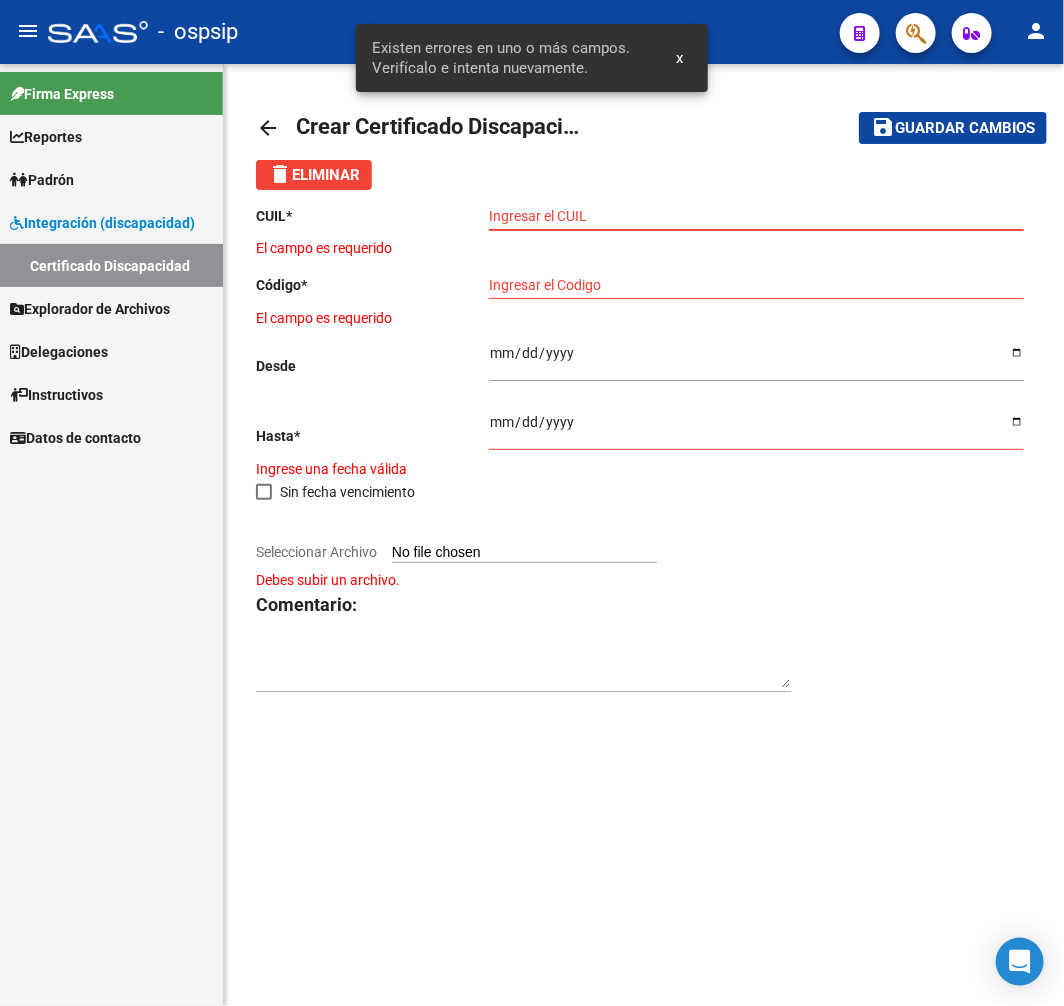 click on "Ingresar el CUIL" at bounding box center (756, 216) 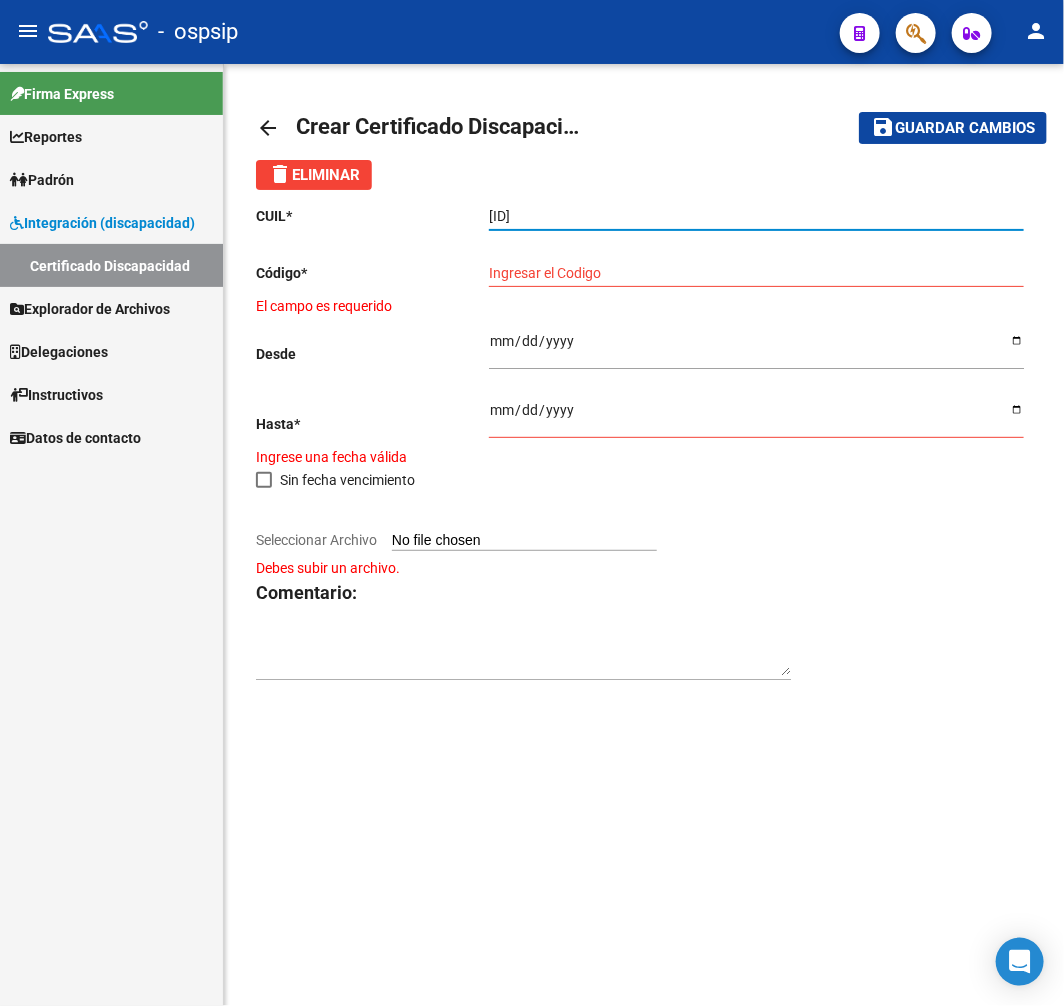 type on "[ID]" 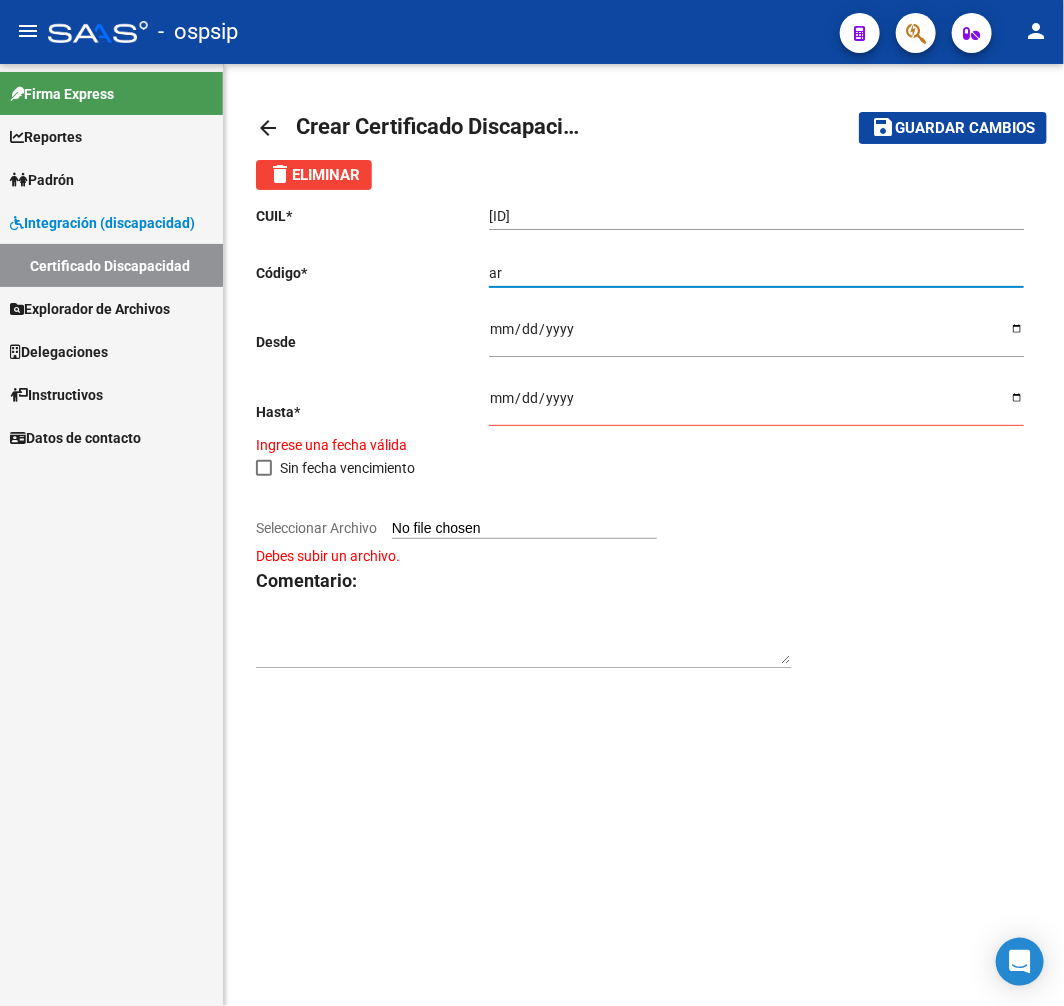 type on "a" 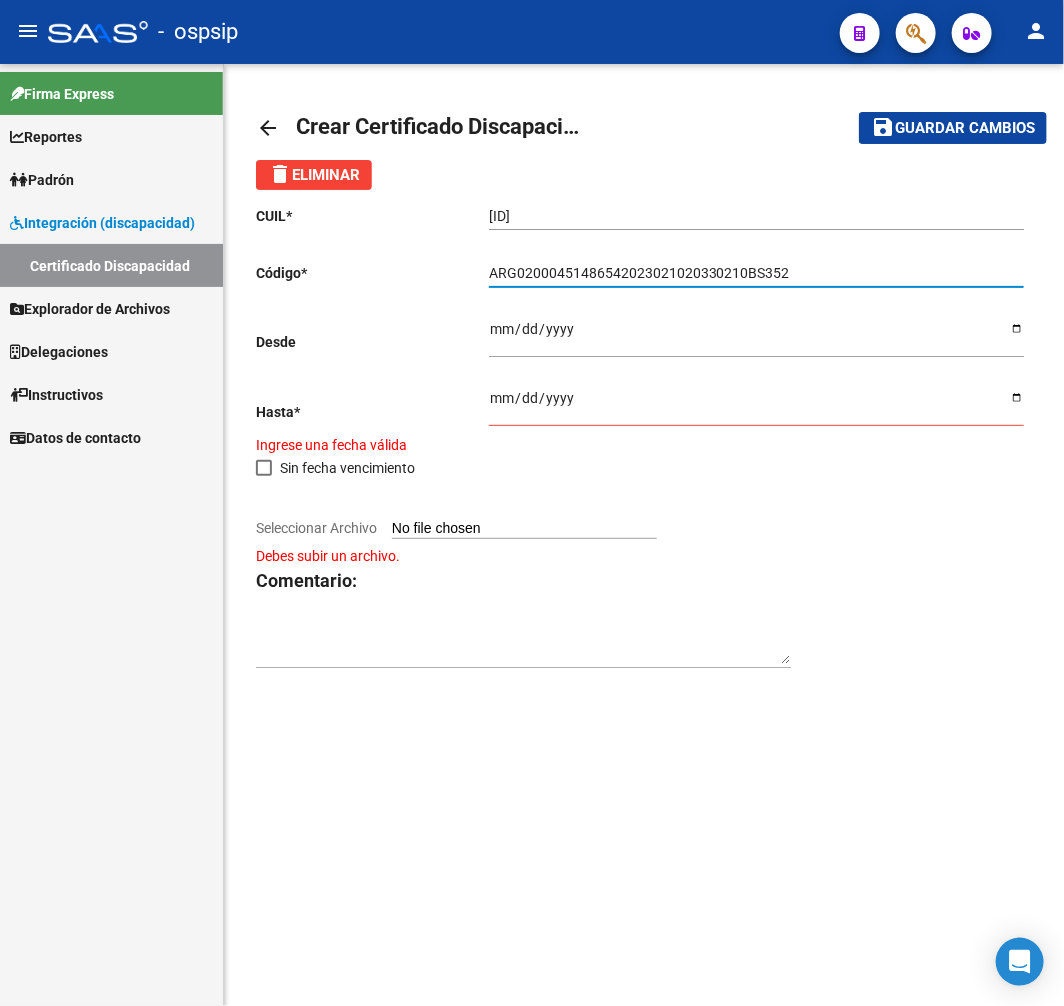 type on "ARG02000451486542023021020330210BS352" 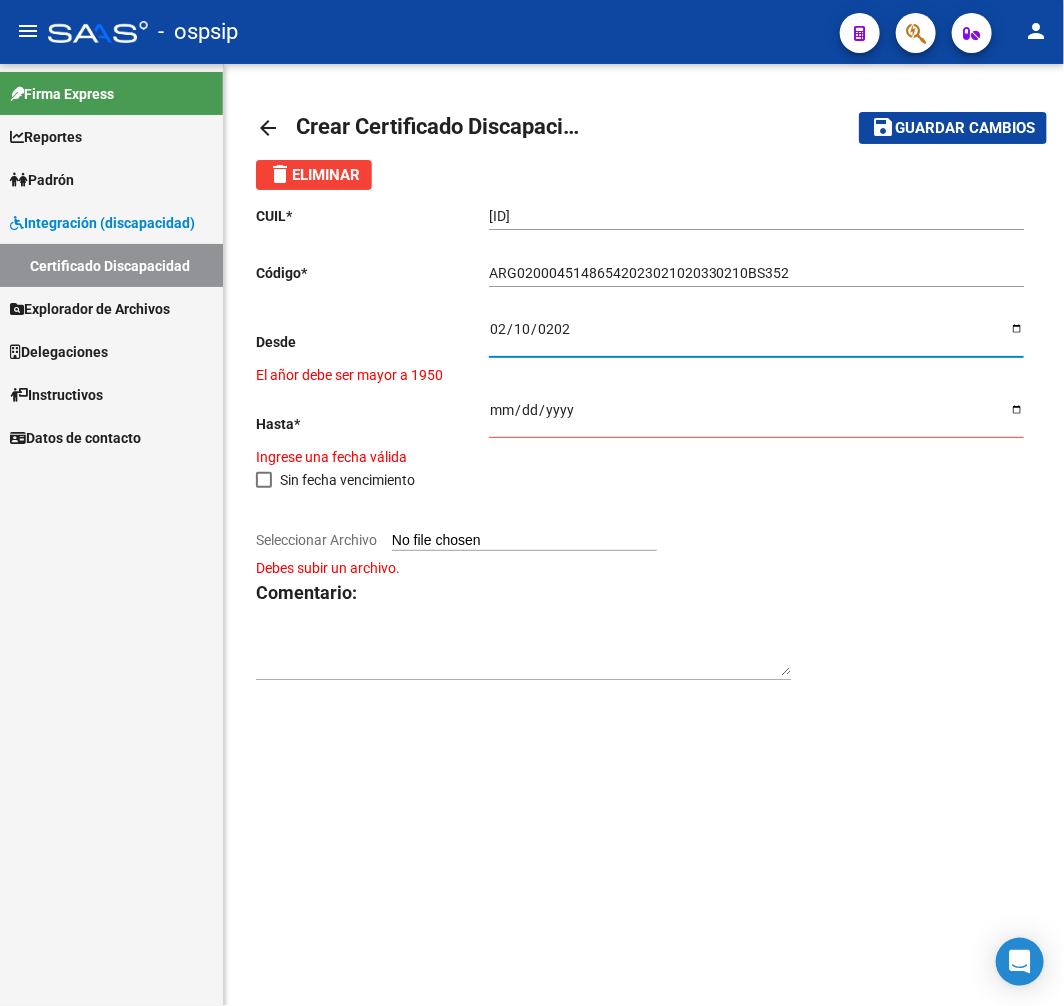 type on "[DATE]" 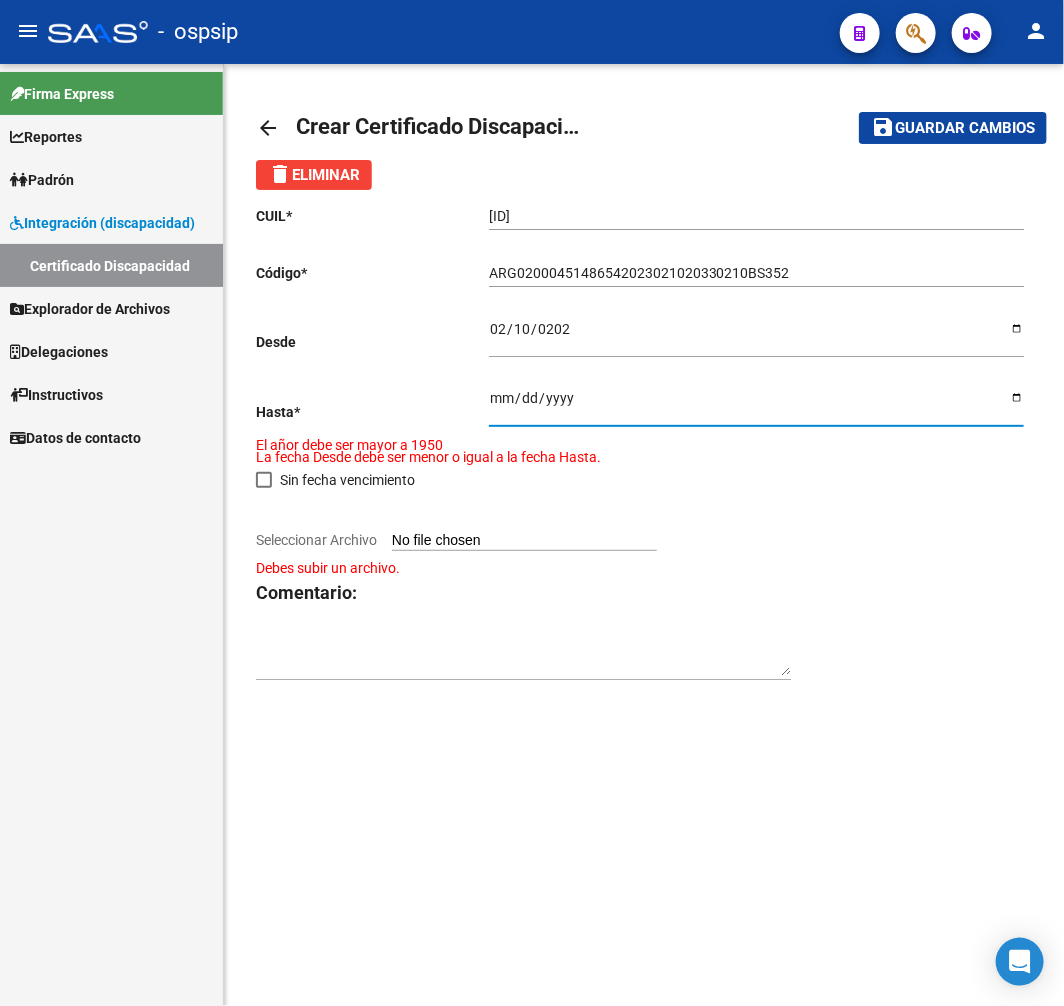 type on "[DATE]" 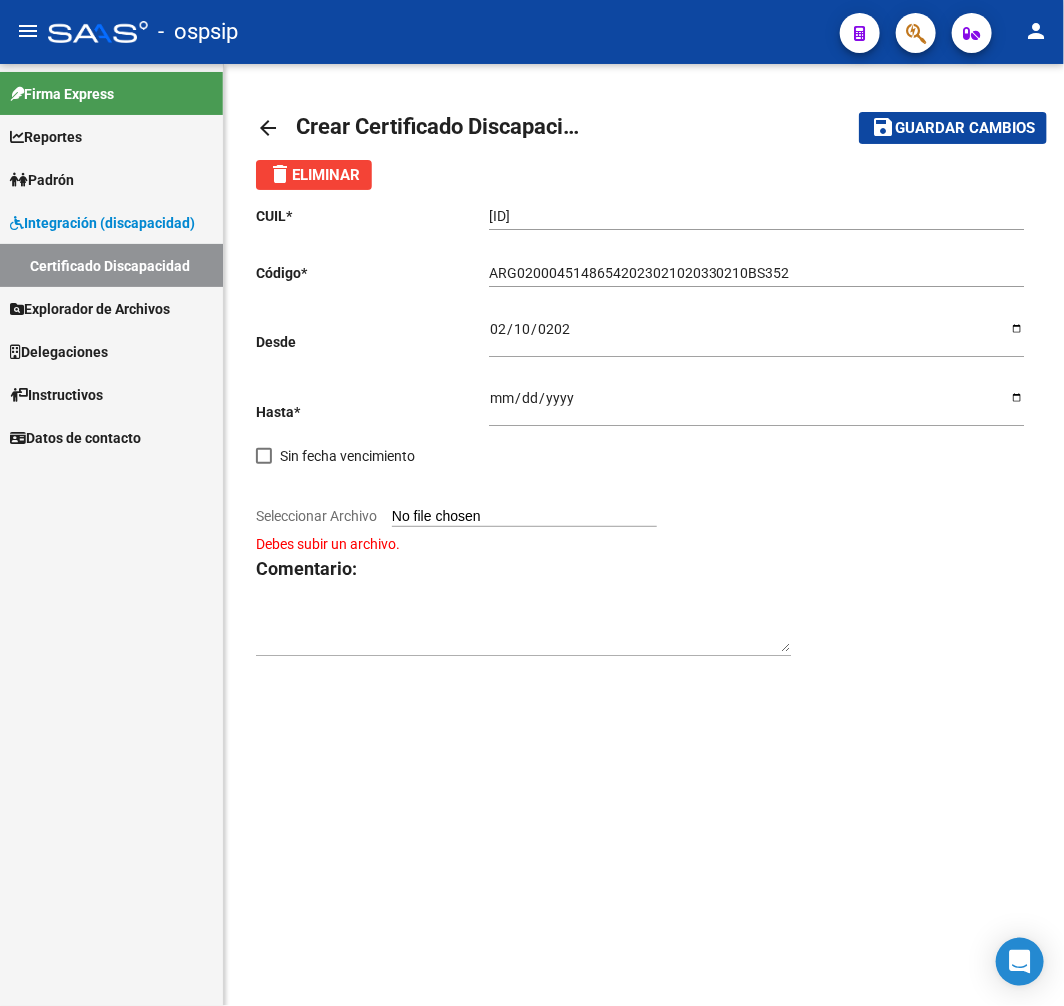 click on "Seleccionar Archivo" at bounding box center [524, 517] 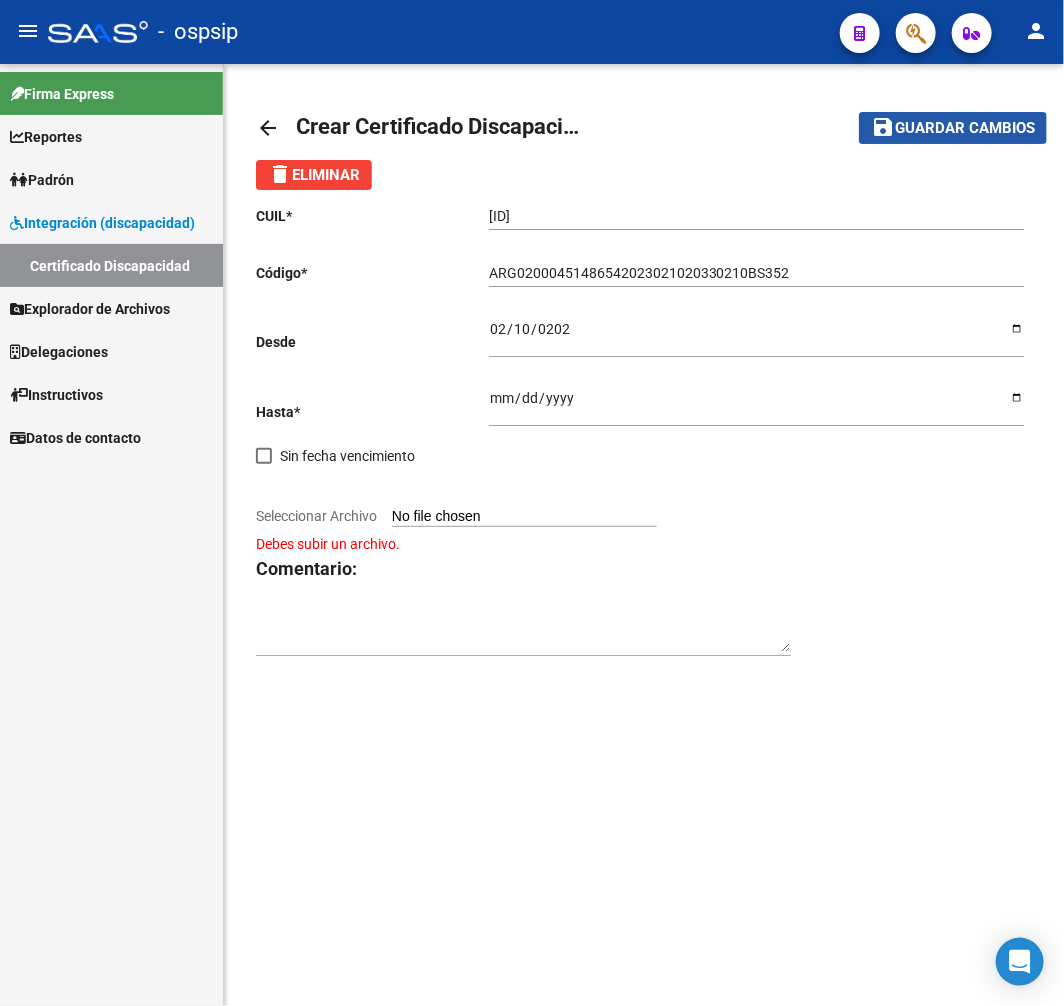 click on "Guardar cambios" 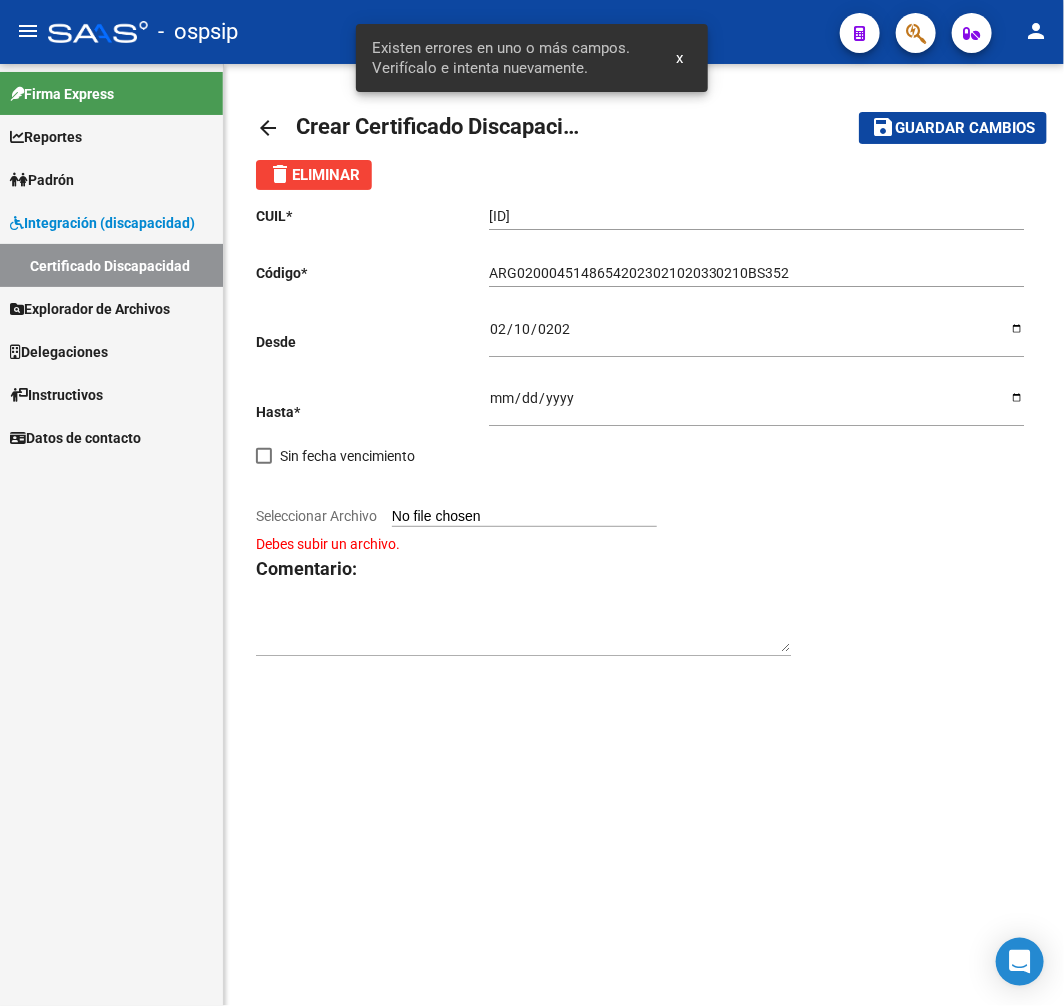 drag, startPoint x: 865, startPoint y: 293, endPoint x: 858, endPoint y: 283, distance: 12.206555 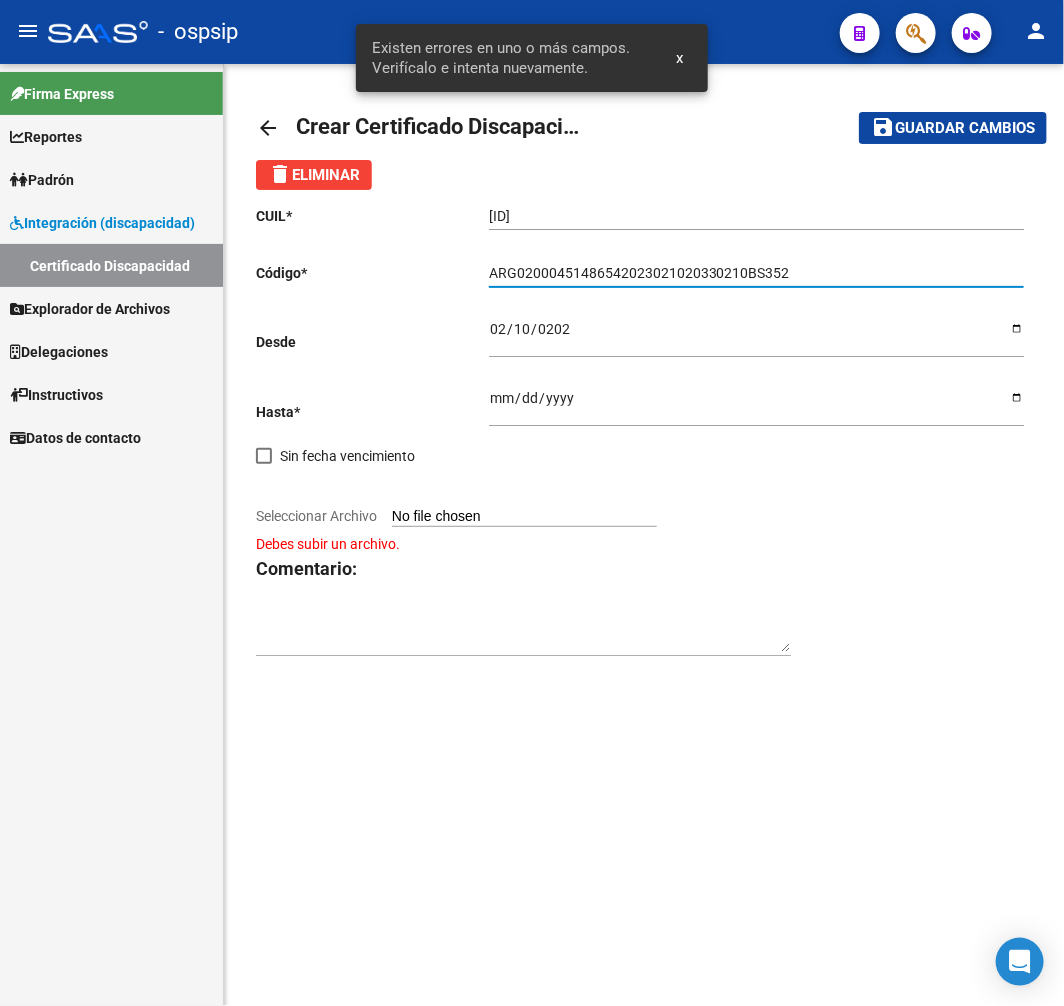 drag, startPoint x: 842, startPoint y: 272, endPoint x: 676, endPoint y: 375, distance: 195.35864 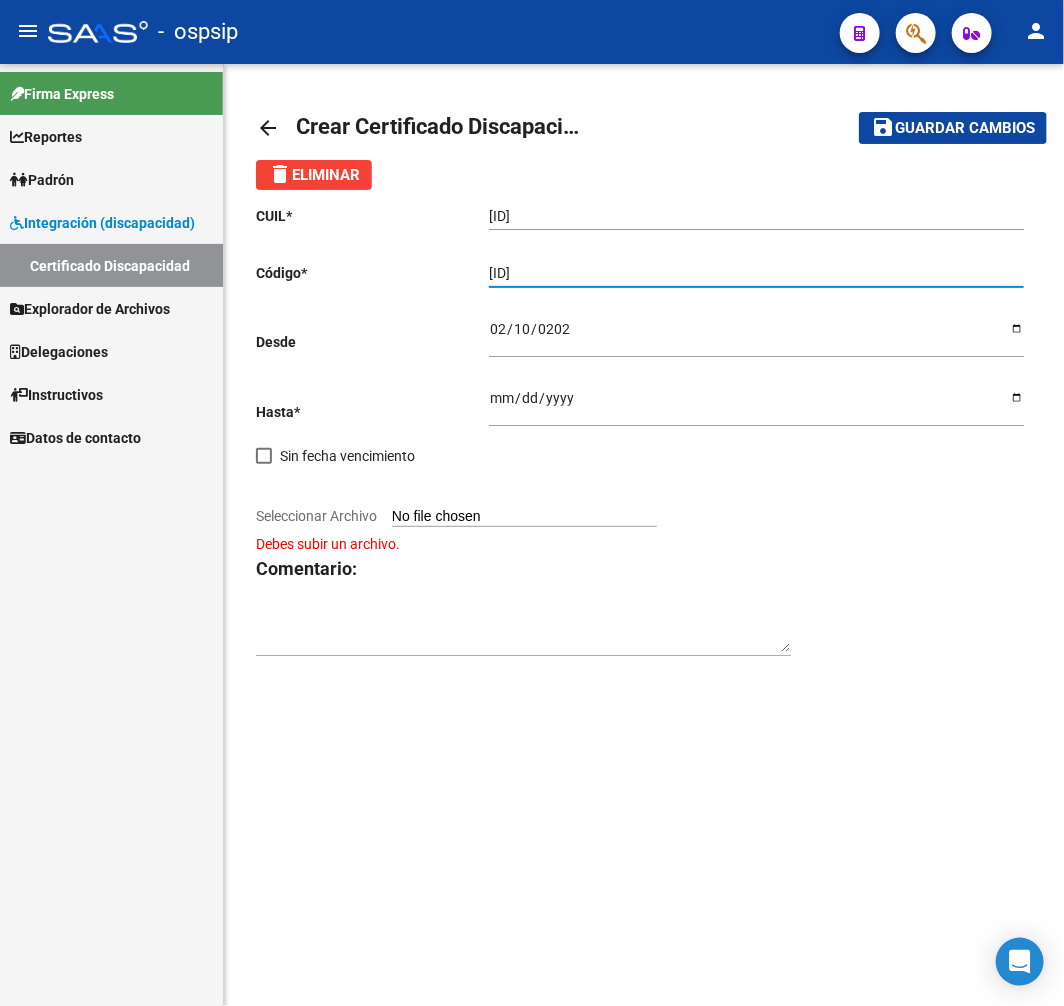 type on "ARG02000451486542023021020330210BS352" 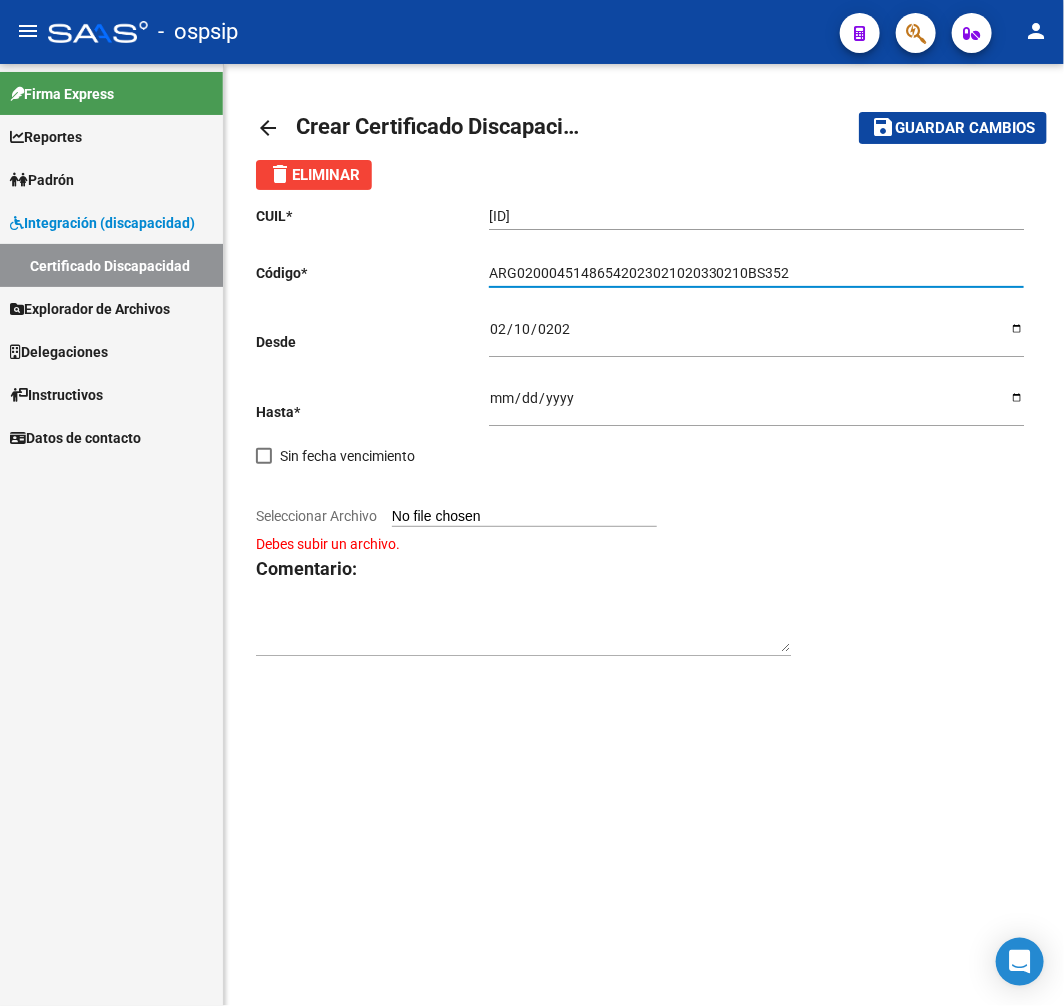 click on "CUIL  *   [ID] Ingresar el CUIL  Código  *   [ID] Ingresar el Codigo  Desde    [DATE] Ingresar fec. Desde  Hasta  *   [DATE] Ingresar fec. Hasta     Sin fecha vencimiento        Seleccionar Archivo  Debes subir un archivo.  Comentario:" 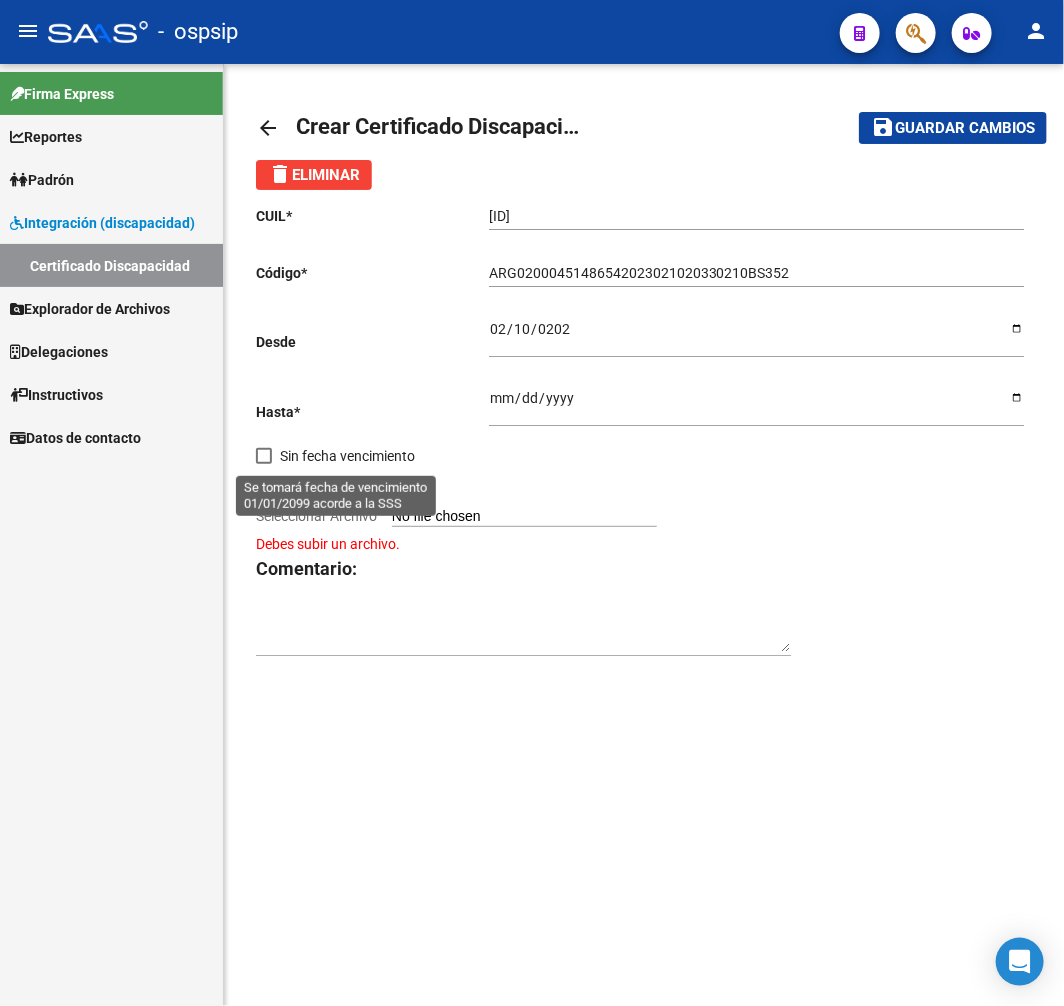 click at bounding box center [264, 456] 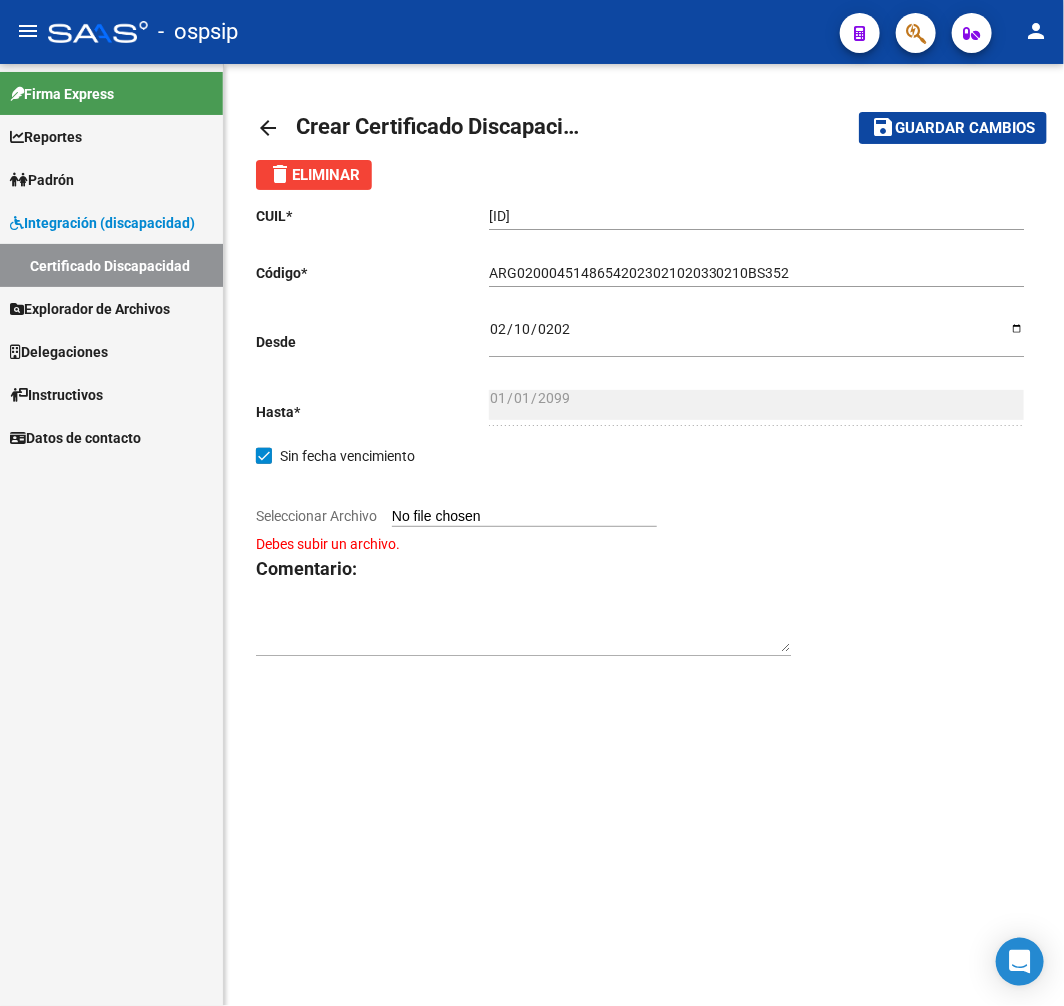 click on "Seleccionar Archivo" at bounding box center [524, 517] 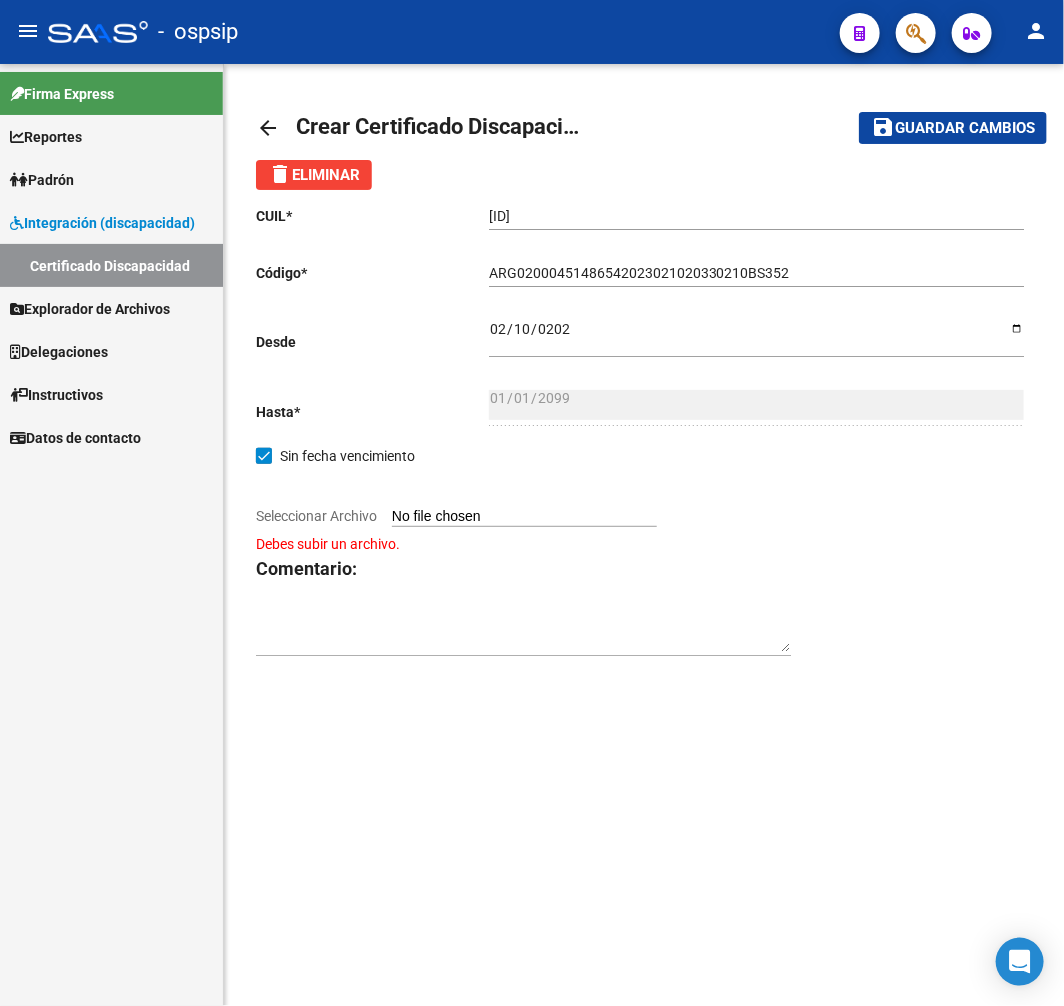 type on "[FILENAME]" 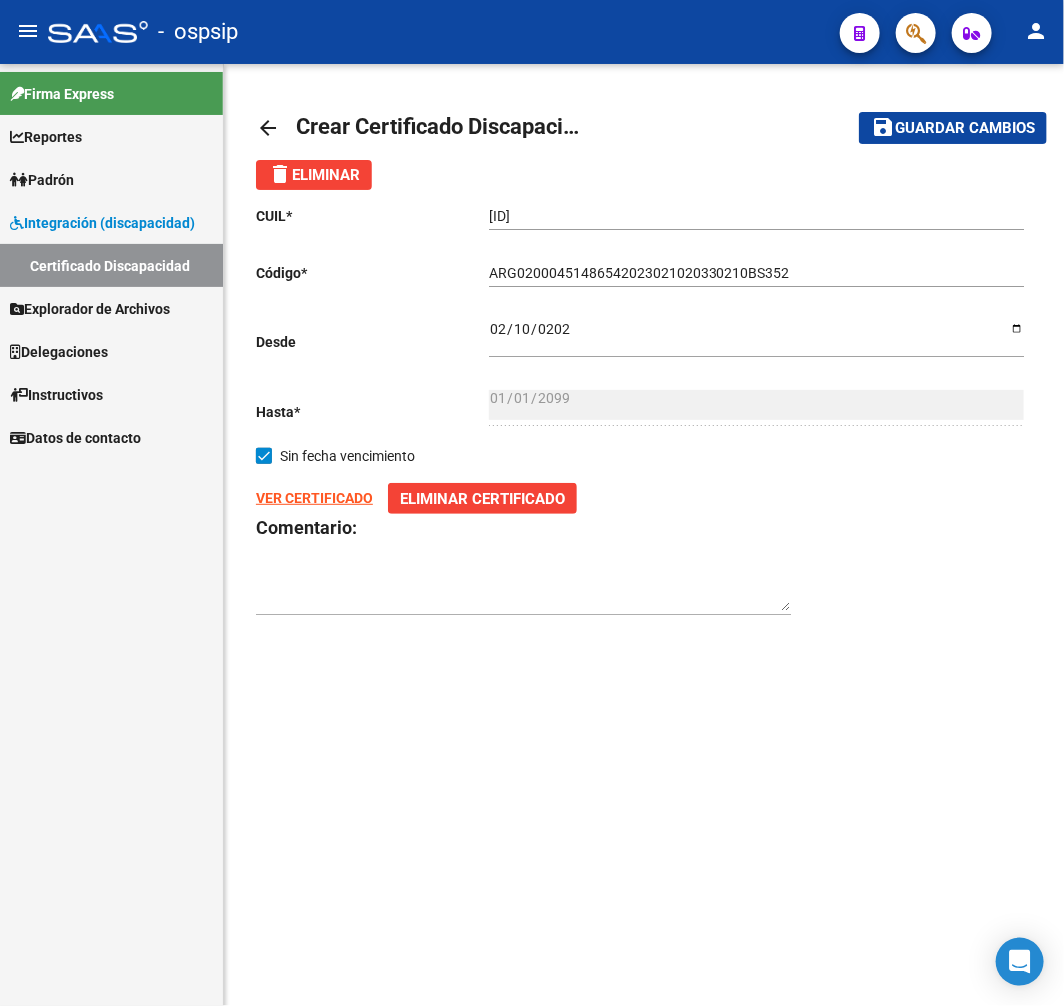 click on "Guardar cambios" 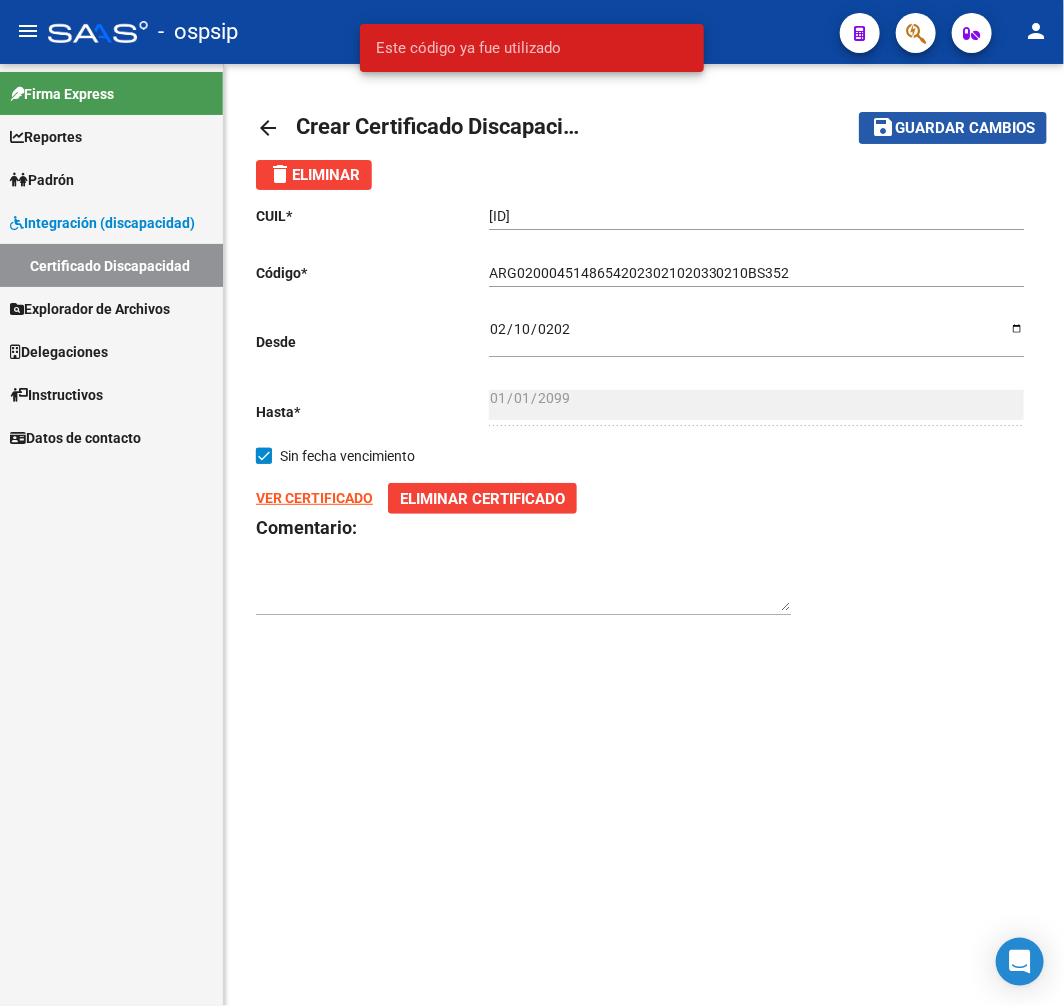 click on "Guardar cambios" 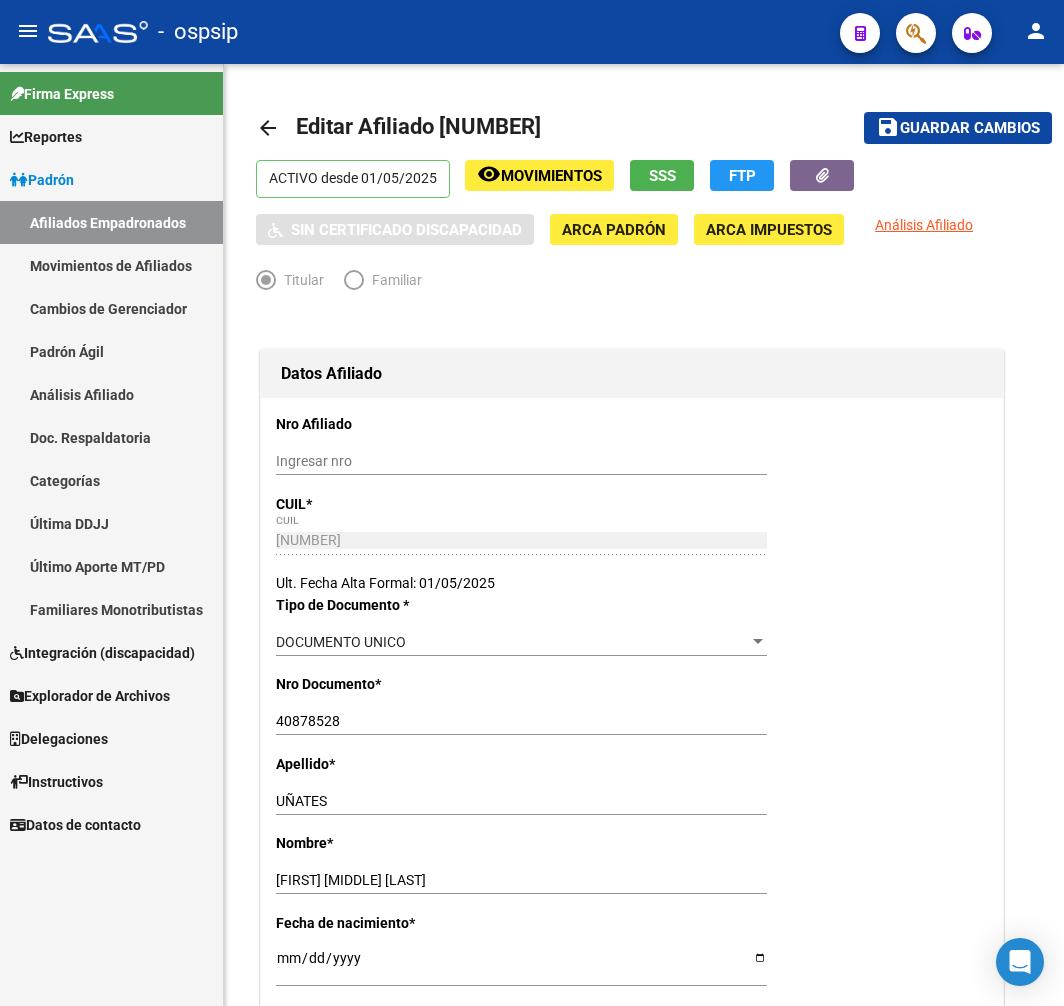 scroll, scrollTop: 0, scrollLeft: 0, axis: both 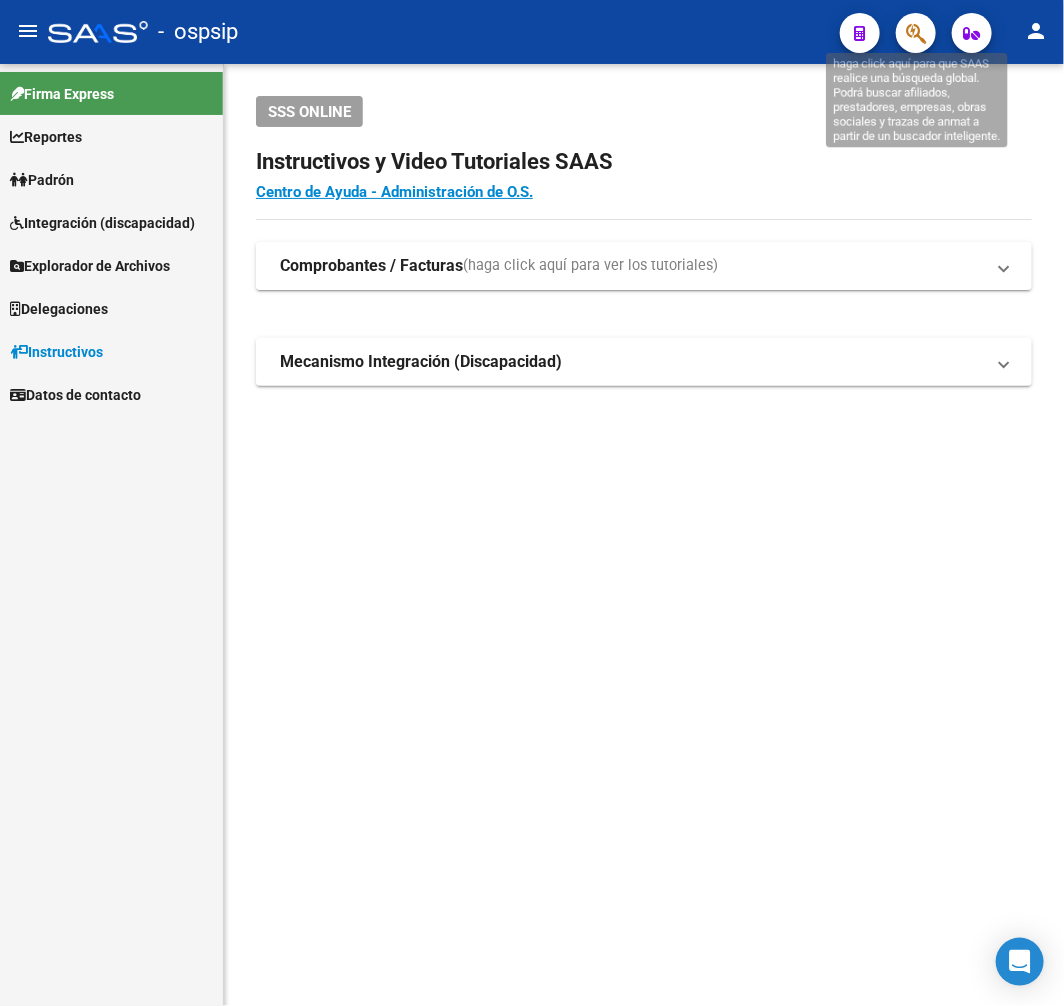 click 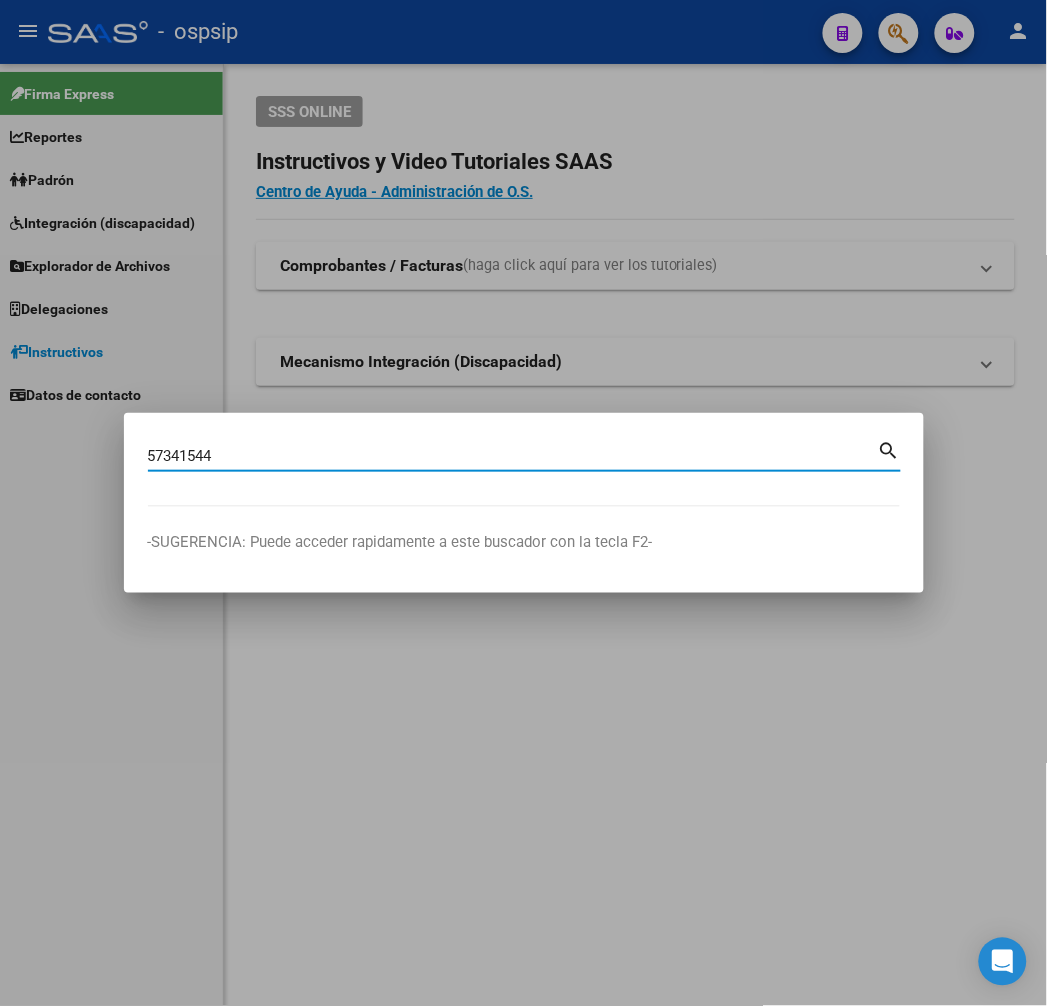 type on "57341544" 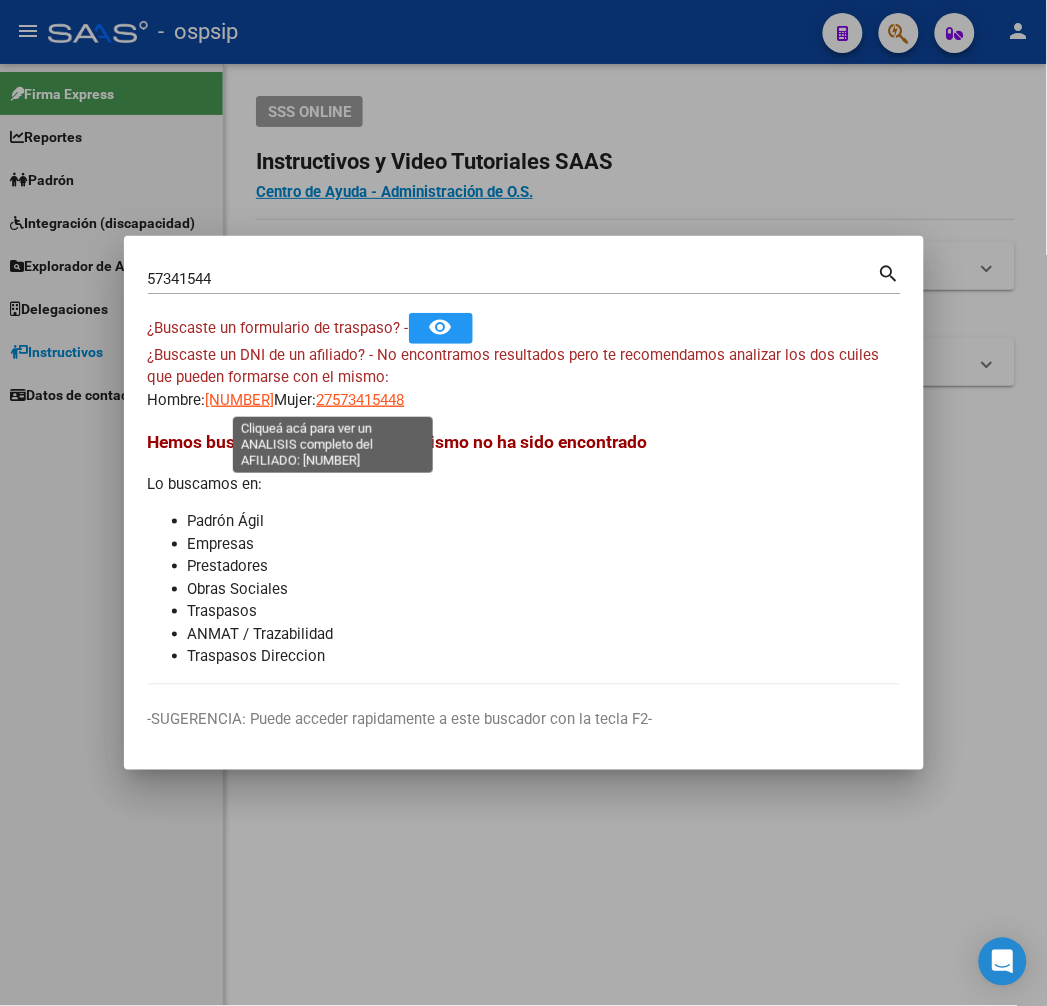 click on "27573415448" at bounding box center (361, 400) 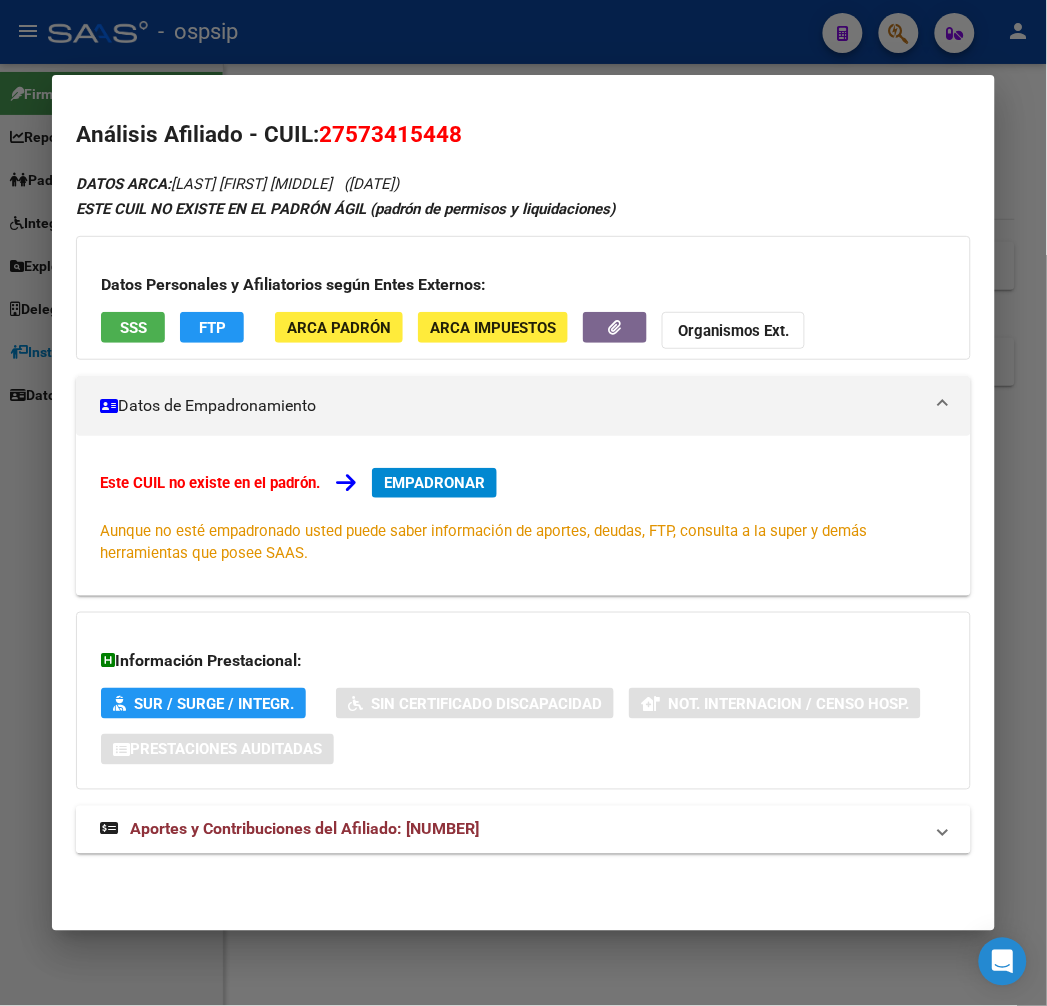 click on "Aportes y Contribuciones del Afiliado: 27573415448" at bounding box center (523, 830) 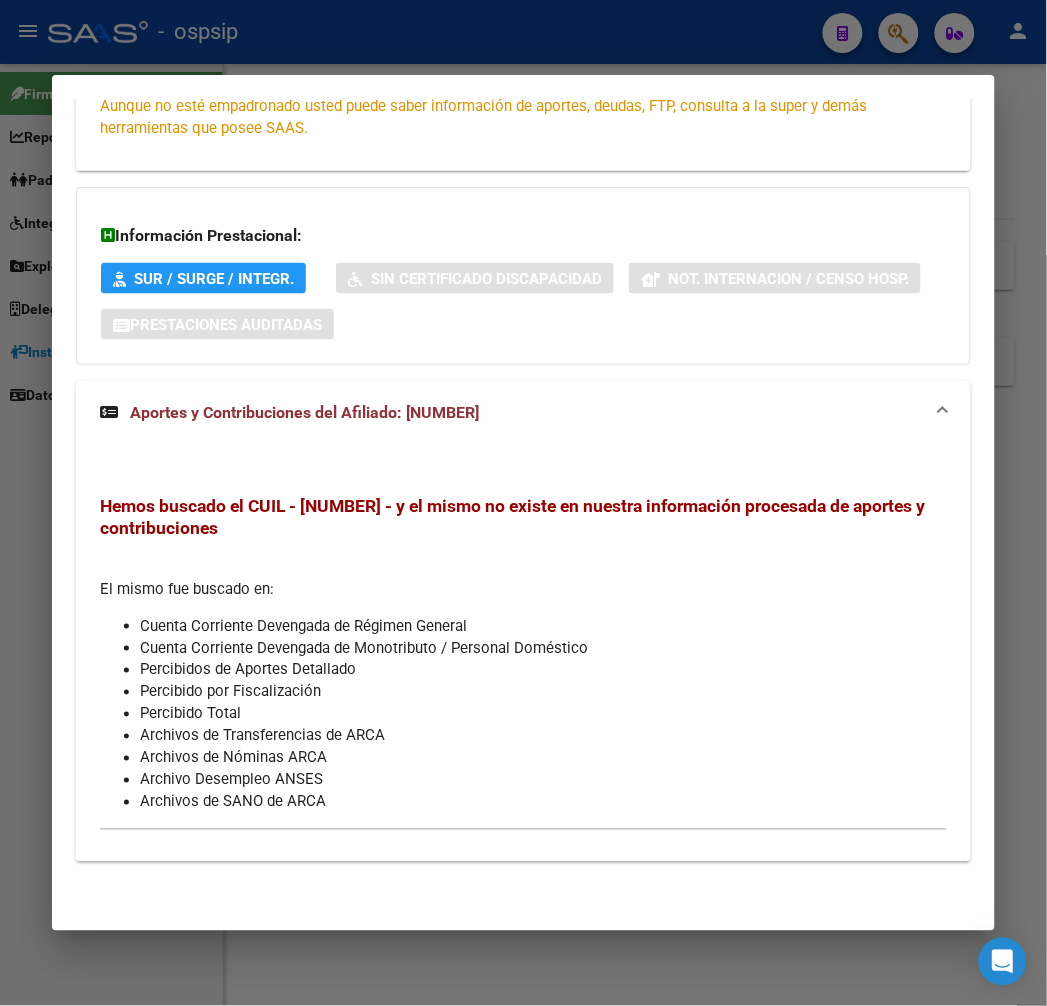 scroll, scrollTop: 0, scrollLeft: 0, axis: both 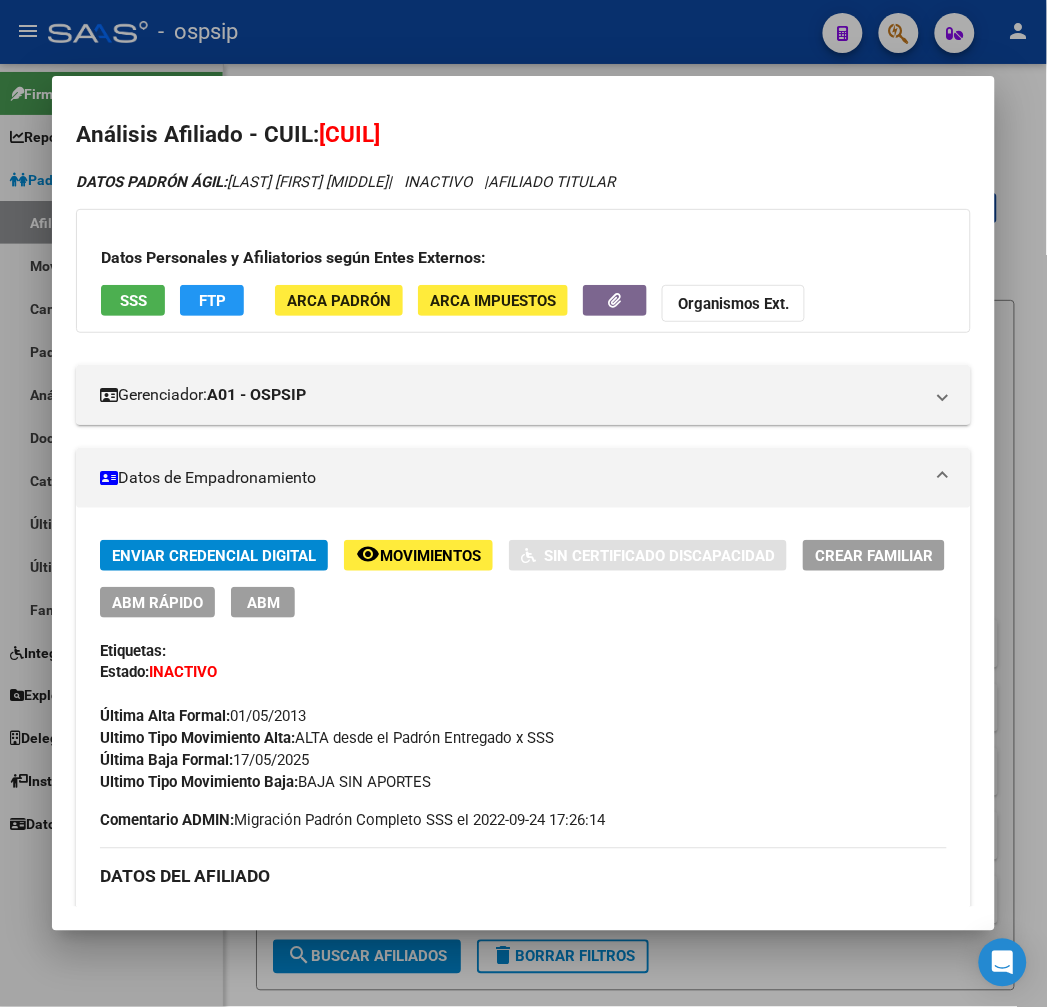 click at bounding box center [523, 503] 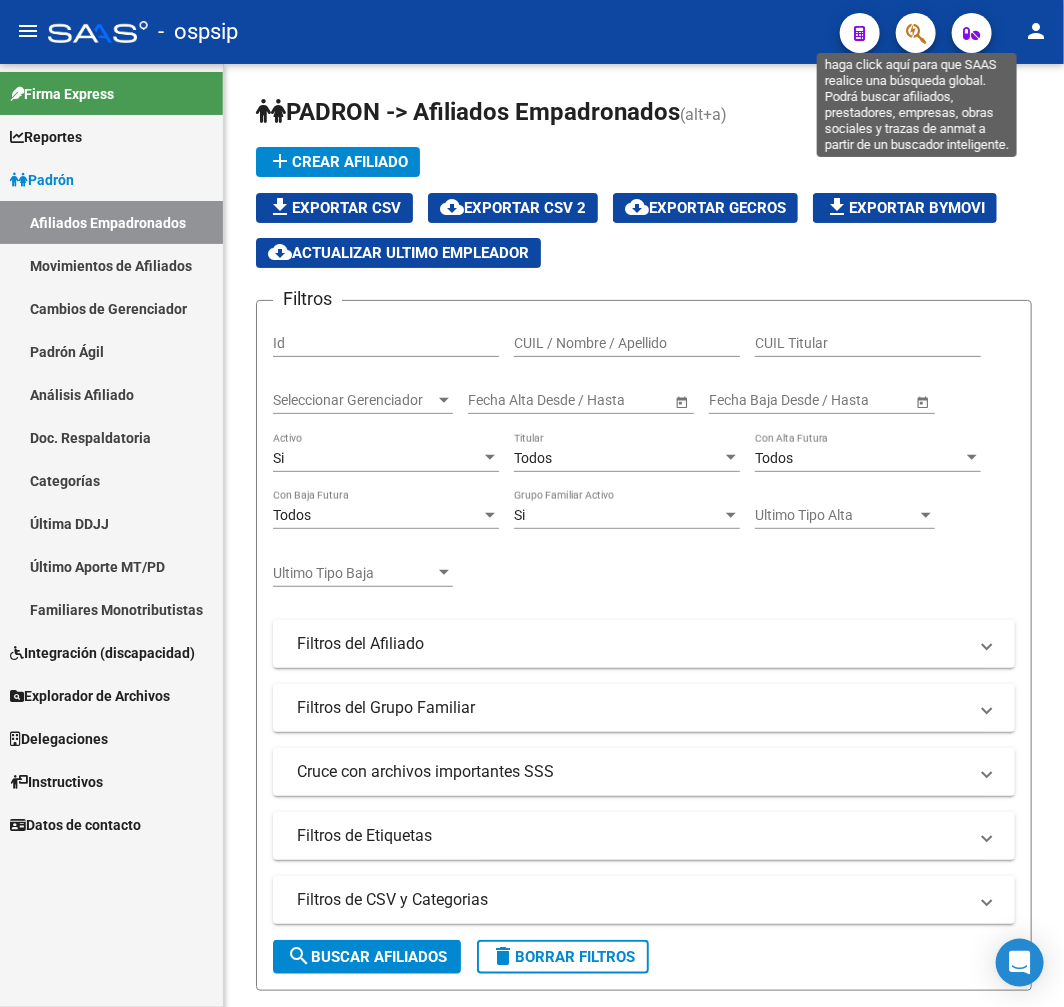 click 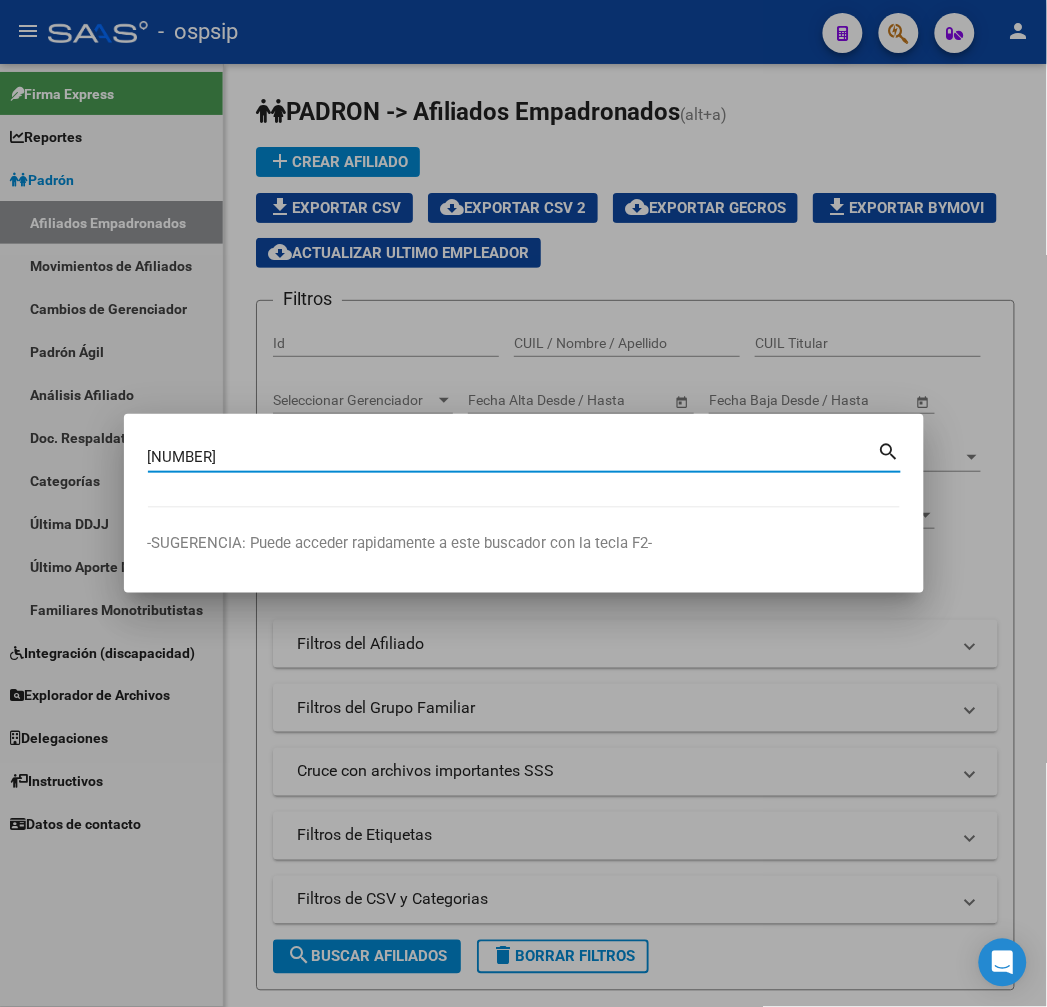 type on "14103026" 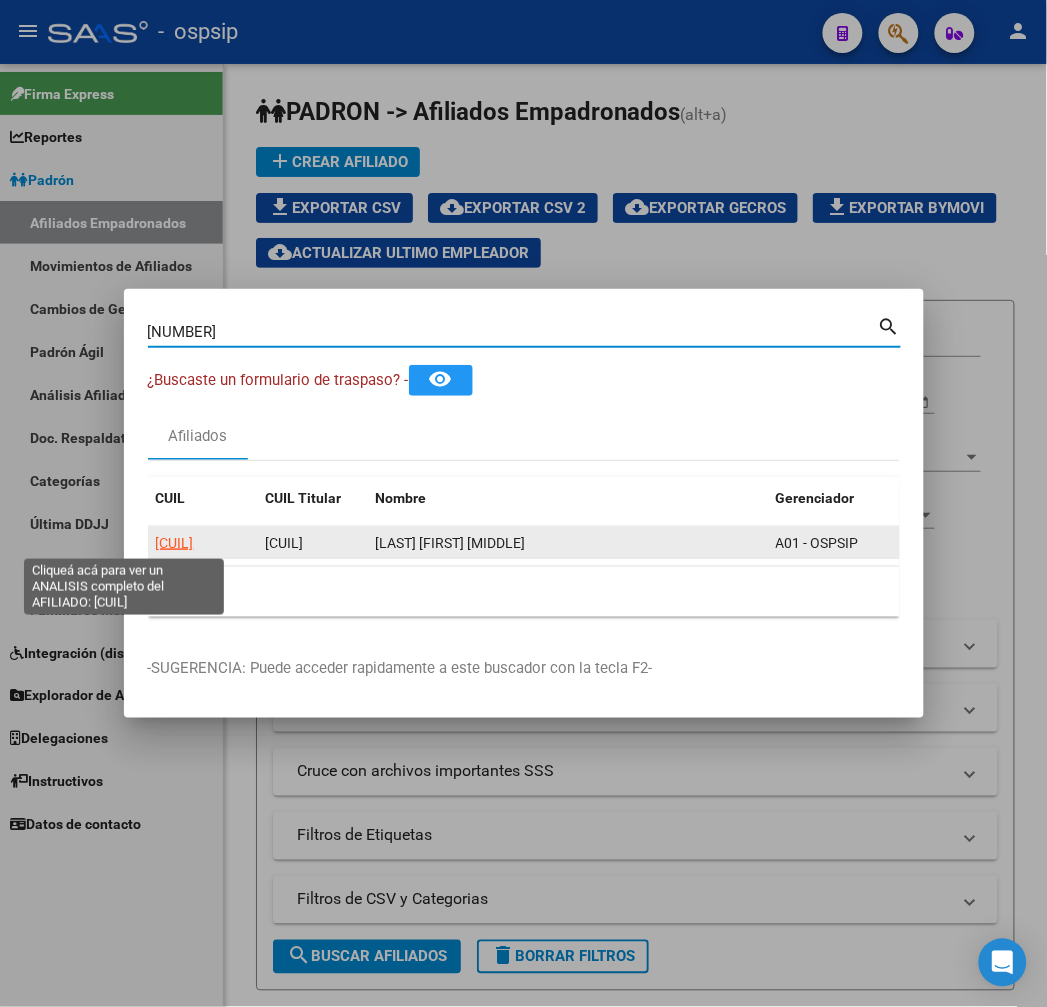 click on "20141030265" 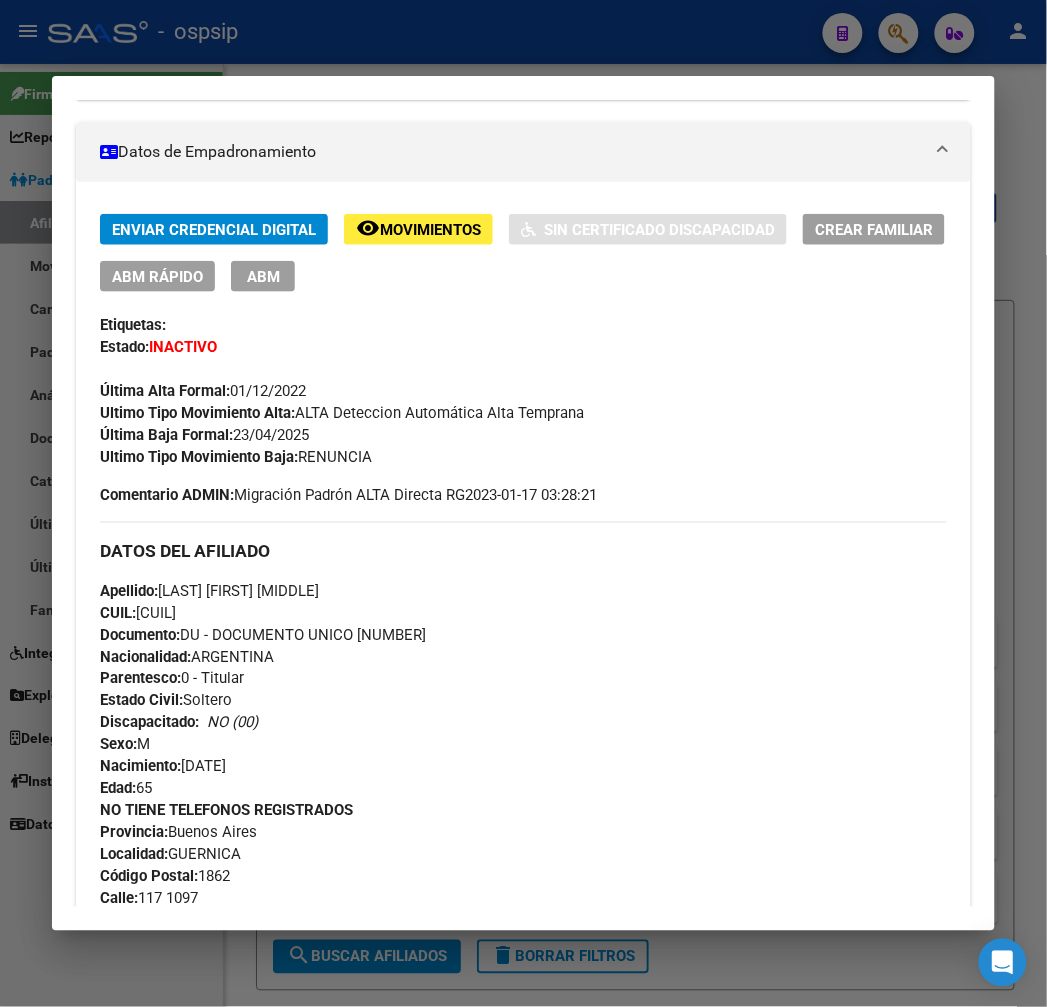 scroll, scrollTop: 333, scrollLeft: 0, axis: vertical 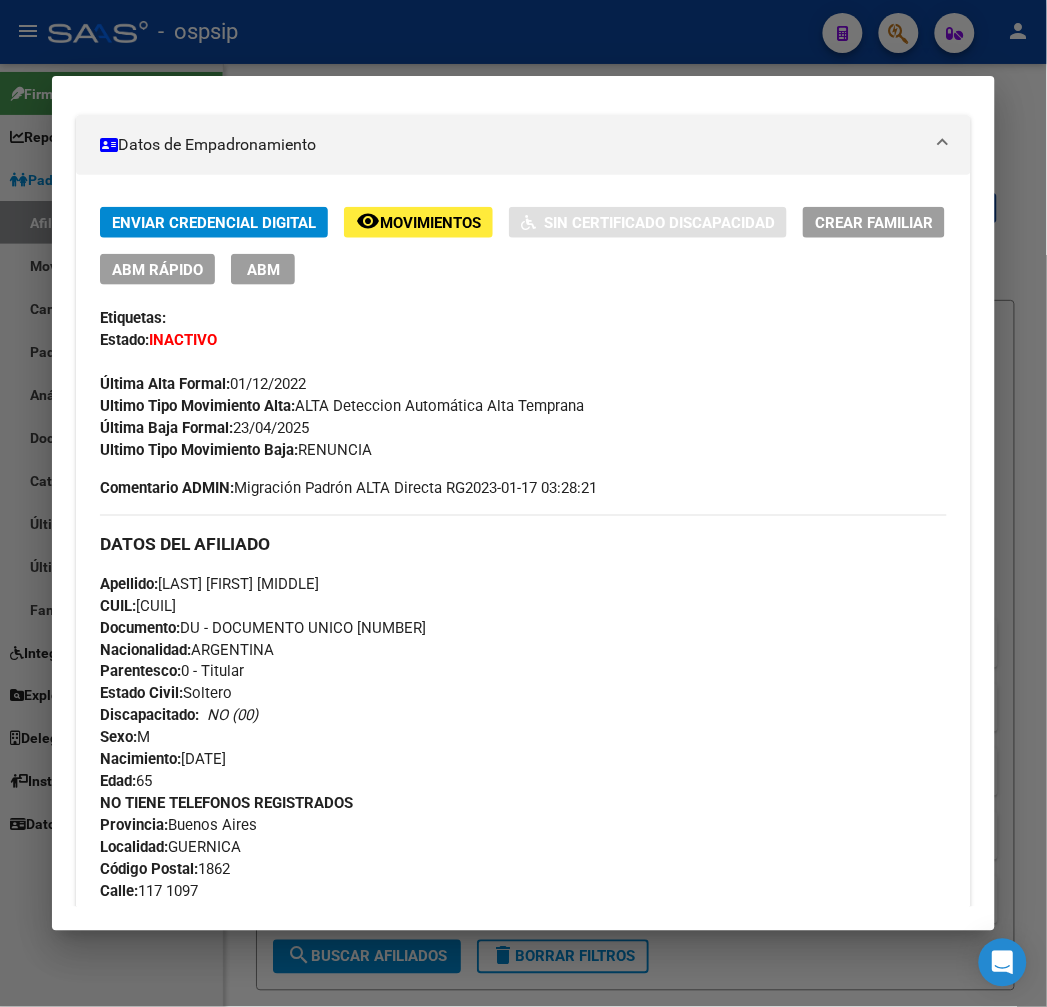 click at bounding box center (523, 503) 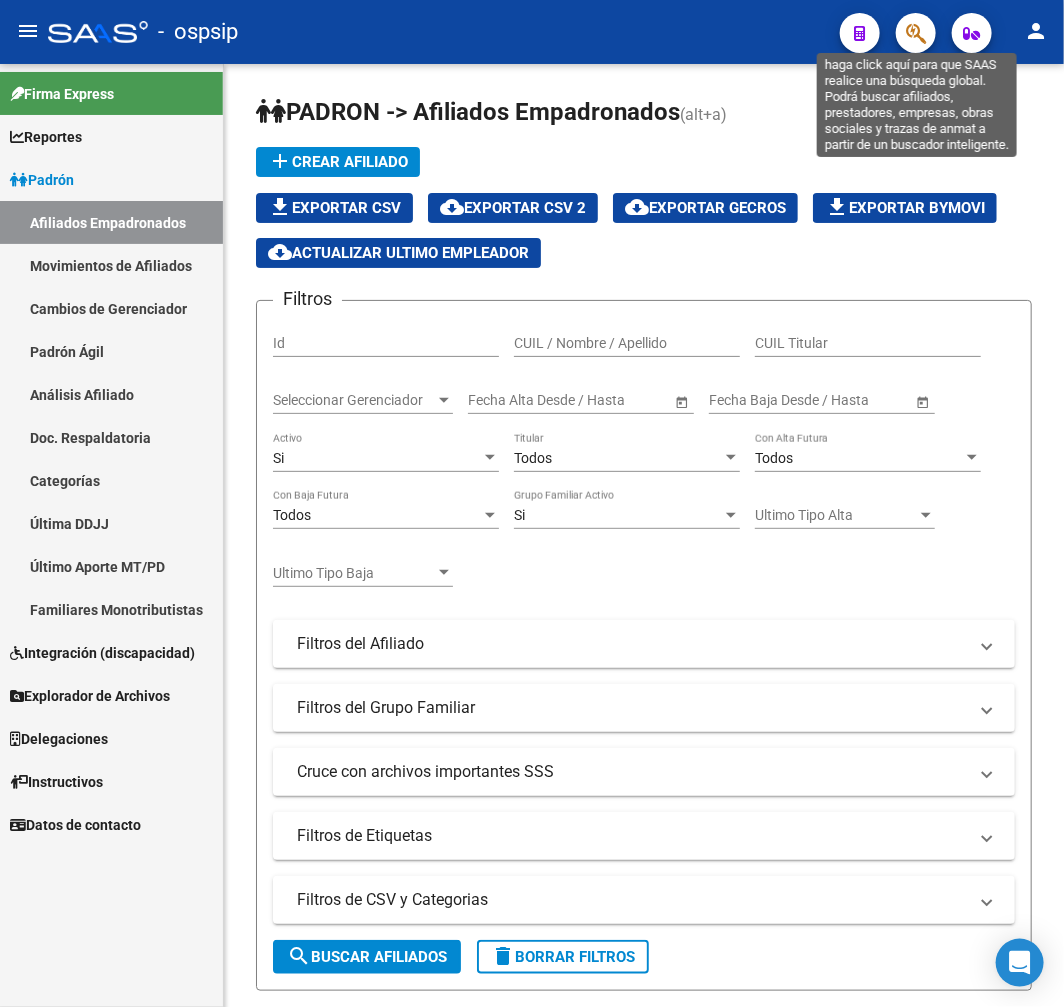 click 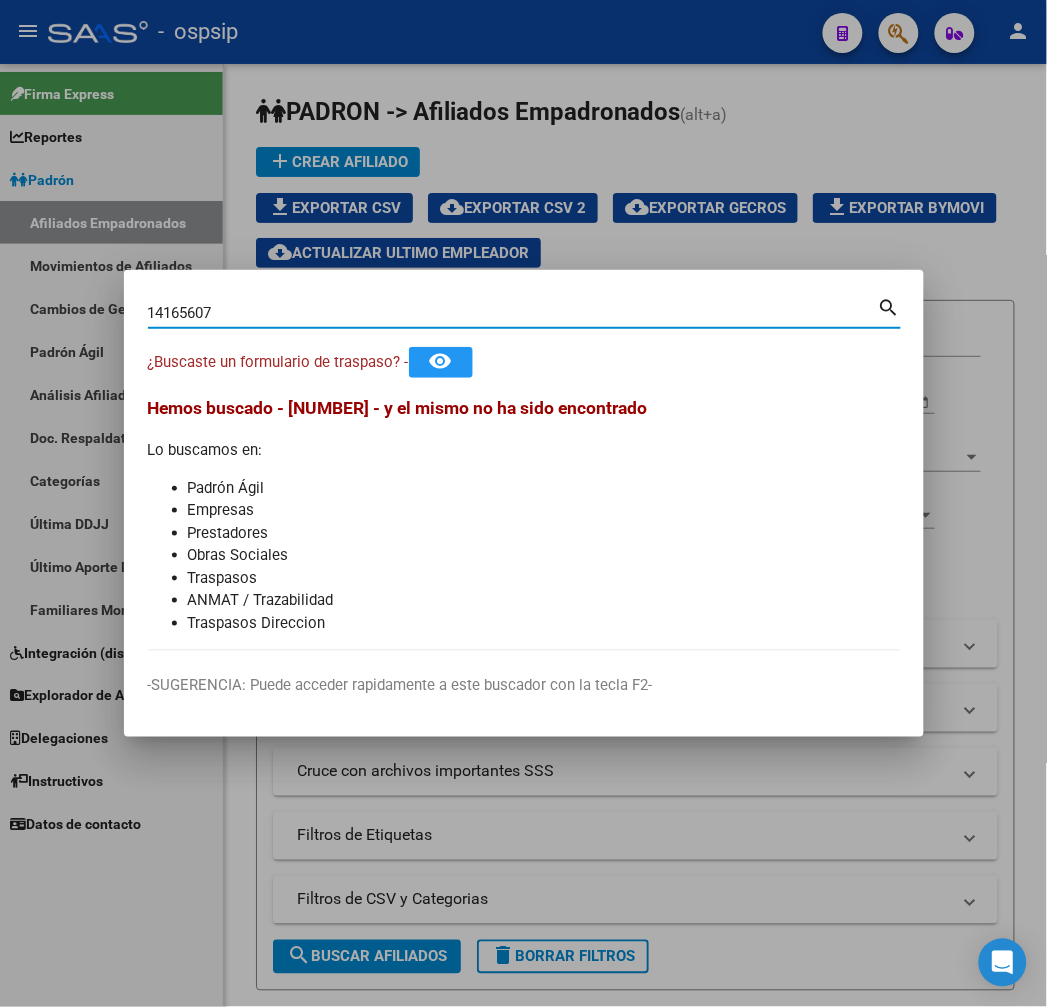 type on "14165607" 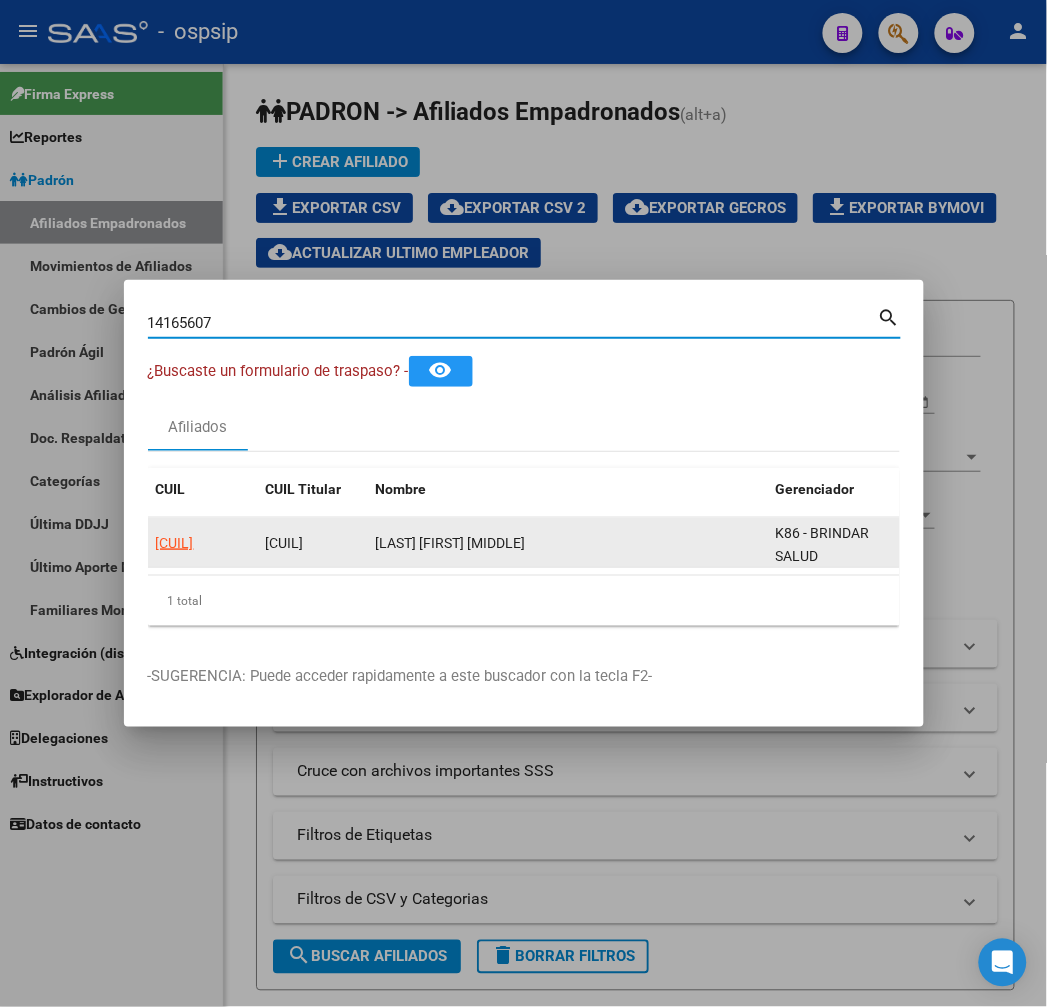 click on "20141656075" 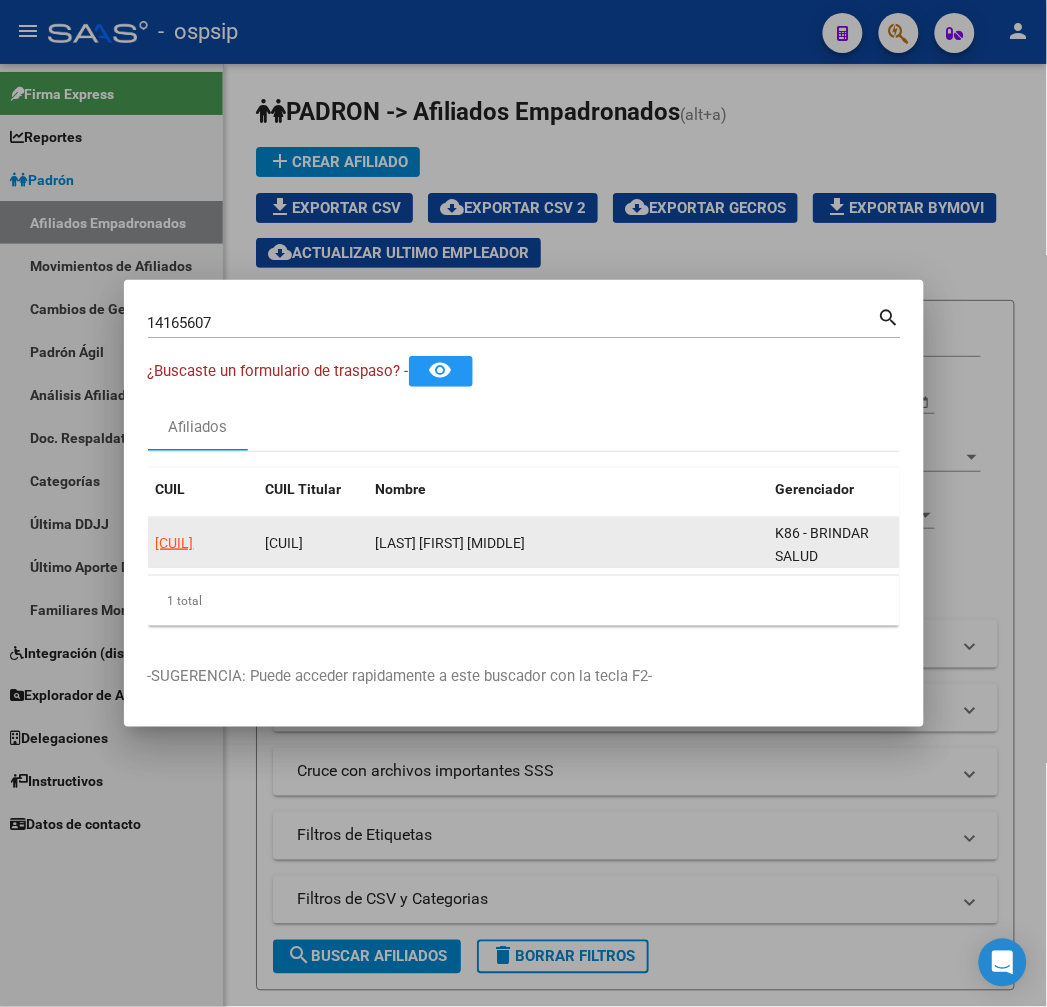 click on "20141656075" 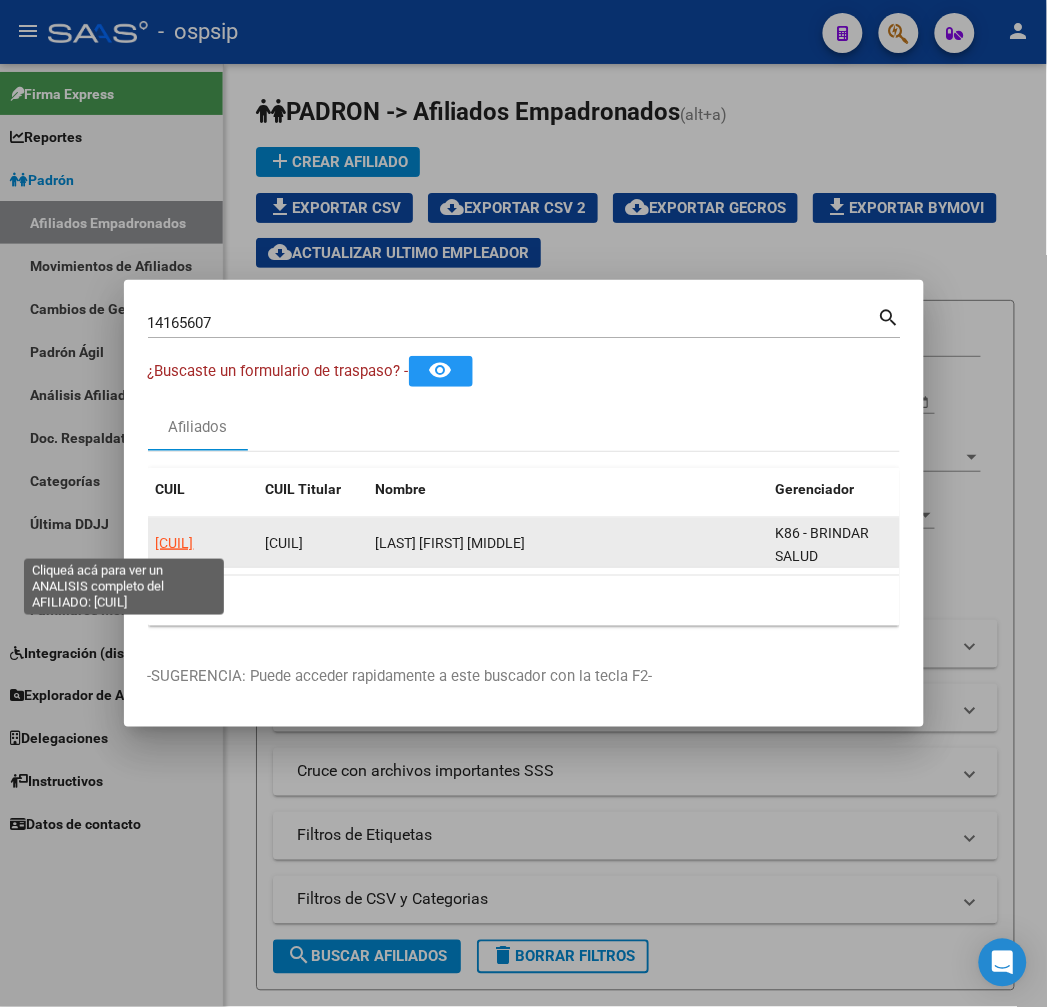 click on "20141656075" 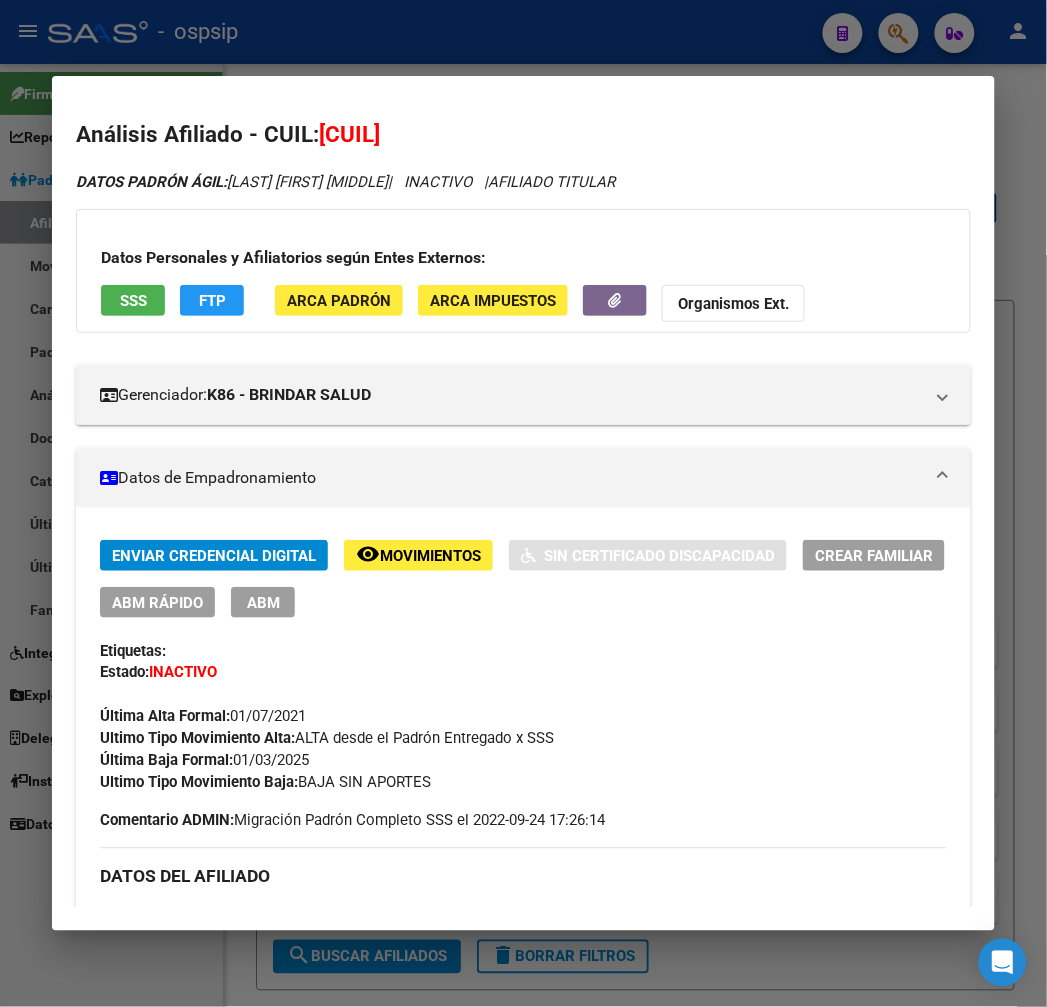 click on "Movimientos" 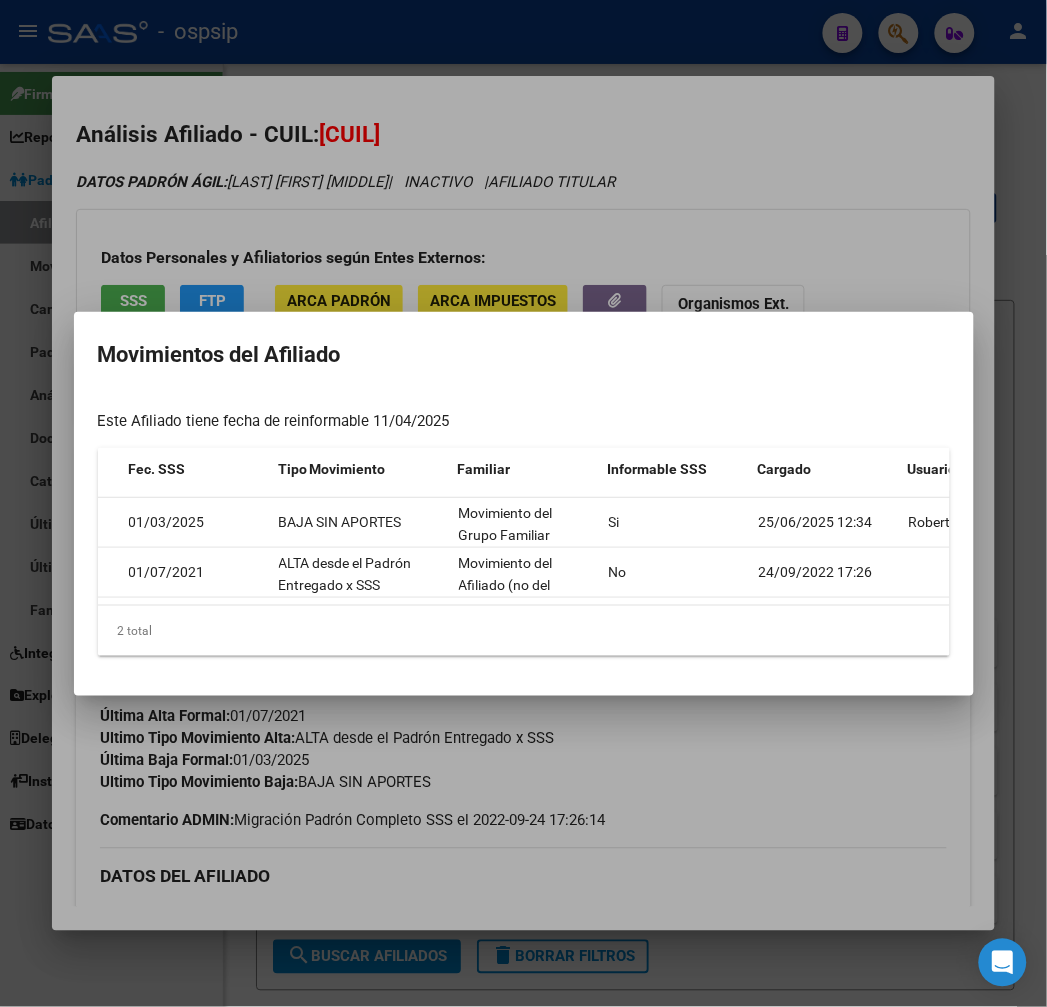 drag, startPoint x: 398, startPoint y: 612, endPoint x: 625, endPoint y: 634, distance: 228.06358 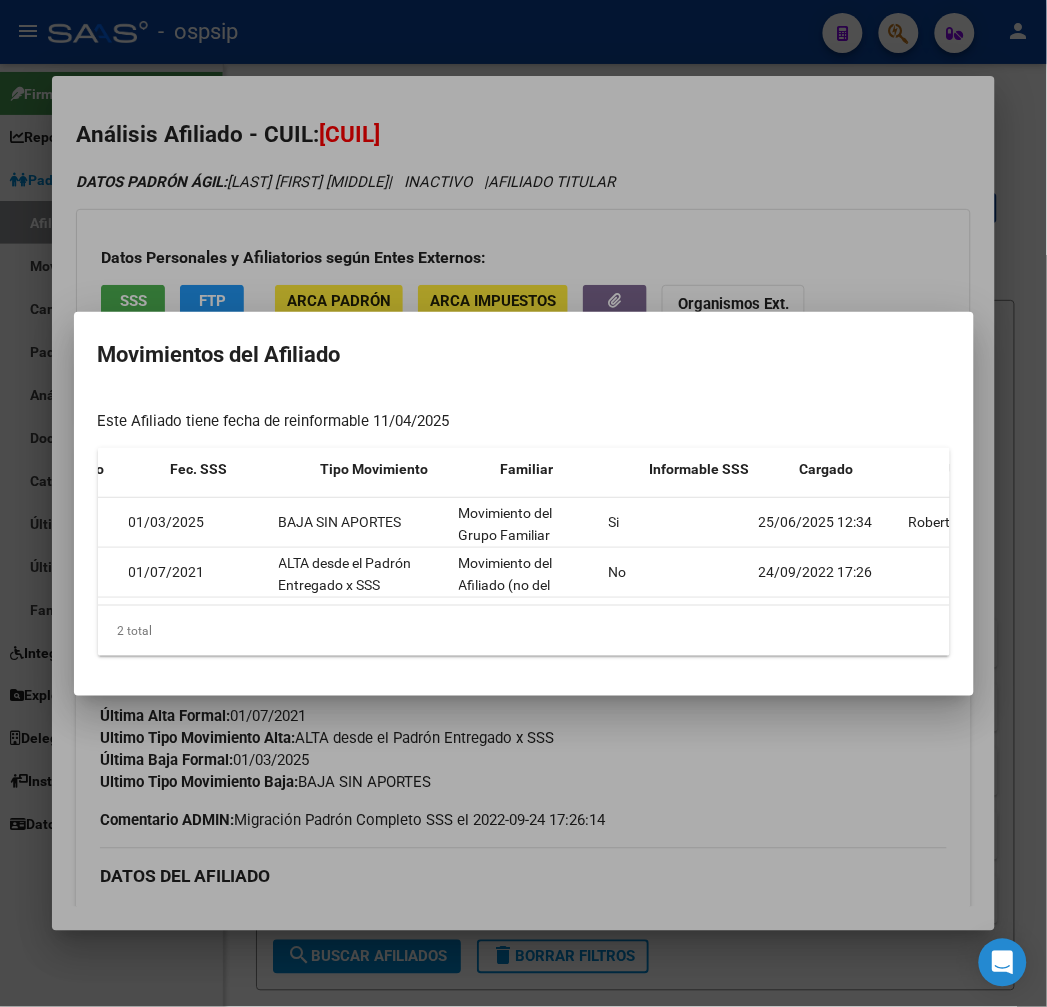 scroll, scrollTop: 0, scrollLeft: 285, axis: horizontal 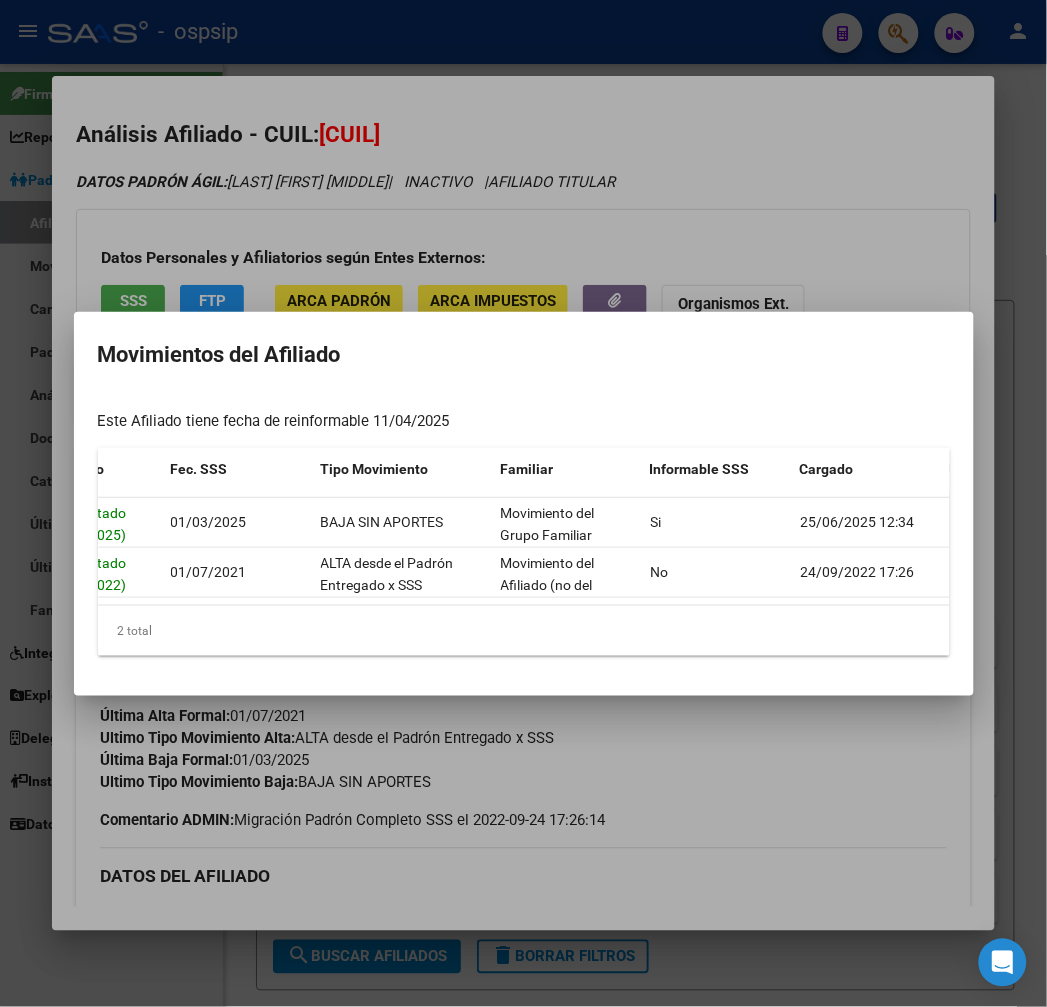 click at bounding box center [523, 503] 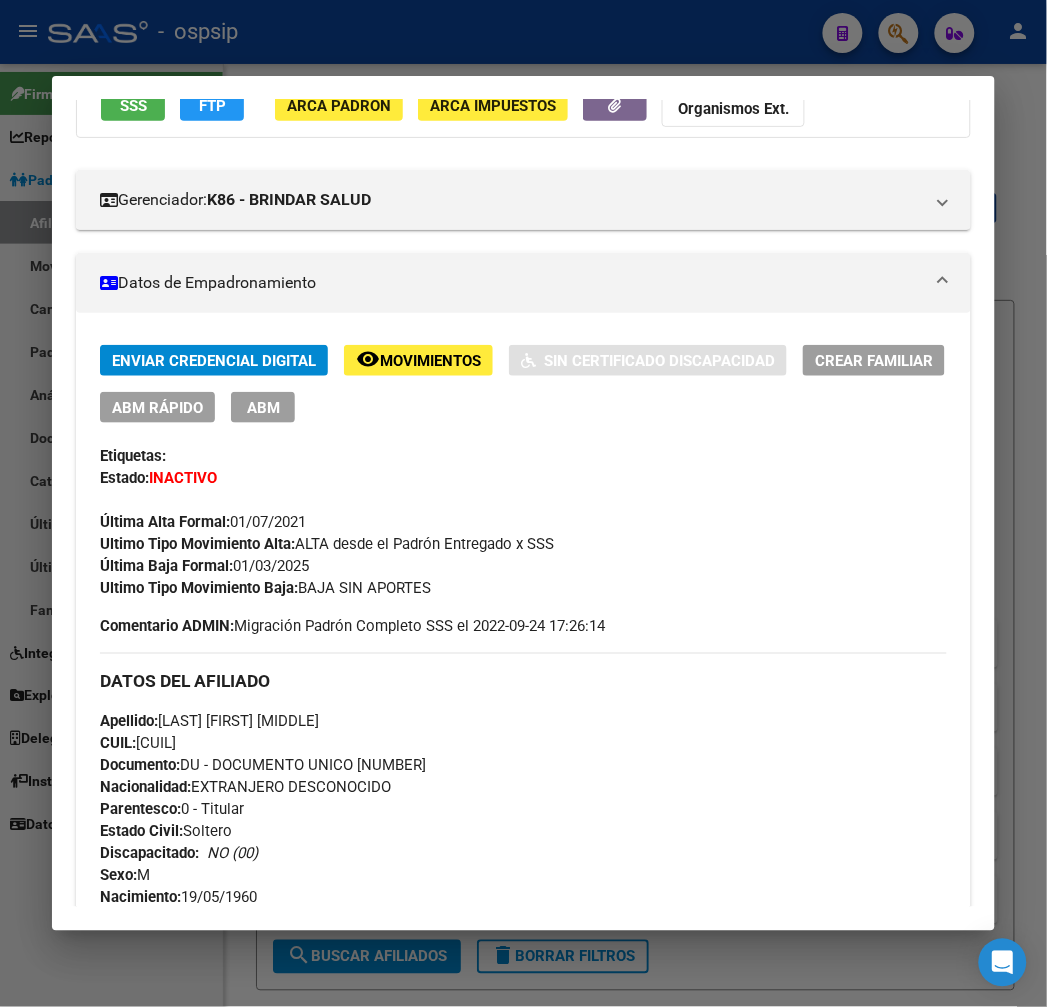 scroll, scrollTop: 555, scrollLeft: 0, axis: vertical 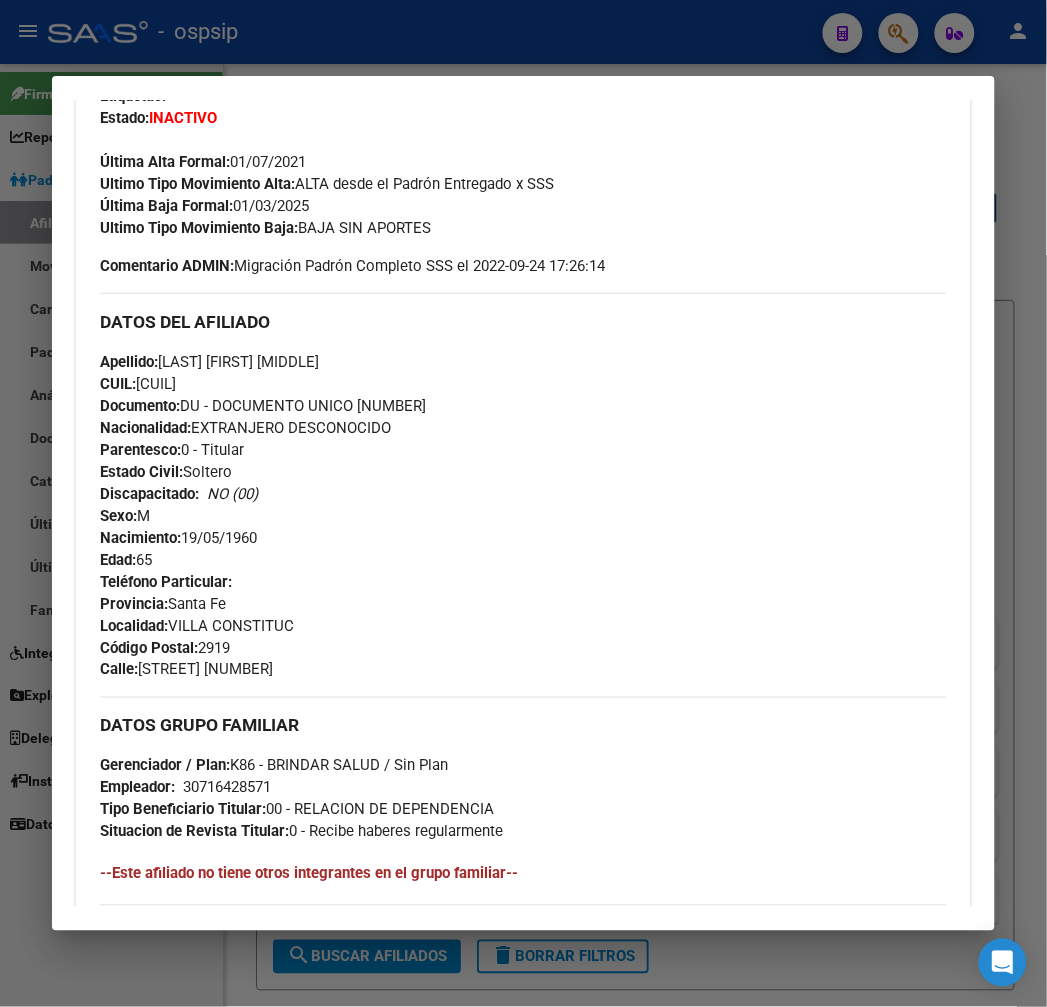 click at bounding box center [523, 503] 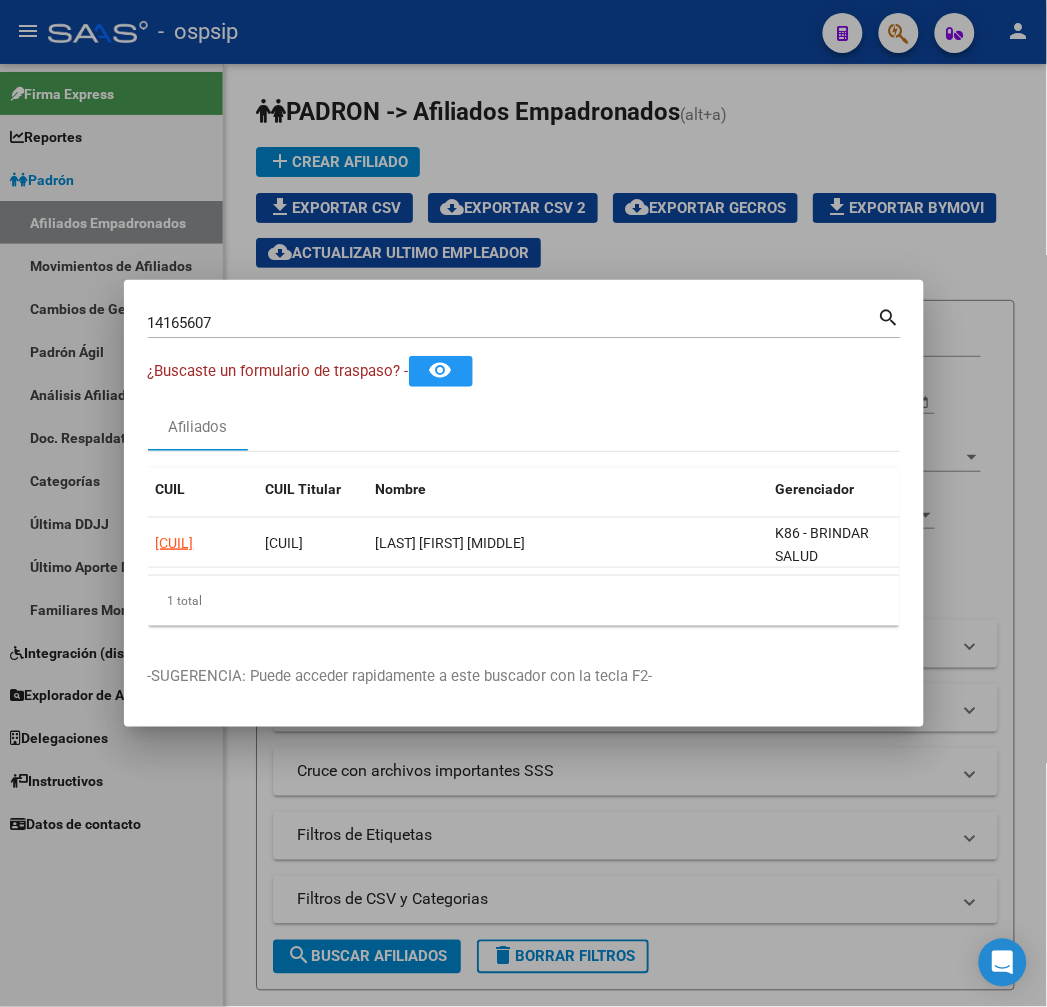click at bounding box center [523, 503] 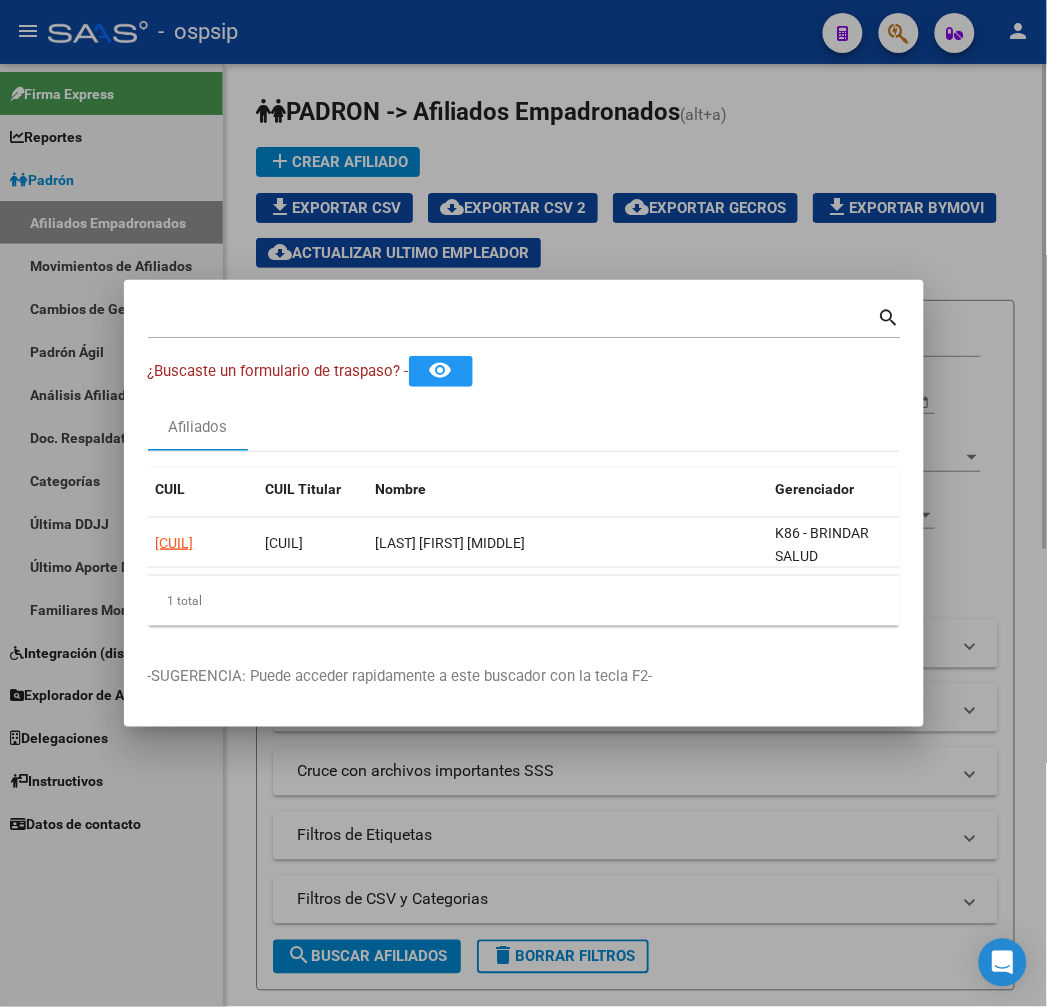 drag, startPoint x: 483, startPoint y: 43, endPoint x: 532, endPoint y: 66, distance: 54.129475 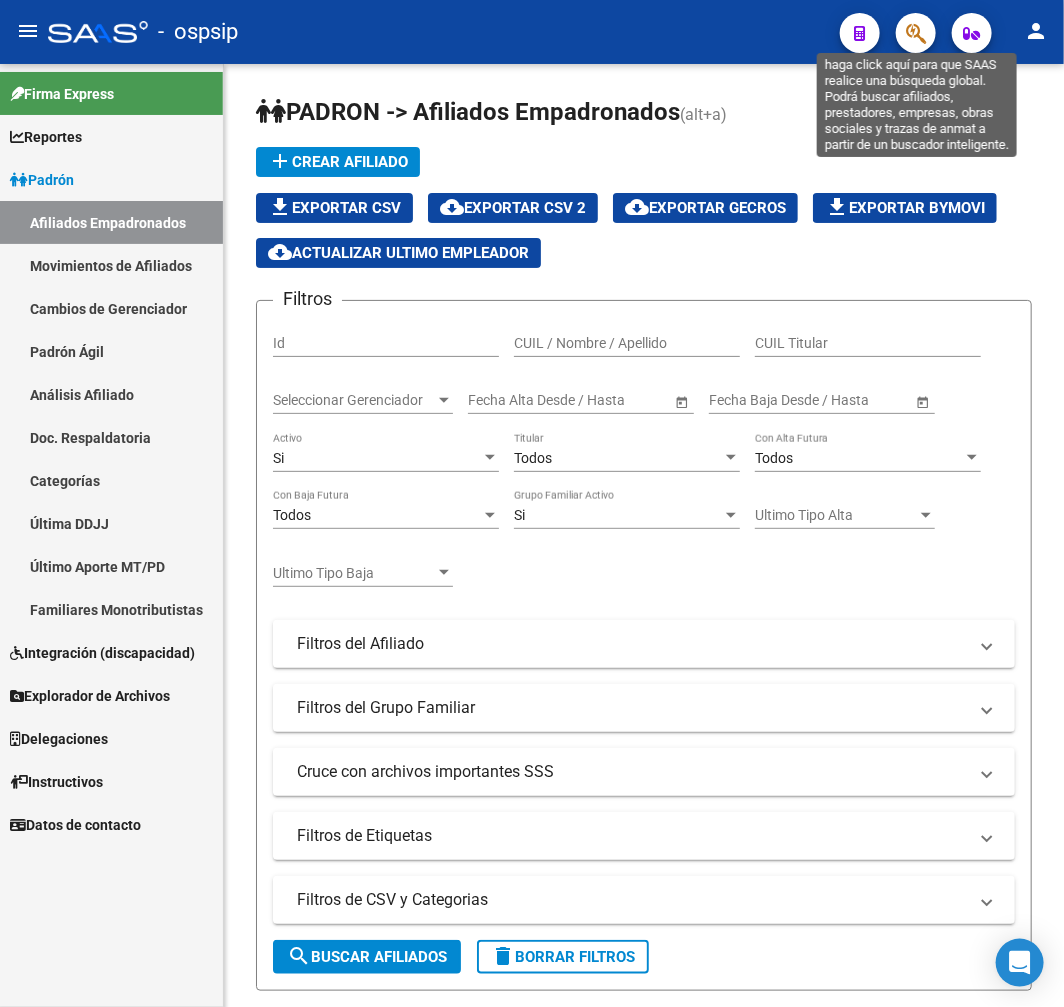 click 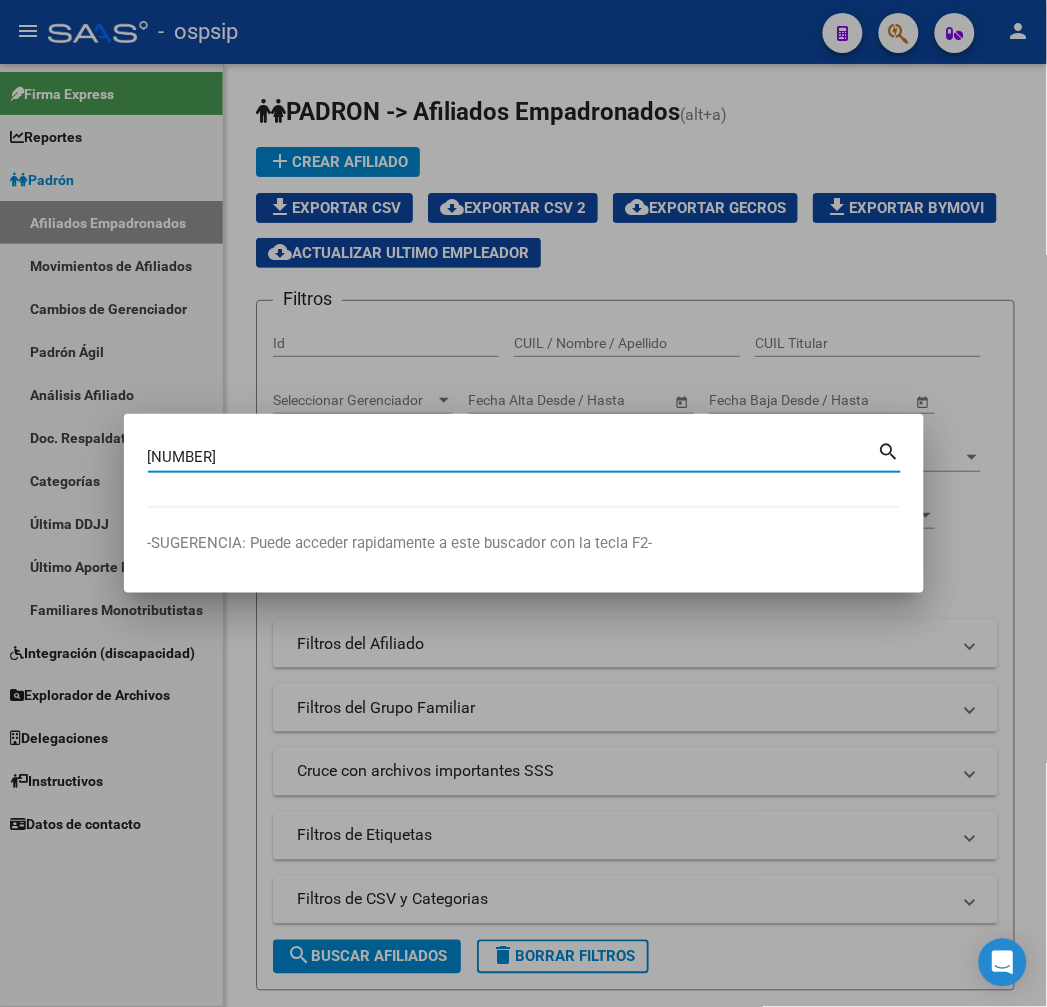 type on "14198569" 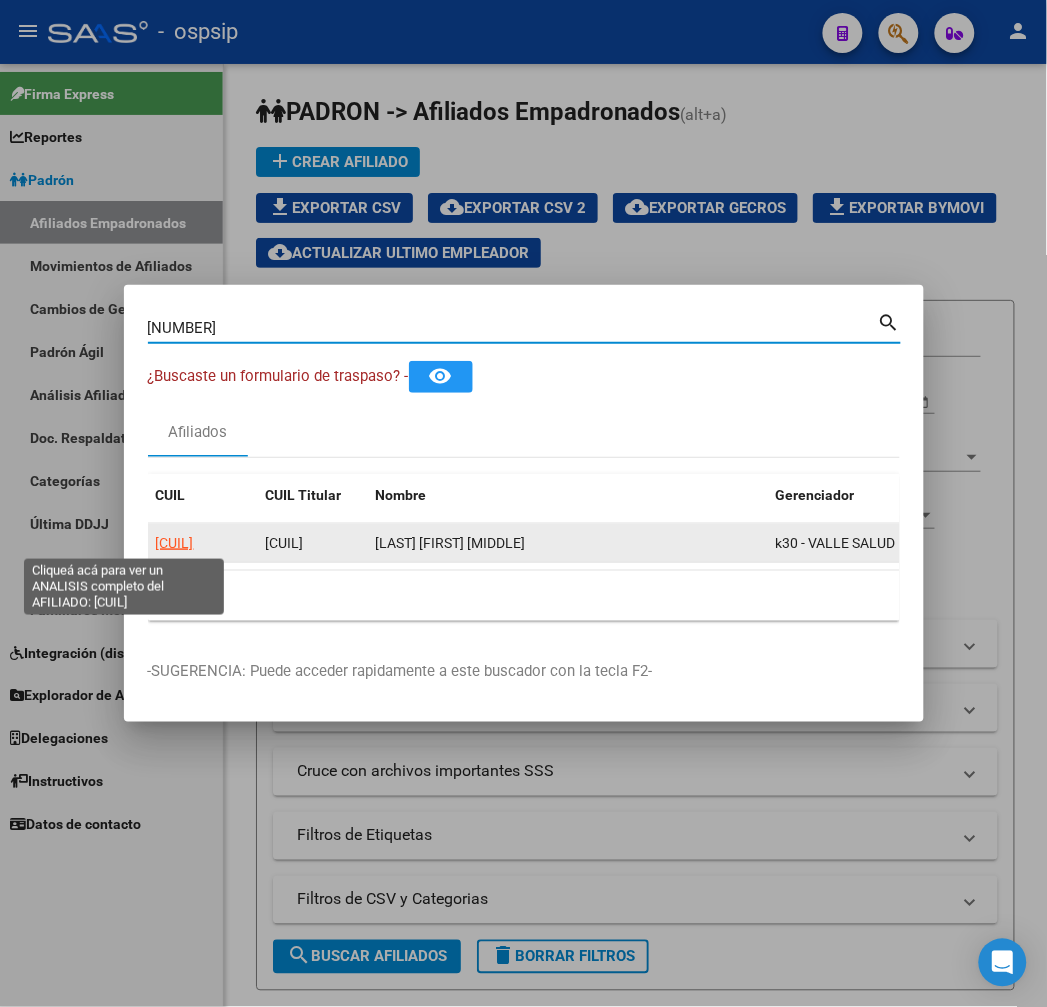 click on "20141985699" 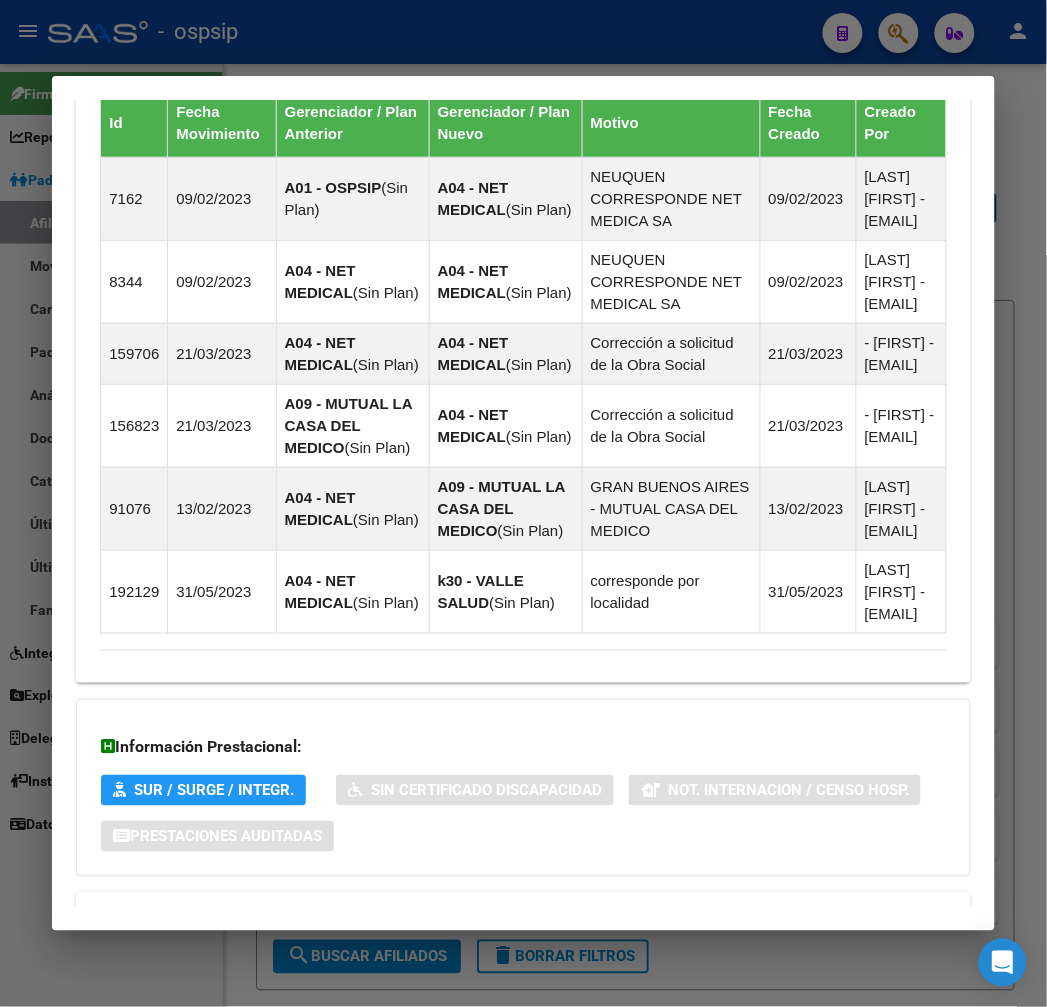 scroll, scrollTop: 1553, scrollLeft: 0, axis: vertical 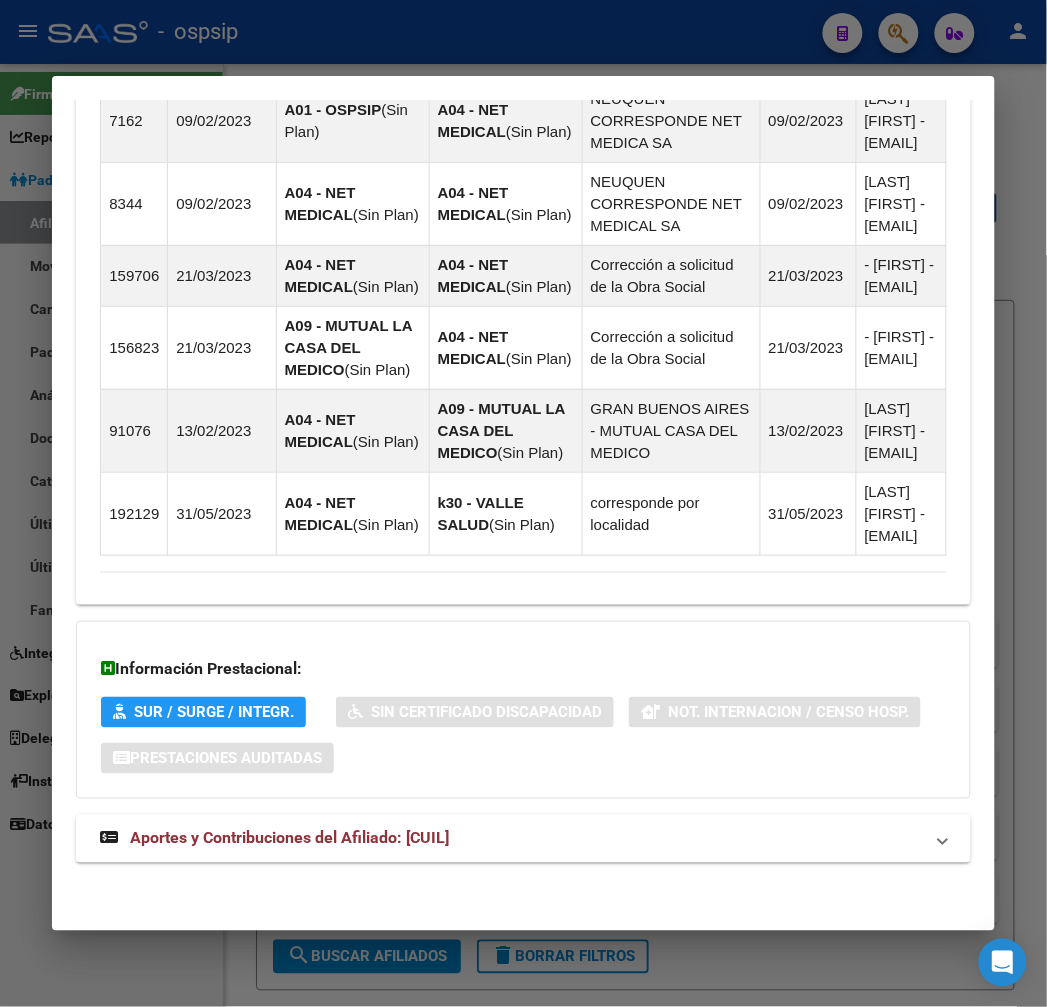 drag, startPoint x: 691, startPoint y: 851, endPoint x: 707, endPoint y: 823, distance: 32.24903 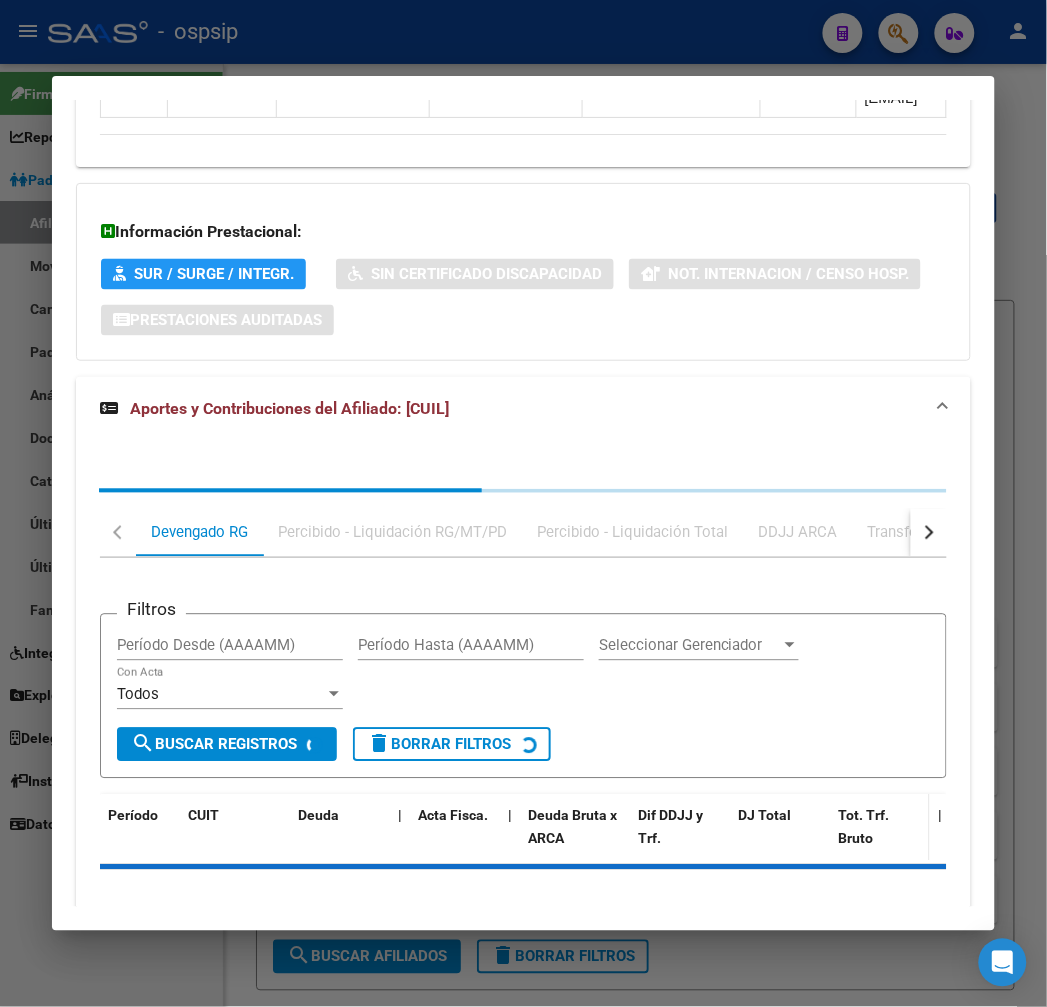 scroll, scrollTop: 2096, scrollLeft: 0, axis: vertical 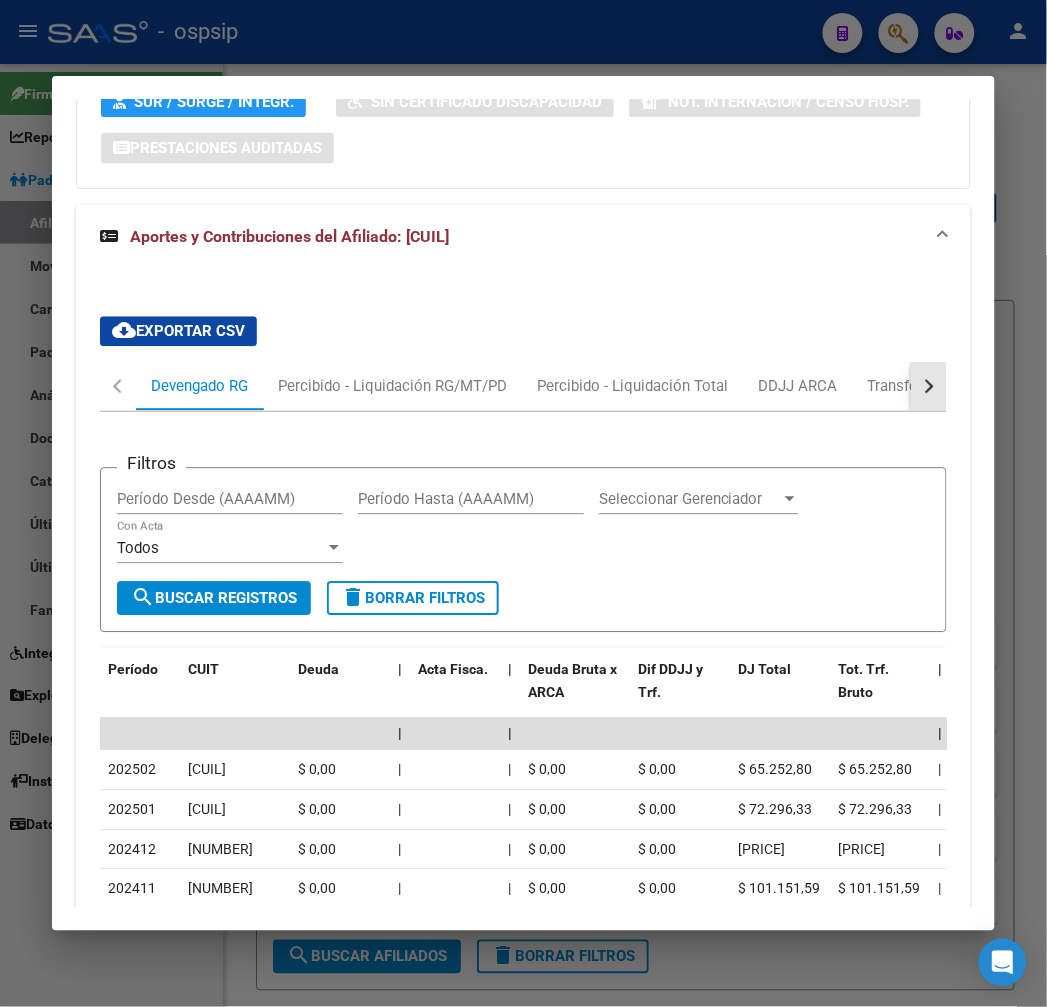 click at bounding box center [929, 387] 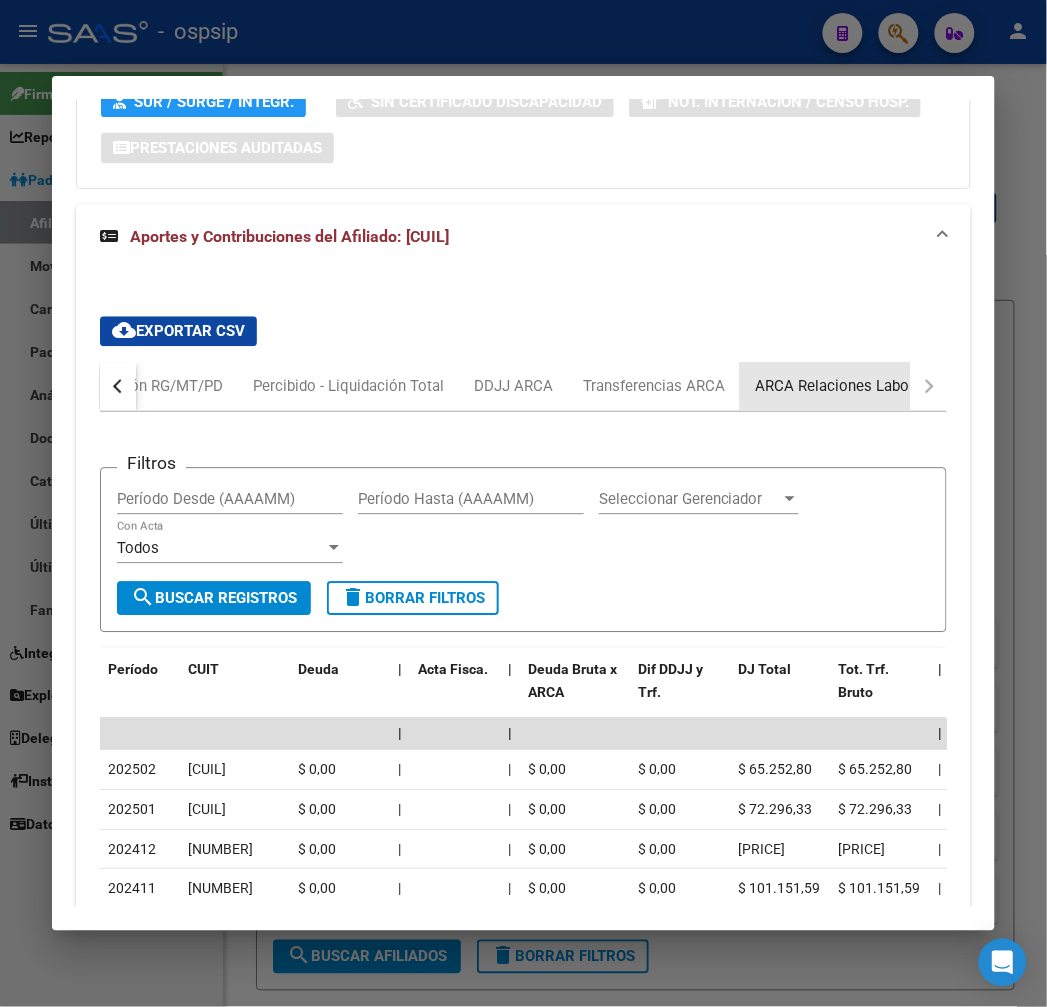 click on "ARCA Relaciones Laborales" at bounding box center (848, 387) 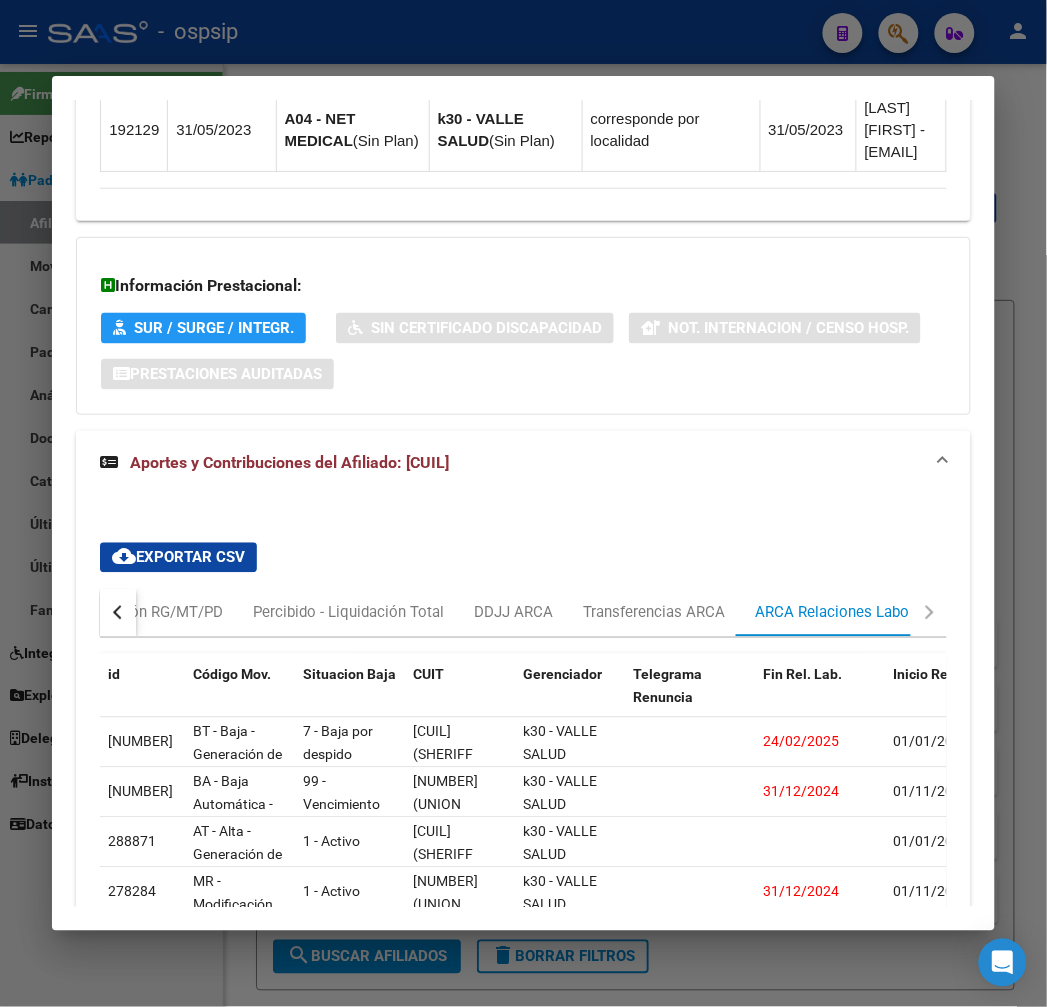 scroll, scrollTop: 2096, scrollLeft: 0, axis: vertical 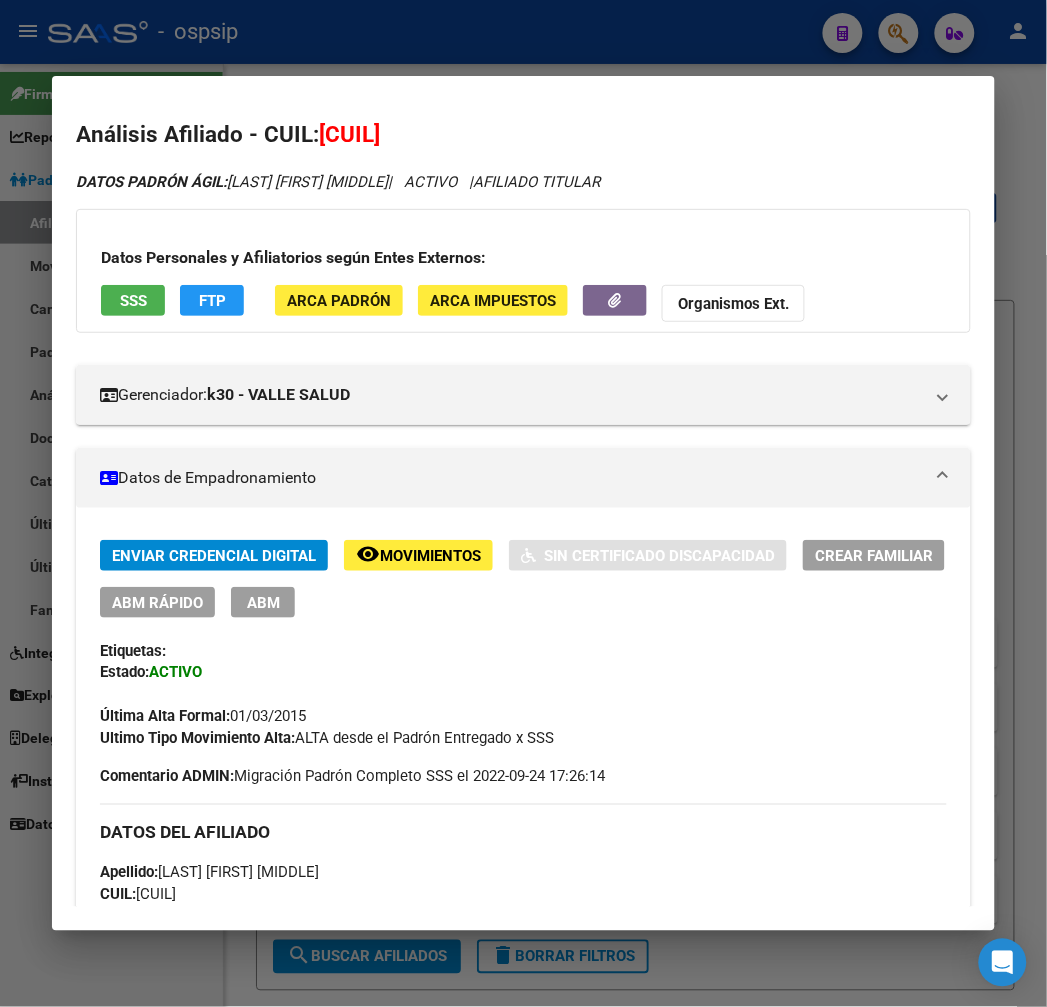 click on "ABM" at bounding box center [263, 602] 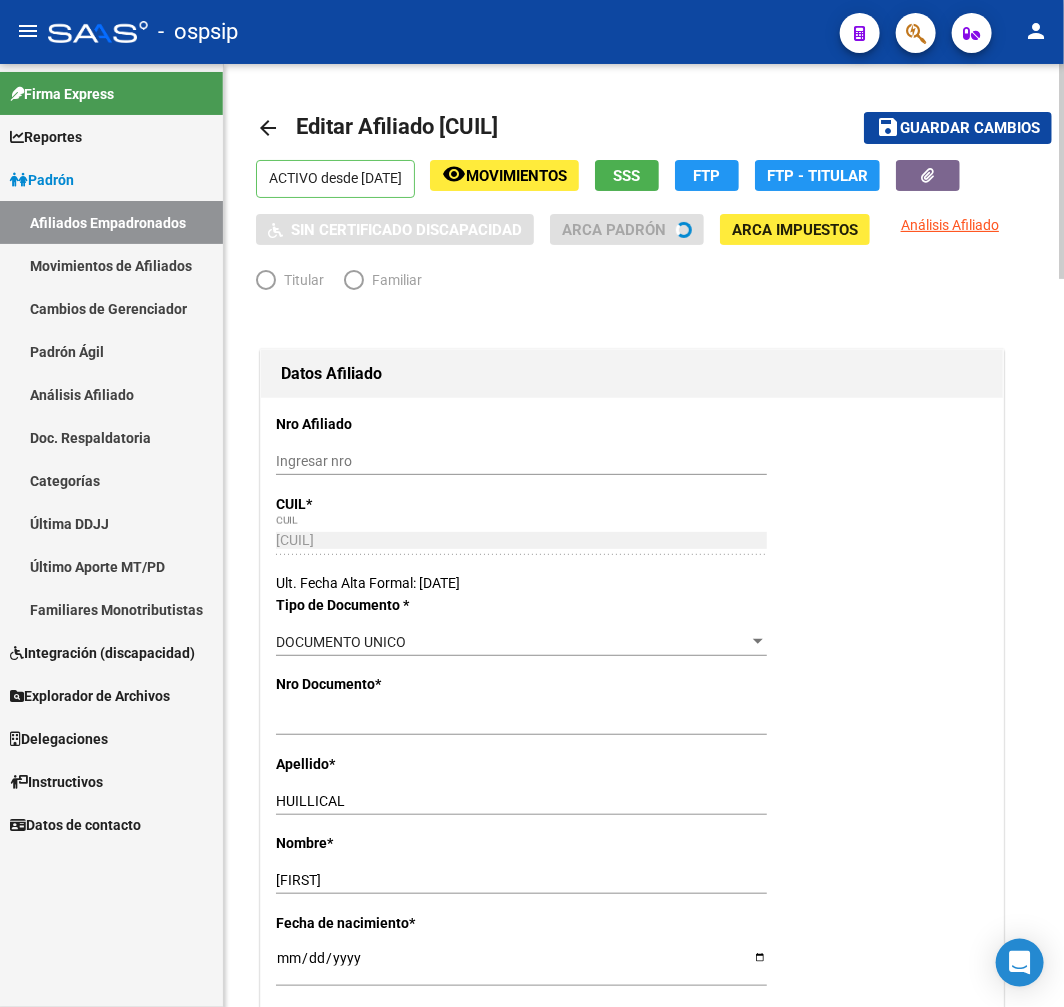 radio on "true" 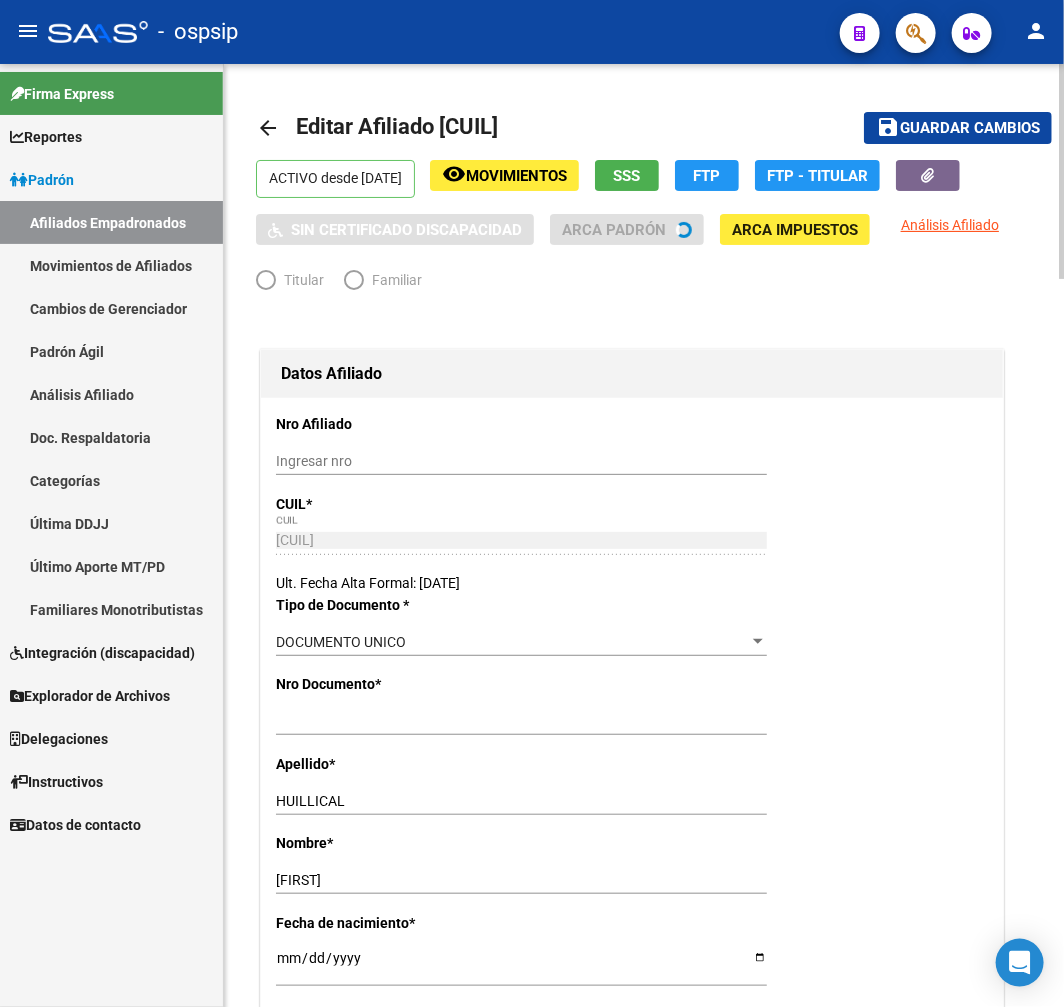 type on "30-71598114-5" 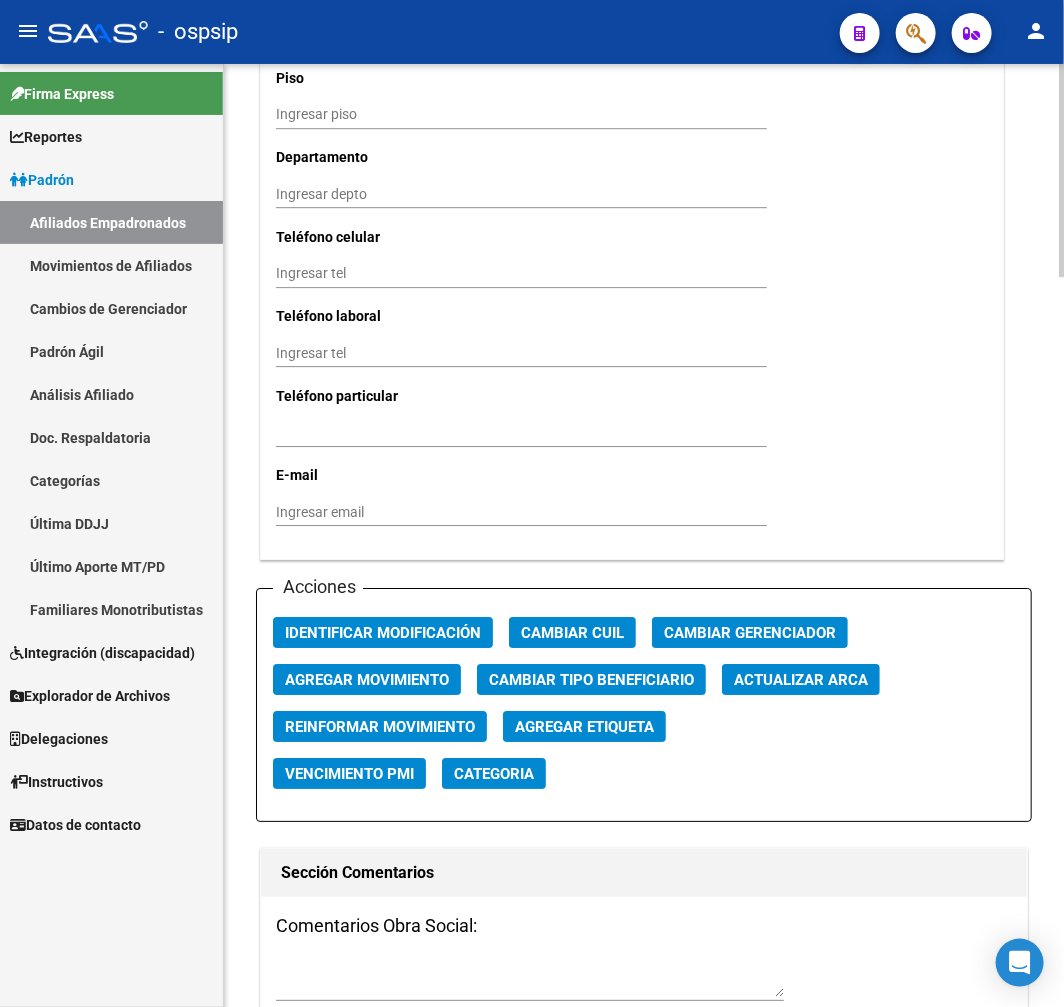 scroll, scrollTop: 2000, scrollLeft: 0, axis: vertical 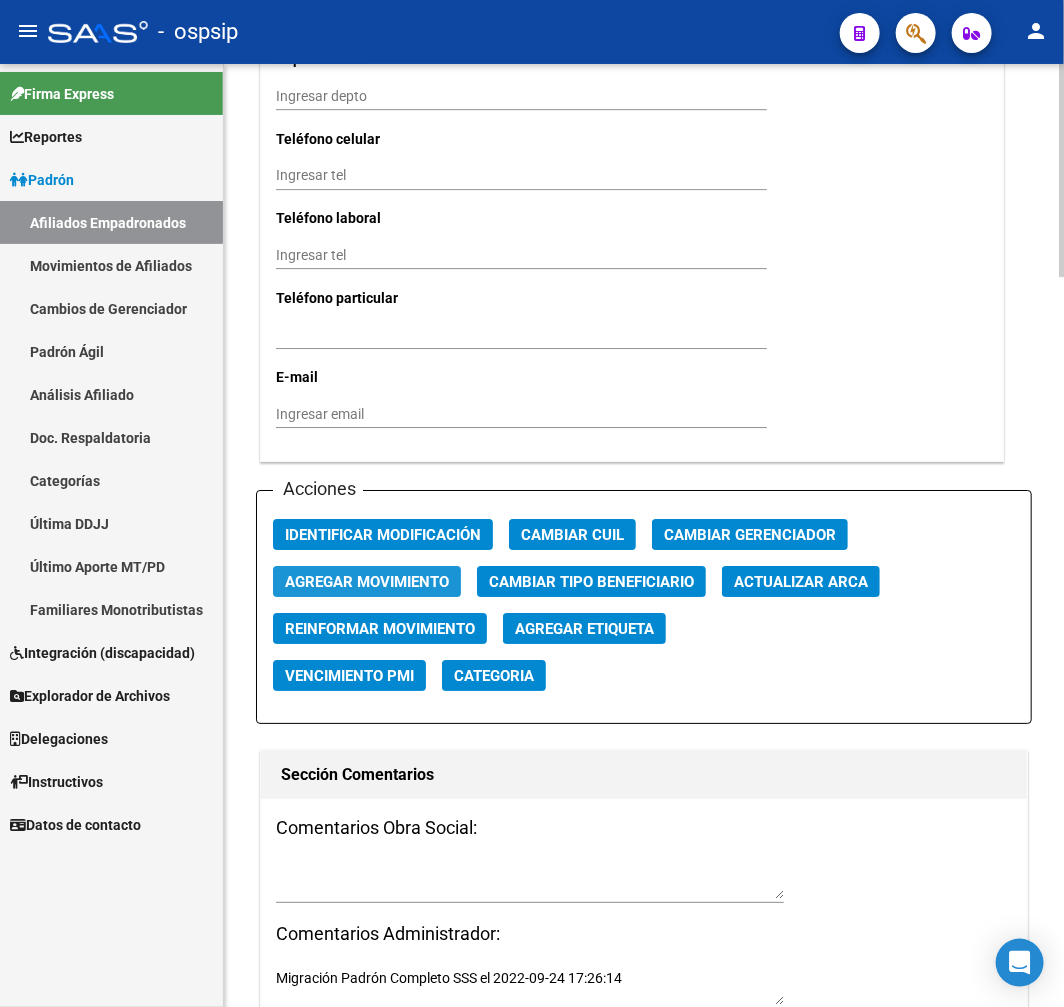 click on "Agregar Movimiento" 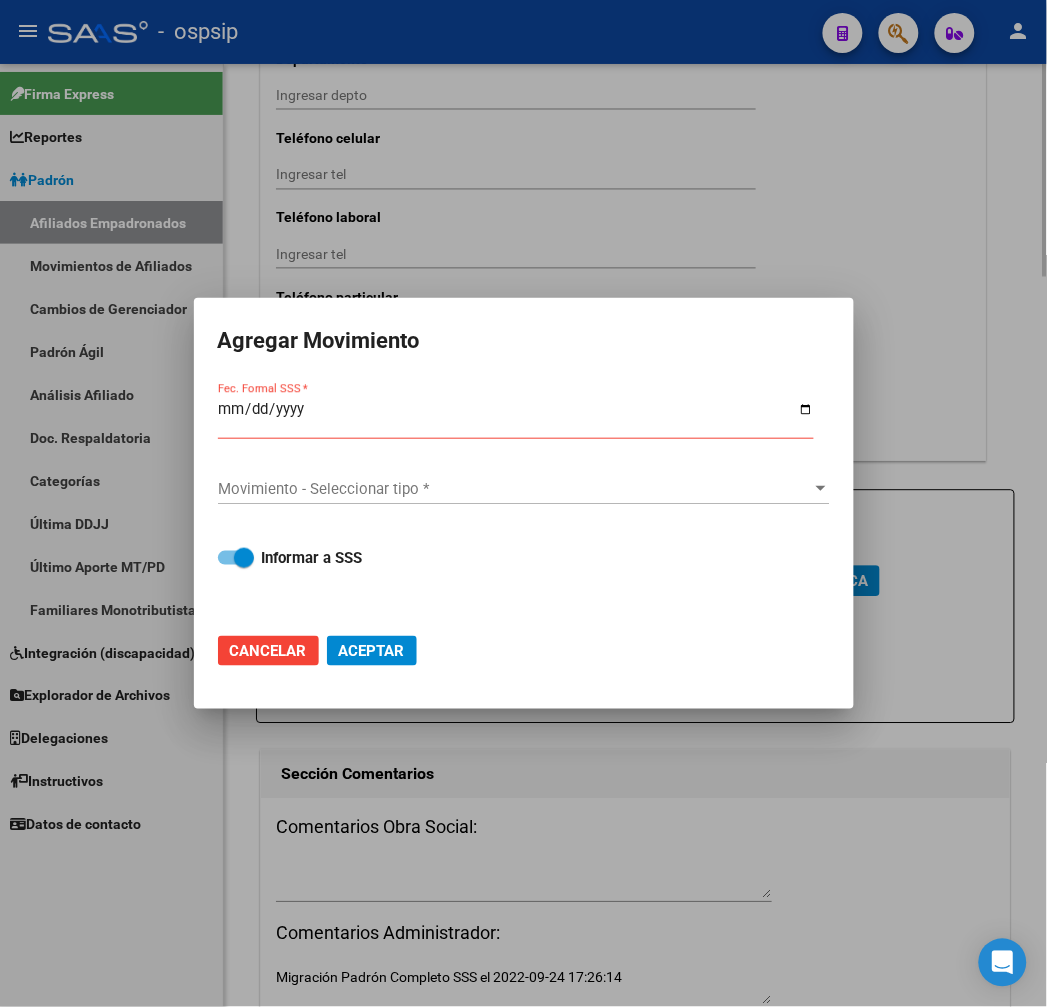 drag, startPoint x: 835, startPoint y: 824, endPoint x: 831, endPoint y: 847, distance: 23.345236 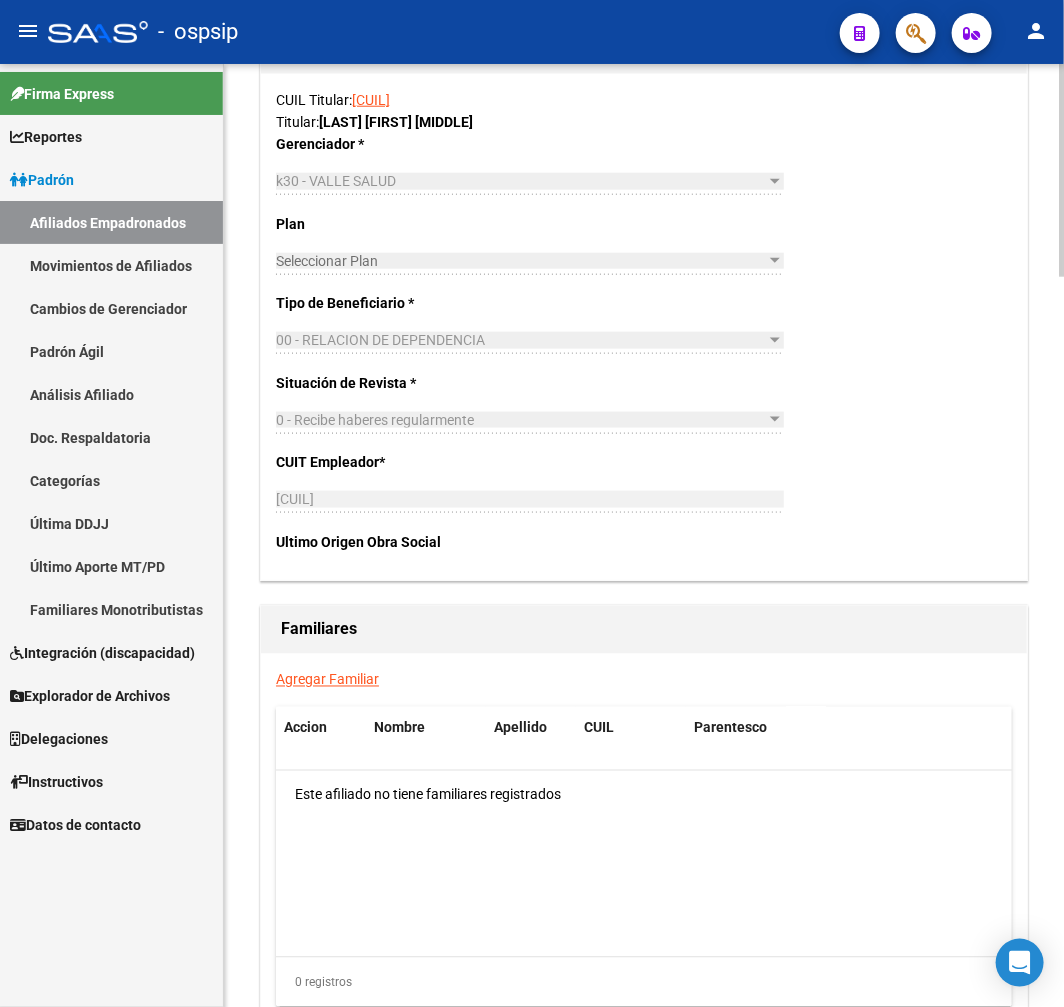 scroll, scrollTop: 3240, scrollLeft: 0, axis: vertical 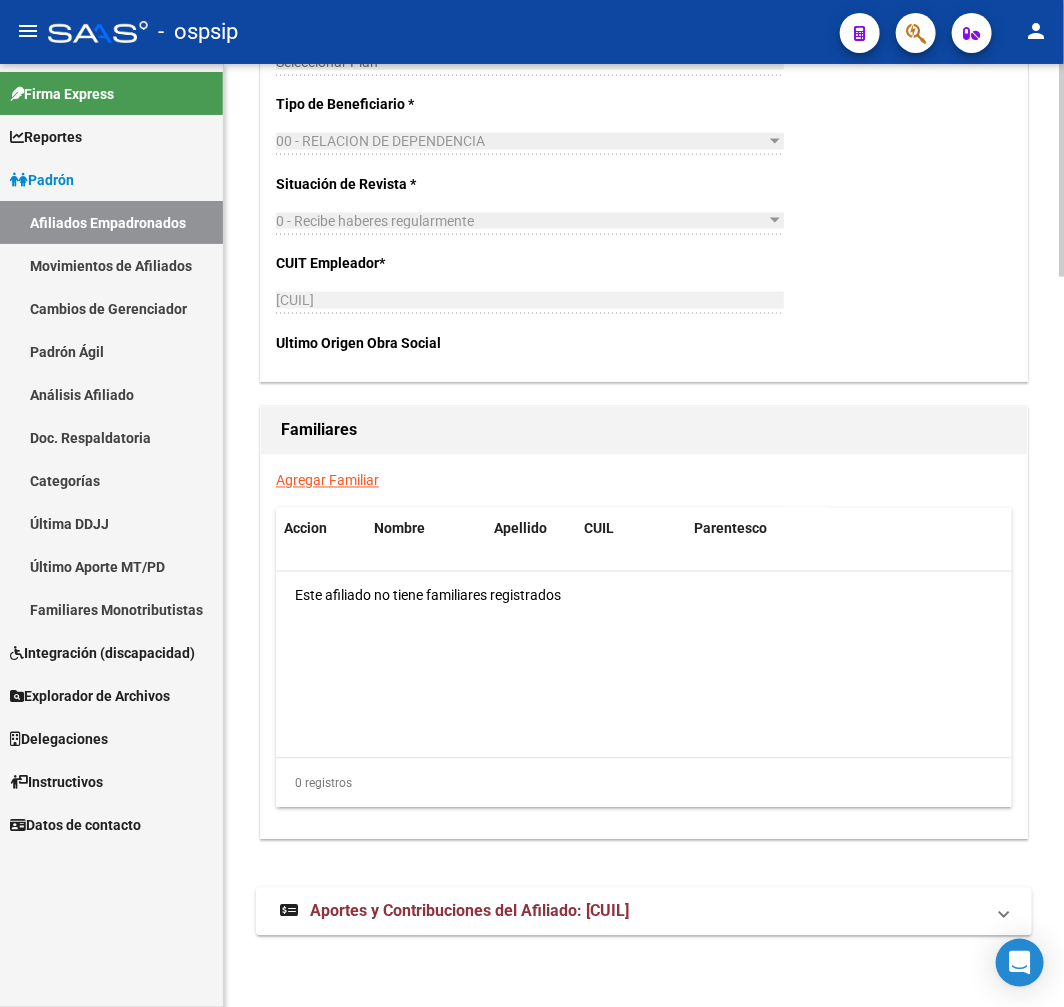 drag, startPoint x: 668, startPoint y: 906, endPoint x: 756, endPoint y: 863, distance: 97.94386 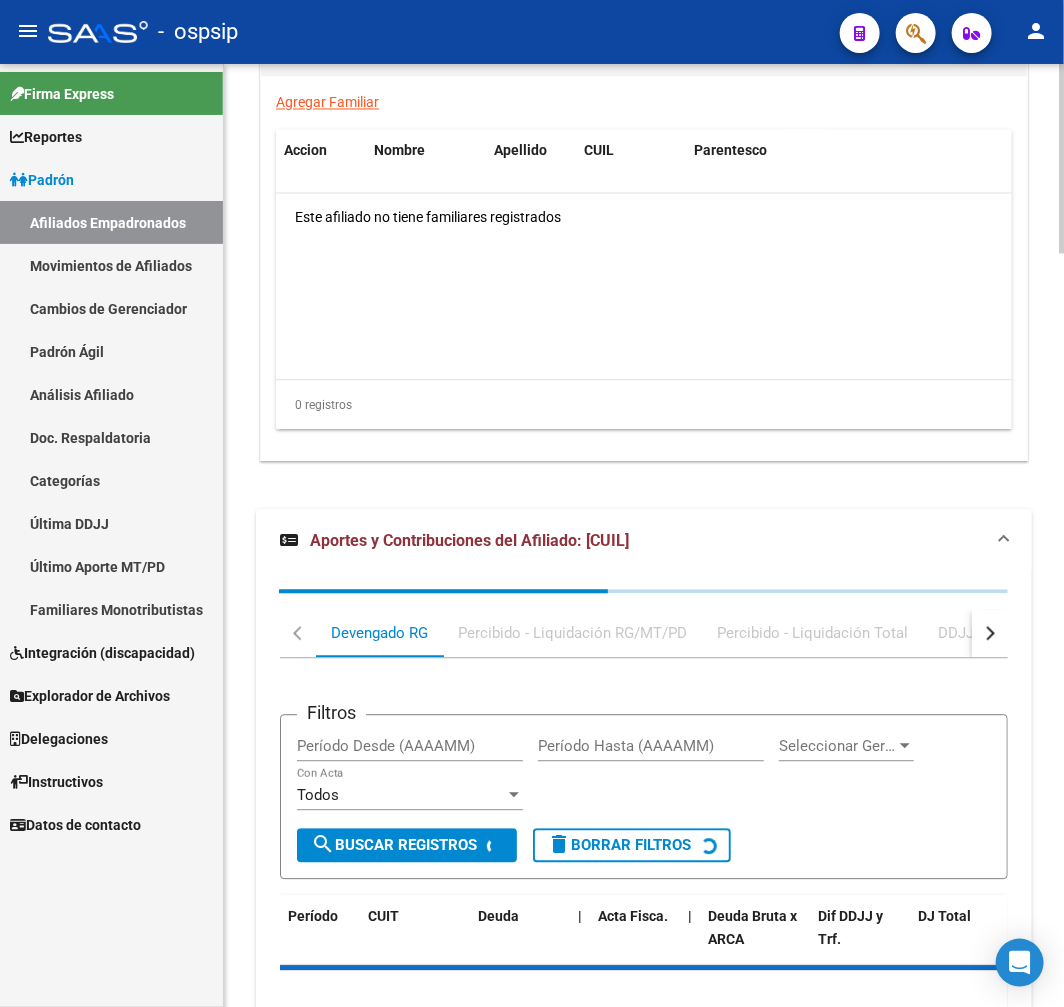 scroll, scrollTop: 3734, scrollLeft: 0, axis: vertical 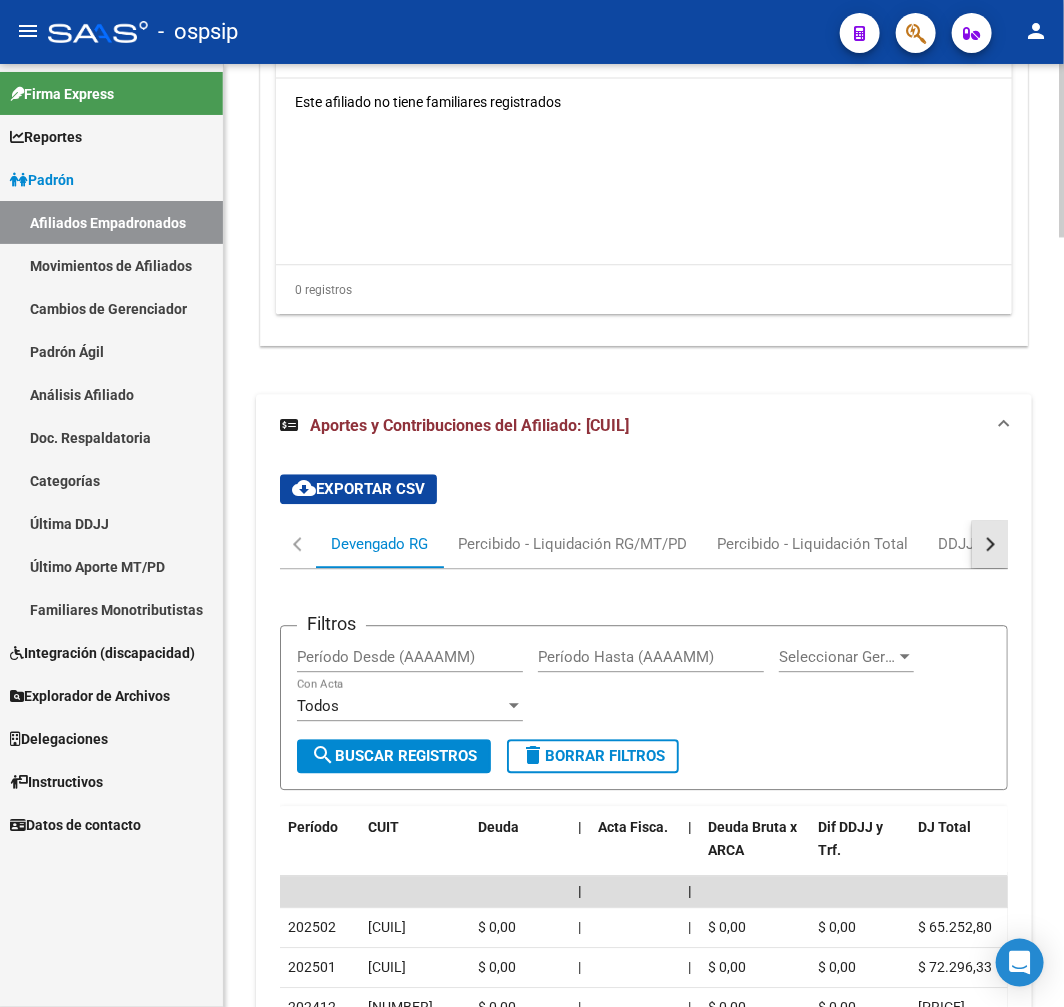 click at bounding box center (990, 544) 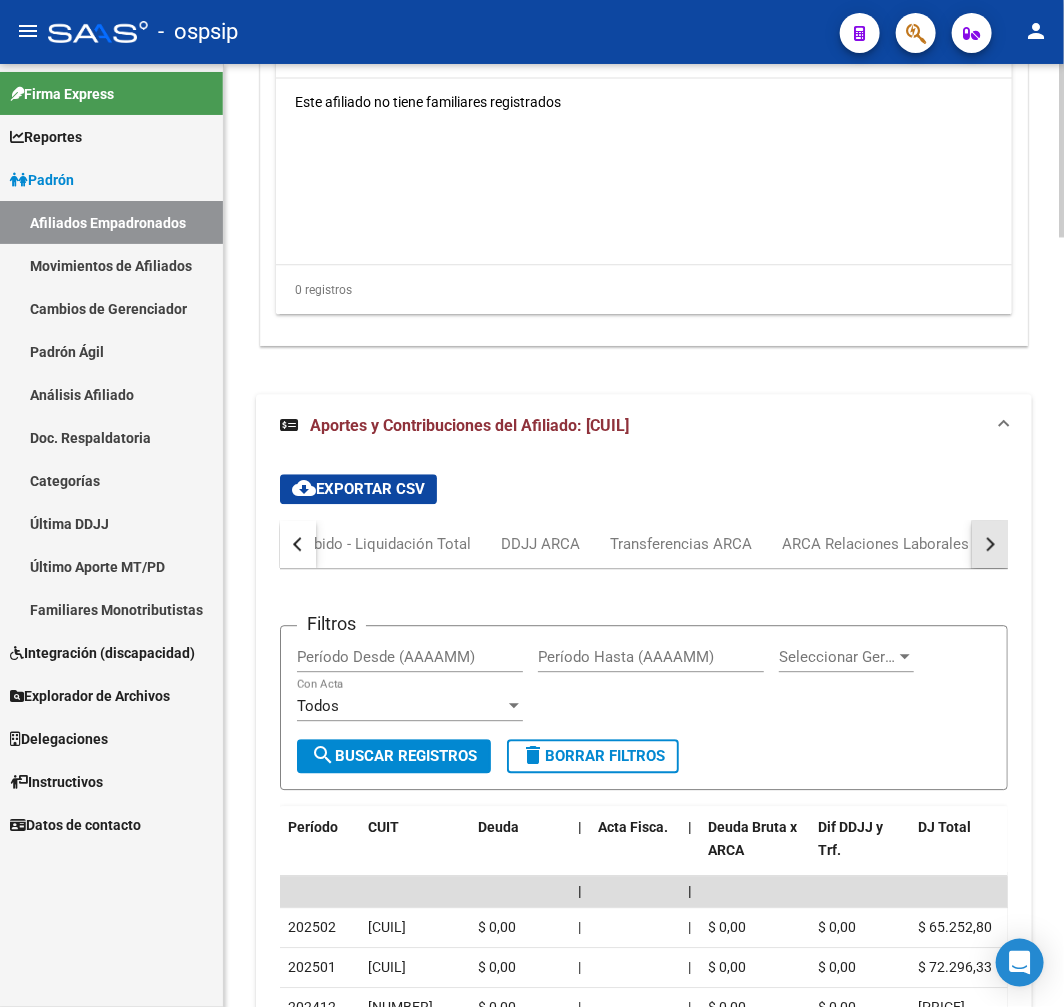 click at bounding box center [990, 544] 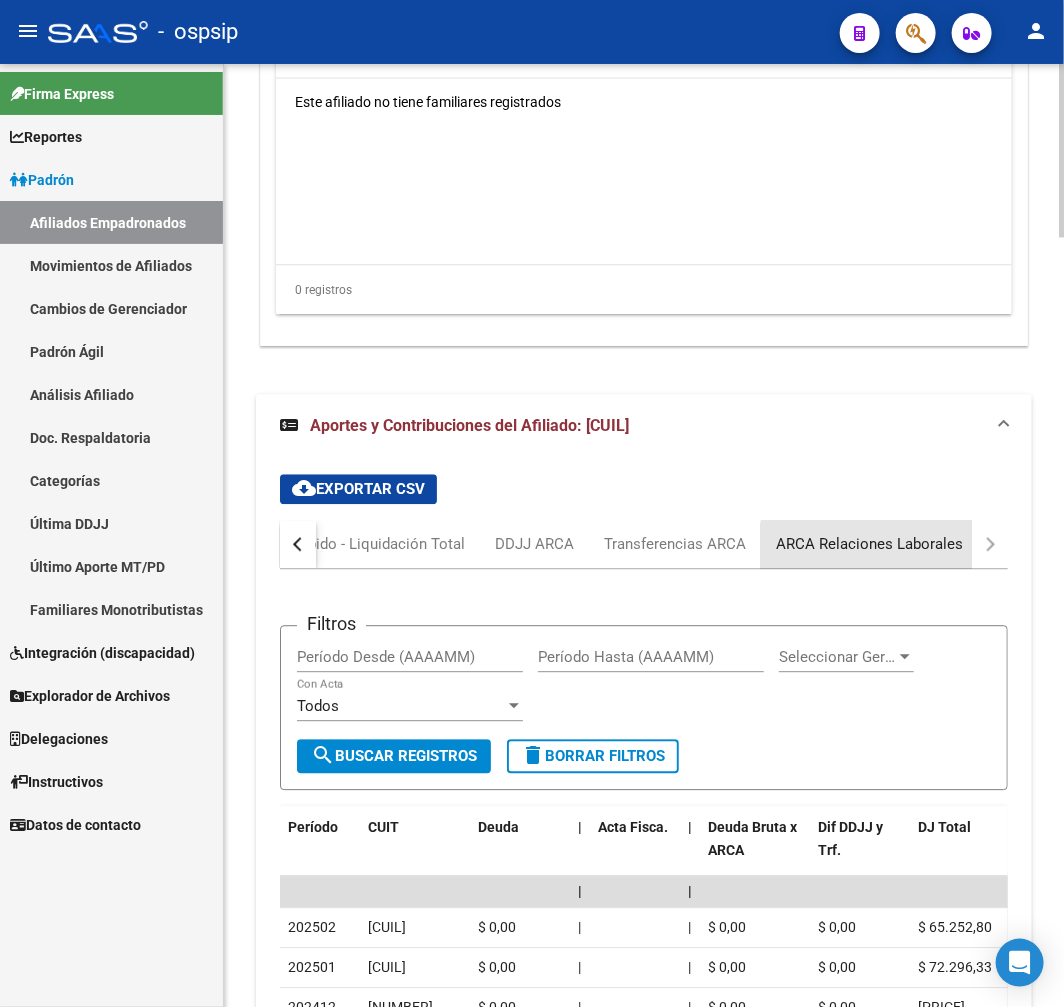 drag, startPoint x: 896, startPoint y: 552, endPoint x: 920, endPoint y: 557, distance: 24.5153 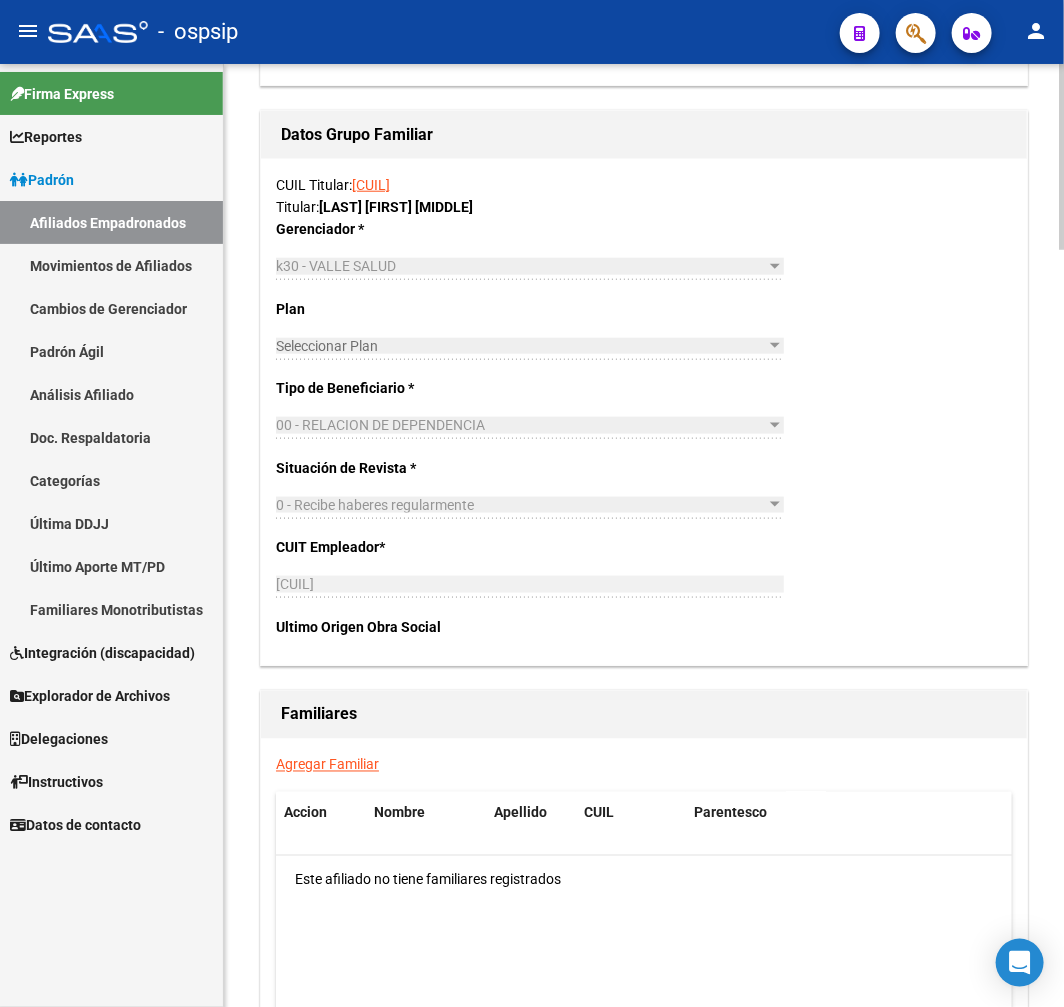 scroll, scrollTop: 2401, scrollLeft: 0, axis: vertical 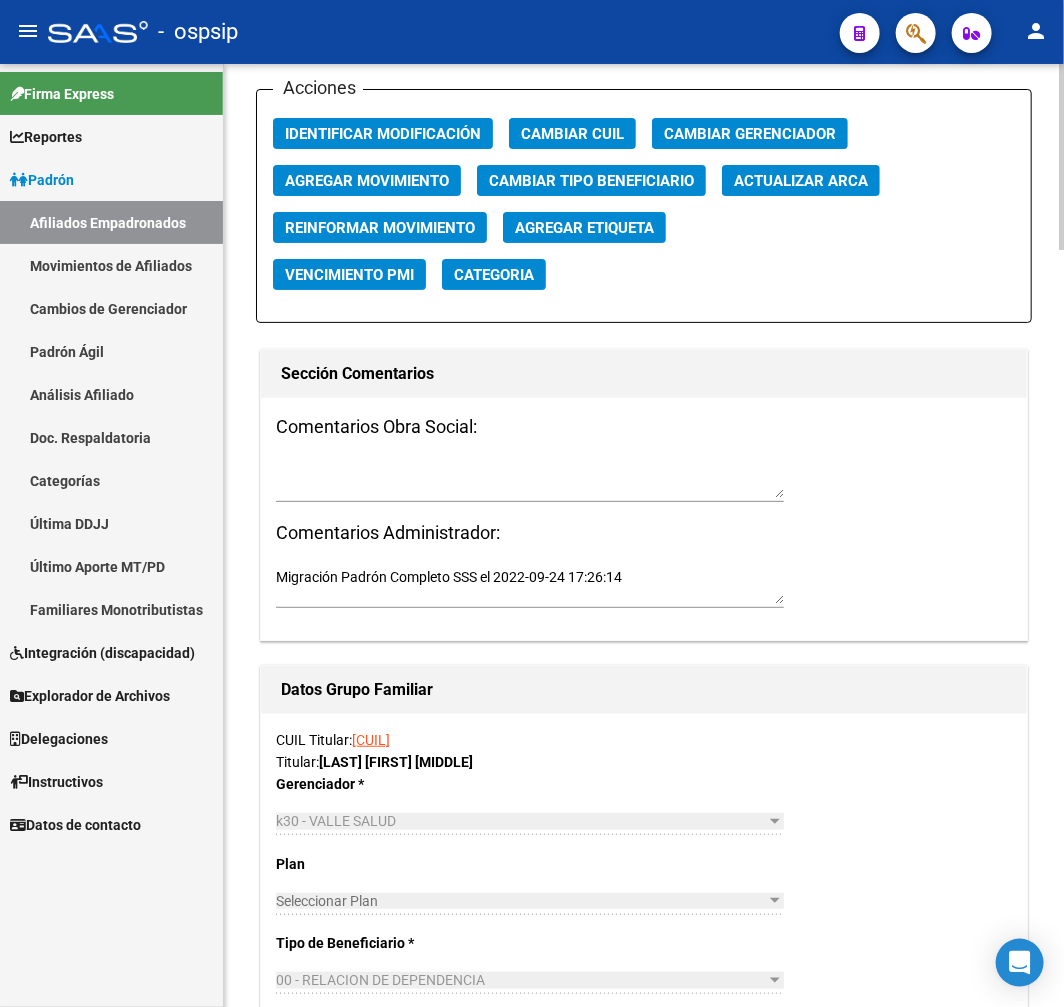 click on "Agregar Movimiento" 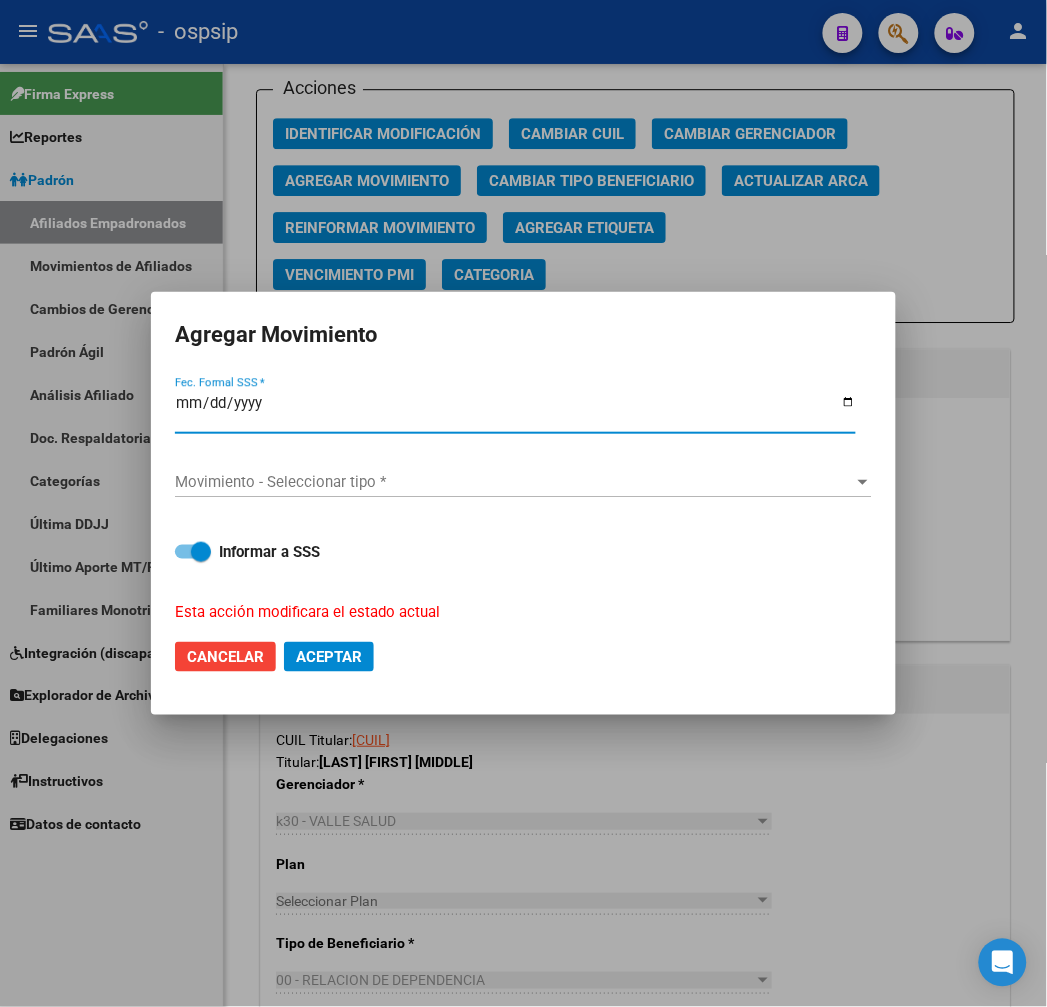 type on "2025-02-24" 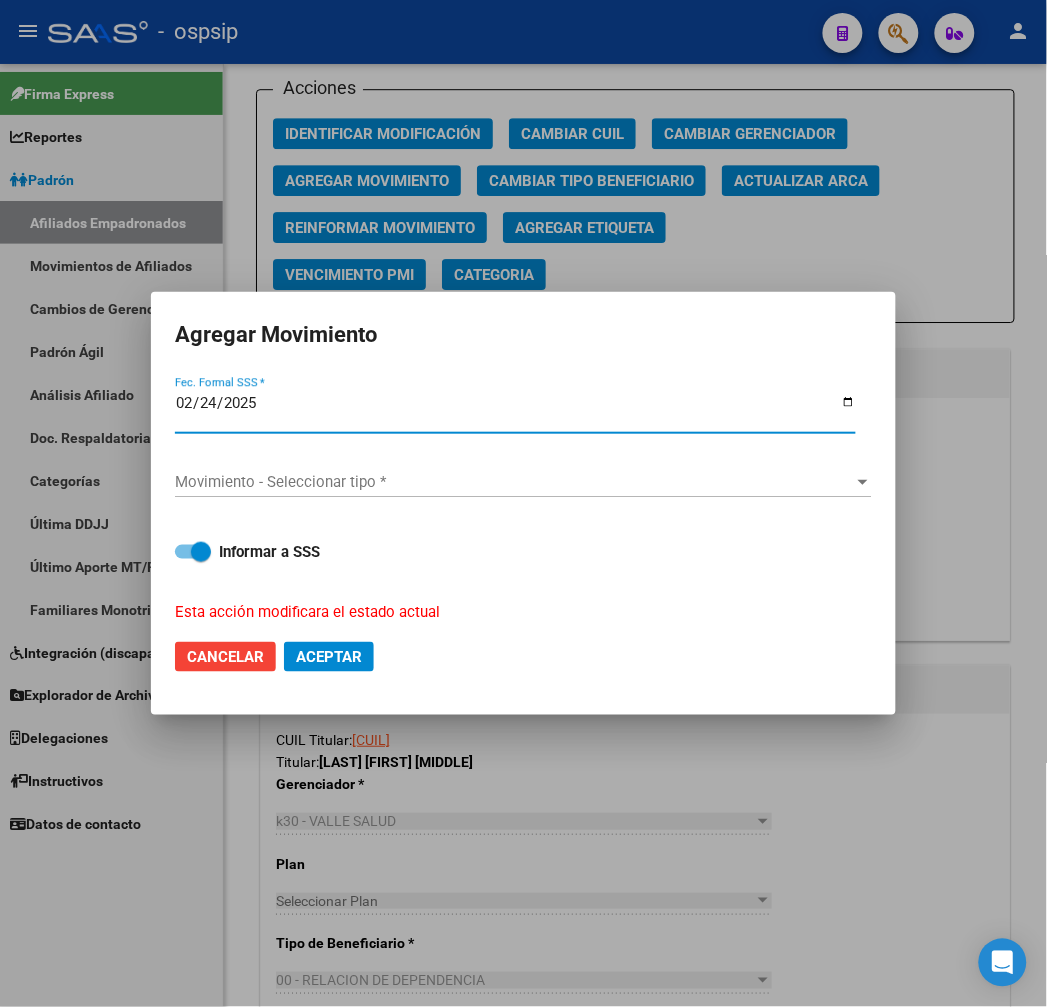 click on "Movimiento - Seleccionar tipo * Movimiento - Seleccionar tipo *" at bounding box center (523, 482) 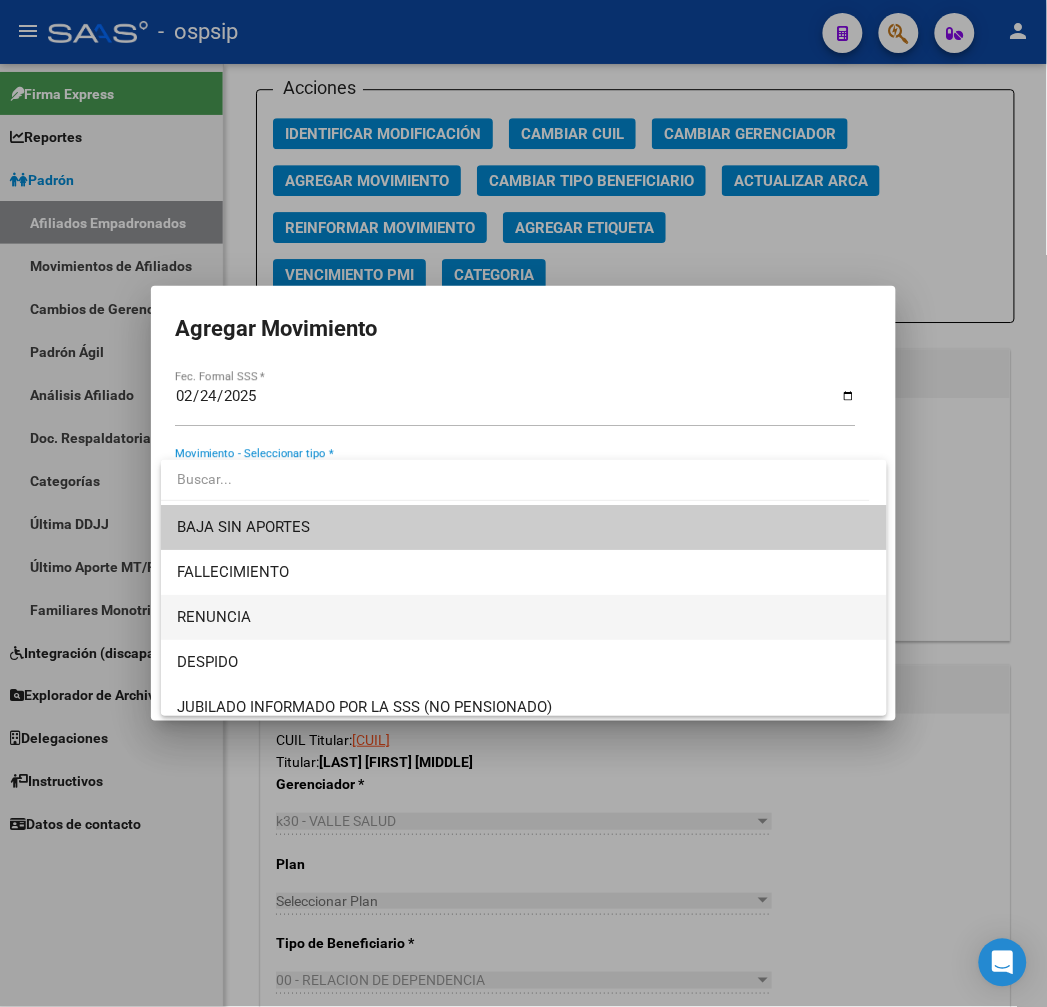 click on "RENUNCIA" at bounding box center [524, 617] 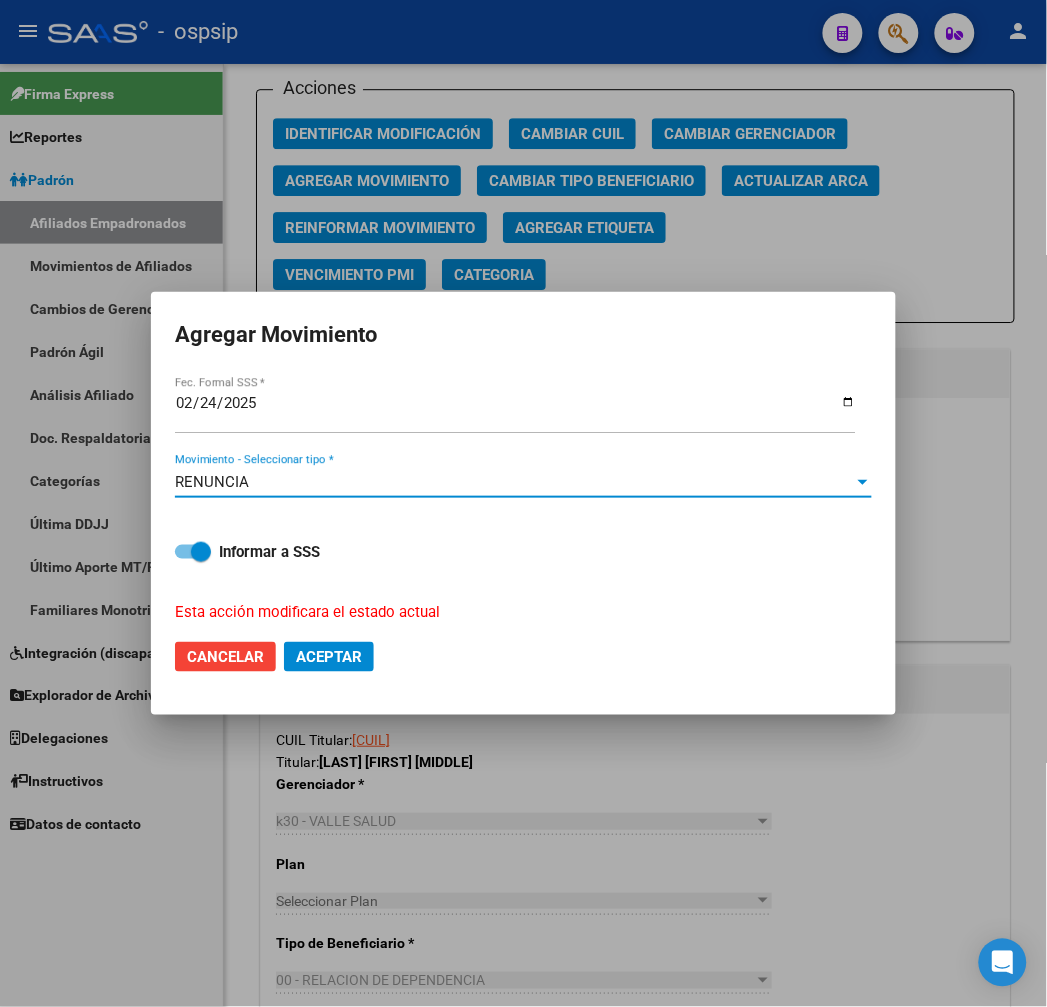 click on "Aceptar" 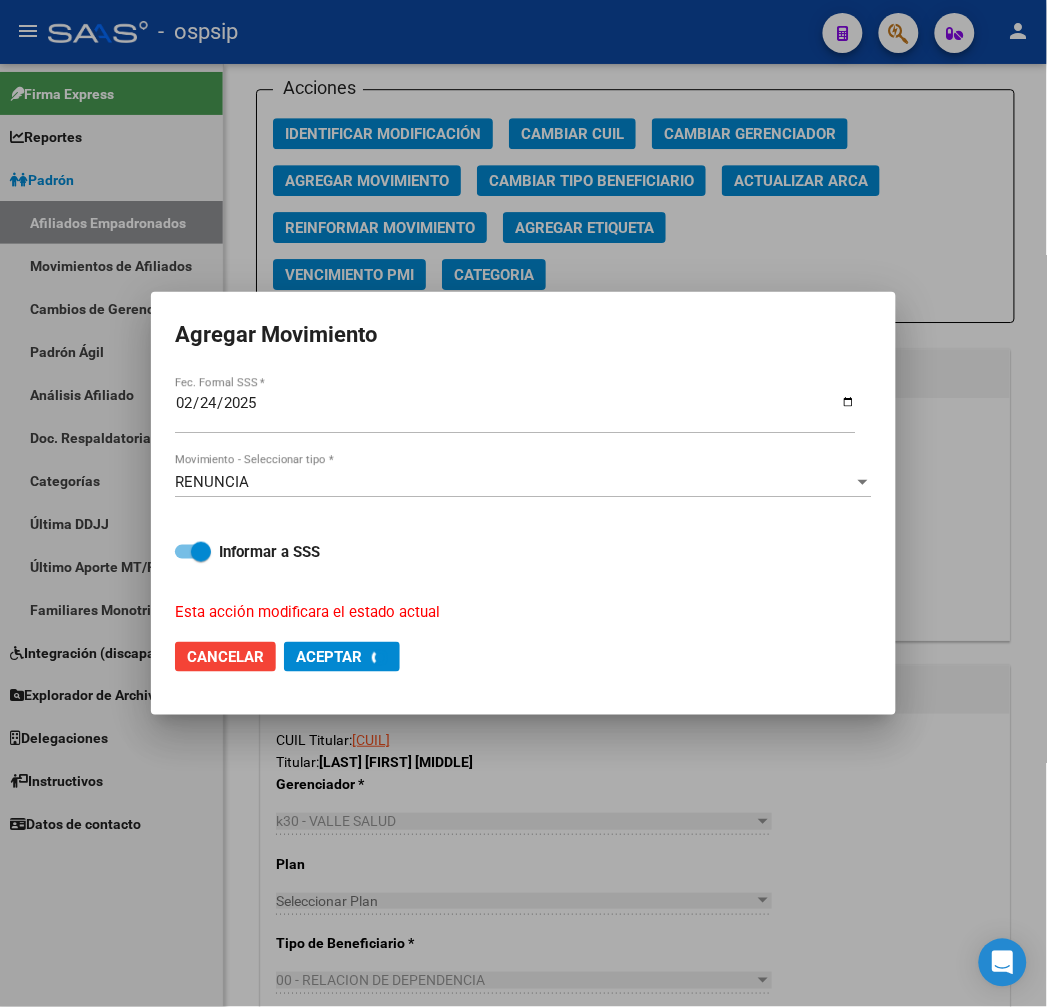 checkbox on "false" 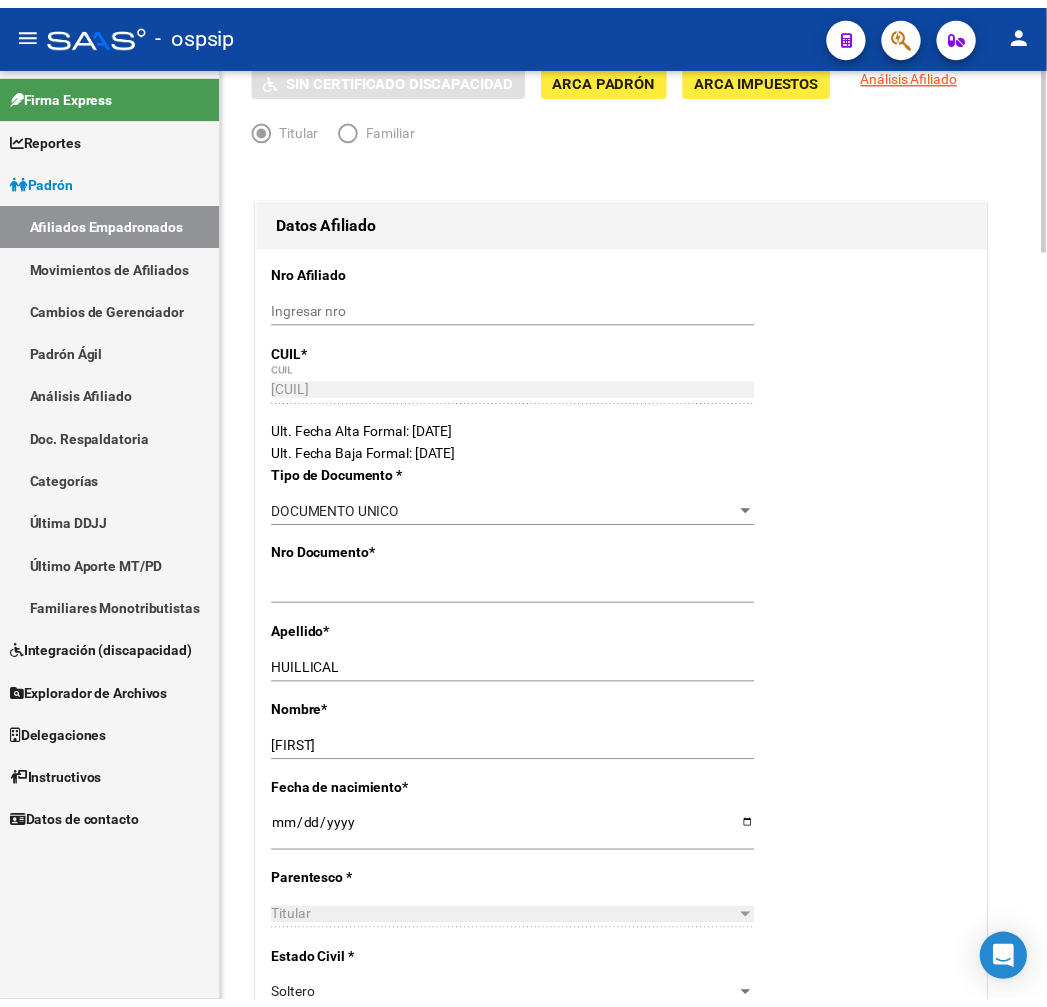 scroll, scrollTop: 0, scrollLeft: 0, axis: both 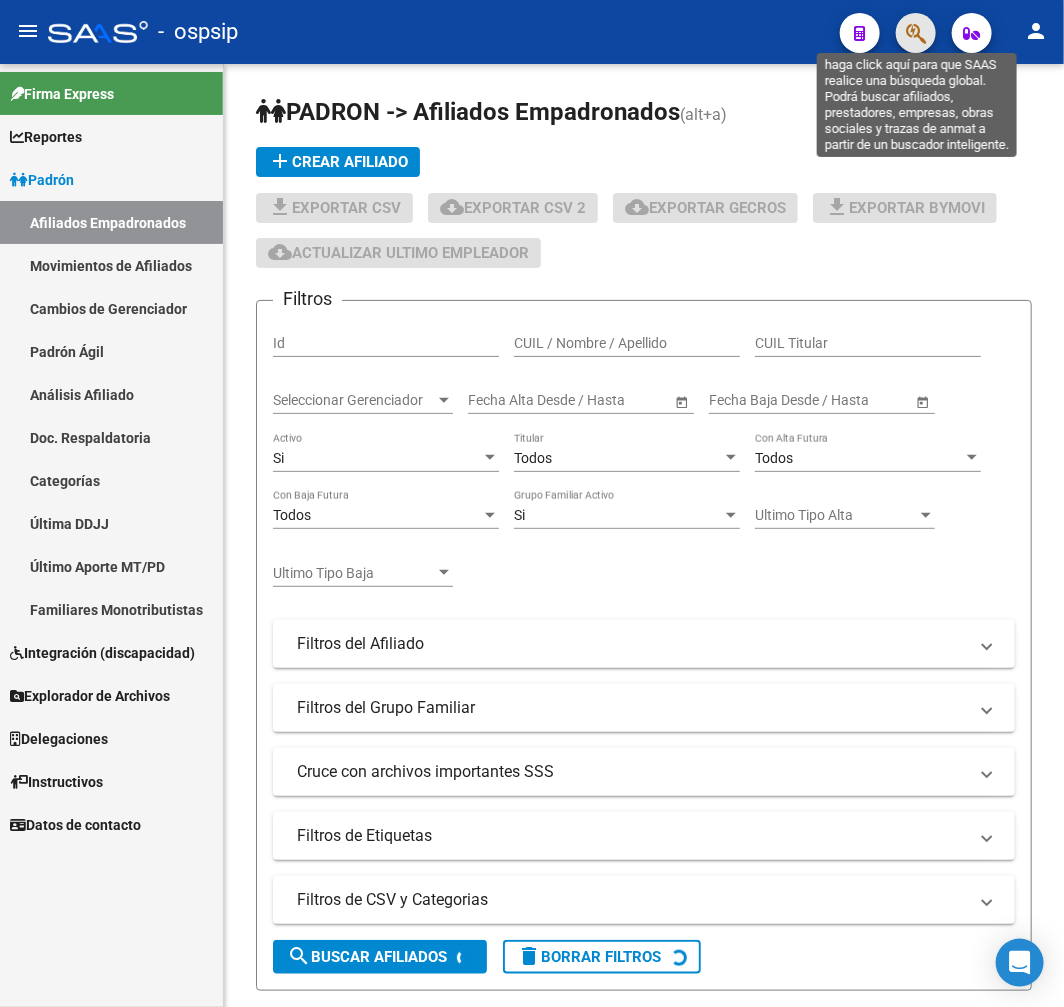 click 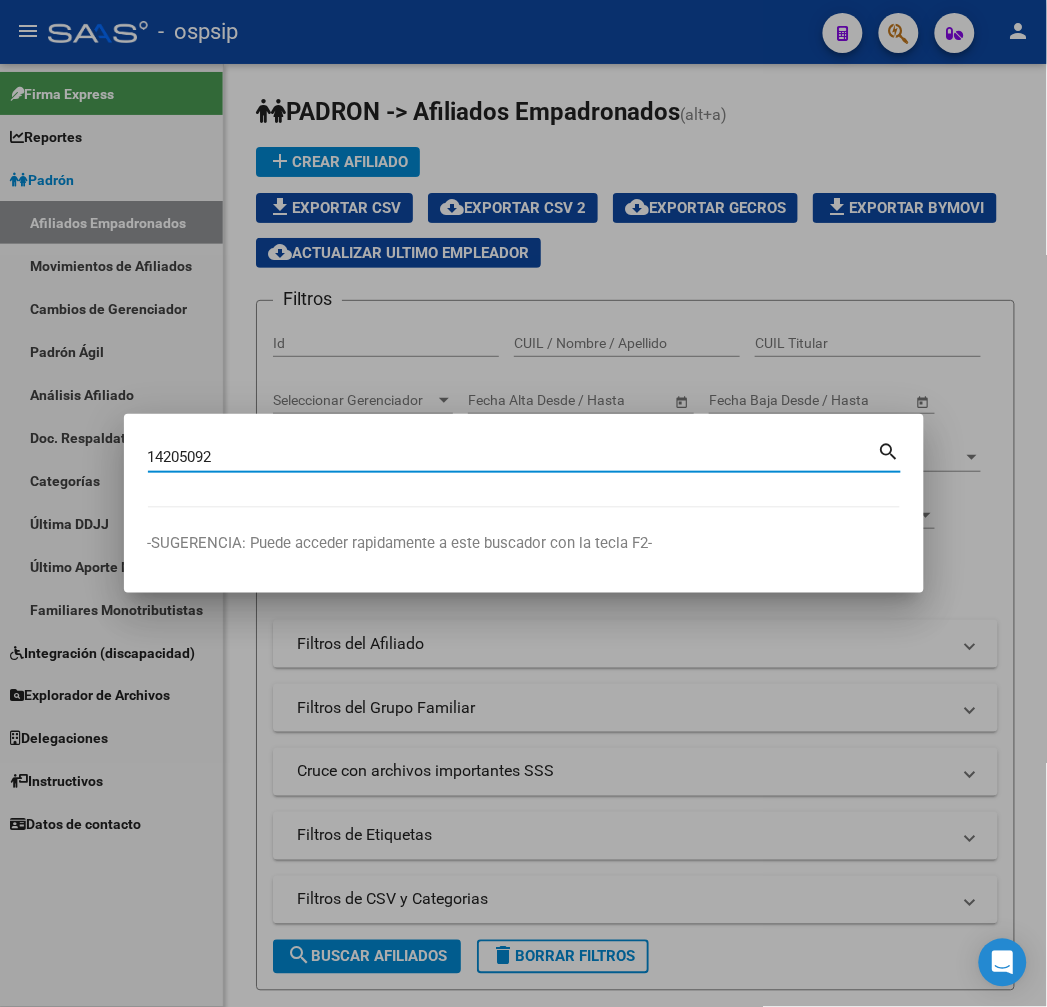 type on "14205092" 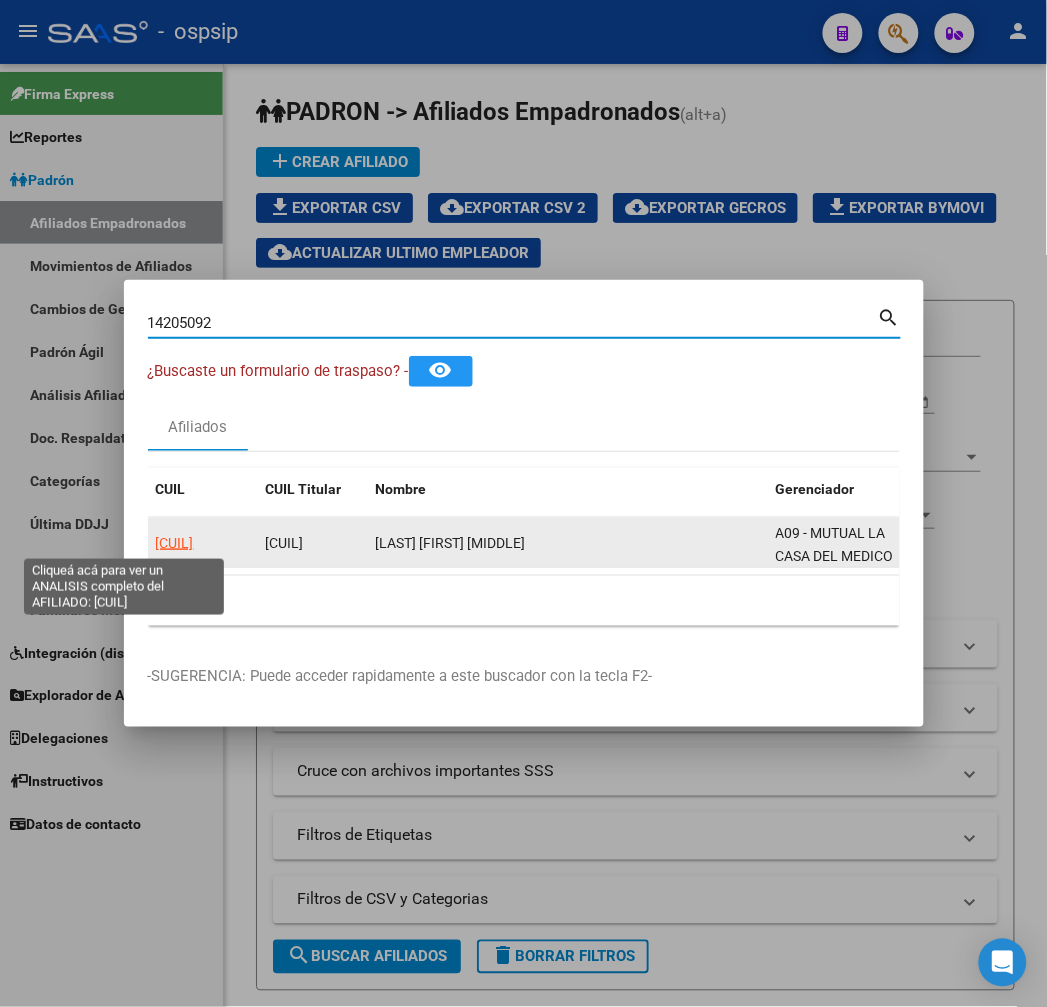 click on "20142050928" 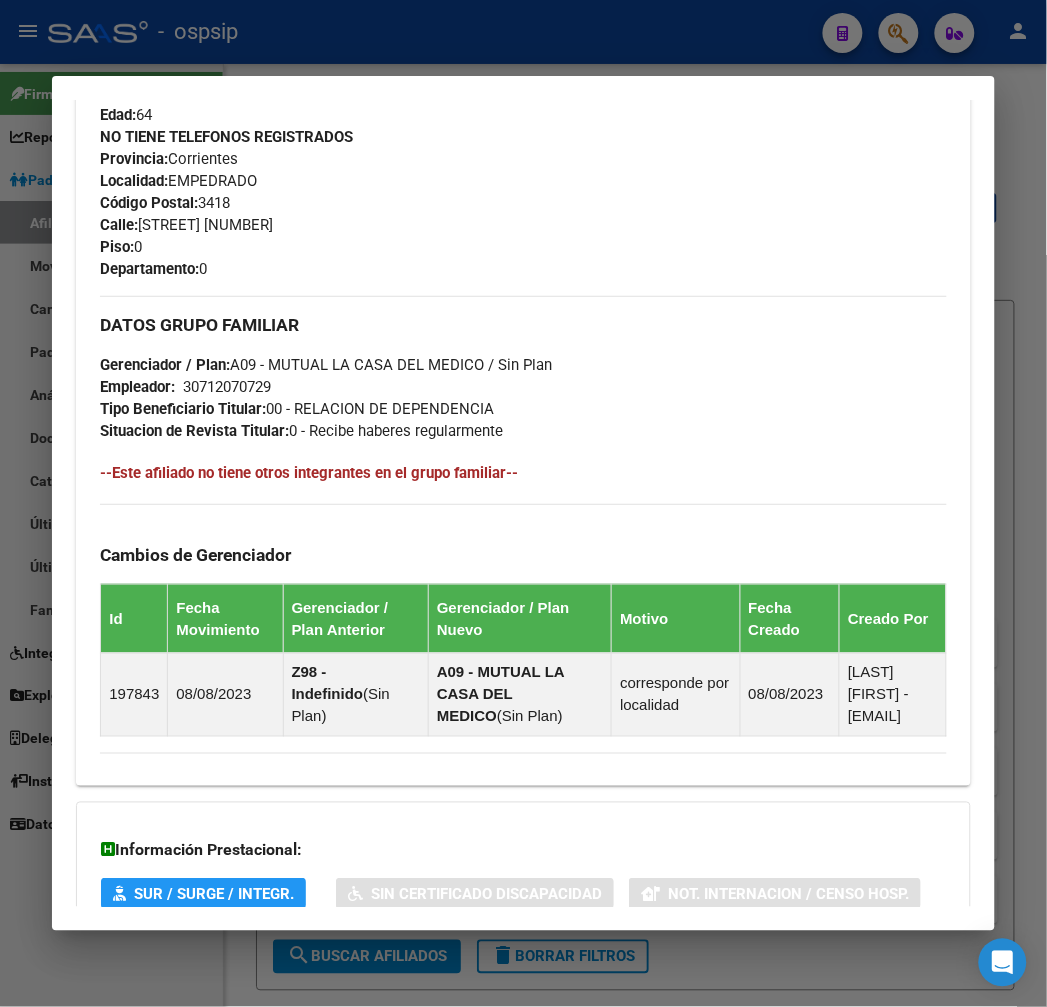 scroll, scrollTop: 1182, scrollLeft: 0, axis: vertical 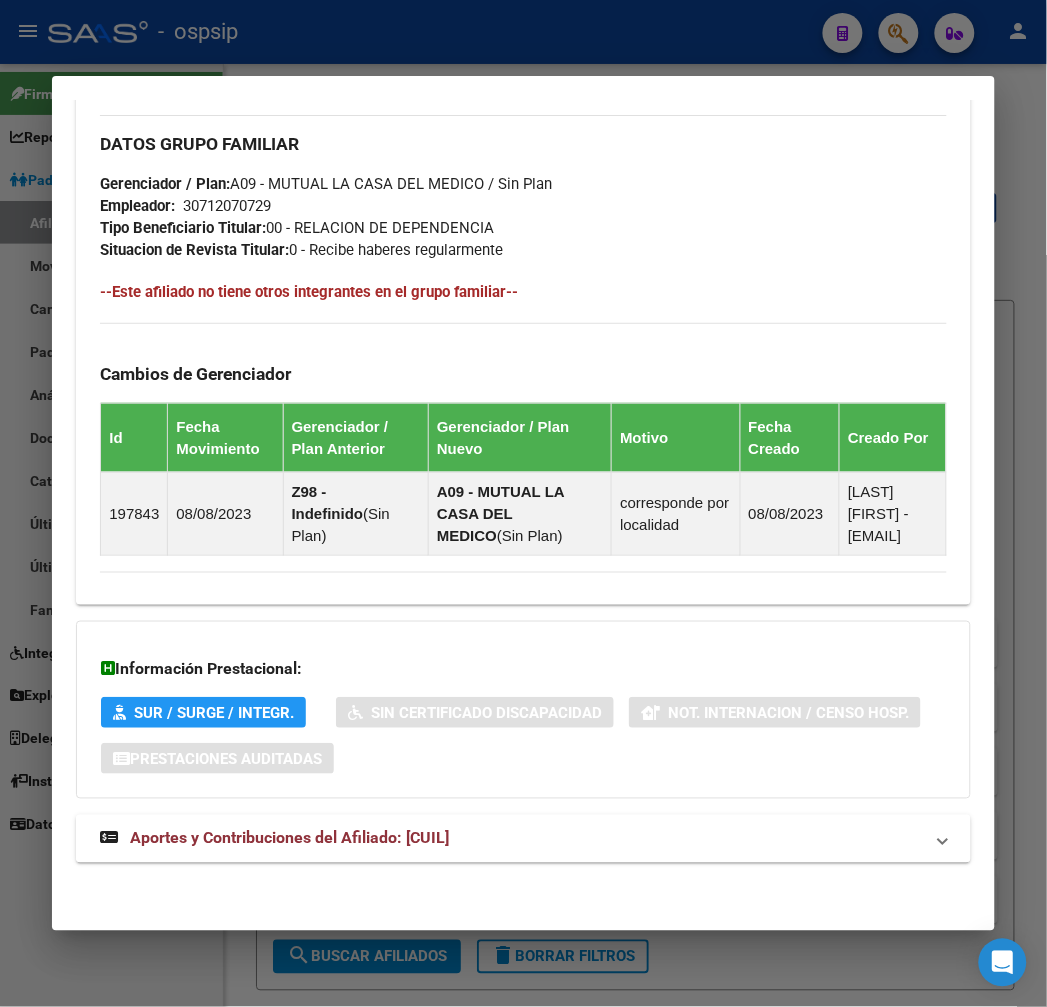 click on "Aportes y Contribuciones del Afiliado: 20142050928" at bounding box center [523, 839] 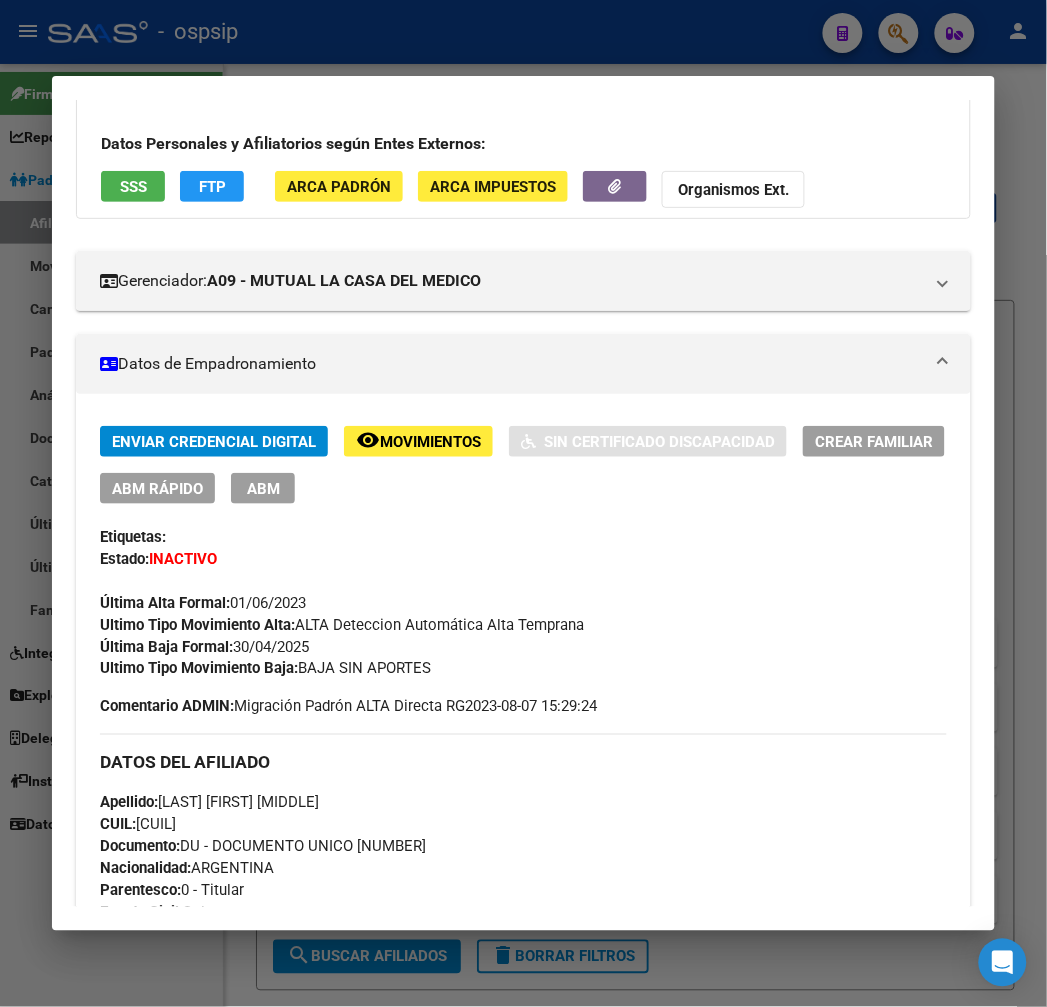 scroll, scrollTop: 57, scrollLeft: 0, axis: vertical 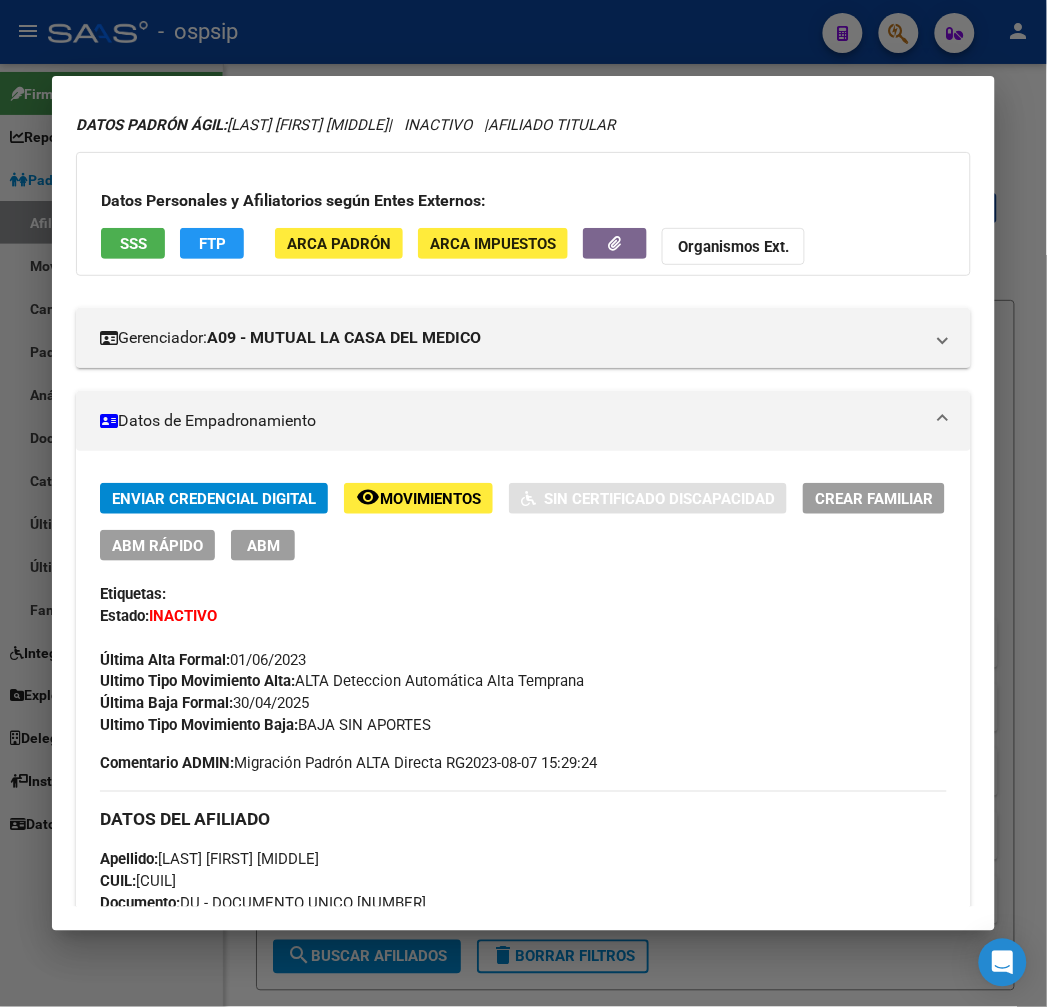 click on "Movimientos" 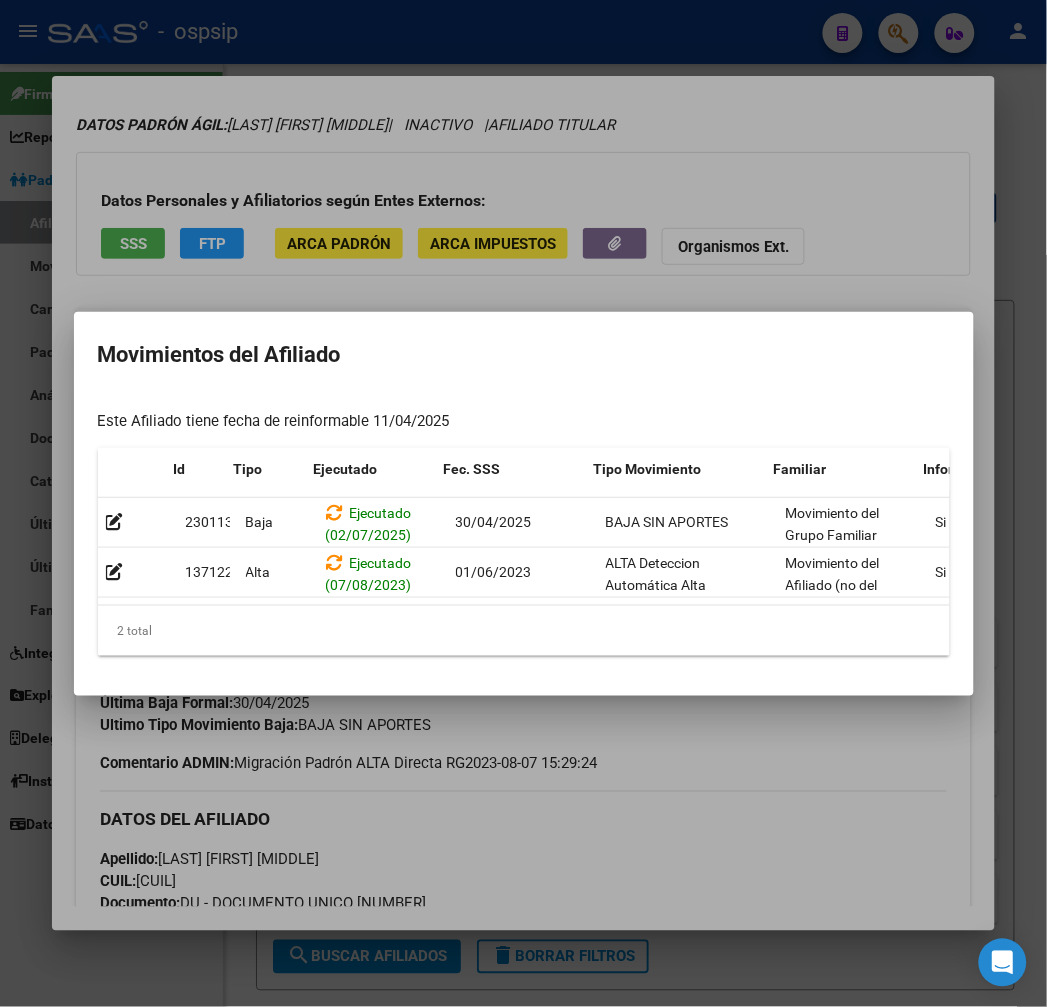 scroll, scrollTop: 0, scrollLeft: 0, axis: both 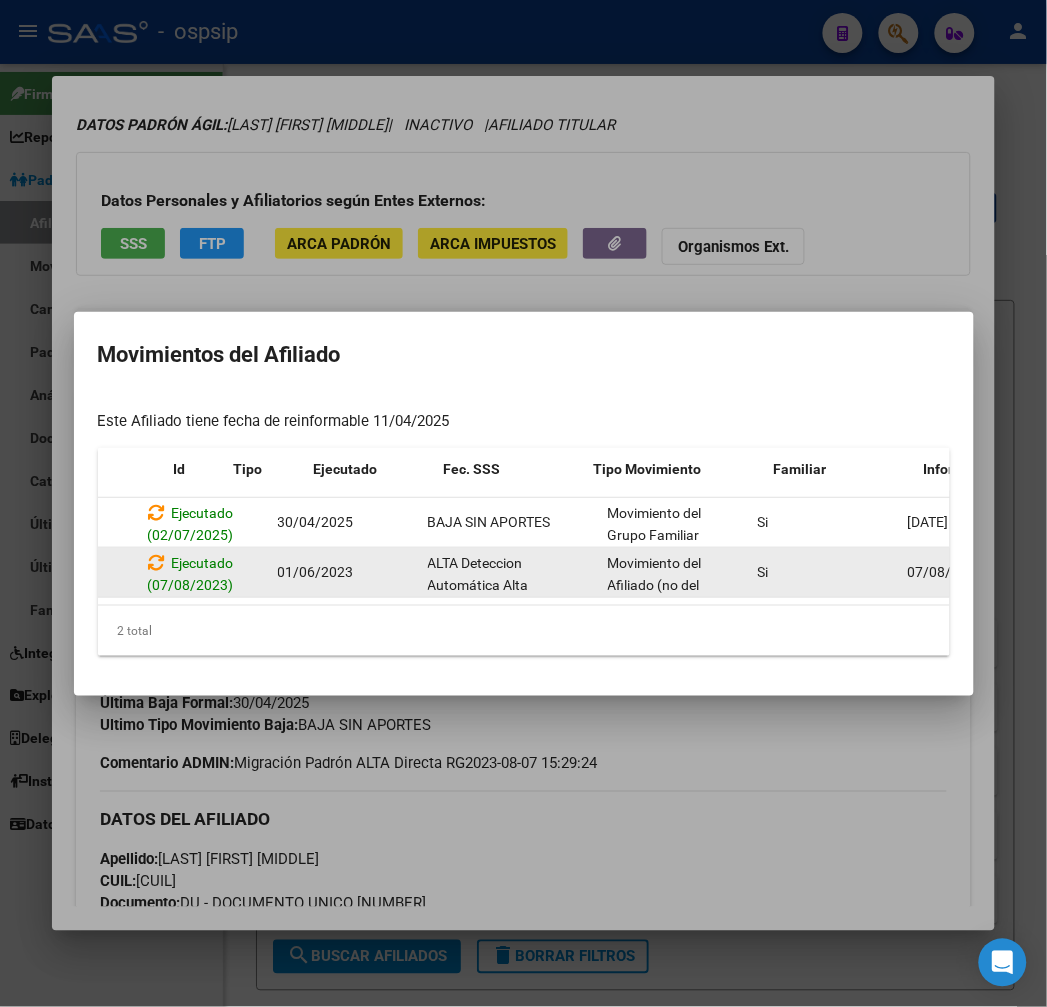 drag, startPoint x: 570, startPoint y: 594, endPoint x: 942, endPoint y: 581, distance: 372.22708 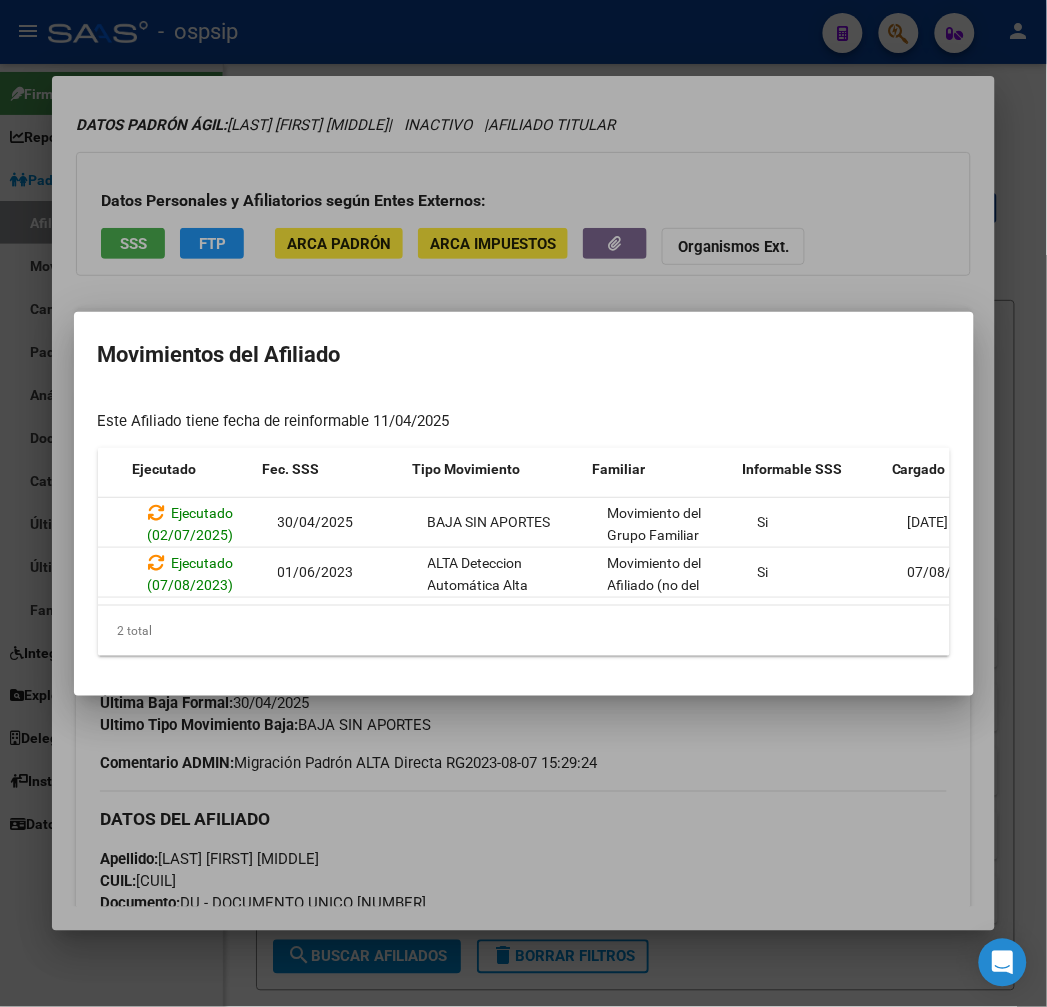scroll, scrollTop: 4, scrollLeft: 0, axis: vertical 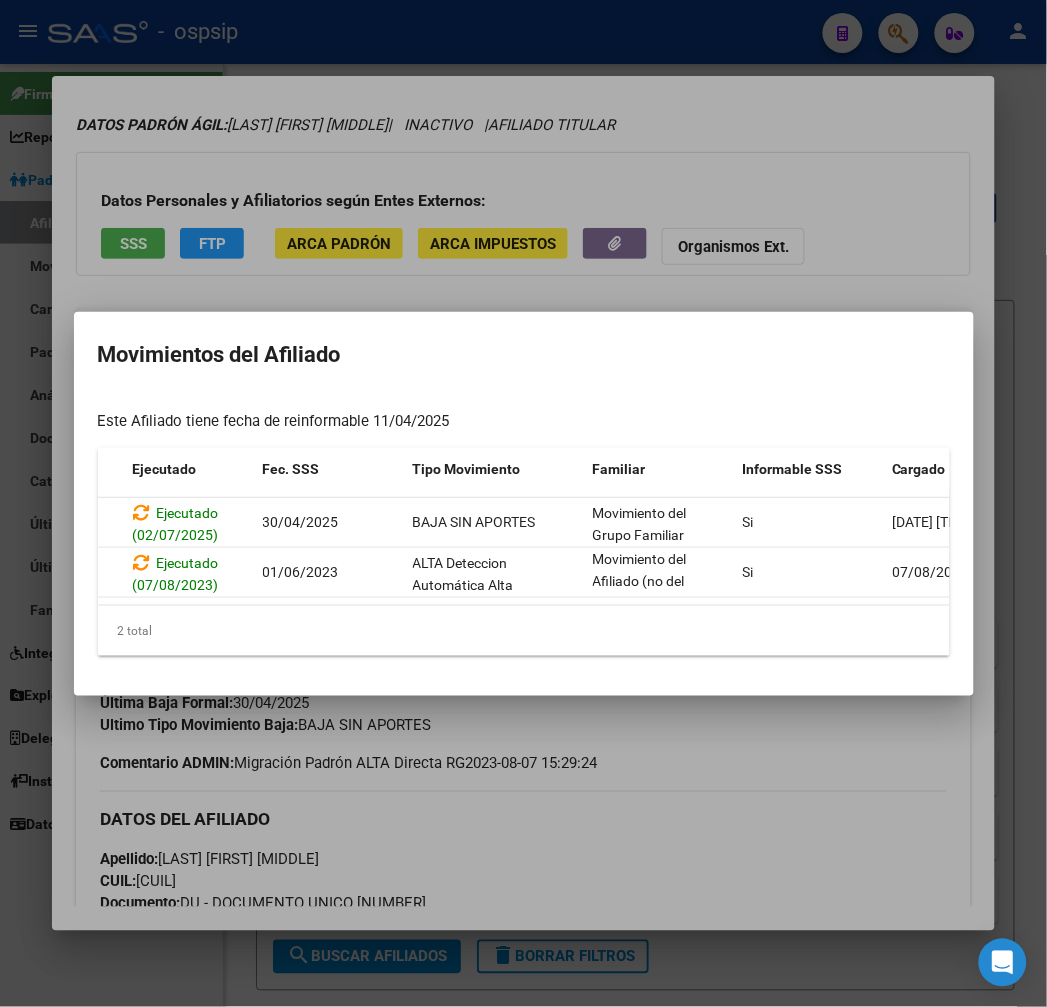 drag, startPoint x: 785, startPoint y: 615, endPoint x: 807, endPoint y: 606, distance: 23.769728 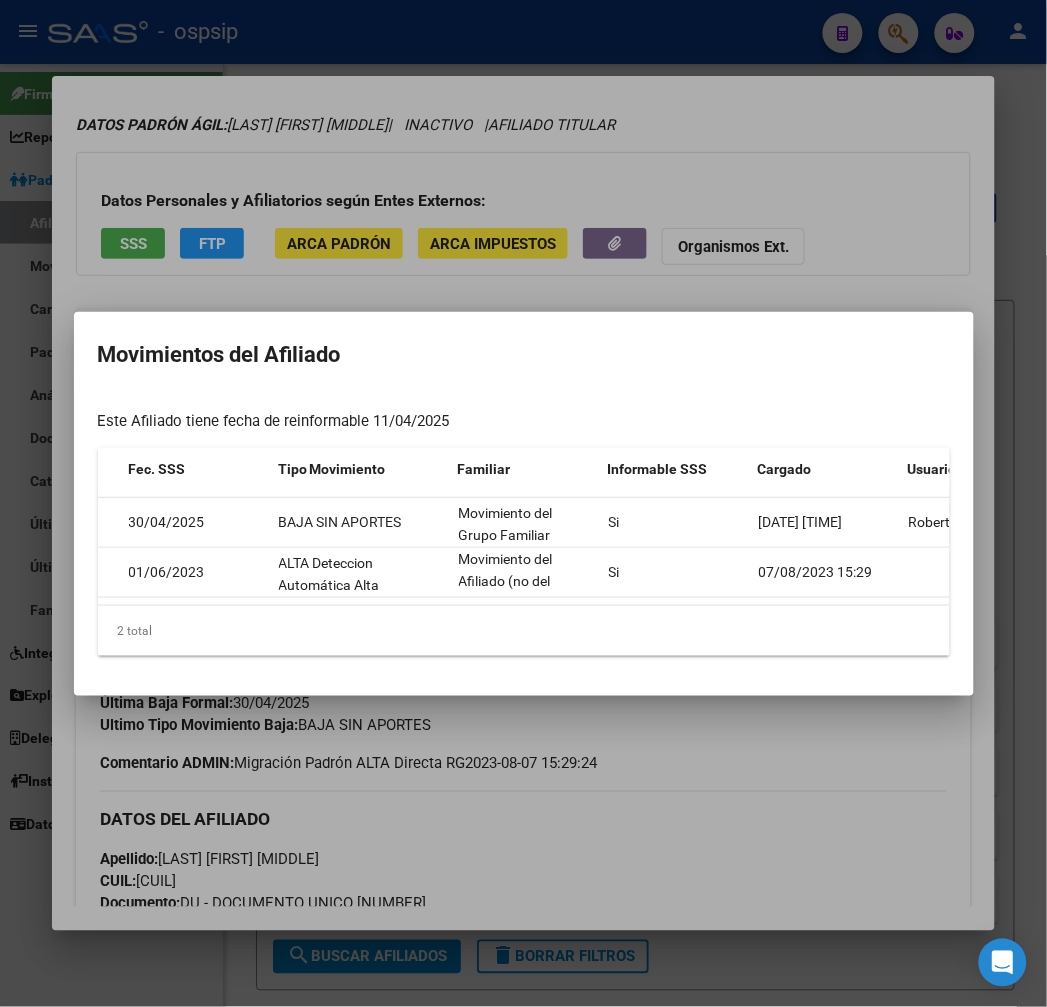 scroll, scrollTop: 0, scrollLeft: 0, axis: both 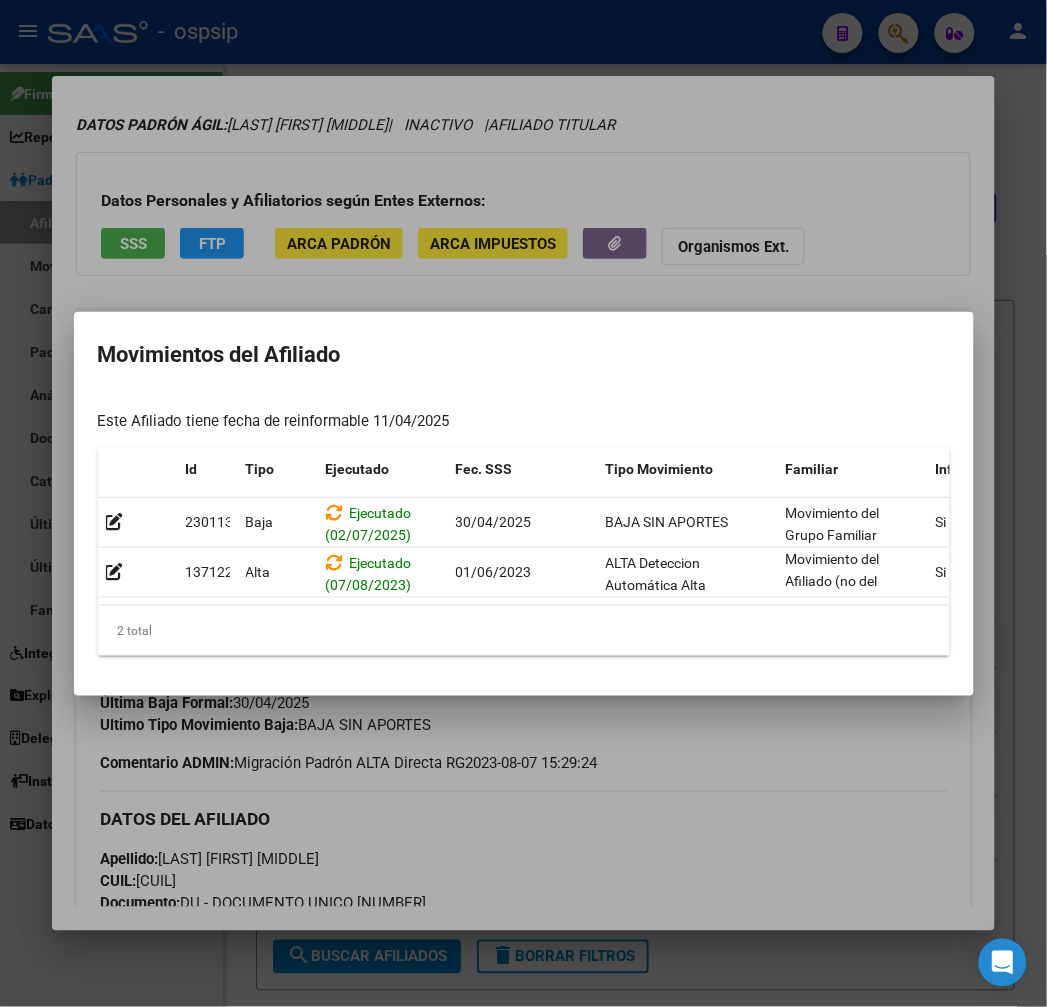 drag, startPoint x: 753, startPoint y: 838, endPoint x: 766, endPoint y: 818, distance: 23.853722 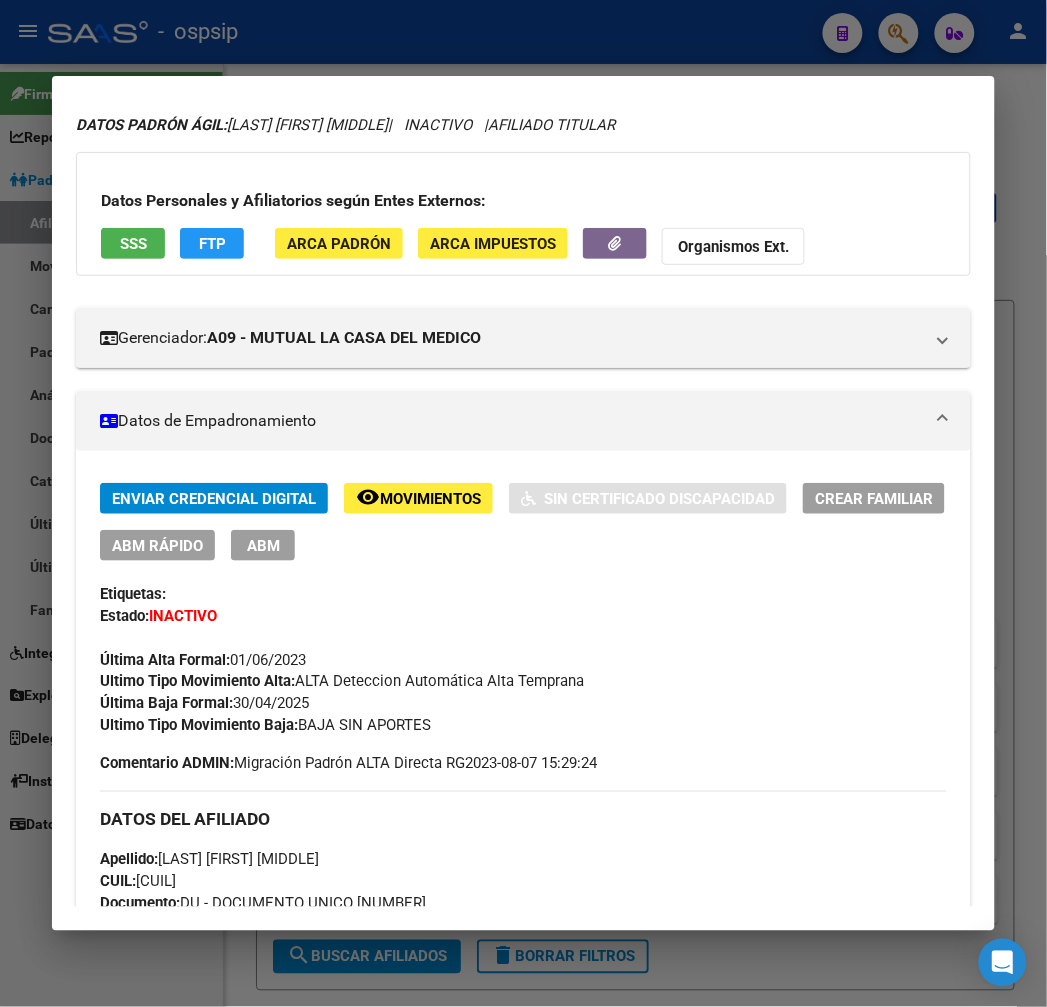 click on "remove_red_eye Movimientos" 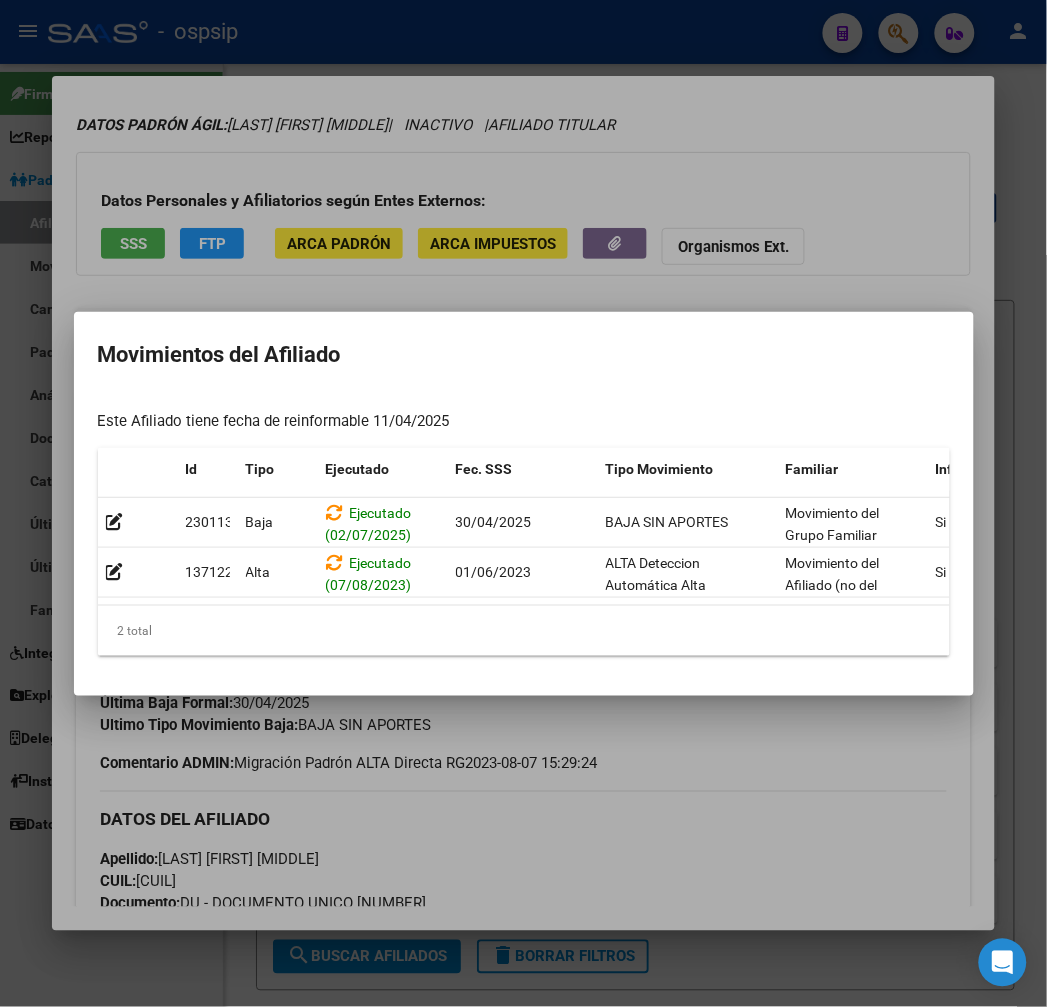 click at bounding box center [523, 503] 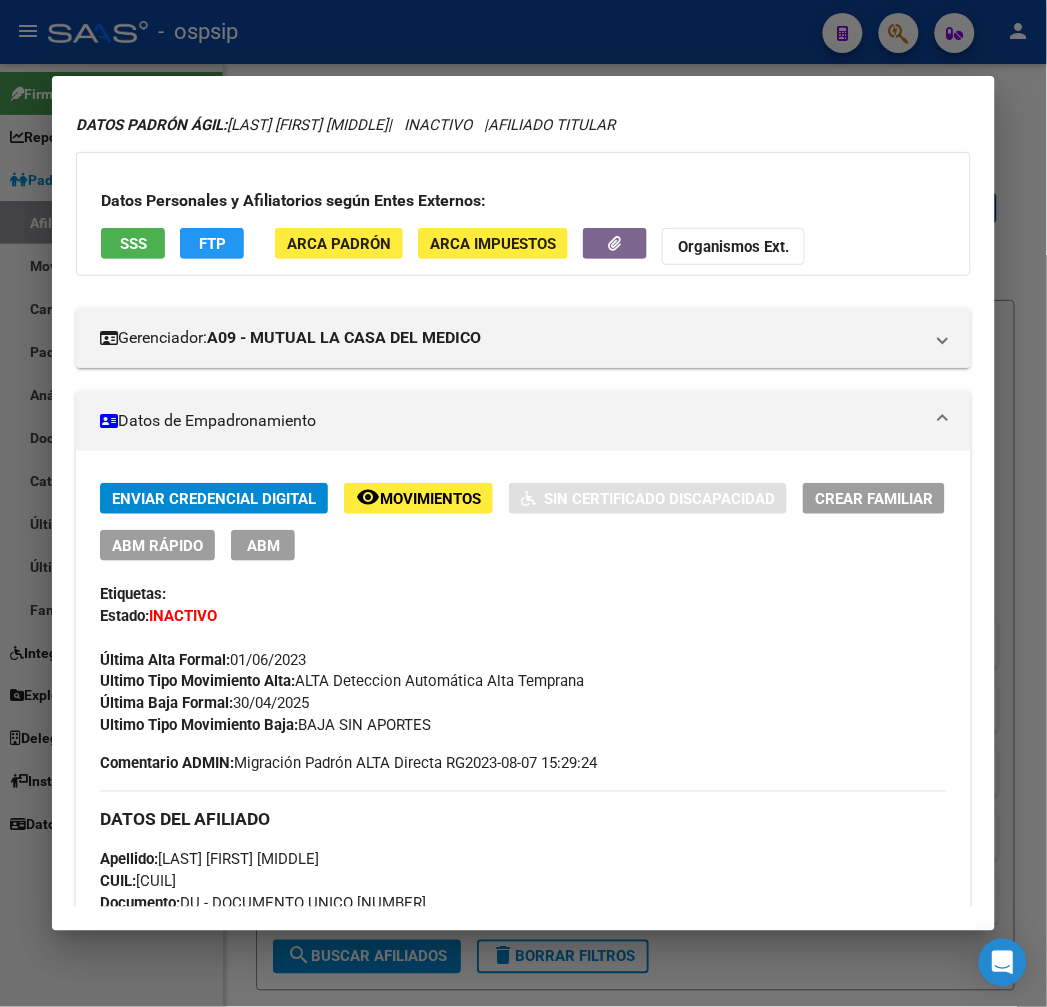 drag, startPoint x: 662, startPoint y: 822, endPoint x: 632, endPoint y: 855, distance: 44.598206 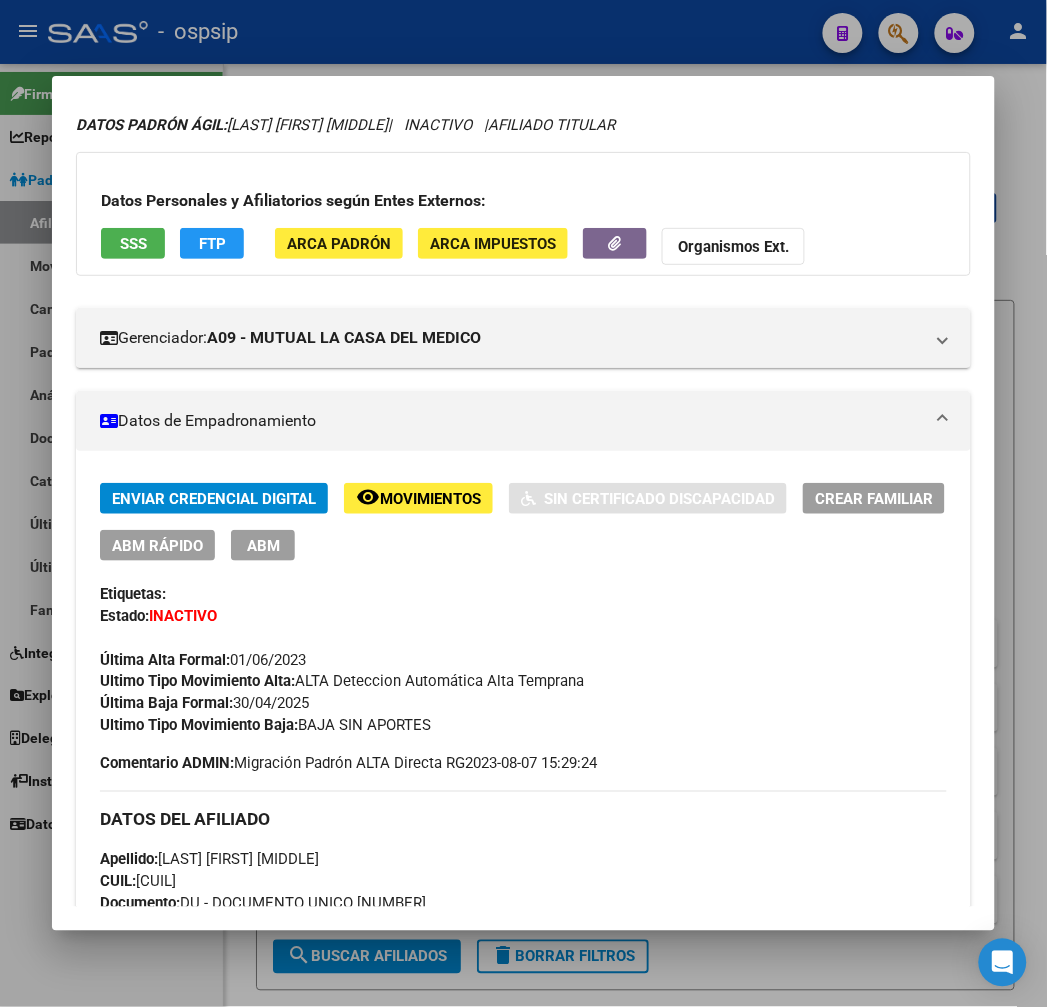 click at bounding box center [523, 503] 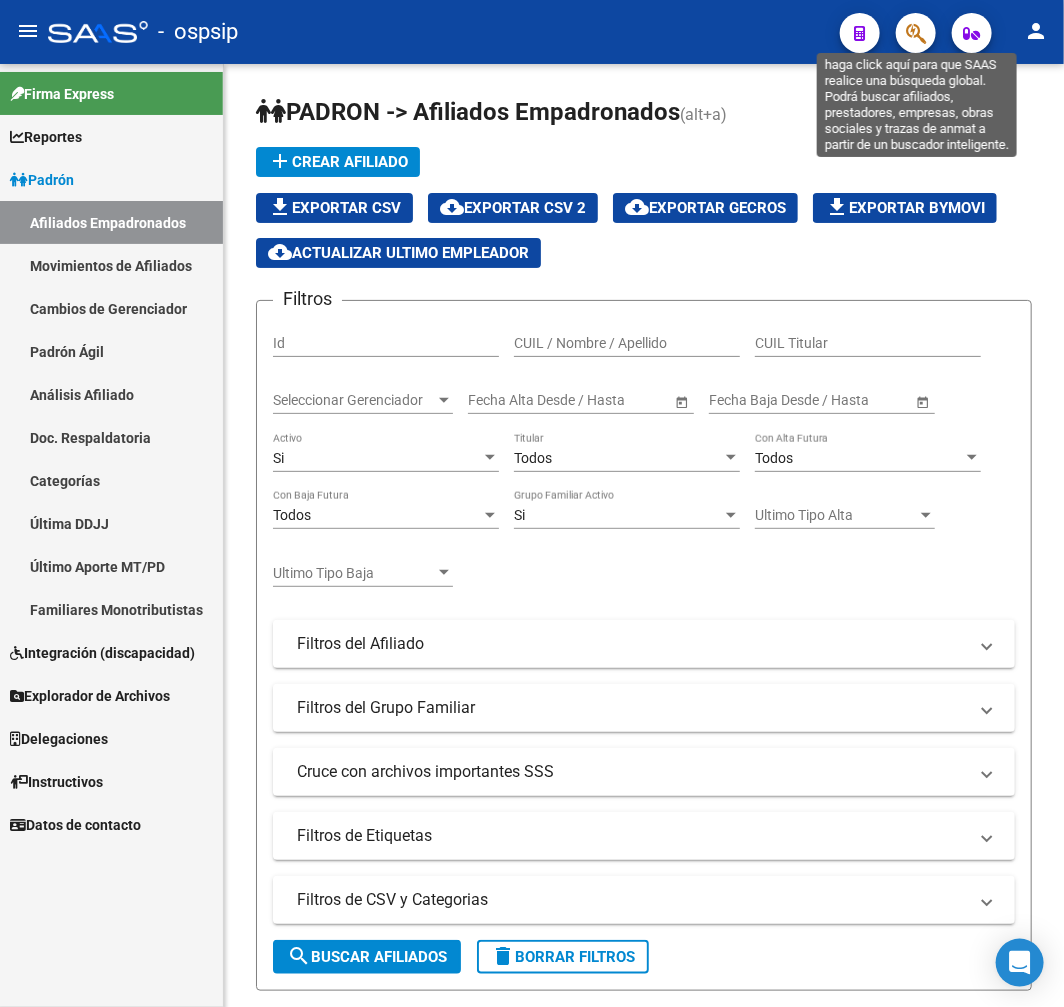 click 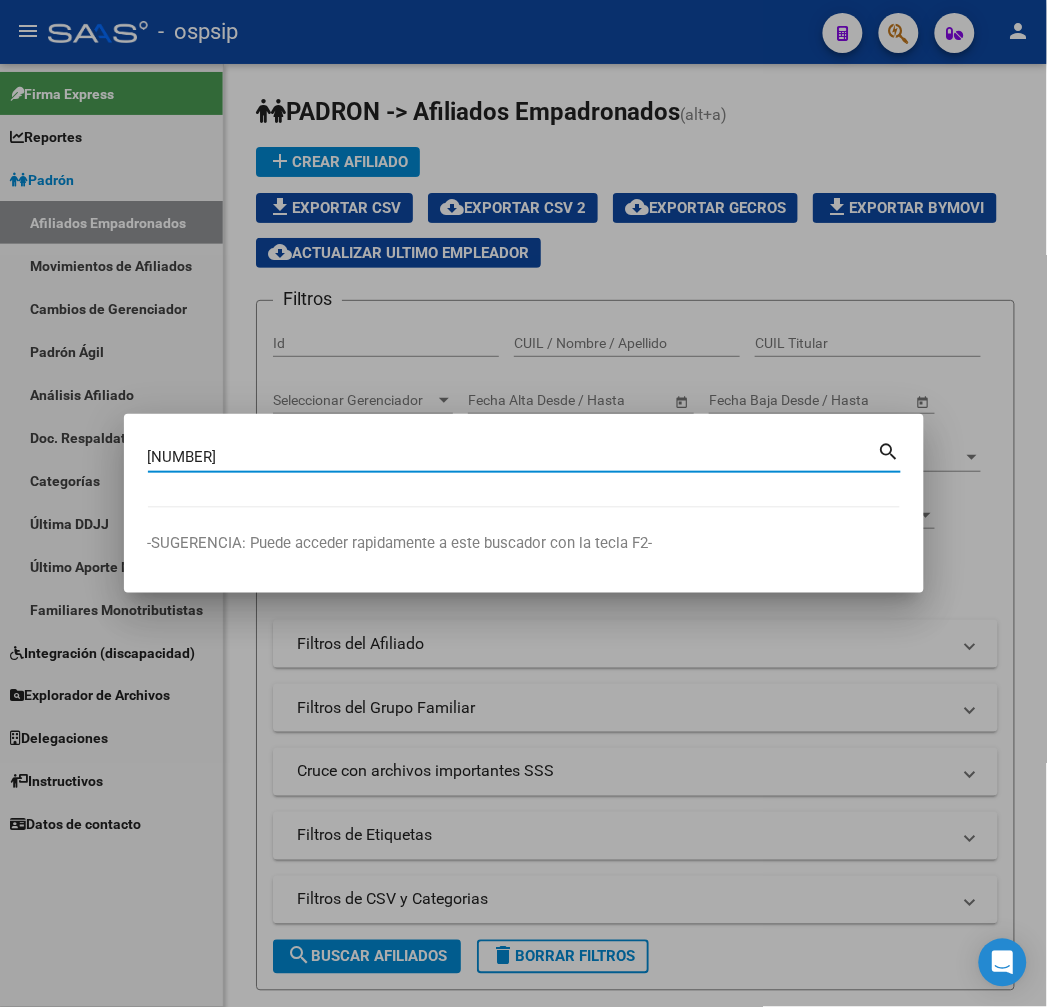 type on "14284800" 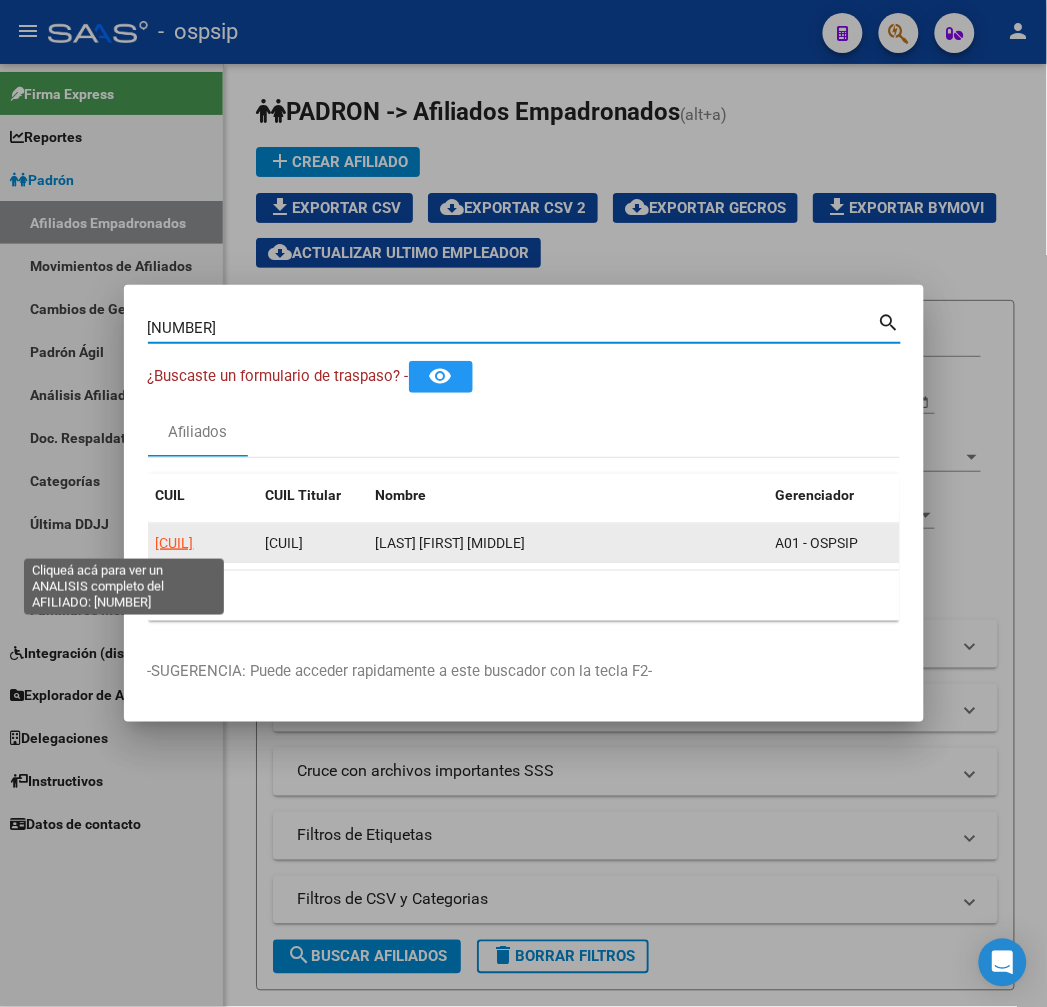 click on "20142848008" 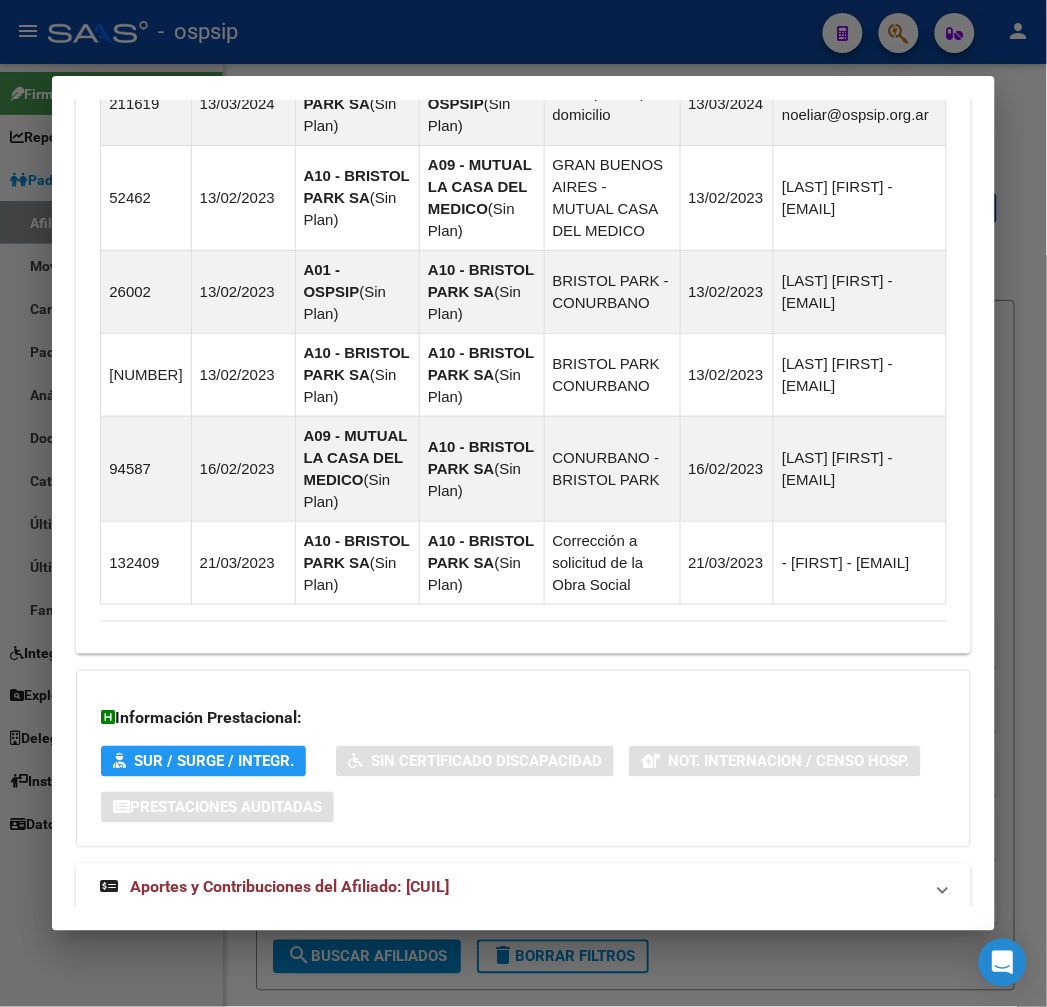 scroll, scrollTop: 1471, scrollLeft: 0, axis: vertical 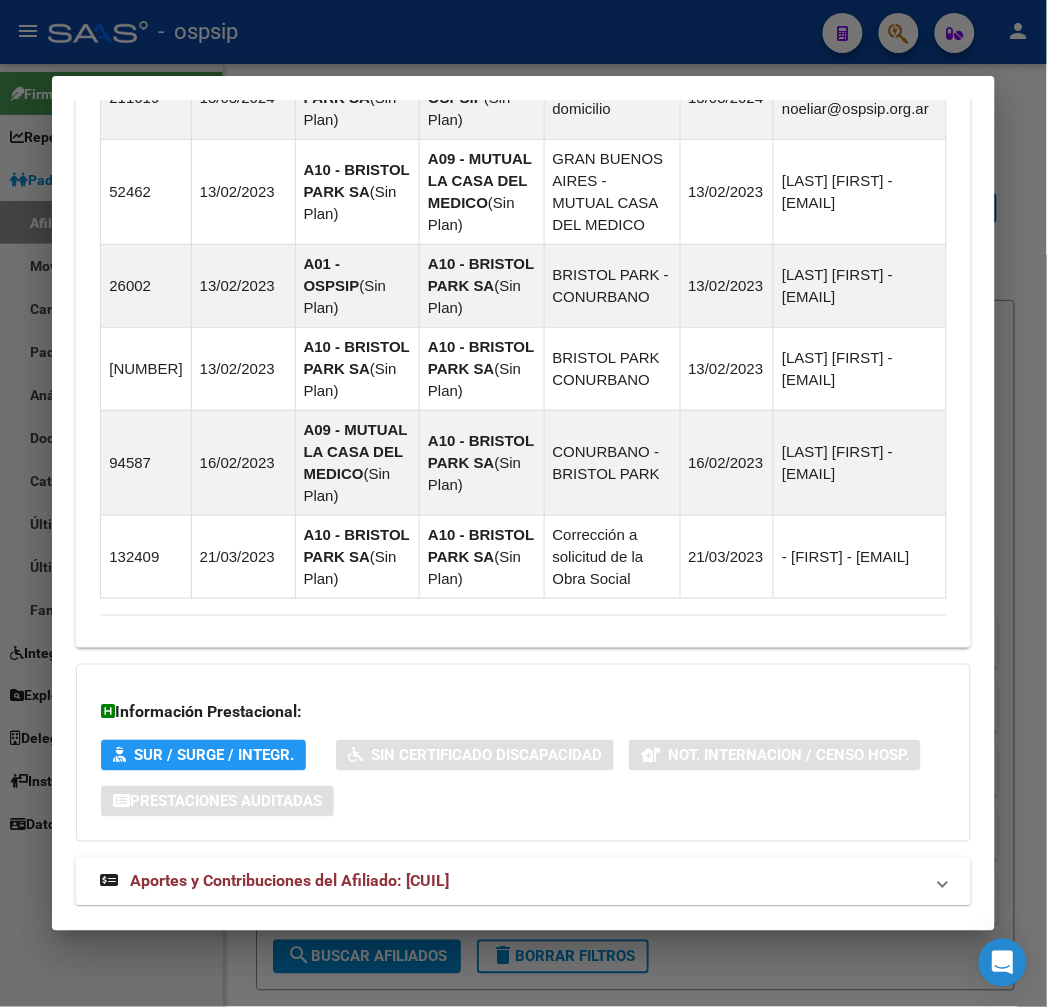 drag, startPoint x: 585, startPoint y: 861, endPoint x: 578, endPoint y: 716, distance: 145.16887 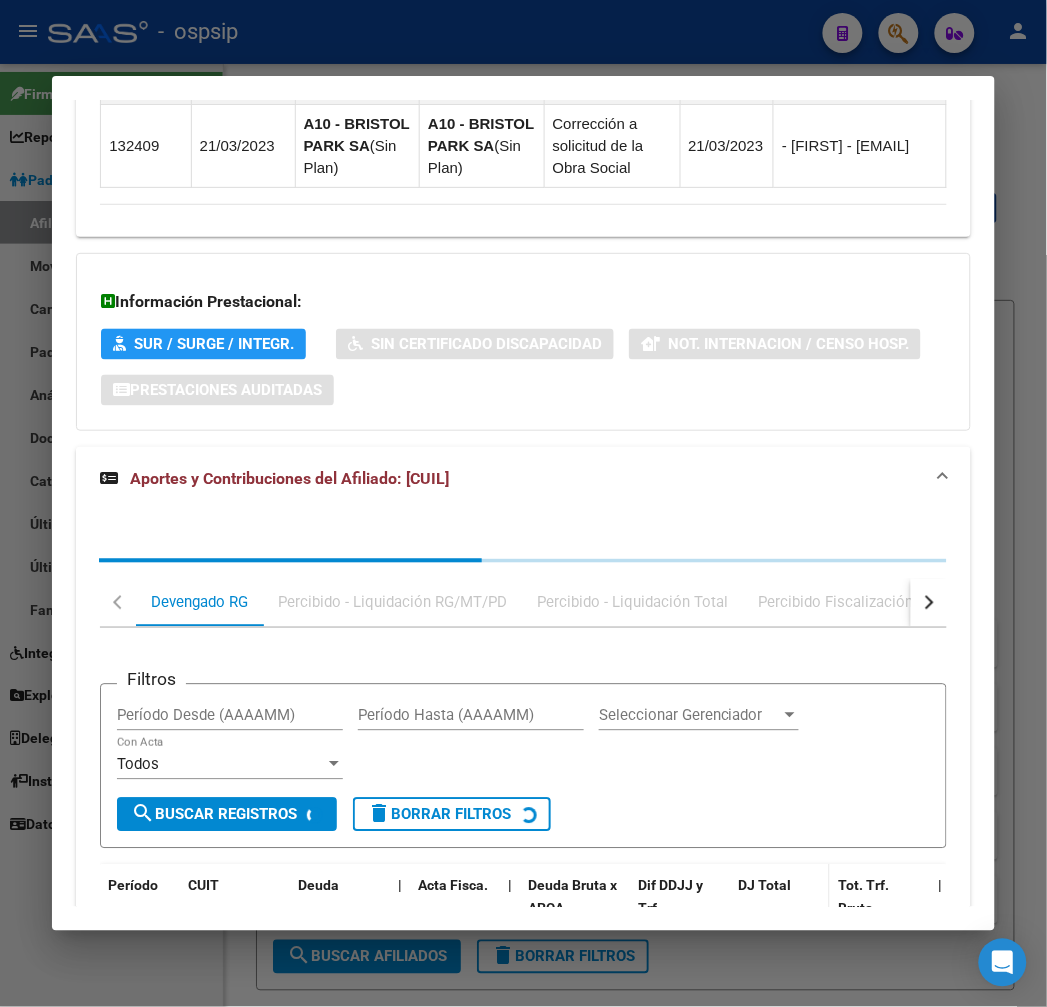 scroll, scrollTop: 2014, scrollLeft: 0, axis: vertical 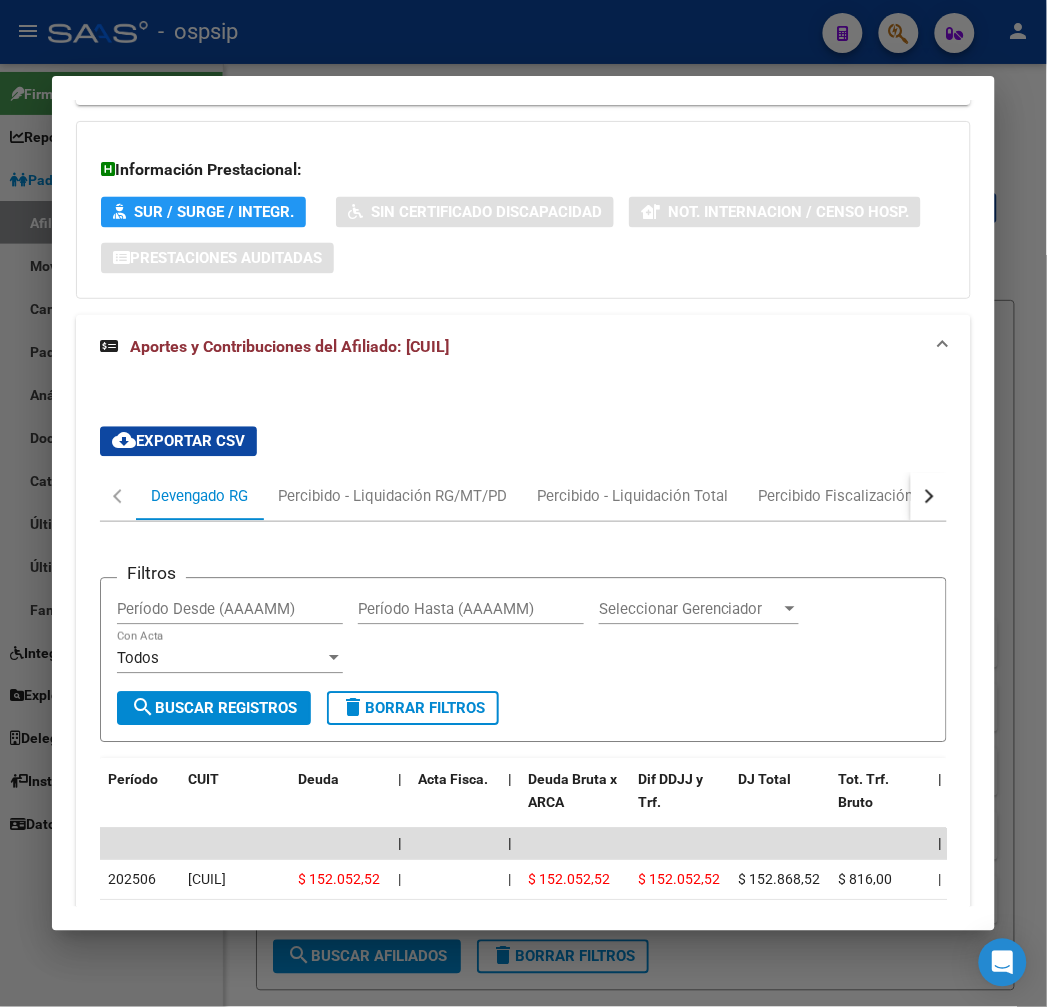 click at bounding box center (927, 497) 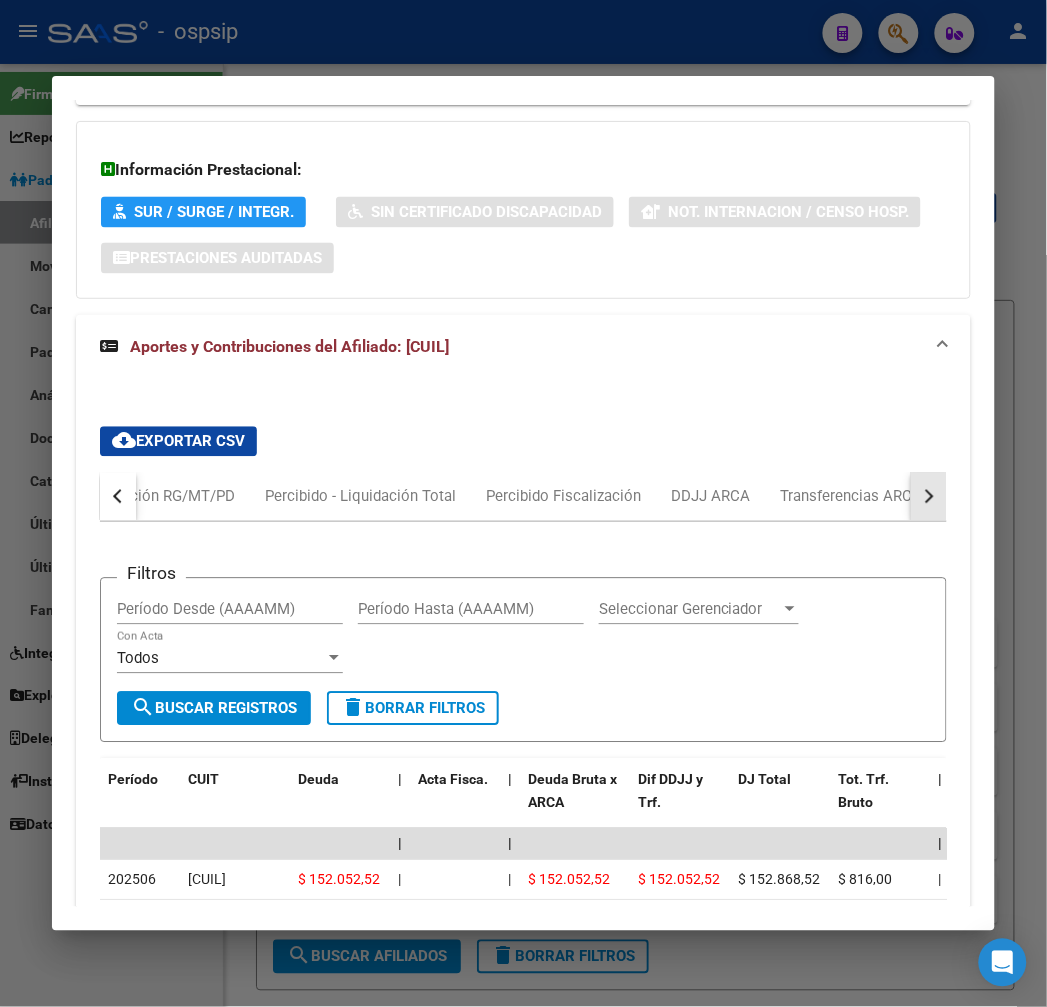 click at bounding box center (927, 497) 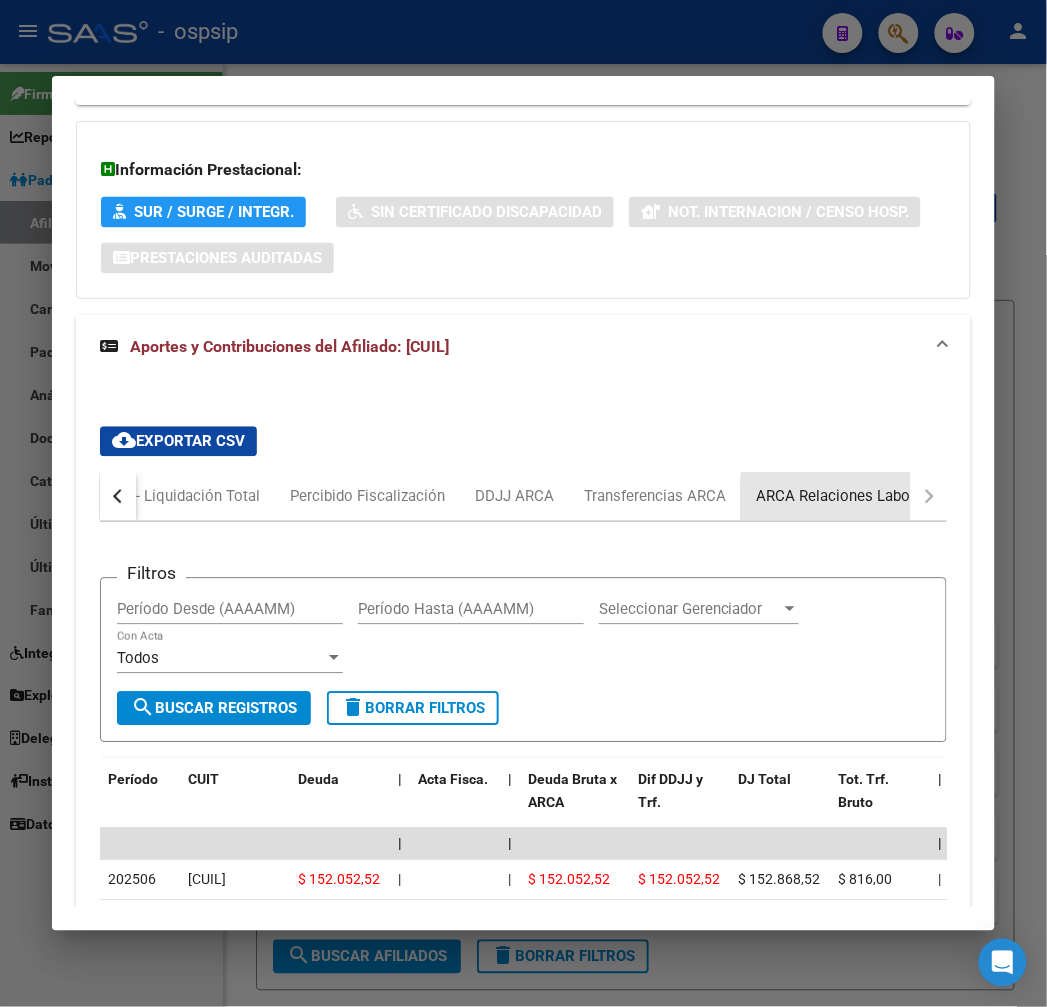click on "ARCA Relaciones Laborales" at bounding box center [849, 497] 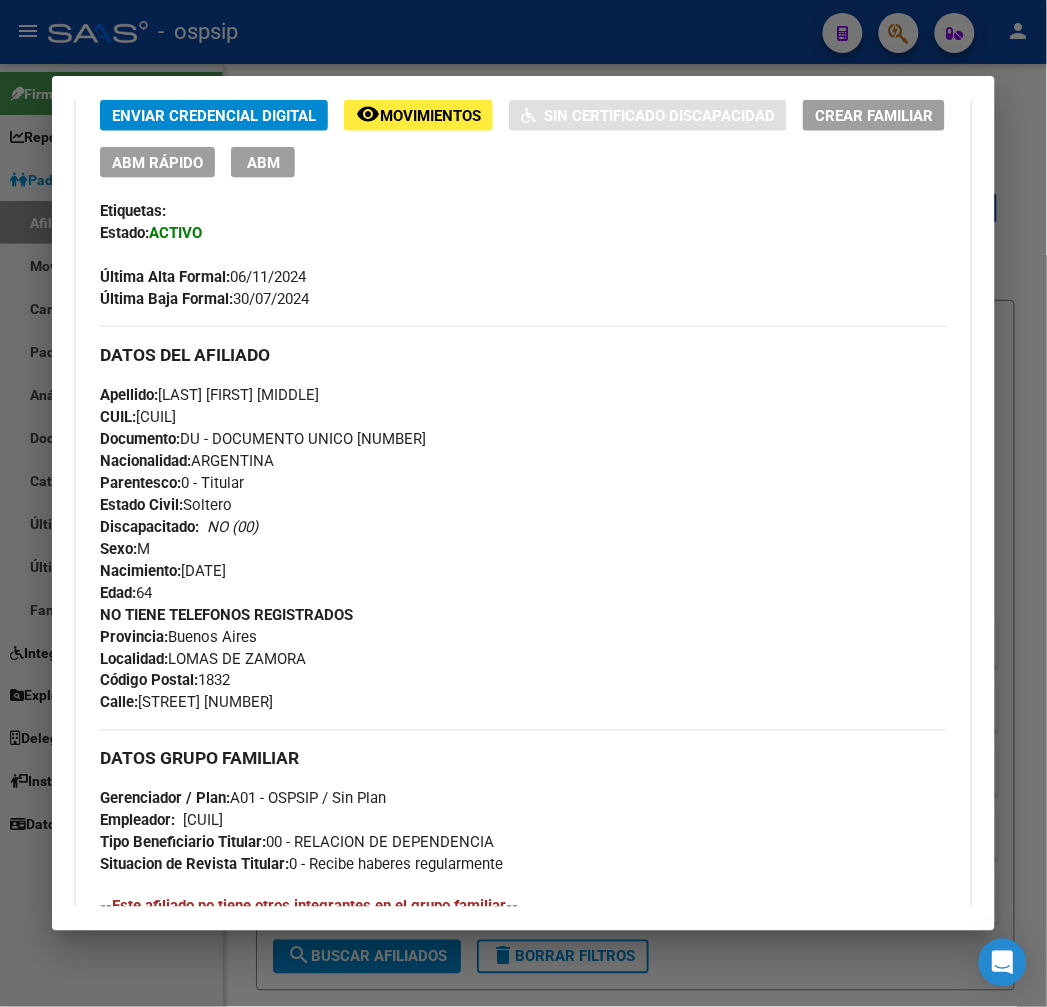 scroll, scrollTop: 347, scrollLeft: 0, axis: vertical 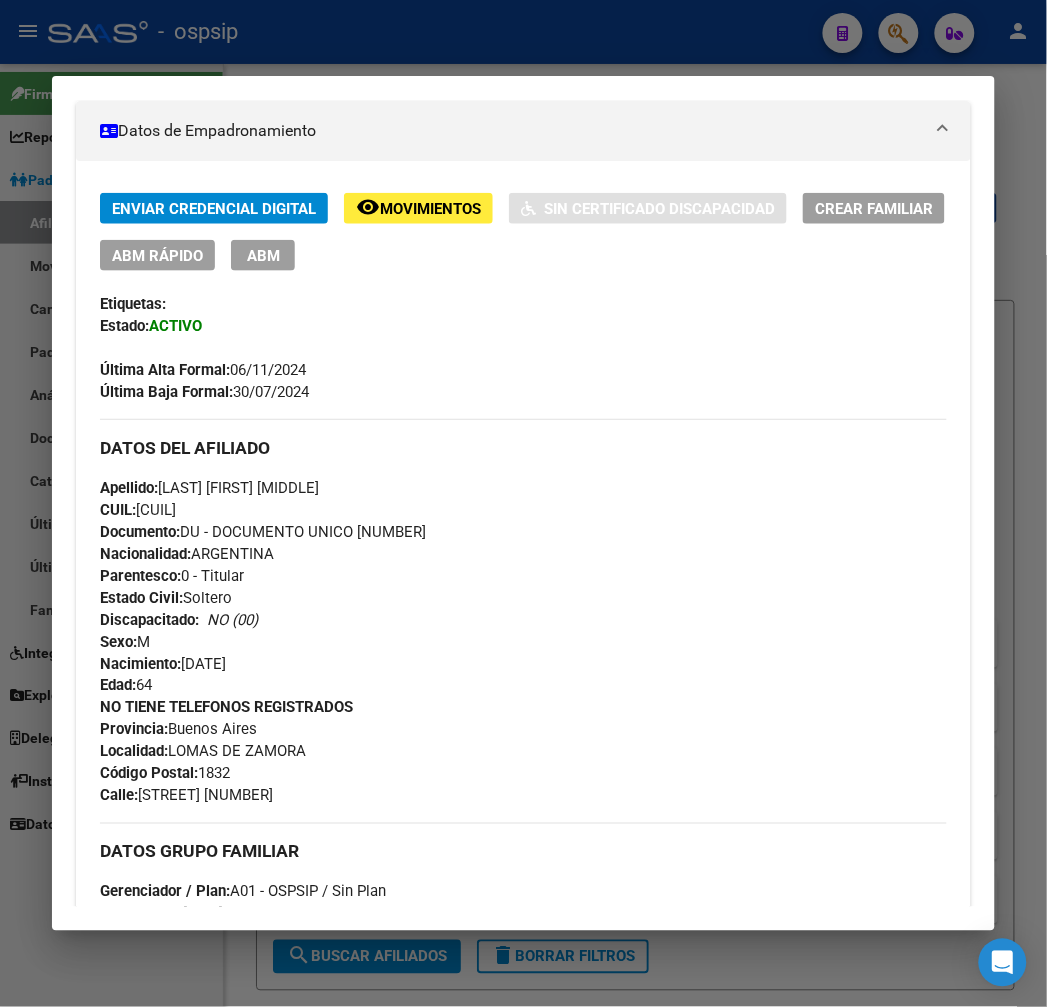 click at bounding box center [523, 503] 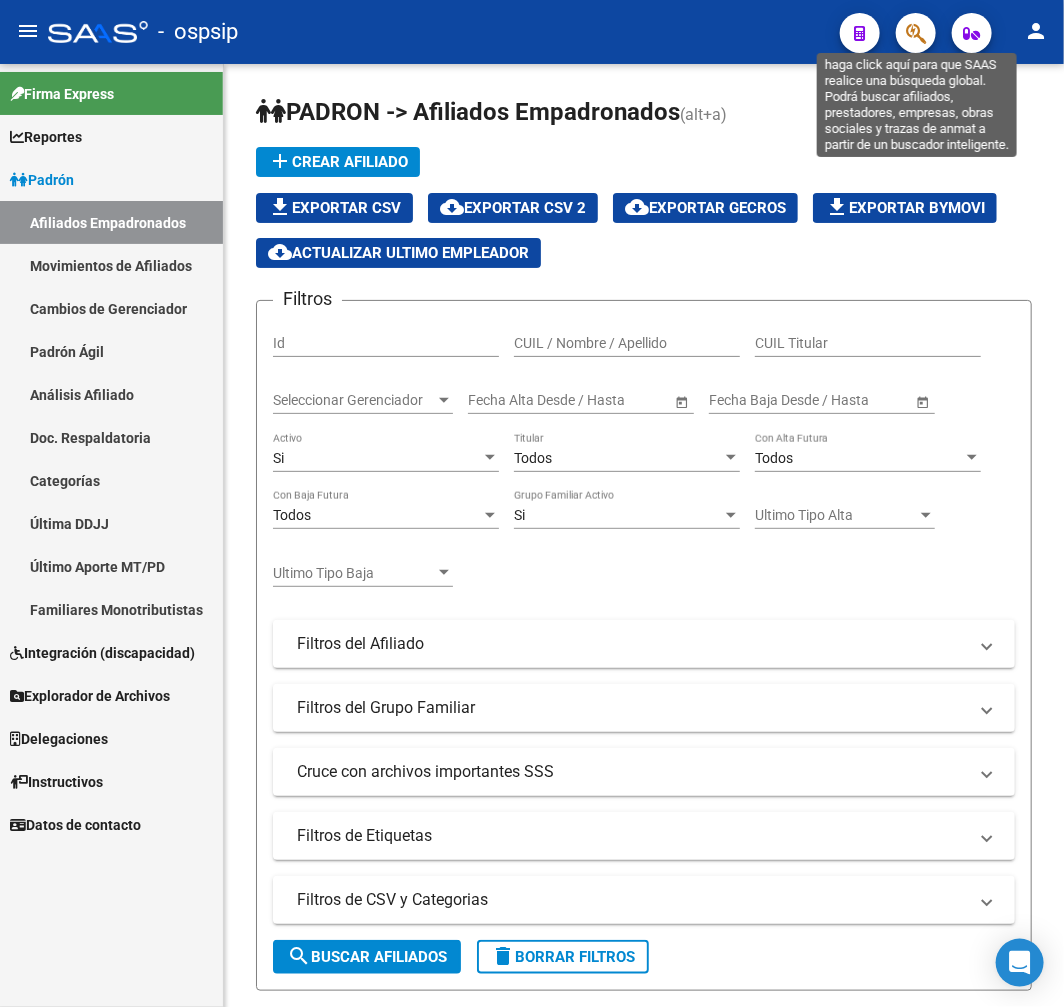click 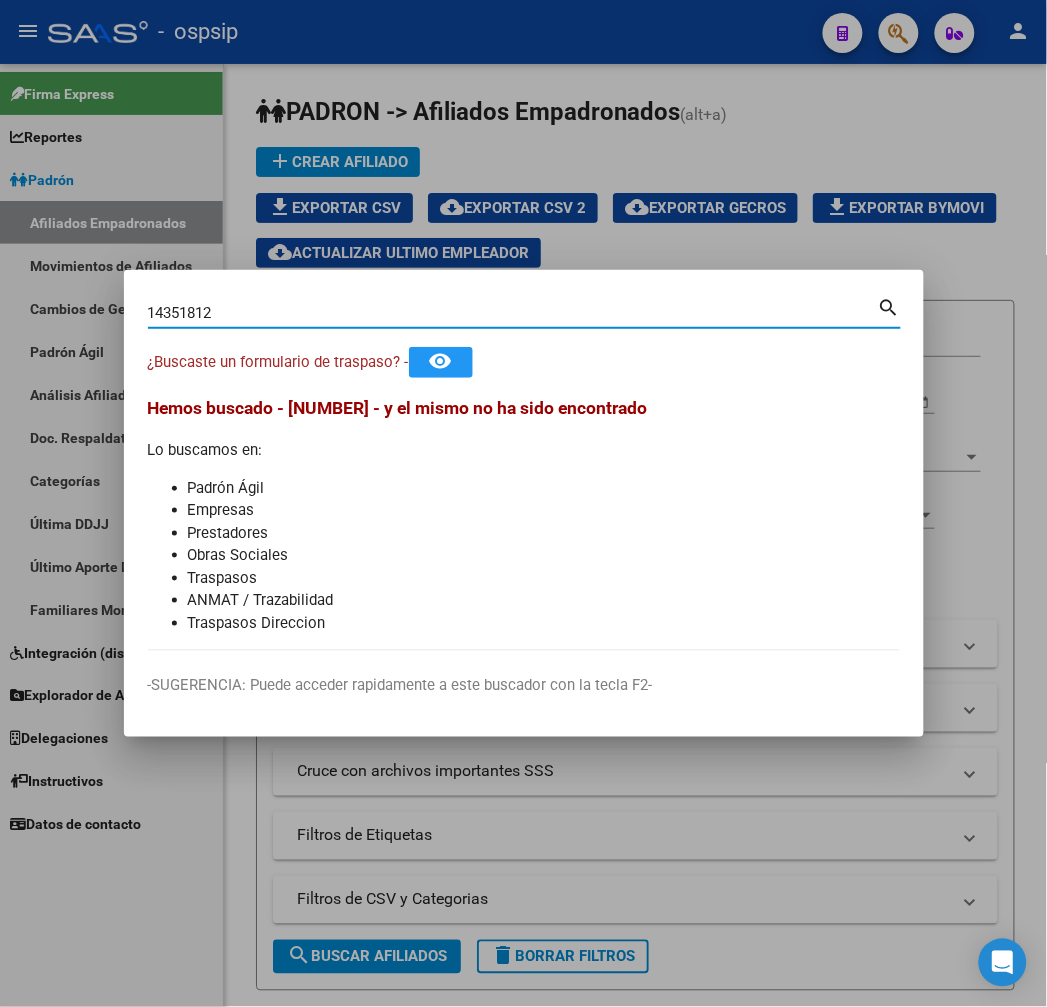 type on "14351812" 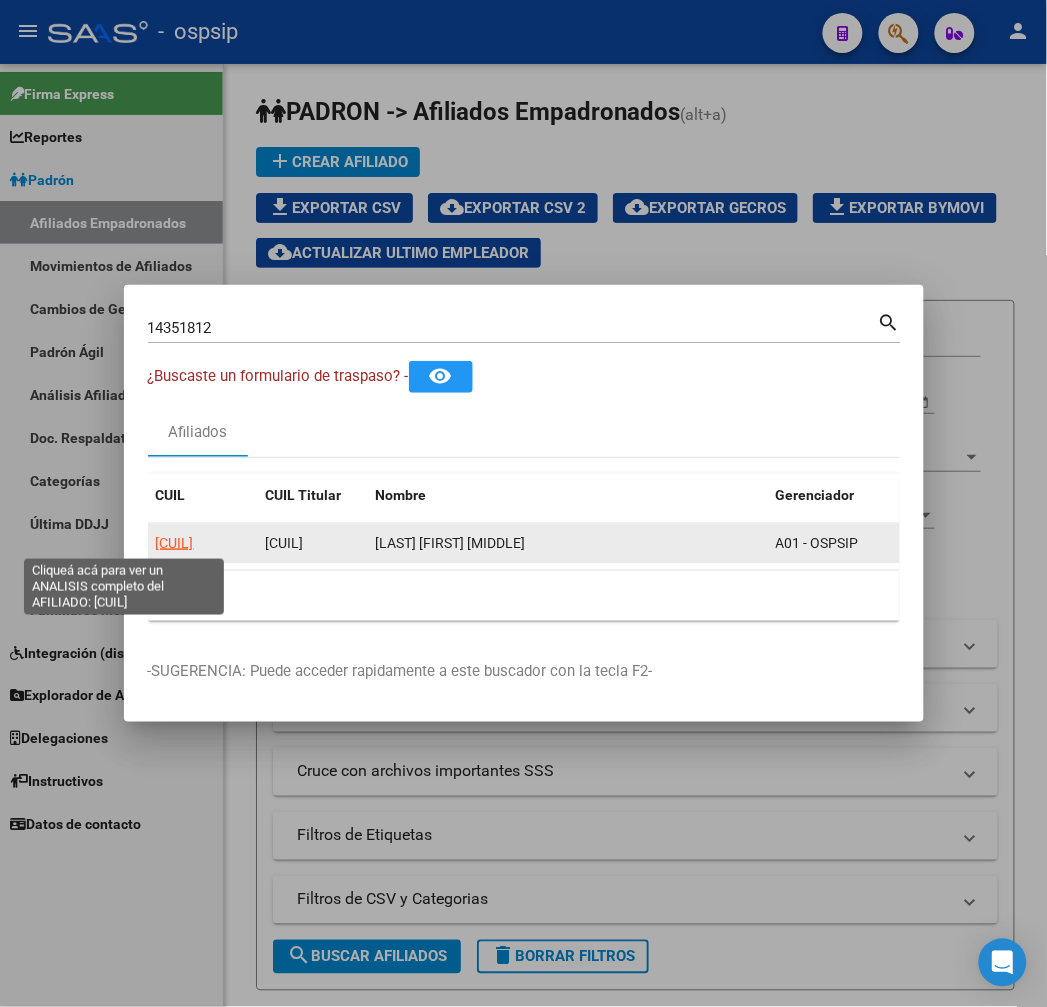 click on "20143518125" 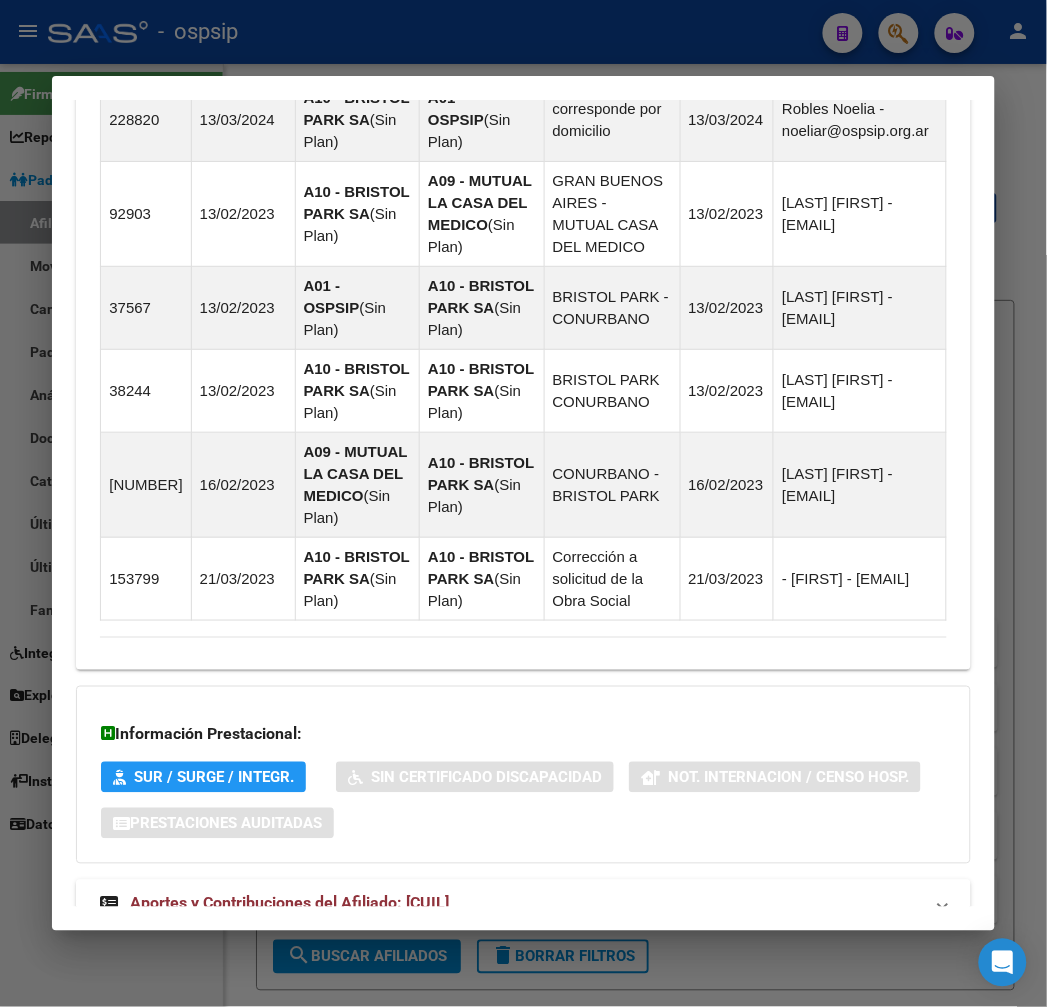 scroll, scrollTop: 1621, scrollLeft: 0, axis: vertical 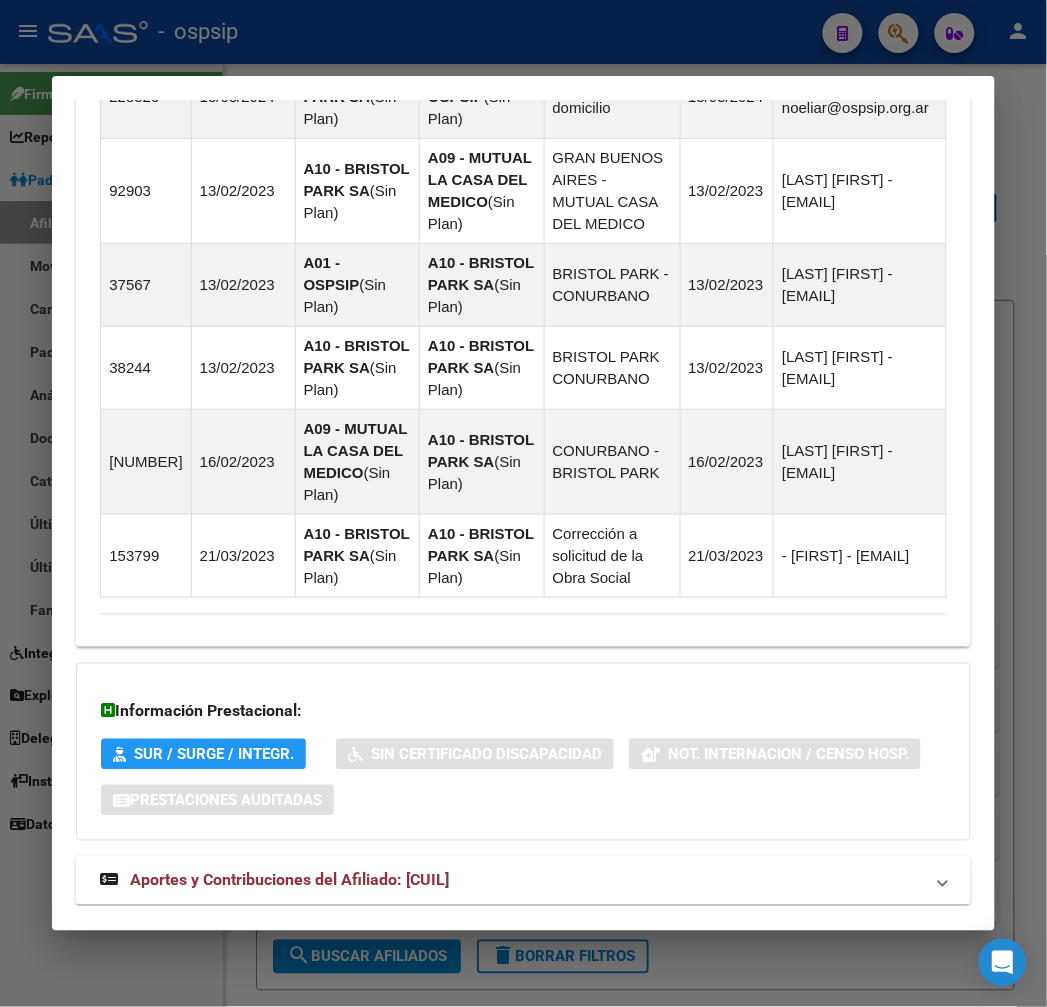 click on "Aportes y Contribuciones del Afiliado: 20143518125" at bounding box center (523, 881) 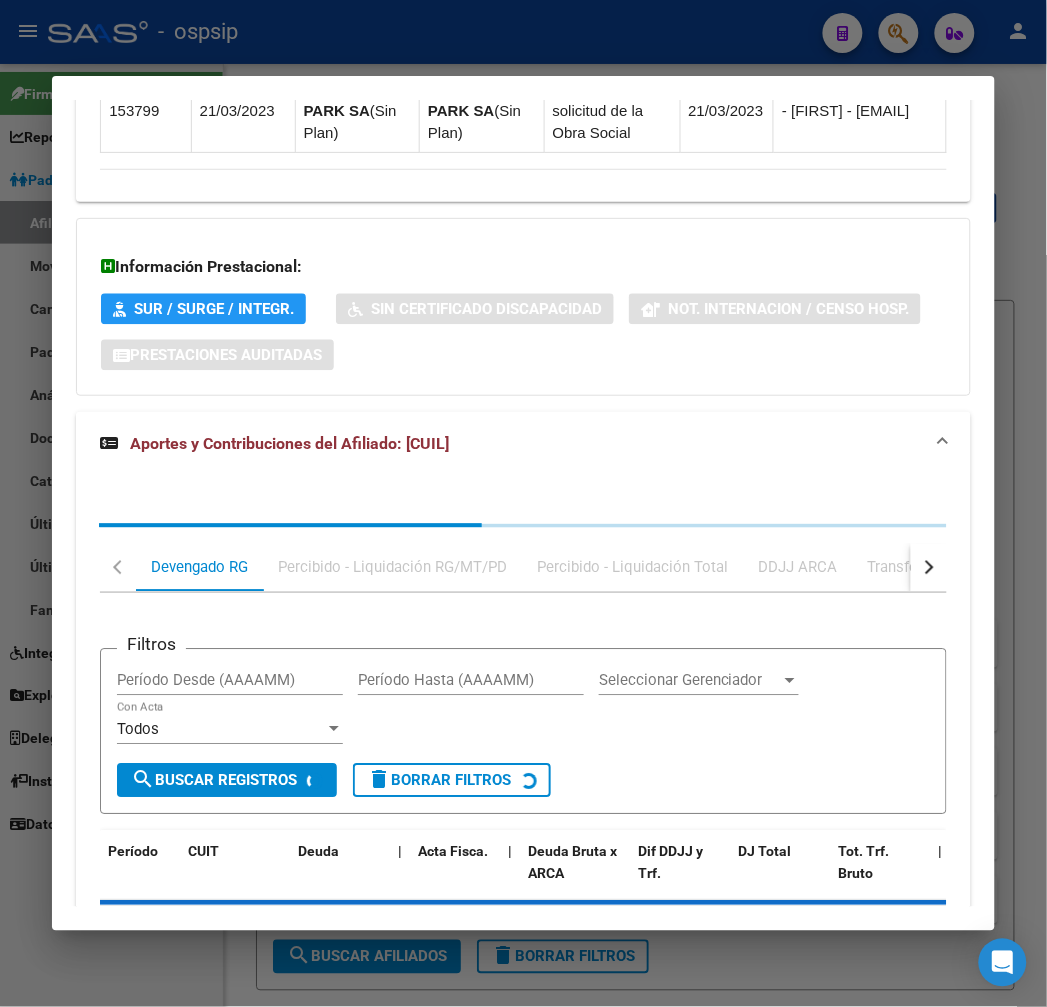 scroll, scrollTop: 2163, scrollLeft: 0, axis: vertical 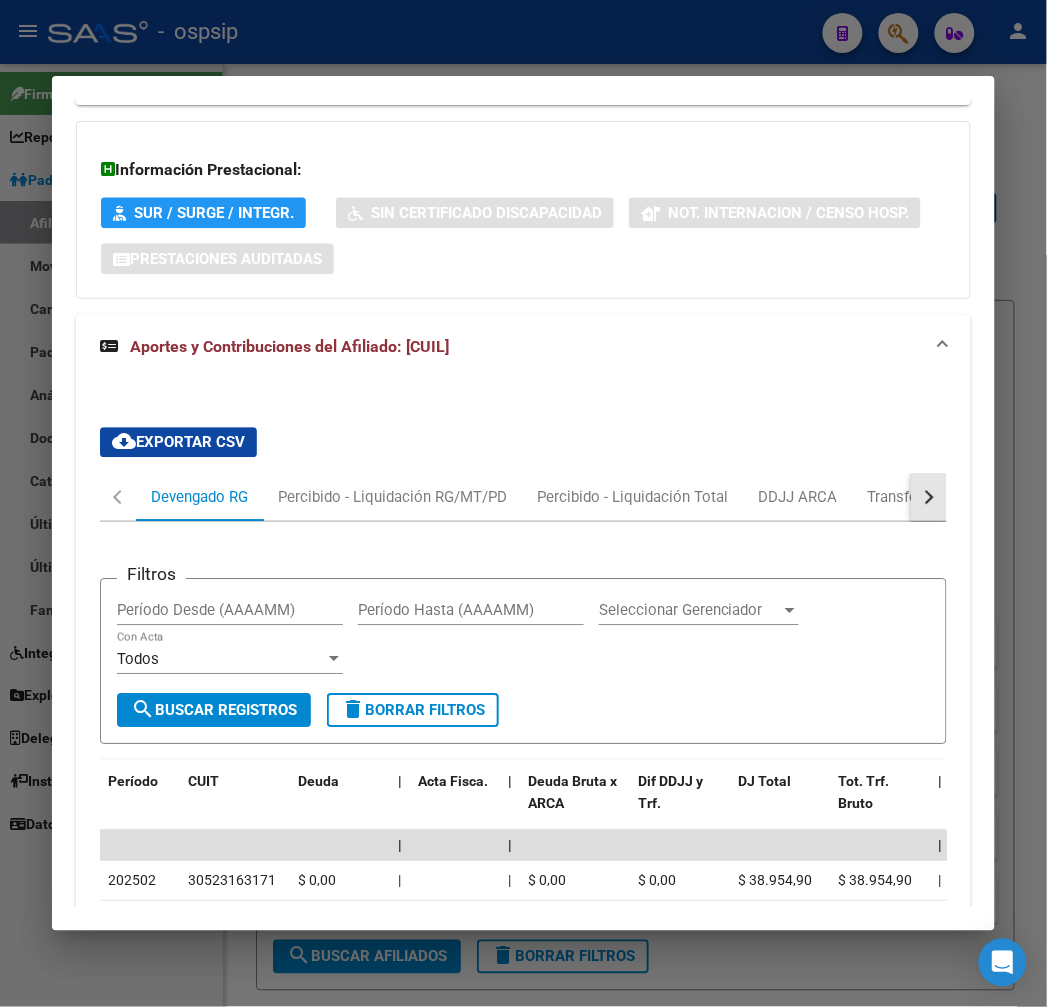 click at bounding box center [929, 497] 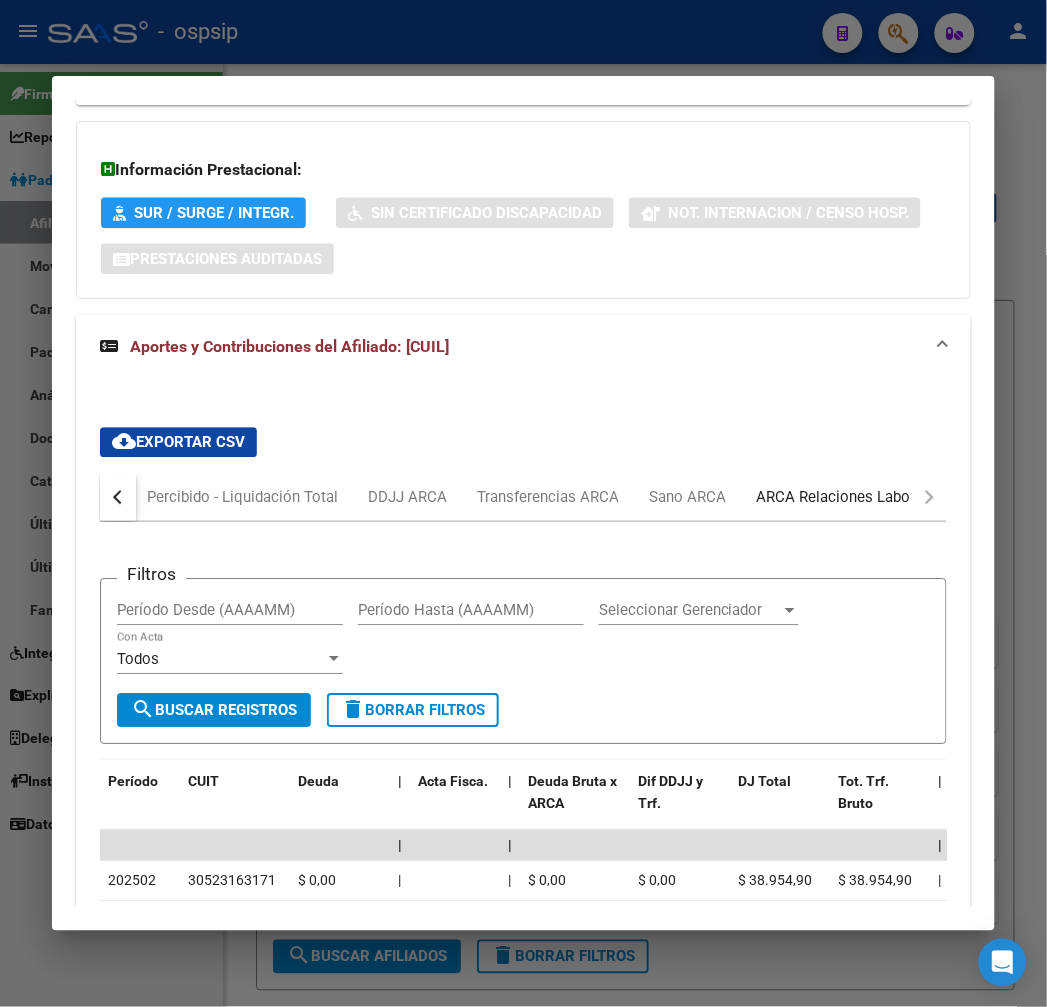 click on "ARCA Relaciones Laborales" at bounding box center (849, 497) 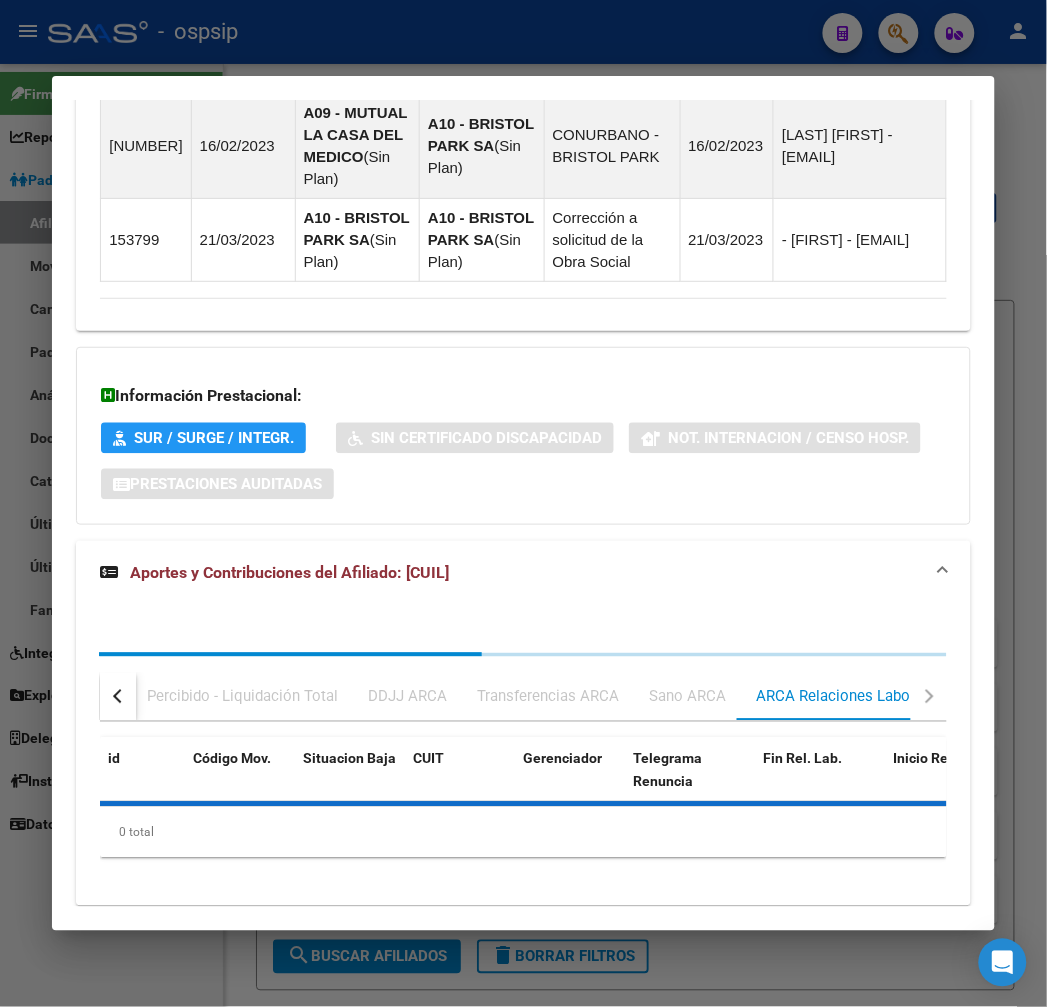 scroll, scrollTop: 2032, scrollLeft: 0, axis: vertical 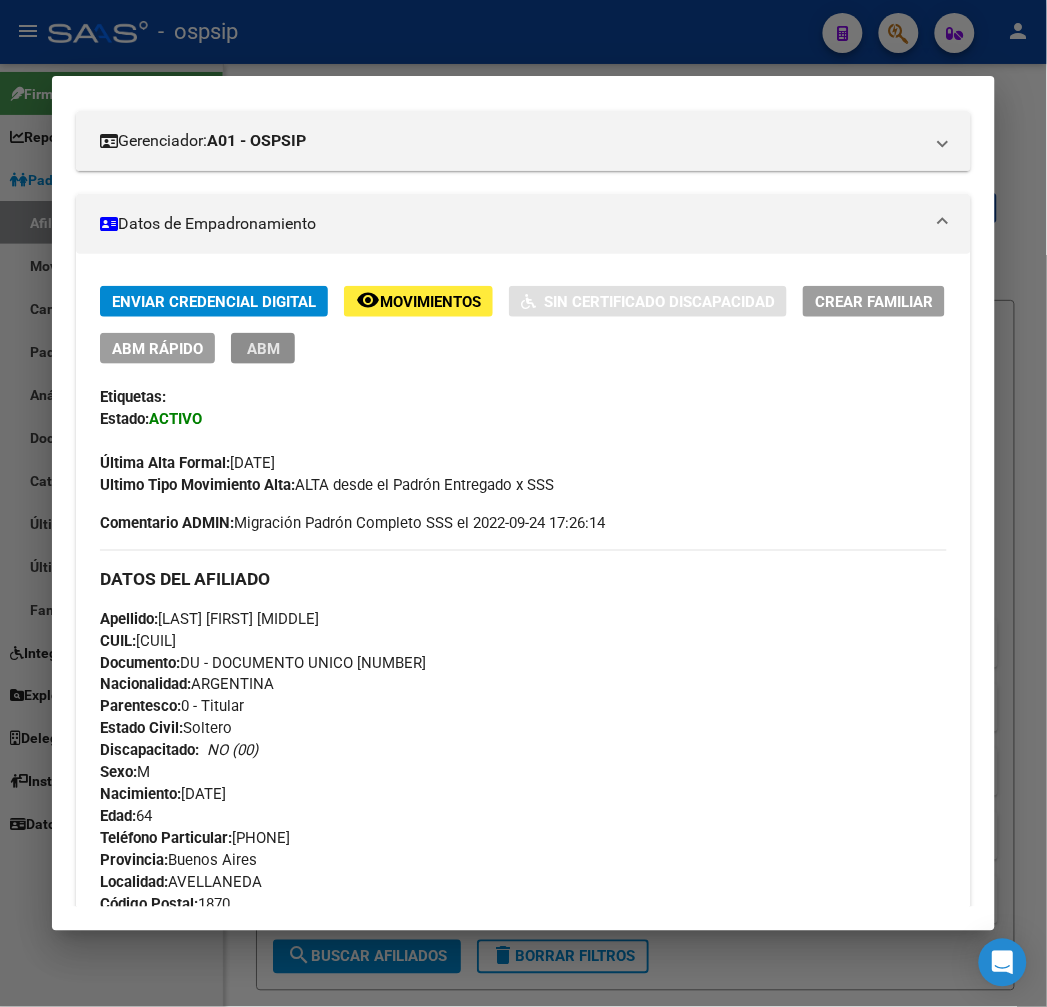 click on "ABM" at bounding box center (263, 349) 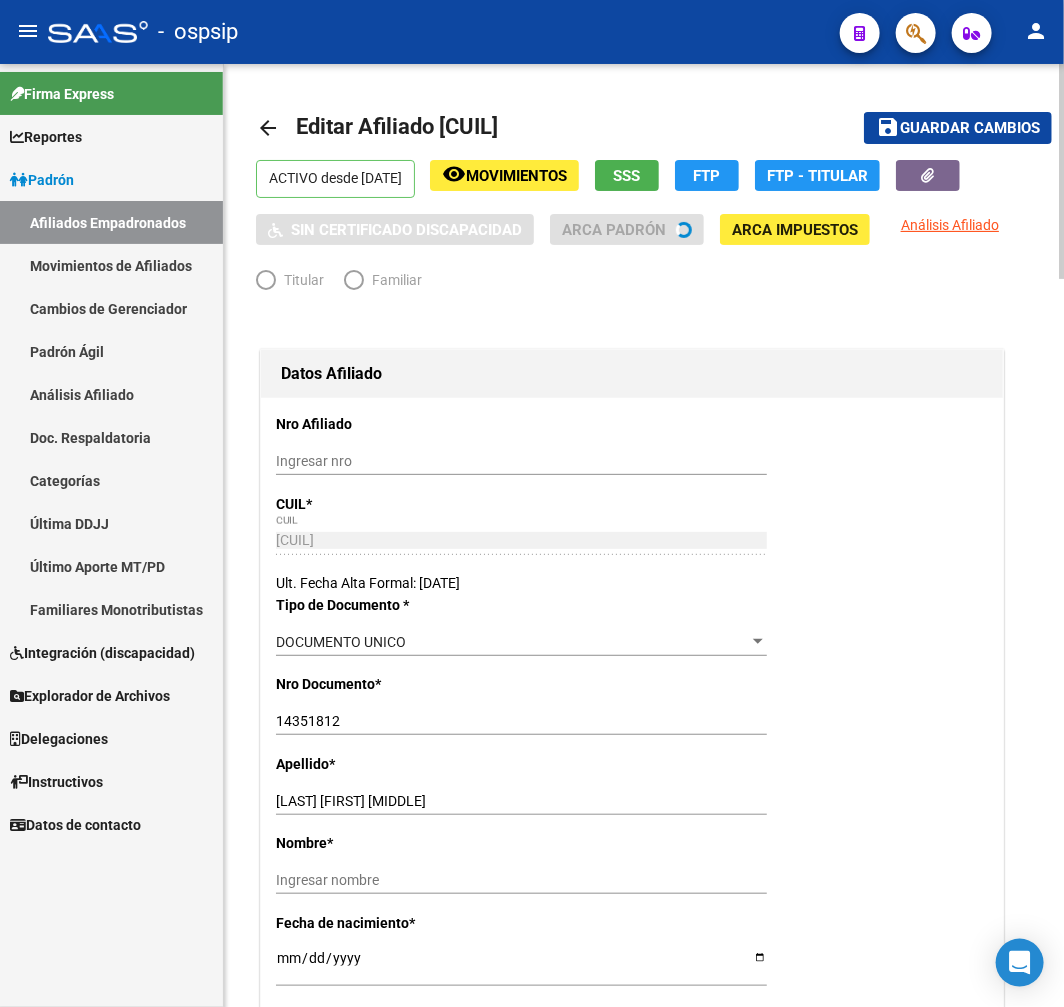 radio on "true" 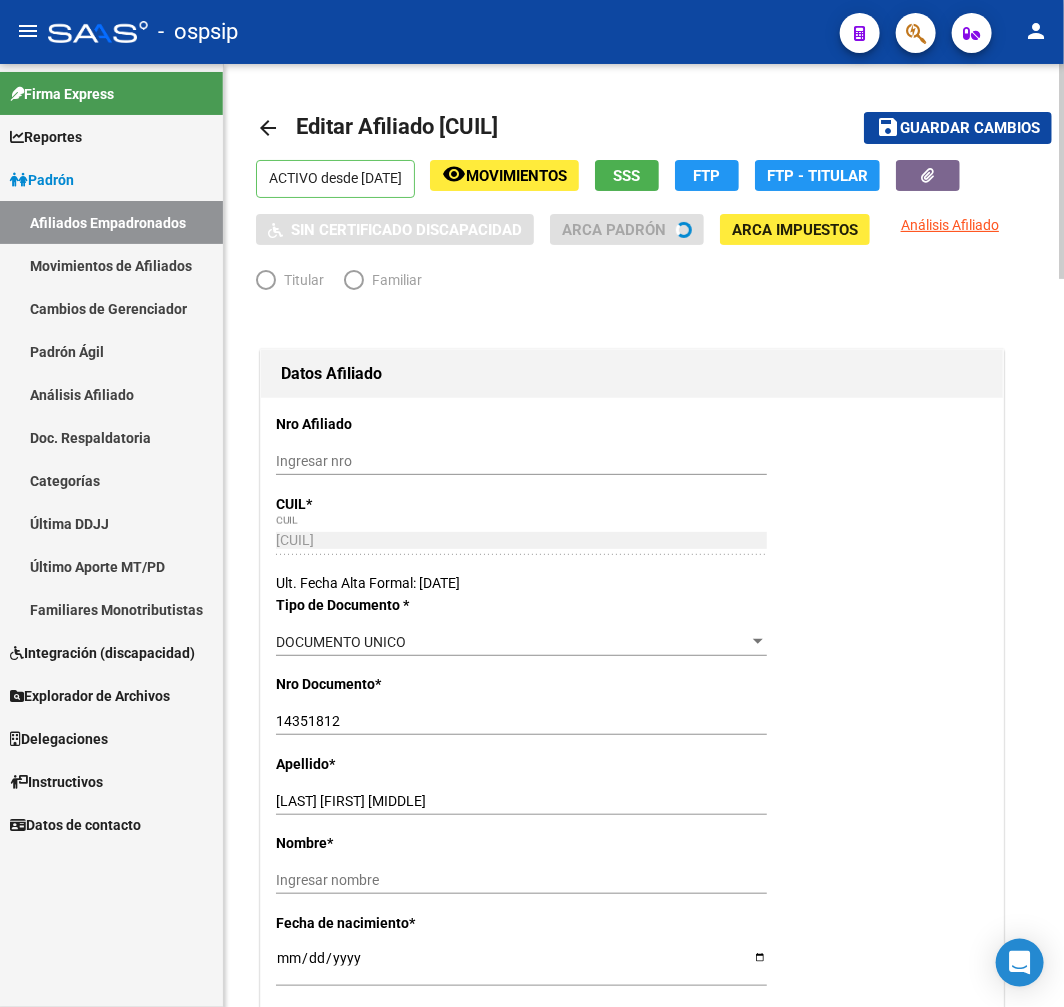 type on "33-63761744-9" 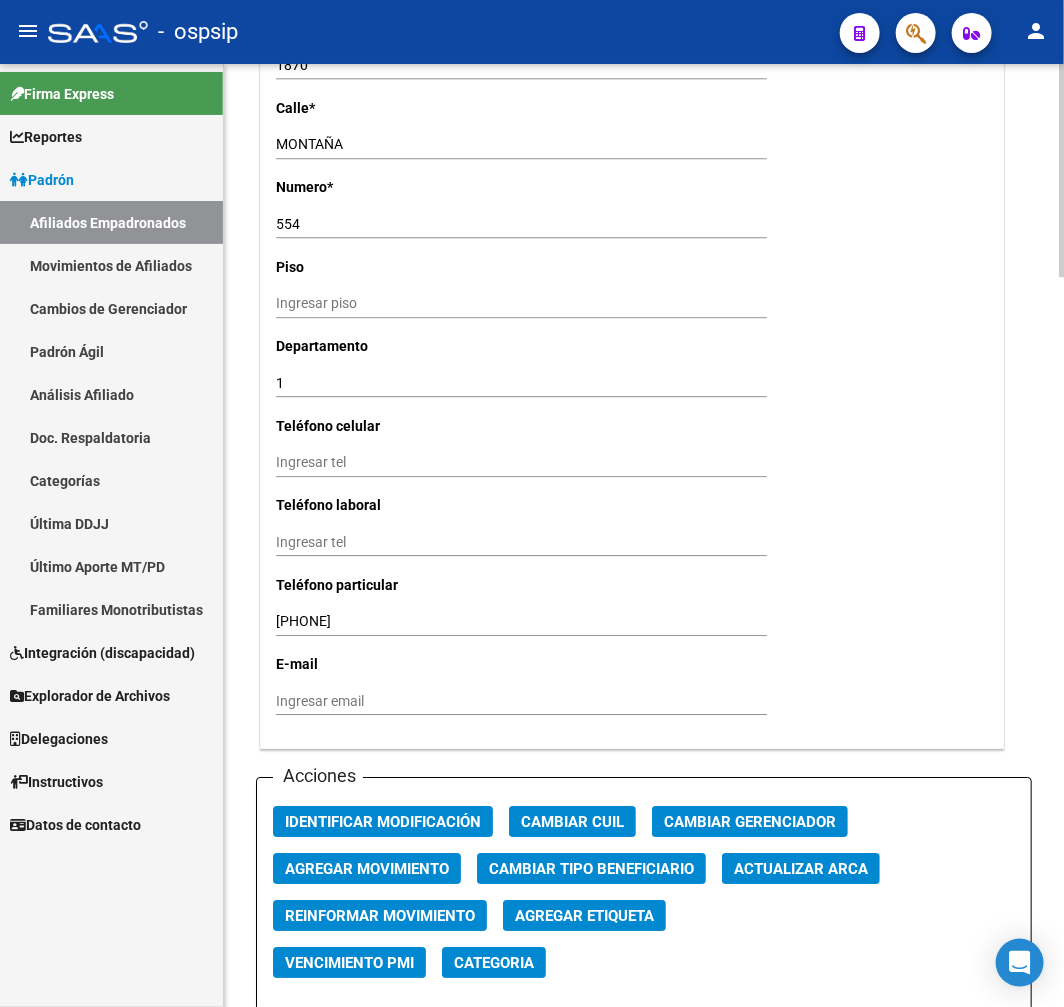 scroll, scrollTop: 1777, scrollLeft: 0, axis: vertical 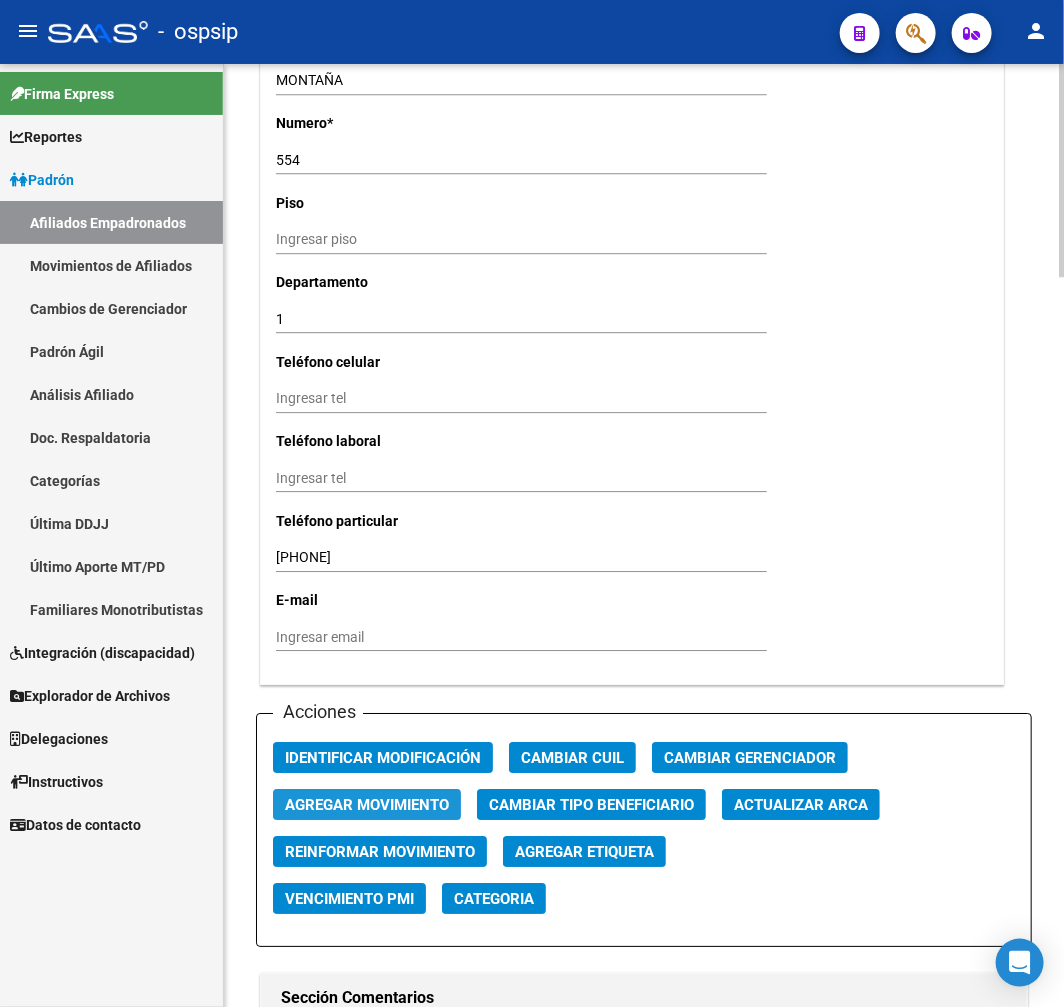 drag, startPoint x: 423, startPoint y: 806, endPoint x: 433, endPoint y: 807, distance: 10.049875 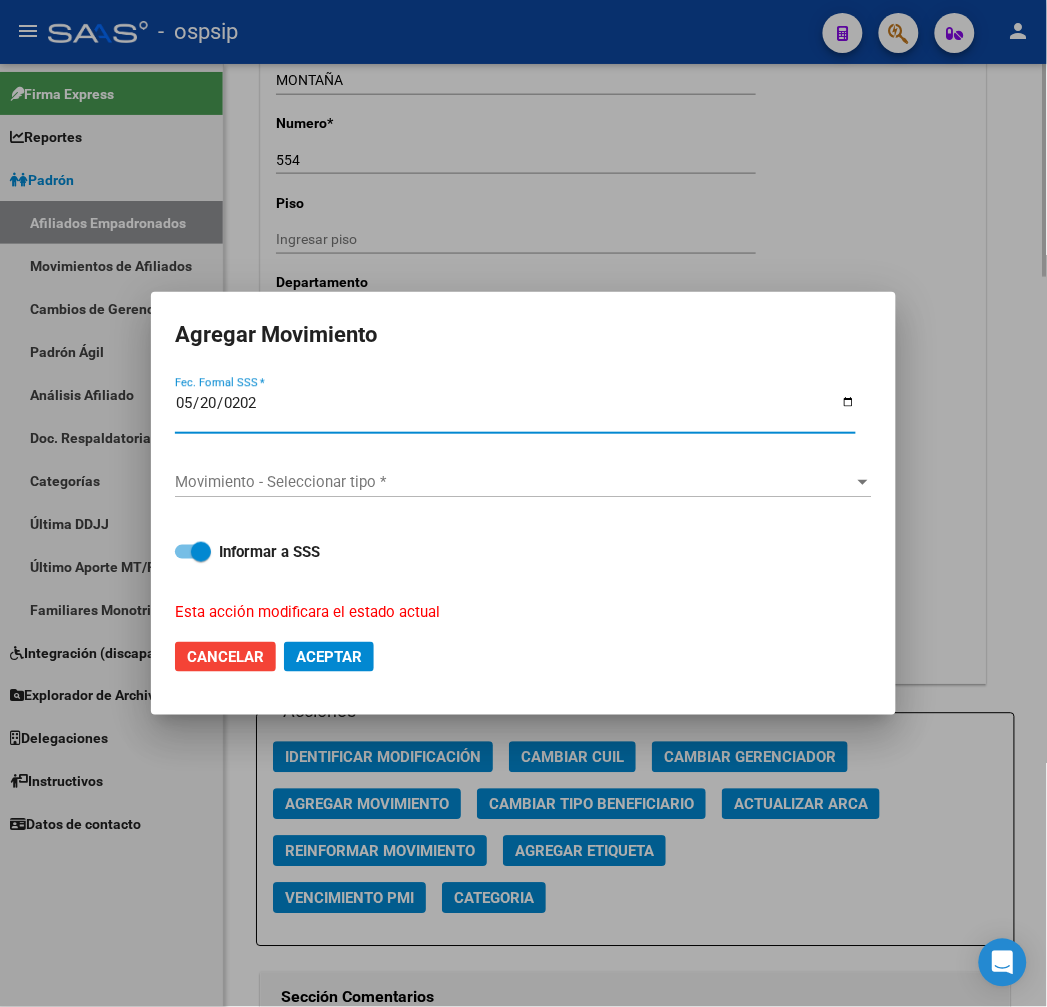 type on "2025-05-20" 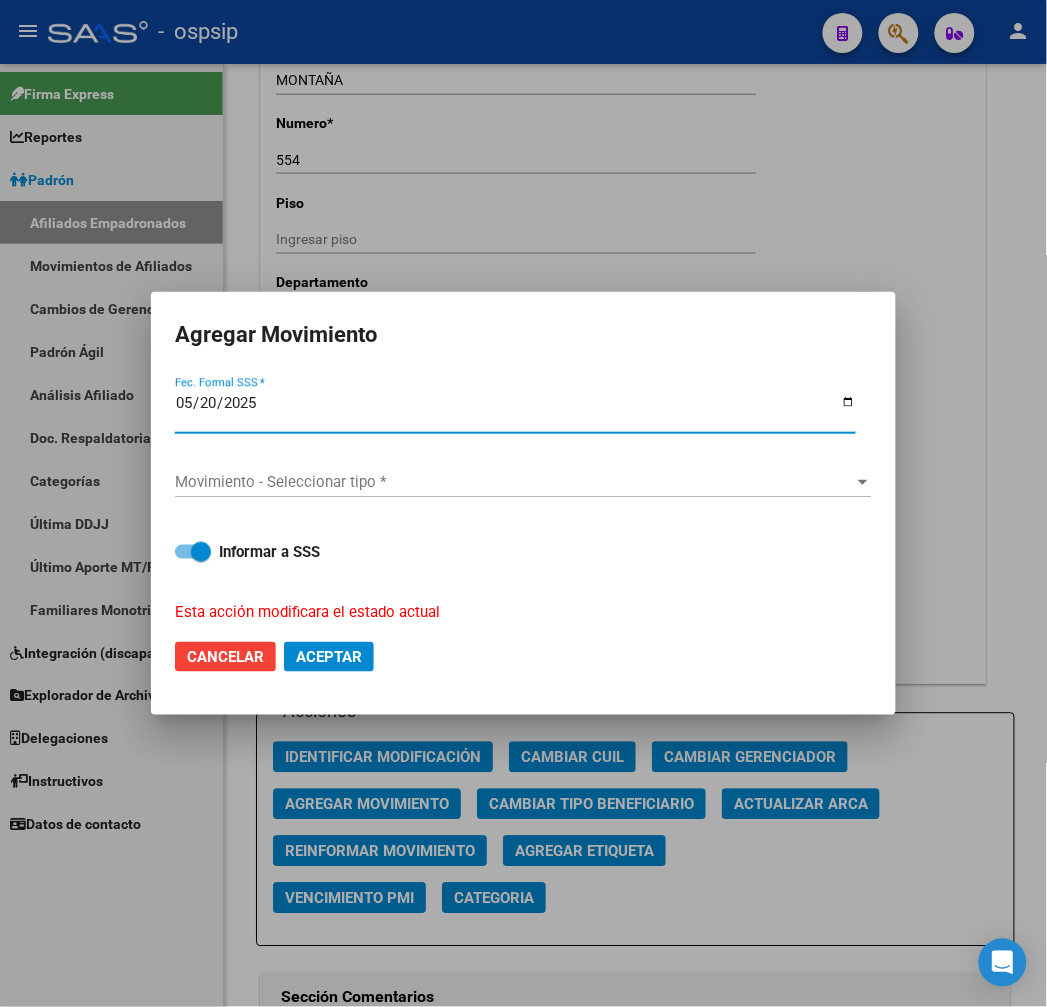 click on "Movimiento - Seleccionar tipo *" at bounding box center (514, 482) 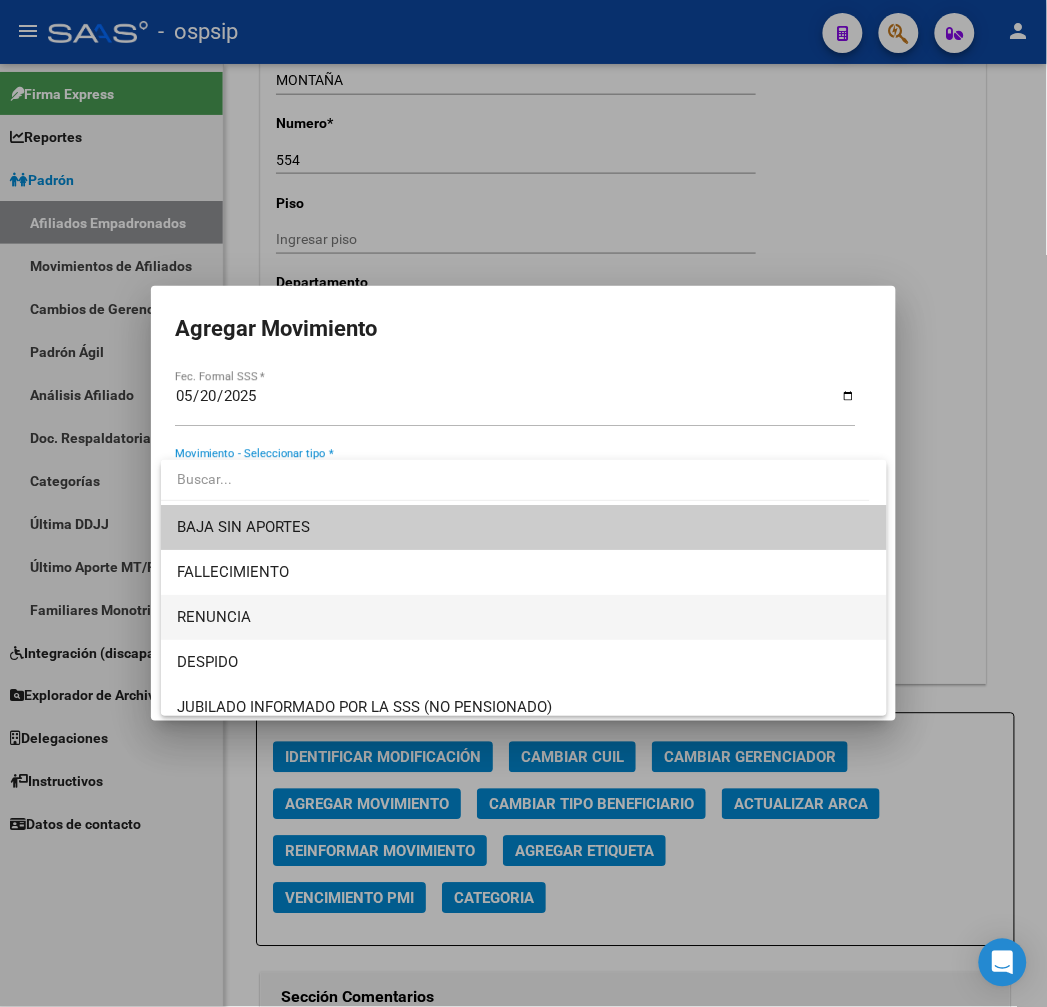 click on "RENUNCIA" at bounding box center [524, 617] 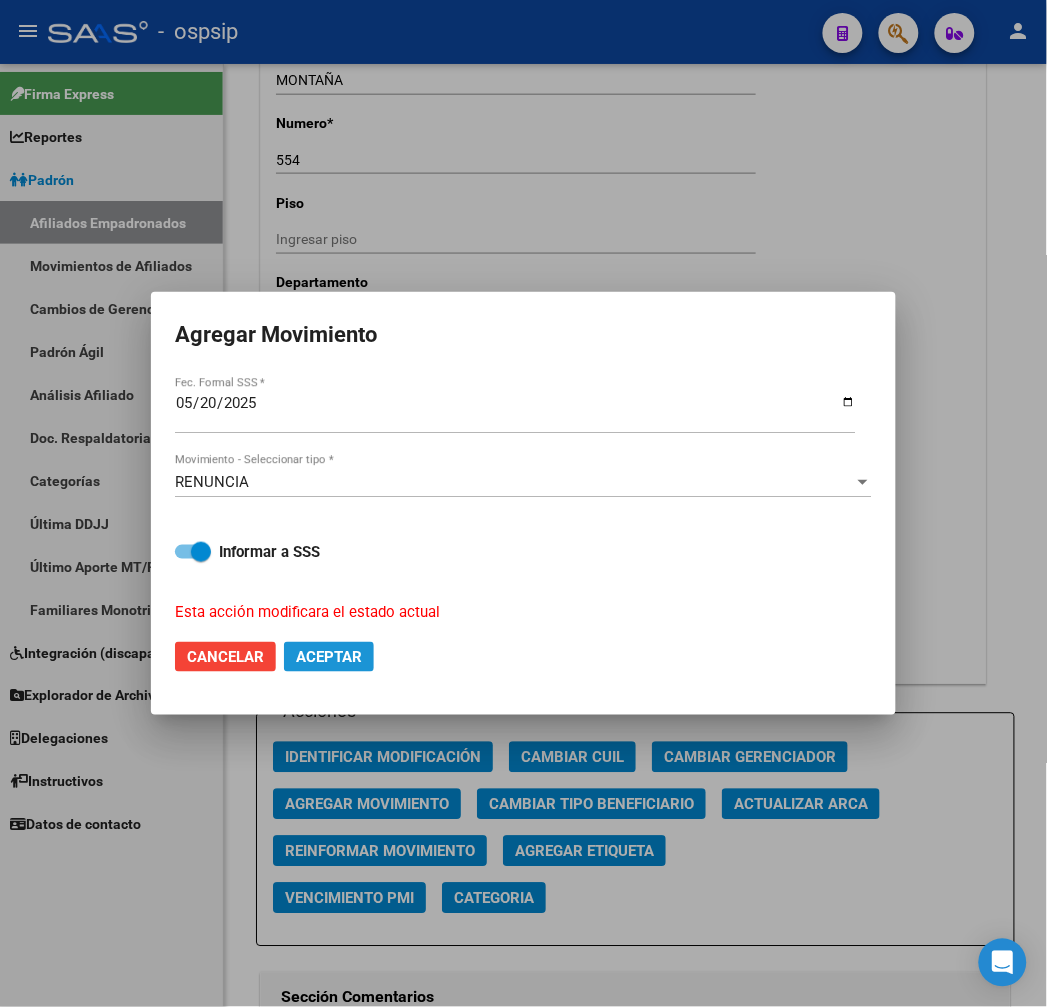 click on "Aceptar" 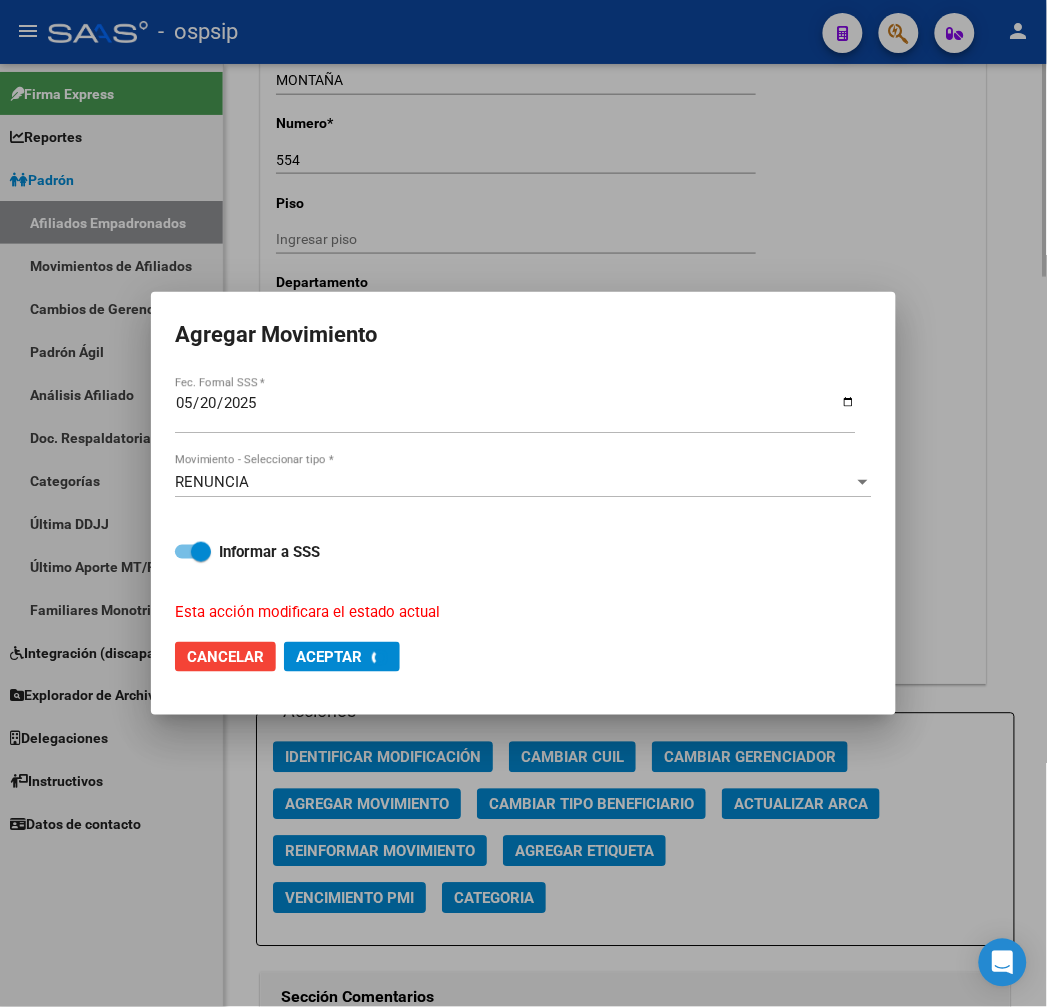 checkbox on "false" 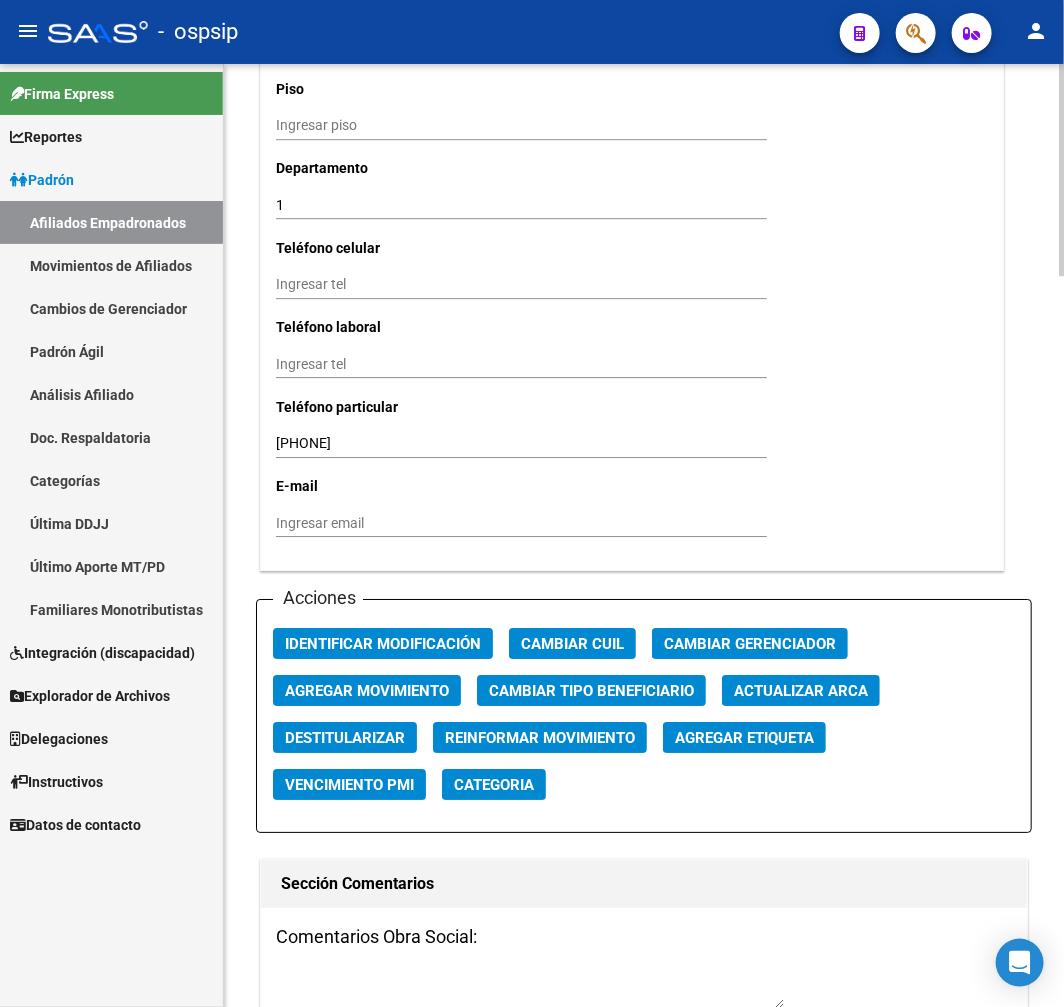 scroll, scrollTop: 2111, scrollLeft: 0, axis: vertical 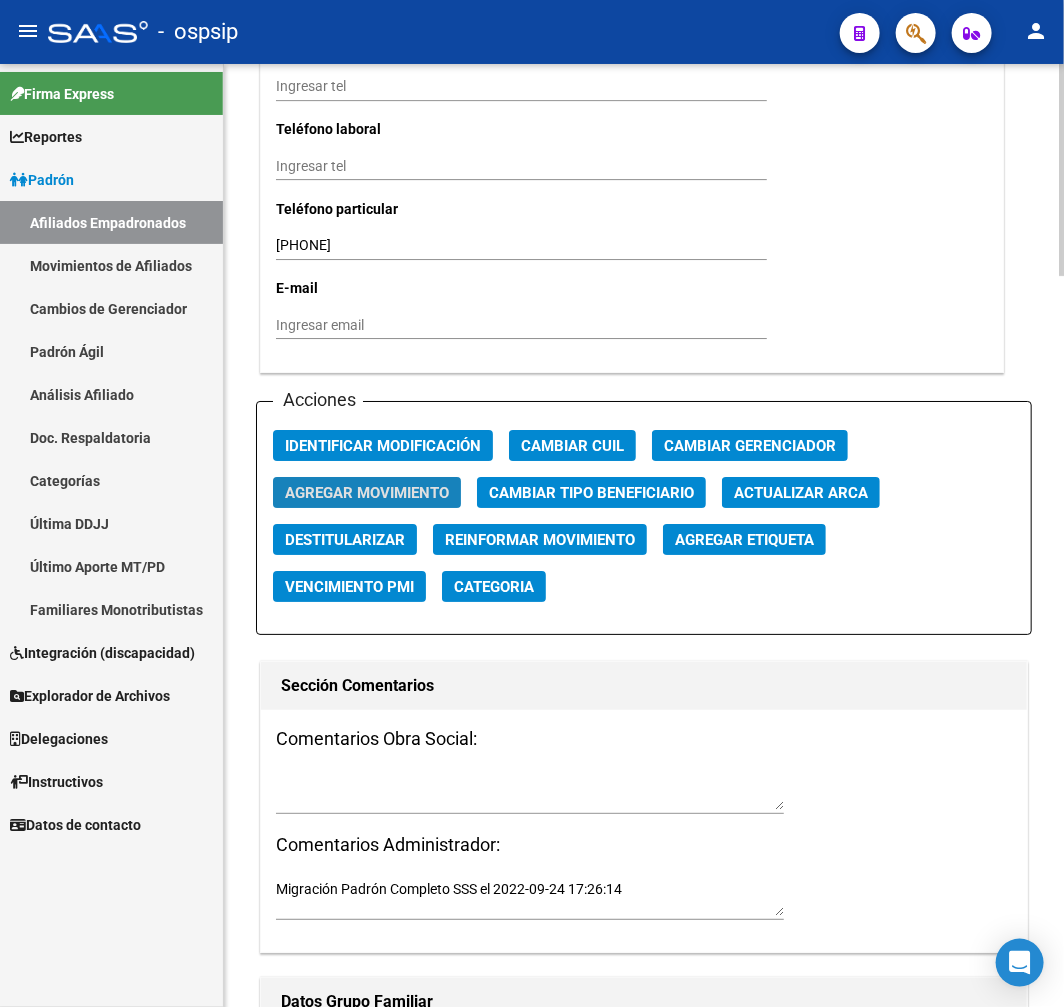 click on "Agregar Movimiento" 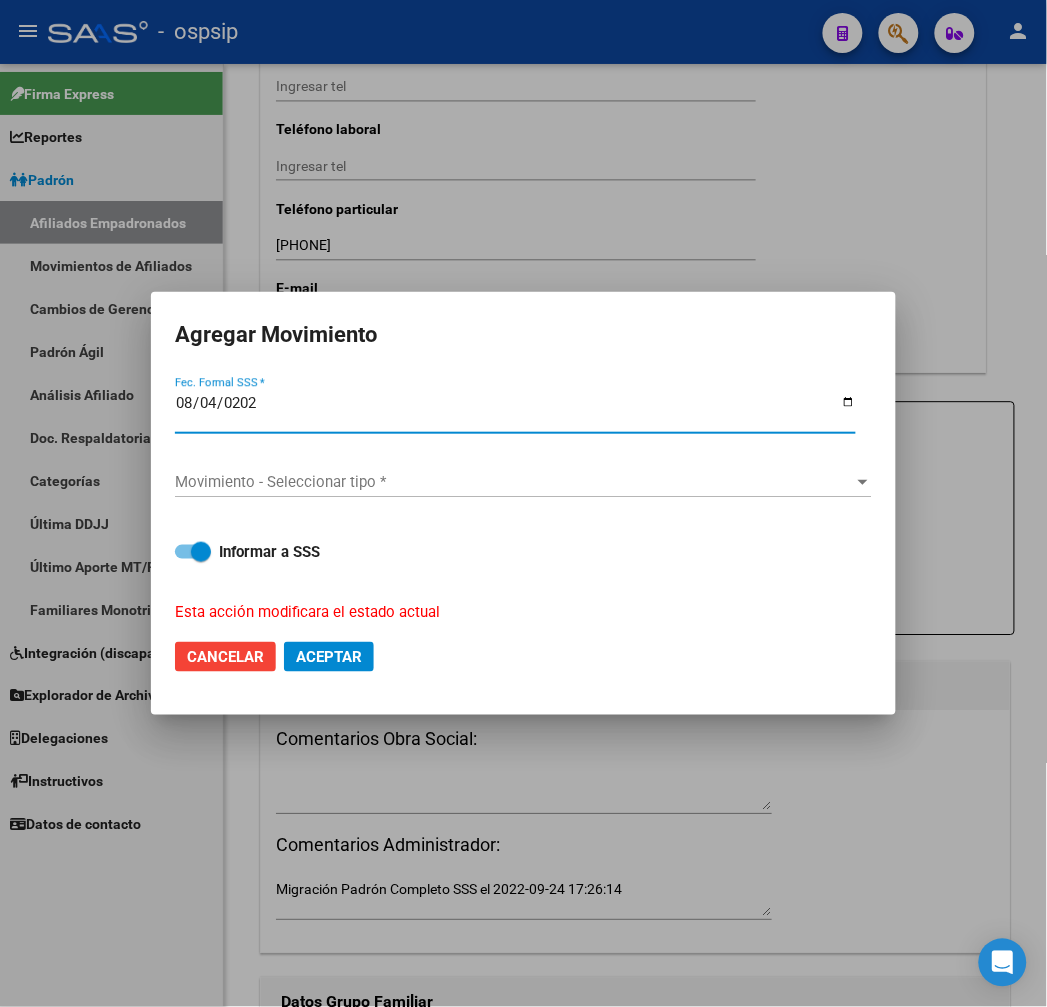 type on "2025-08-04" 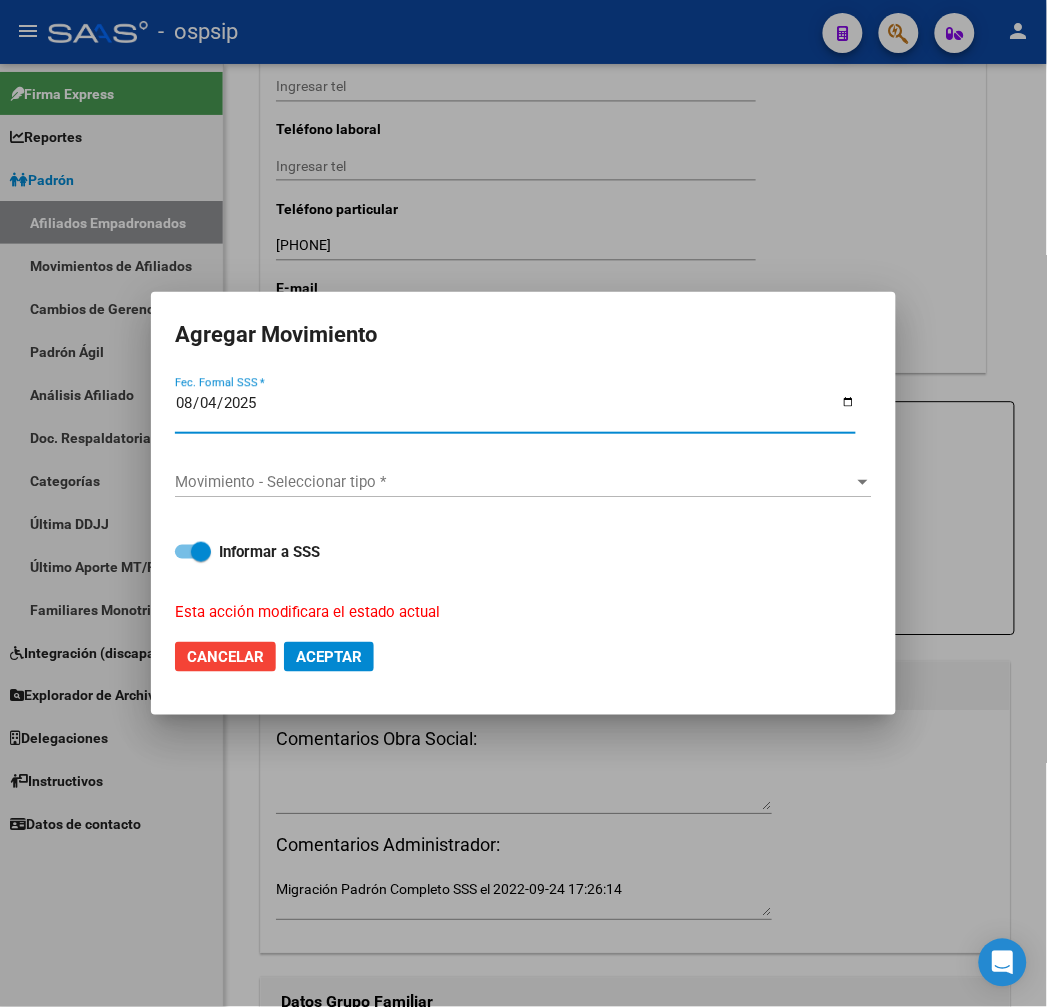 click on "Movimiento - Seleccionar tipo *" at bounding box center [514, 482] 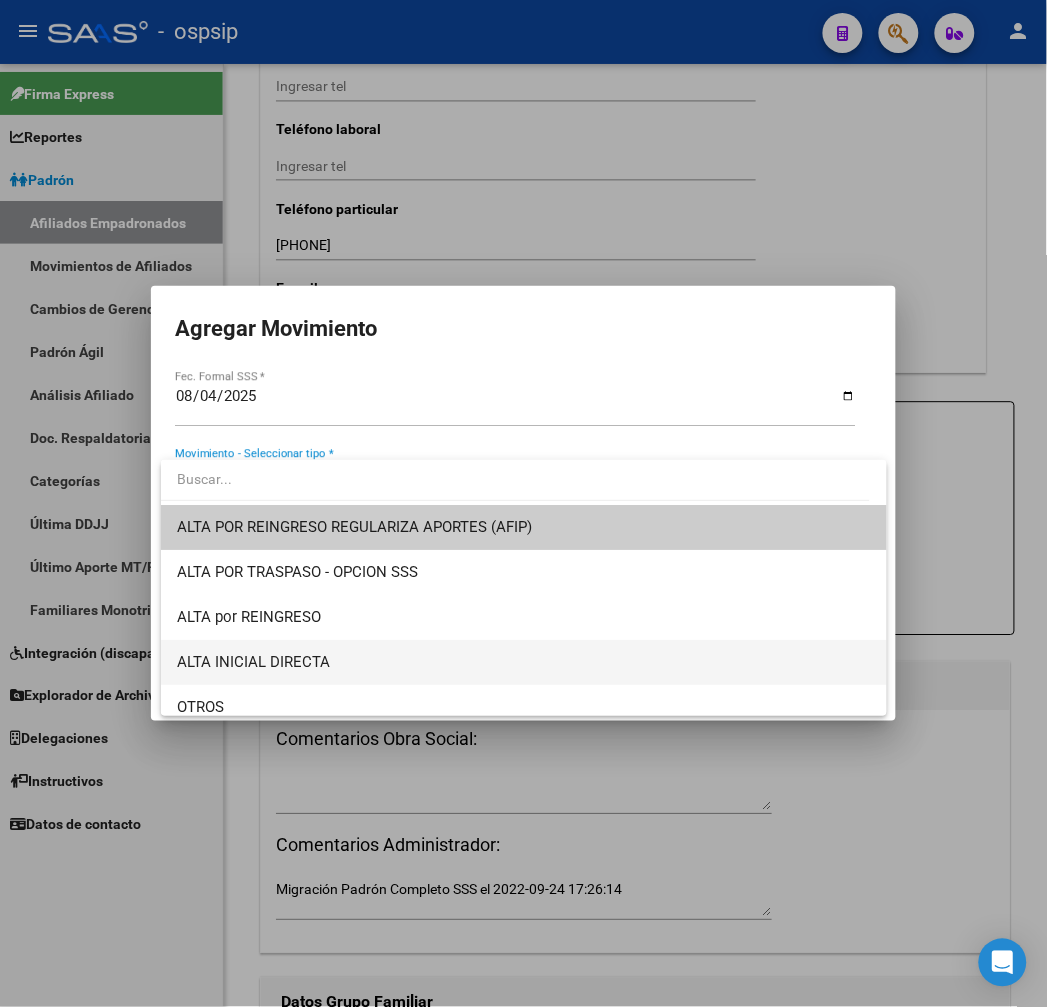 click on "ALTA INICIAL DIRECTA" at bounding box center [524, 662] 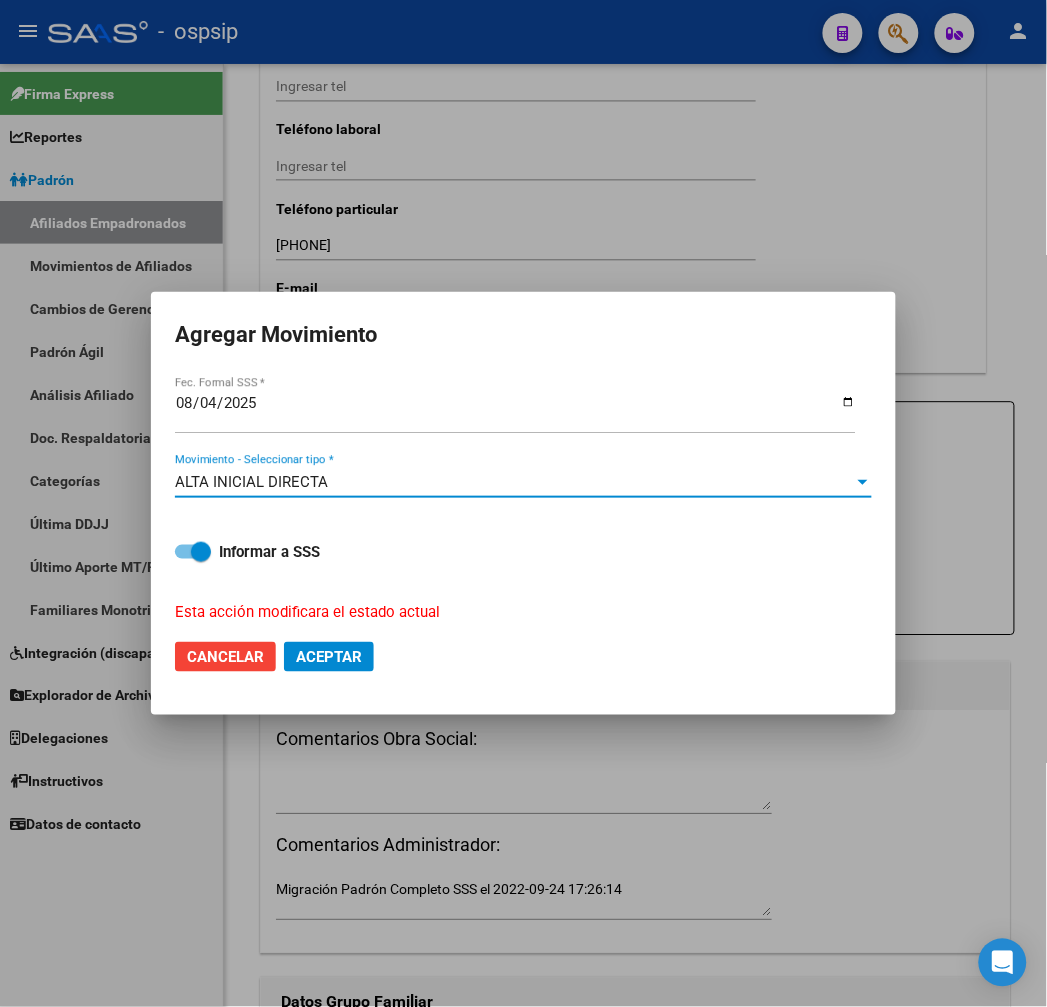 click on "Aceptar" 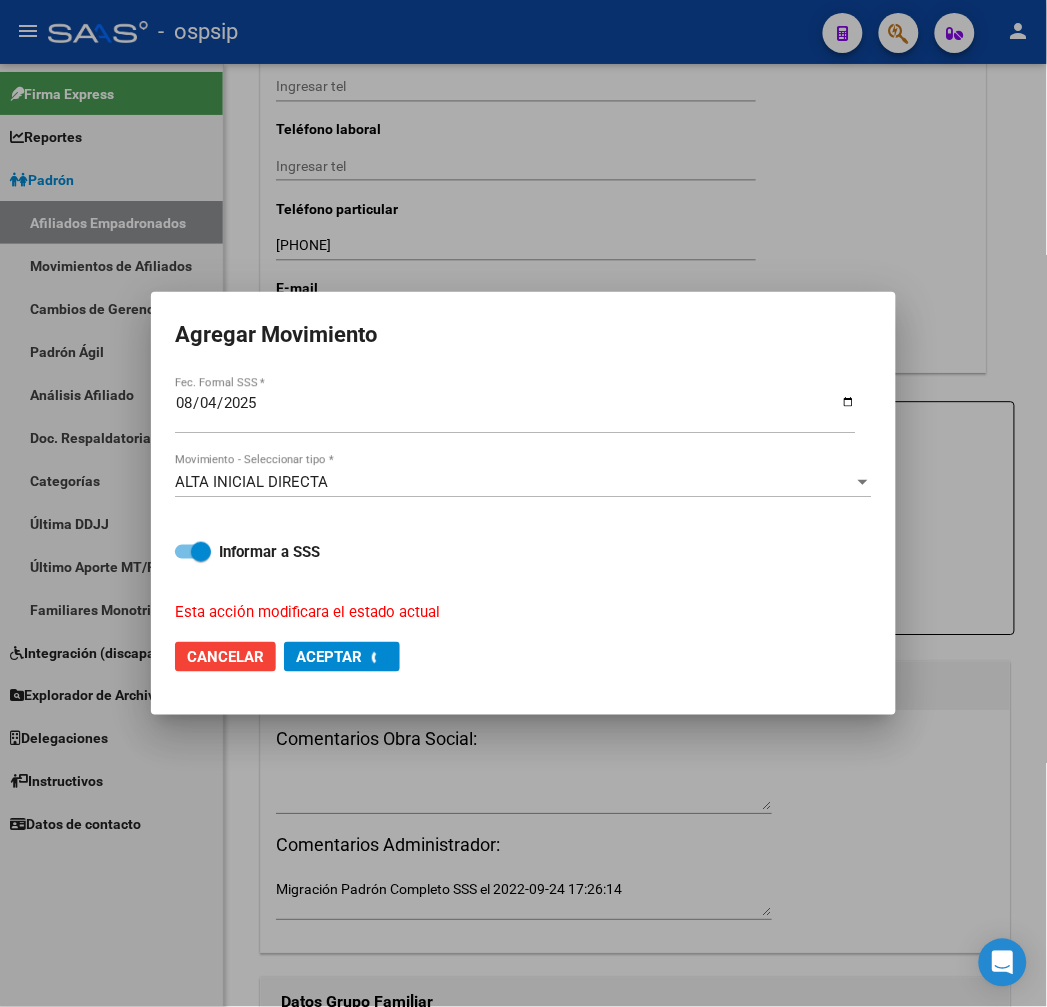 checkbox on "false" 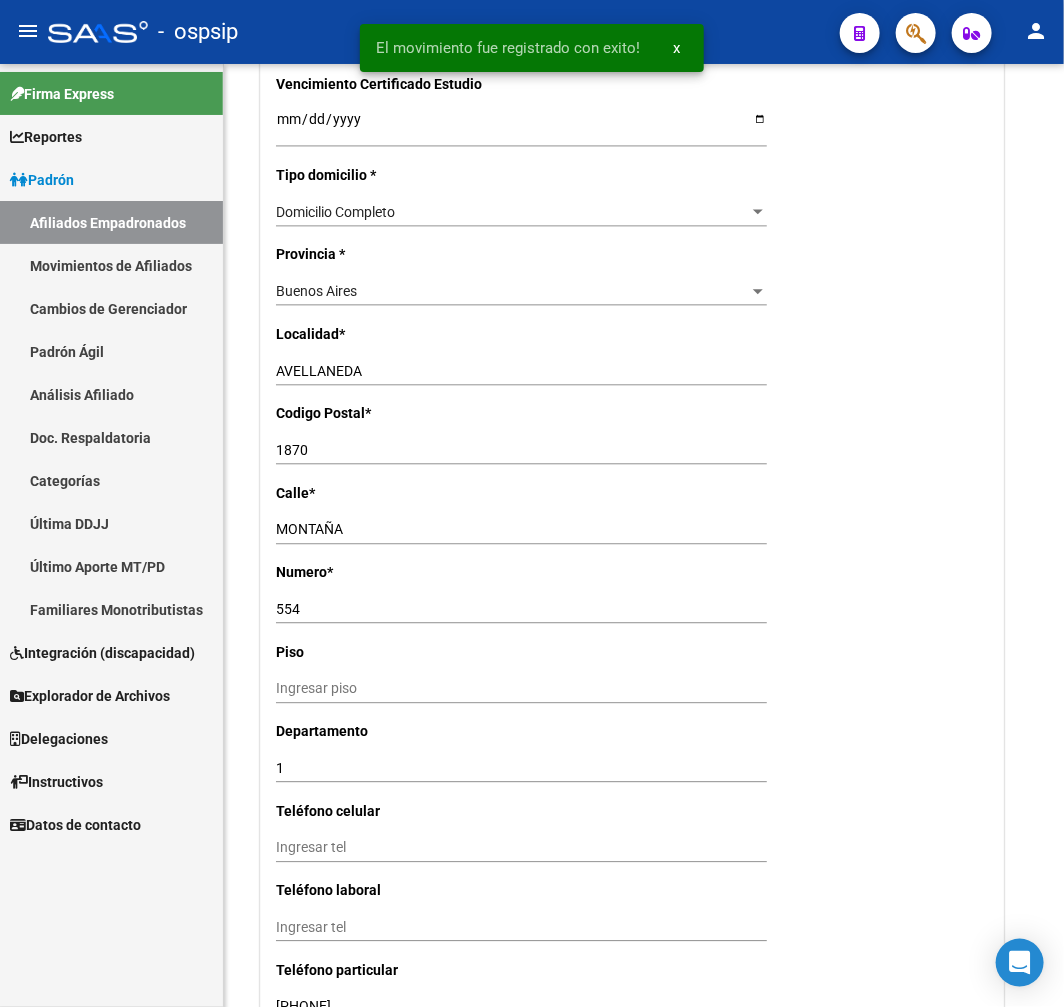 scroll, scrollTop: 1333, scrollLeft: 0, axis: vertical 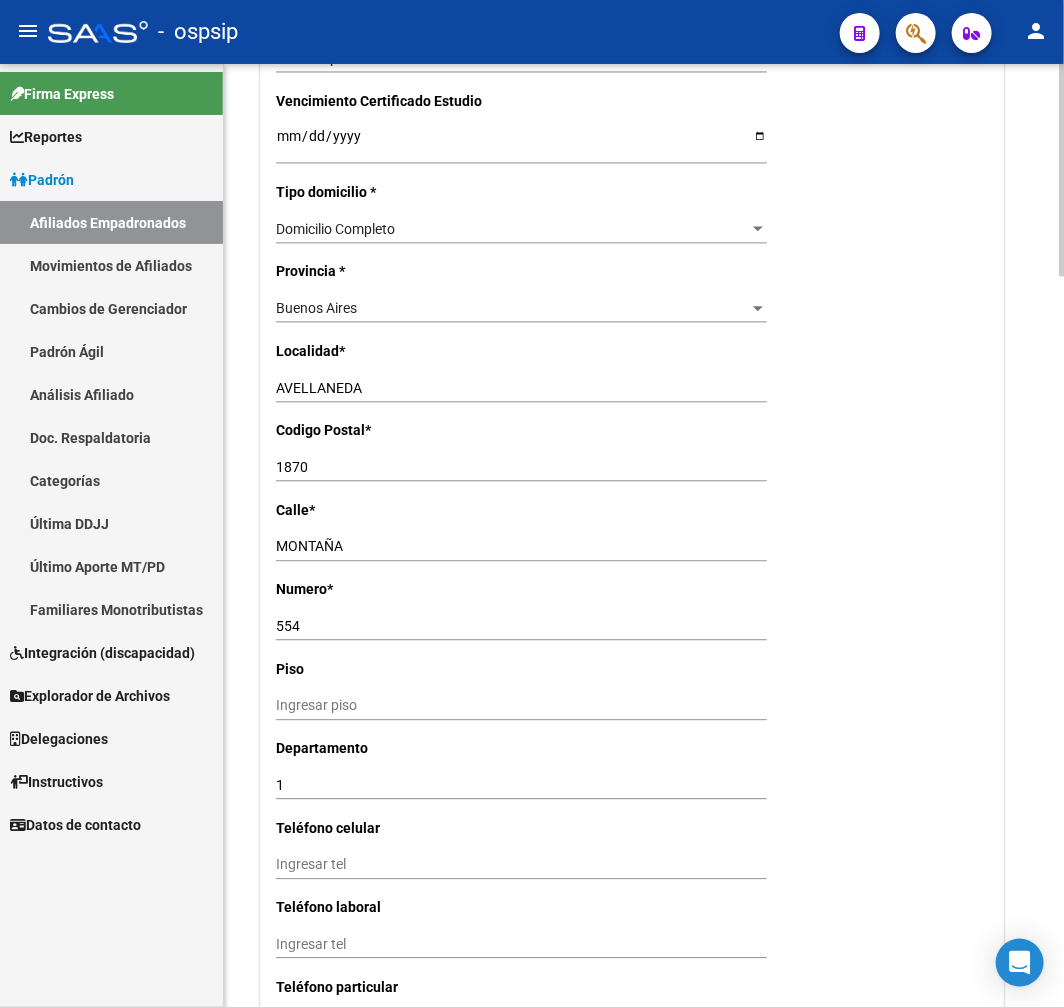 drag, startPoint x: 594, startPoint y: 322, endPoint x: 475, endPoint y: 231, distance: 149.80655 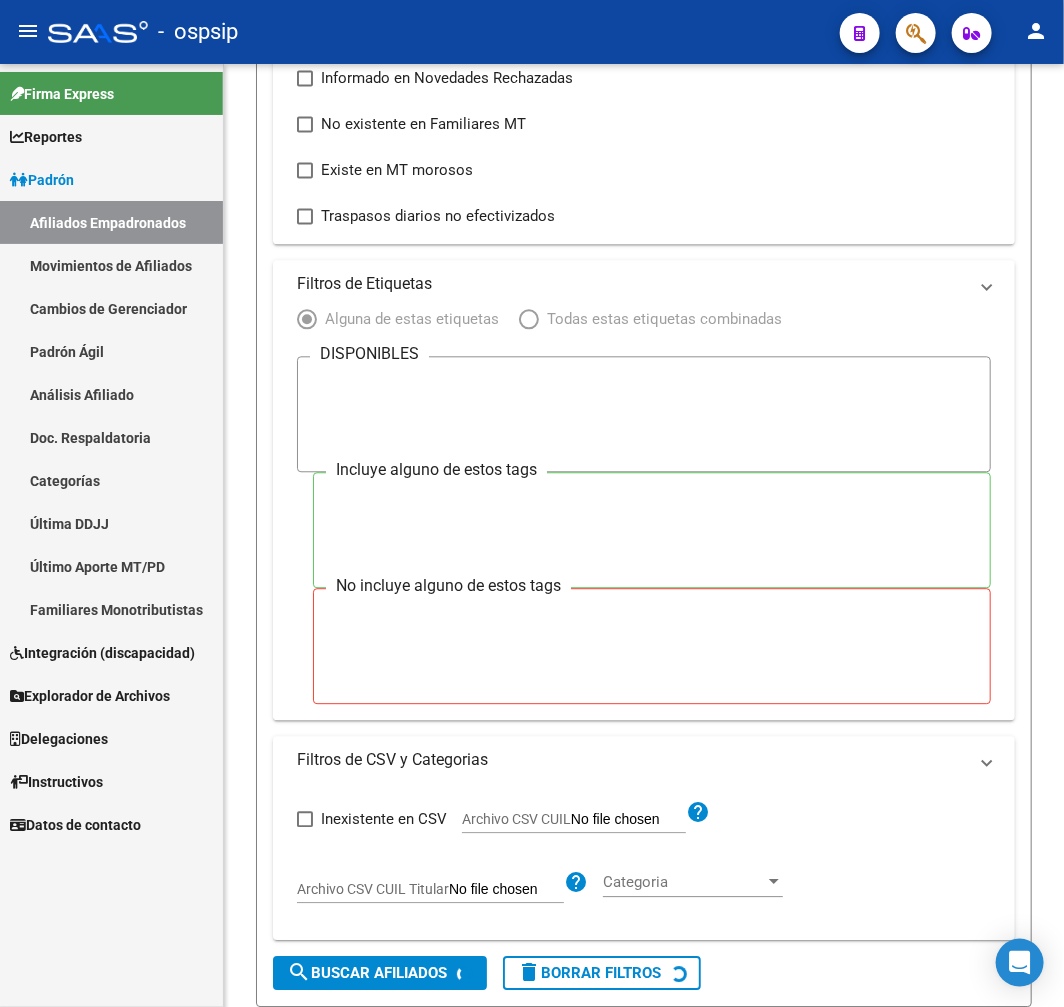 scroll, scrollTop: 381, scrollLeft: 0, axis: vertical 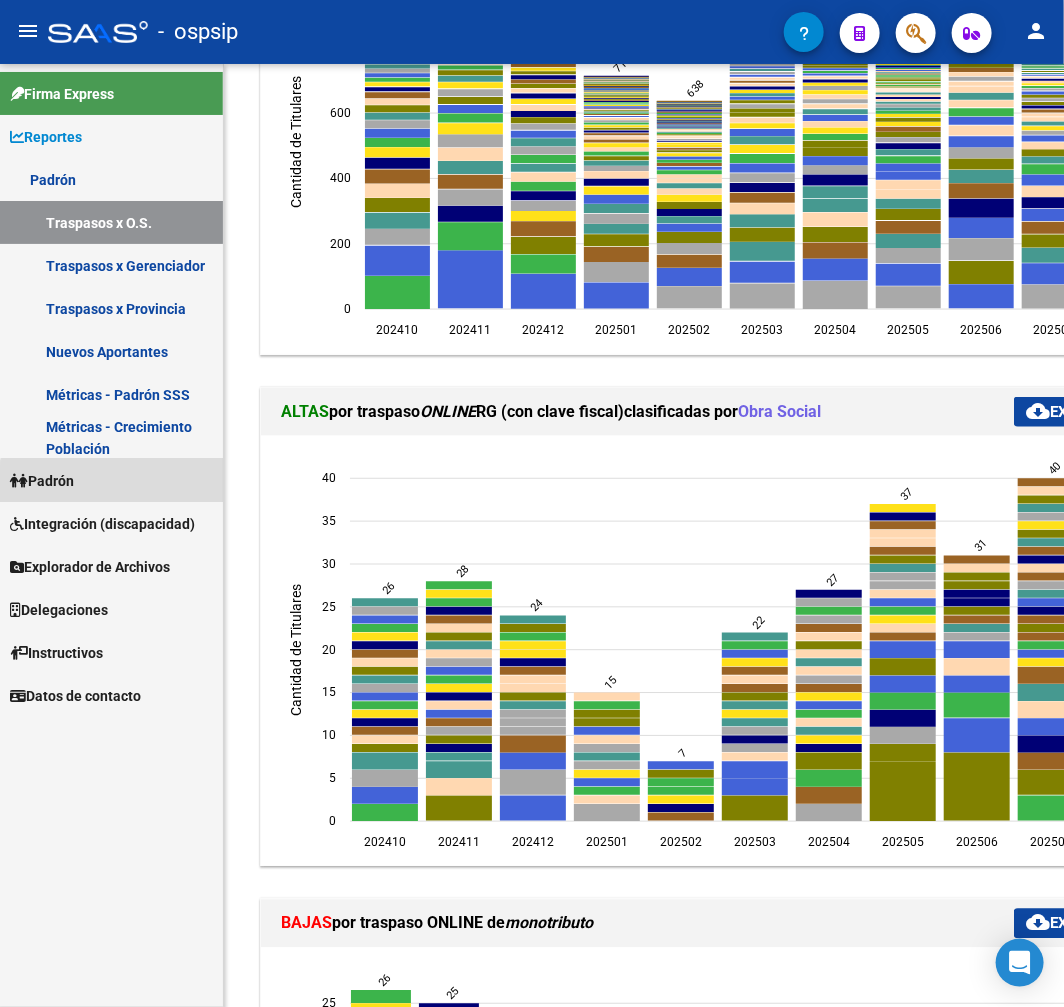 click on "Padrón" at bounding box center [111, 480] 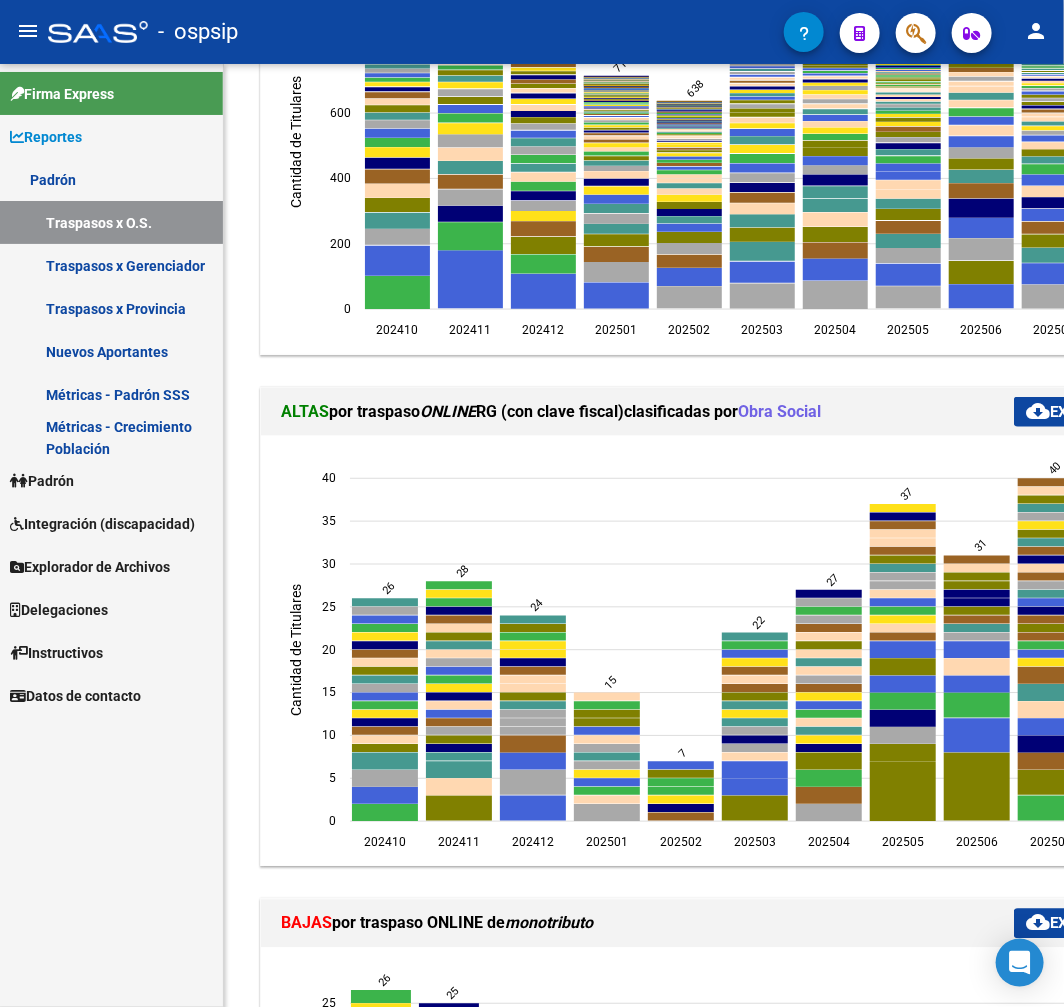 click on "Padrón" at bounding box center (42, 481) 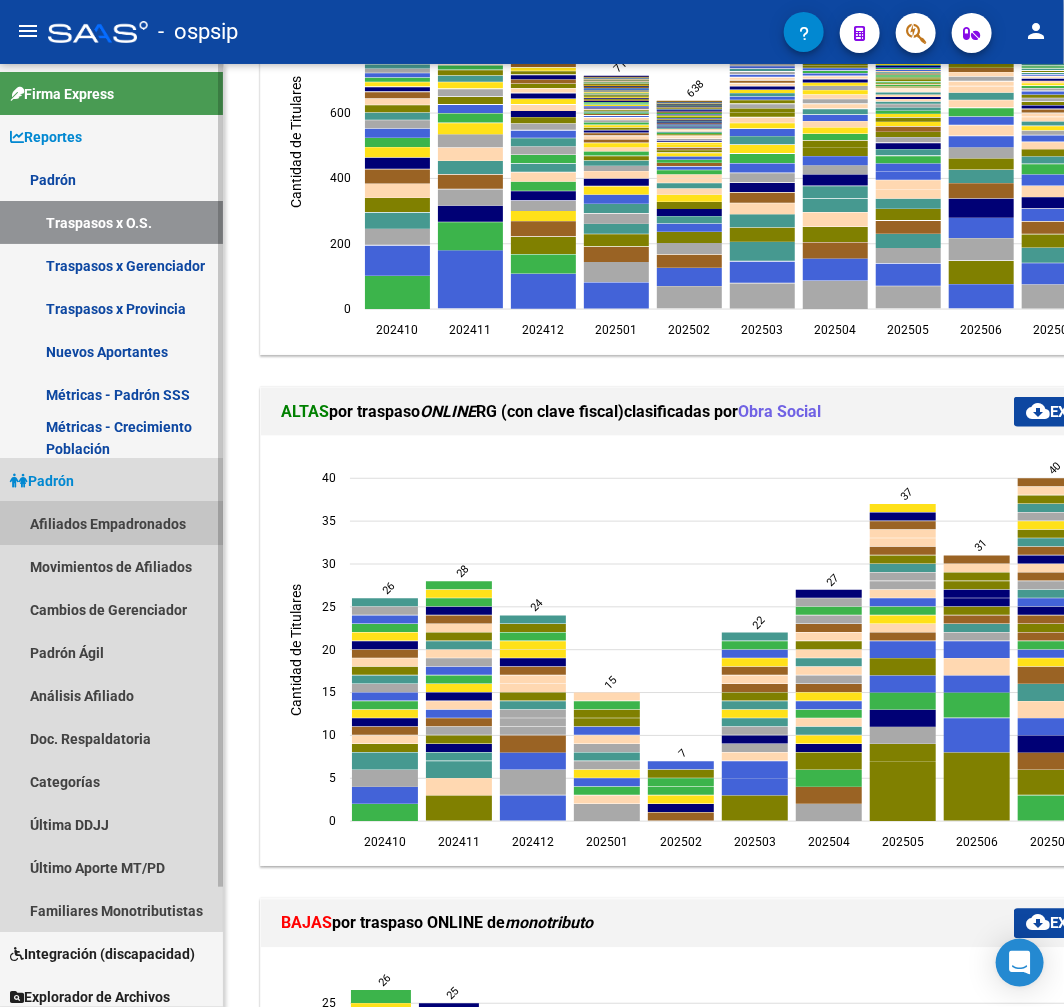click on "Afiliados Empadronados" at bounding box center (111, 523) 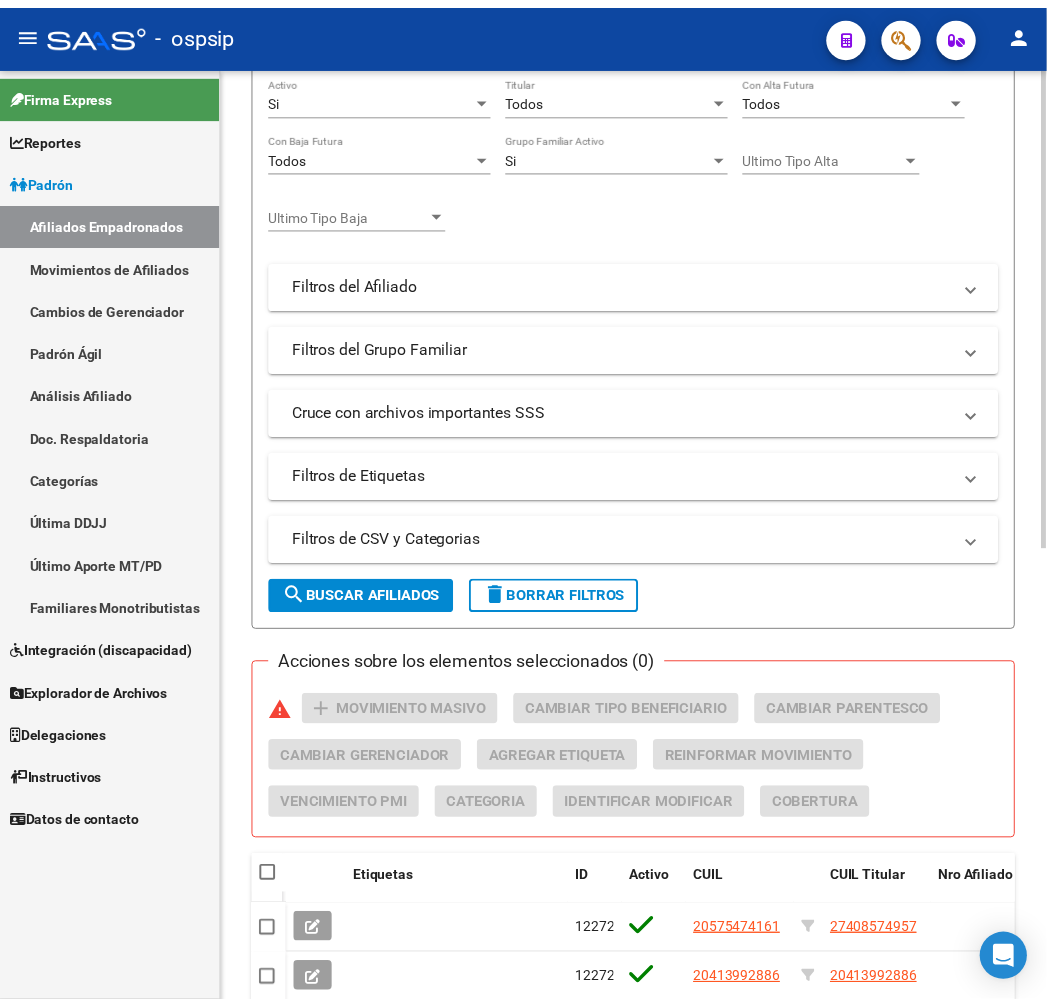 scroll, scrollTop: 0, scrollLeft: 0, axis: both 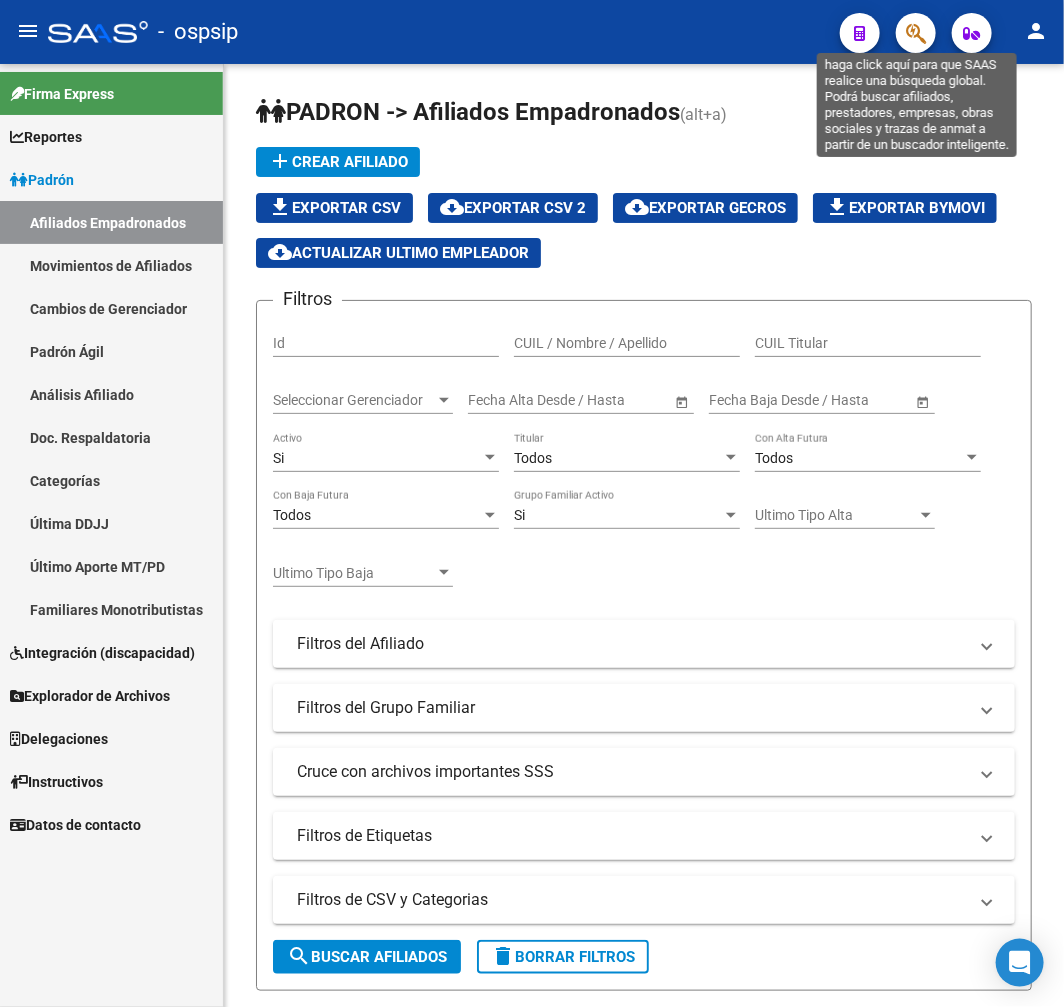 click 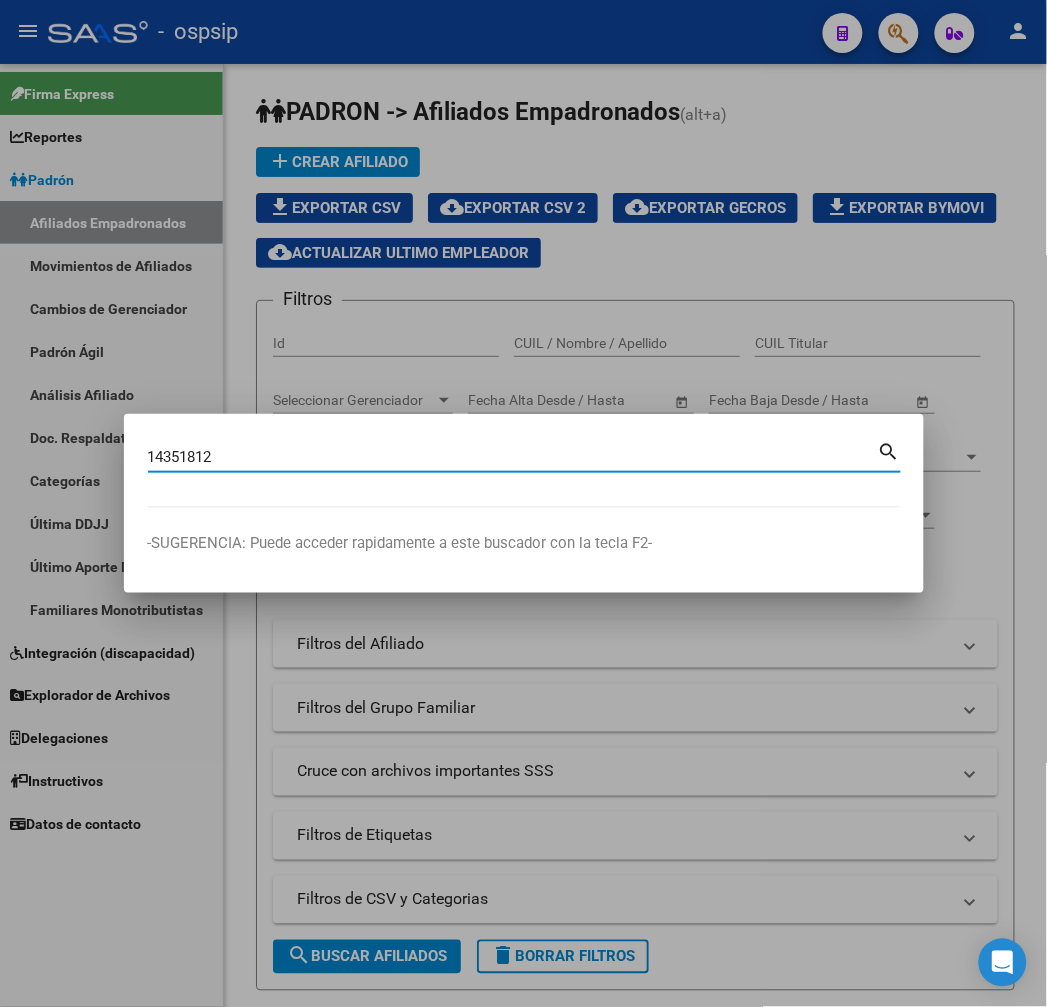 type on "14351812" 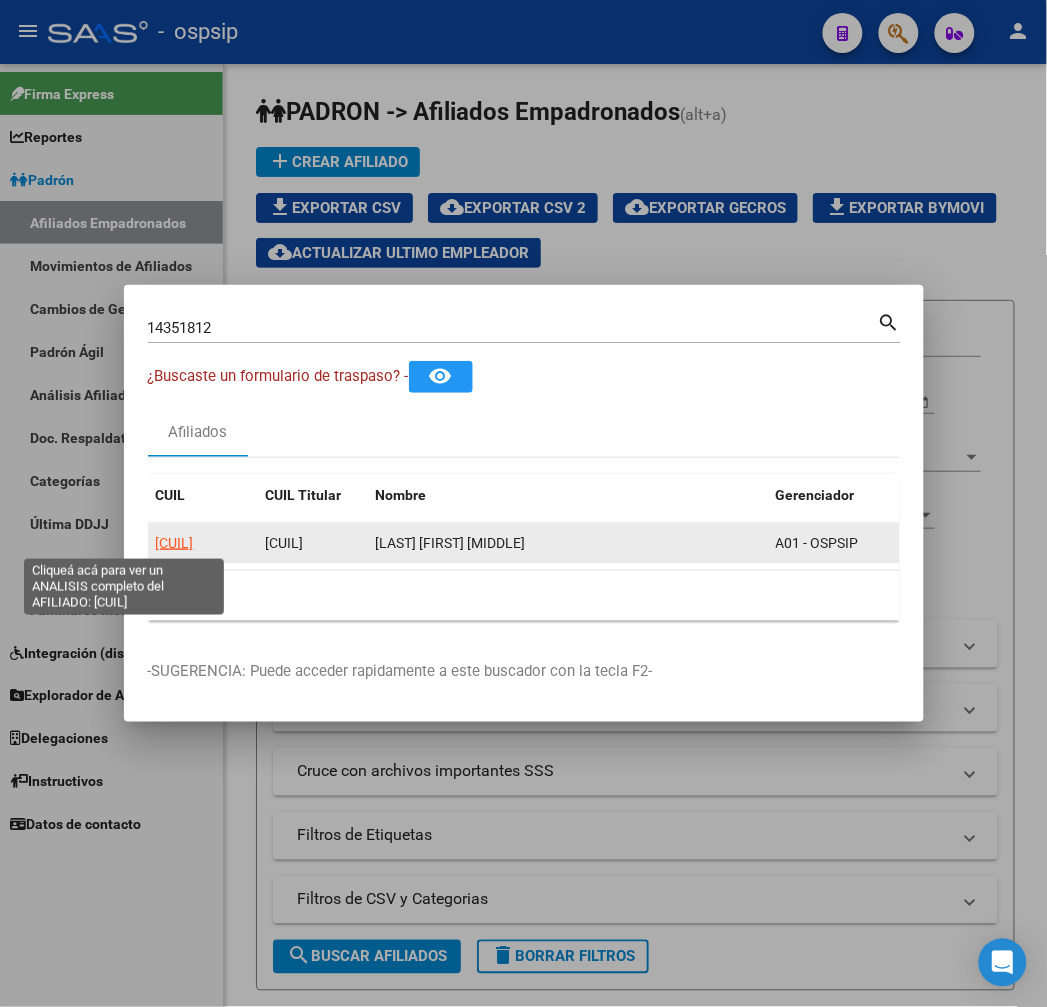 click on "20143518125" 